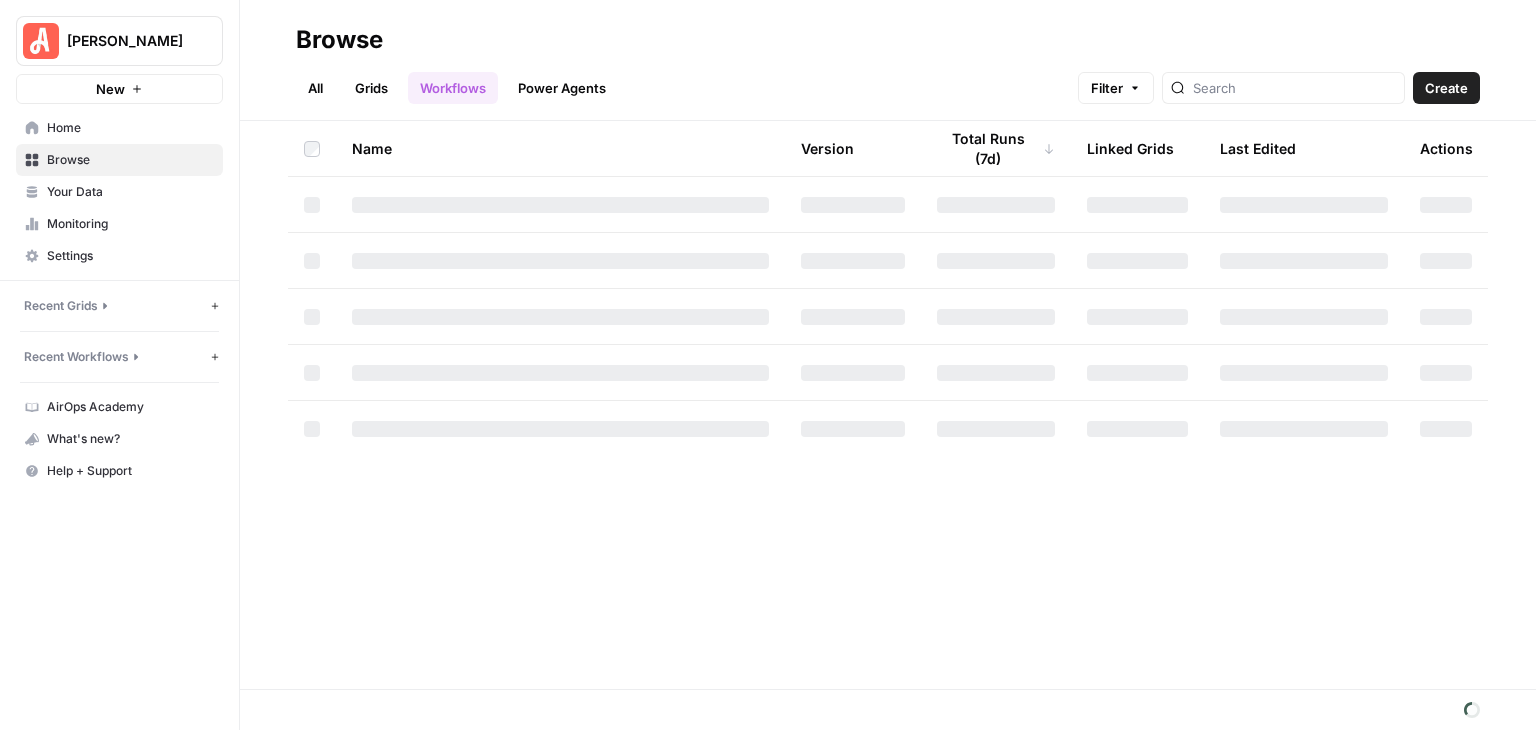 scroll, scrollTop: 0, scrollLeft: 0, axis: both 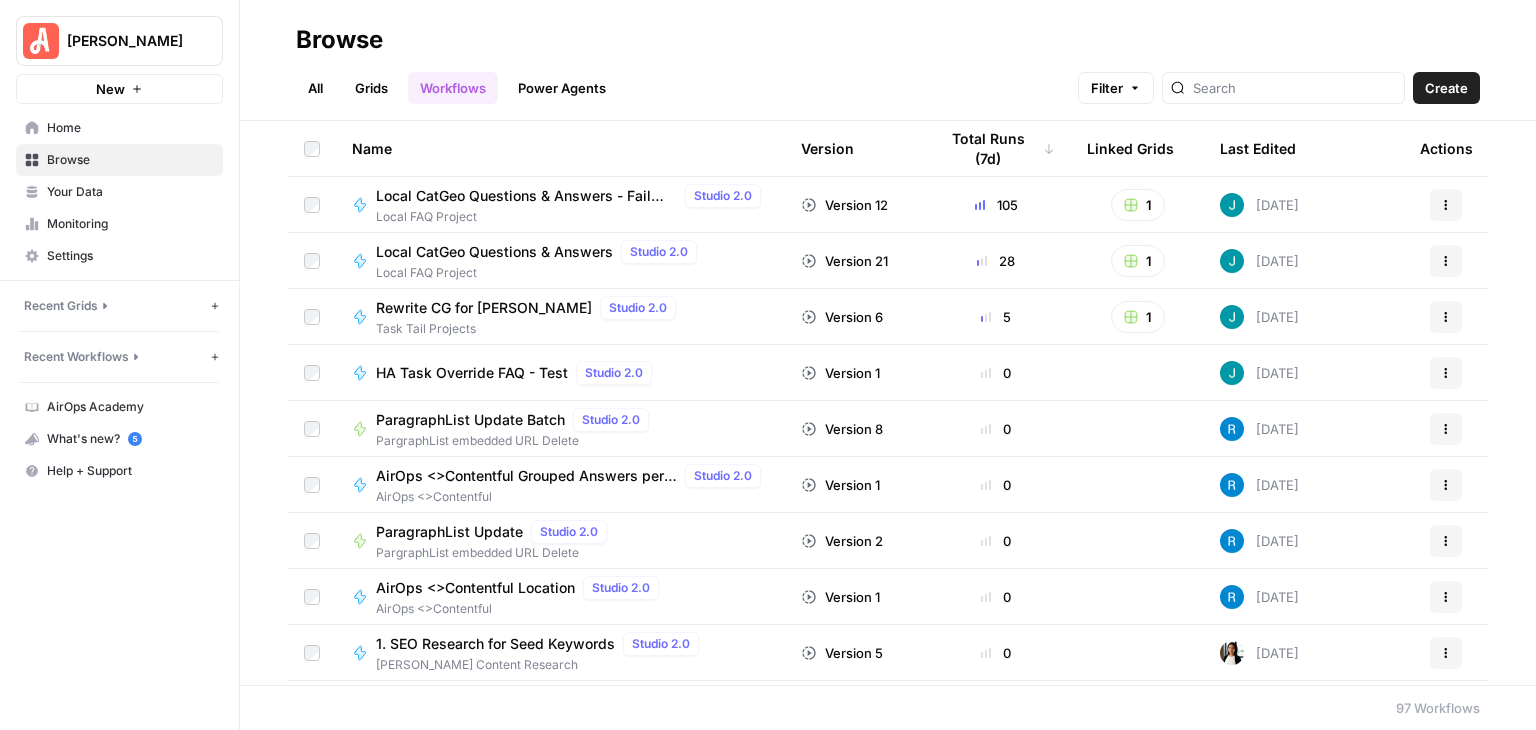 click on "Local CatGeo Questions & Answers - Fail Version" at bounding box center [526, 196] 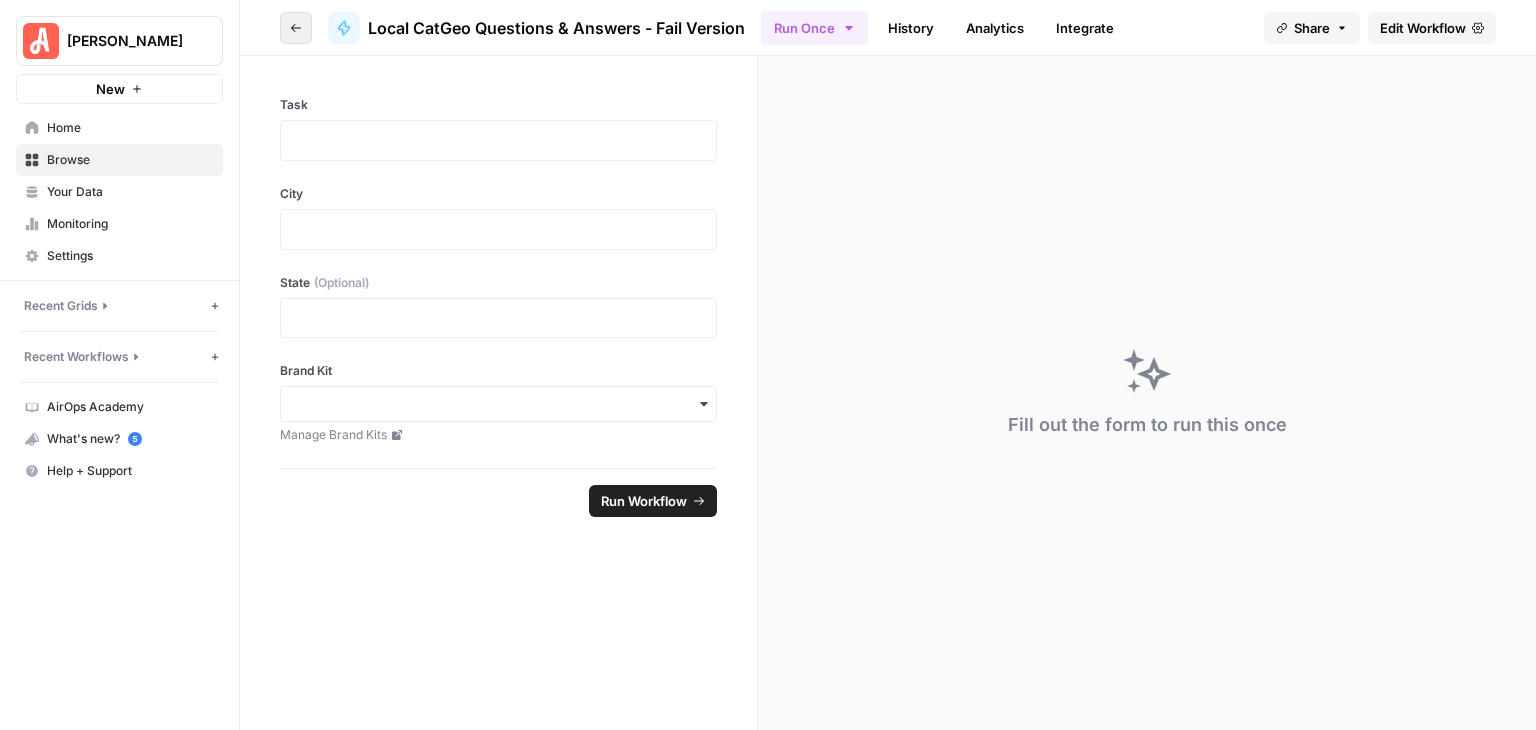 click 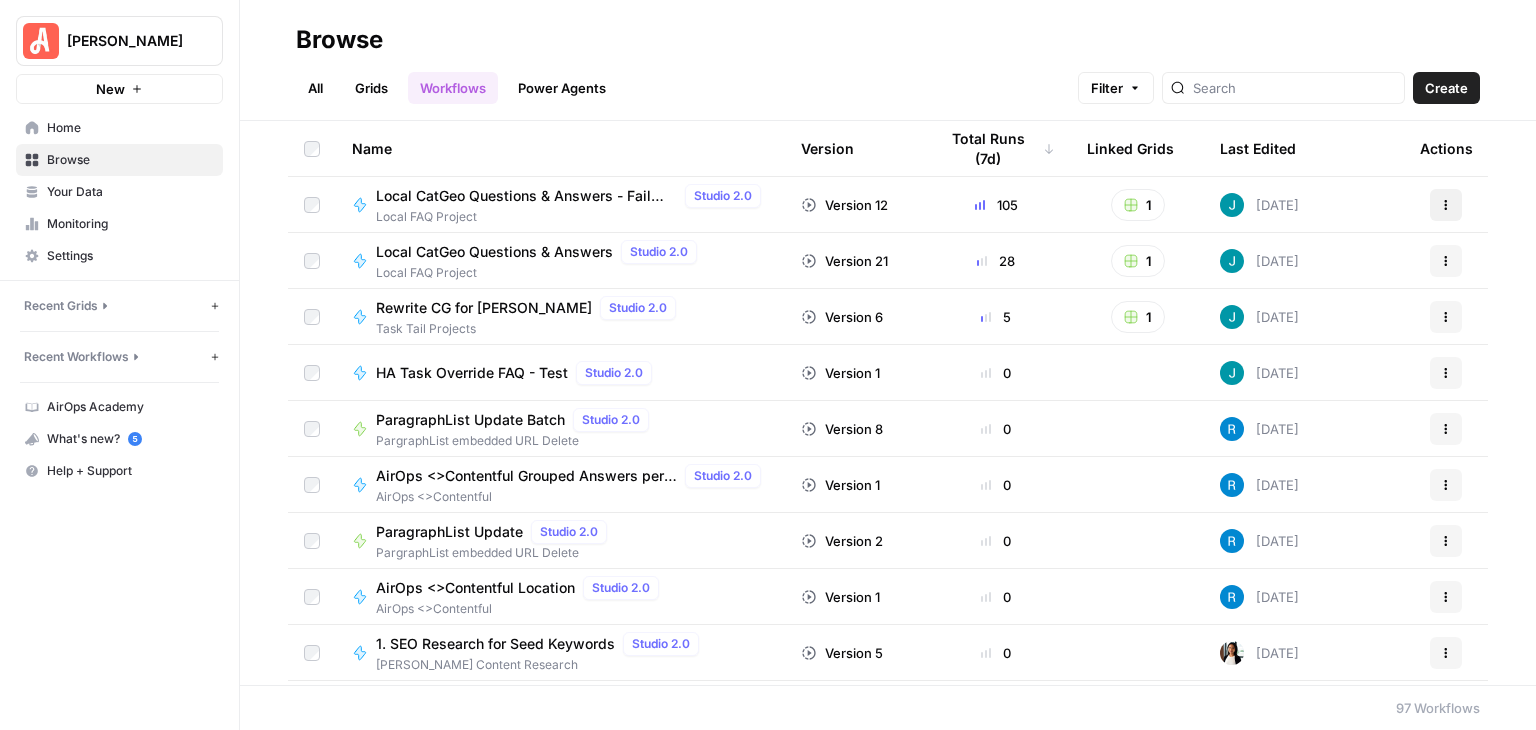 click 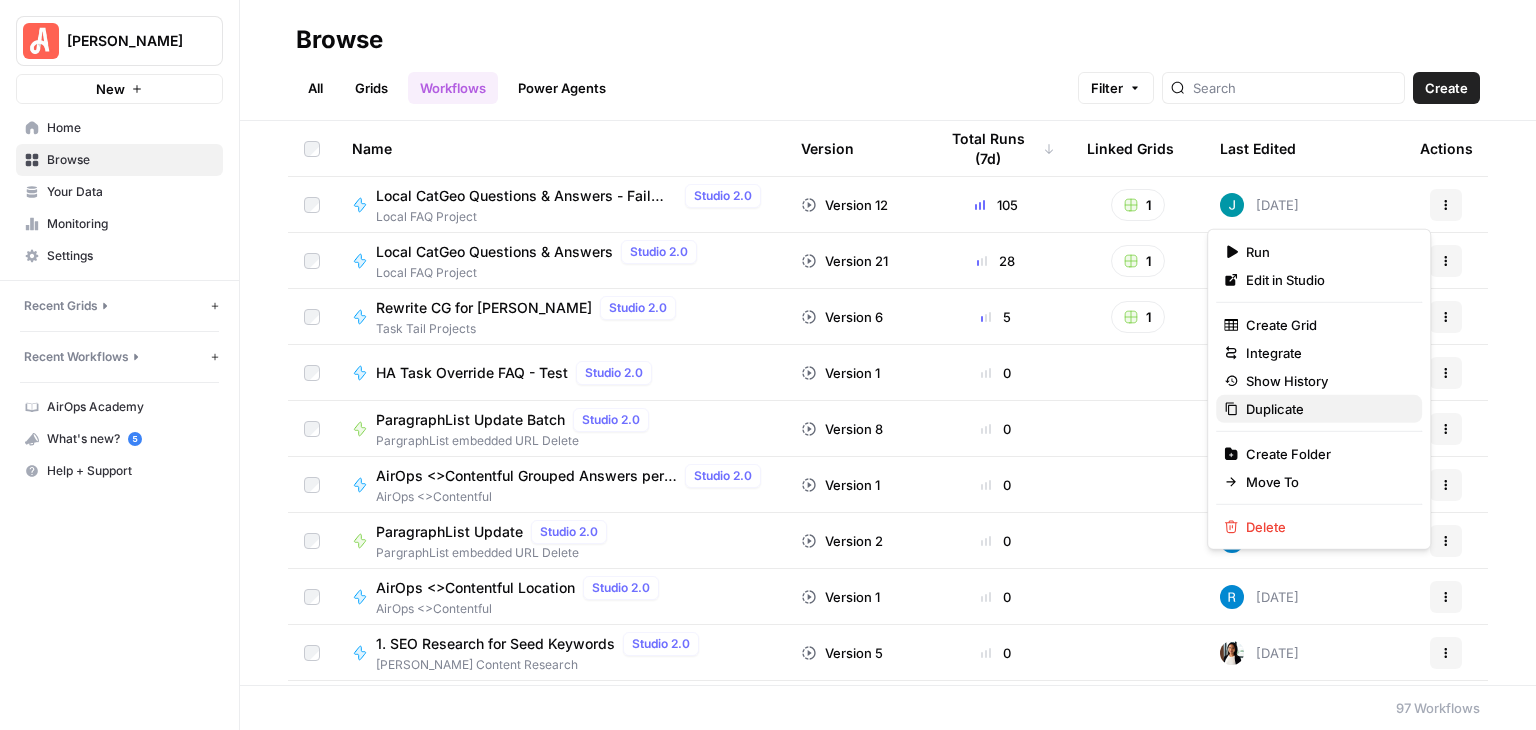 click on "Duplicate" at bounding box center (1319, 409) 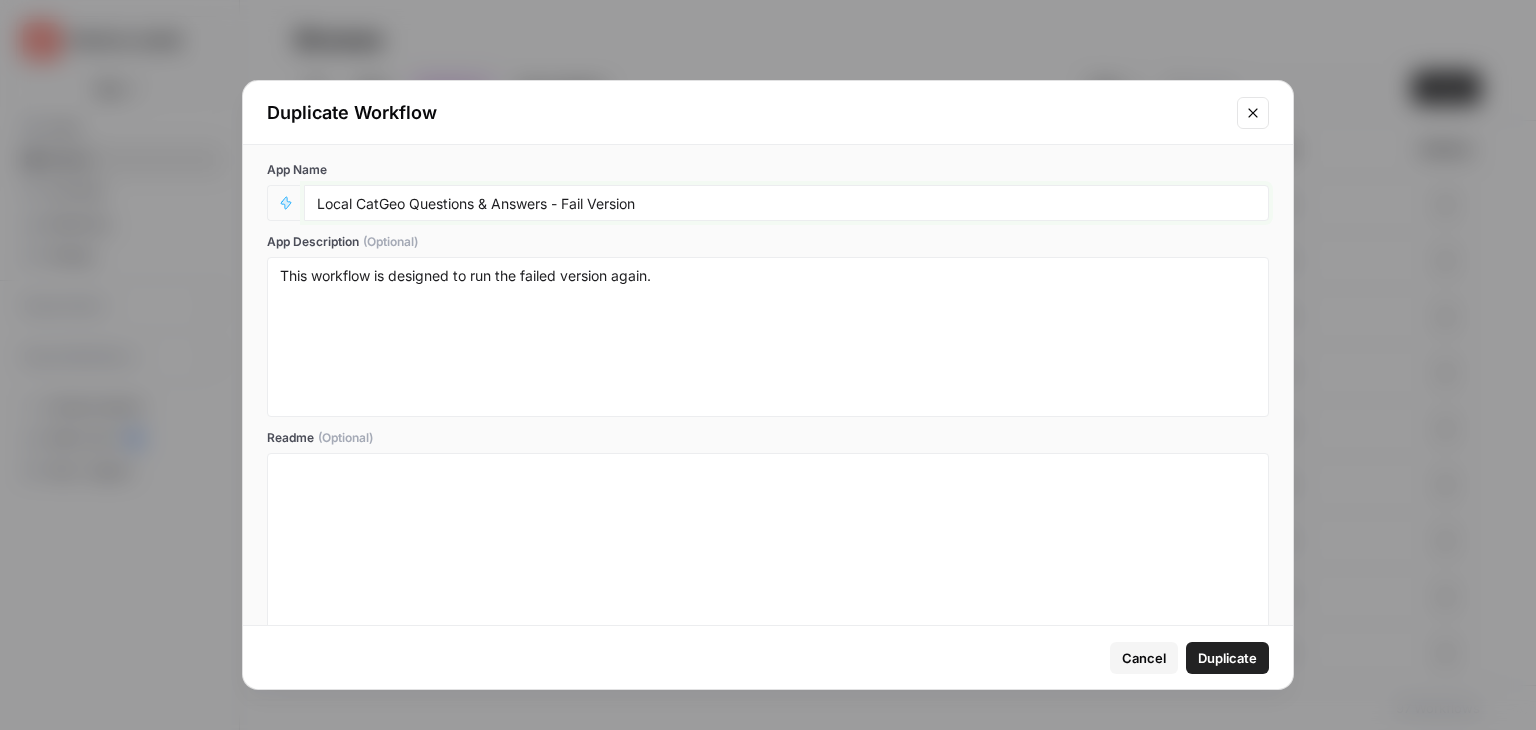 click on "Local CatGeo Questions & Answers - Fail Version" at bounding box center [786, 203] 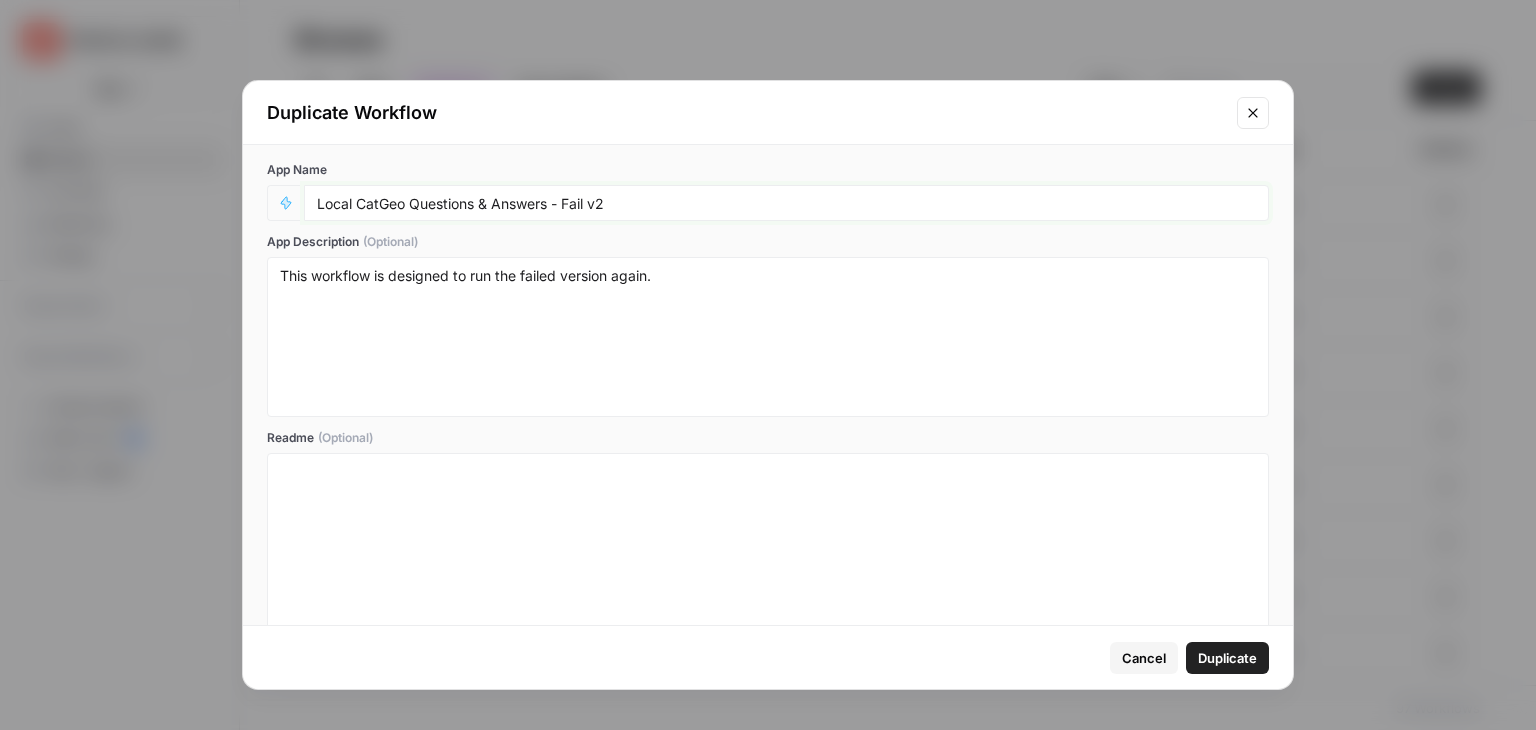 type on "Local CatGeo Questions & Answers - Fail v2" 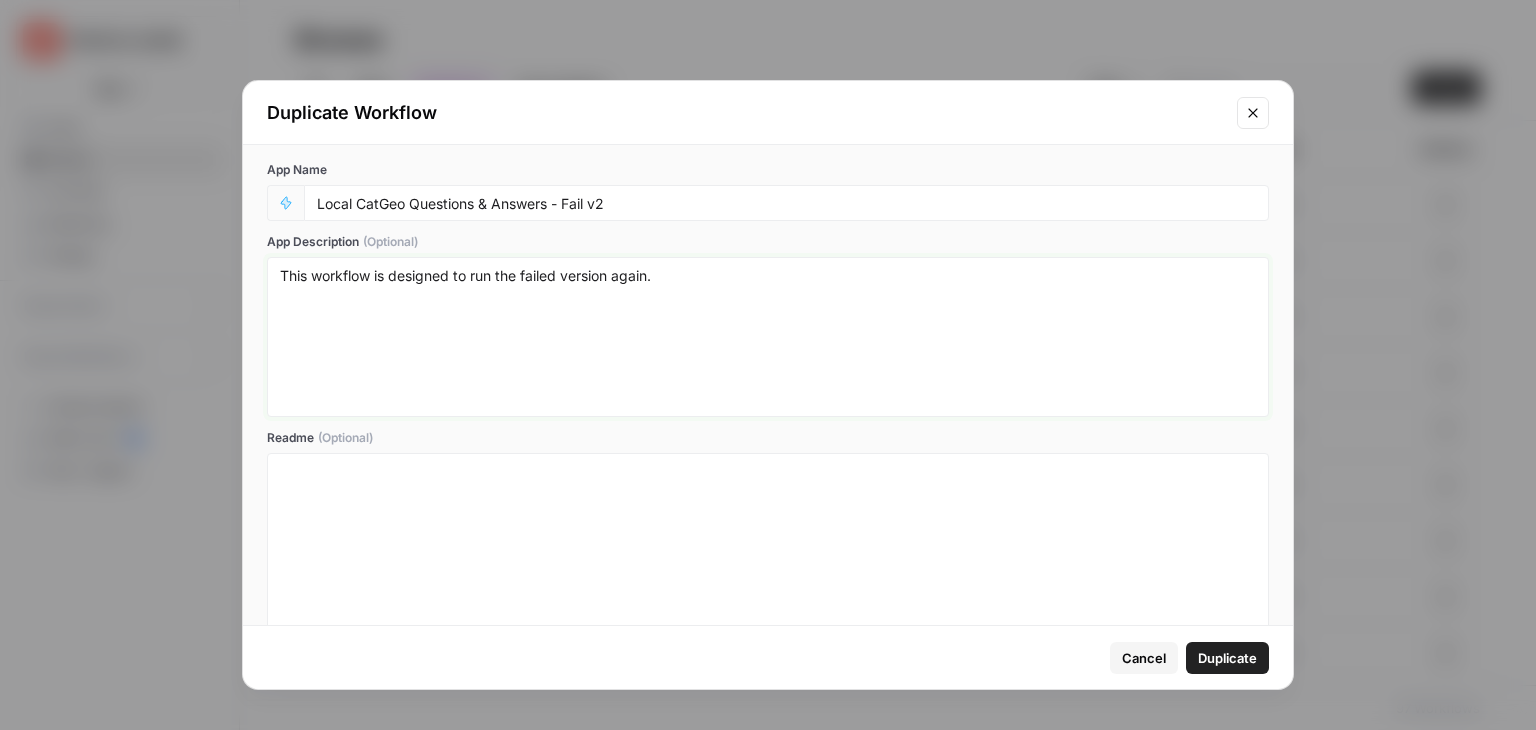 click on "This workflow is designed to run the failed version again." at bounding box center [768, 337] 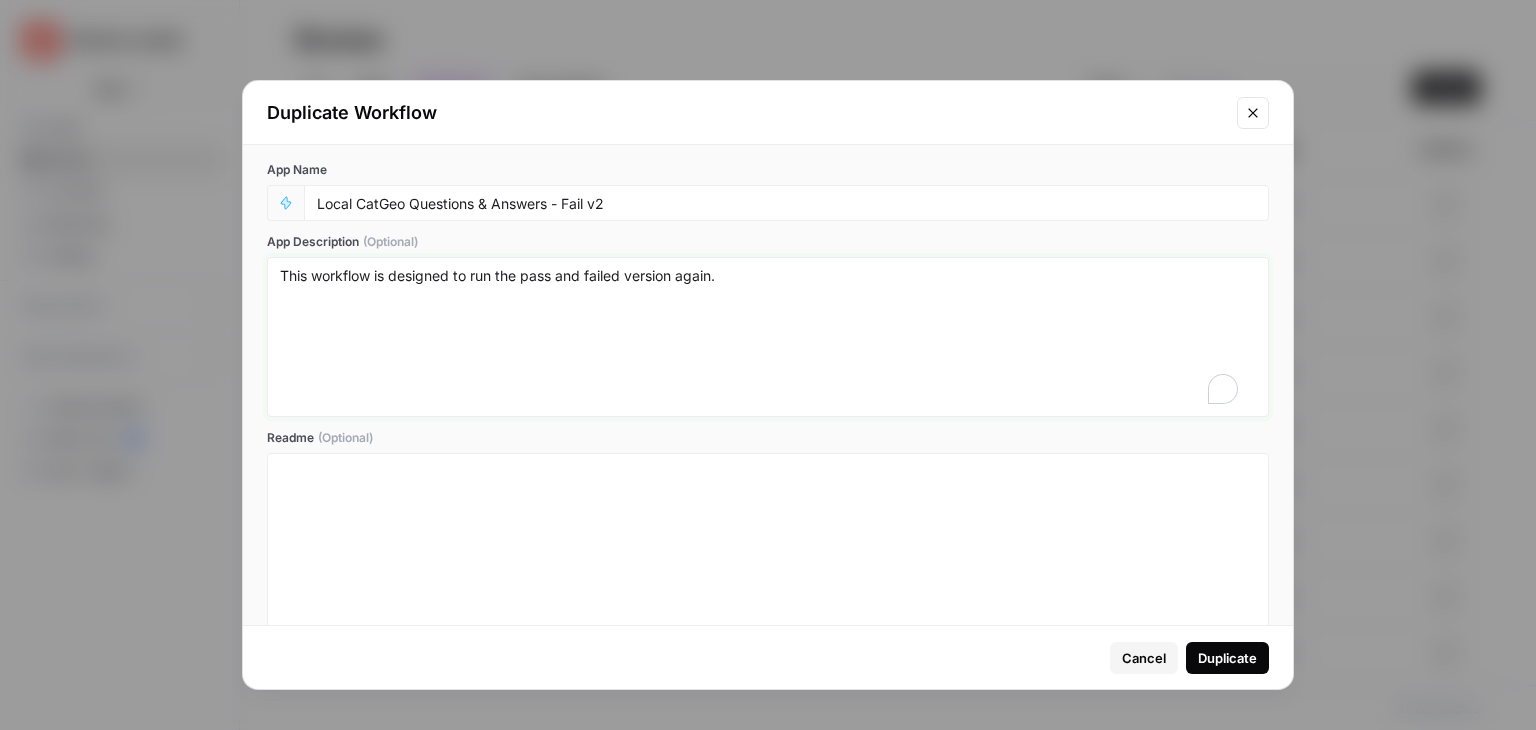 type on "This workflow is designed to run the pass and failed version again." 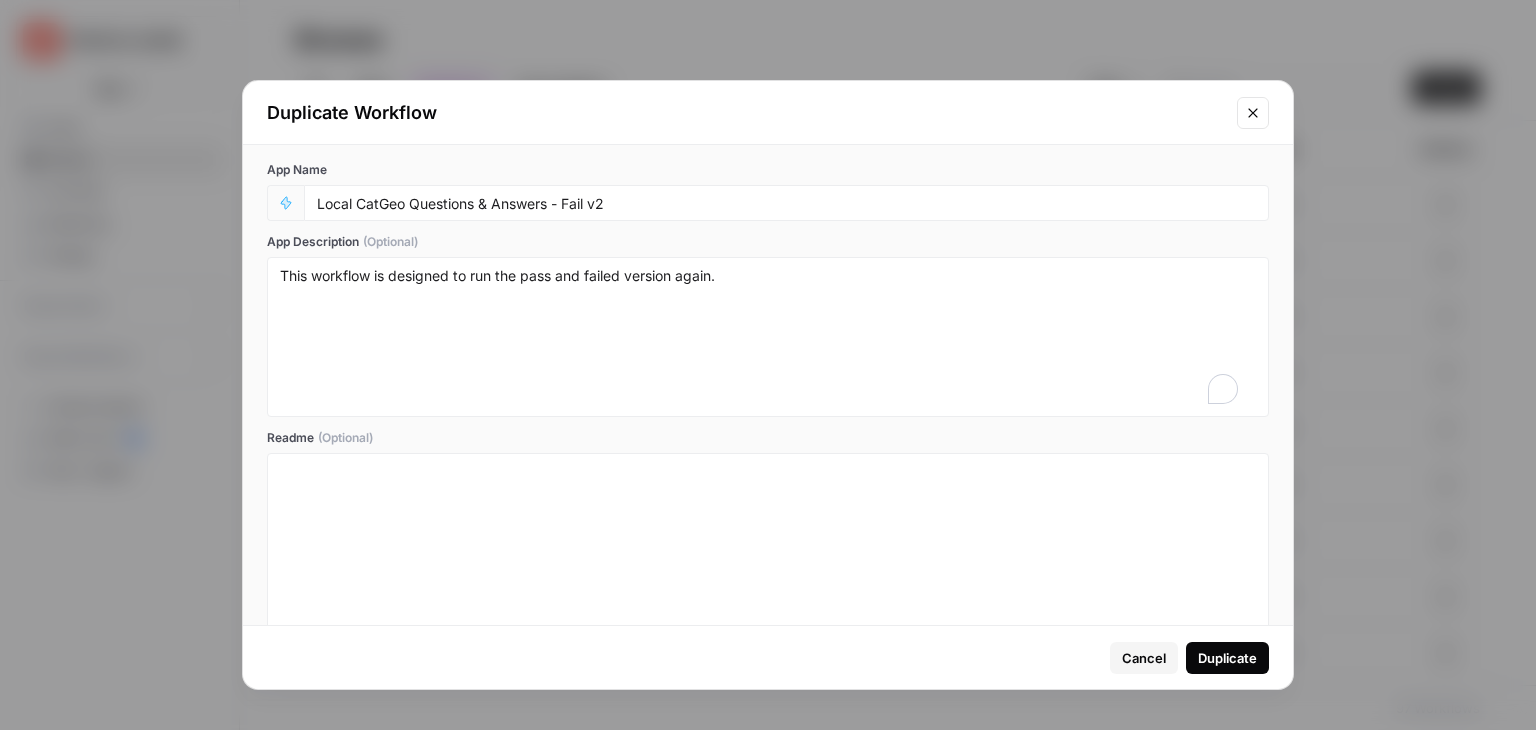 click on "Duplicate" at bounding box center [1227, 658] 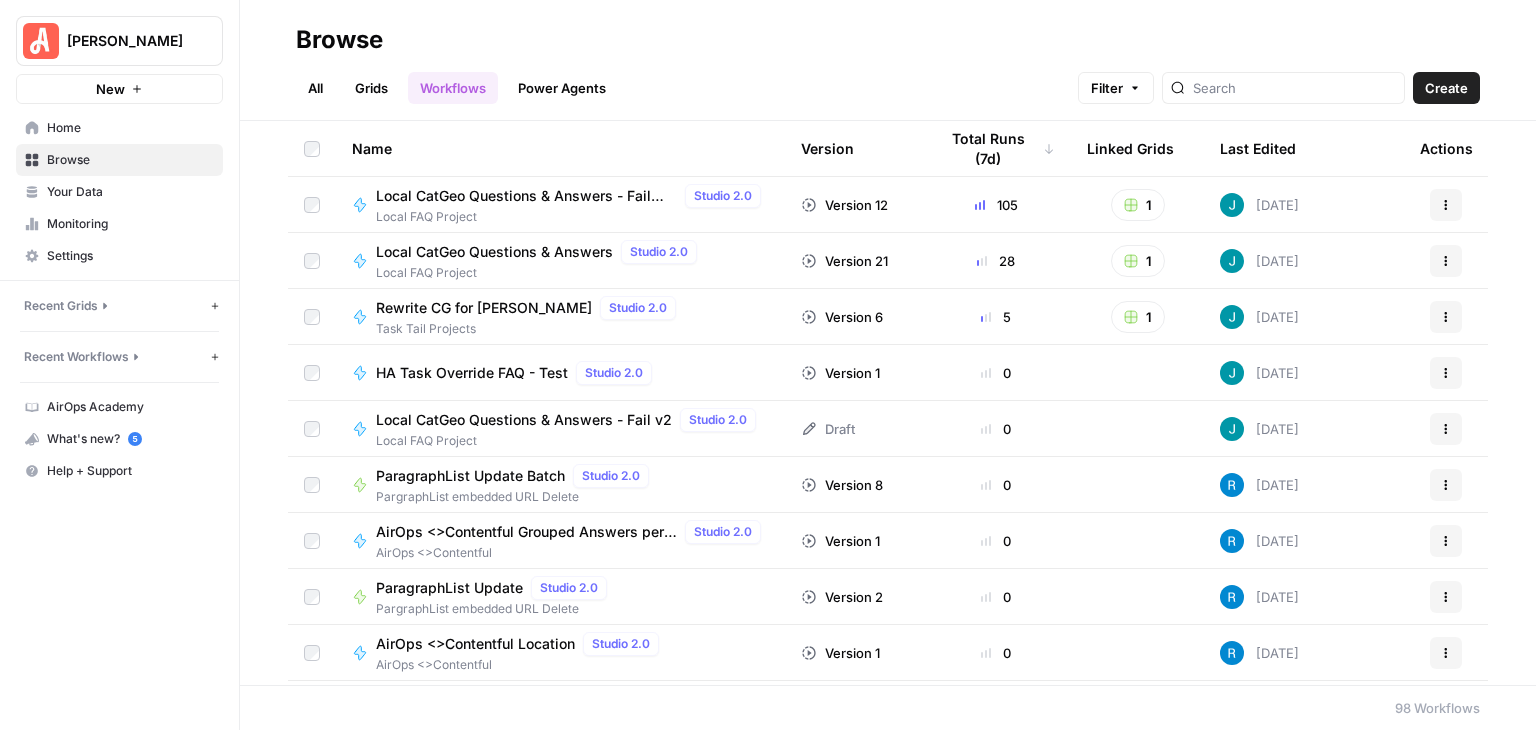 click on "Local CatGeo Questions & Answers - Fail v2" at bounding box center (524, 420) 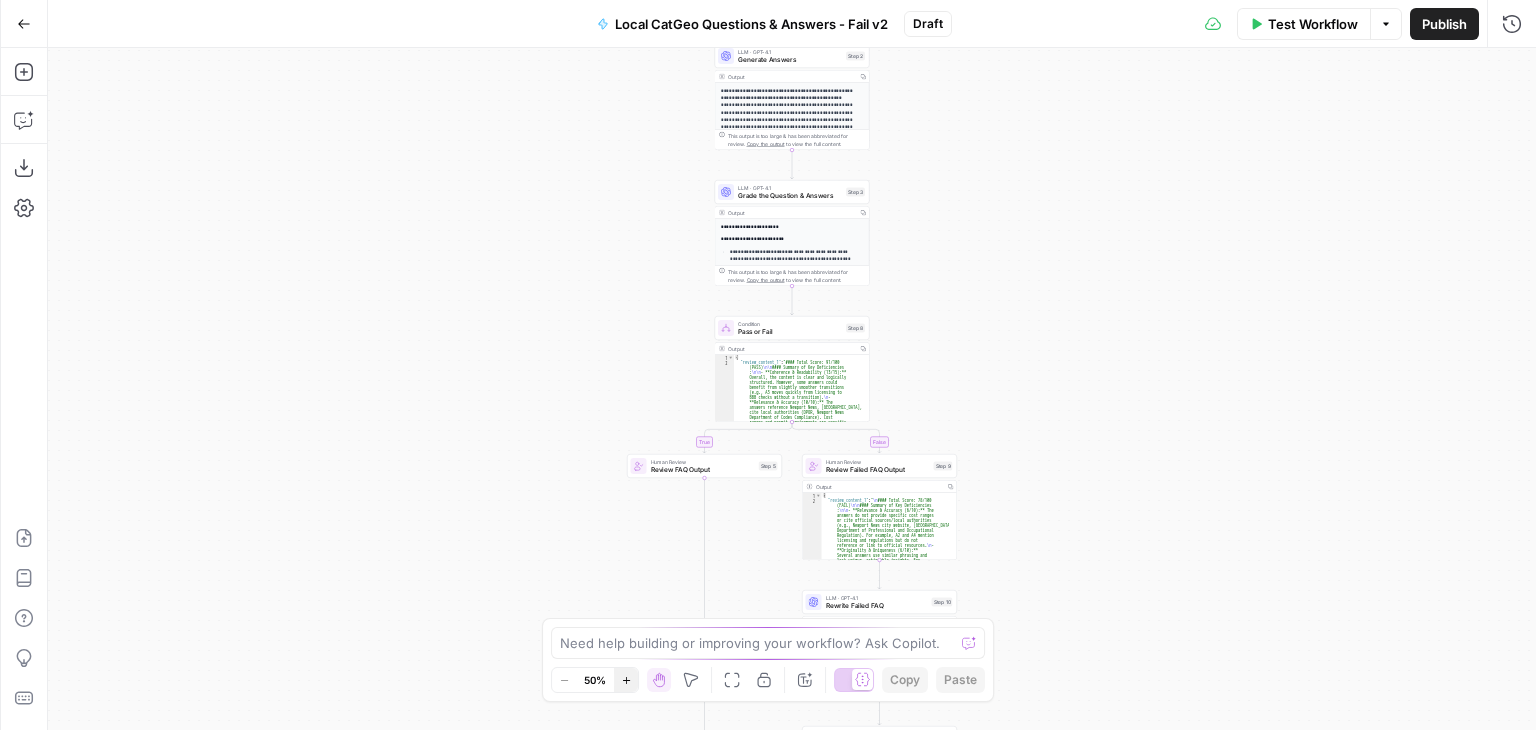 click on "Zoom In" at bounding box center [626, 680] 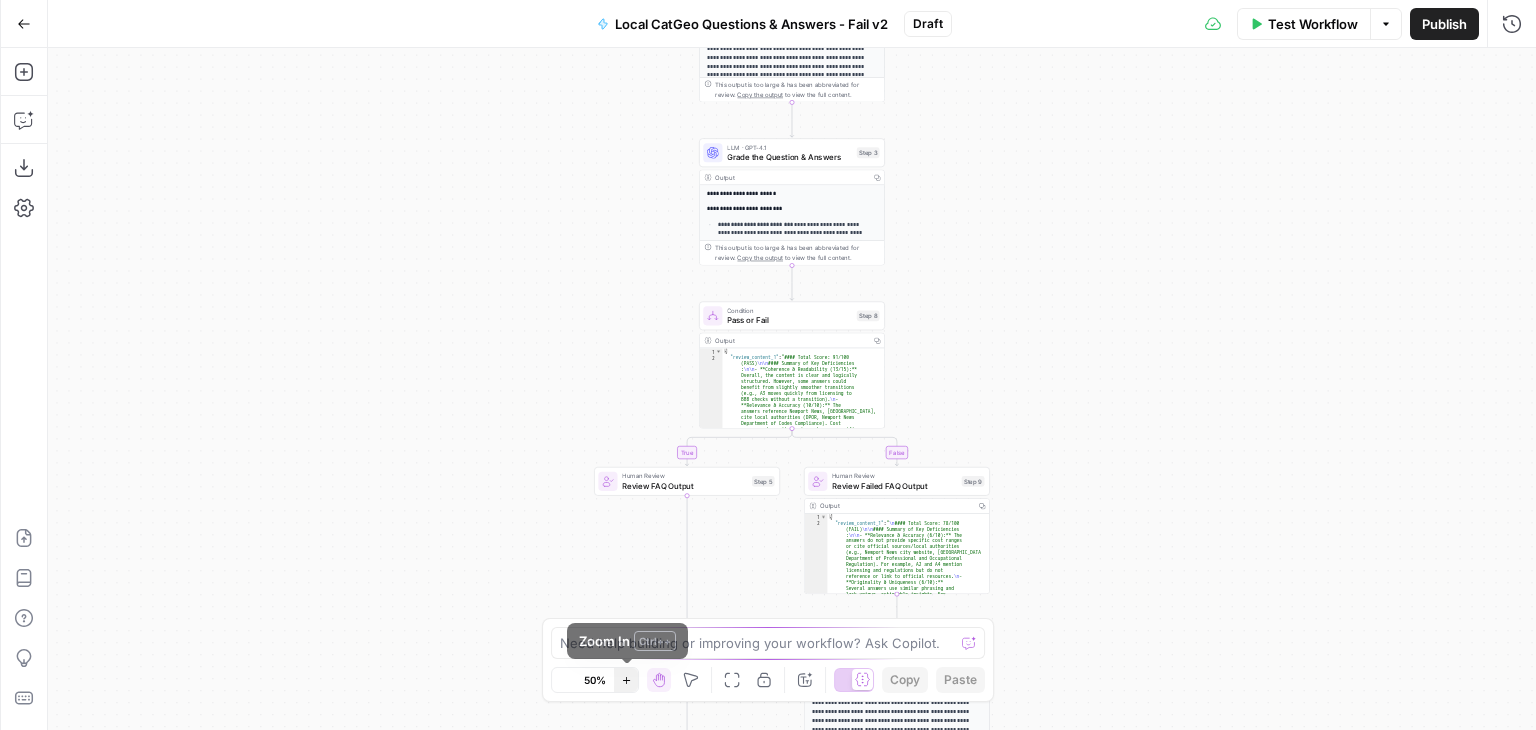 click on "Zoom In" at bounding box center (626, 680) 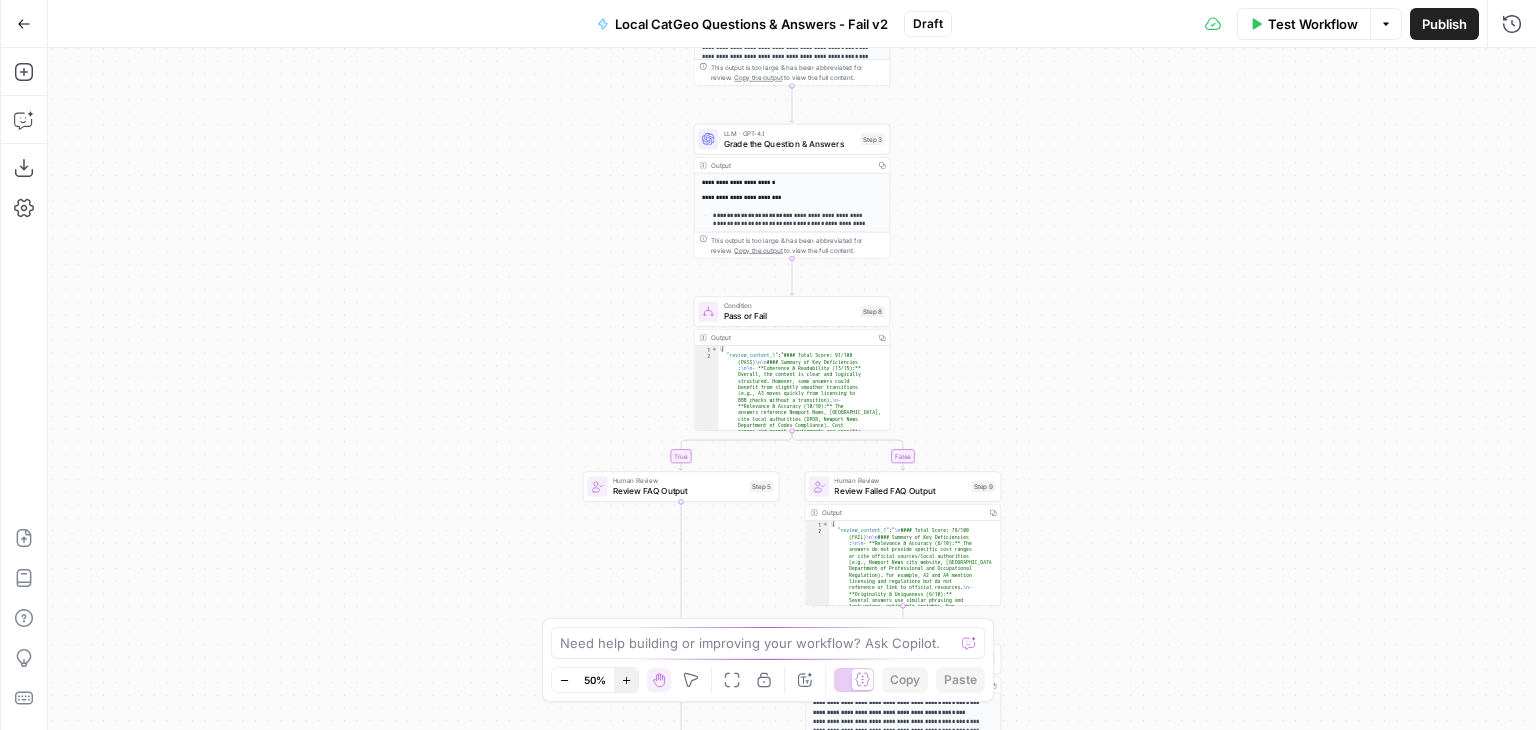 click on "Zoom In" at bounding box center (626, 680) 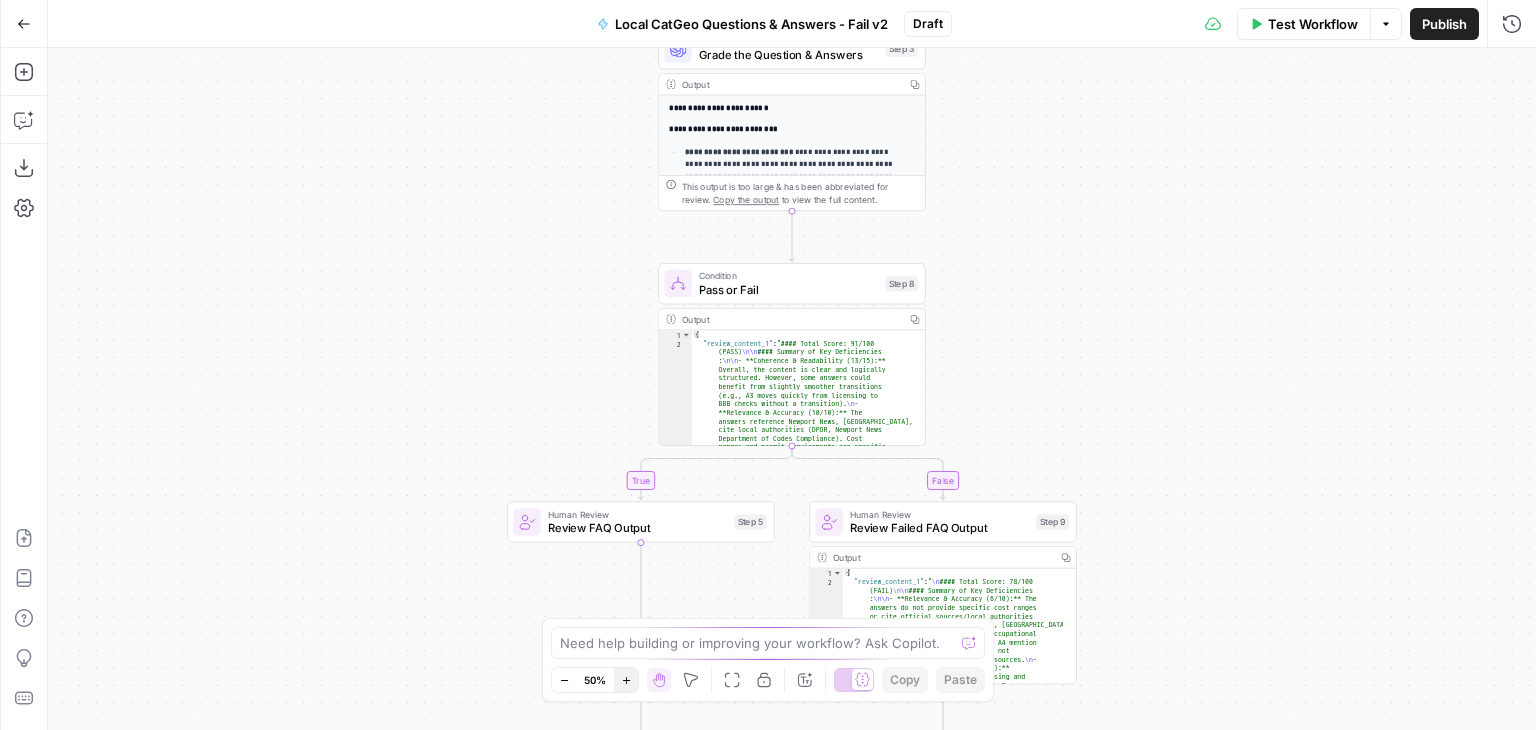 click on "Zoom In" at bounding box center [626, 680] 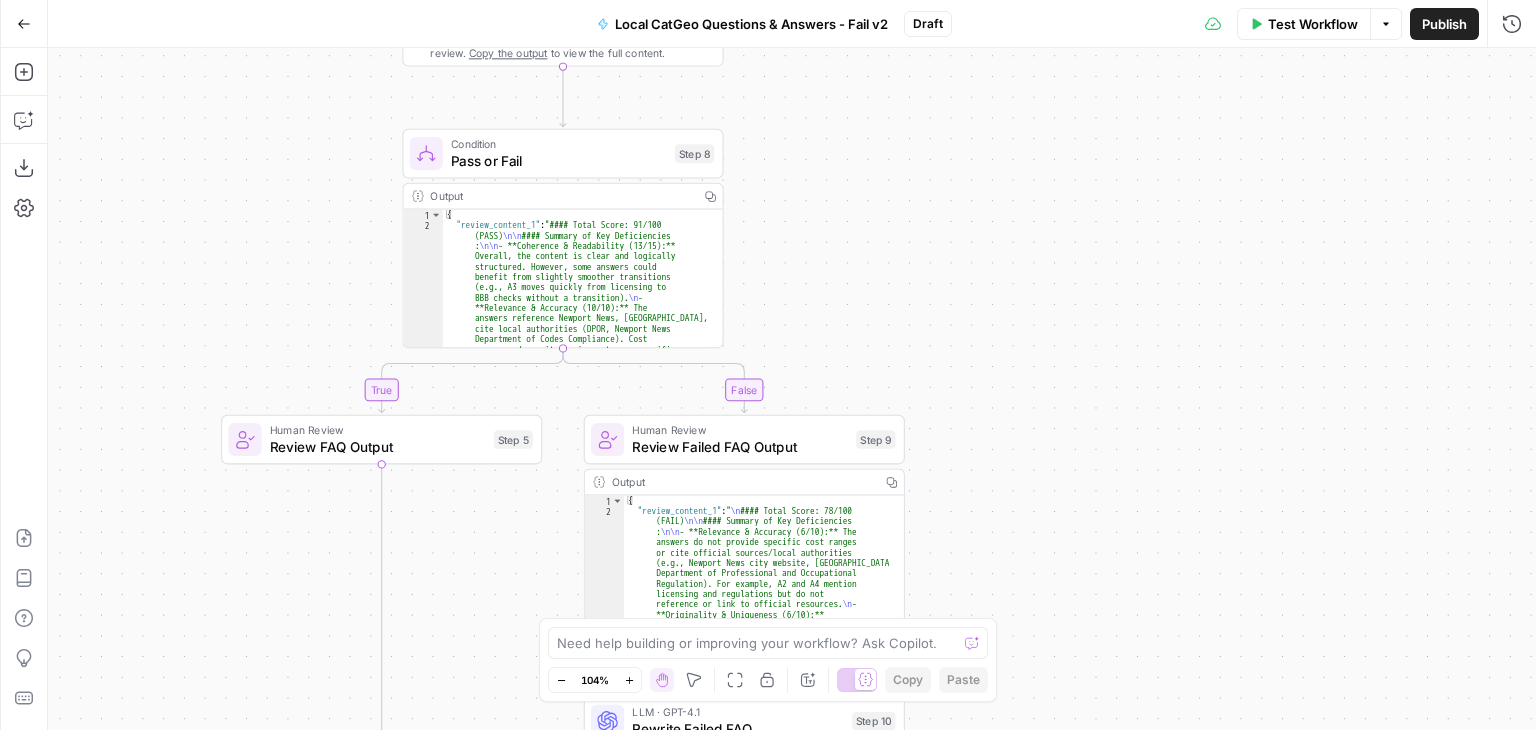 drag, startPoint x: 1324, startPoint y: 364, endPoint x: 1095, endPoint y: 355, distance: 229.17679 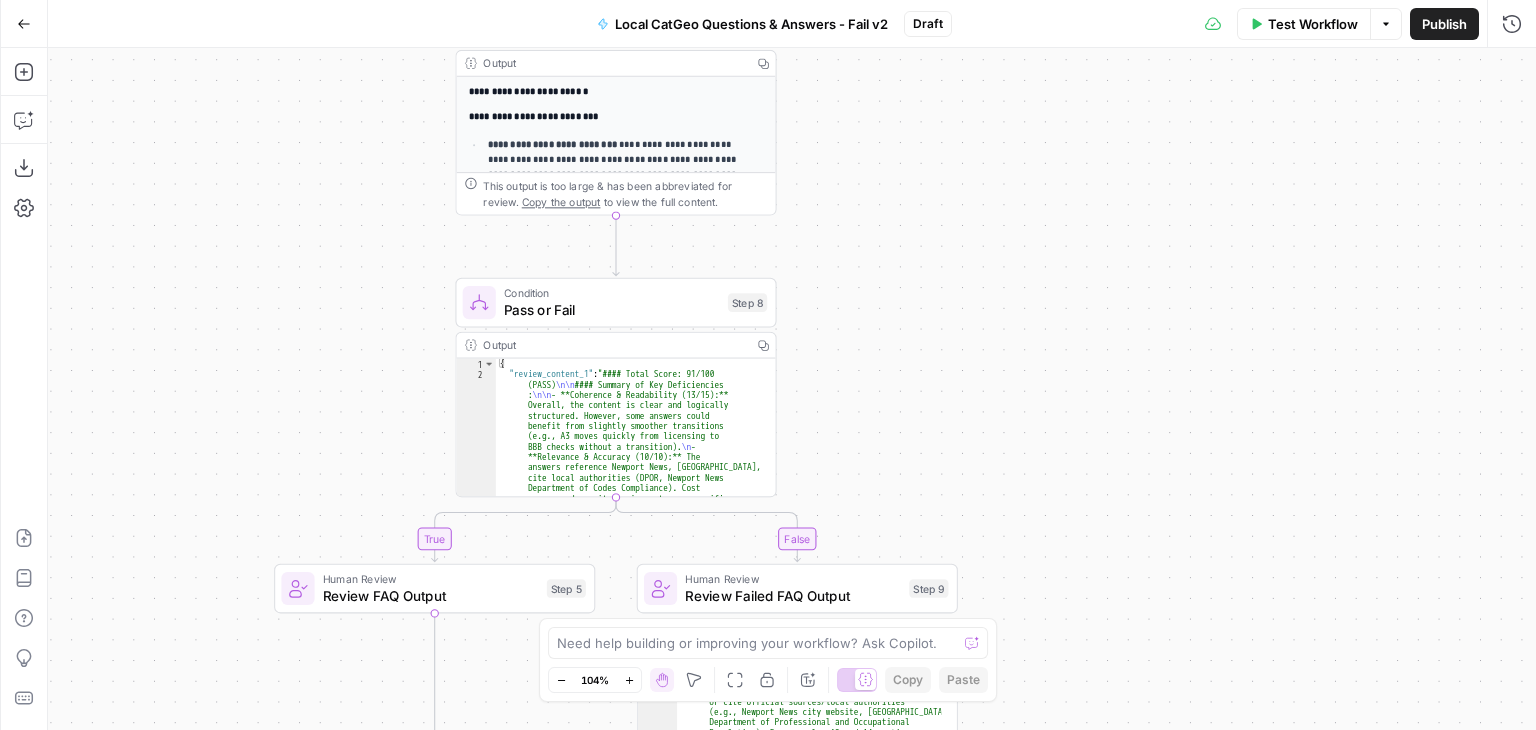 drag, startPoint x: 1084, startPoint y: 369, endPoint x: 1125, endPoint y: 226, distance: 148.76155 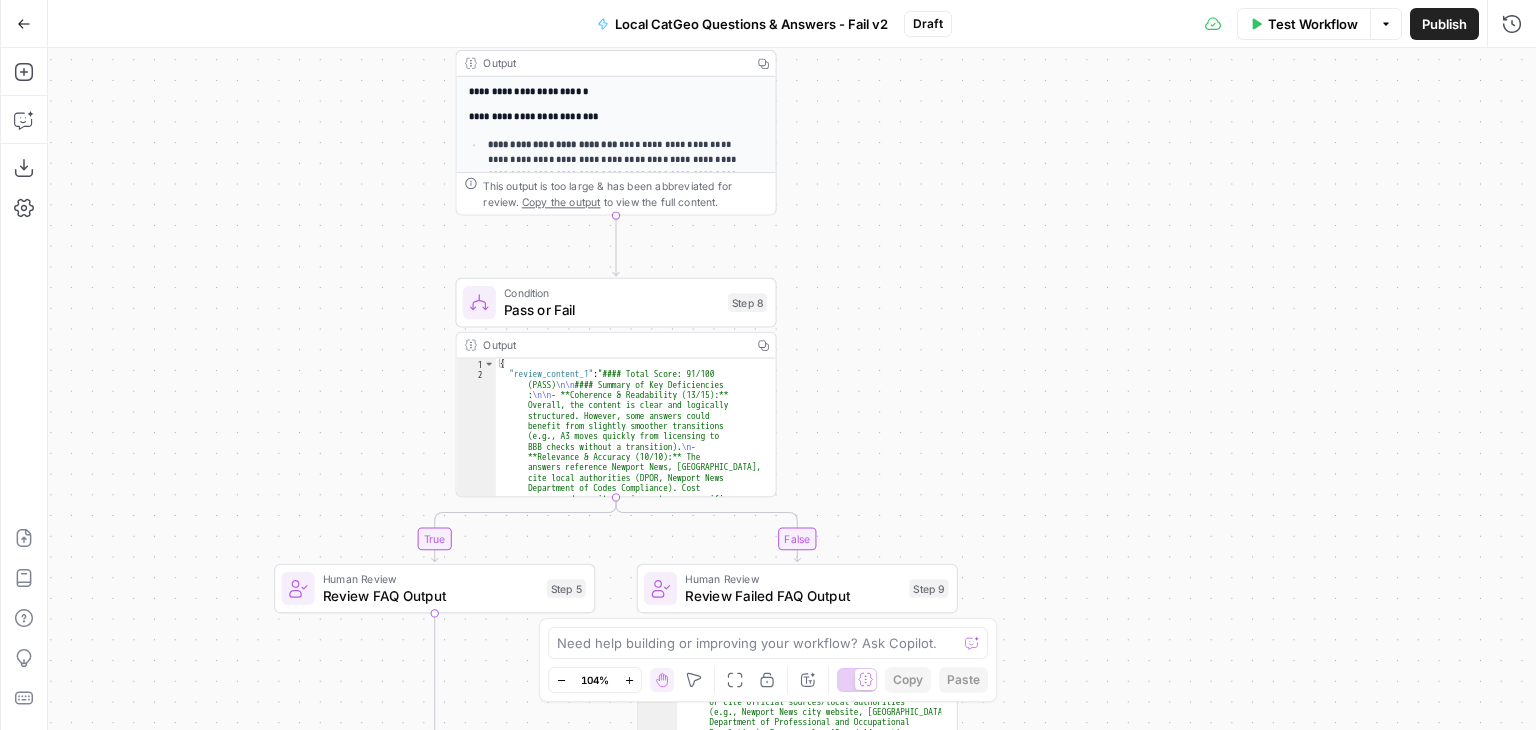 click on "**********" at bounding box center [792, 389] 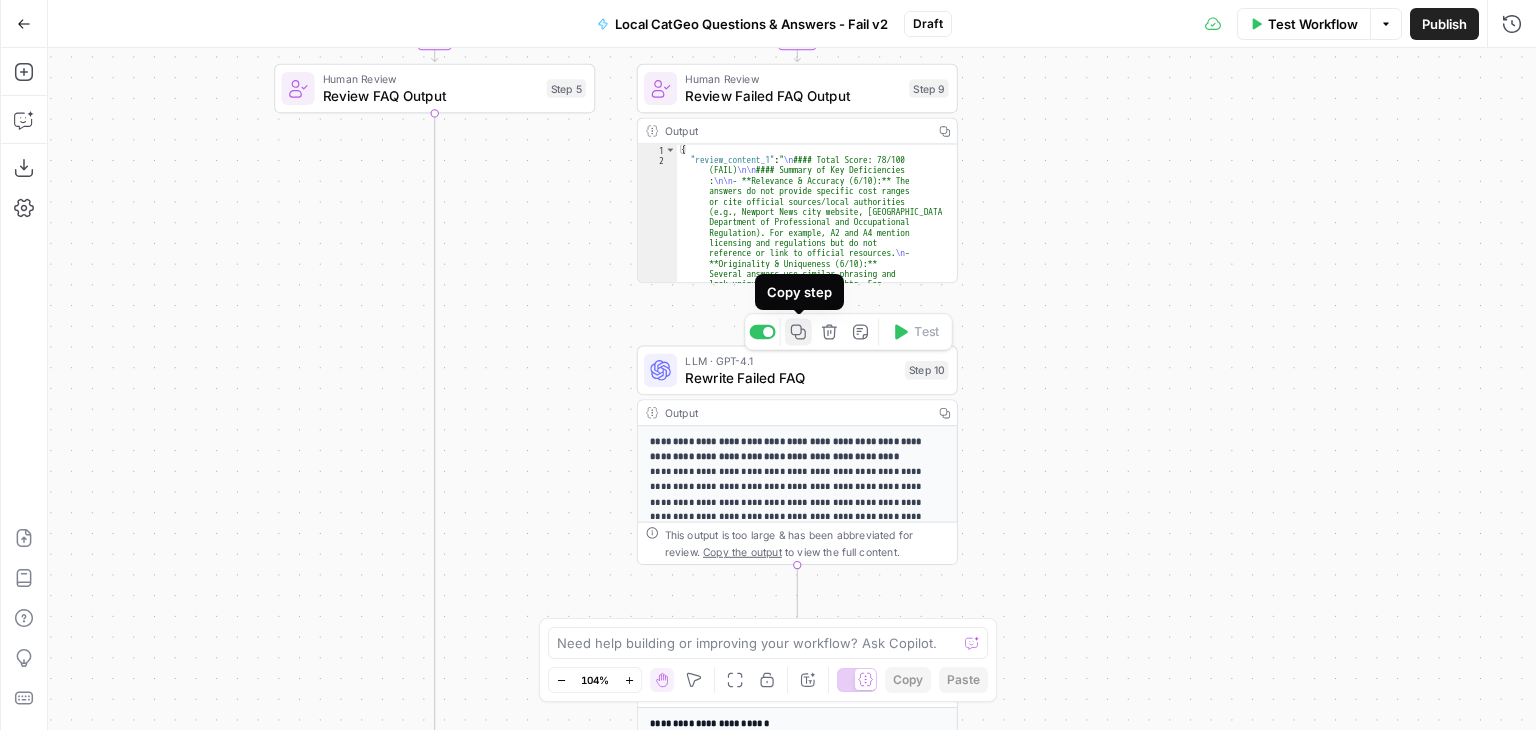 click 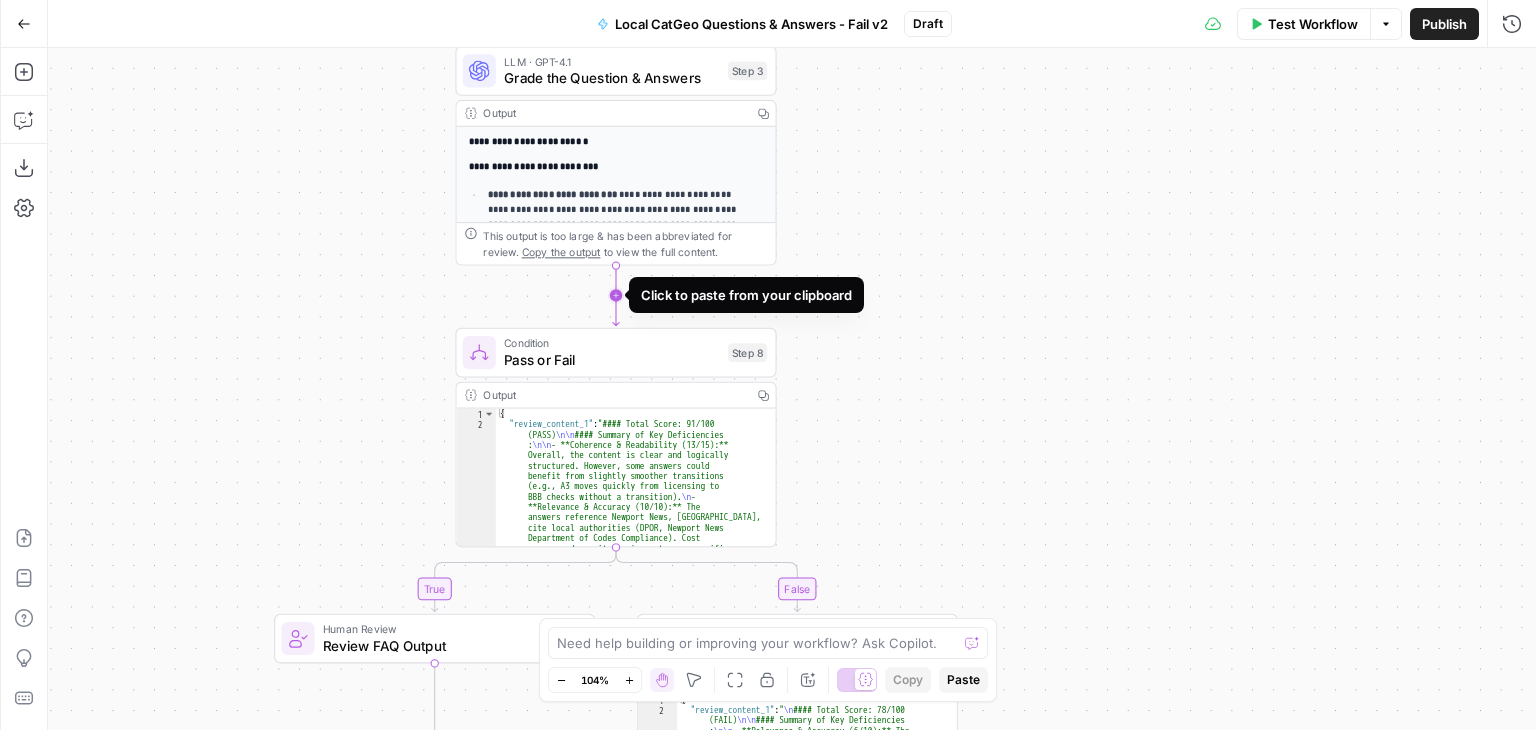 click 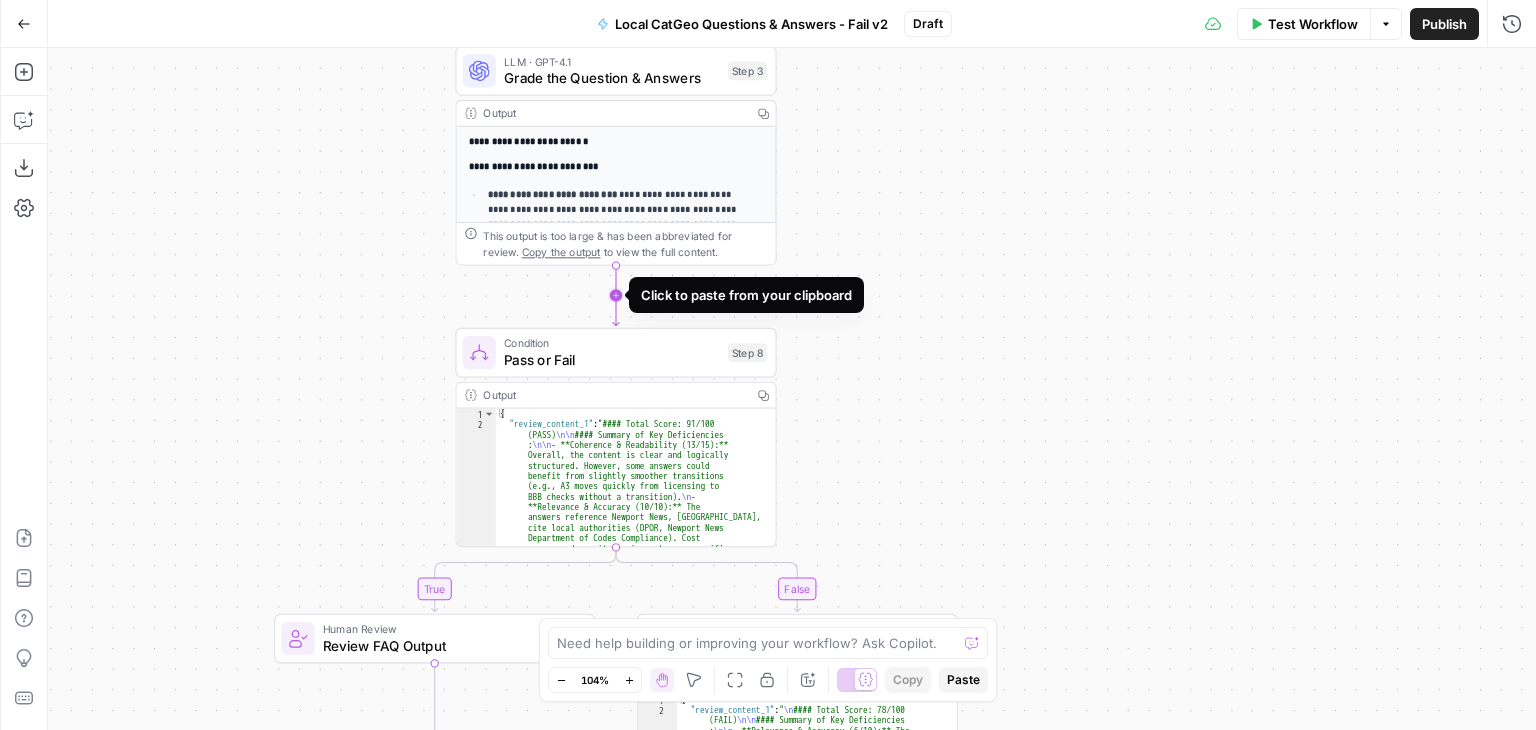 click on "**********" at bounding box center (792, 389) 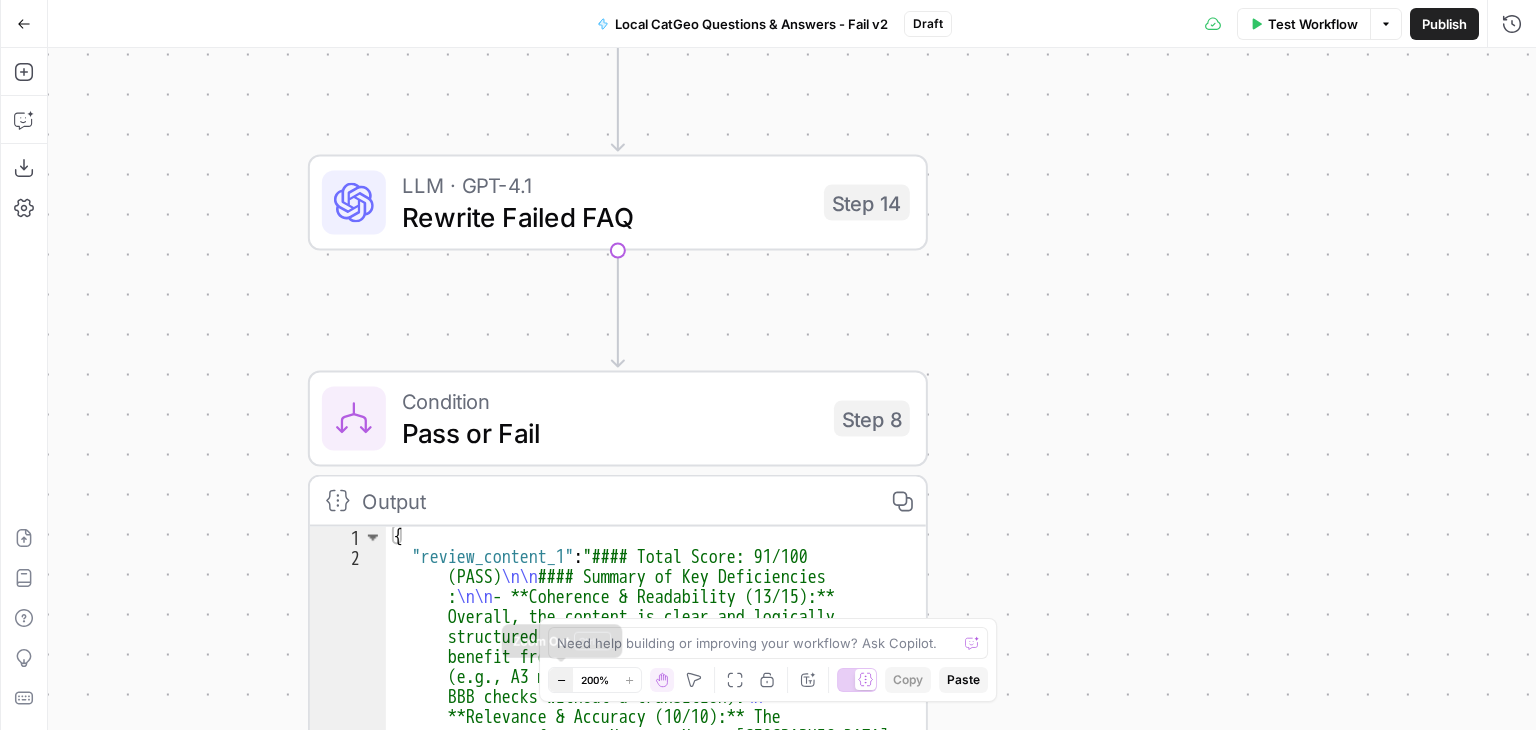 click 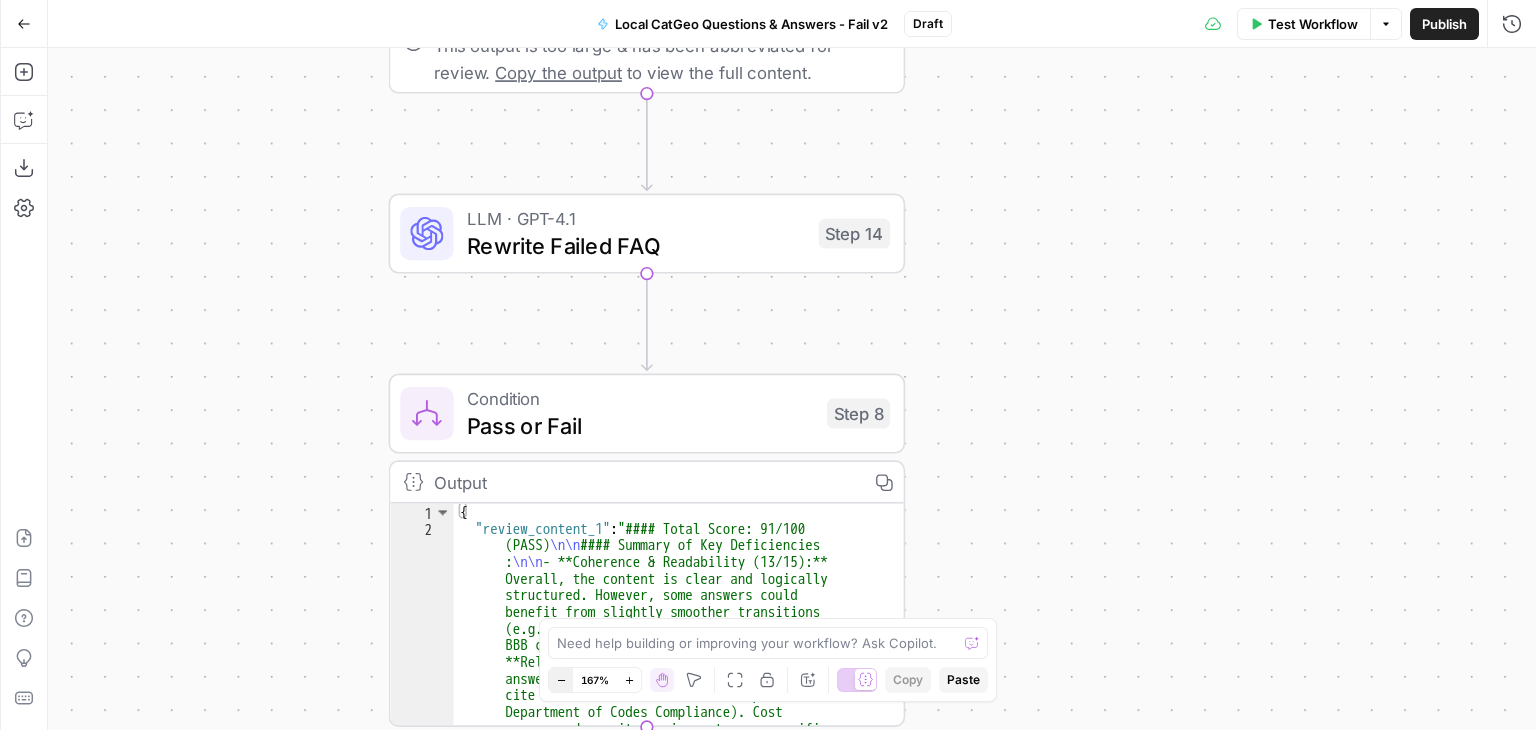 click 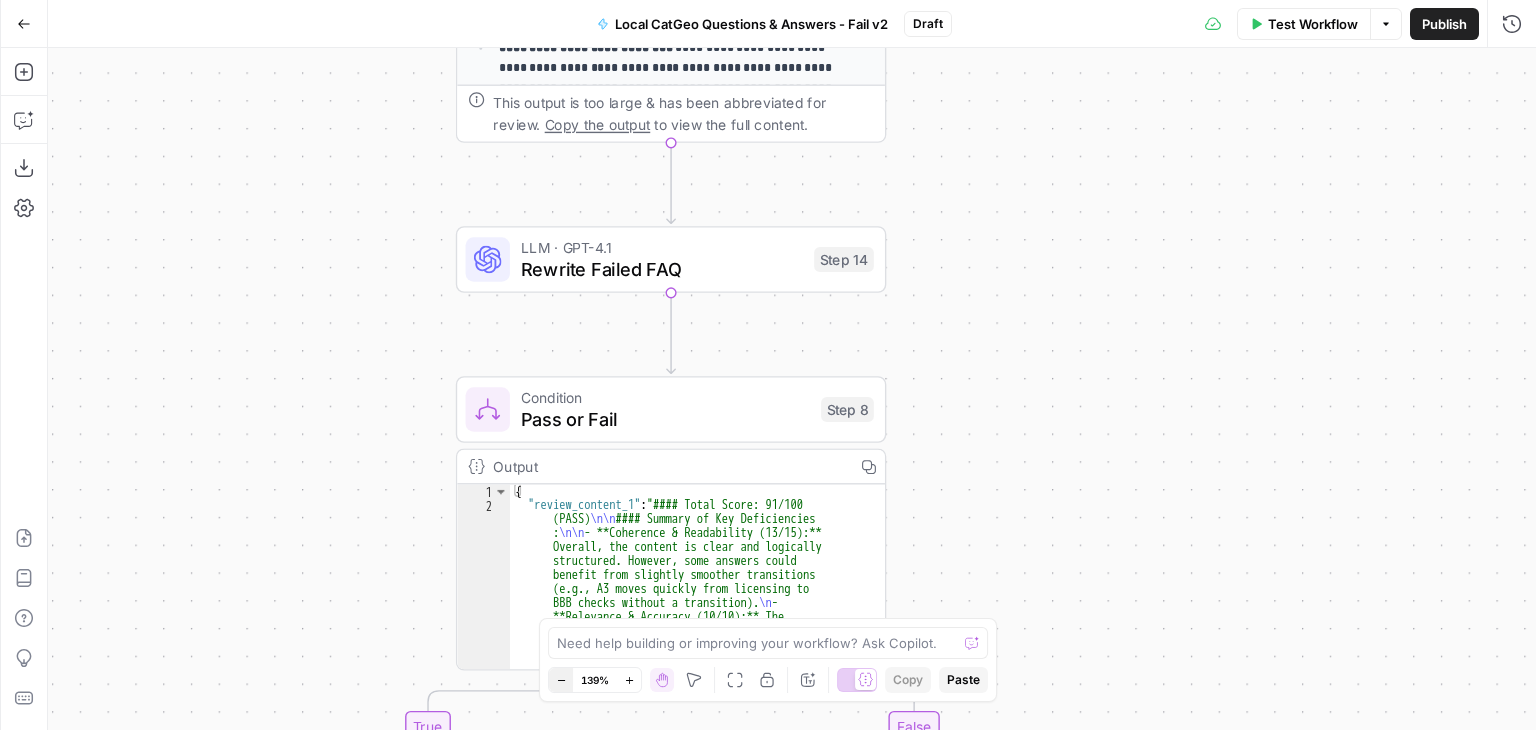click 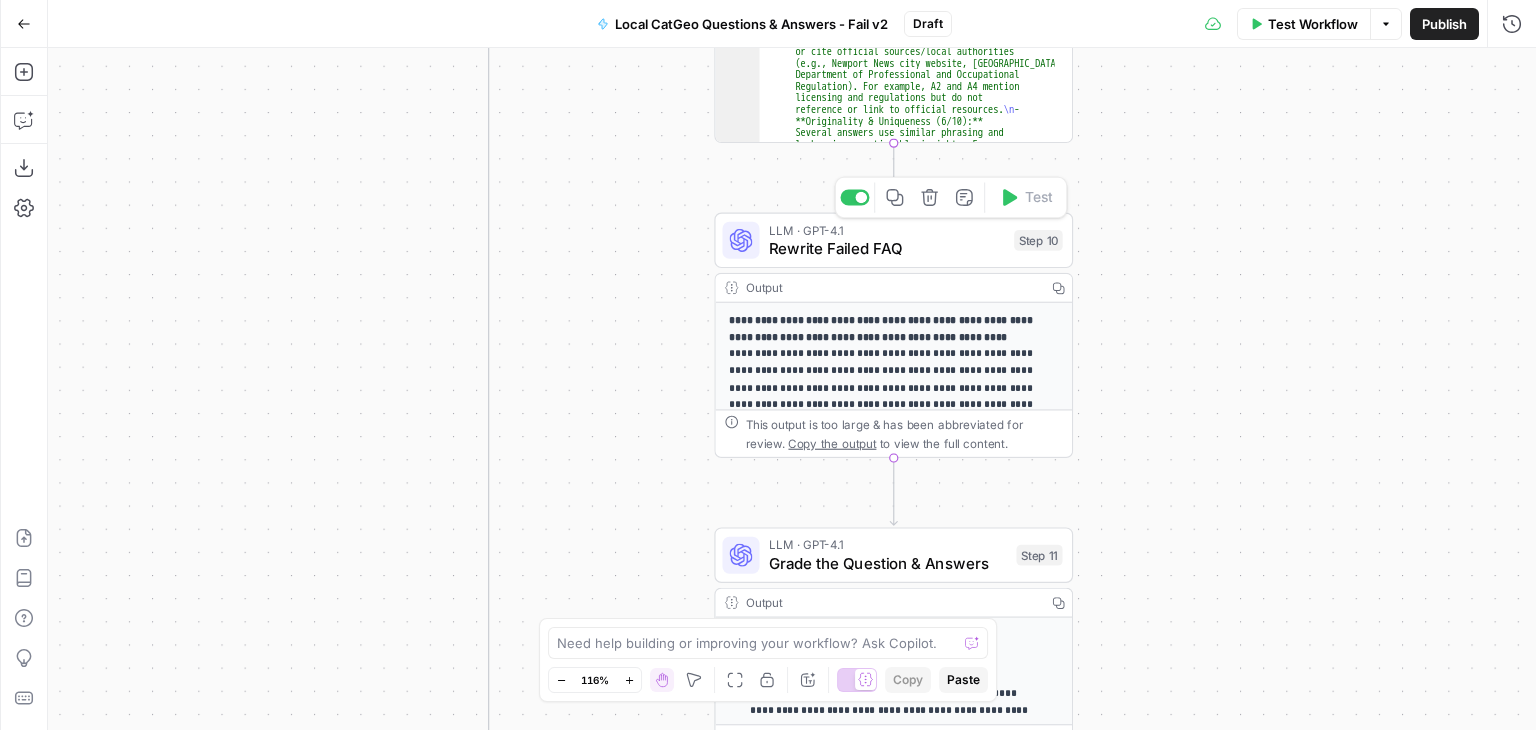 click on "Rewrite Failed FAQ" at bounding box center (887, 248) 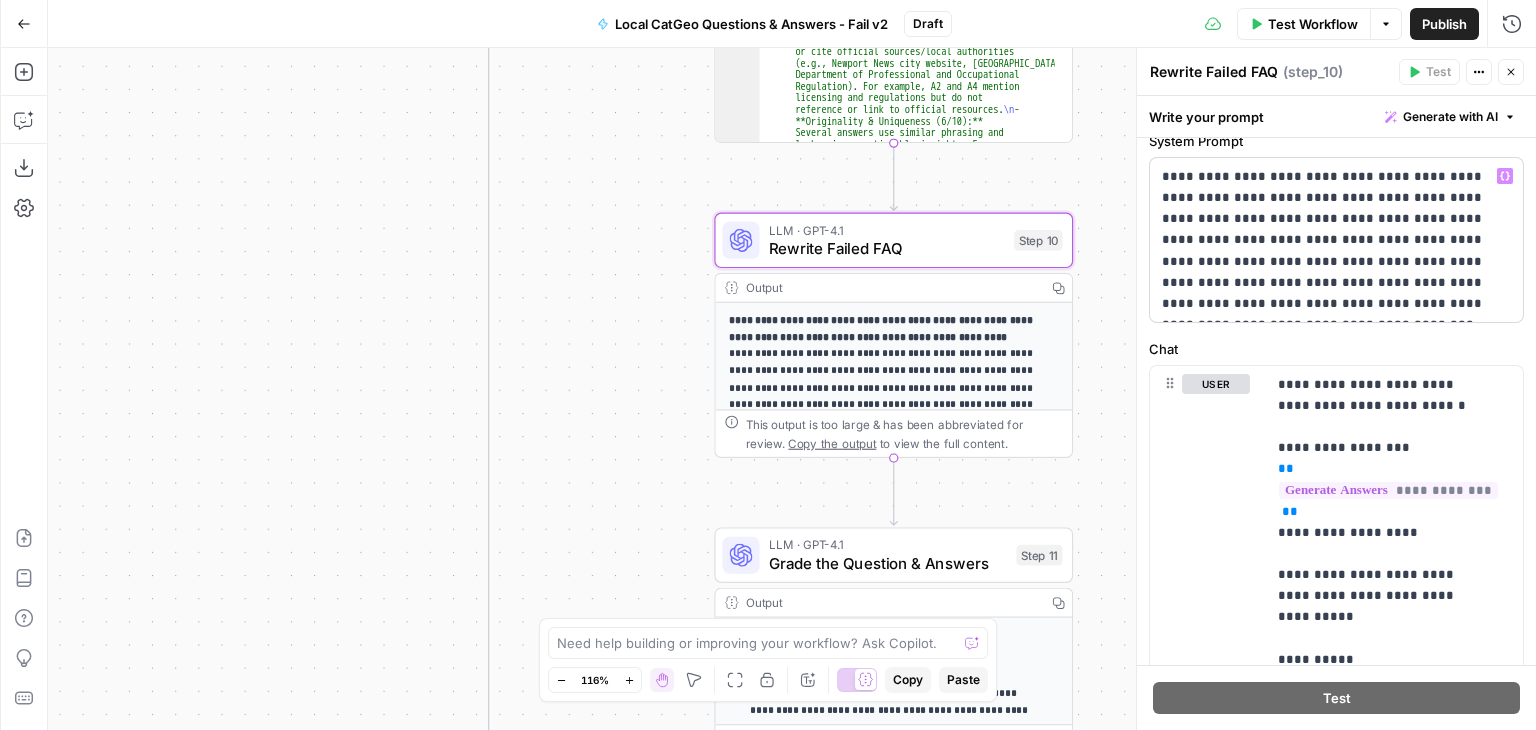 scroll, scrollTop: 200, scrollLeft: 0, axis: vertical 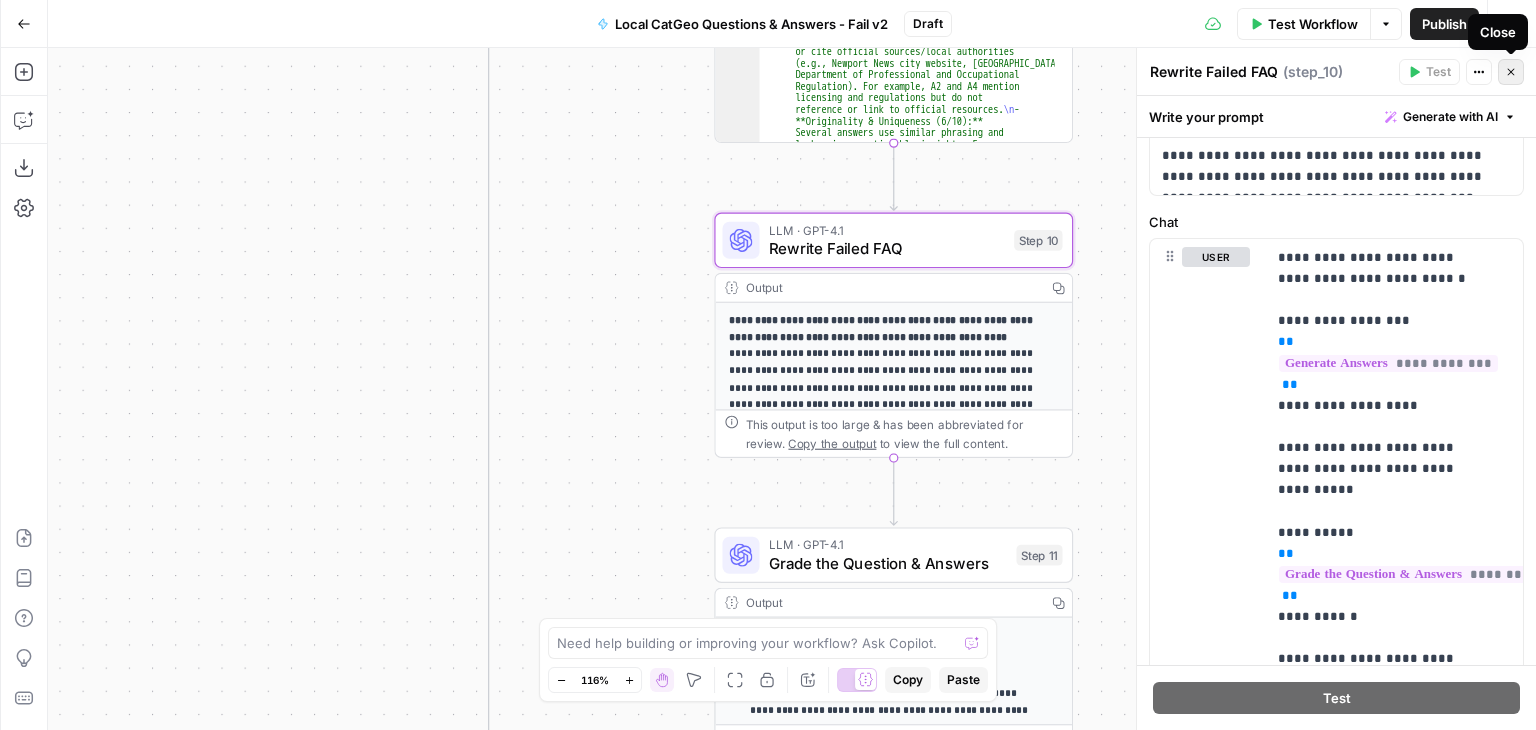 click 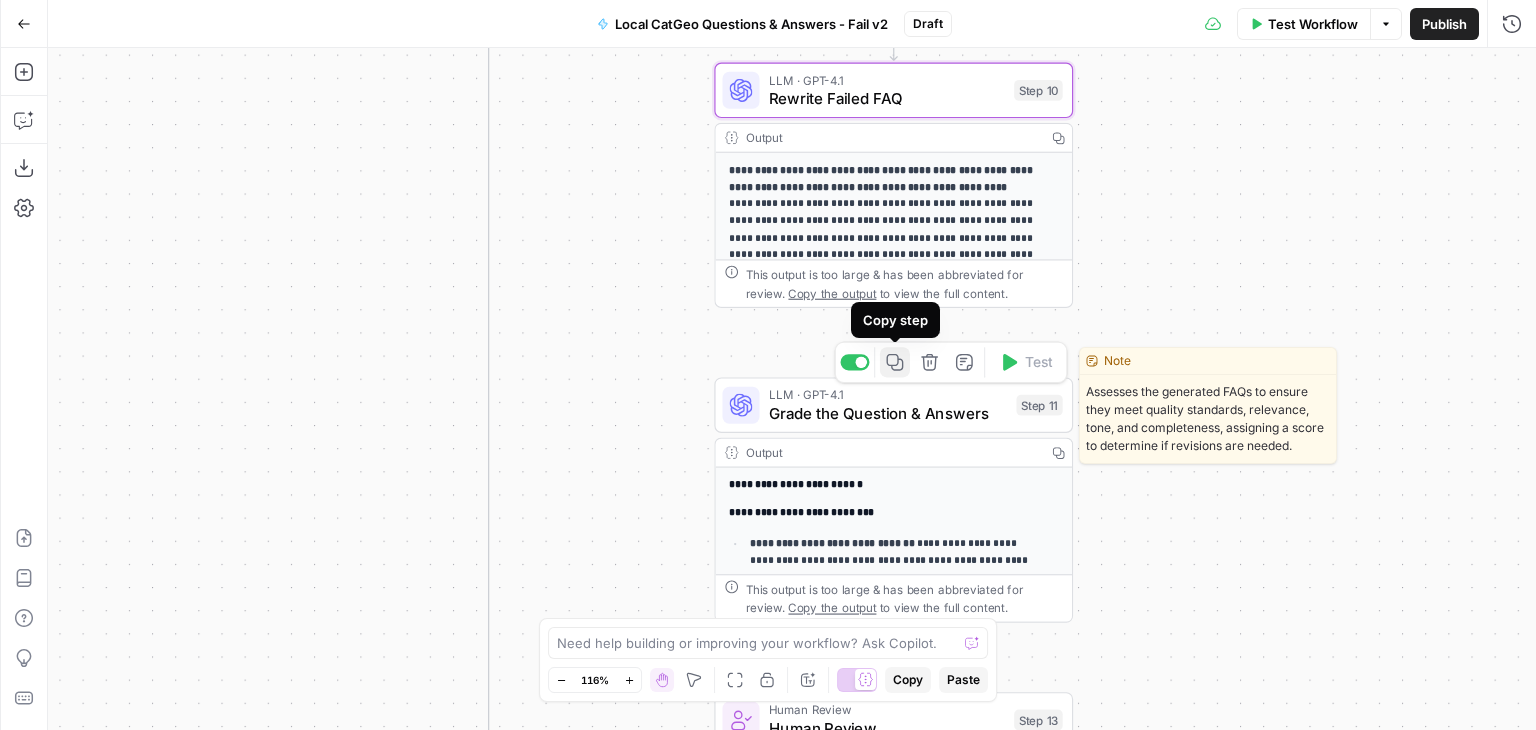 click 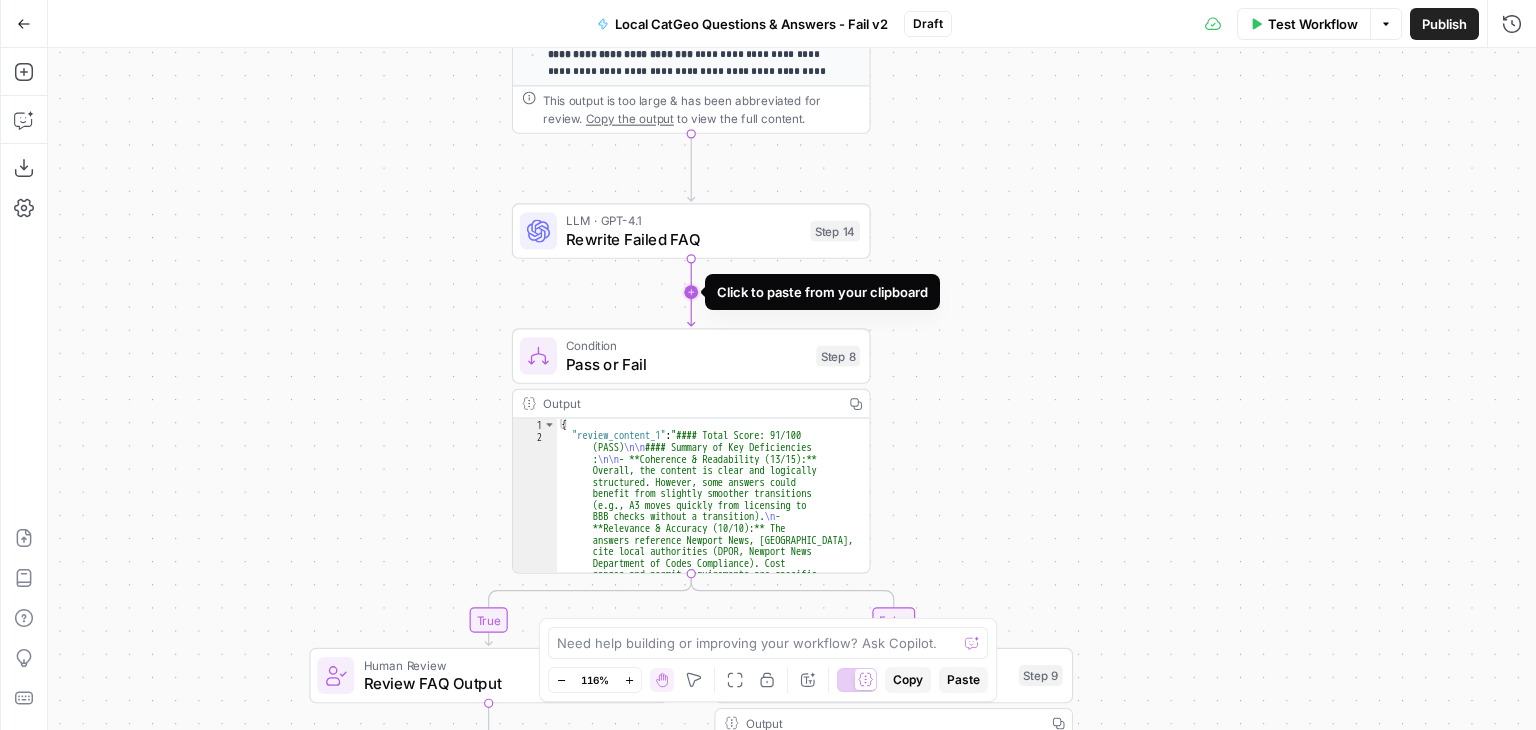 click 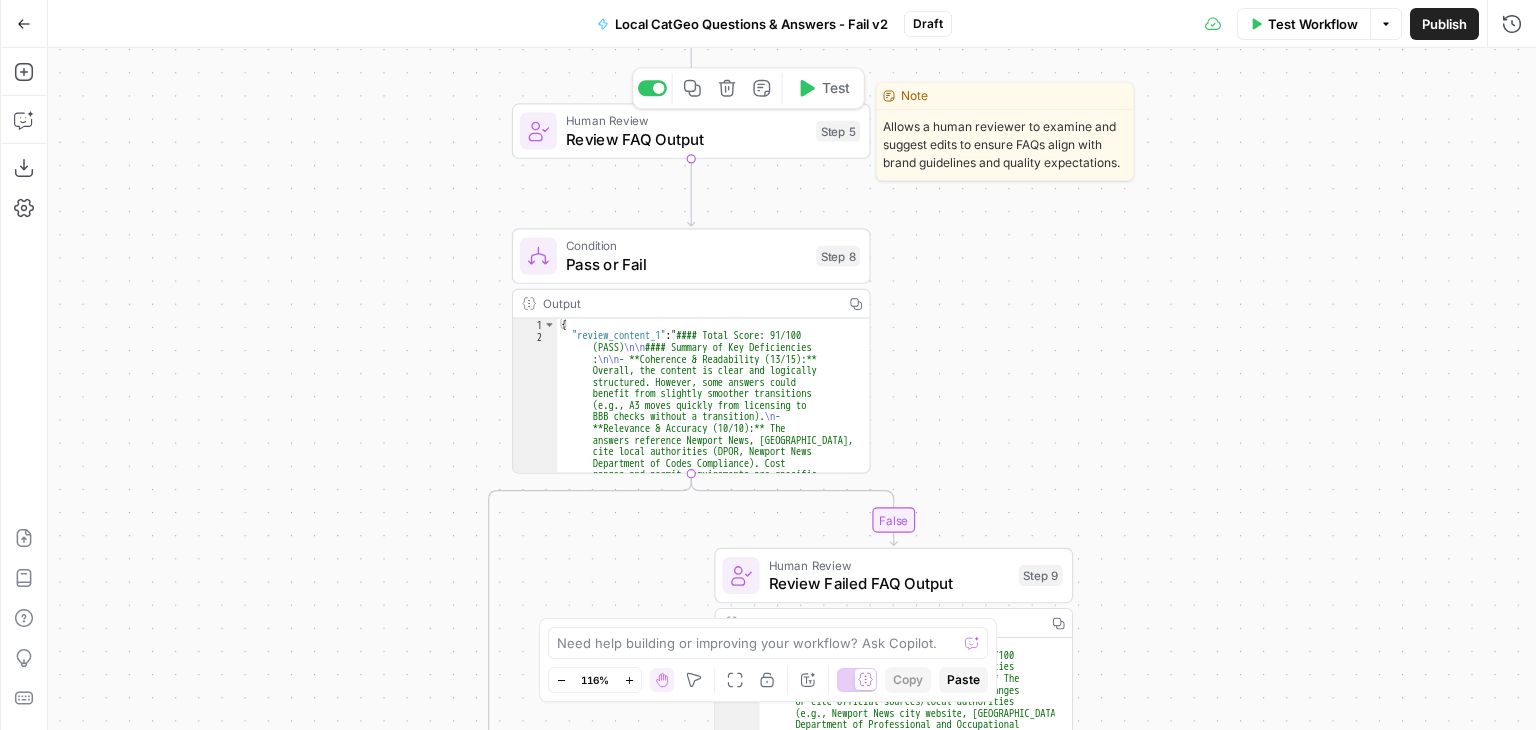 click on "Review FAQ Output" at bounding box center [686, 139] 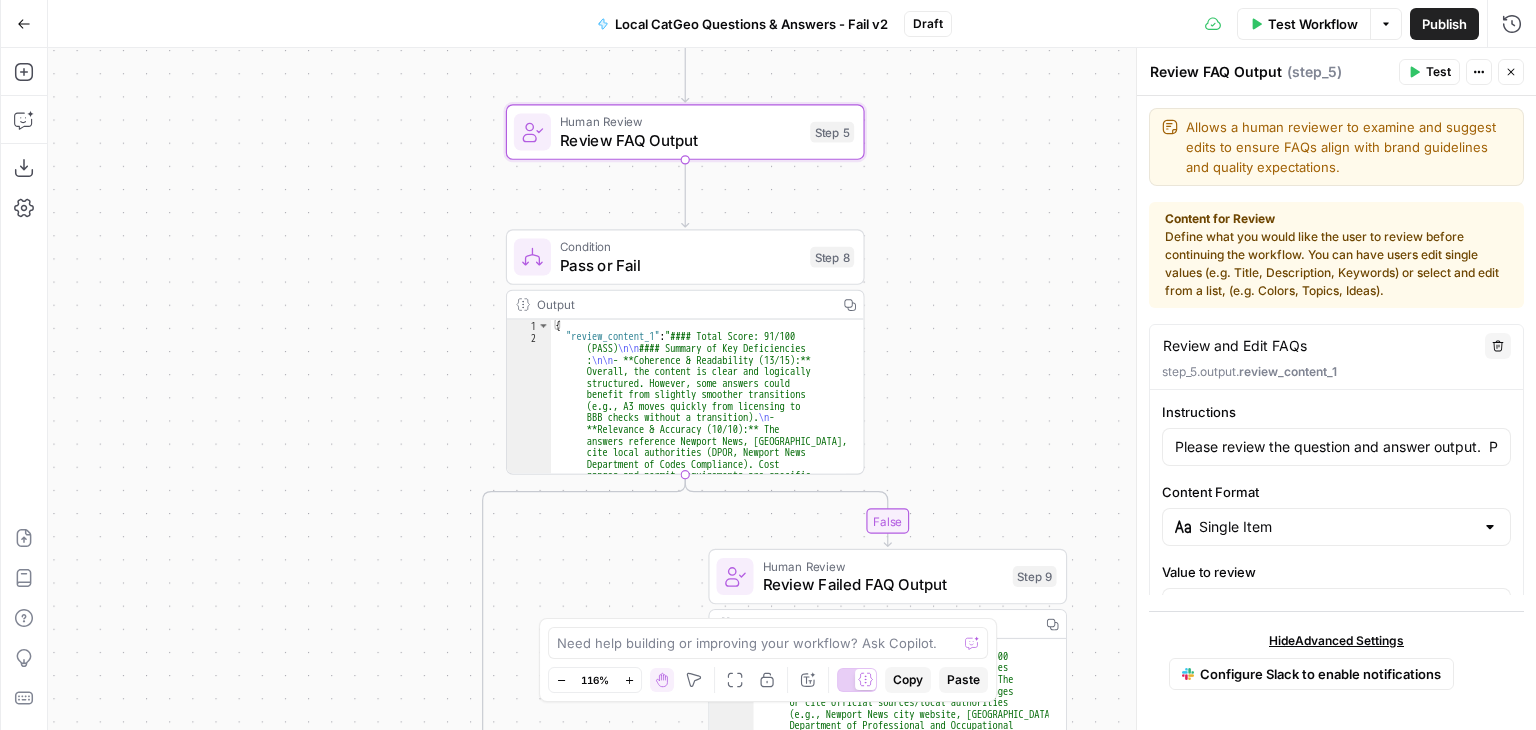 drag, startPoint x: 533, startPoint y: 599, endPoint x: 538, endPoint y: 565, distance: 34.36568 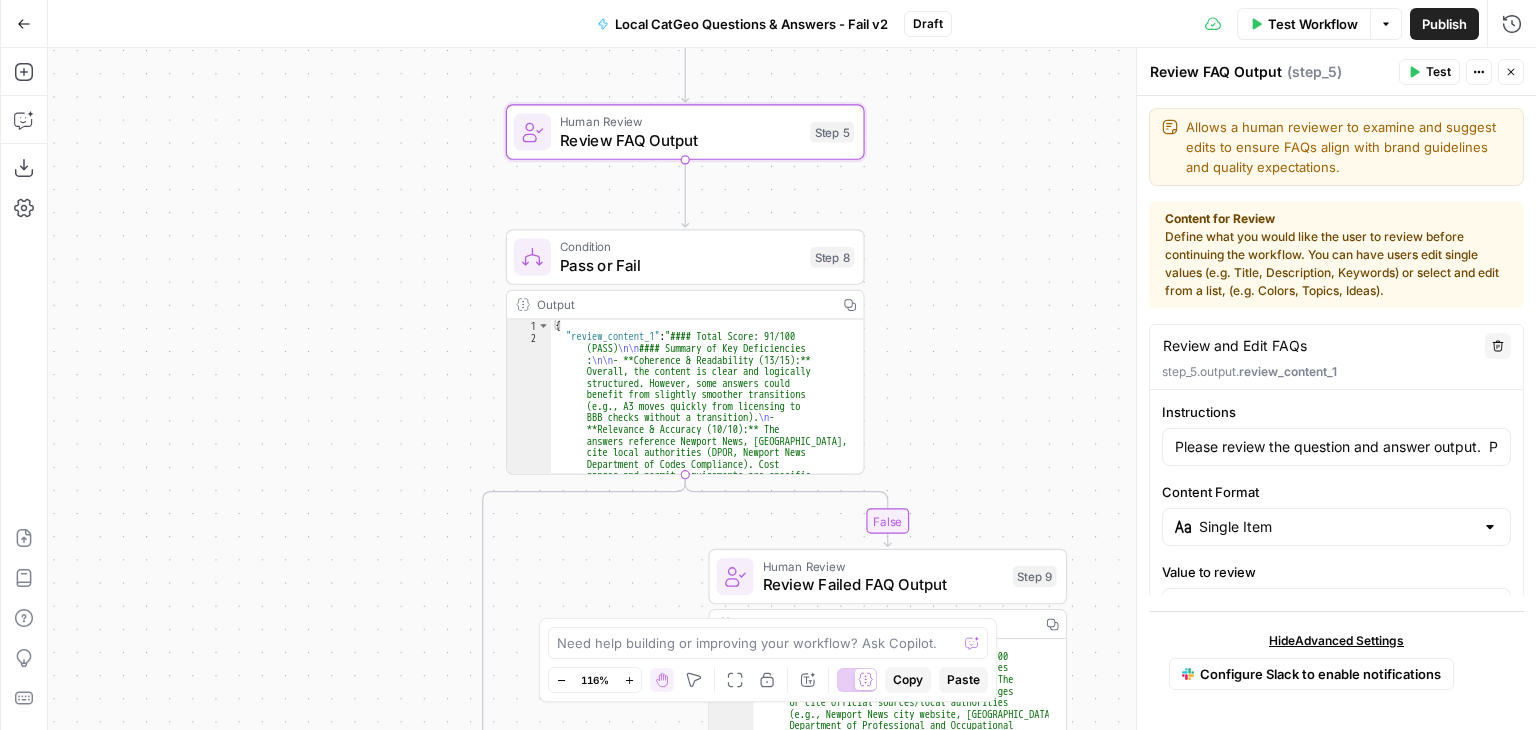click on "**********" at bounding box center (792, 389) 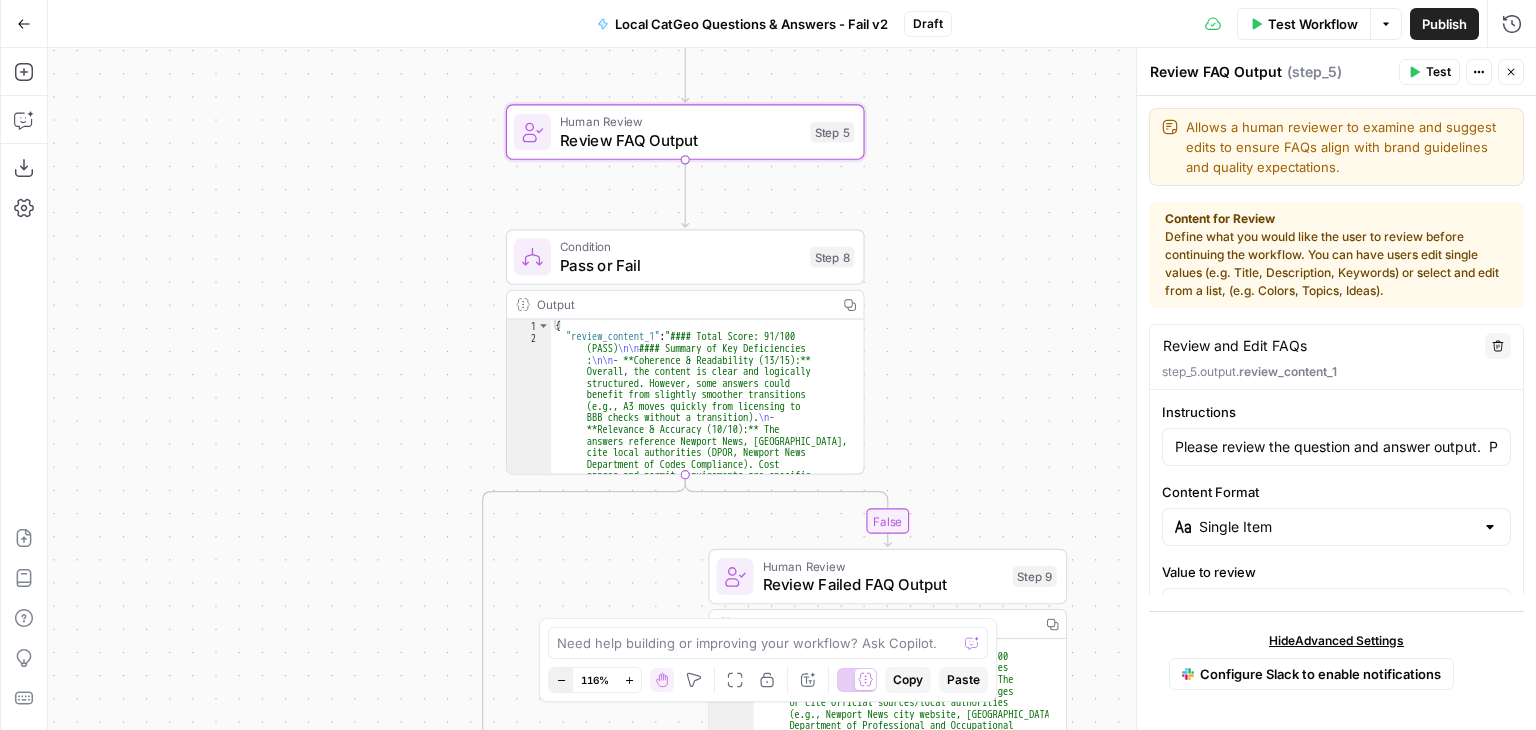click 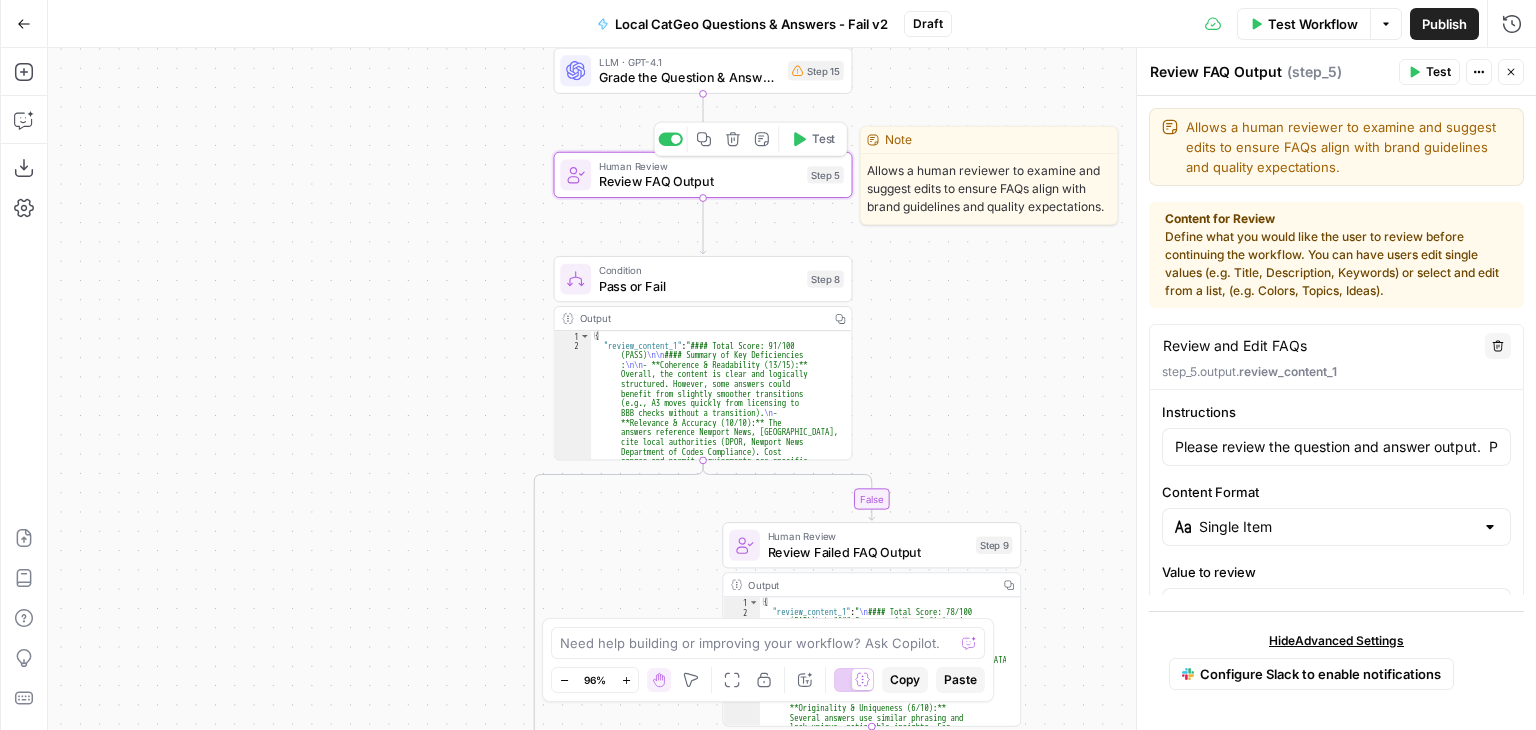 click on "Review FAQ Output" at bounding box center [699, 181] 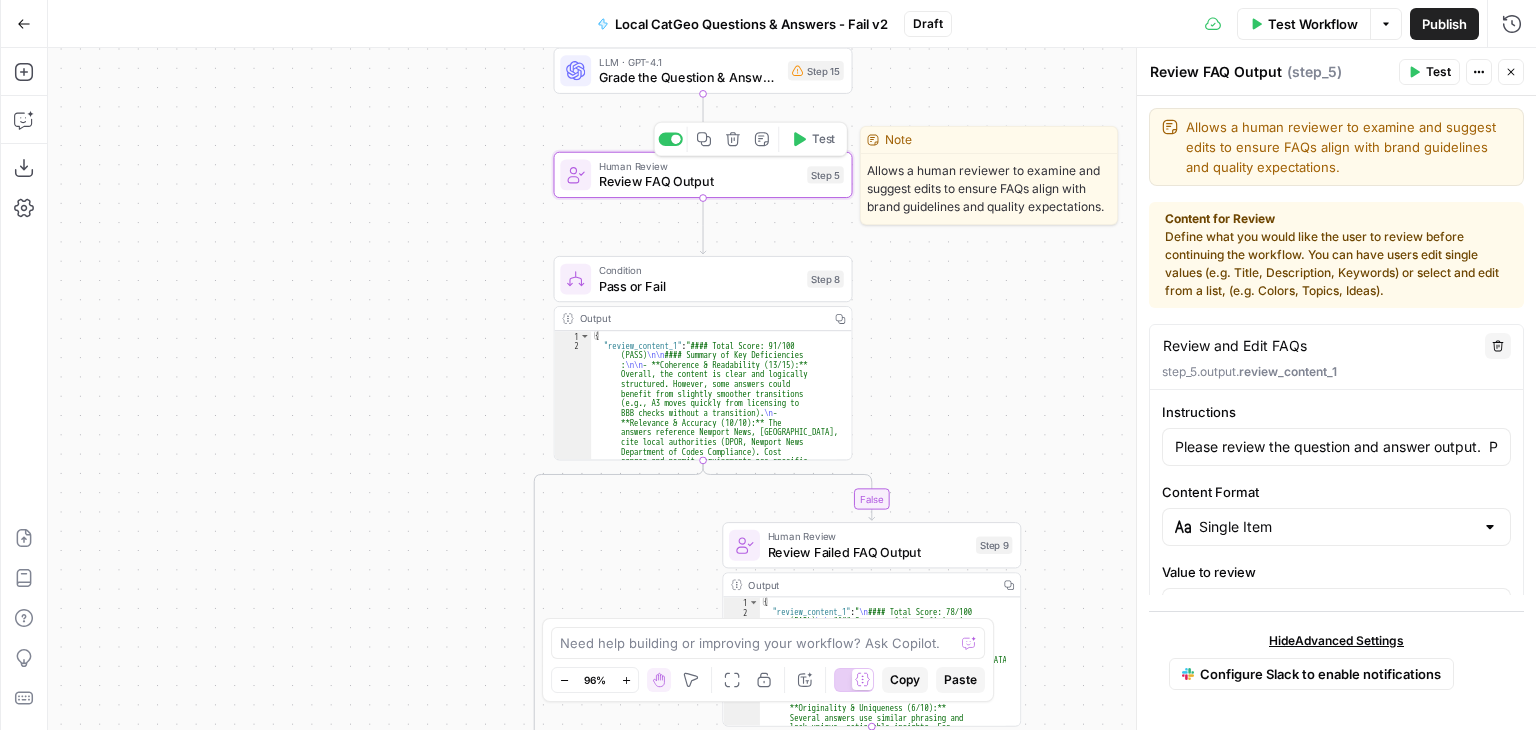click on "Review FAQ Output" at bounding box center (699, 181) 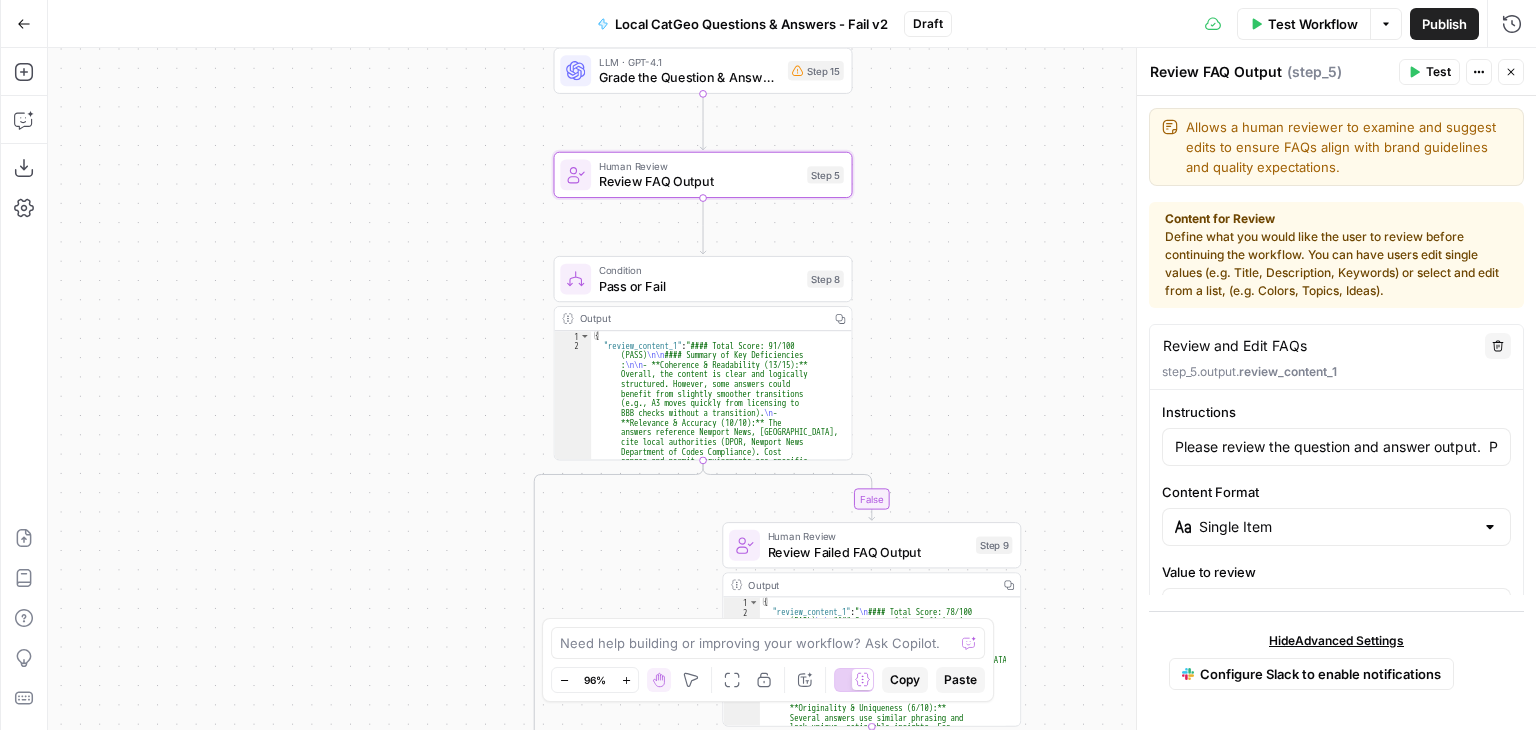 click on "**********" at bounding box center (792, 389) 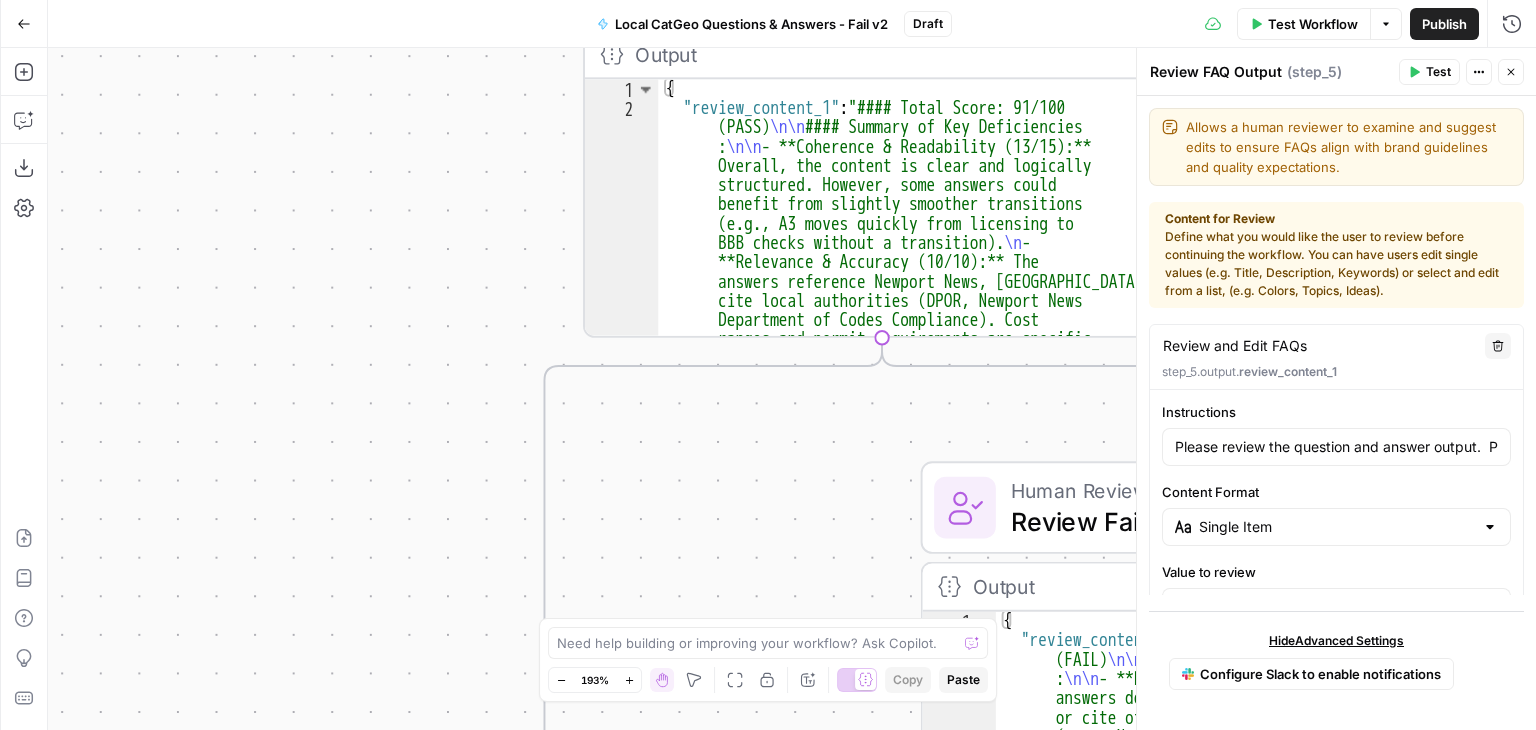 click on "Zoom Out 193% Zoom In" at bounding box center (595, 680) 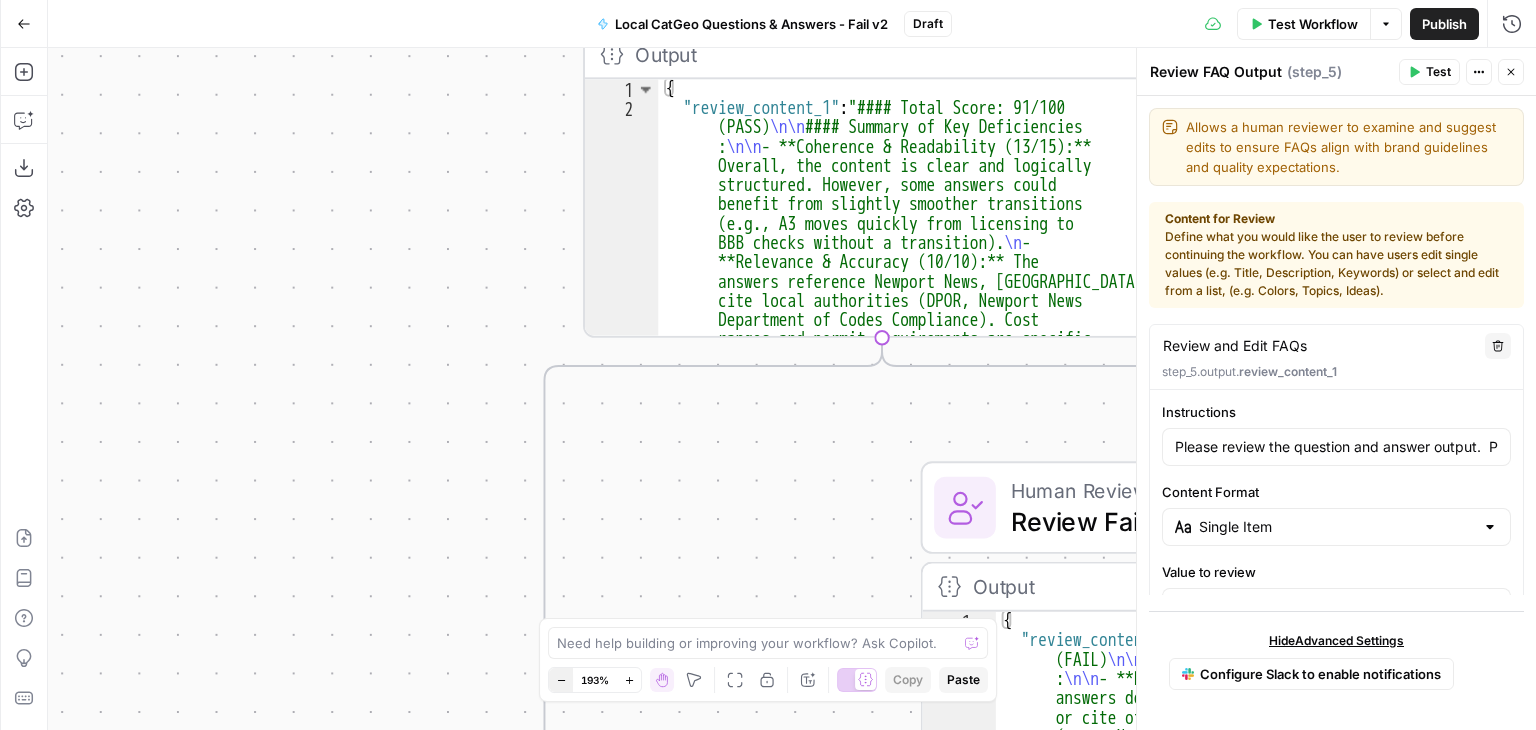 click 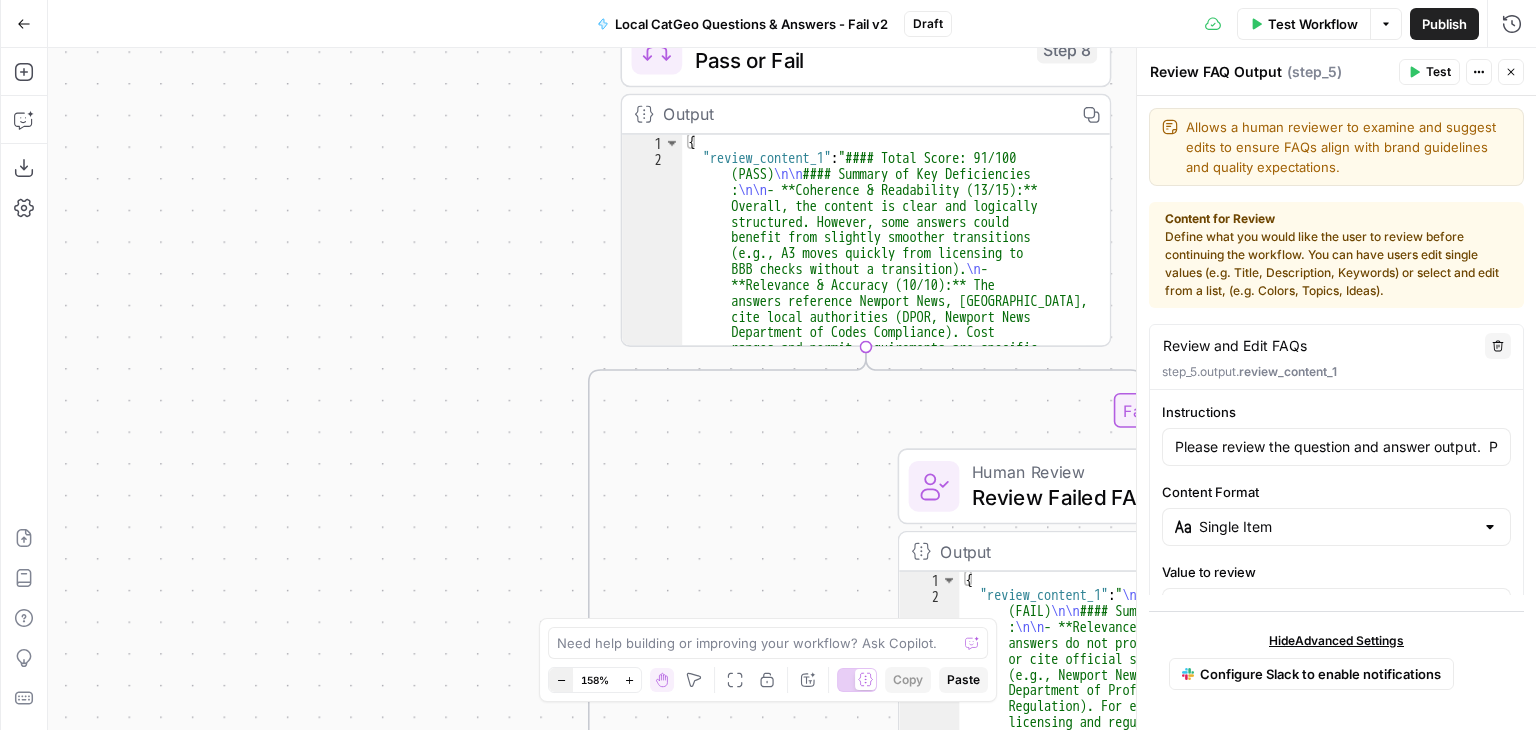 click 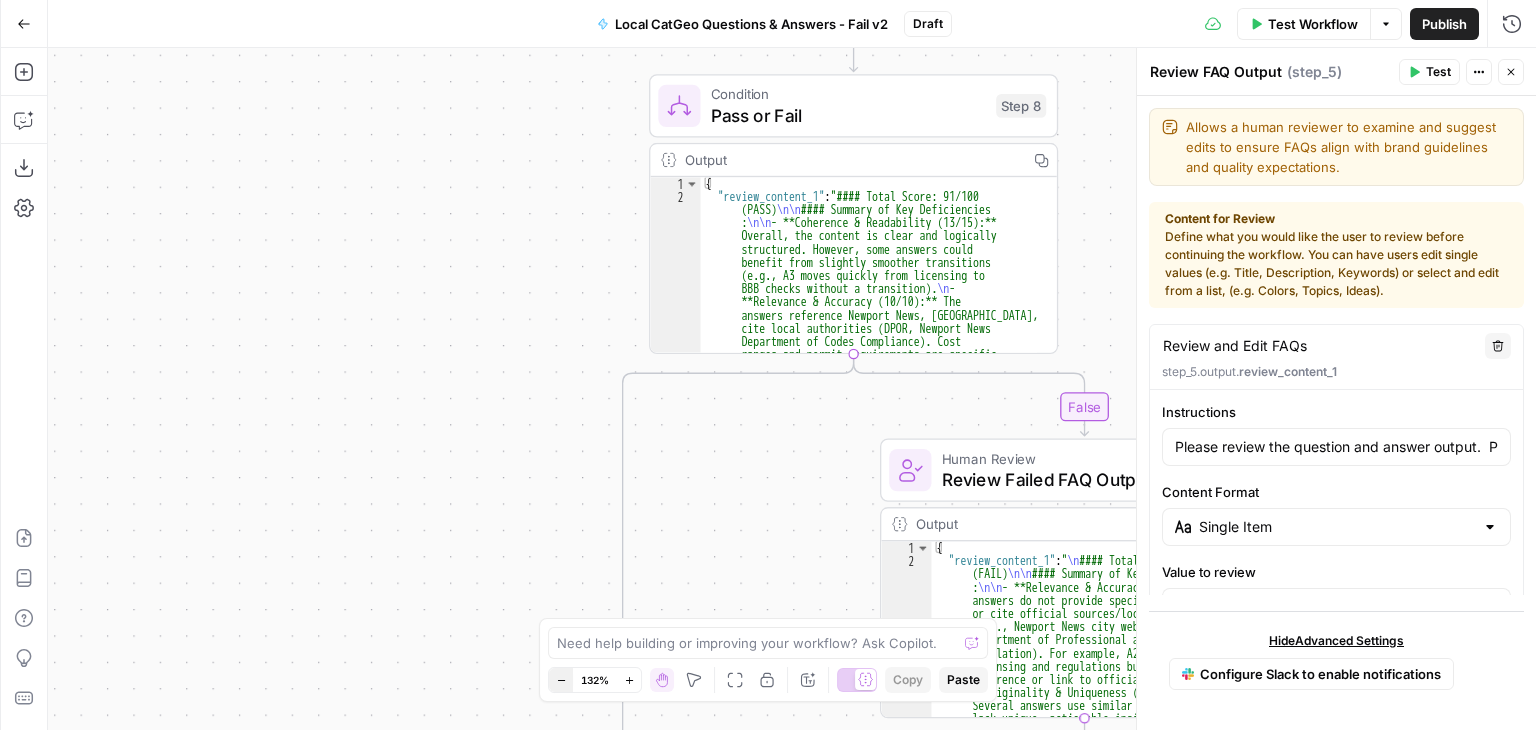 click 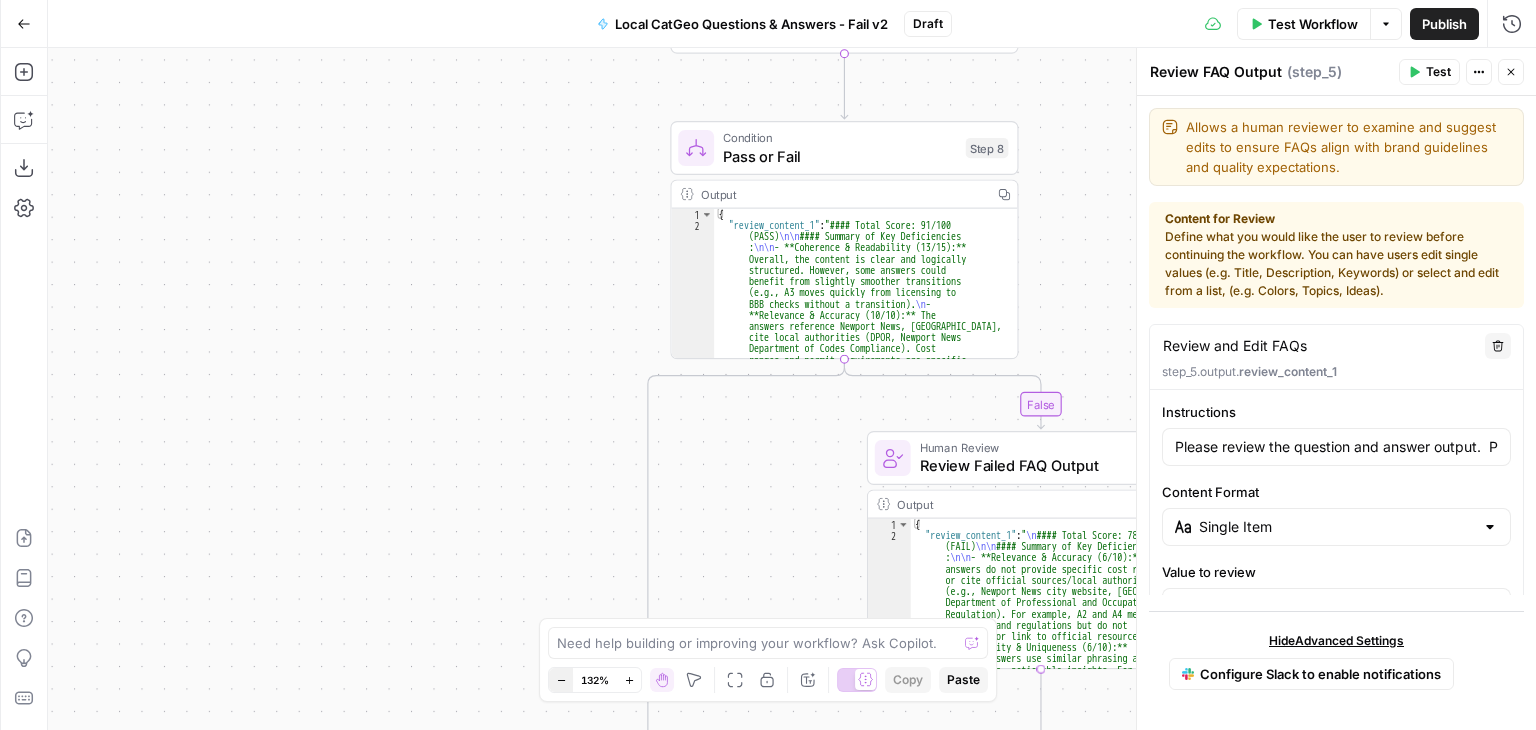 click 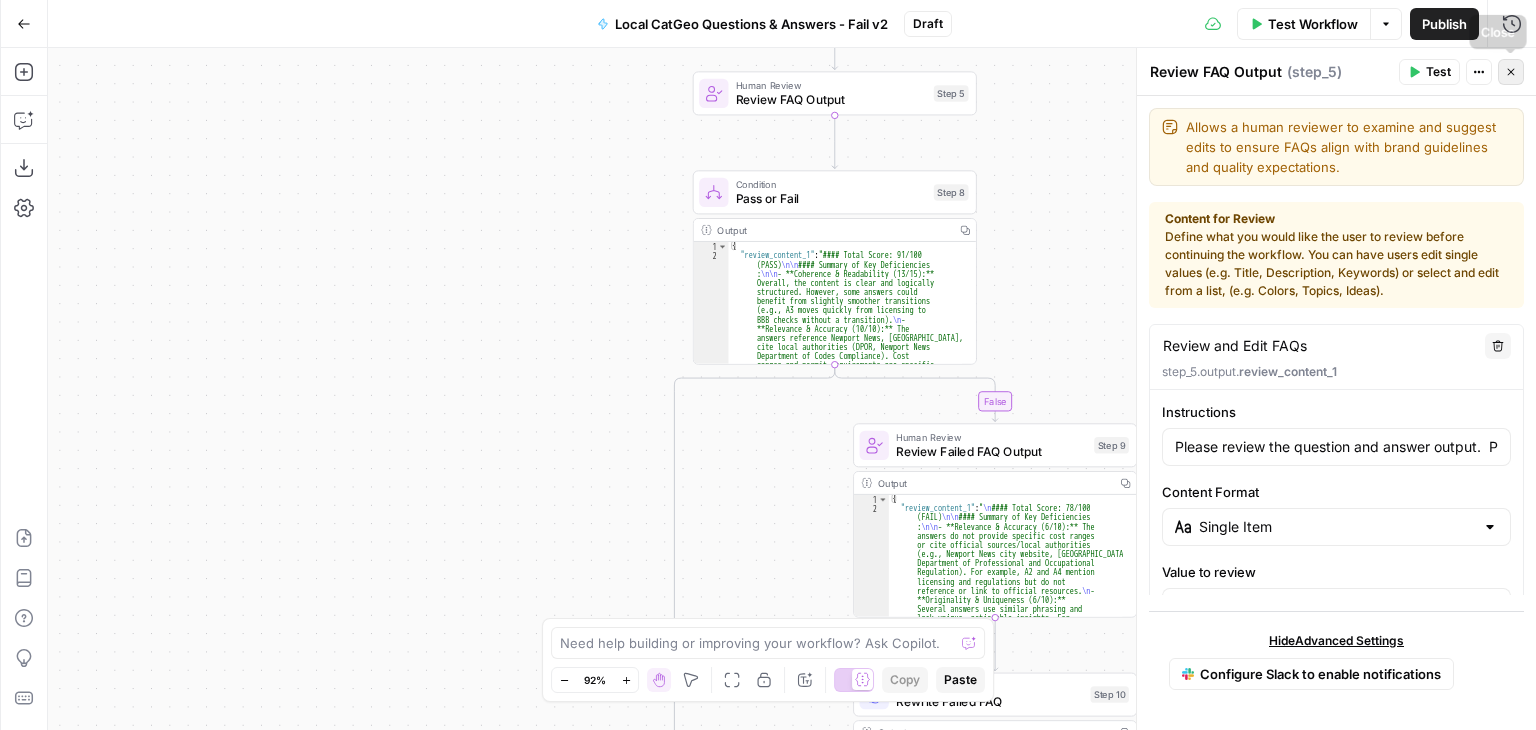click 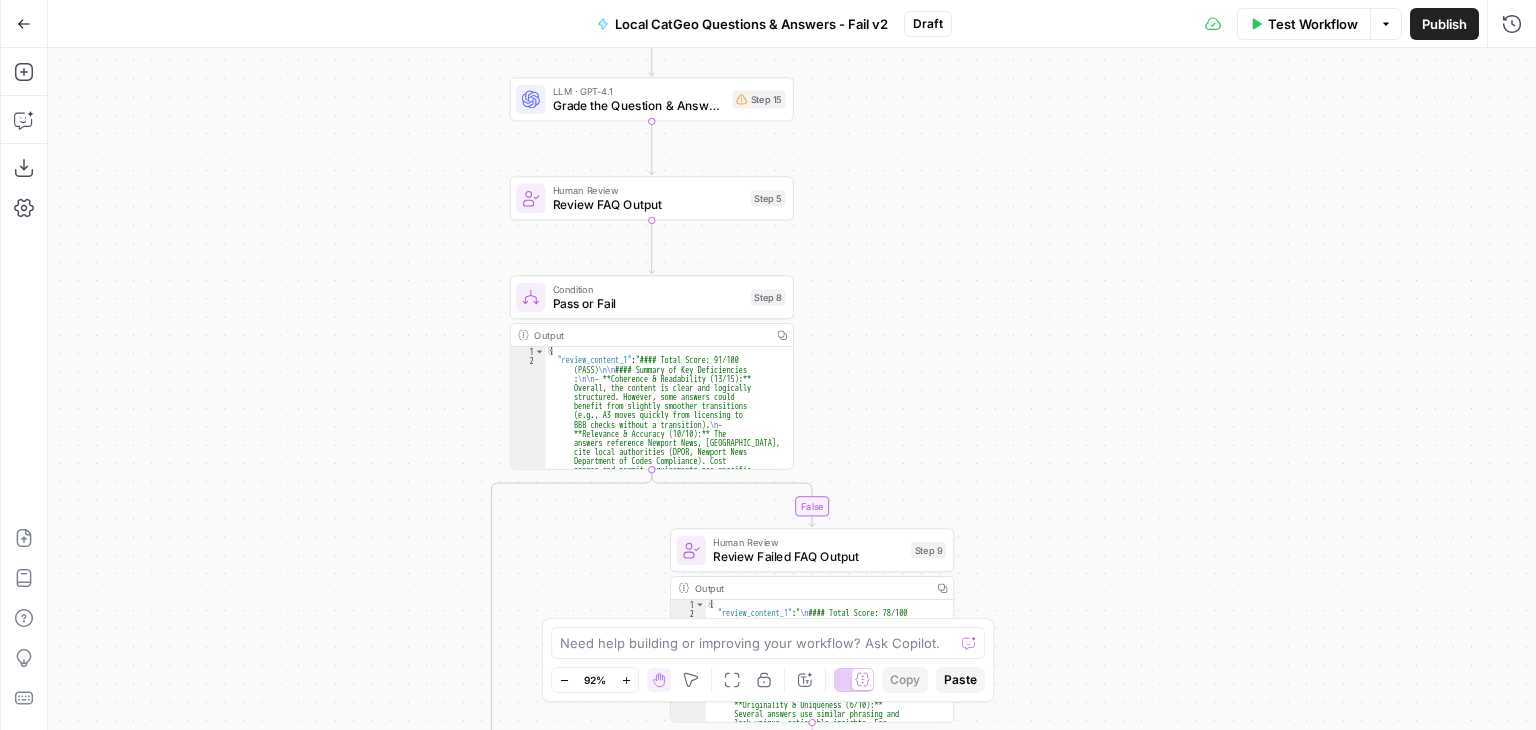 drag, startPoint x: 1228, startPoint y: 221, endPoint x: 1045, endPoint y: 326, distance: 210.98341 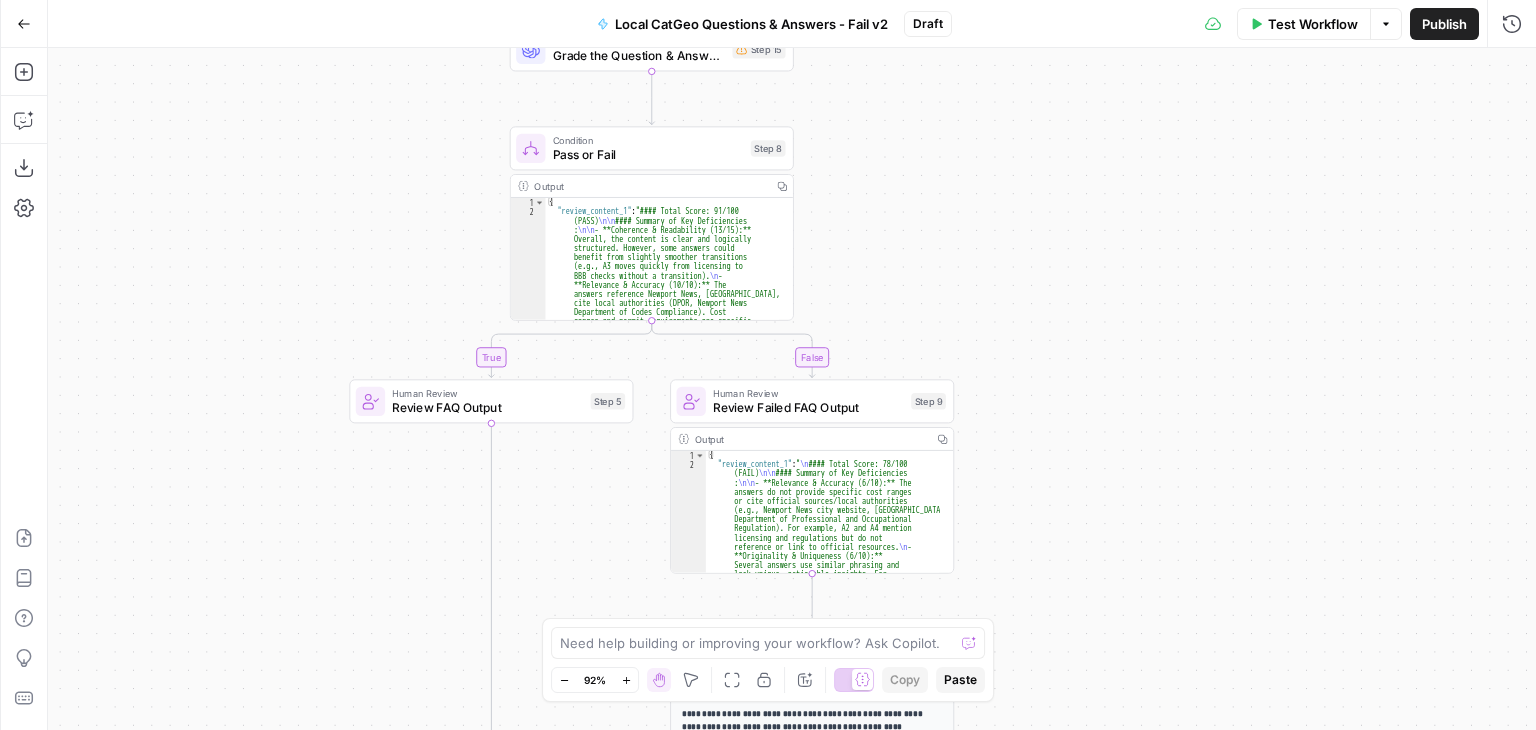 click on "**********" at bounding box center [792, 389] 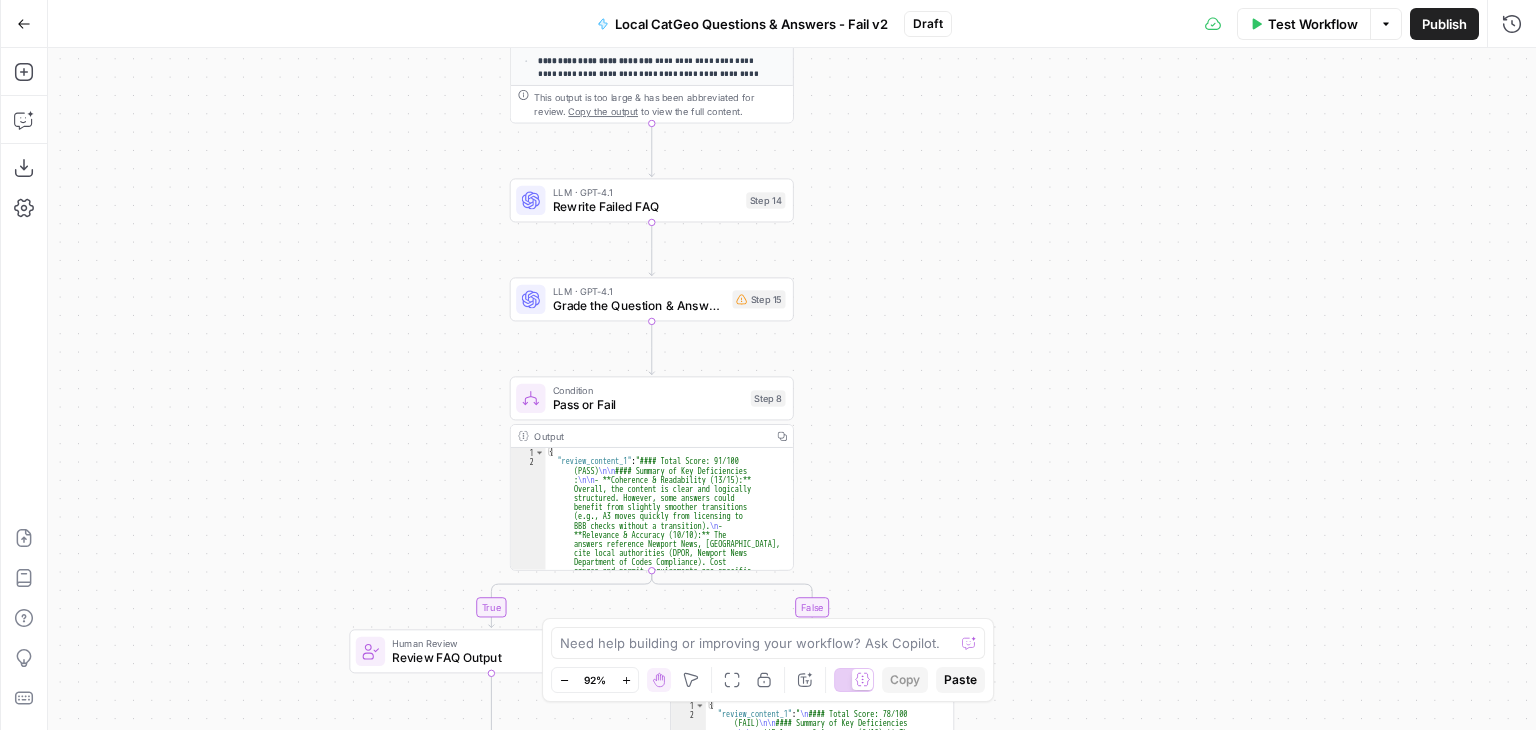 click on "**********" at bounding box center [792, 389] 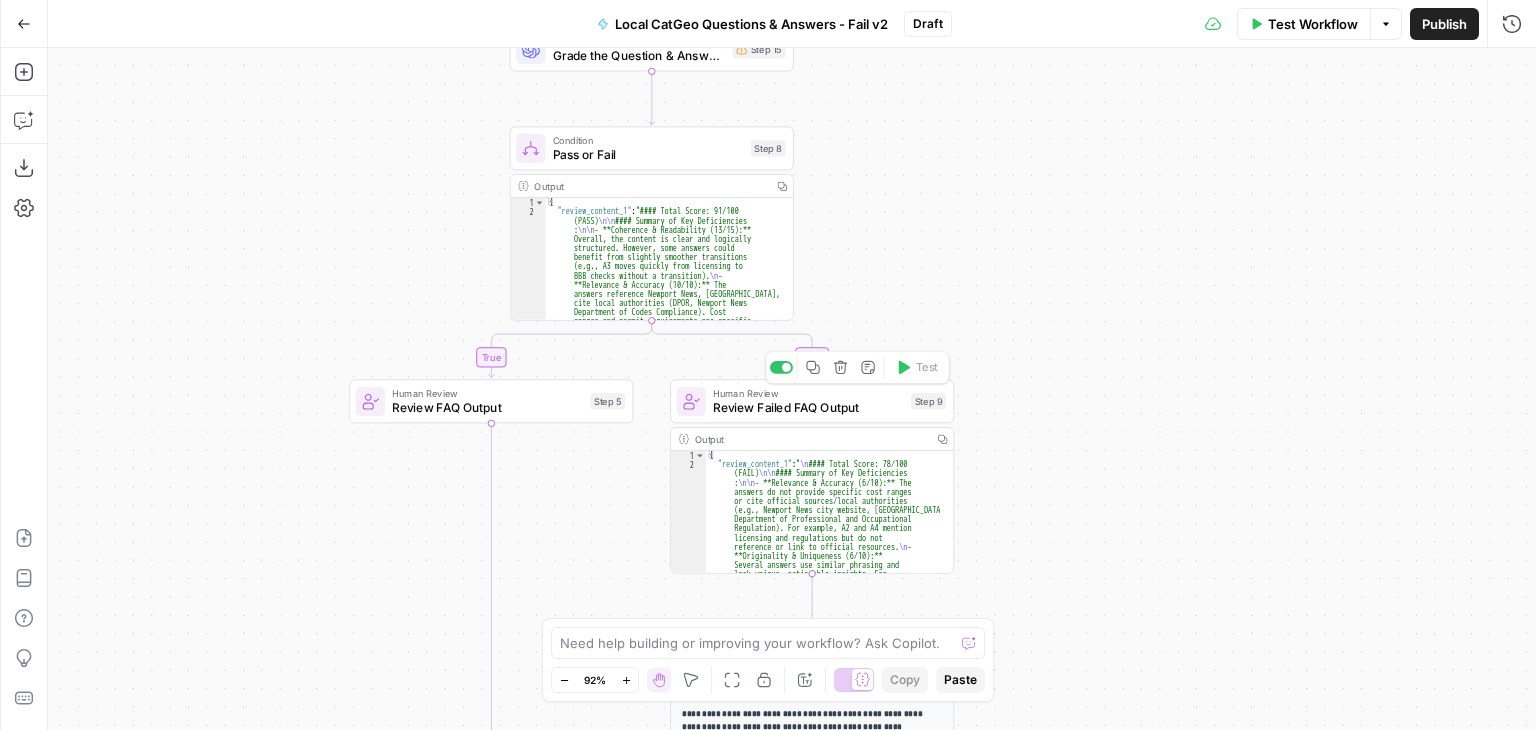 click on "Human Review  Review Failed FAQ Output Step 9 Copy step Delete step Add Note Test" at bounding box center [812, 401] 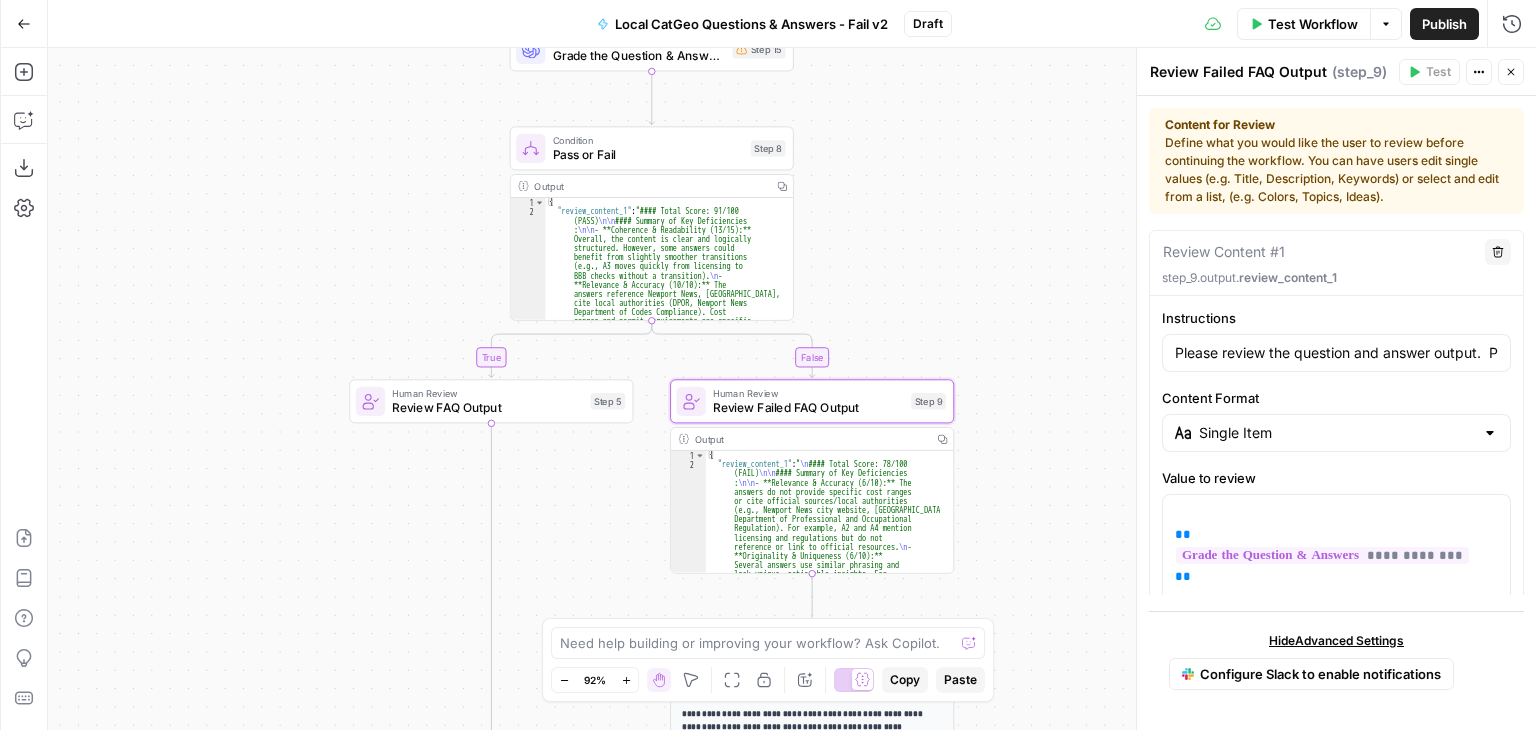 scroll, scrollTop: 77, scrollLeft: 0, axis: vertical 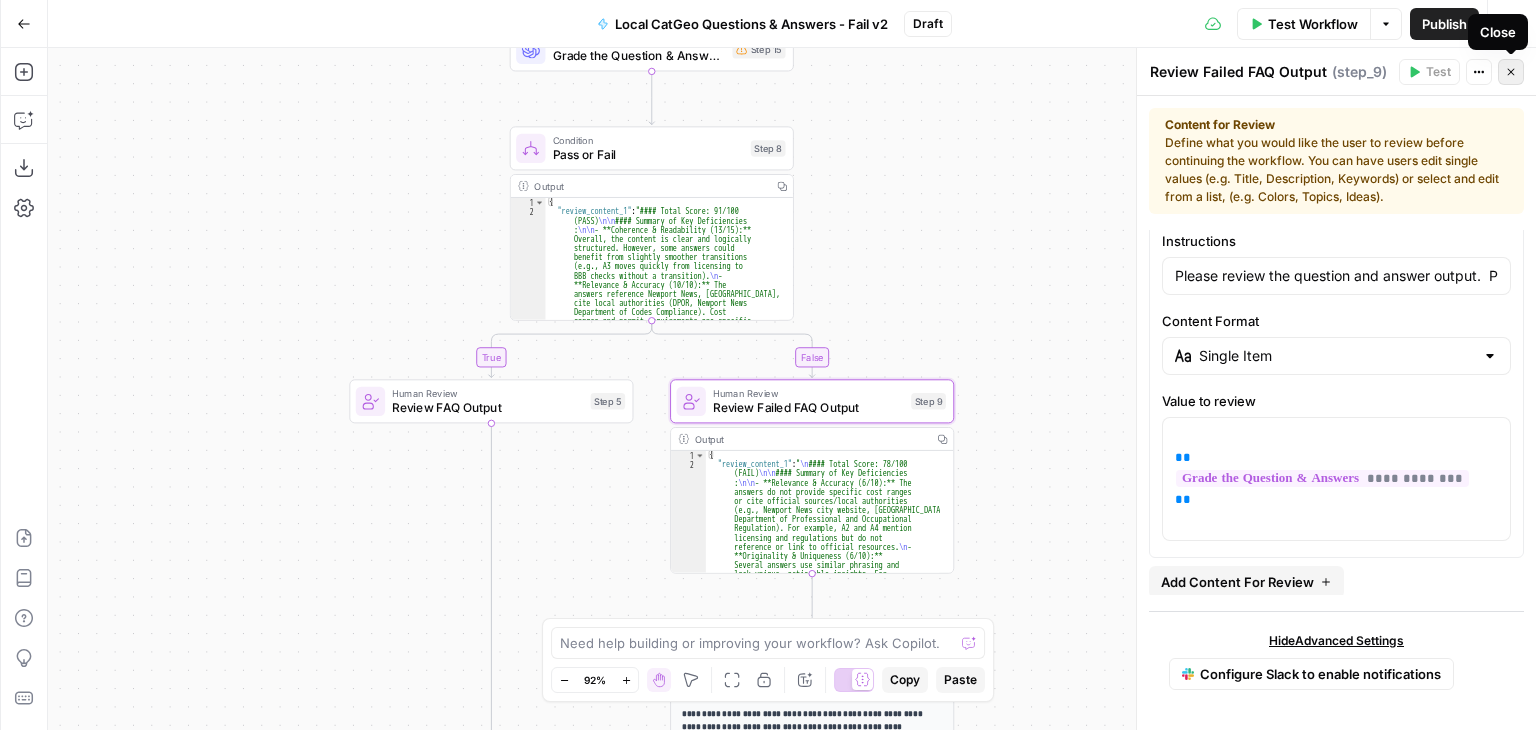 click on "Close" at bounding box center (1511, 72) 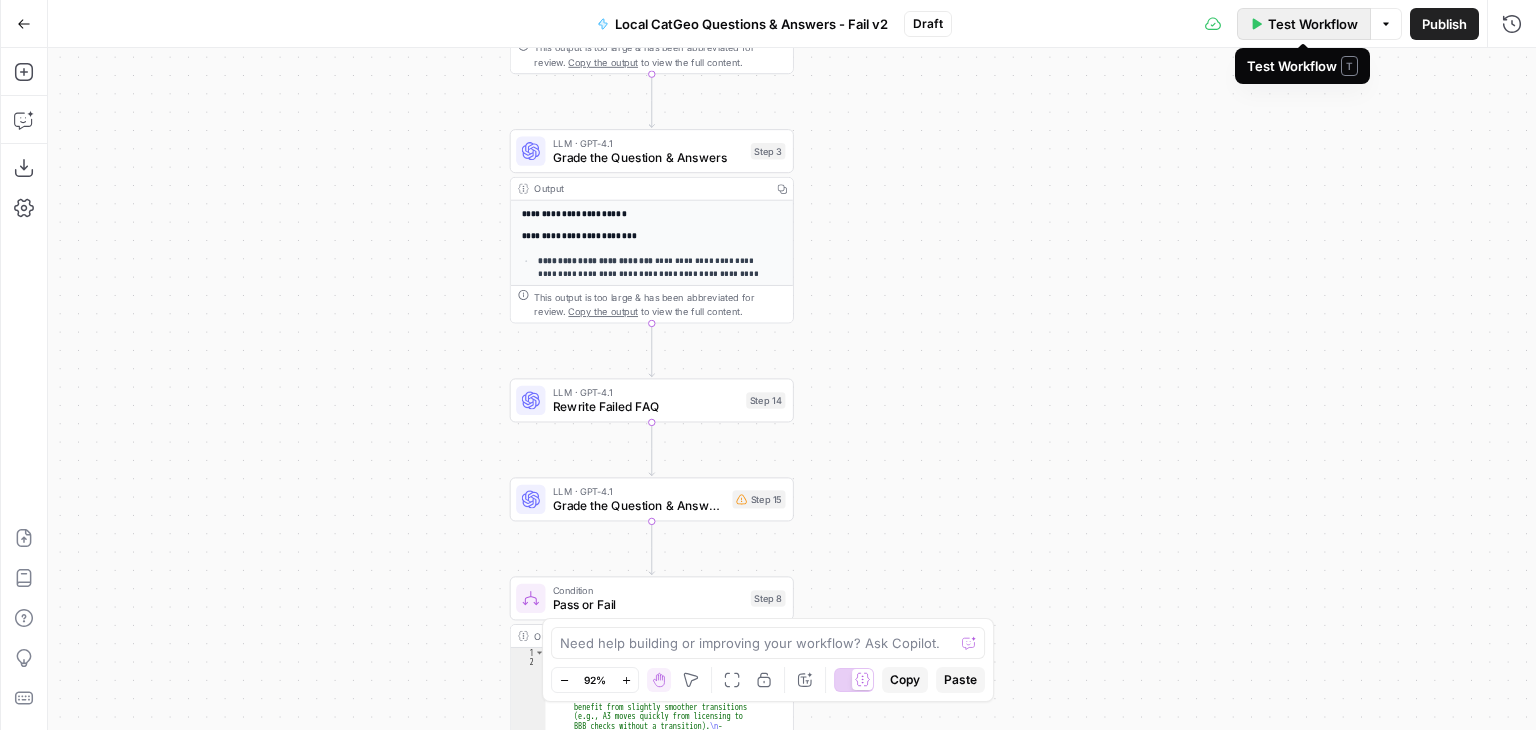 click on "Test Workflow" at bounding box center [1313, 24] 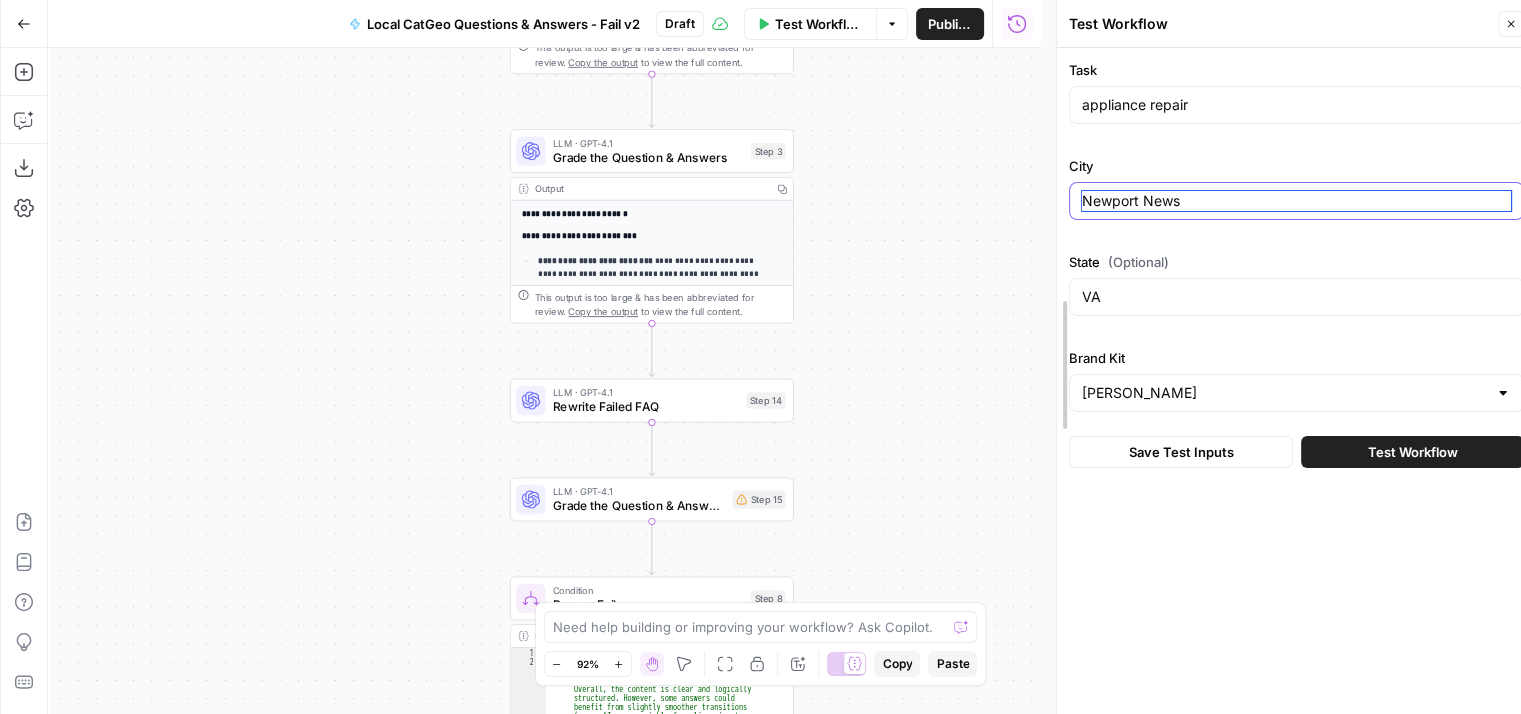 drag, startPoint x: 1213, startPoint y: 197, endPoint x: 1057, endPoint y: 197, distance: 156 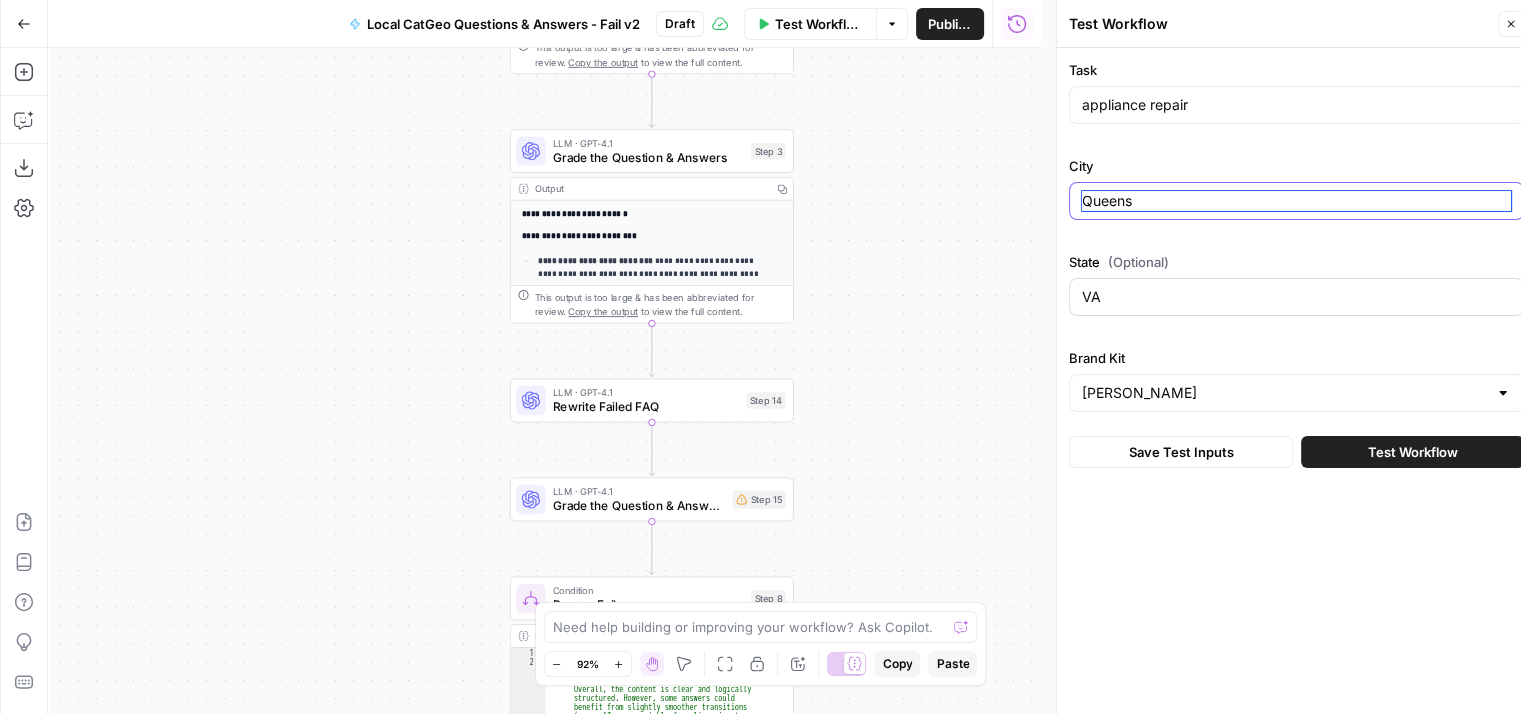 type on "Queens" 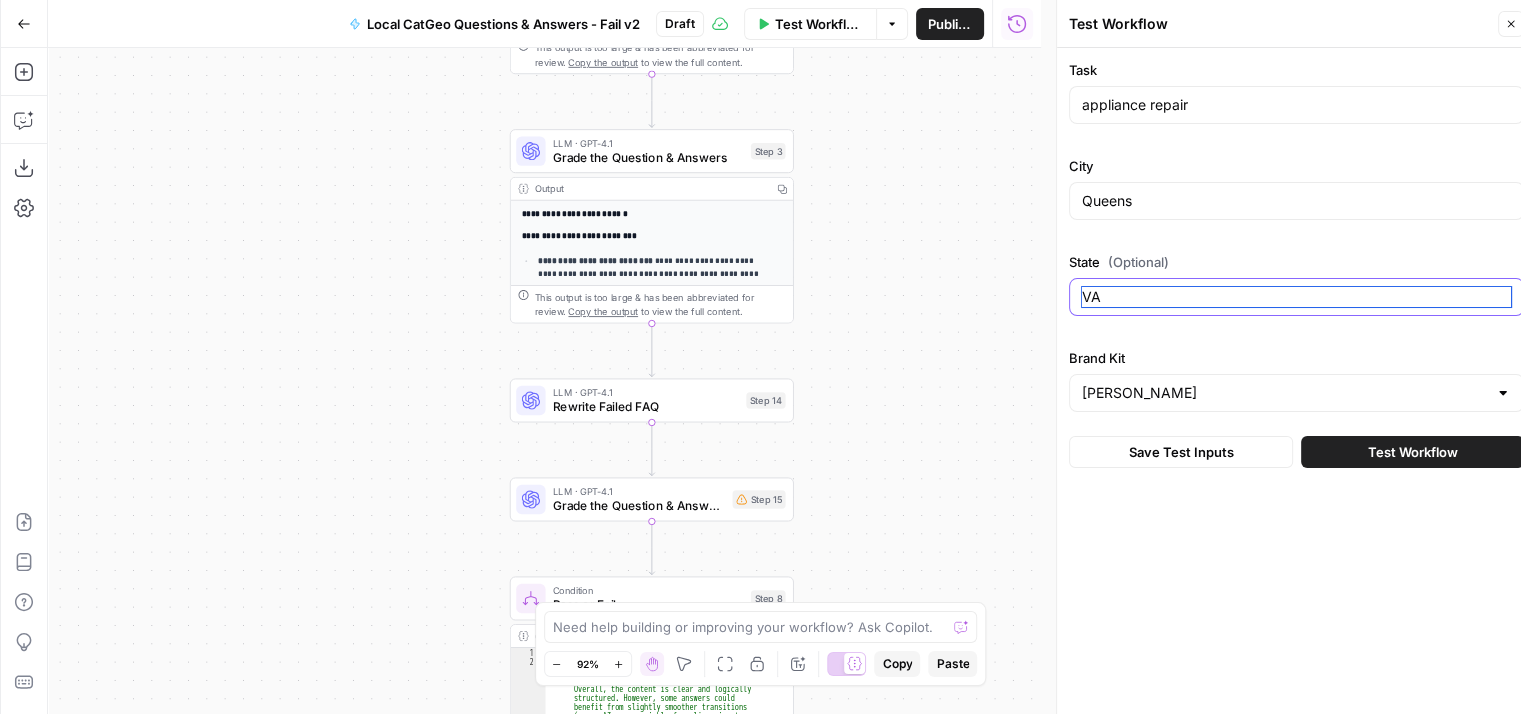 click on "VA" at bounding box center [1296, 297] 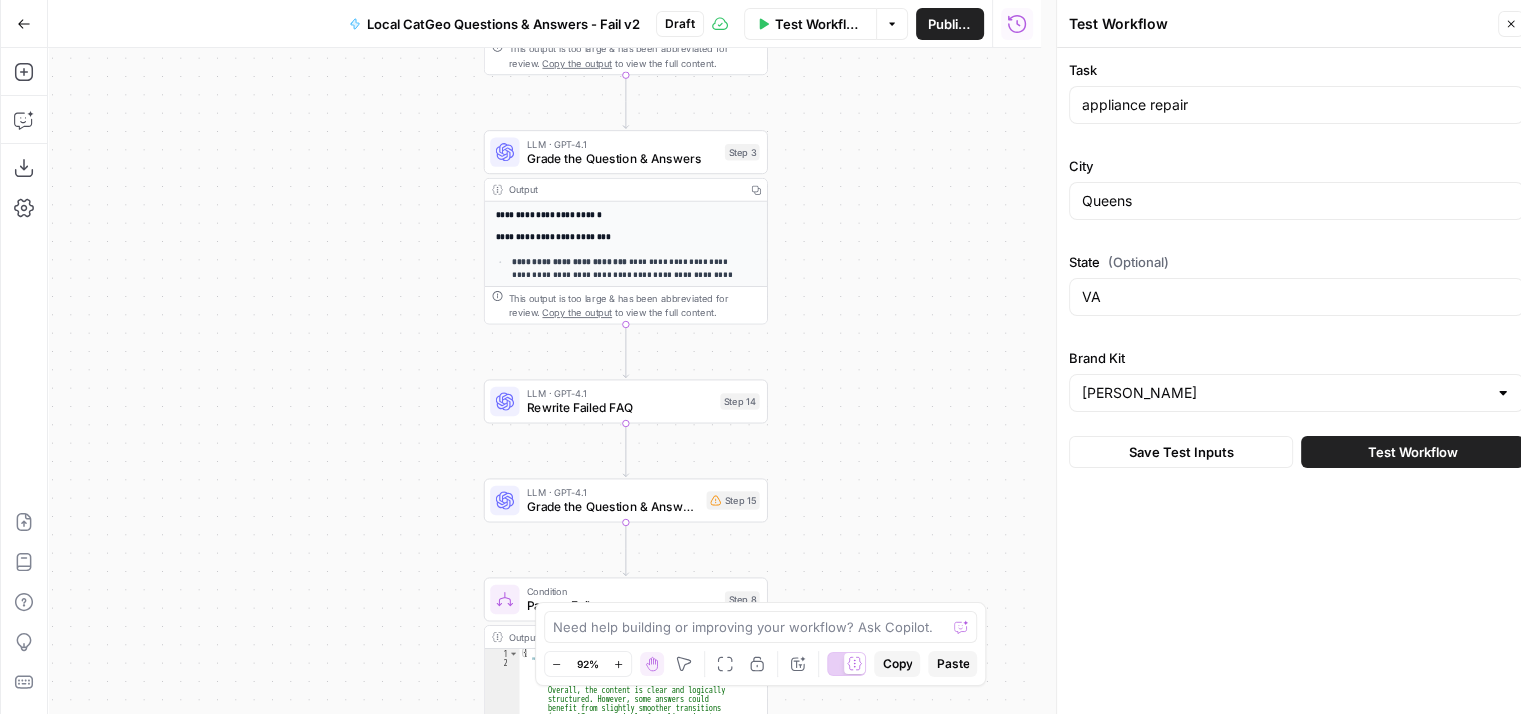 click on "**********" at bounding box center [544, 381] 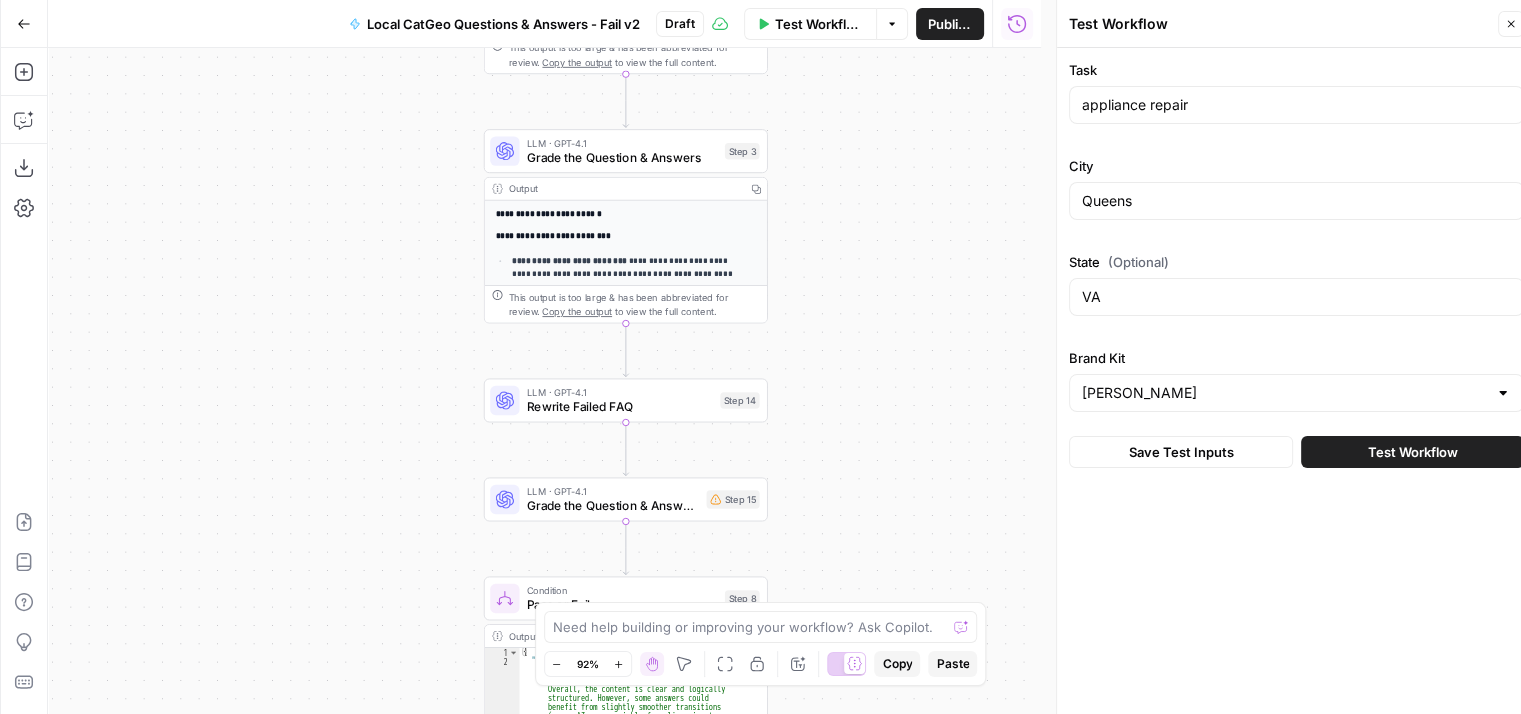 click on "**********" at bounding box center [544, 381] 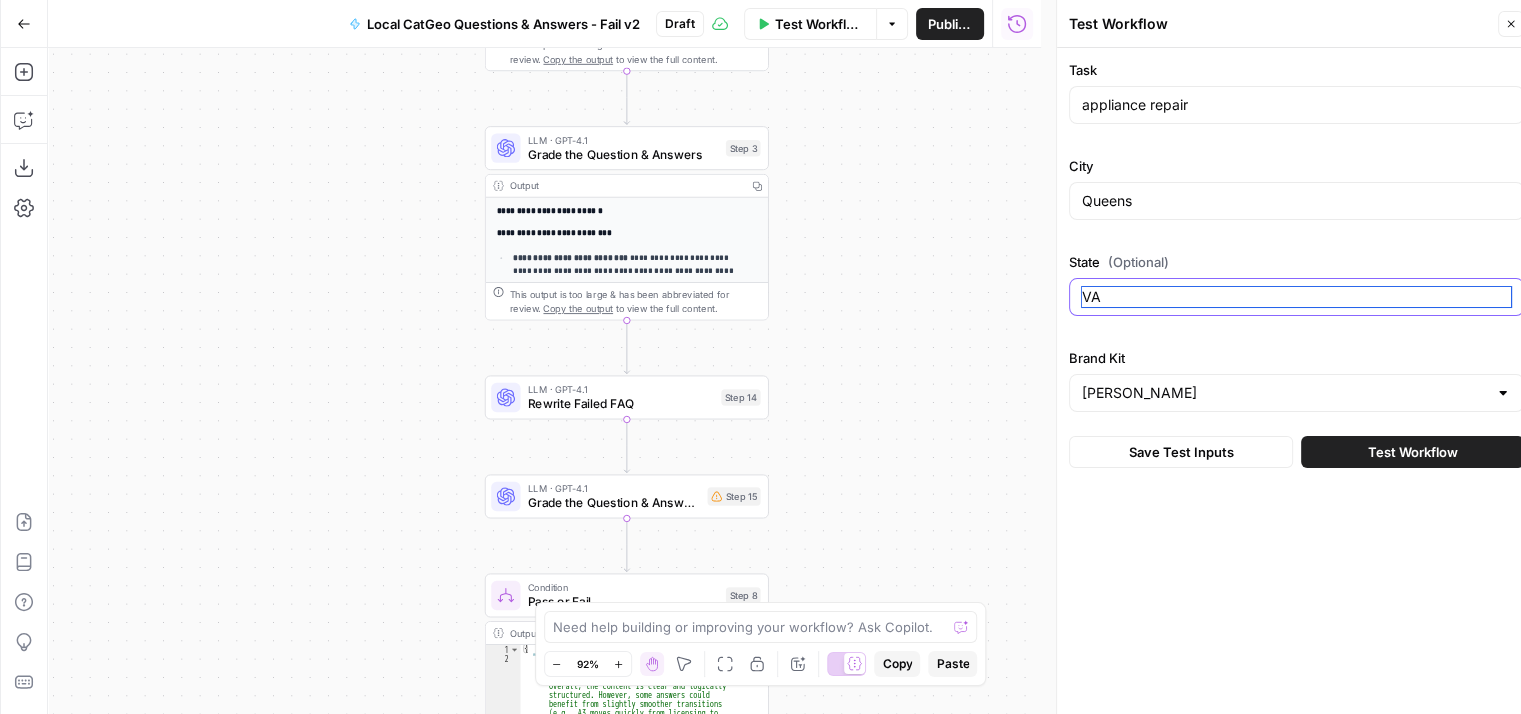 click on "VA" at bounding box center [1296, 297] 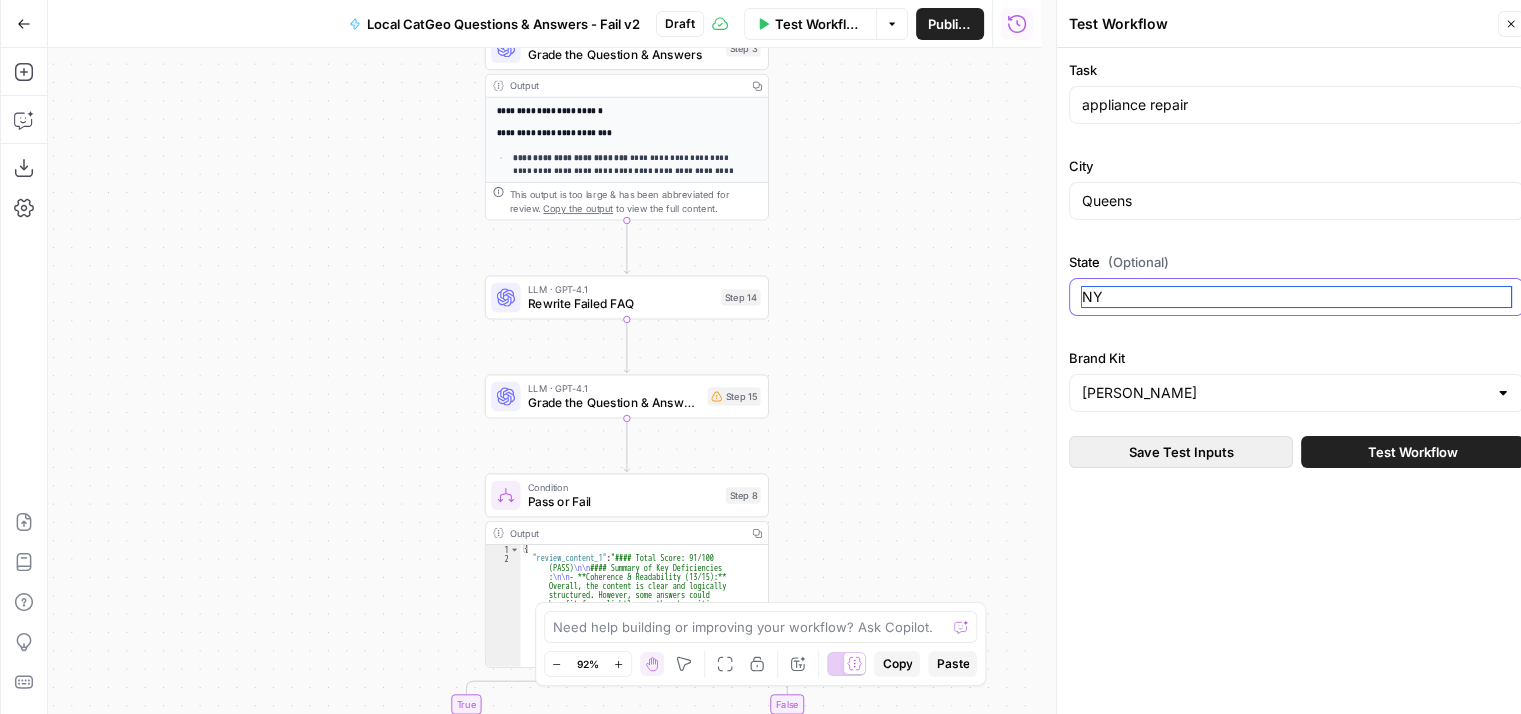 type on "NY" 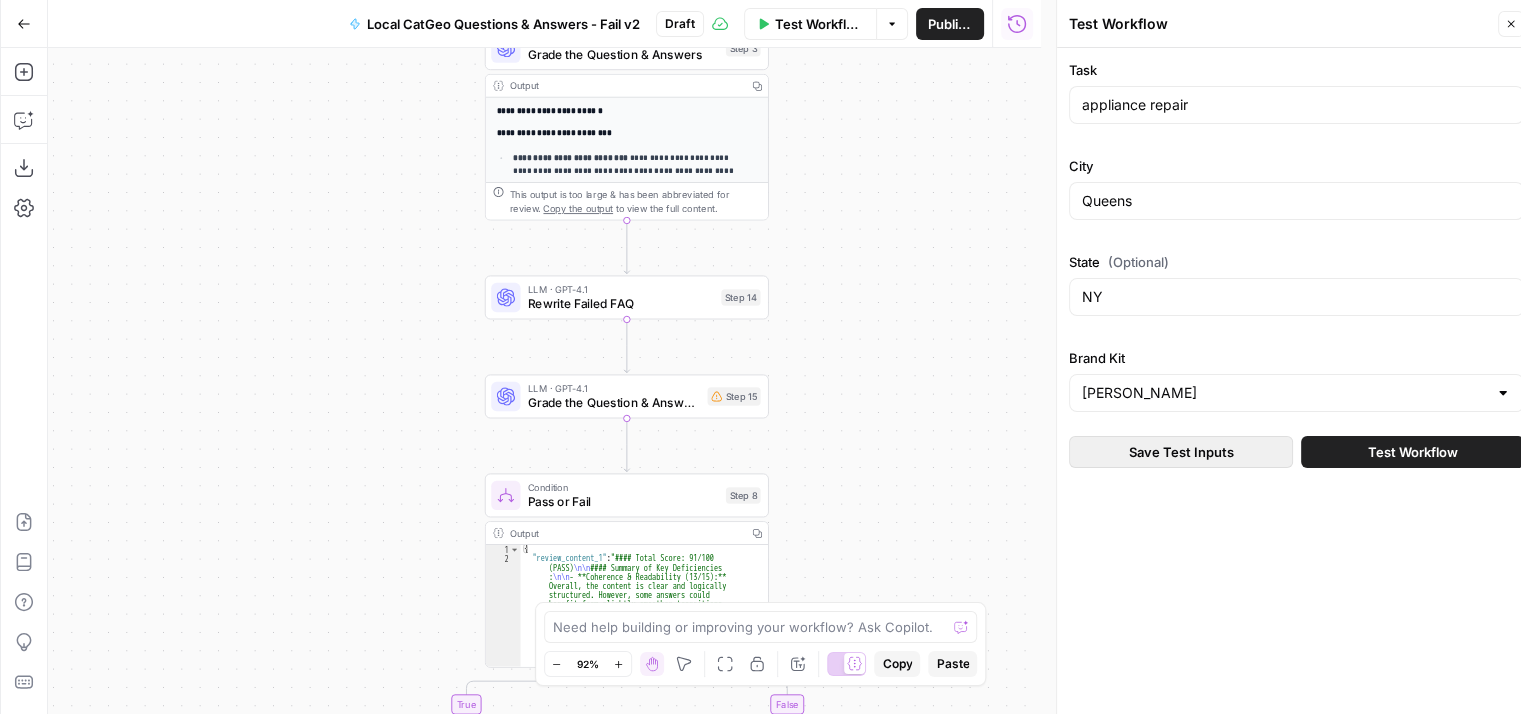 click on "Save Test Inputs" at bounding box center (1181, 452) 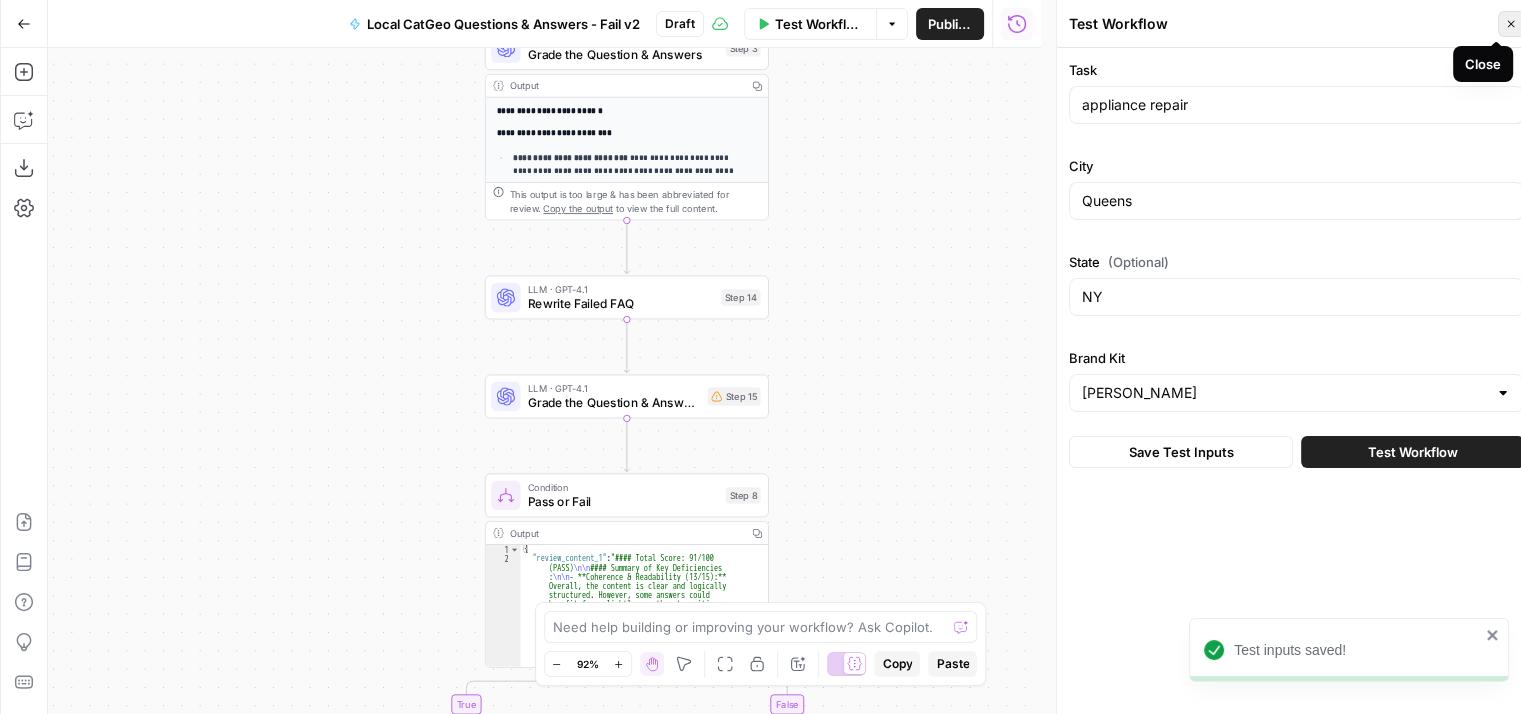 click 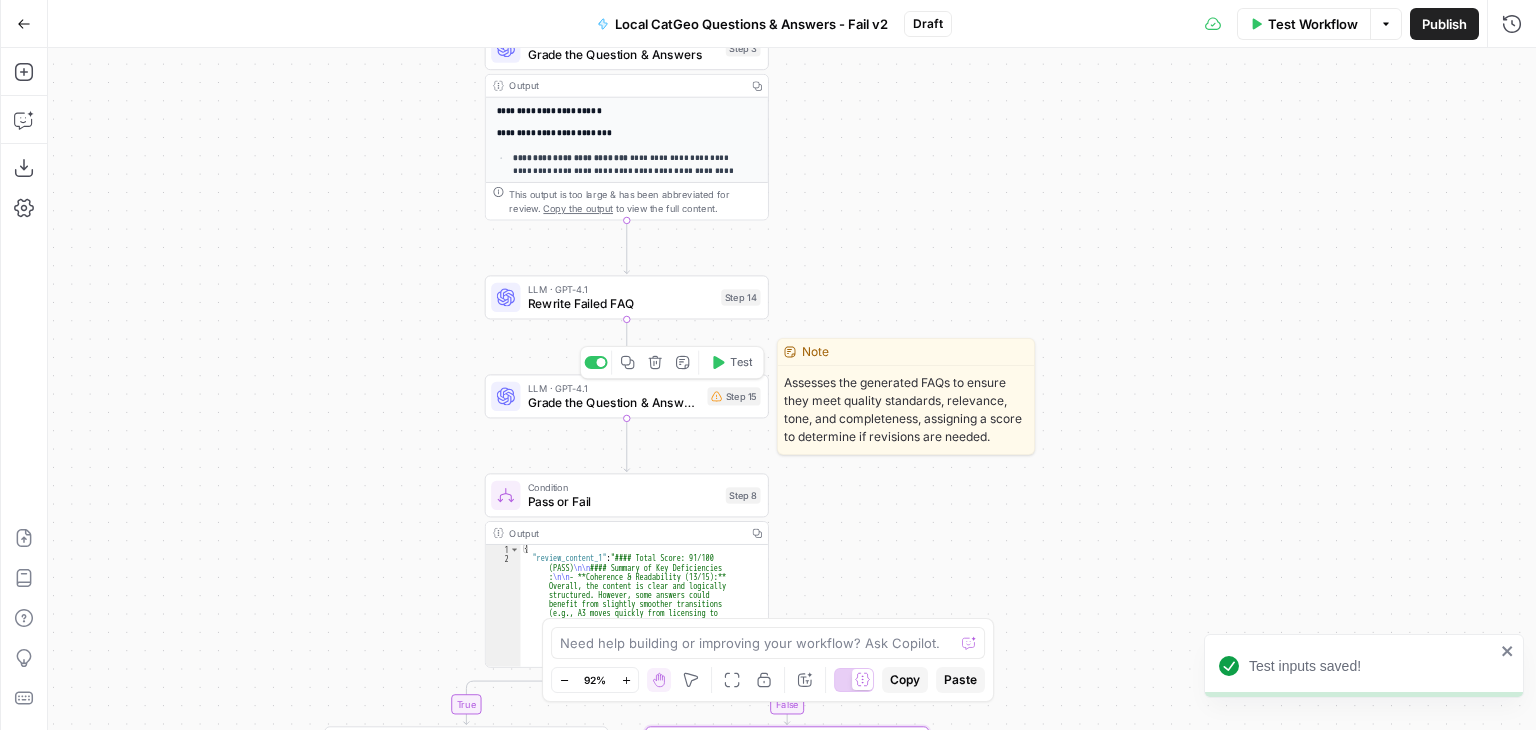click on "Grade the Question & Answers" at bounding box center [614, 403] 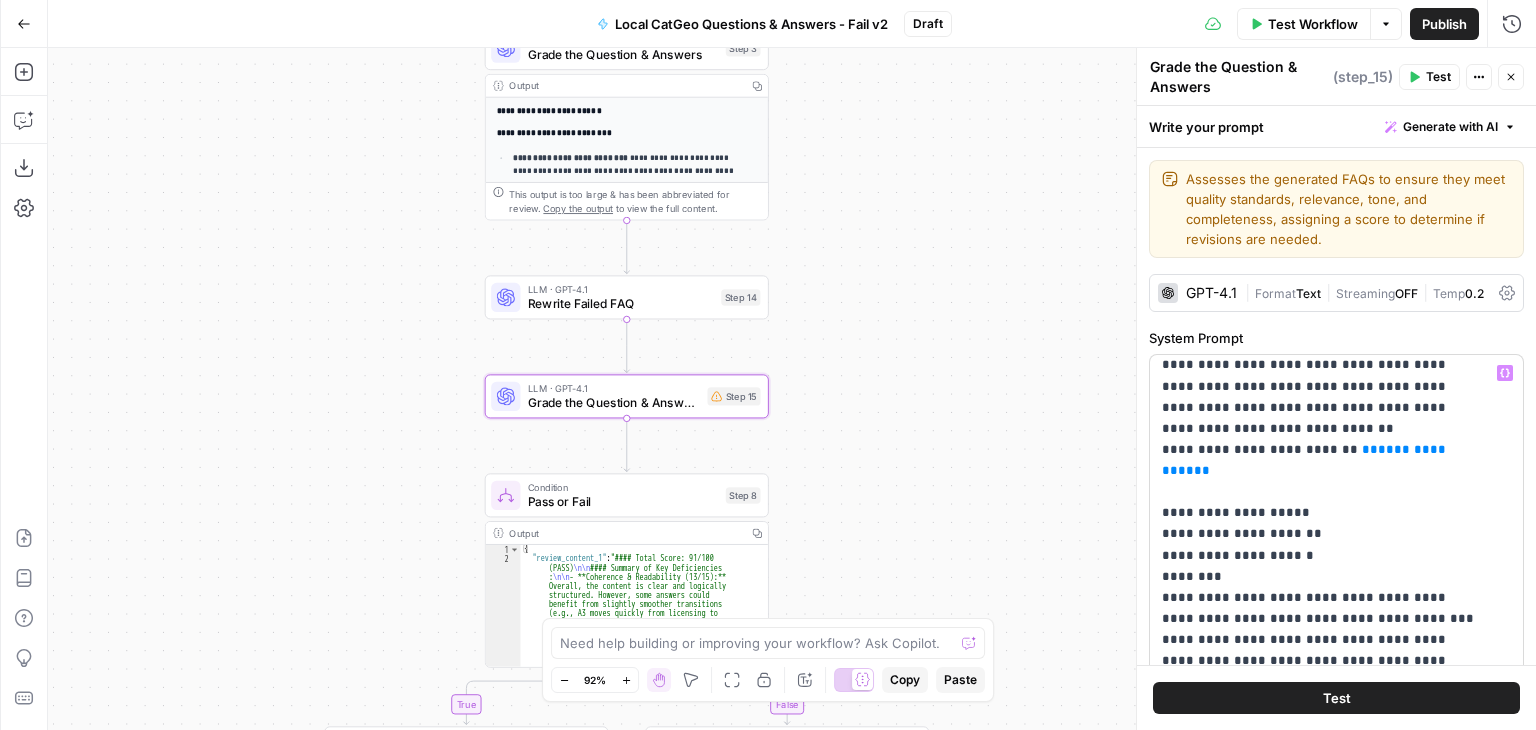 scroll, scrollTop: 0, scrollLeft: 0, axis: both 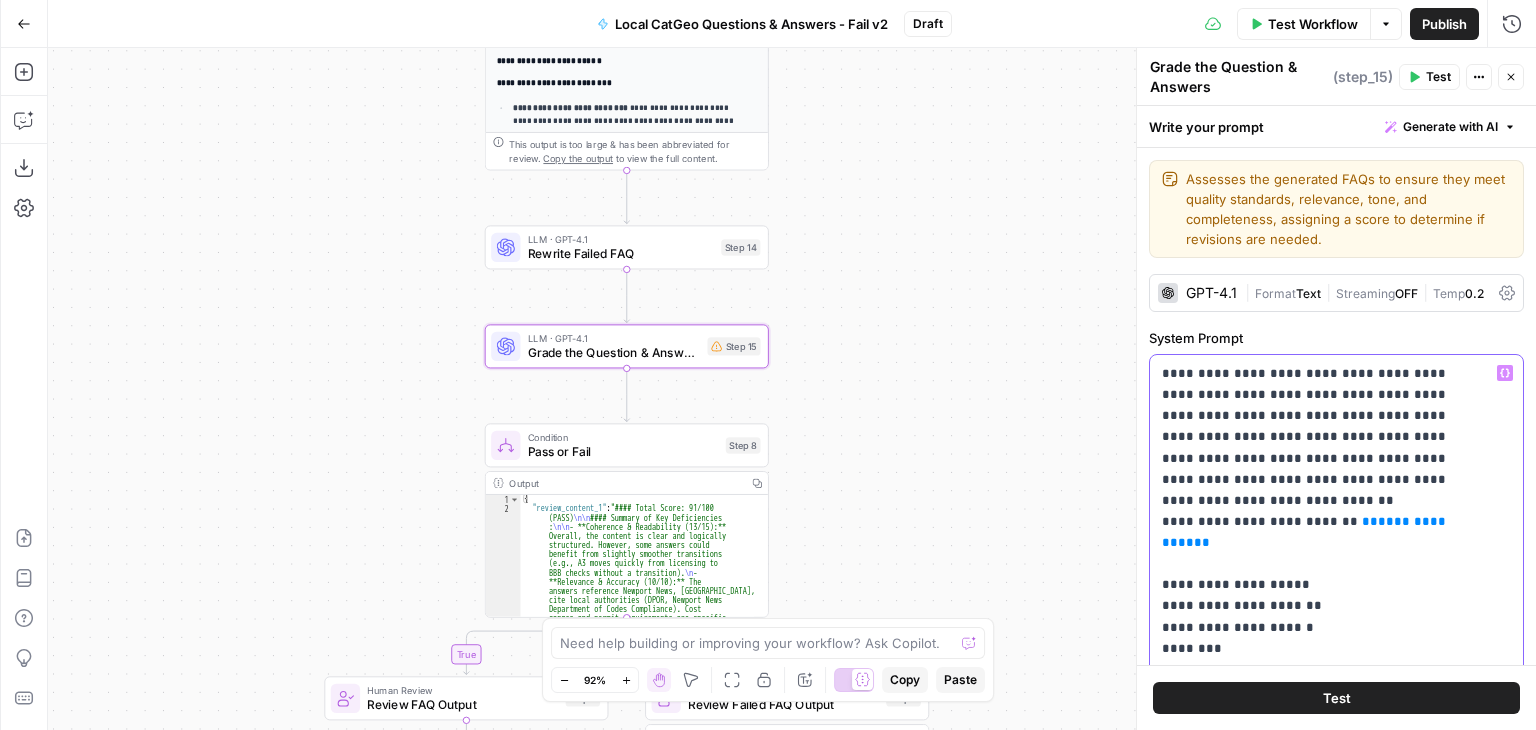 click on "**********" at bounding box center [1306, 532] 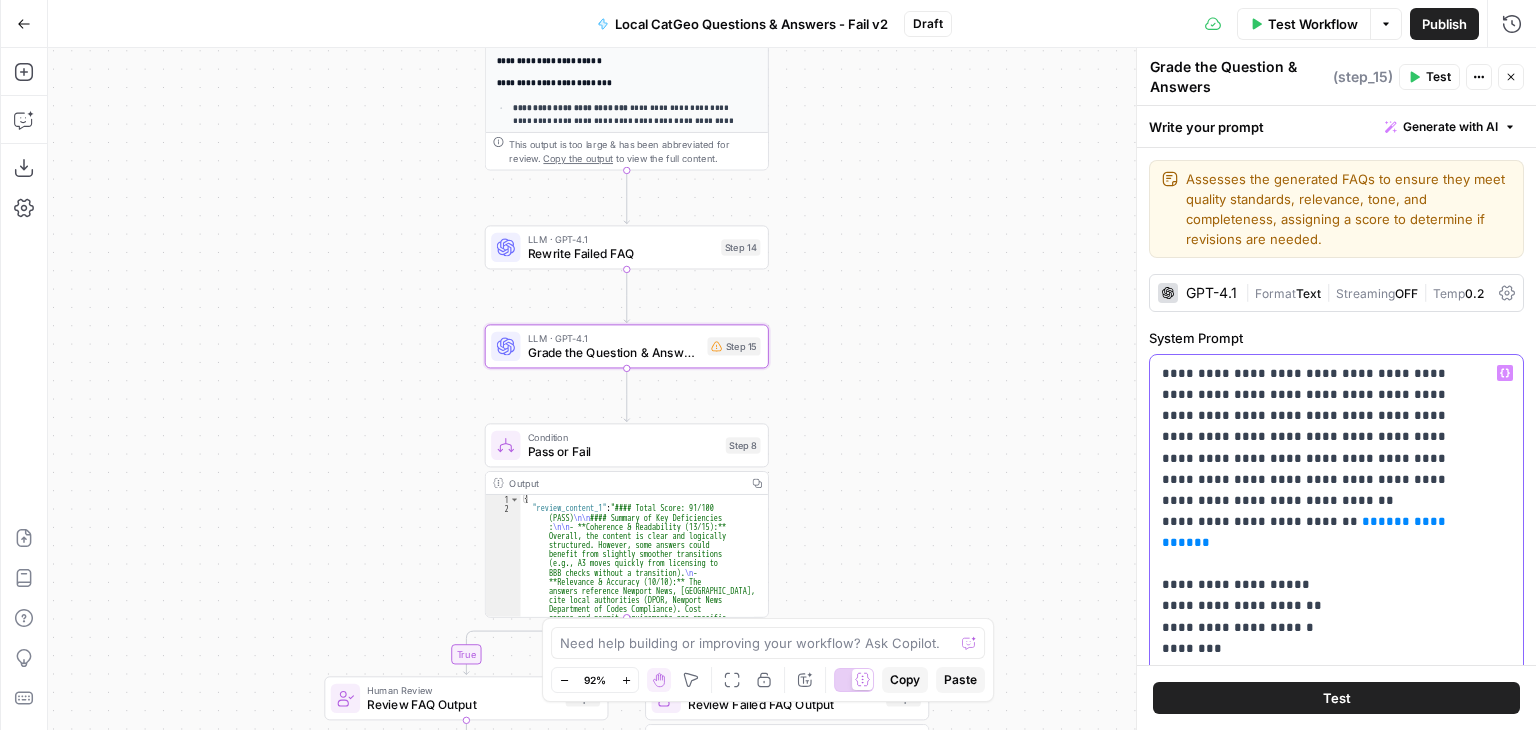 type 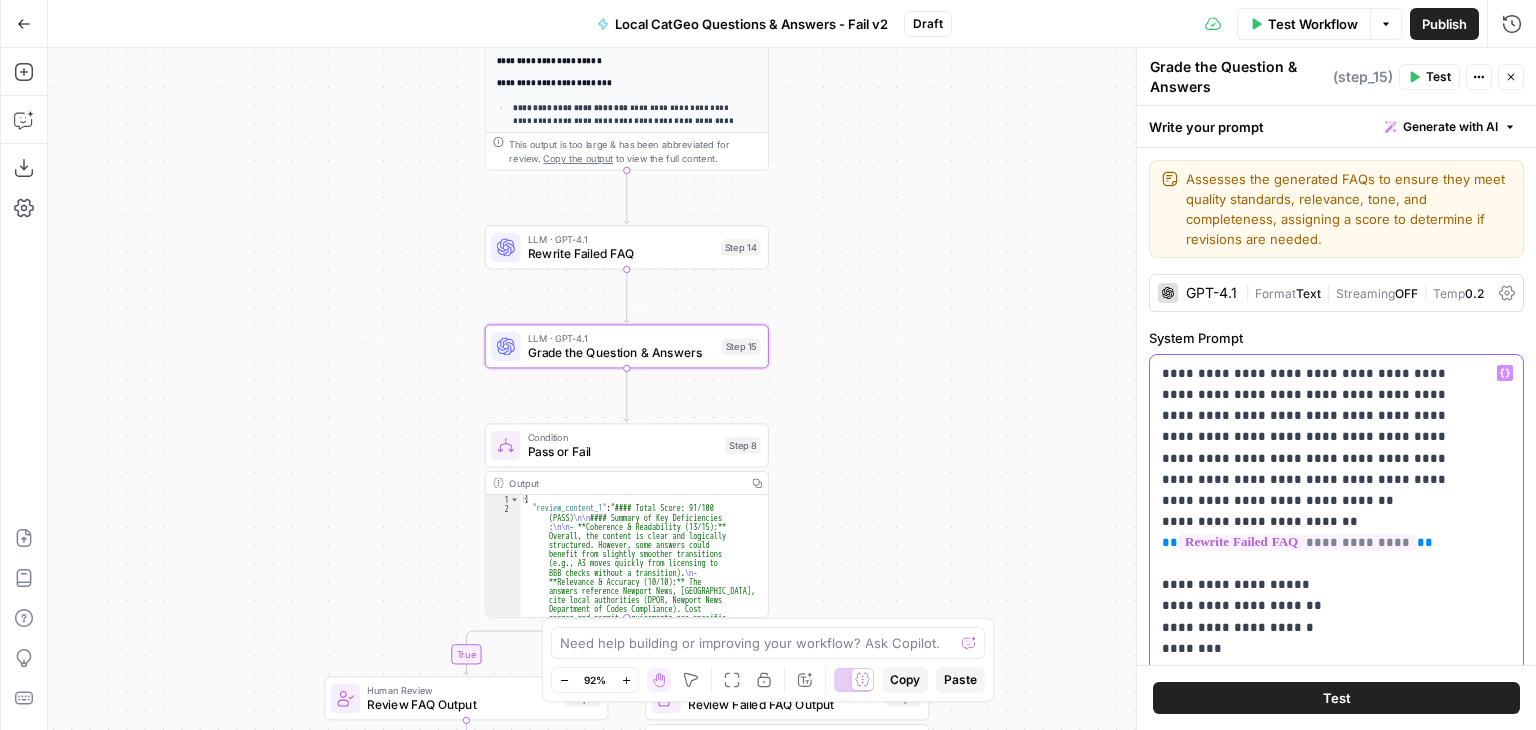 click on "**********" at bounding box center [1321, 2306] 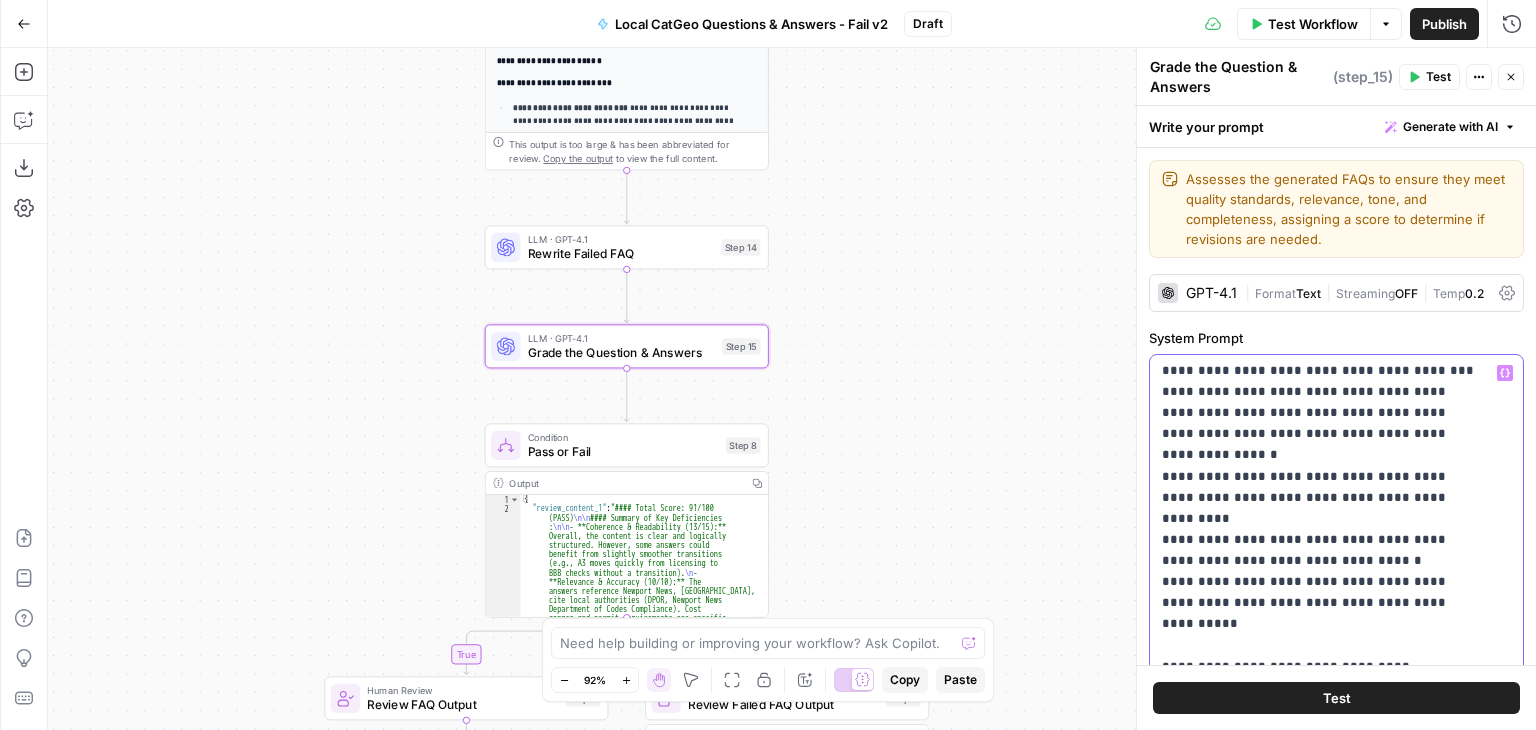 scroll, scrollTop: 400, scrollLeft: 0, axis: vertical 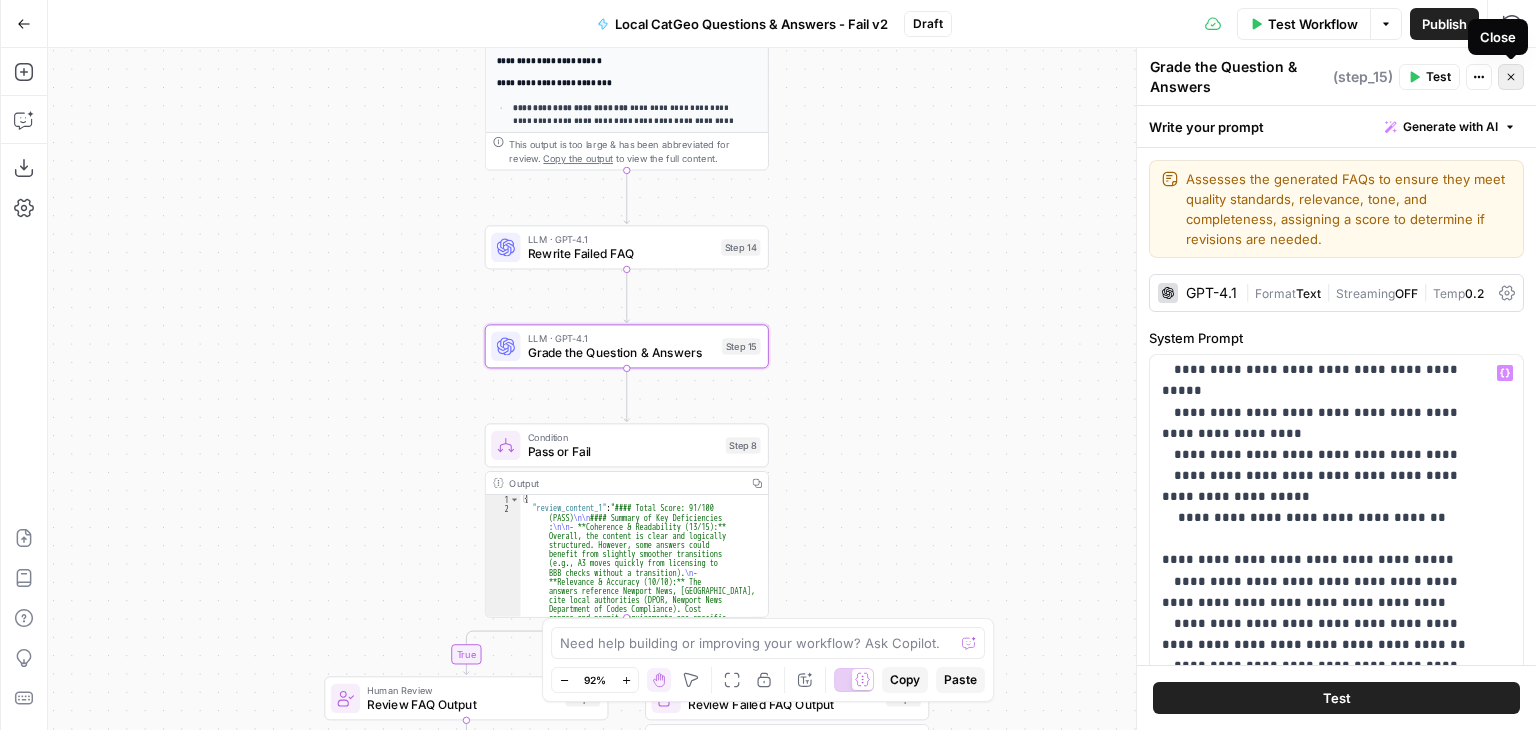 click 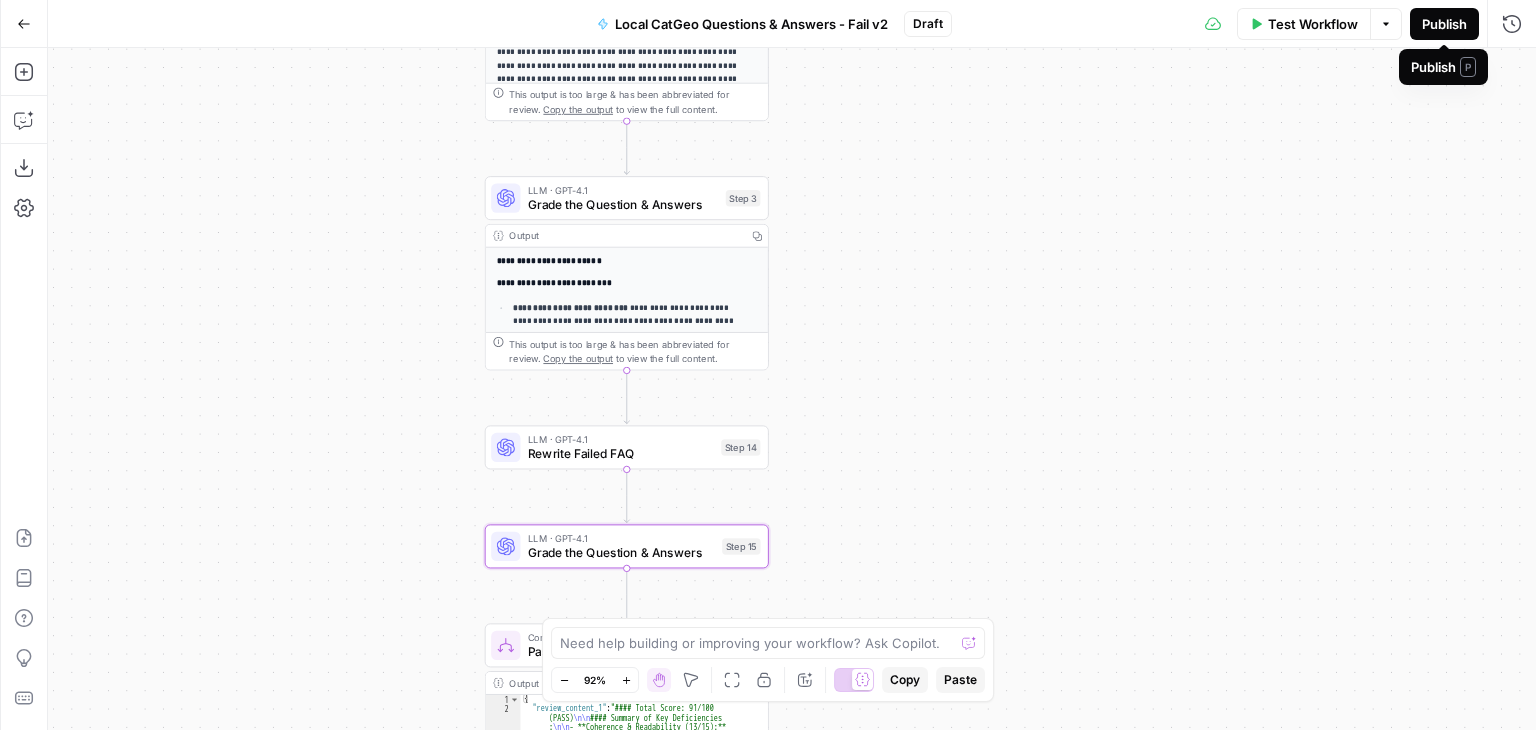 click on "Publish" at bounding box center [1444, 24] 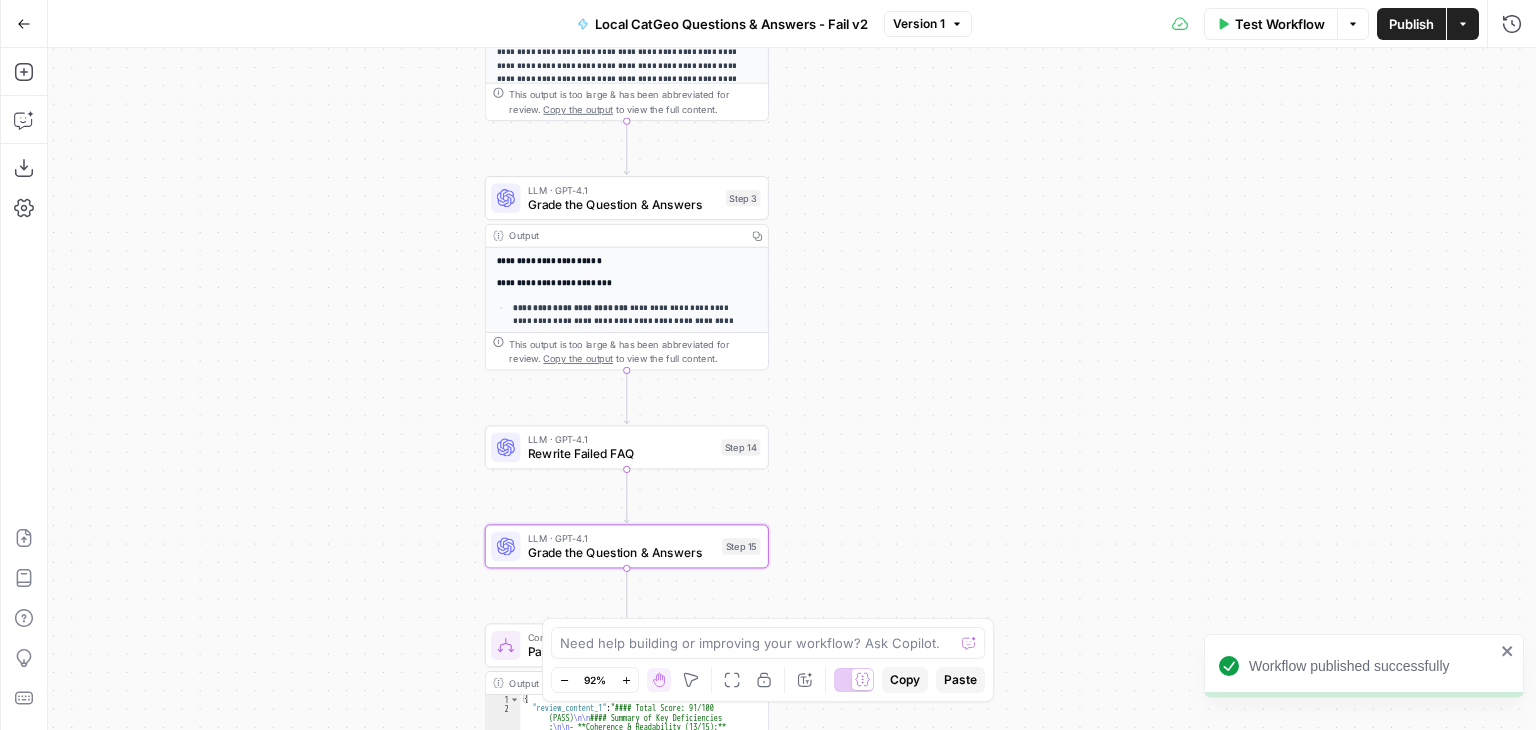click on "**********" at bounding box center [792, 389] 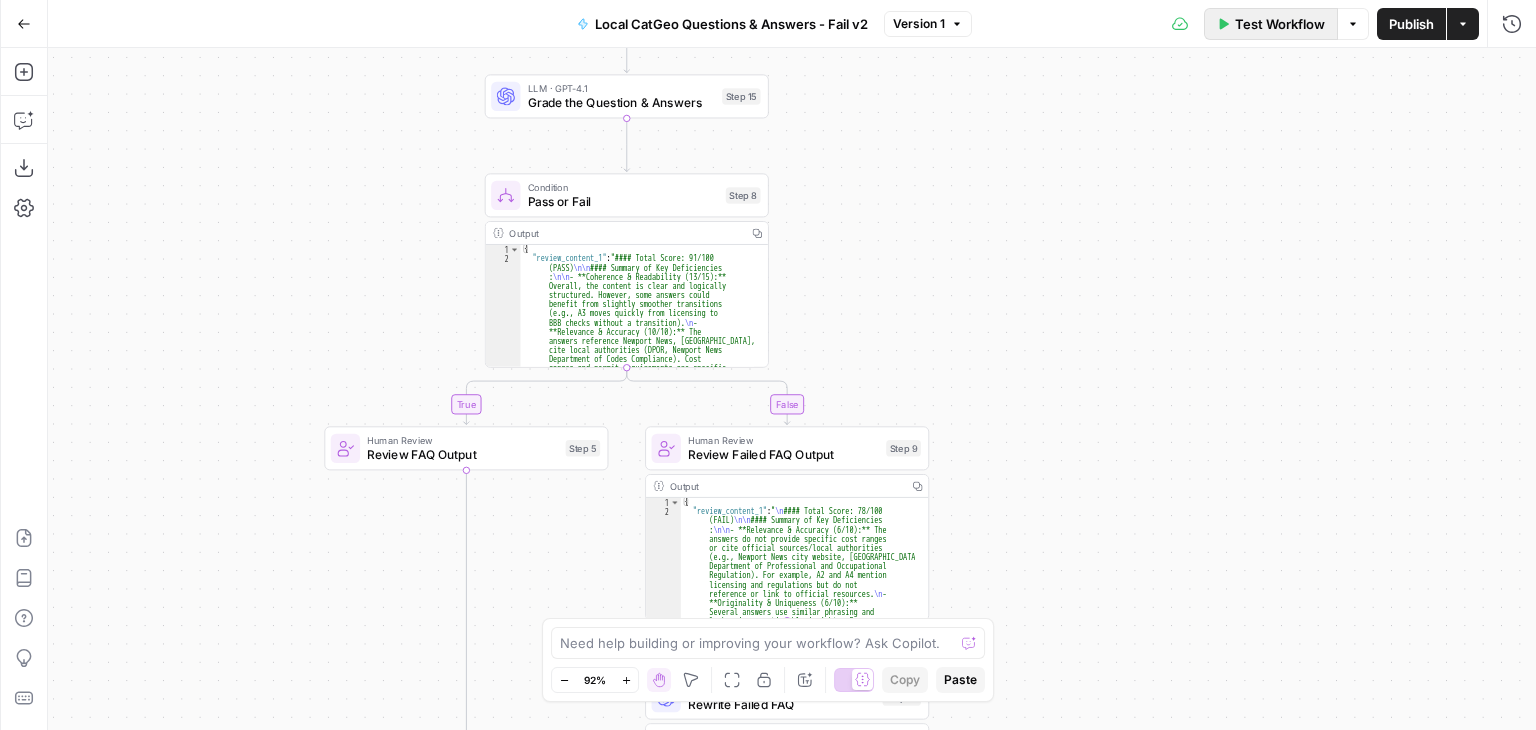 click on "Test Workflow" at bounding box center (1280, 24) 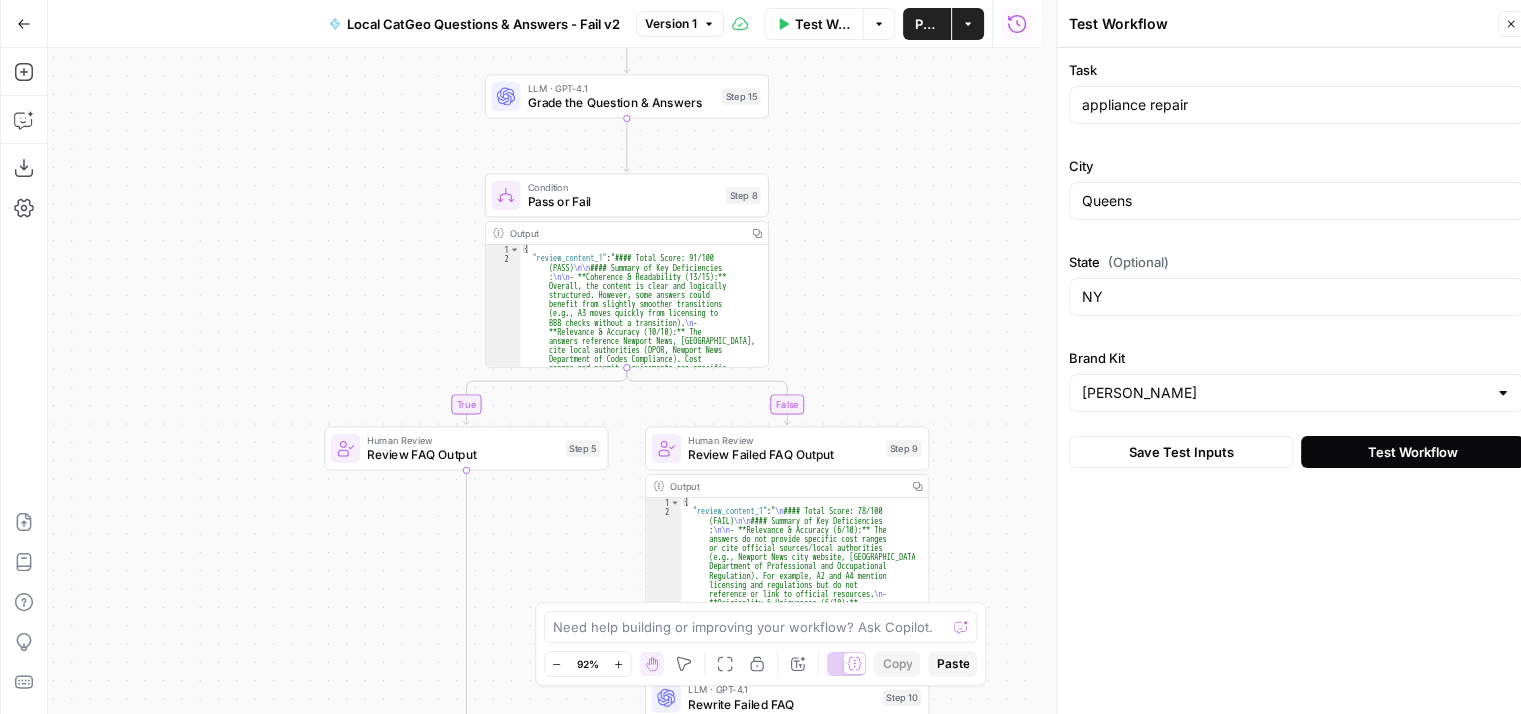 click on "Test Workflow" at bounding box center (1413, 452) 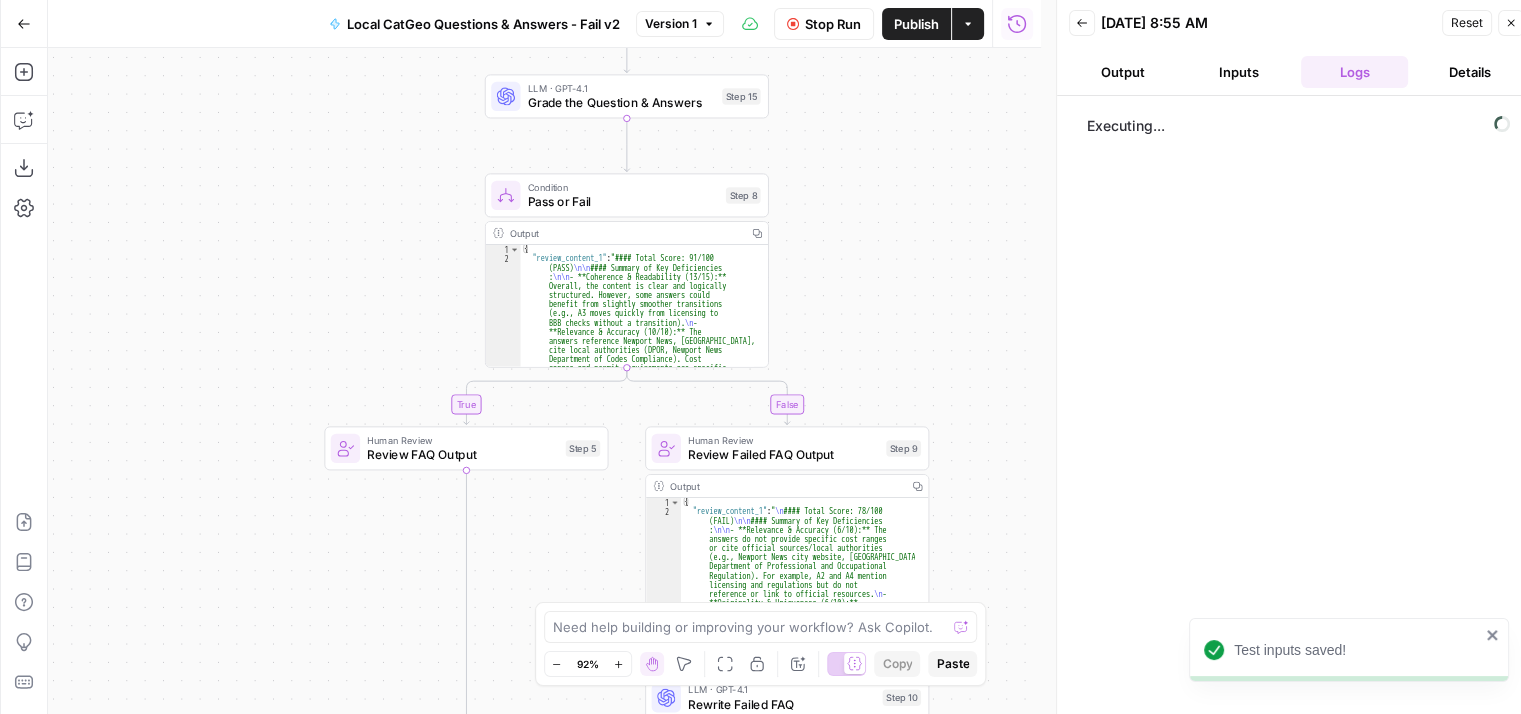 click on "**********" at bounding box center [544, 381] 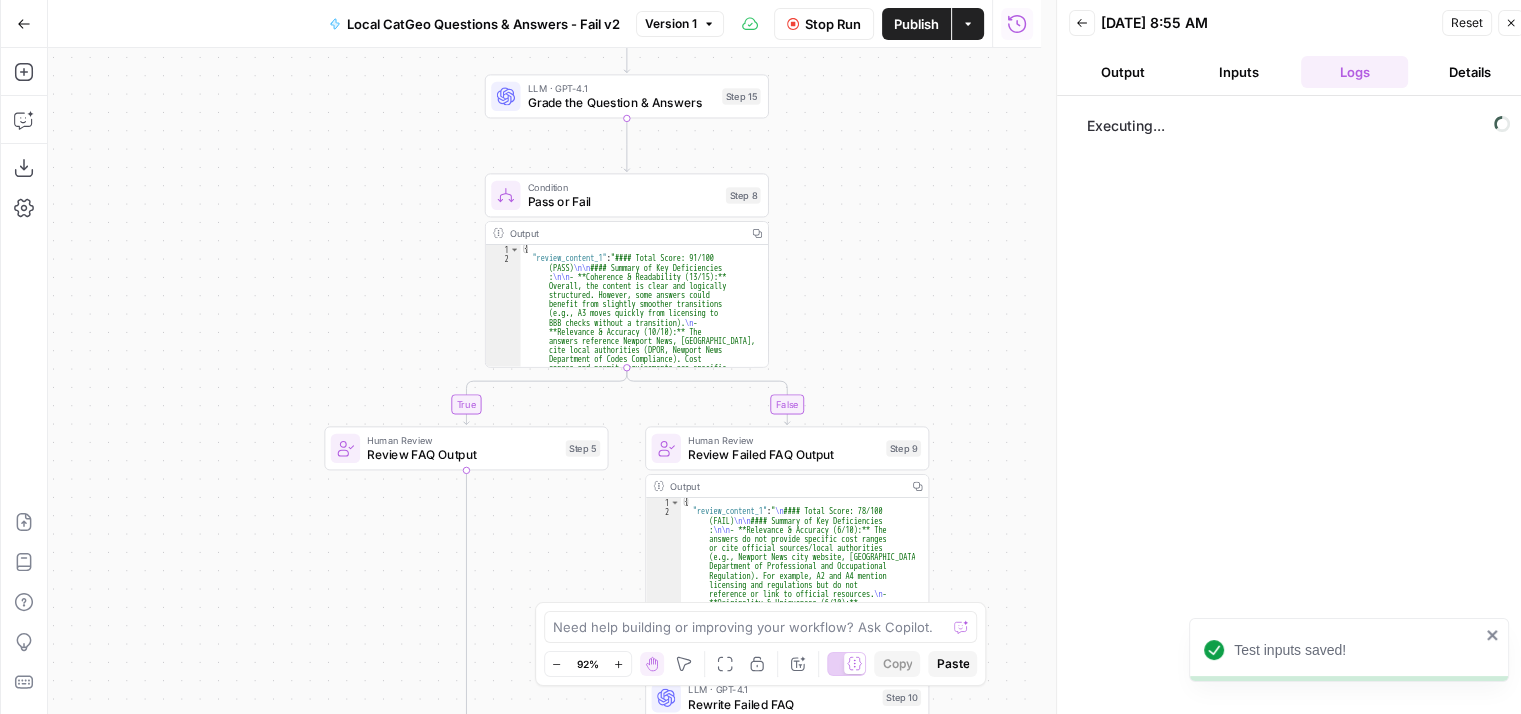 click on "07/07/25 at 8:55 AM" at bounding box center (1268, 23) 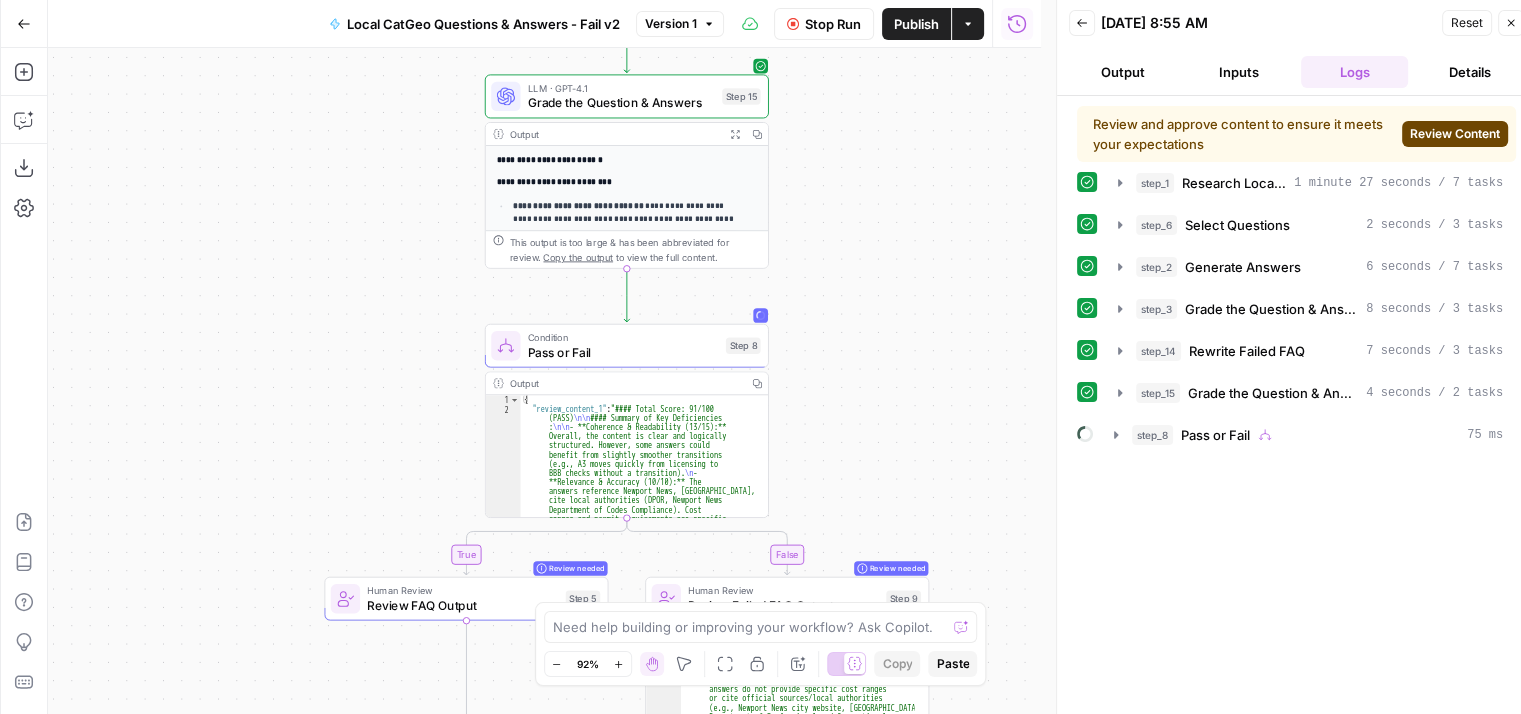 click on "Review Content" at bounding box center (1455, 134) 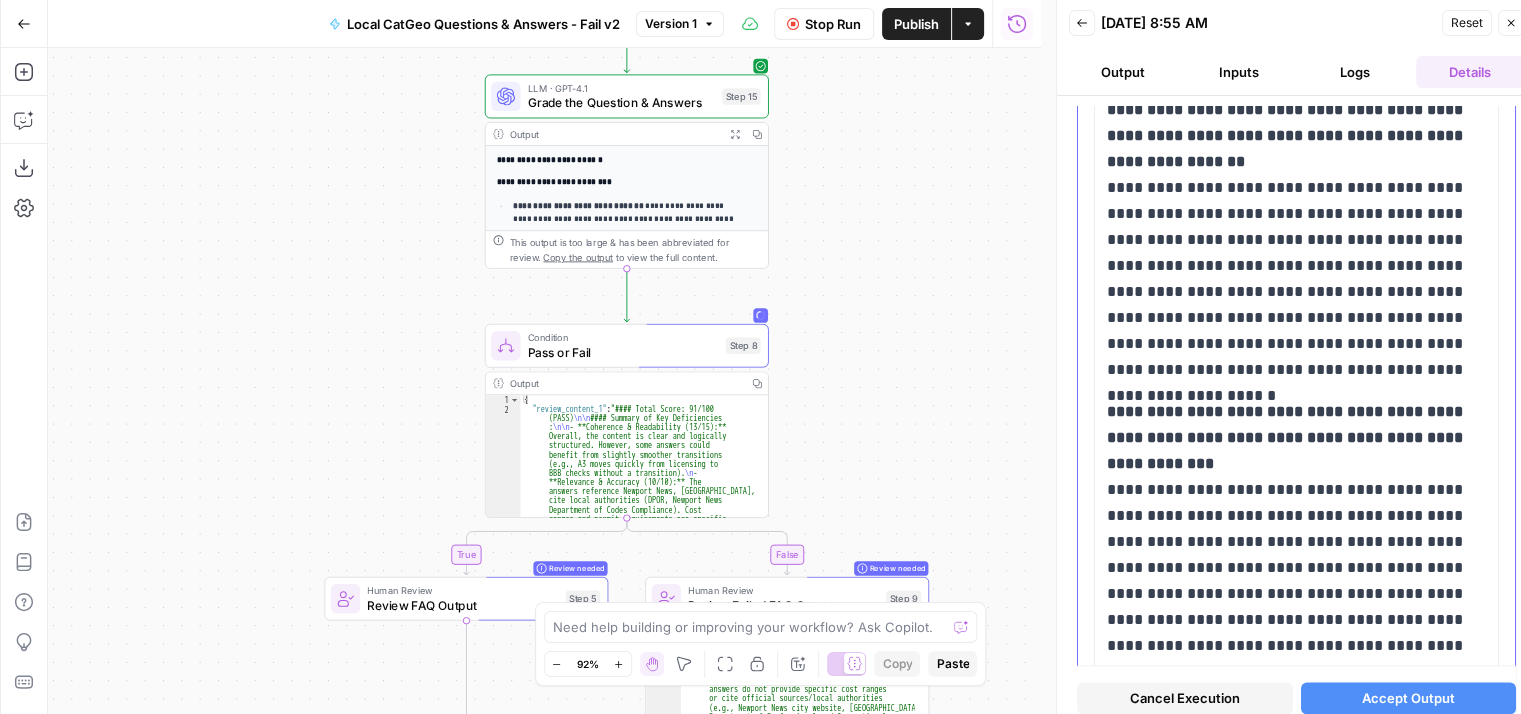 scroll, scrollTop: 3135, scrollLeft: 0, axis: vertical 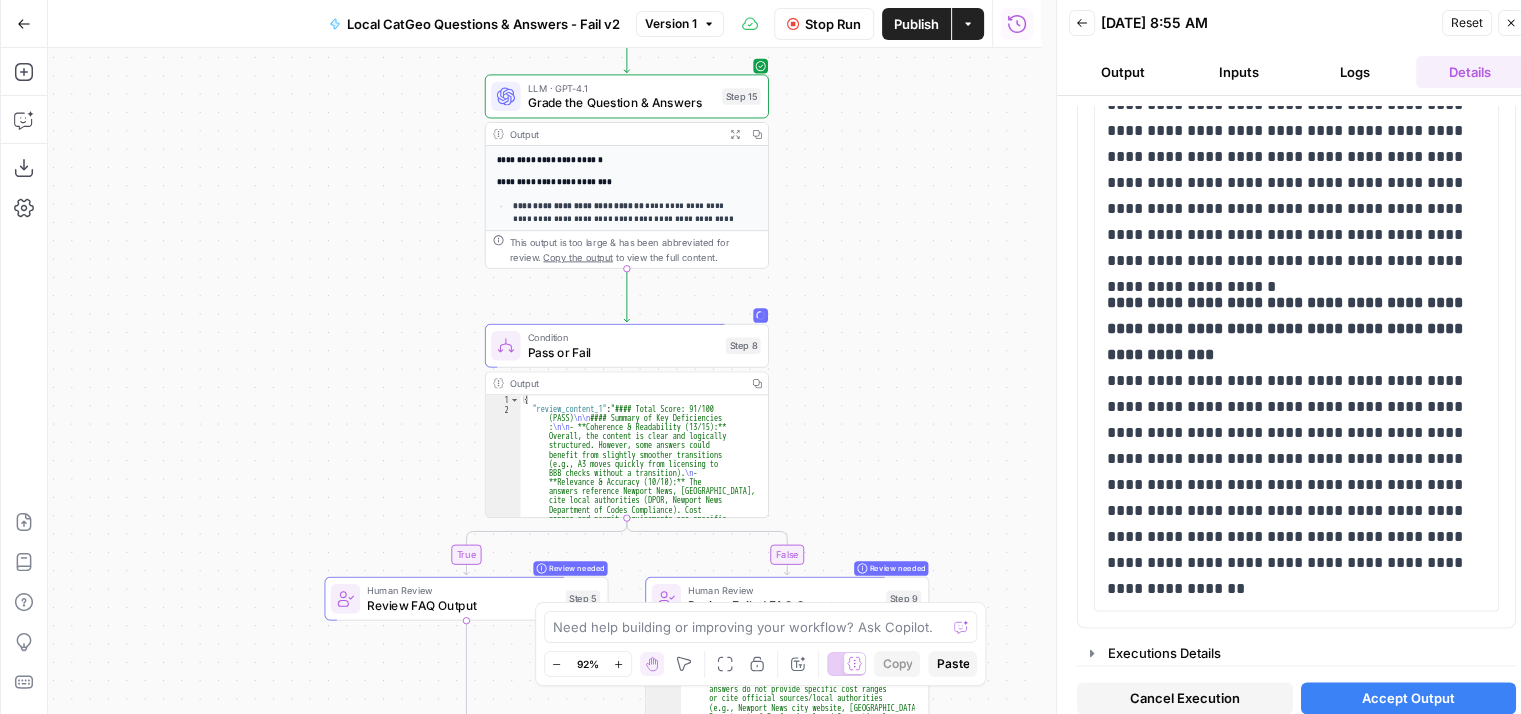 click on "Accept Output" at bounding box center (1408, 698) 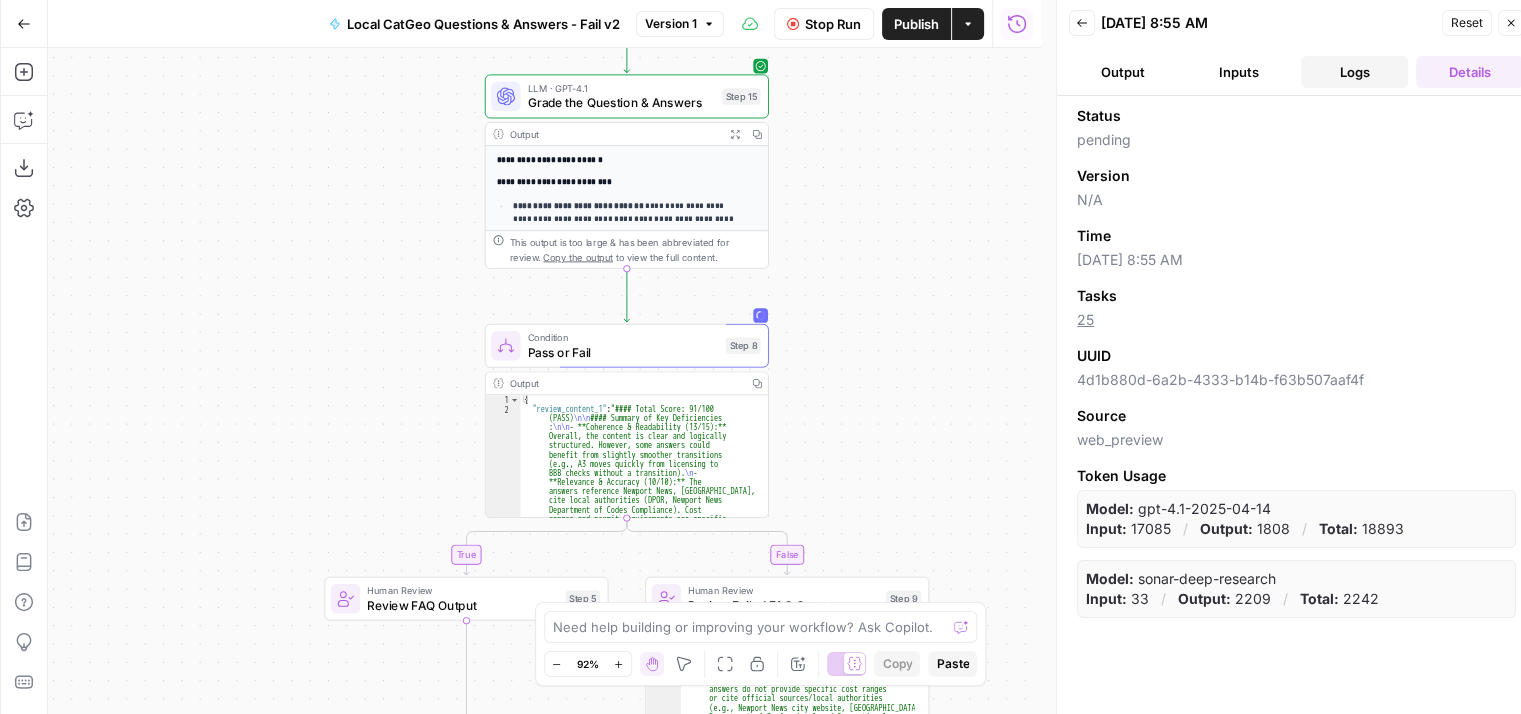 click on "Logs" at bounding box center (1355, 72) 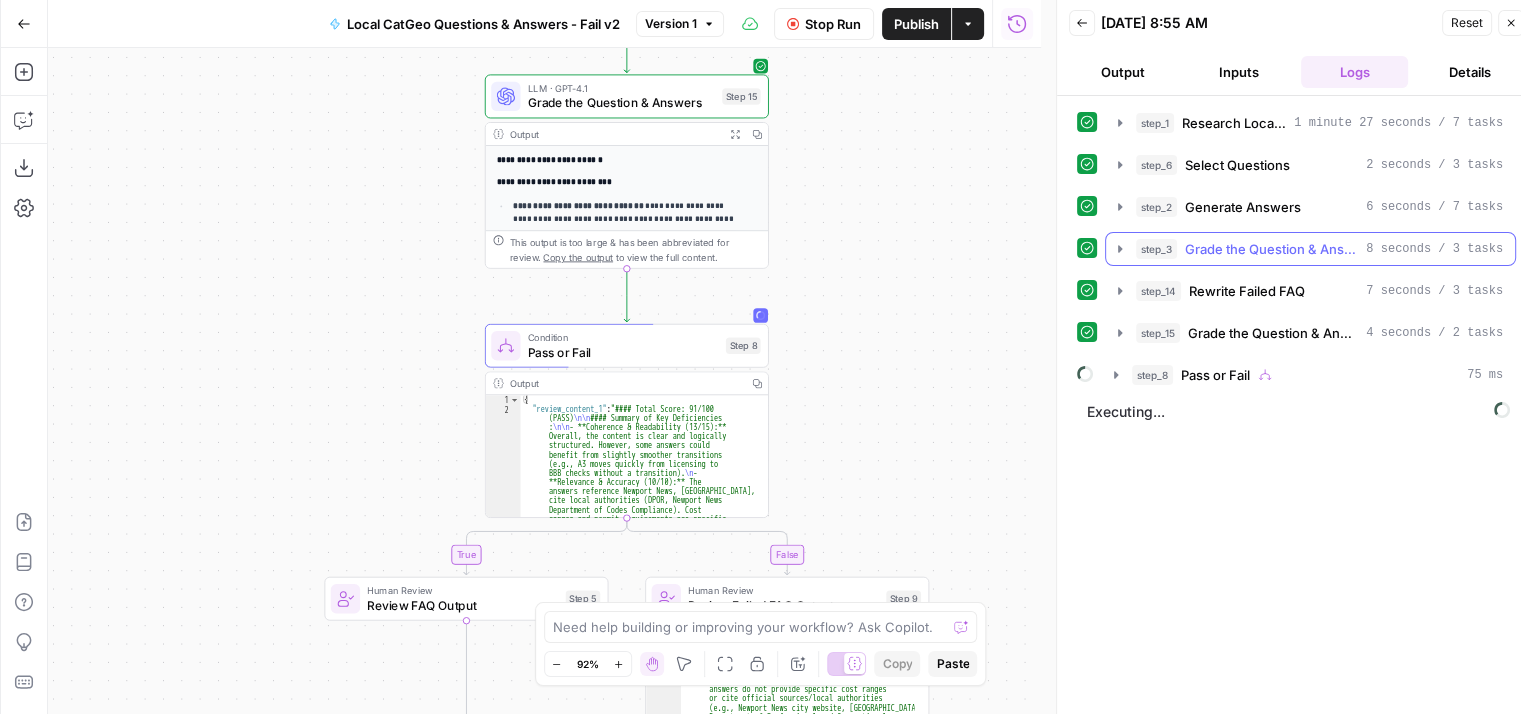 click 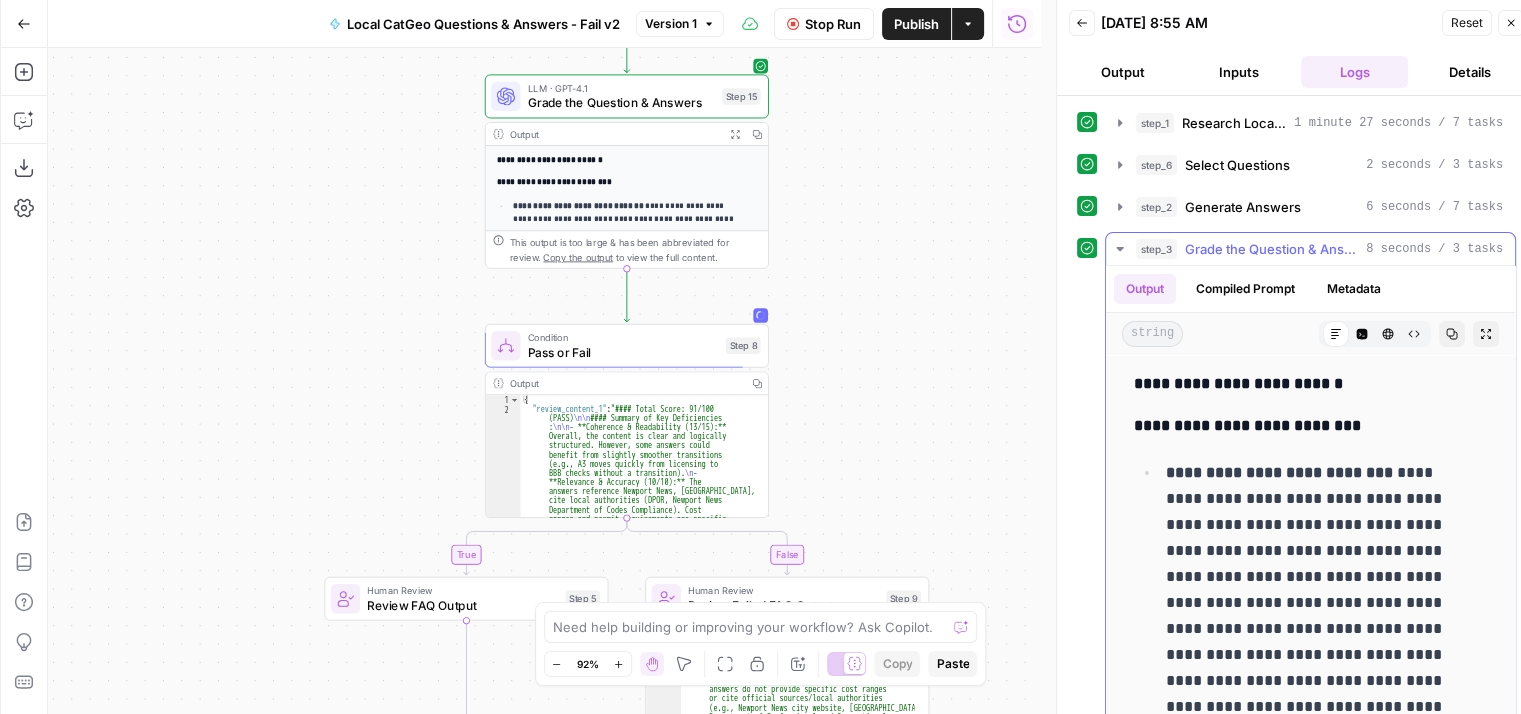 click 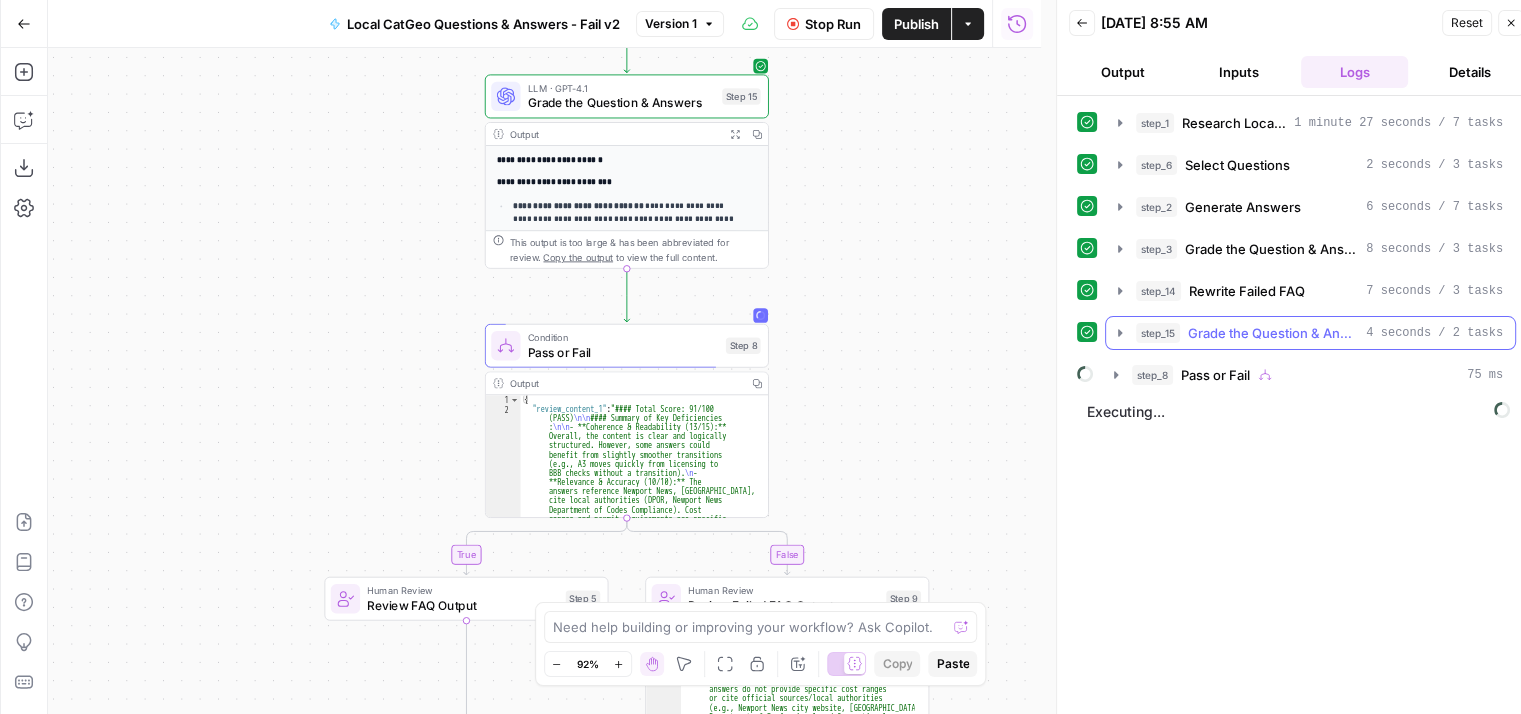 click 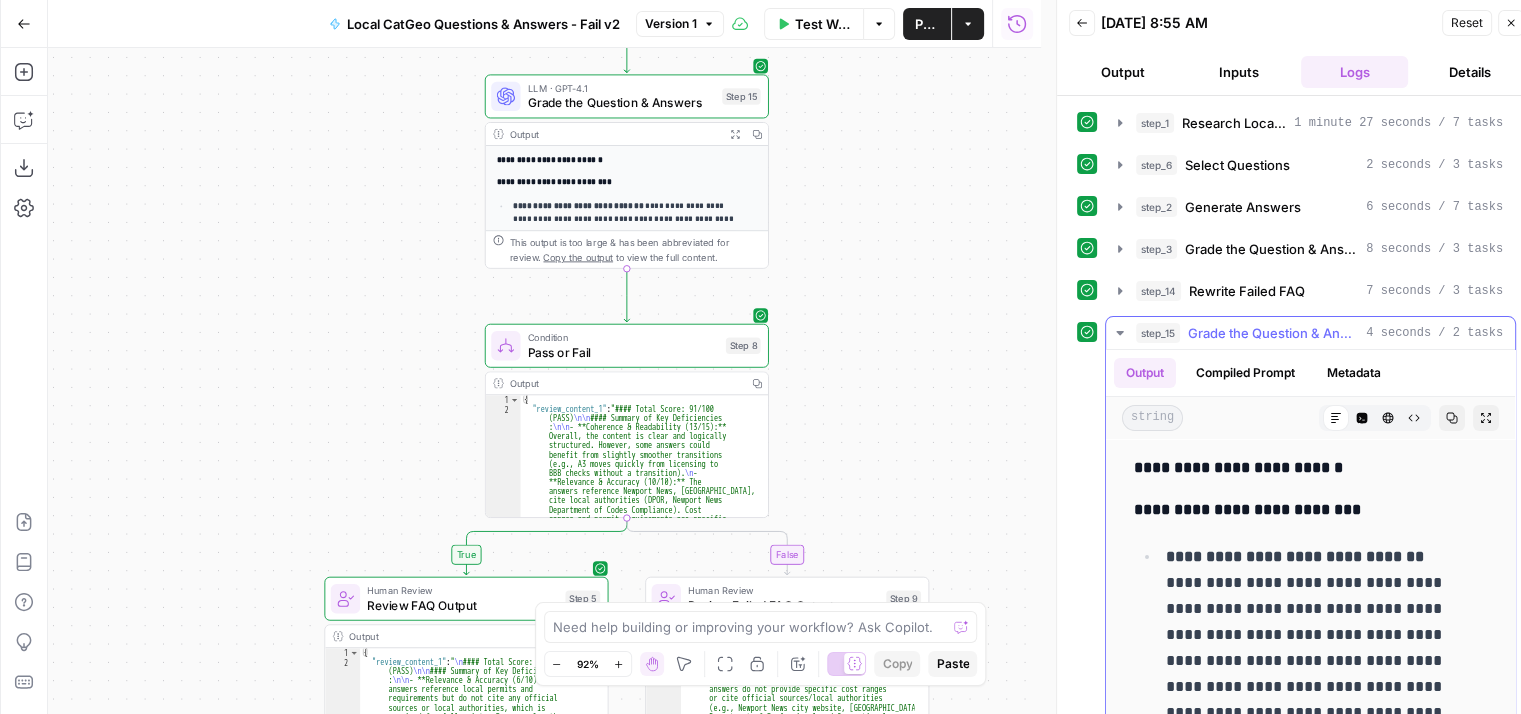click 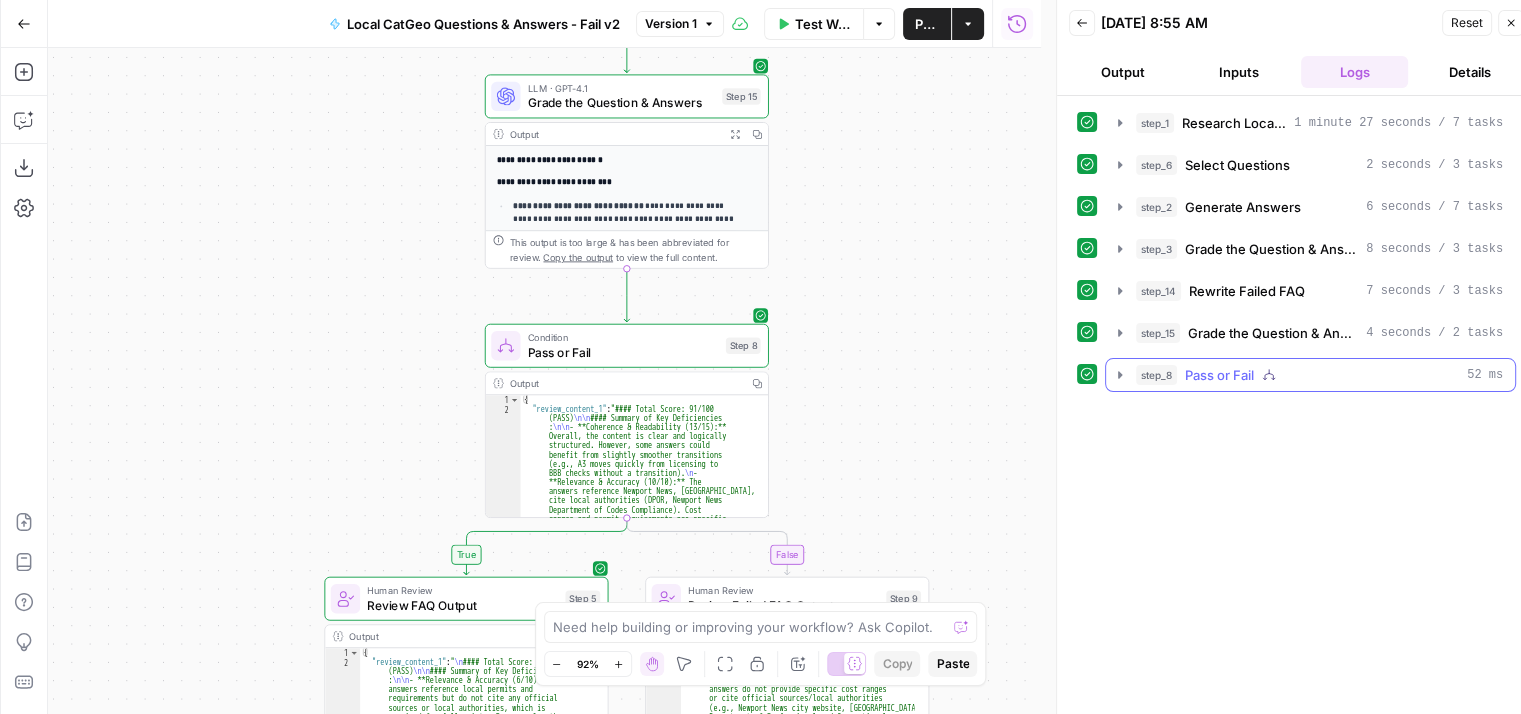 click 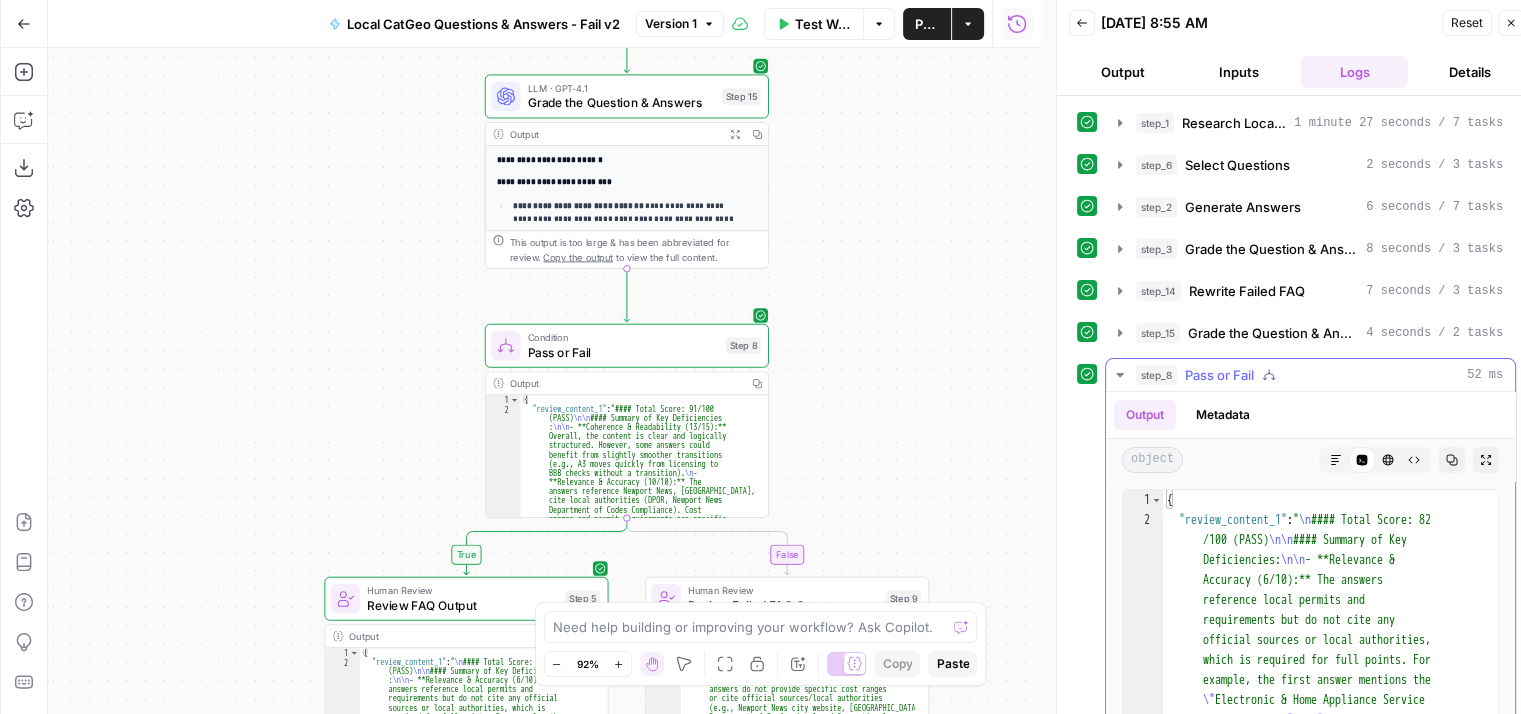 click 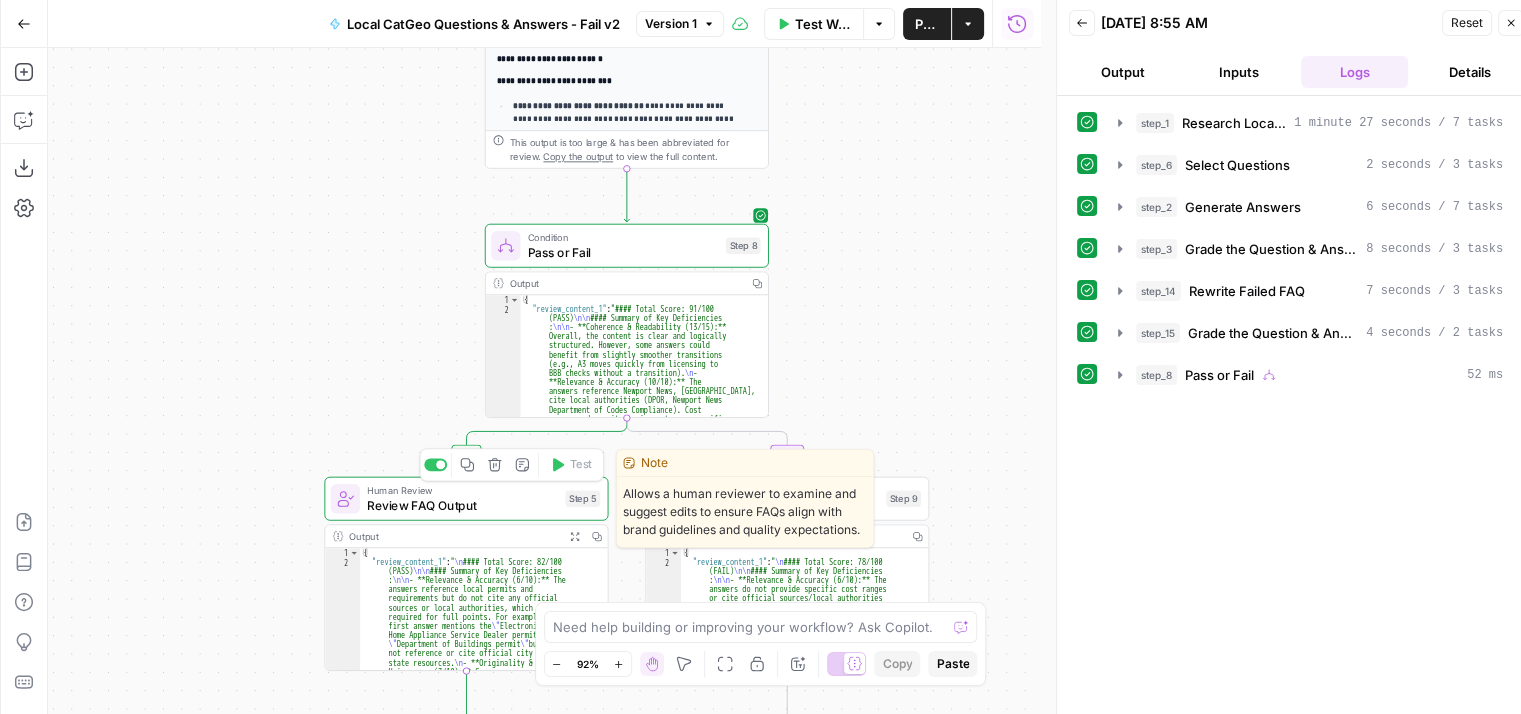 click on "Review FAQ Output" at bounding box center (462, 505) 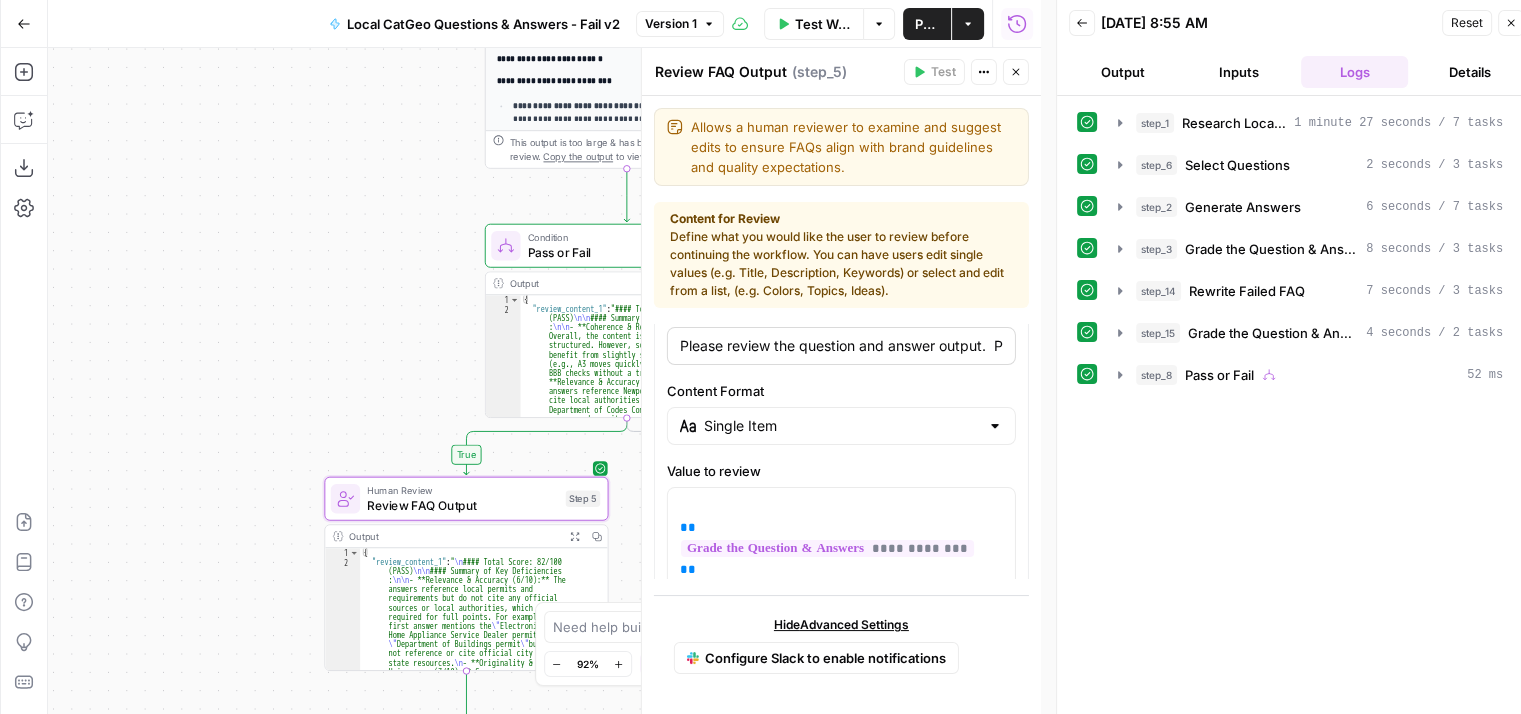 scroll, scrollTop: 186, scrollLeft: 0, axis: vertical 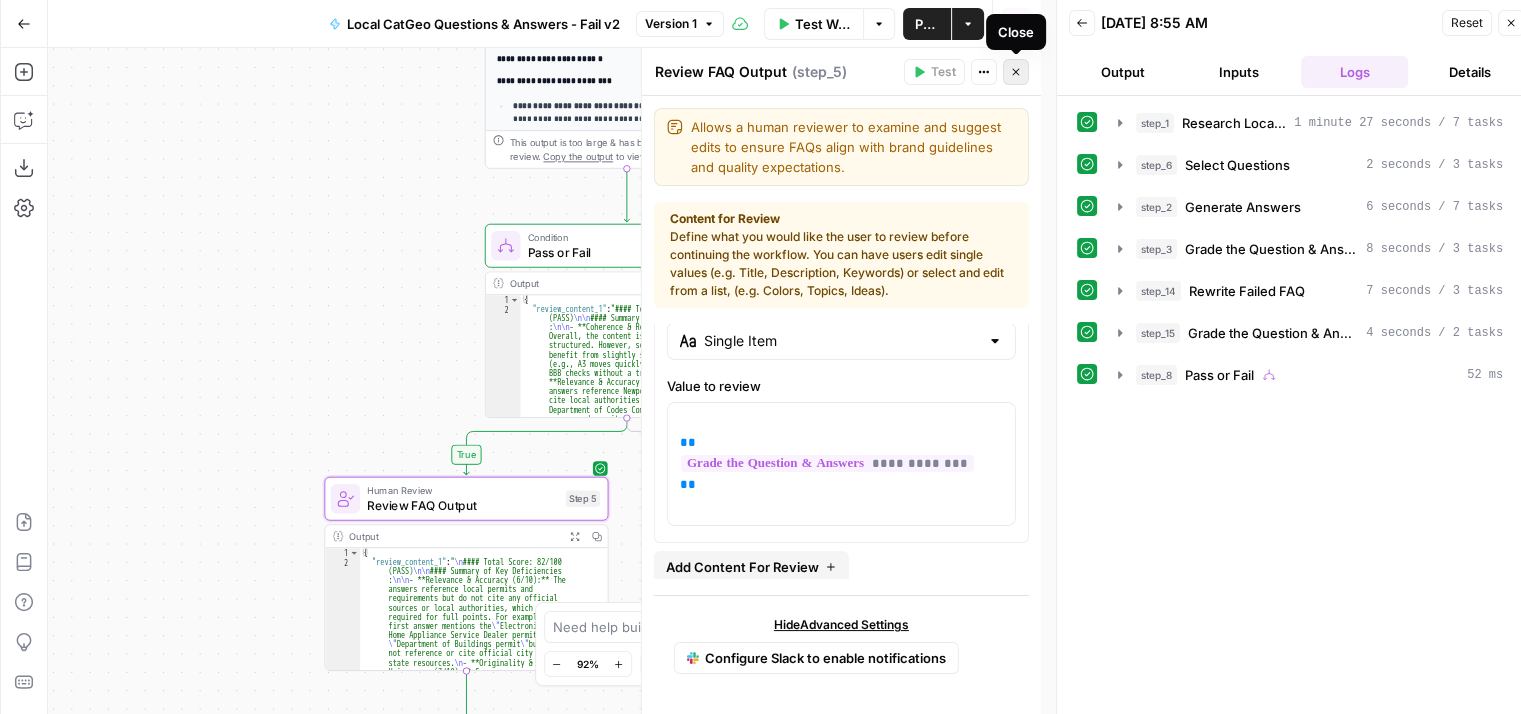 click 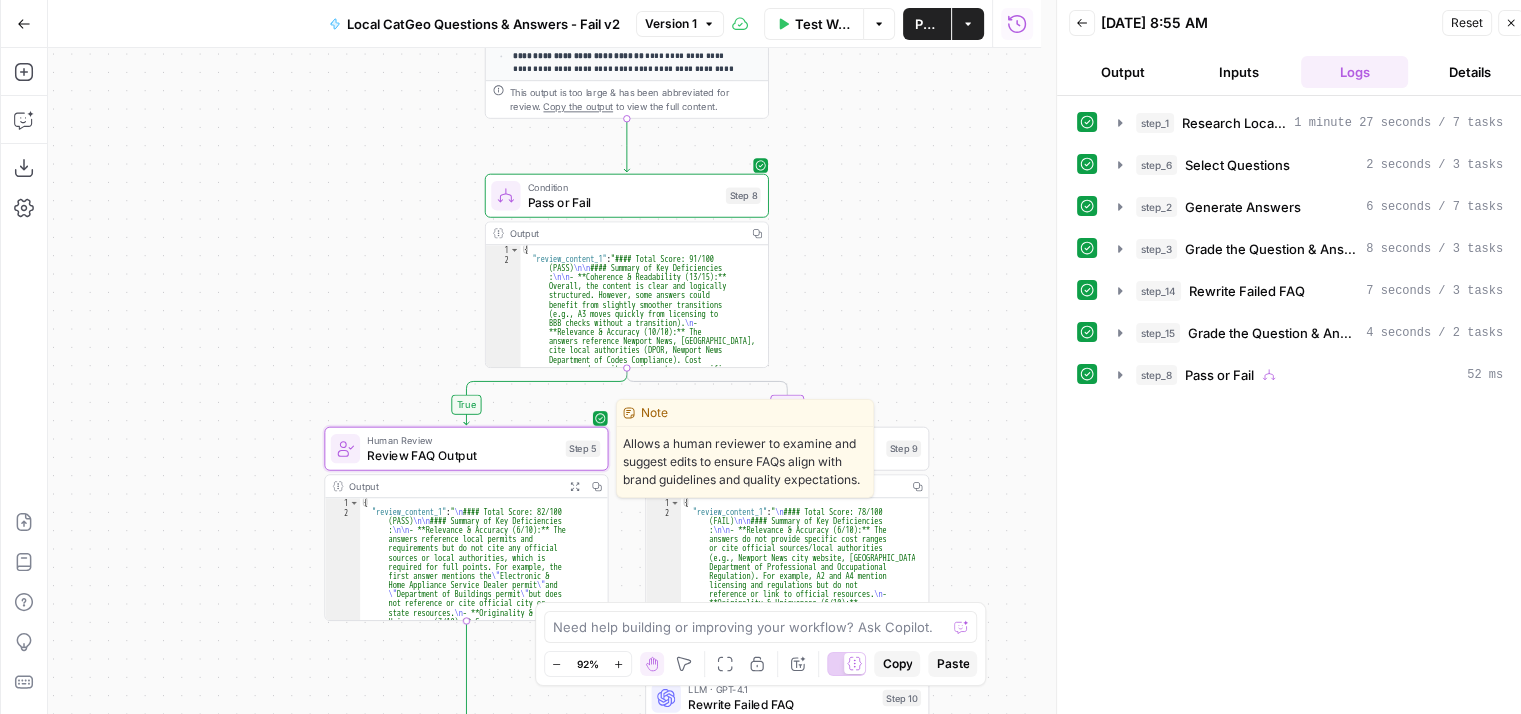 click on "Review FAQ Output" at bounding box center (462, 455) 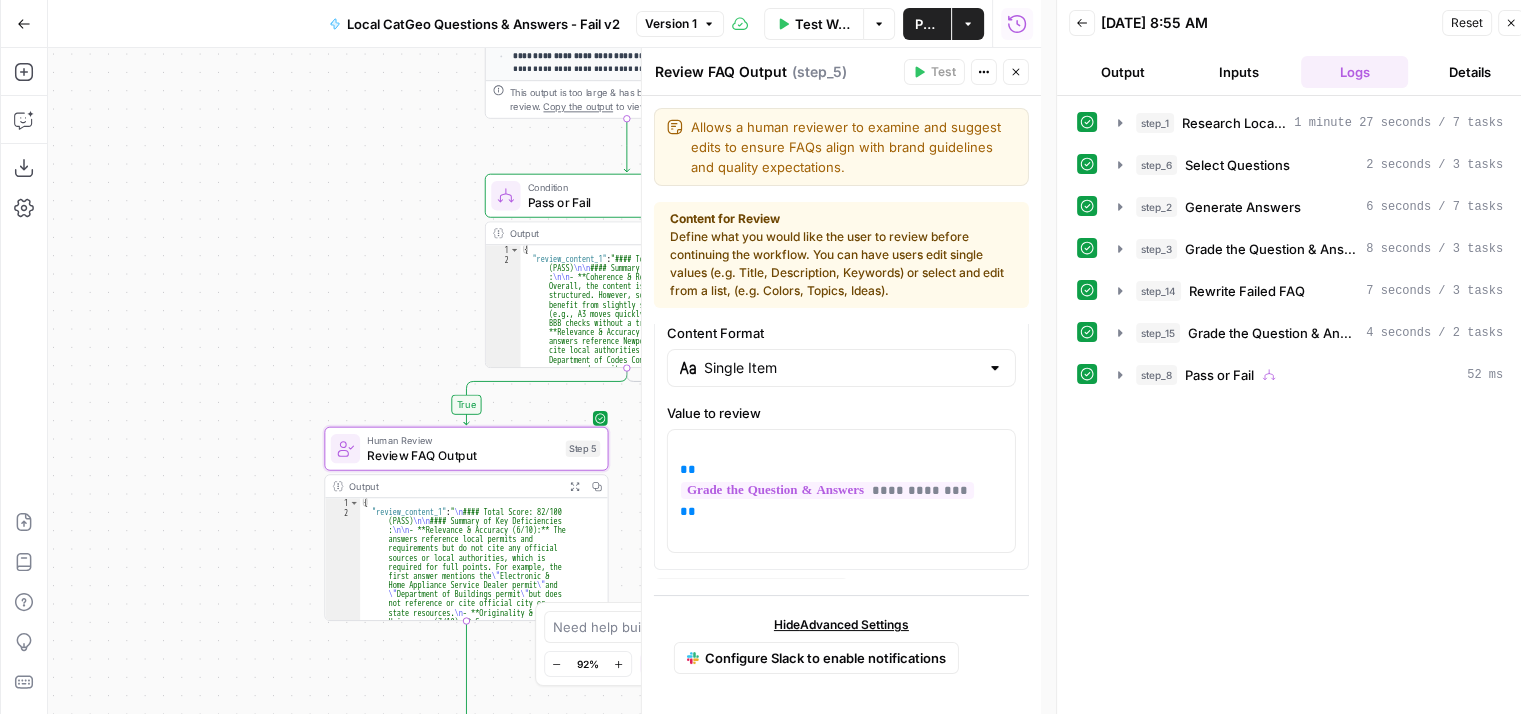 scroll, scrollTop: 186, scrollLeft: 0, axis: vertical 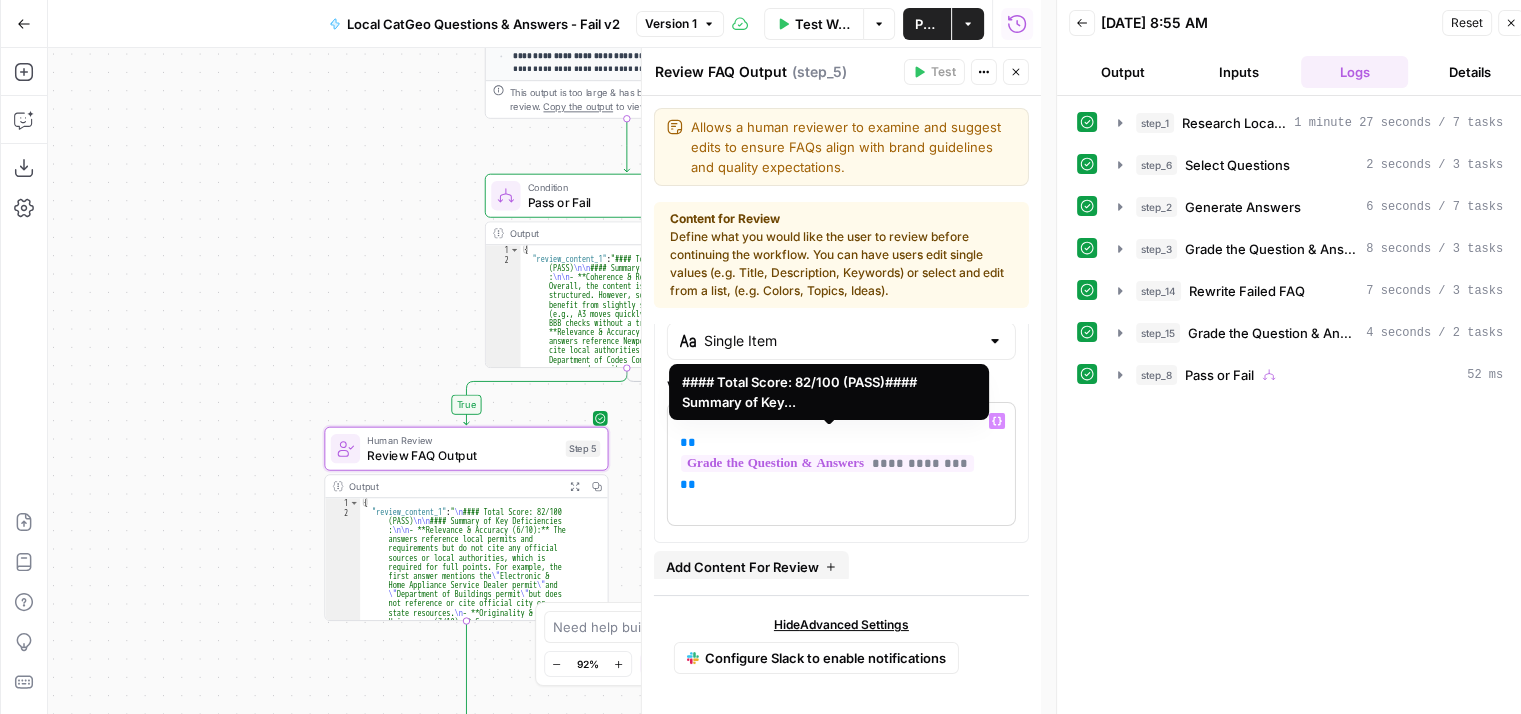 click on "**********" at bounding box center [827, 463] 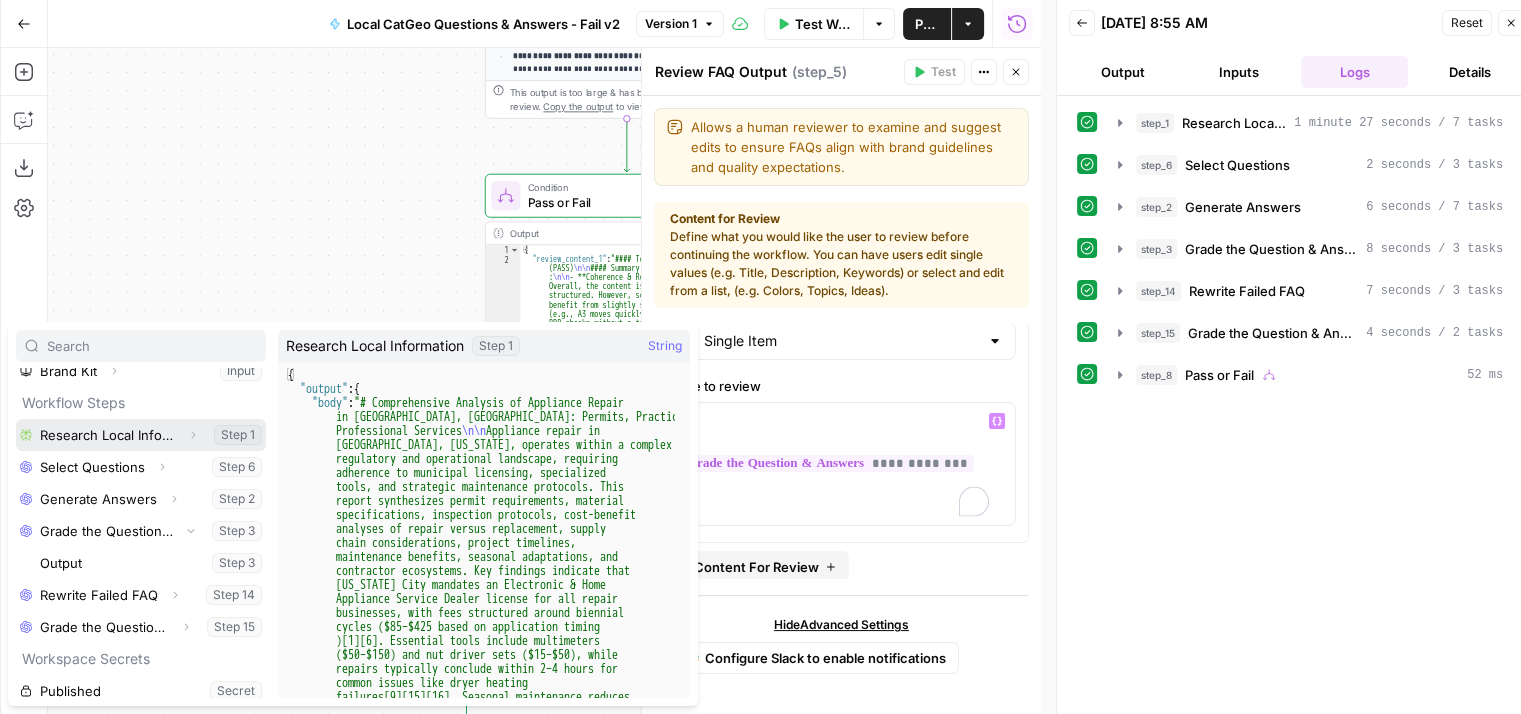scroll, scrollTop: 245, scrollLeft: 0, axis: vertical 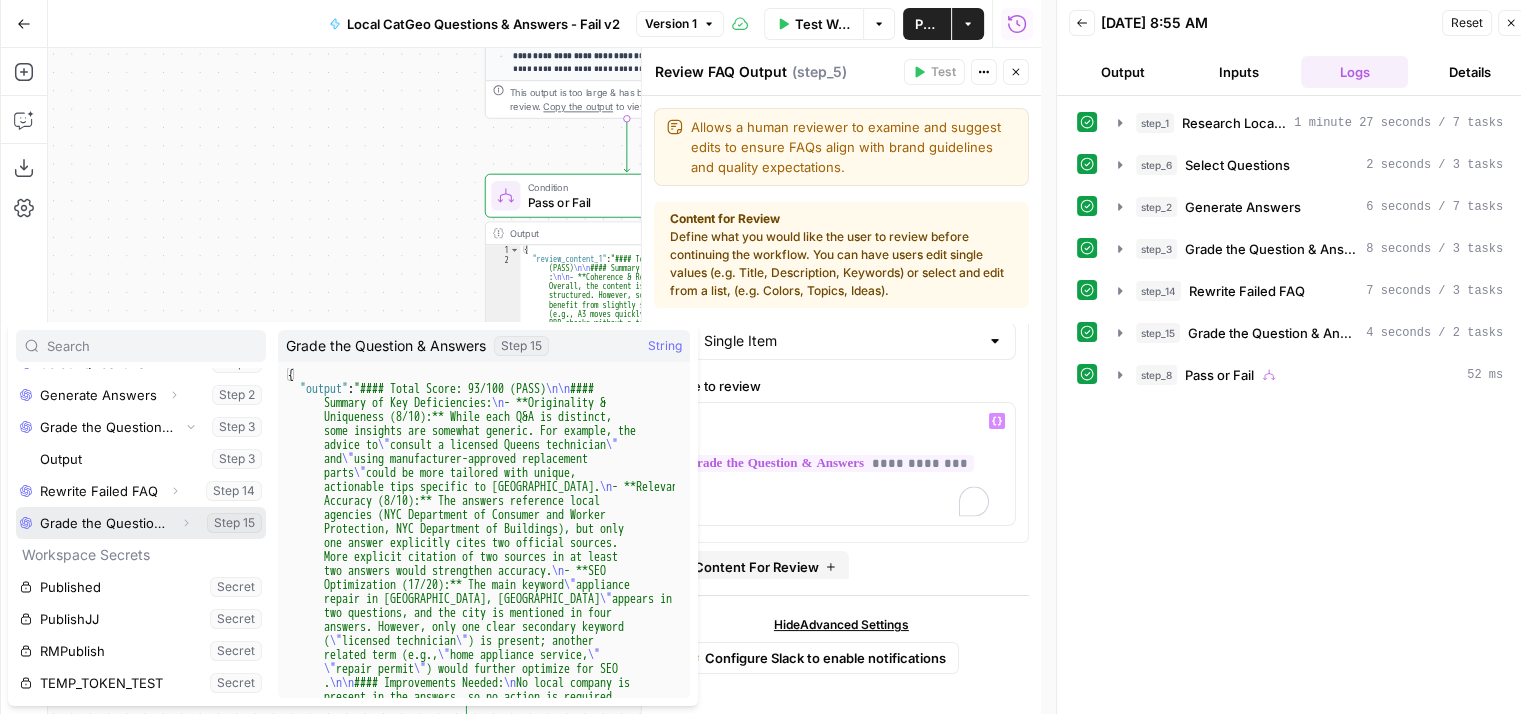 click at bounding box center (141, 523) 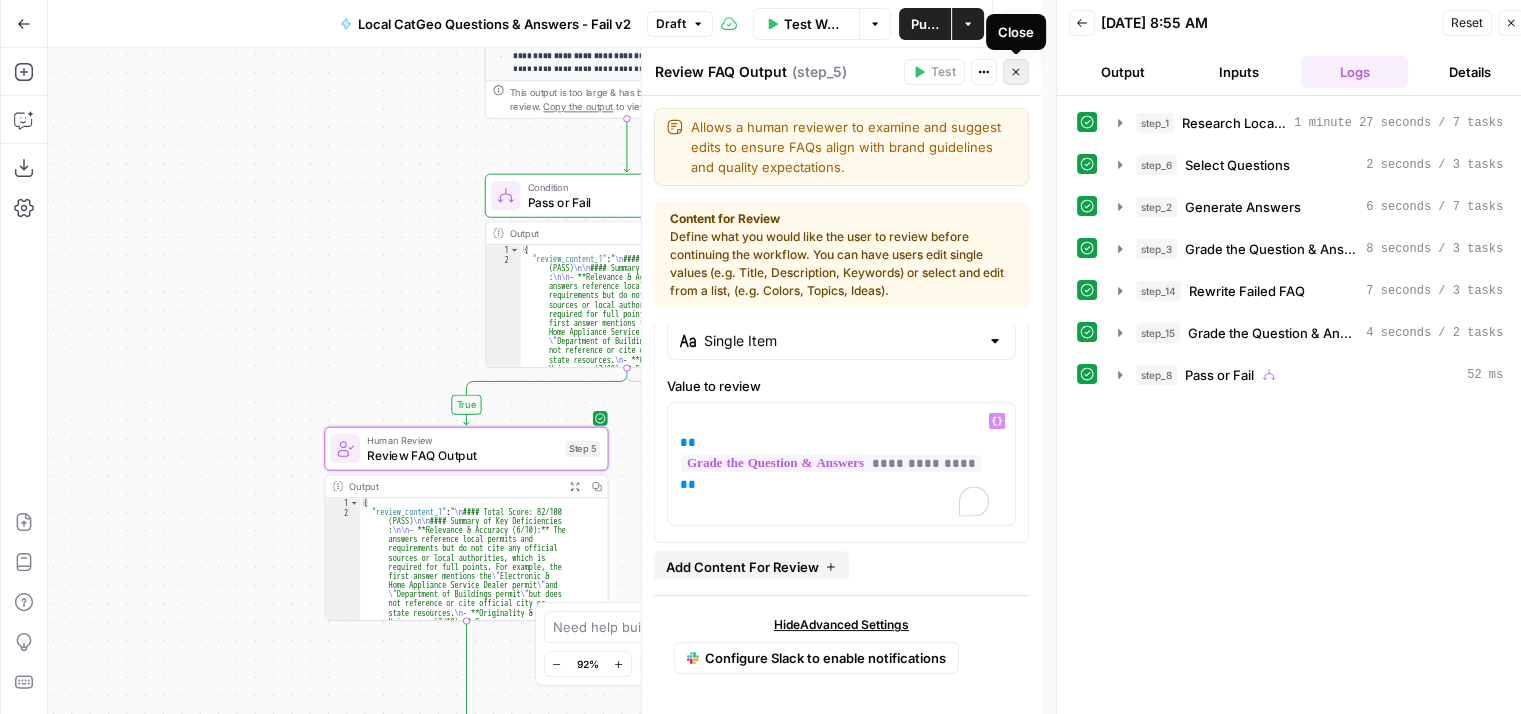 click 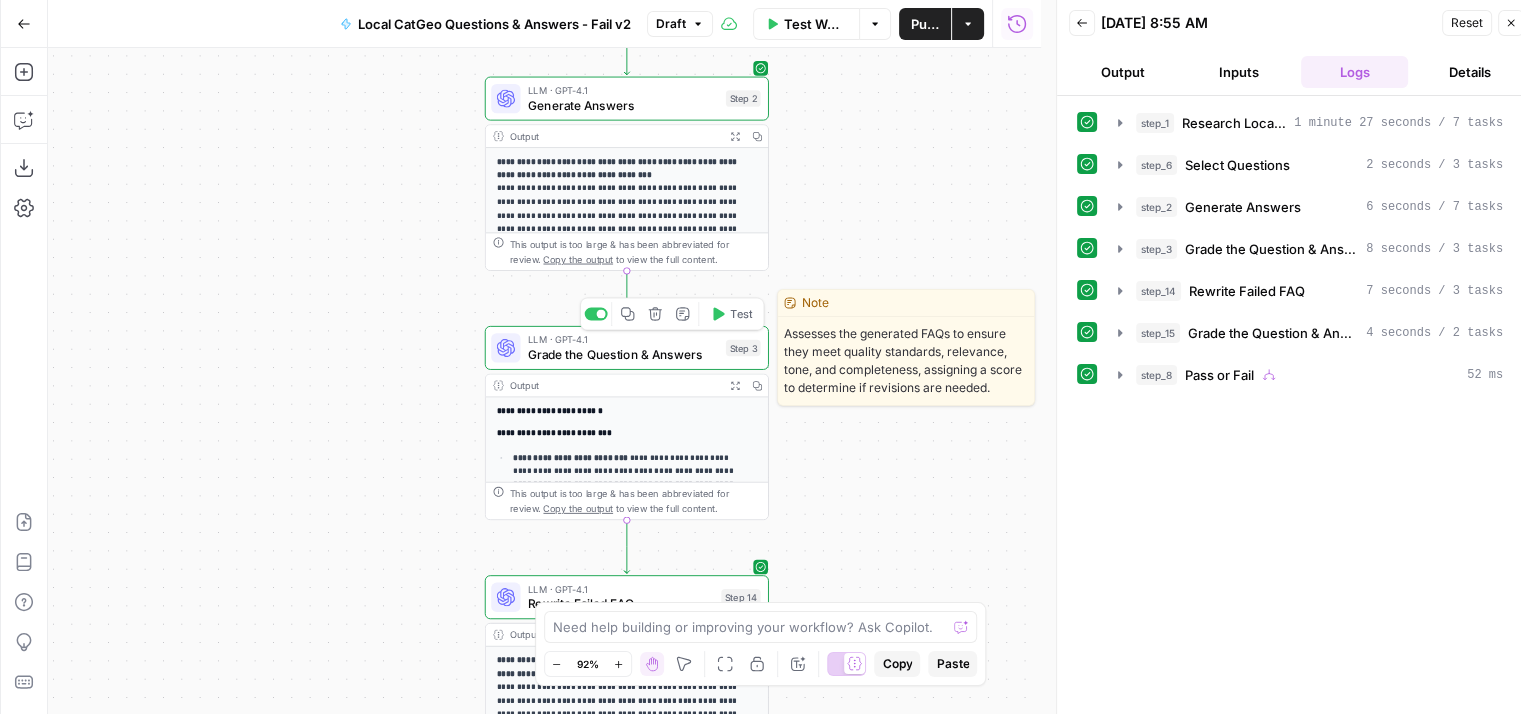 click on "Grade the Question & Answers" at bounding box center (623, 354) 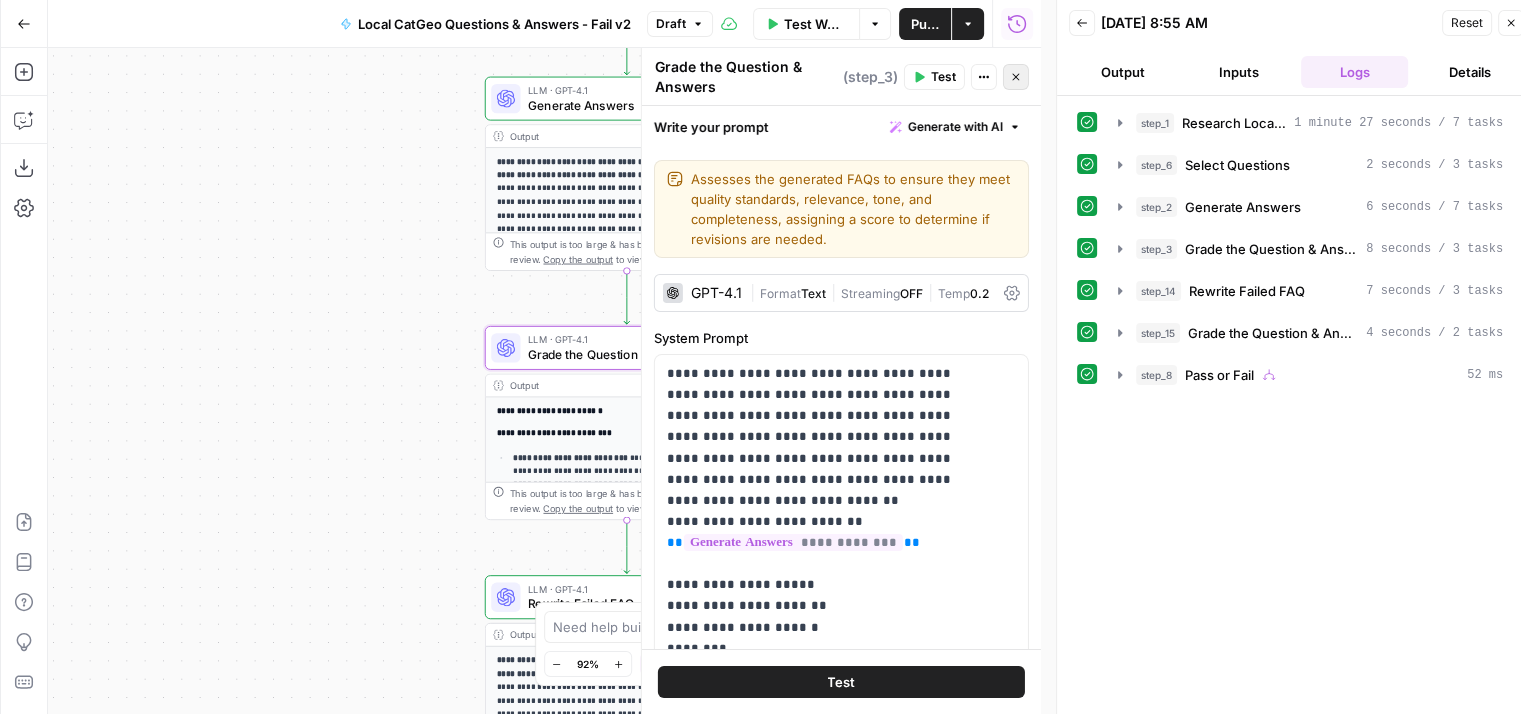 click on "Close" at bounding box center (1016, 77) 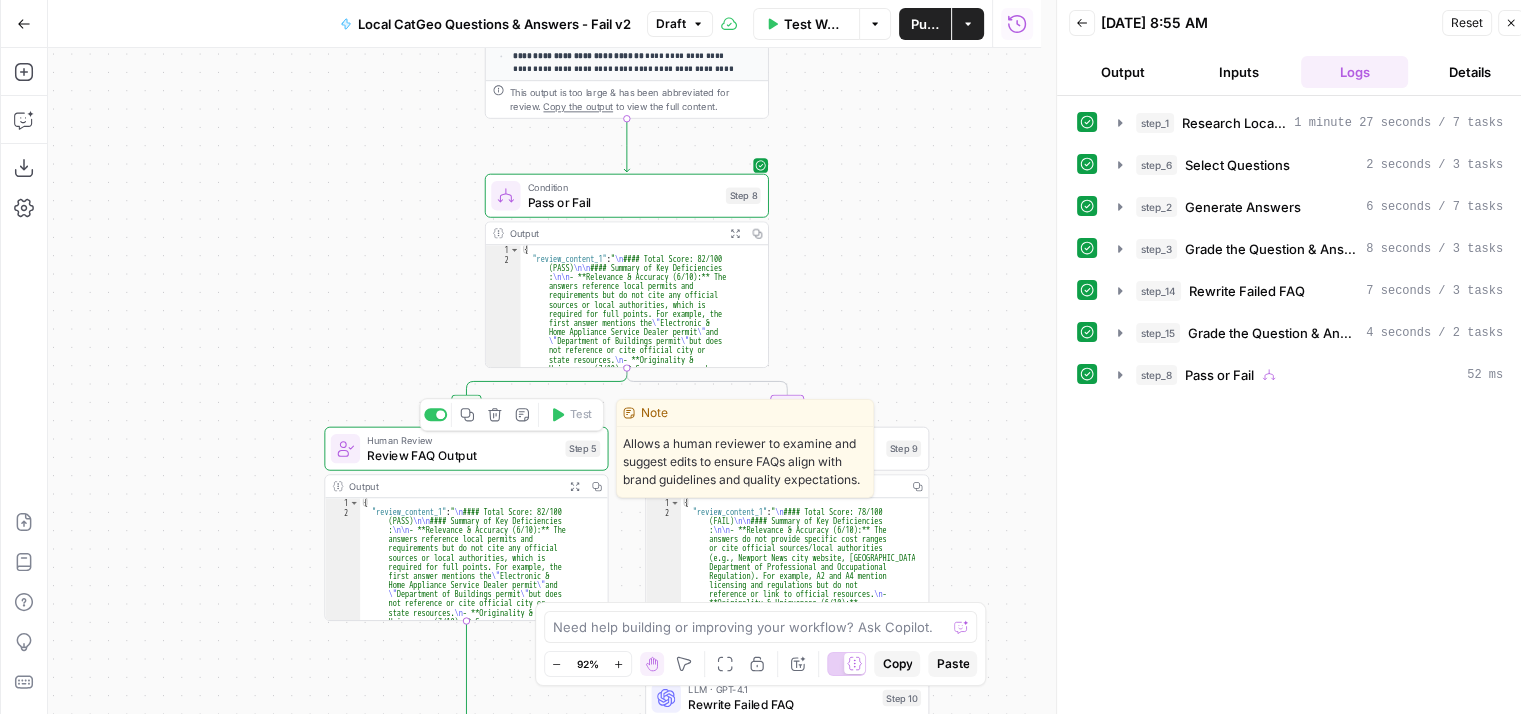 click on "Review FAQ Output" at bounding box center [462, 455] 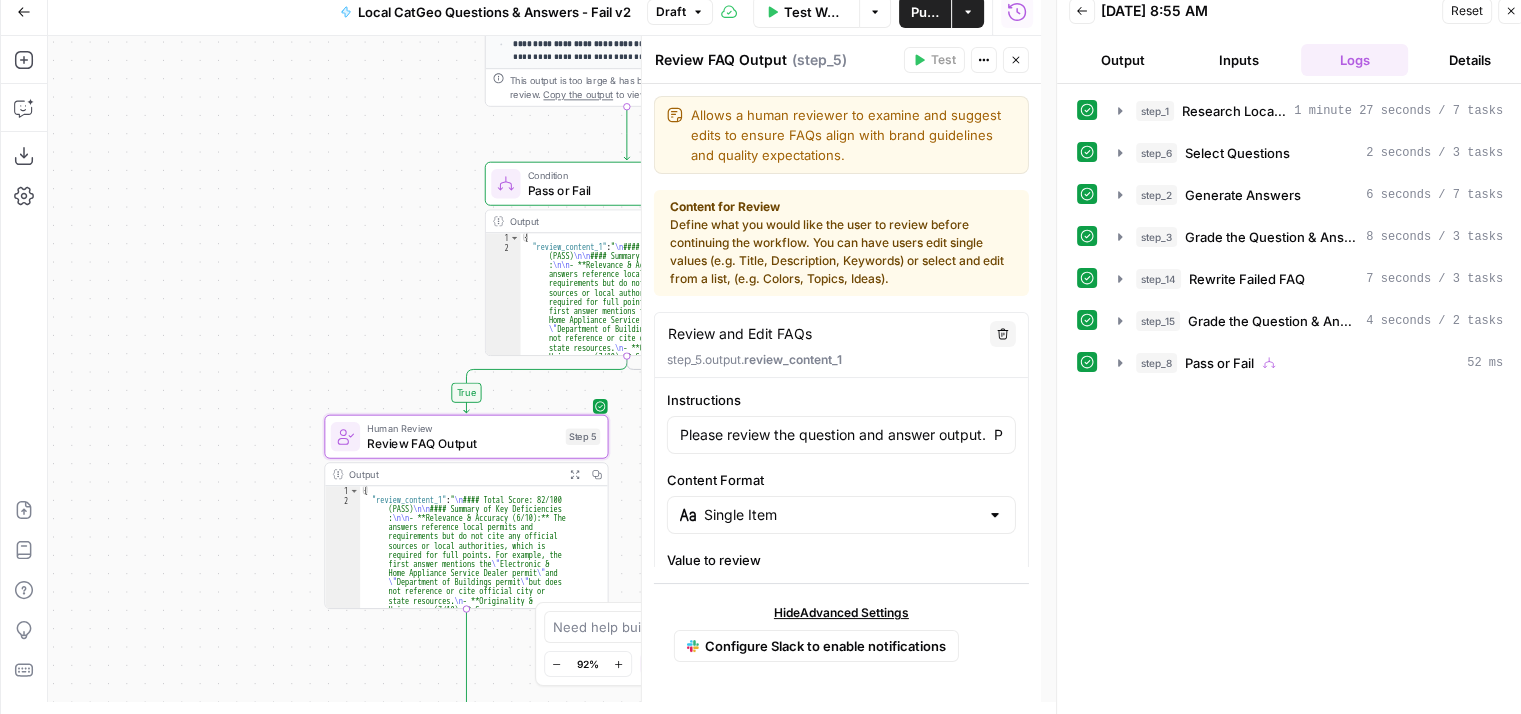 scroll, scrollTop: 16, scrollLeft: 0, axis: vertical 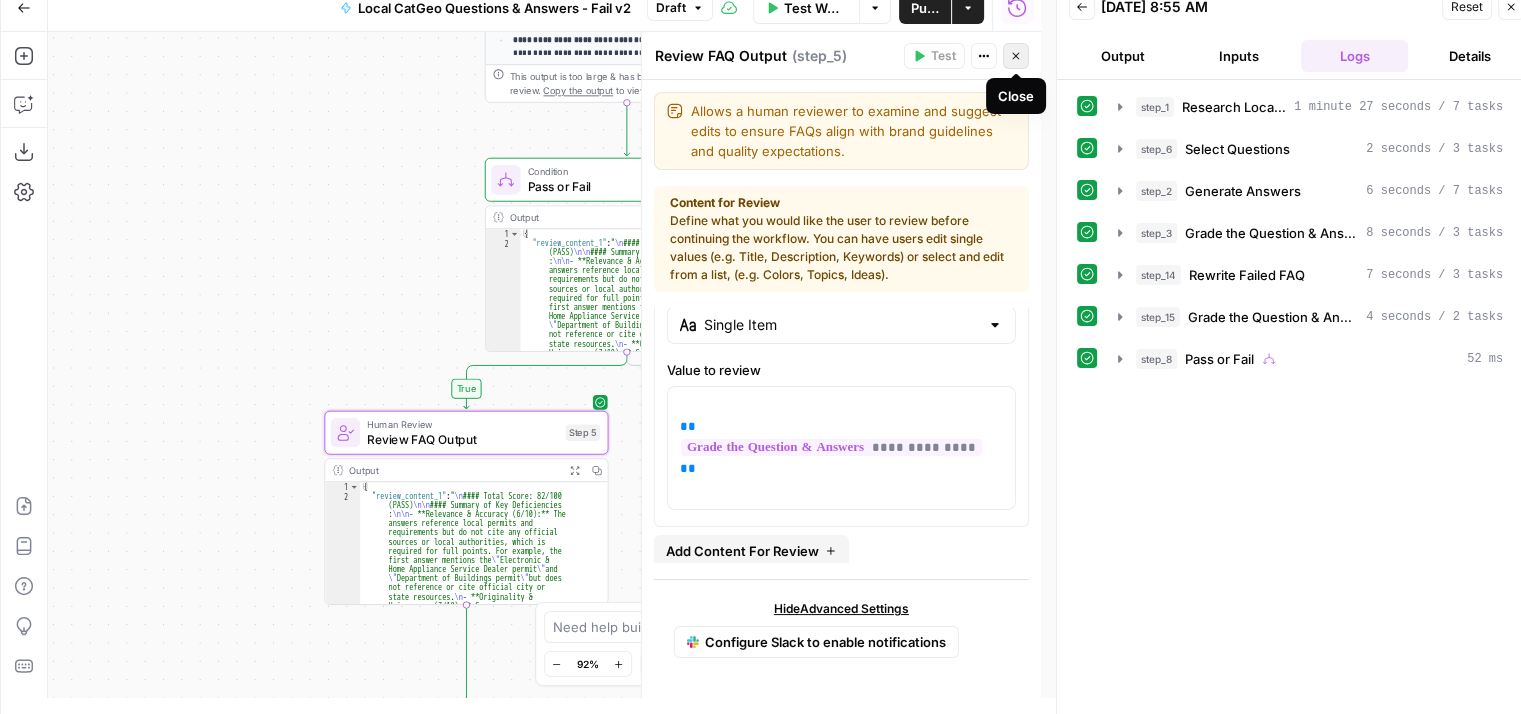 click 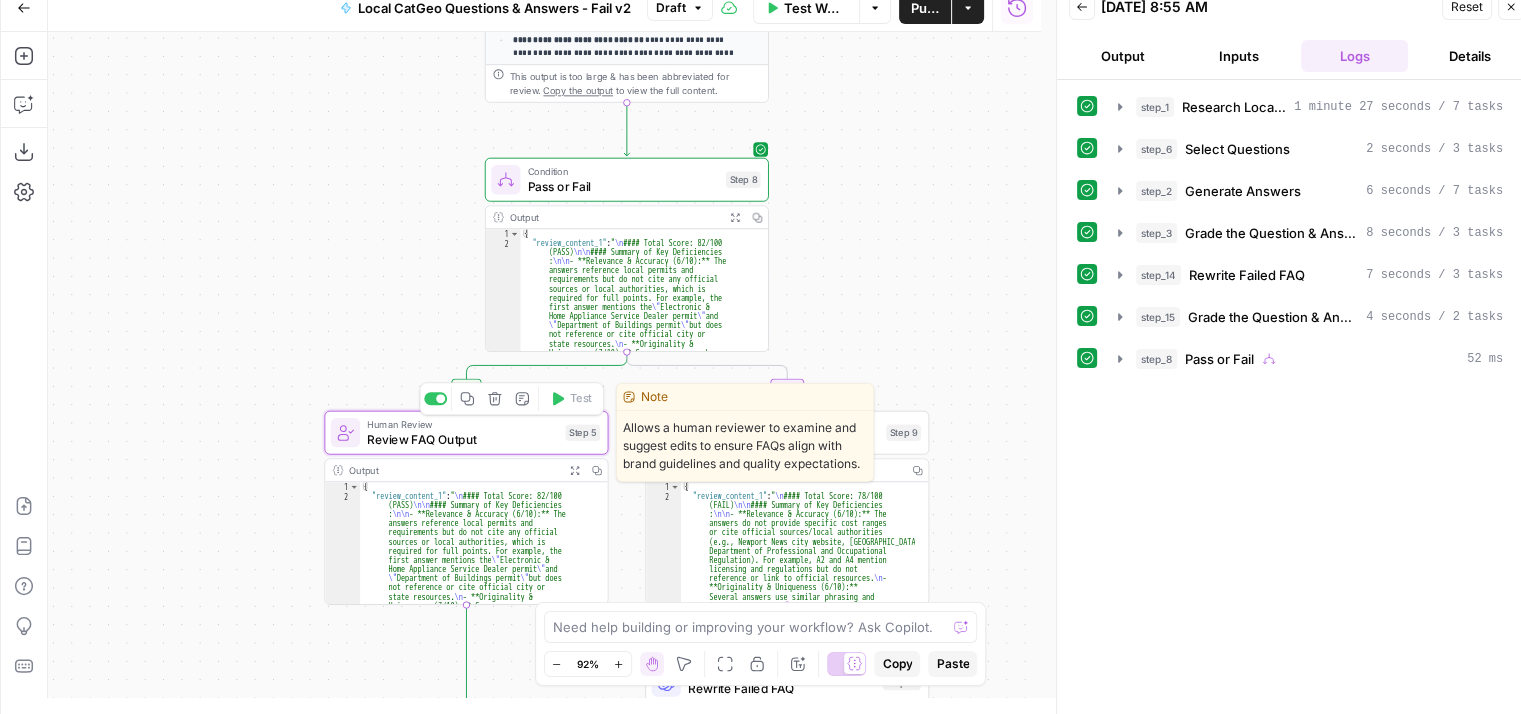 click on "Review FAQ Output" at bounding box center (462, 439) 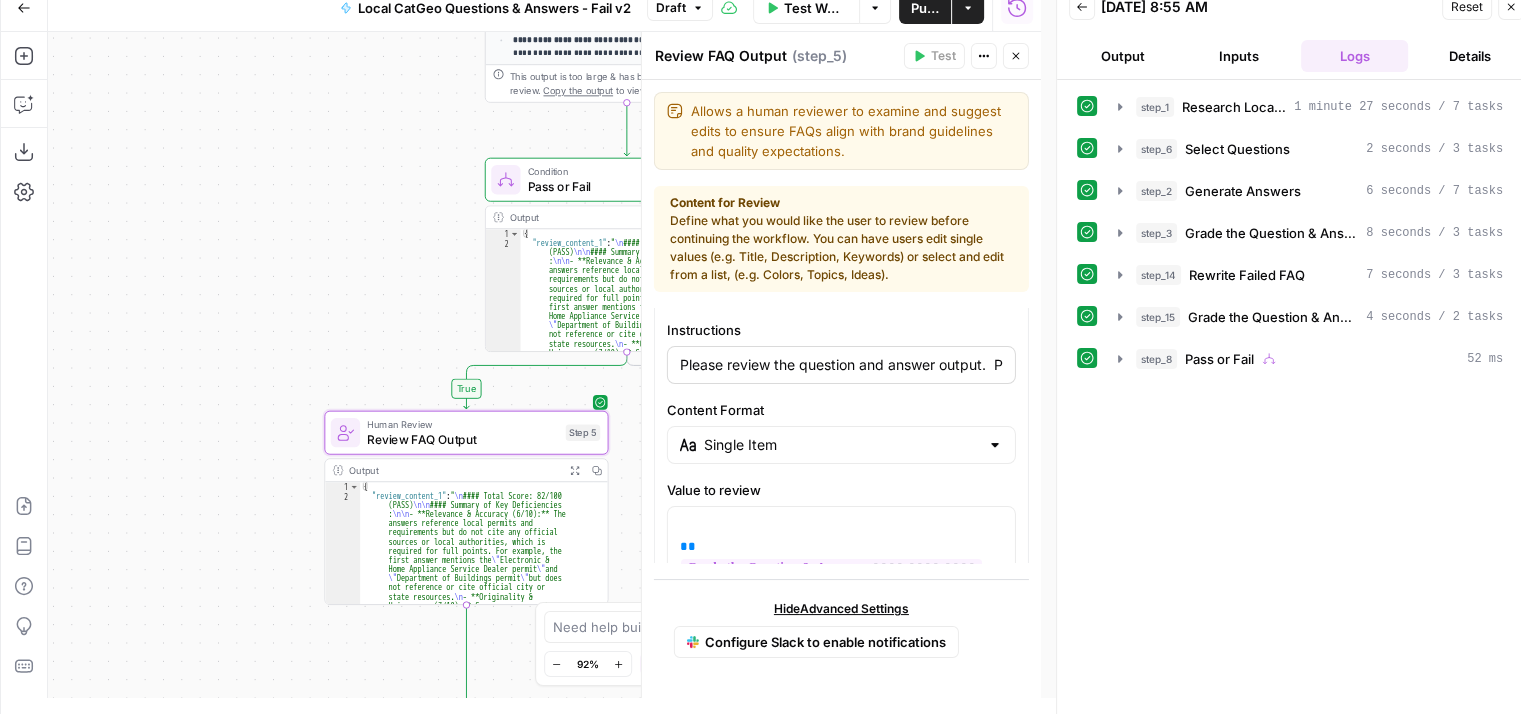 scroll, scrollTop: 186, scrollLeft: 0, axis: vertical 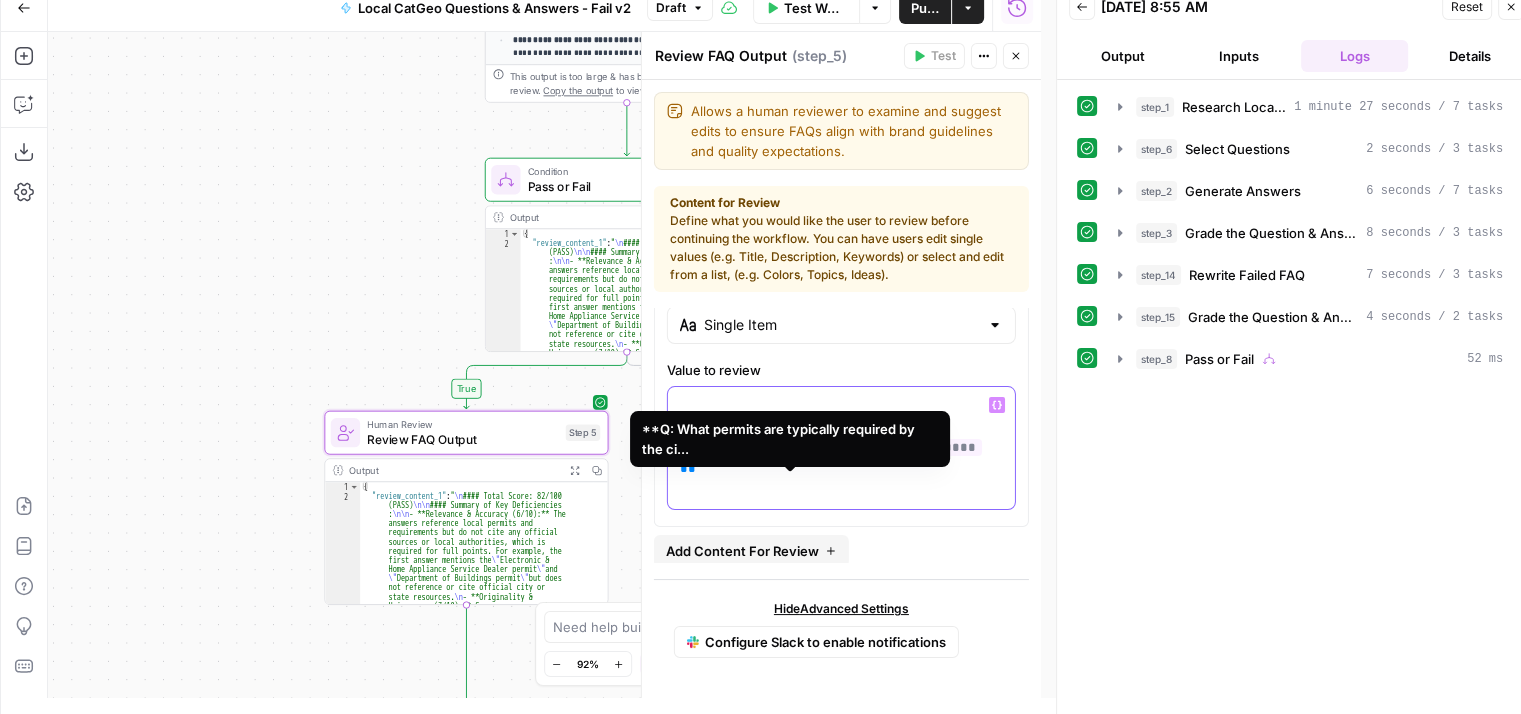 click on "**********" at bounding box center [806, 532] 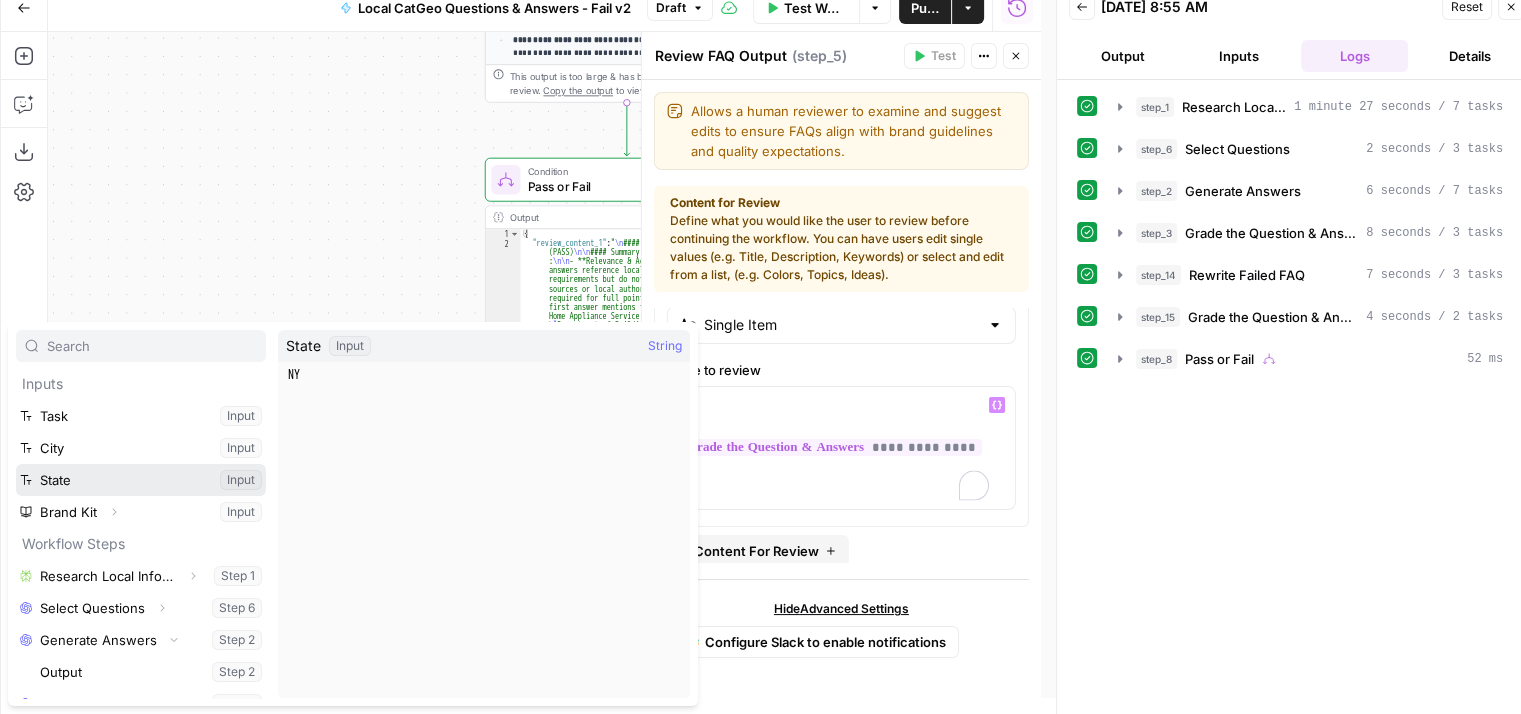 scroll, scrollTop: 200, scrollLeft: 0, axis: vertical 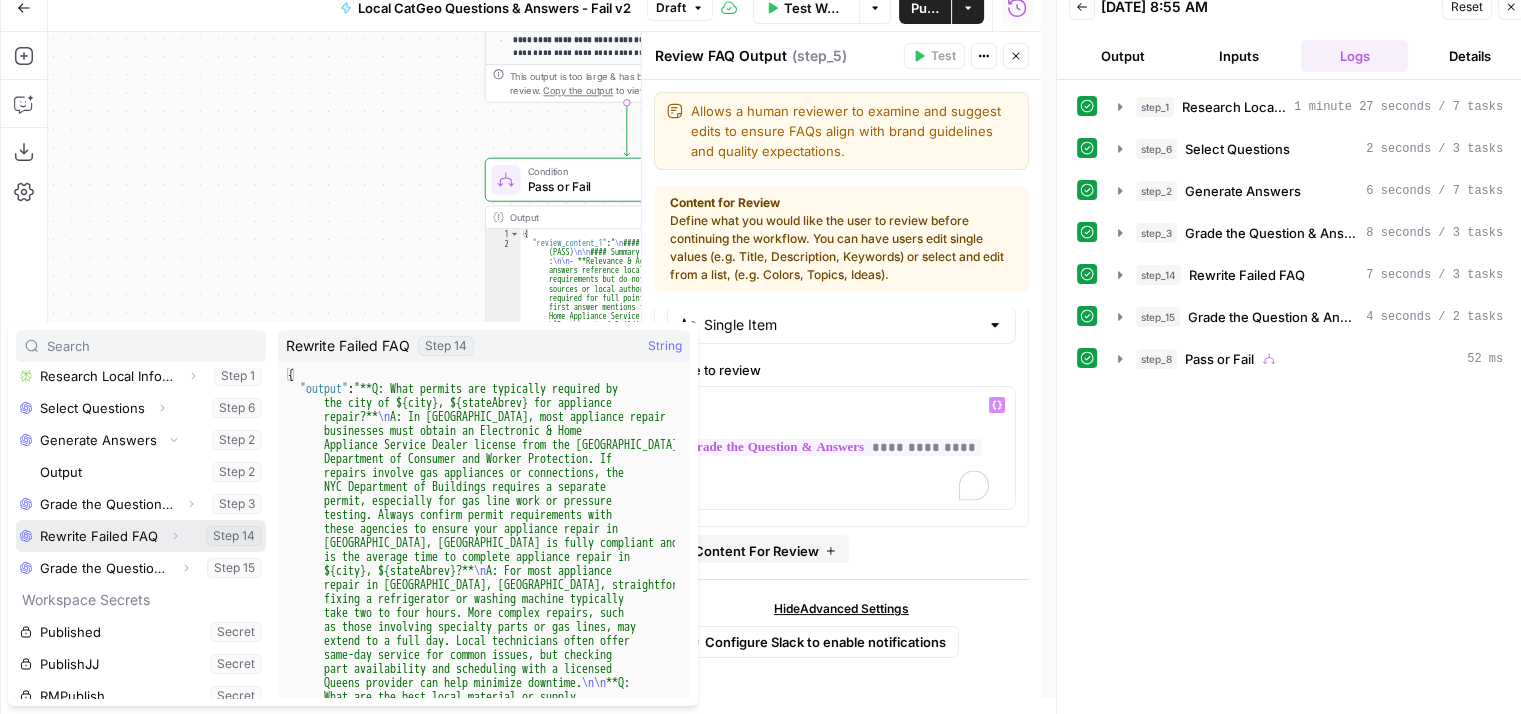 click at bounding box center (141, 536) 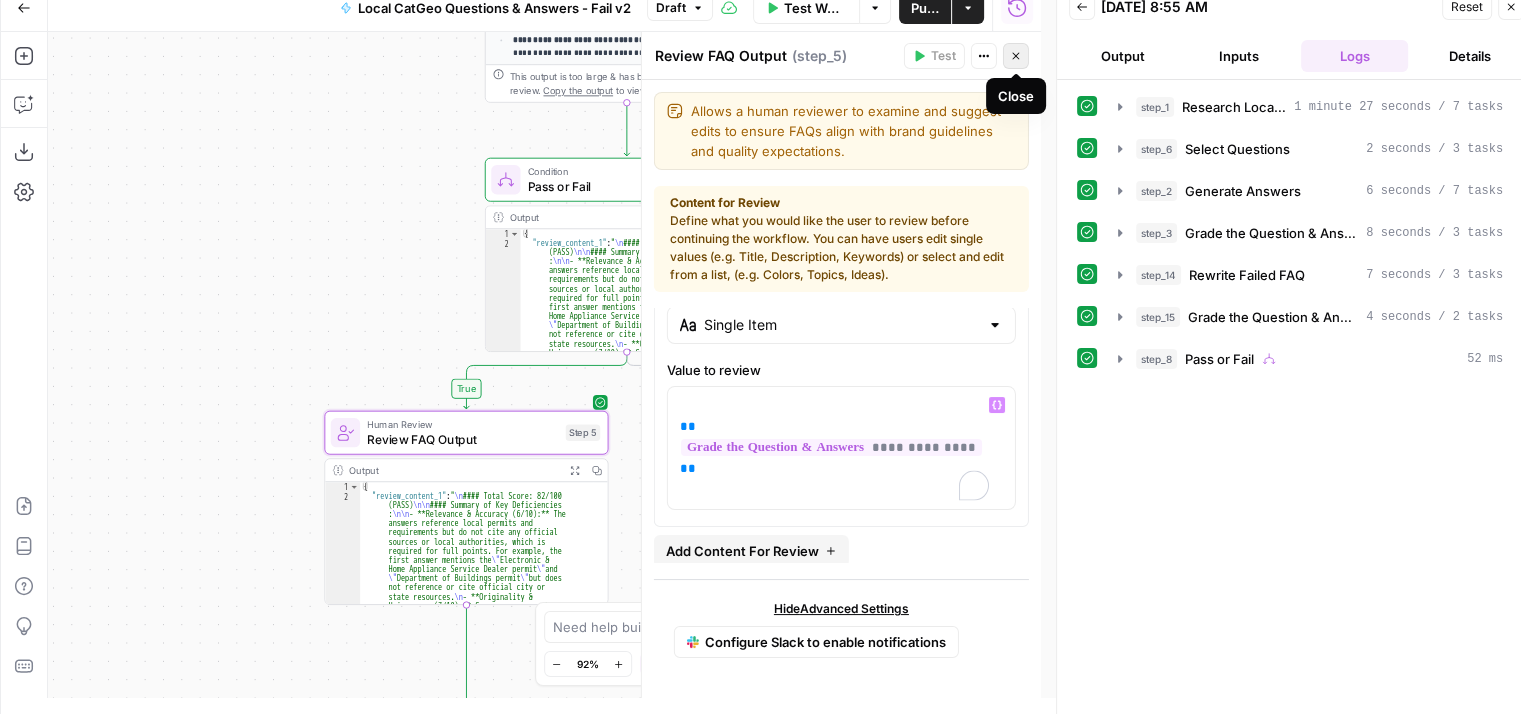 click 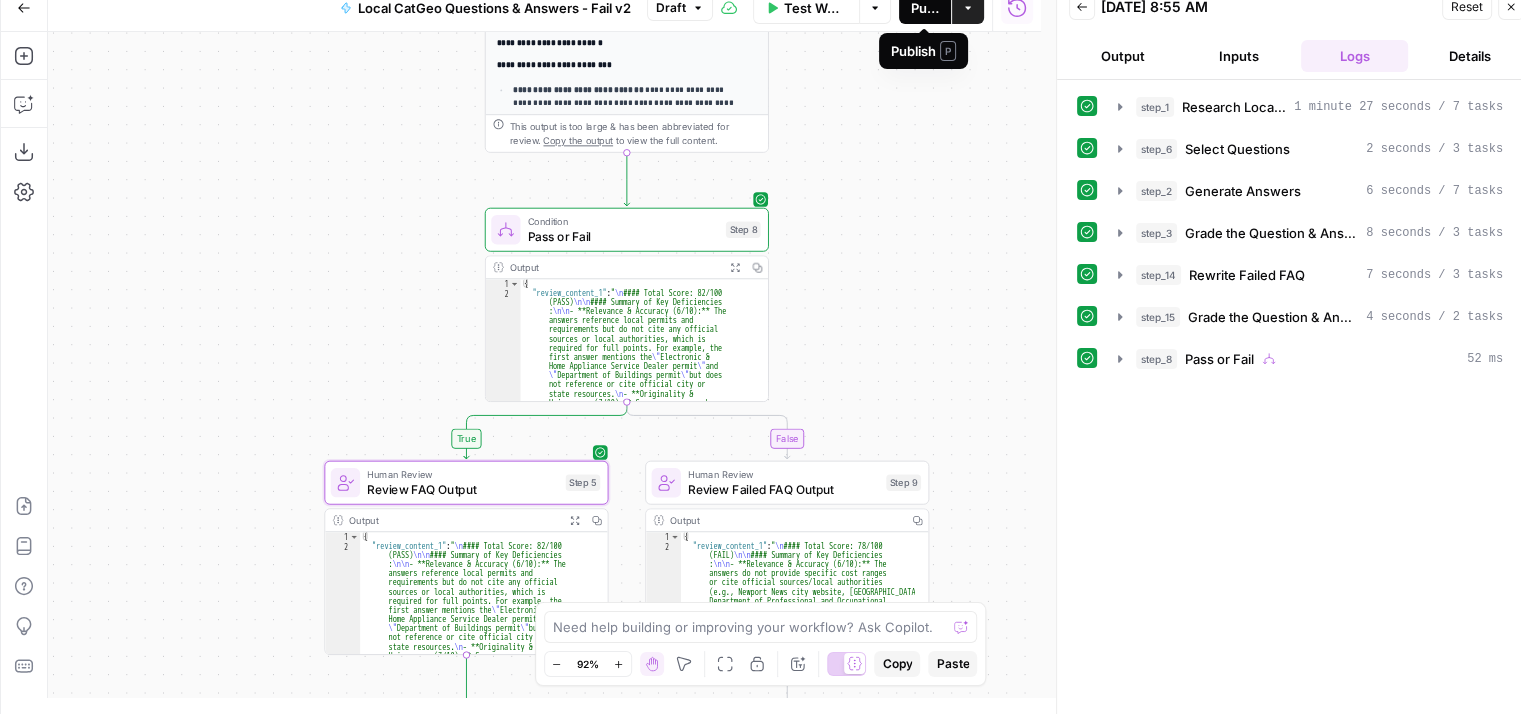 click on "Publish" at bounding box center [925, 8] 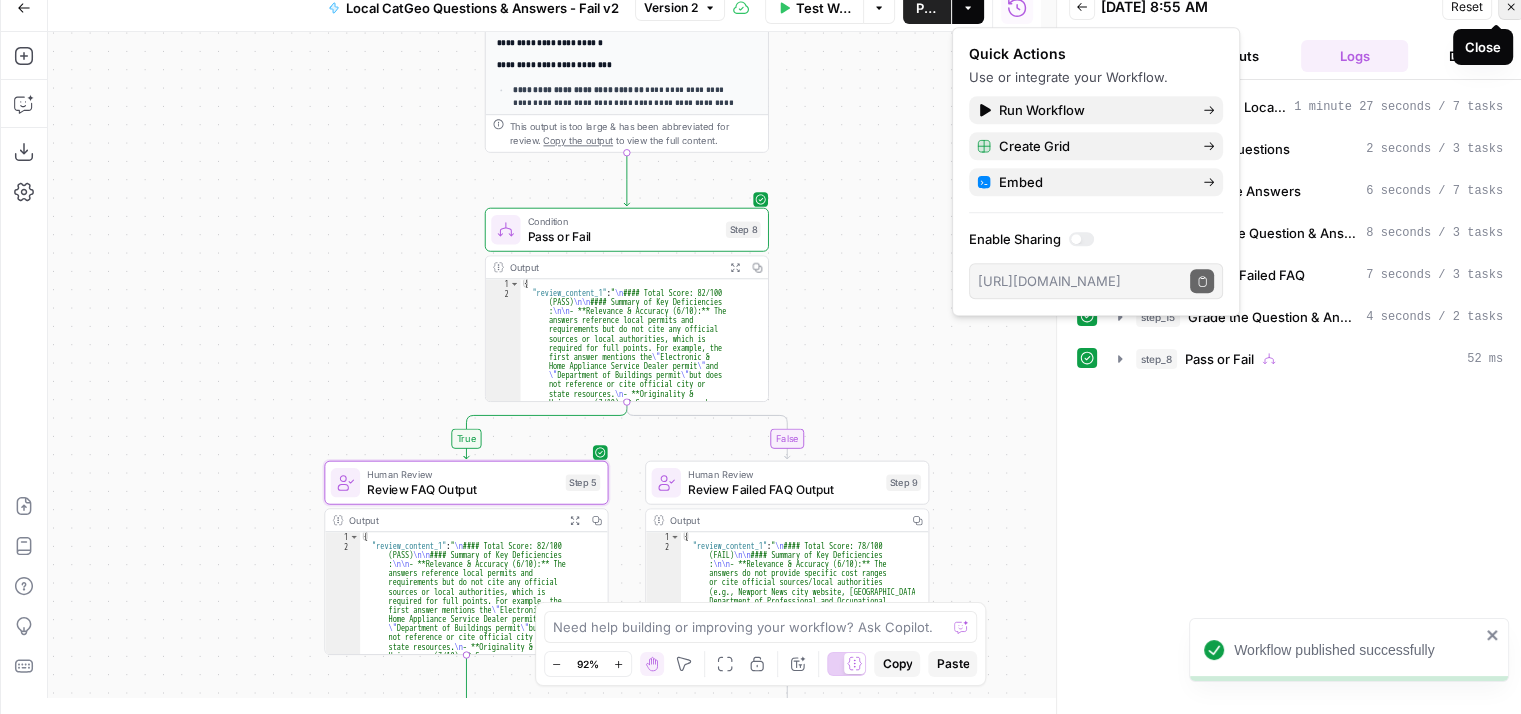 click 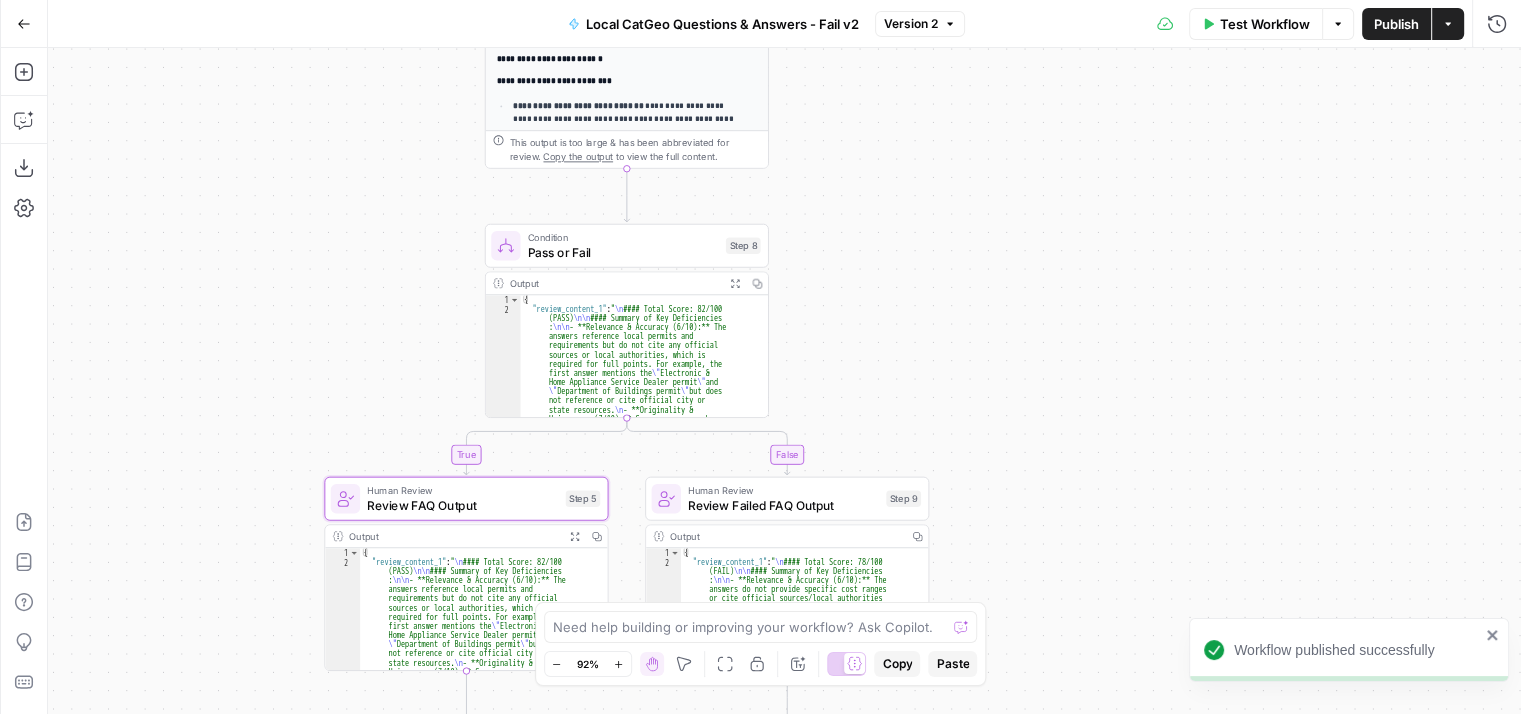 scroll, scrollTop: 0, scrollLeft: 0, axis: both 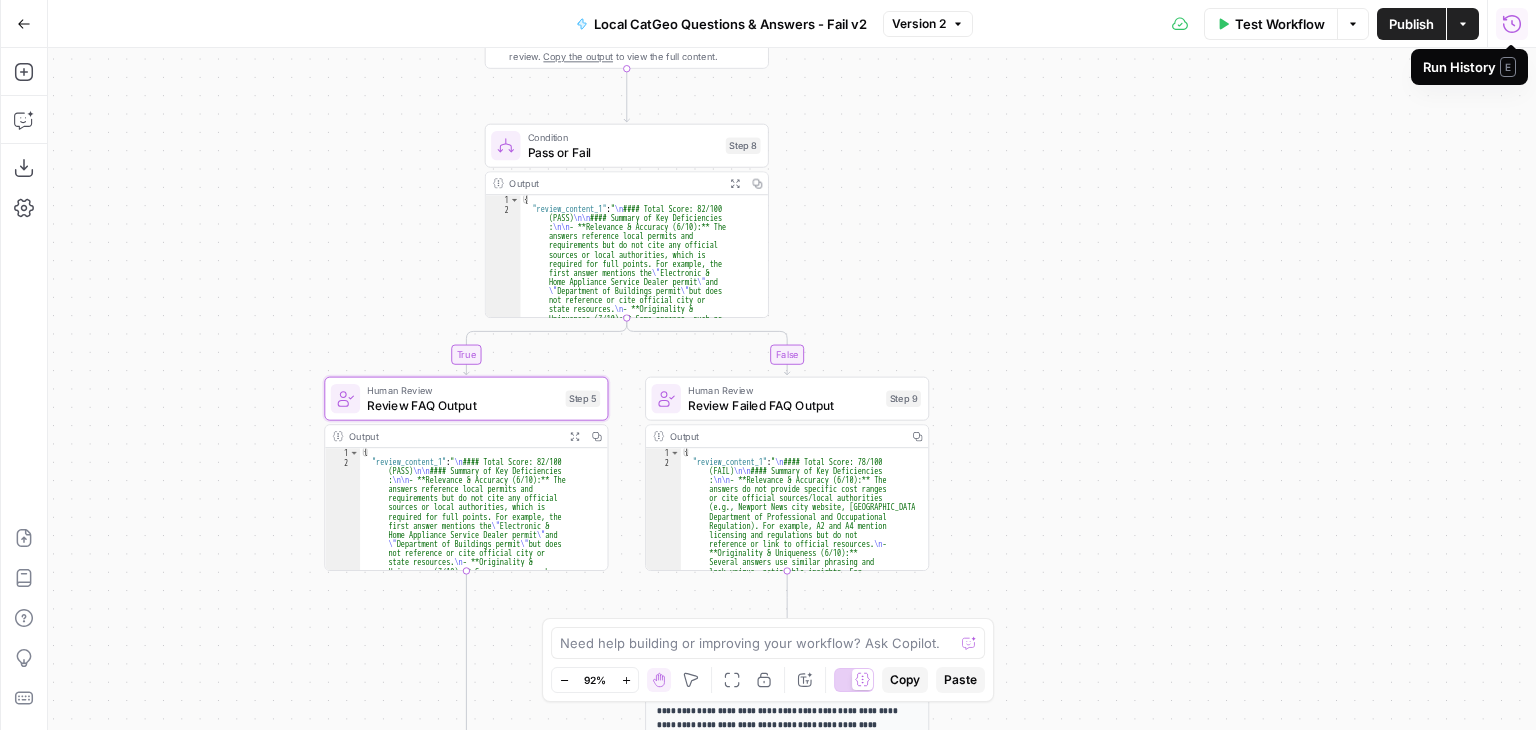 click 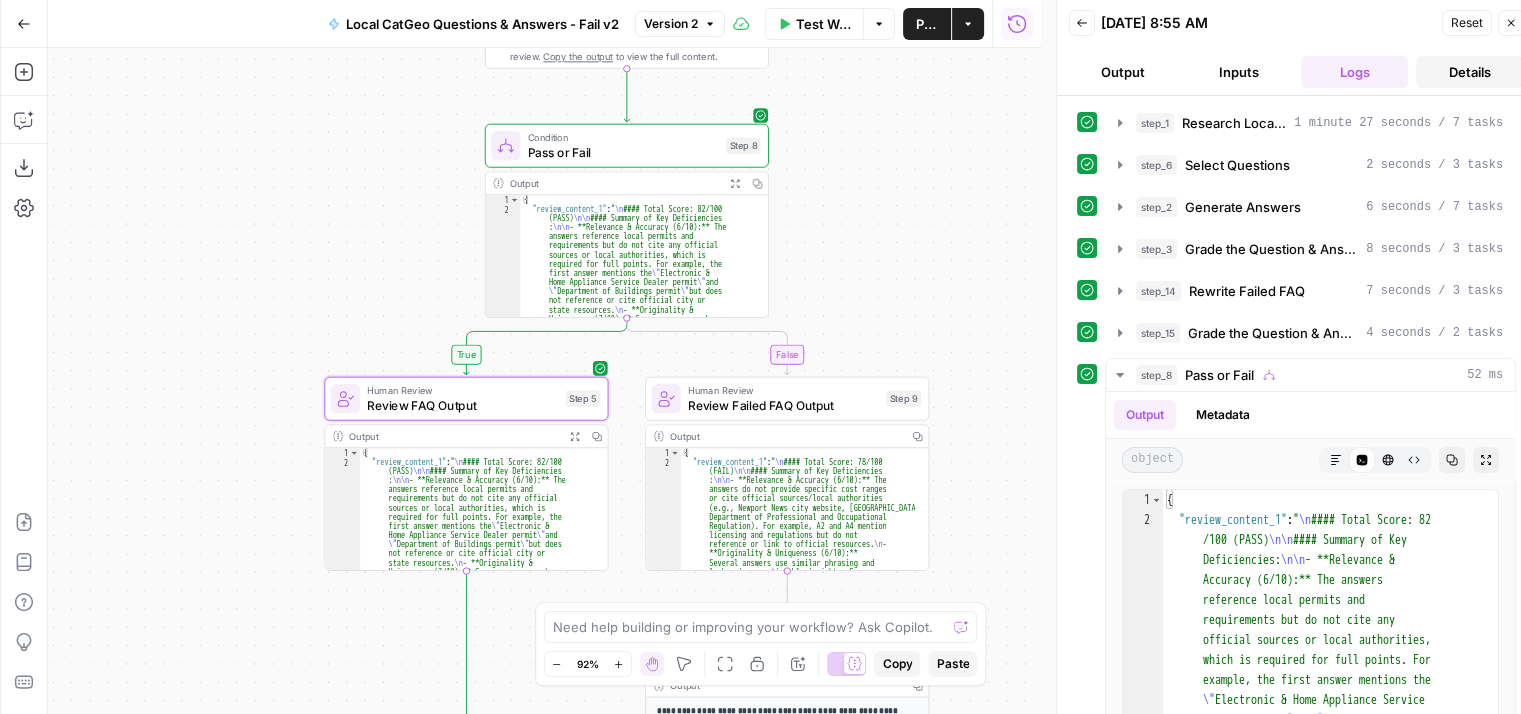 click on "Details" at bounding box center [1470, 72] 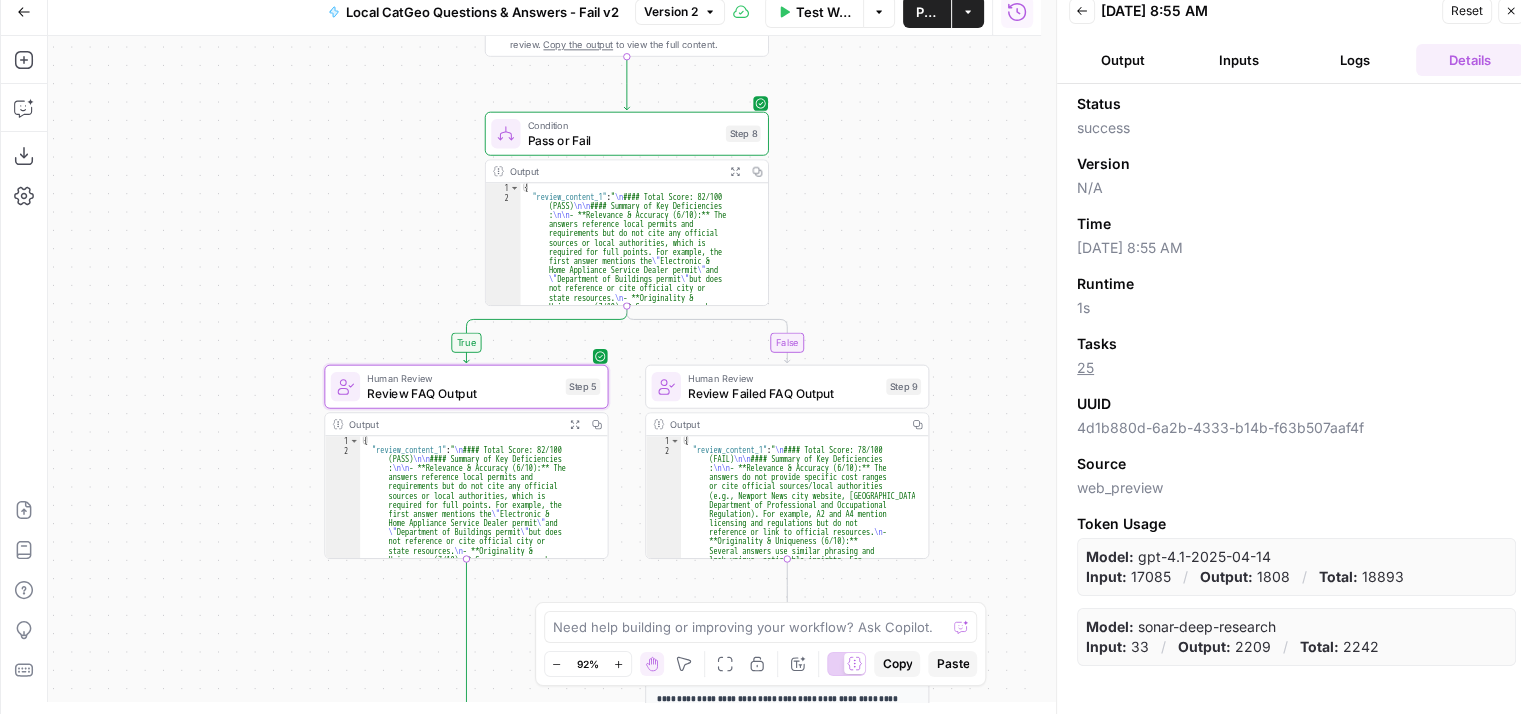 scroll, scrollTop: 16, scrollLeft: 0, axis: vertical 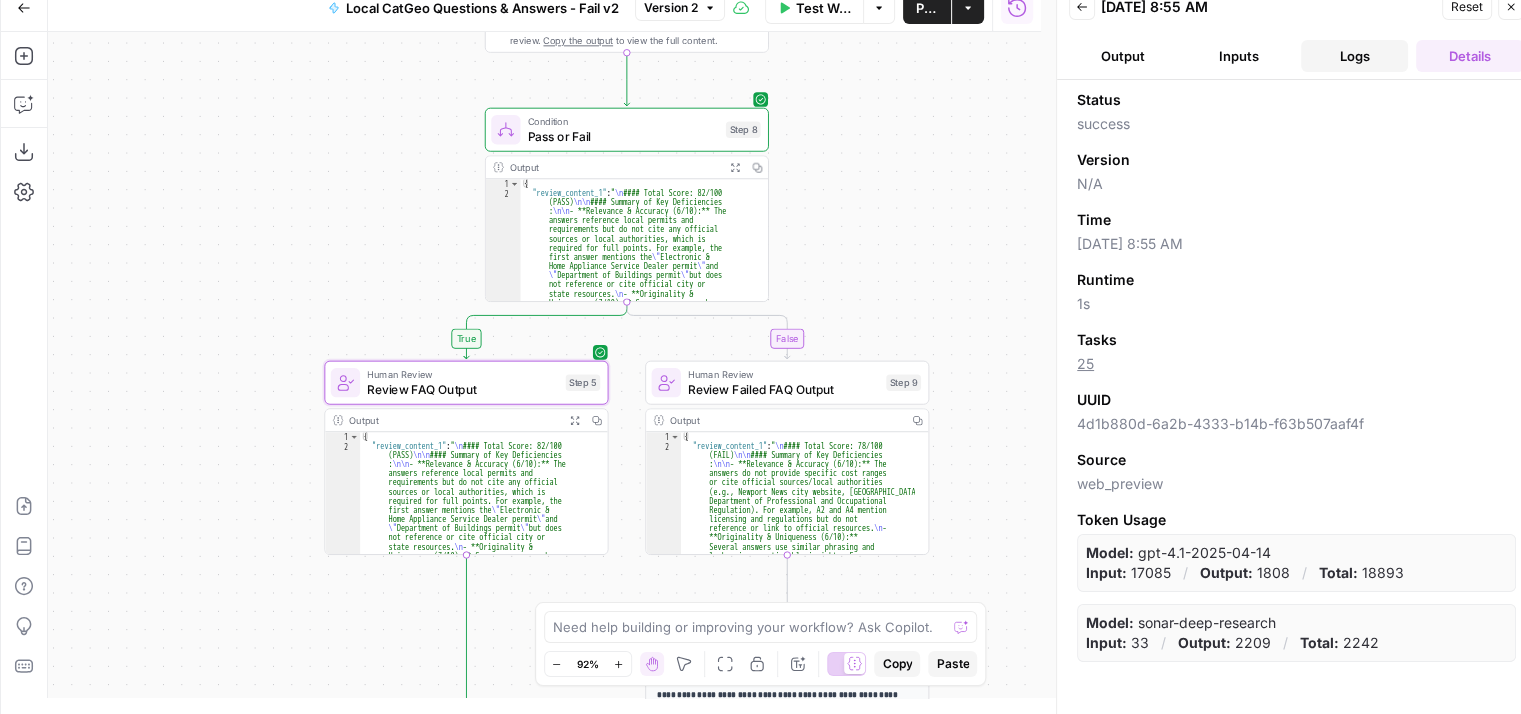click on "Logs" at bounding box center [1355, 56] 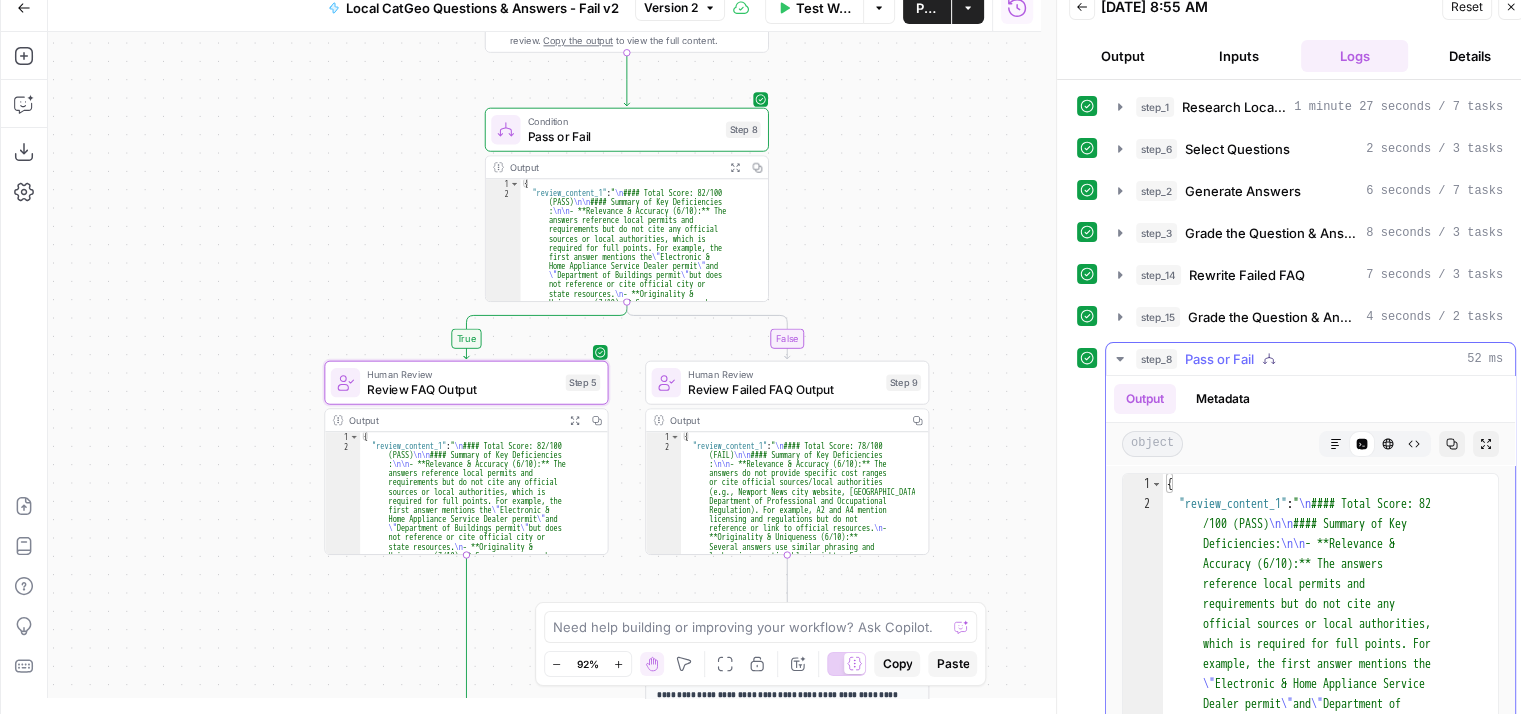 click 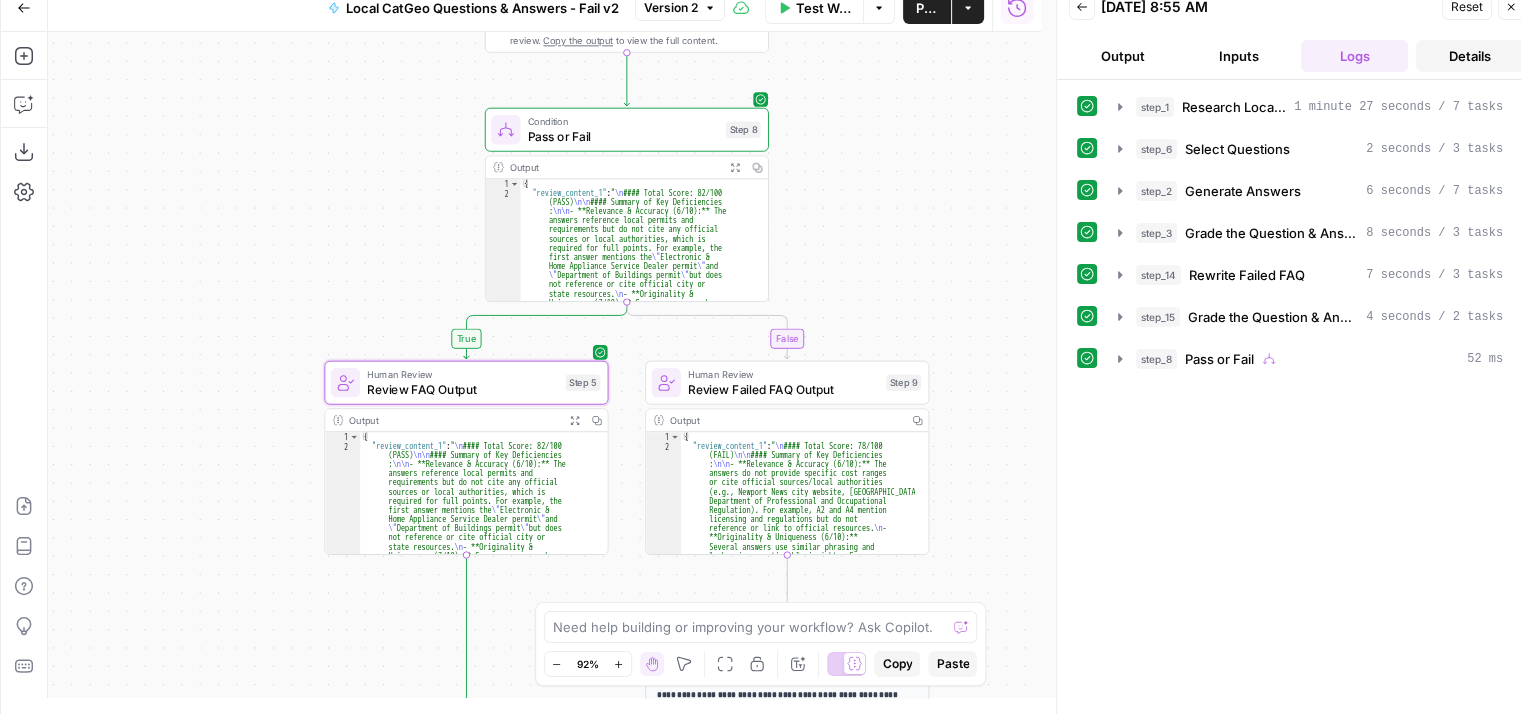 click on "Details" at bounding box center [1470, 56] 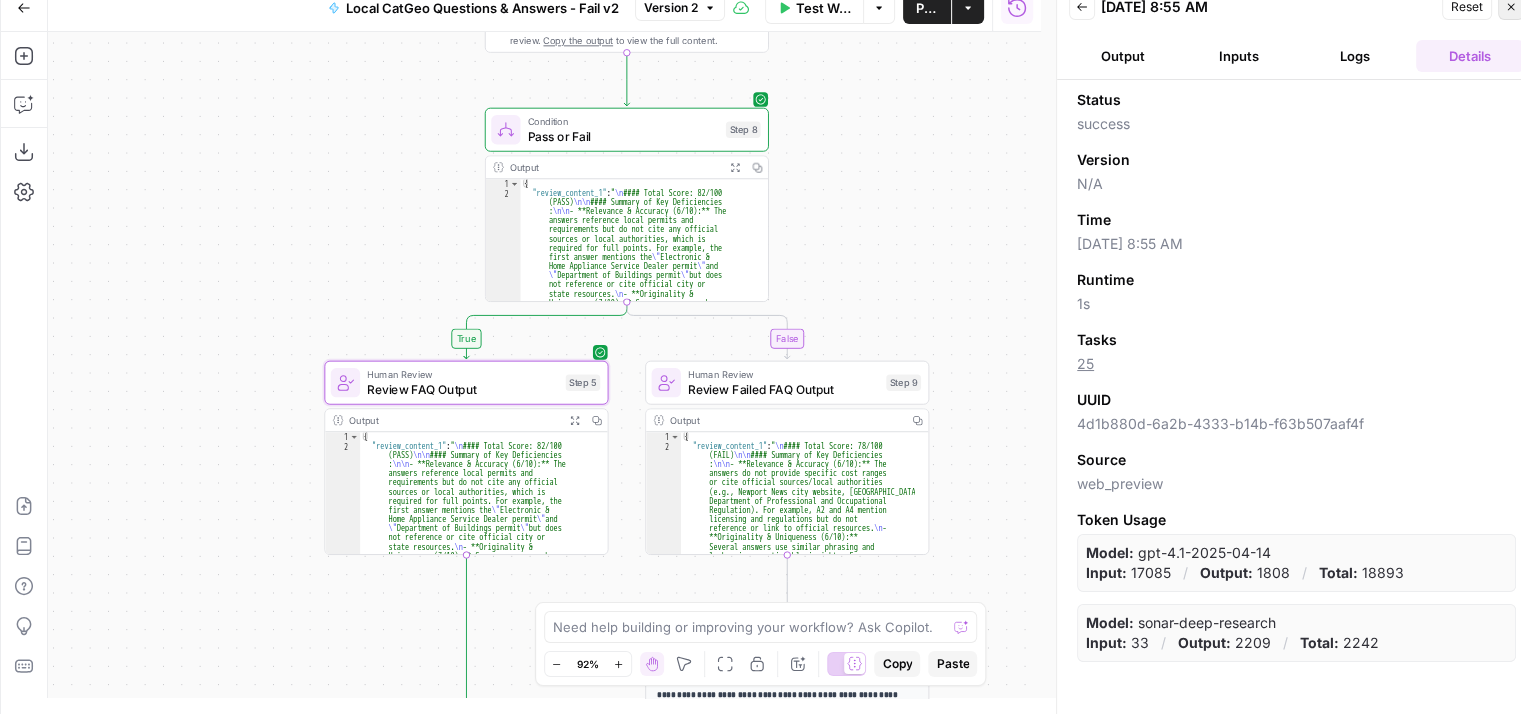 click 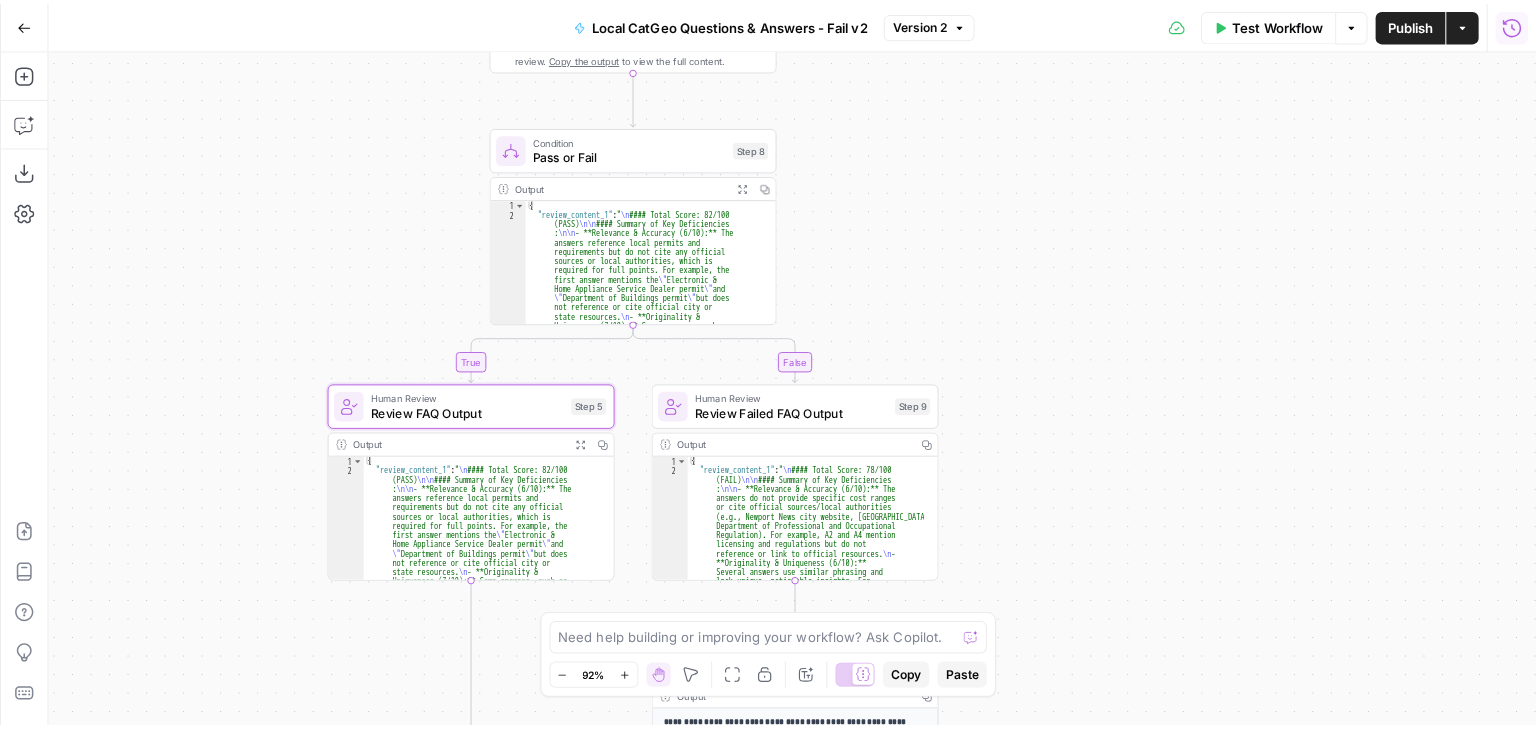 scroll, scrollTop: 0, scrollLeft: 0, axis: both 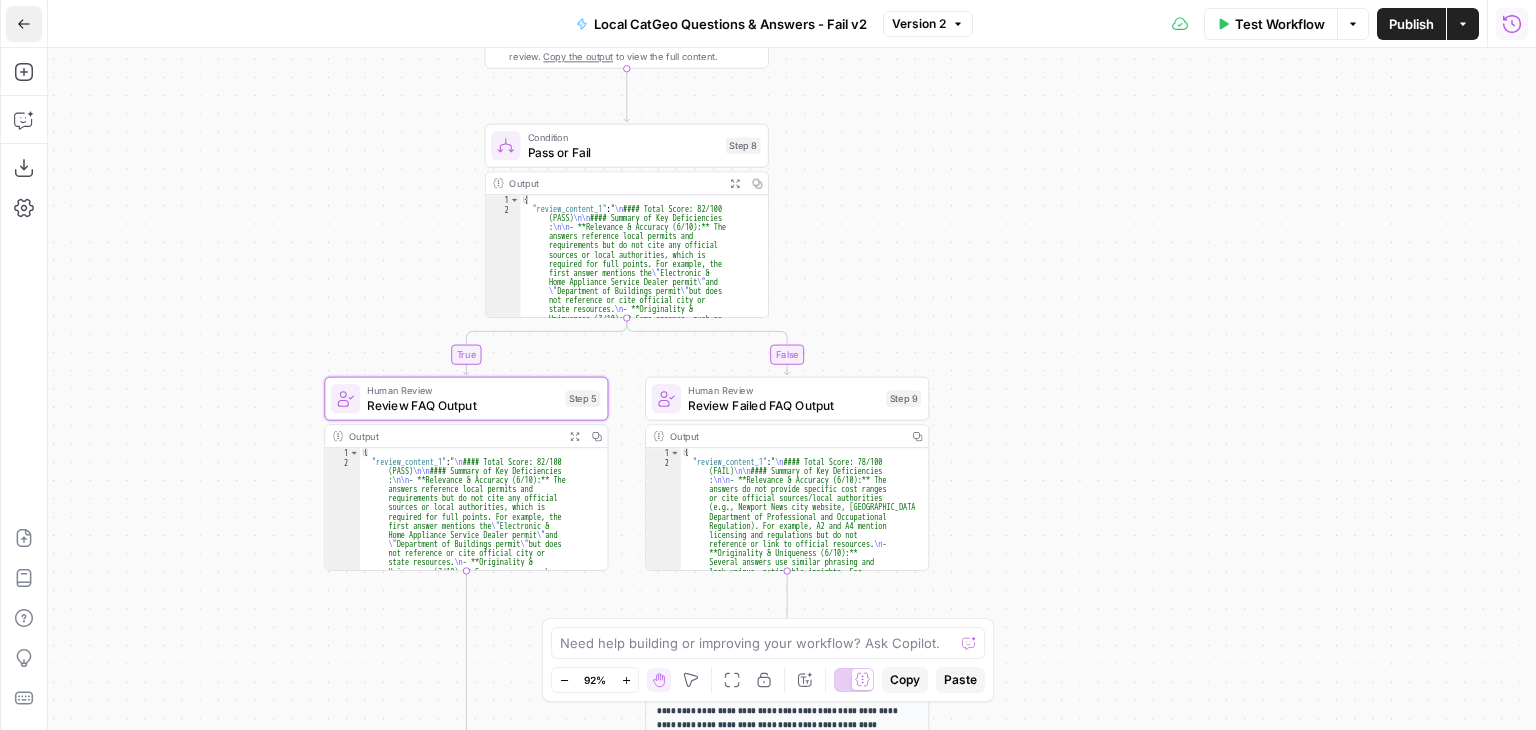 click on "Go Back" at bounding box center [24, 24] 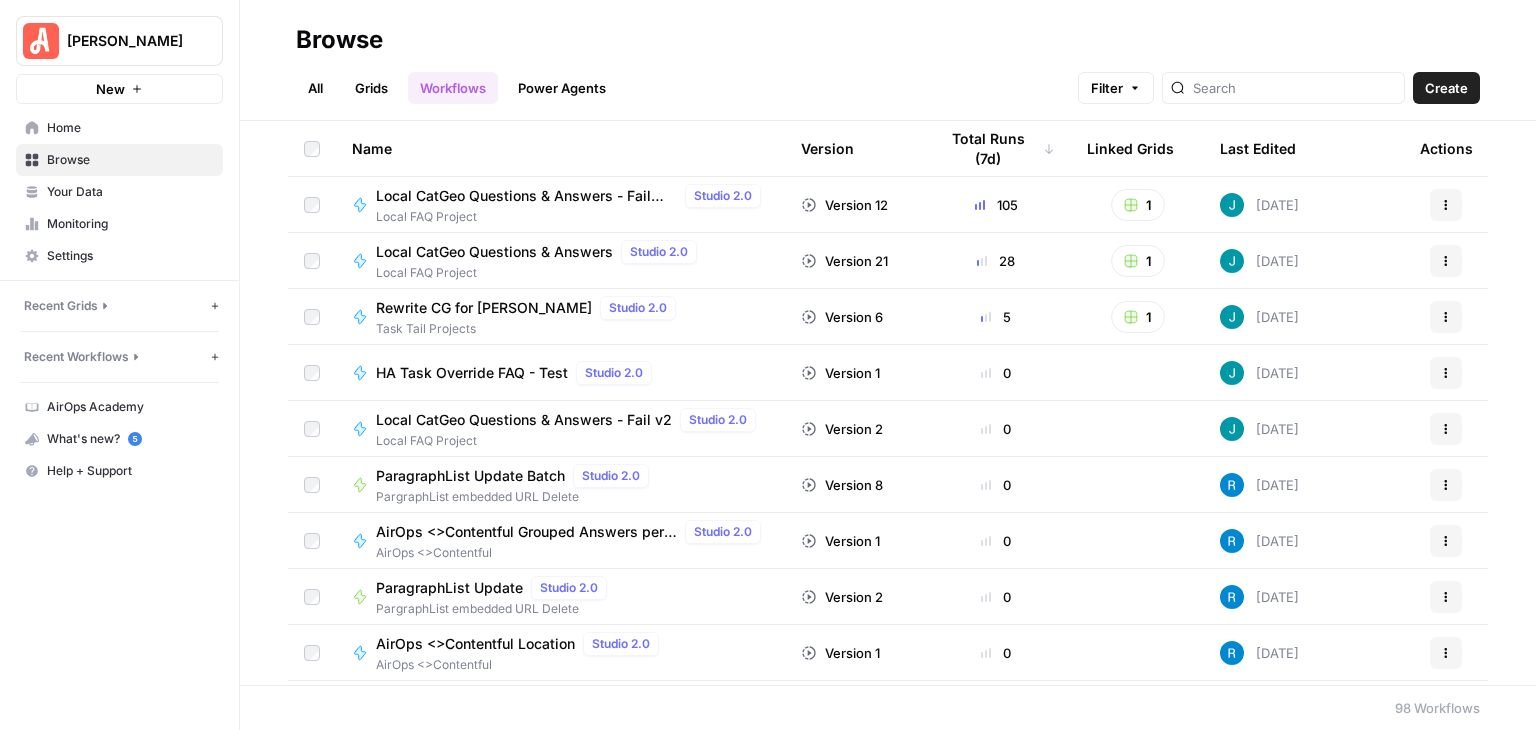 click on "Local CatGeo Questions & Answers - Fail v2" at bounding box center [524, 420] 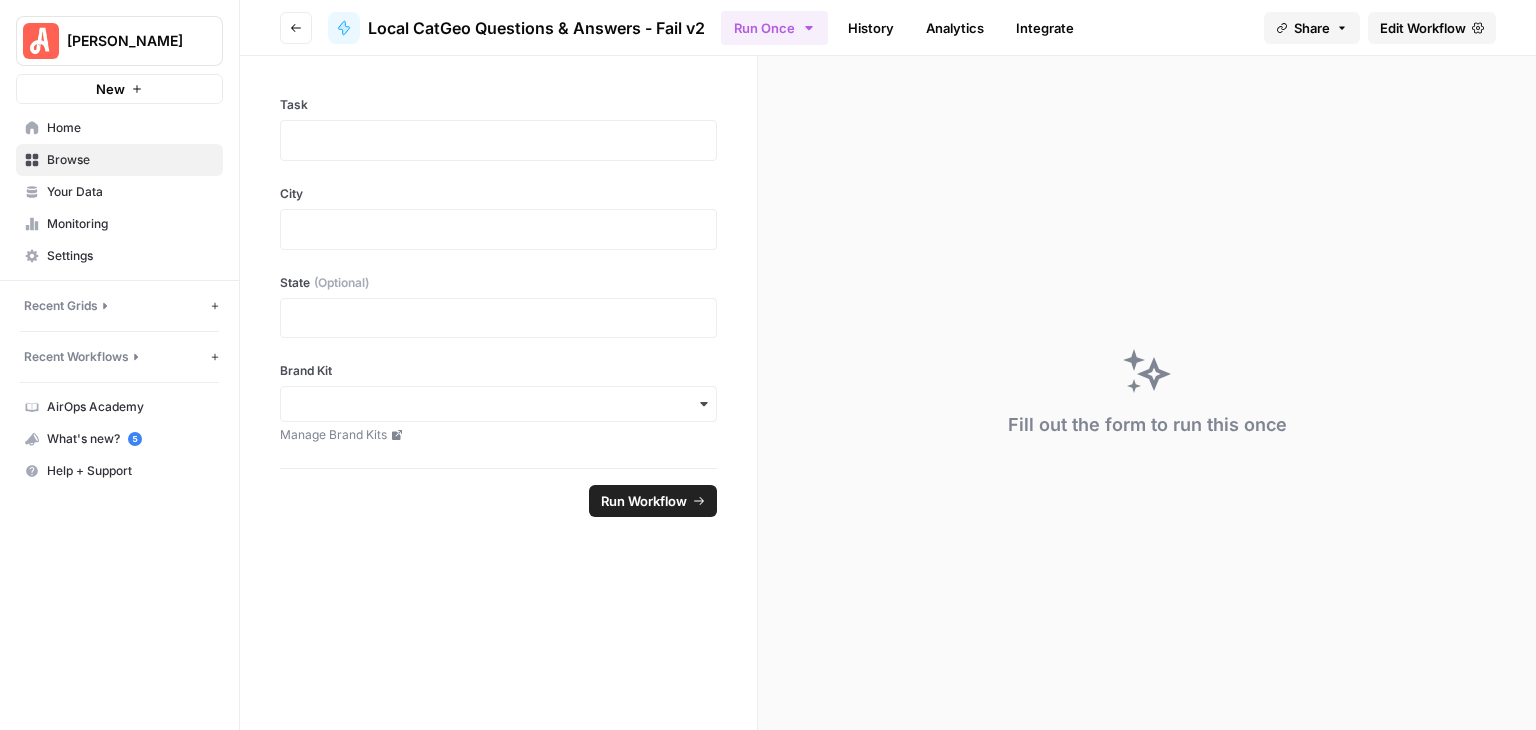 click on "Local CatGeo Questions & Answers - Fail v2" at bounding box center [536, 28] 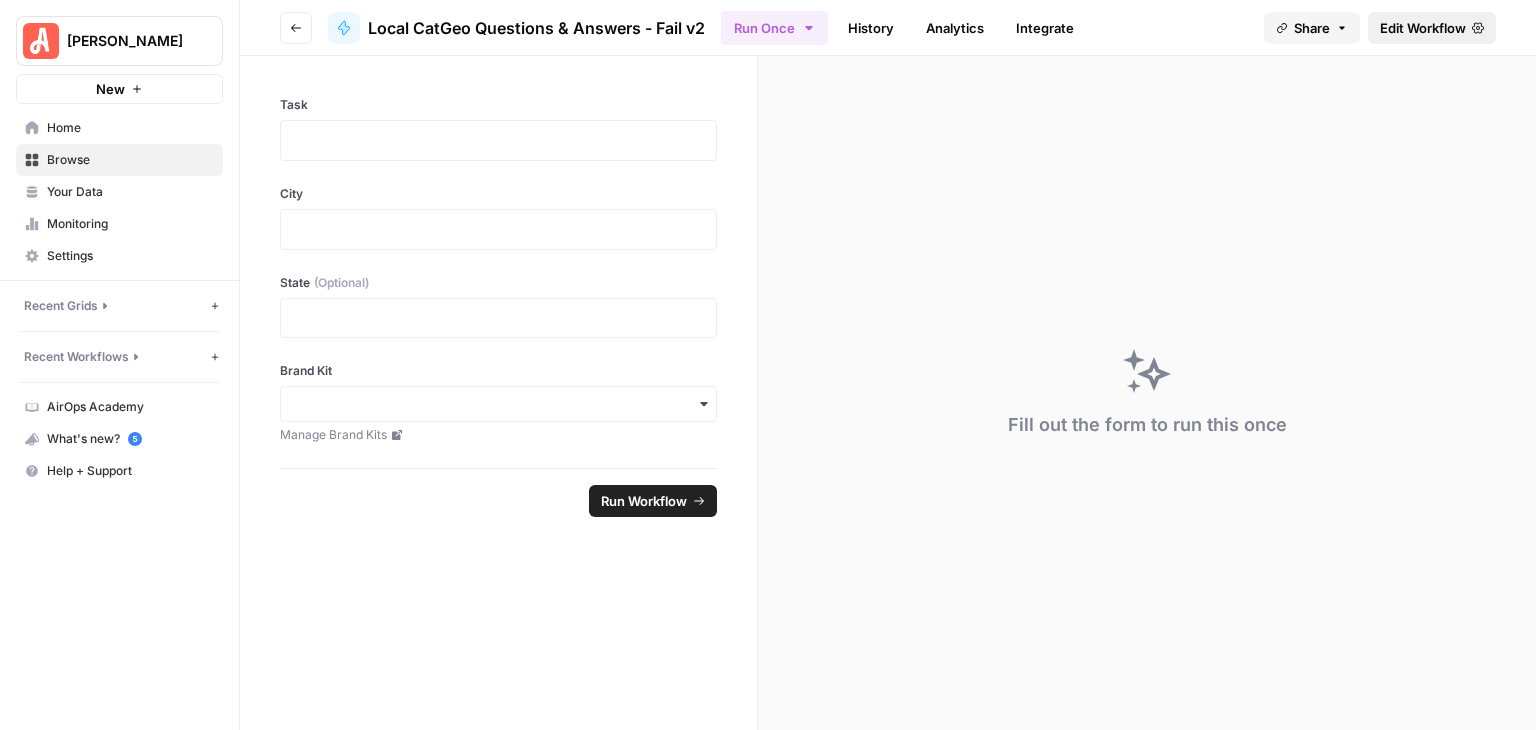 click on "Edit Workflow" at bounding box center (1423, 28) 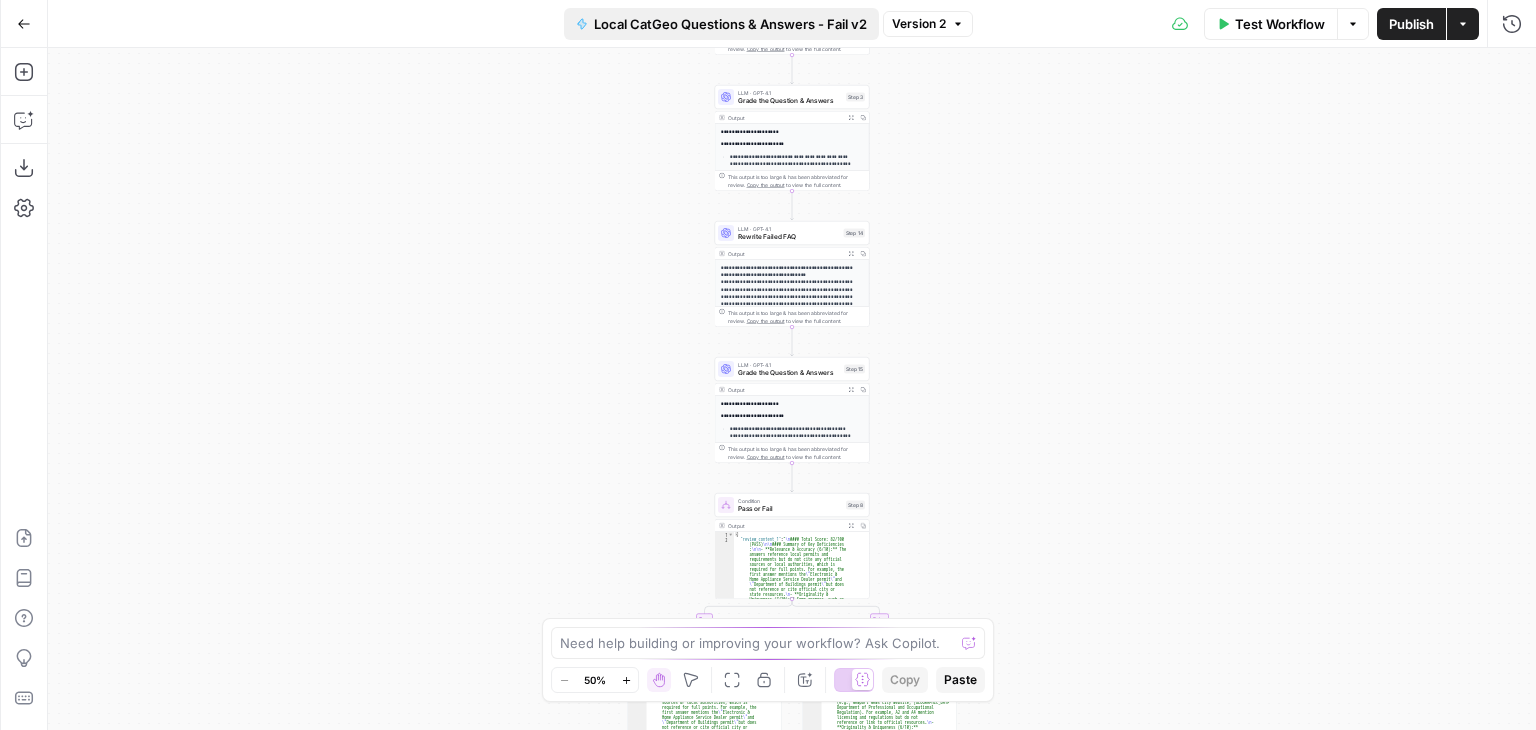 click on "Local CatGeo Questions & Answers - Fail v2" at bounding box center (730, 24) 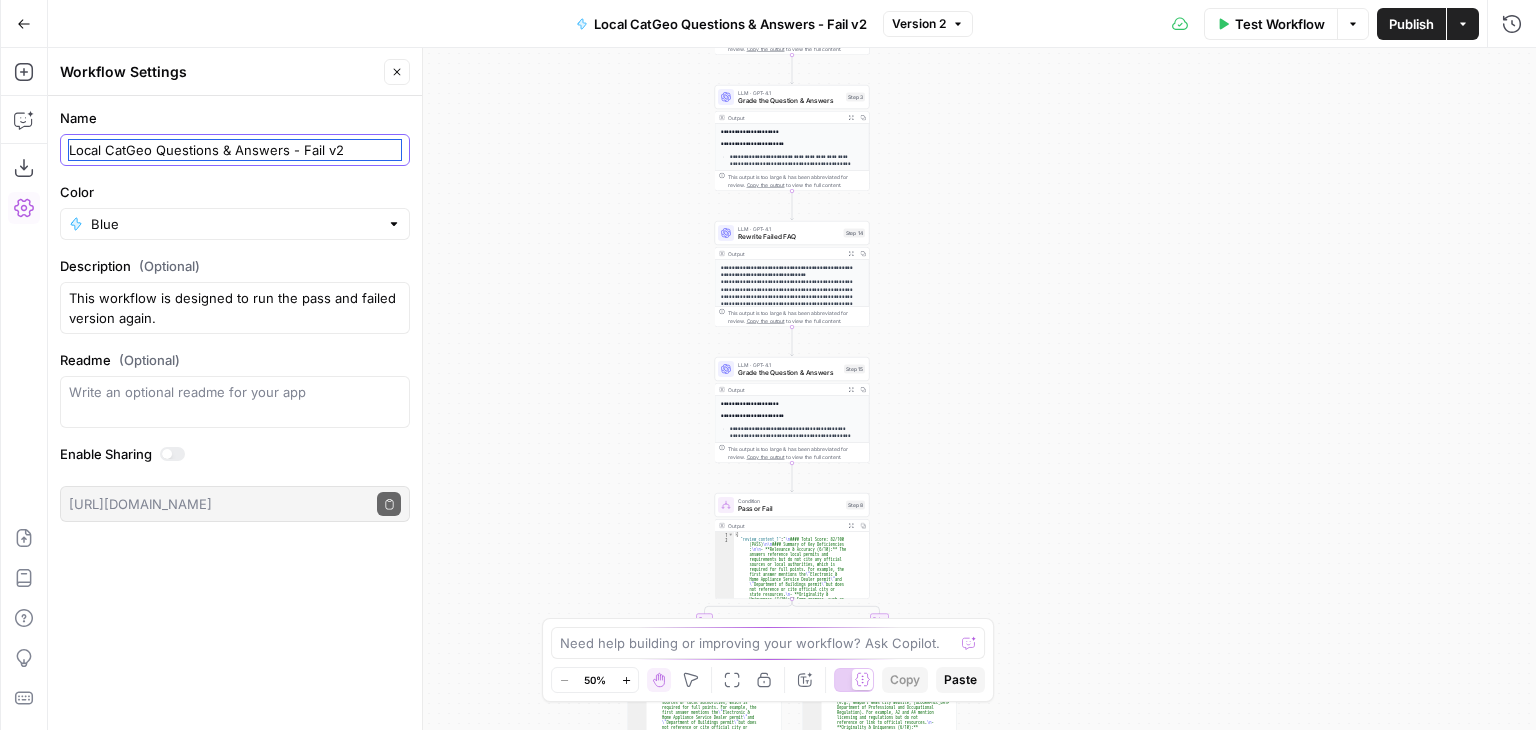 click on "Local CatGeo Questions & Answers - Fail v2" at bounding box center (235, 150) 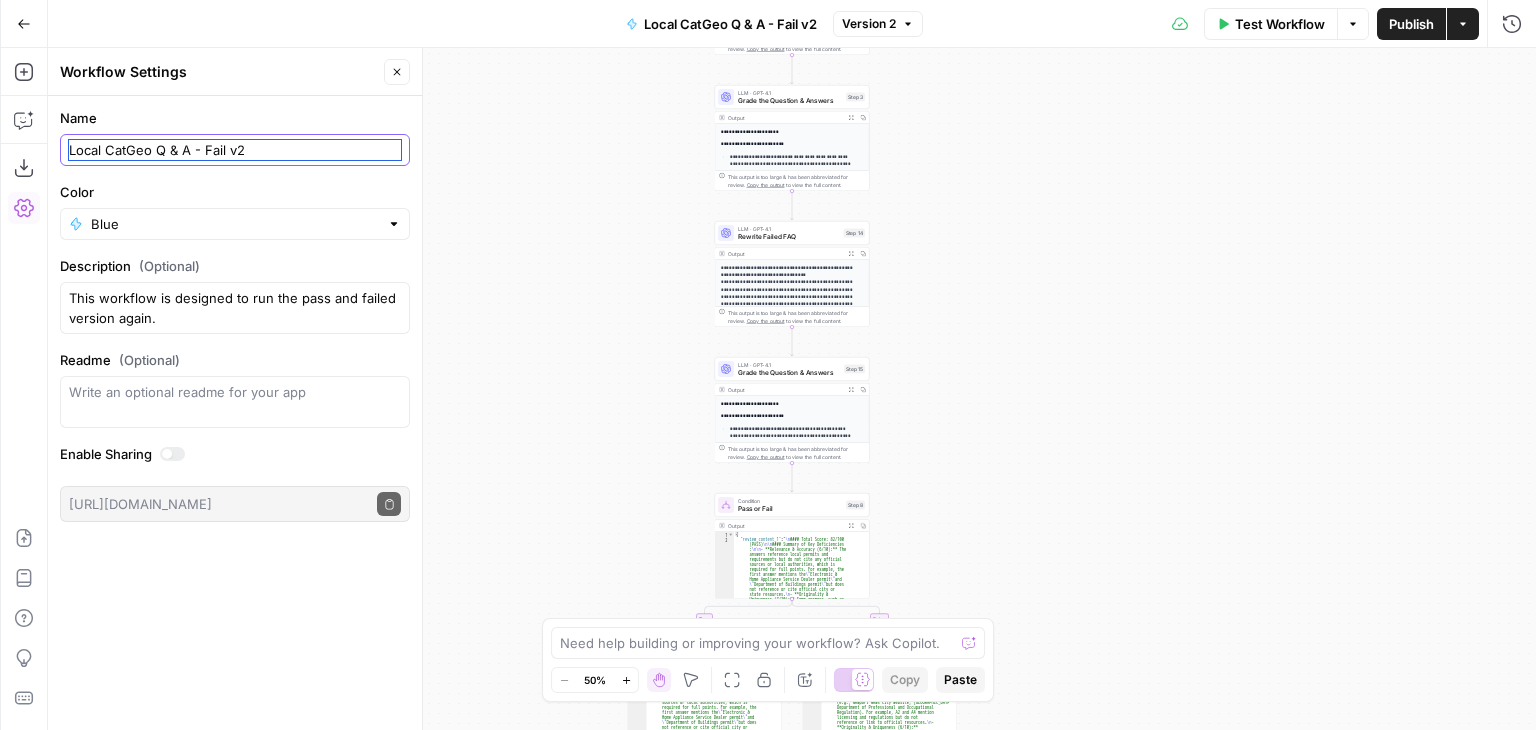 click on "Local CatGeo Q & A - Fail v2" at bounding box center [235, 150] 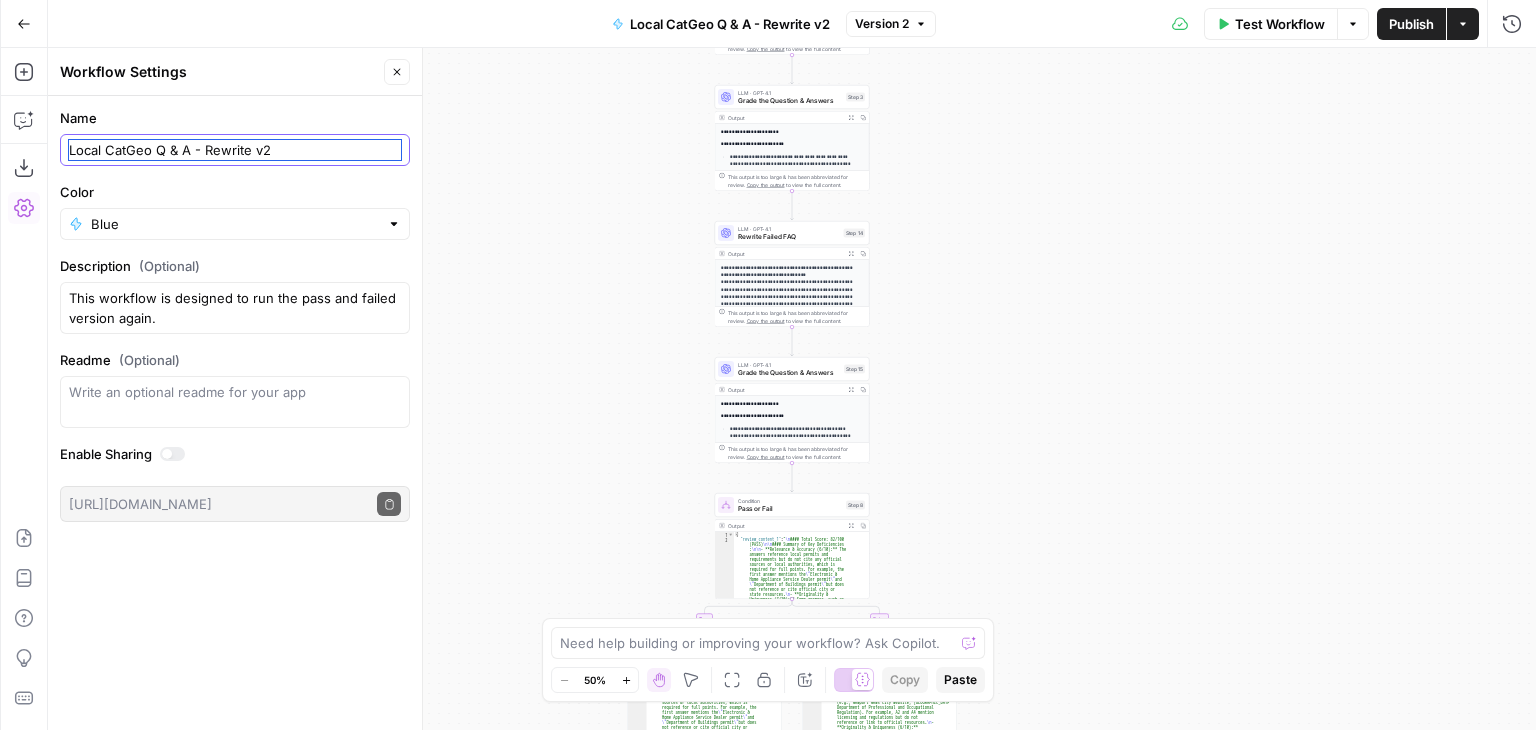 click on "Local CatGeo Q & A - Rewrite v2" at bounding box center (235, 150) 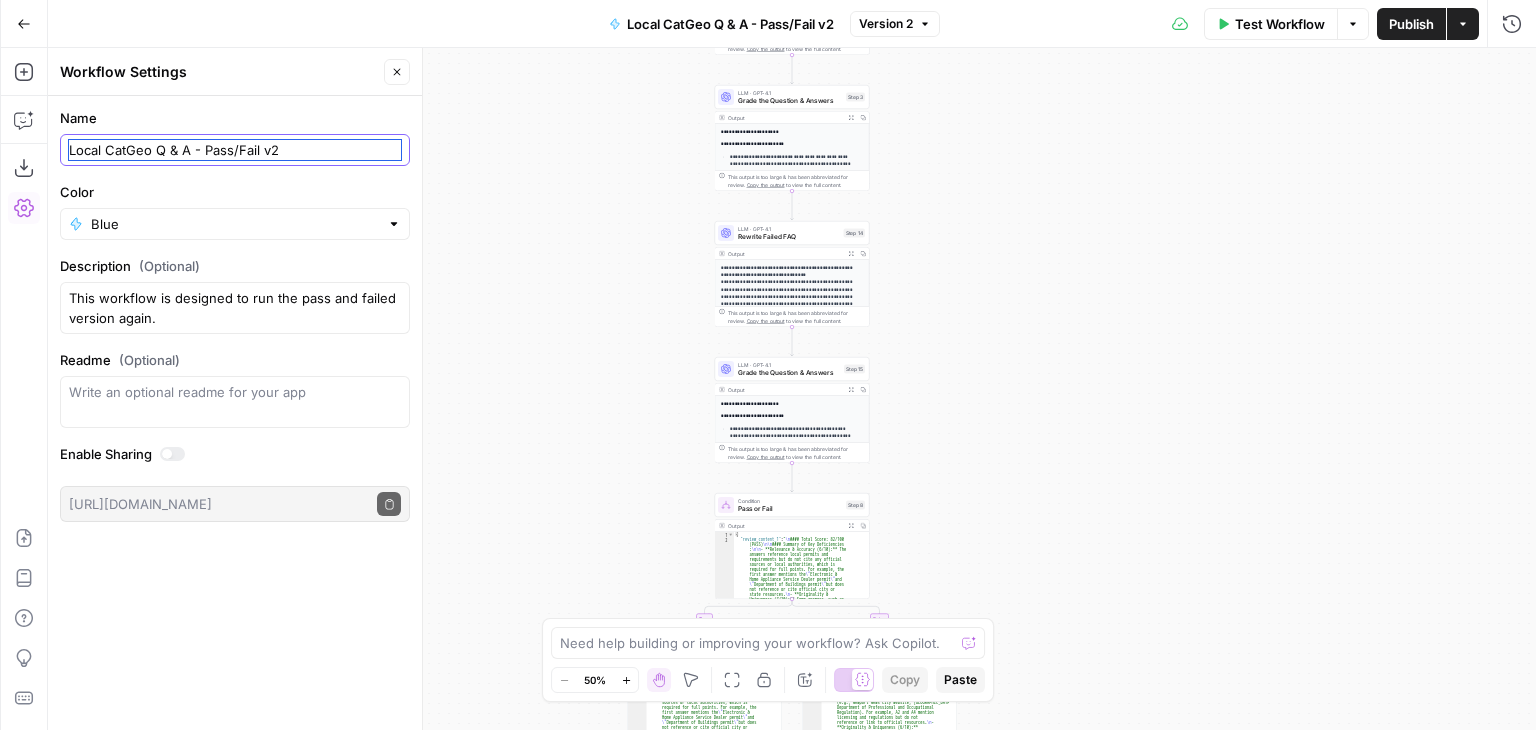 click on "Local CatGeo Q & A - Pass/Fail v2" at bounding box center (235, 150) 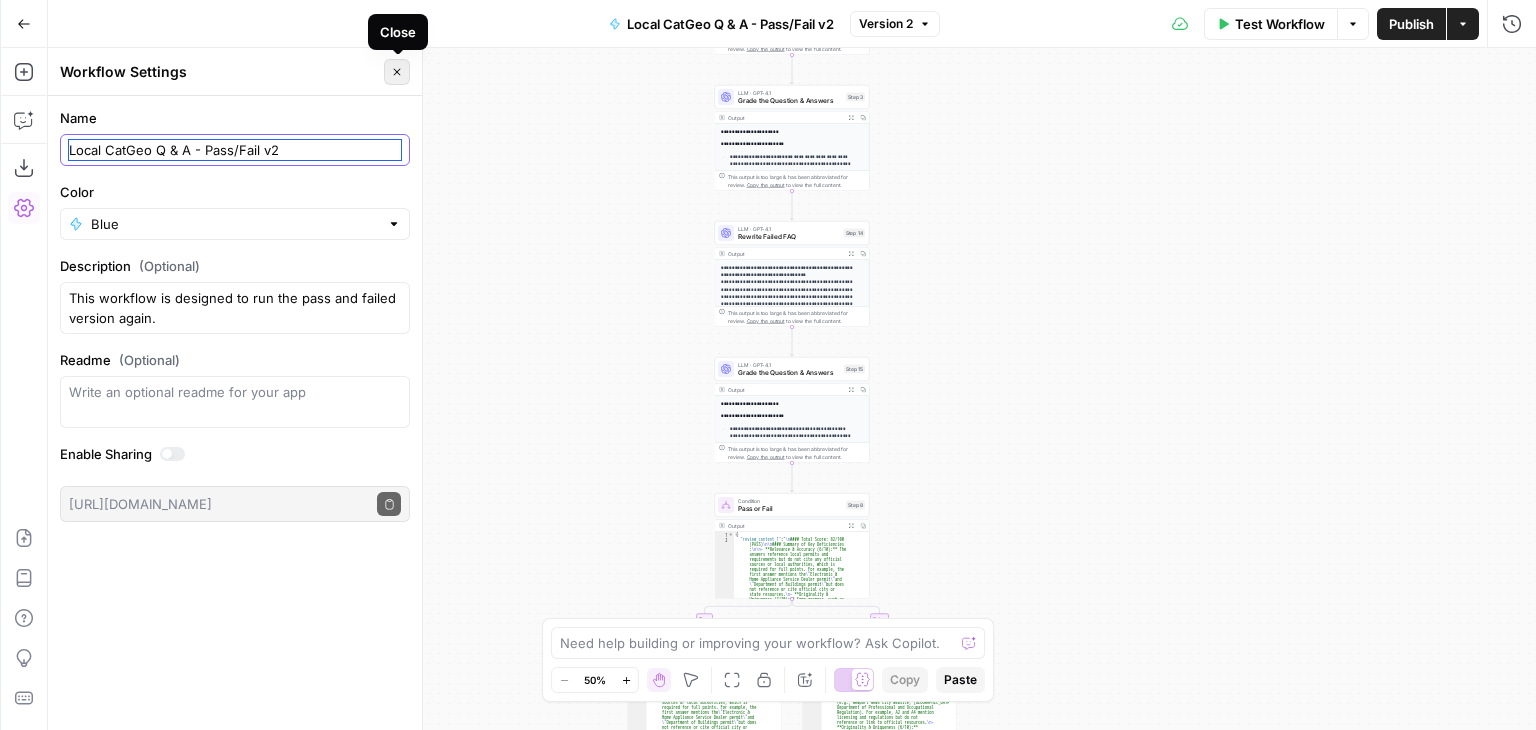 type on "Local CatGeo Q & A - Pass/Fail v2" 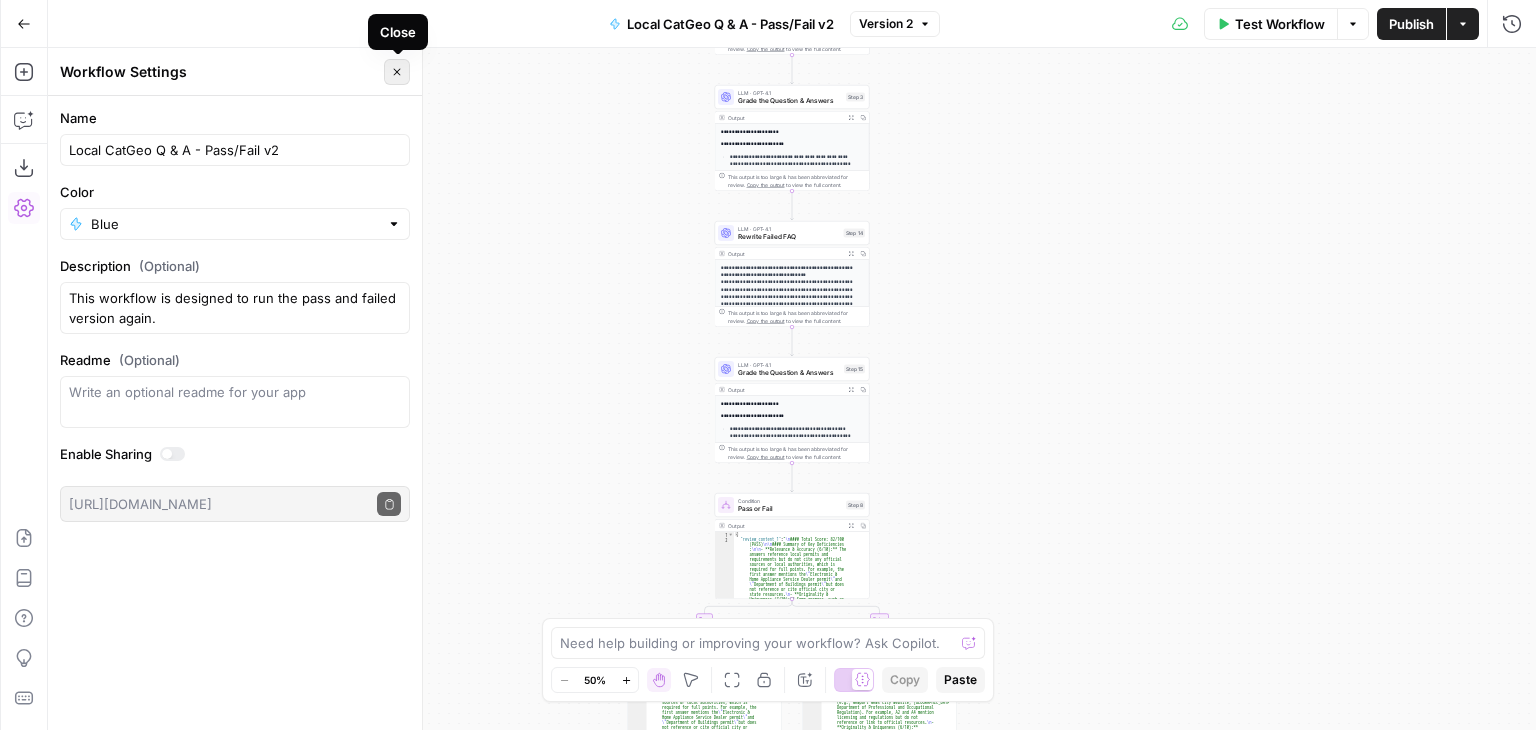 click 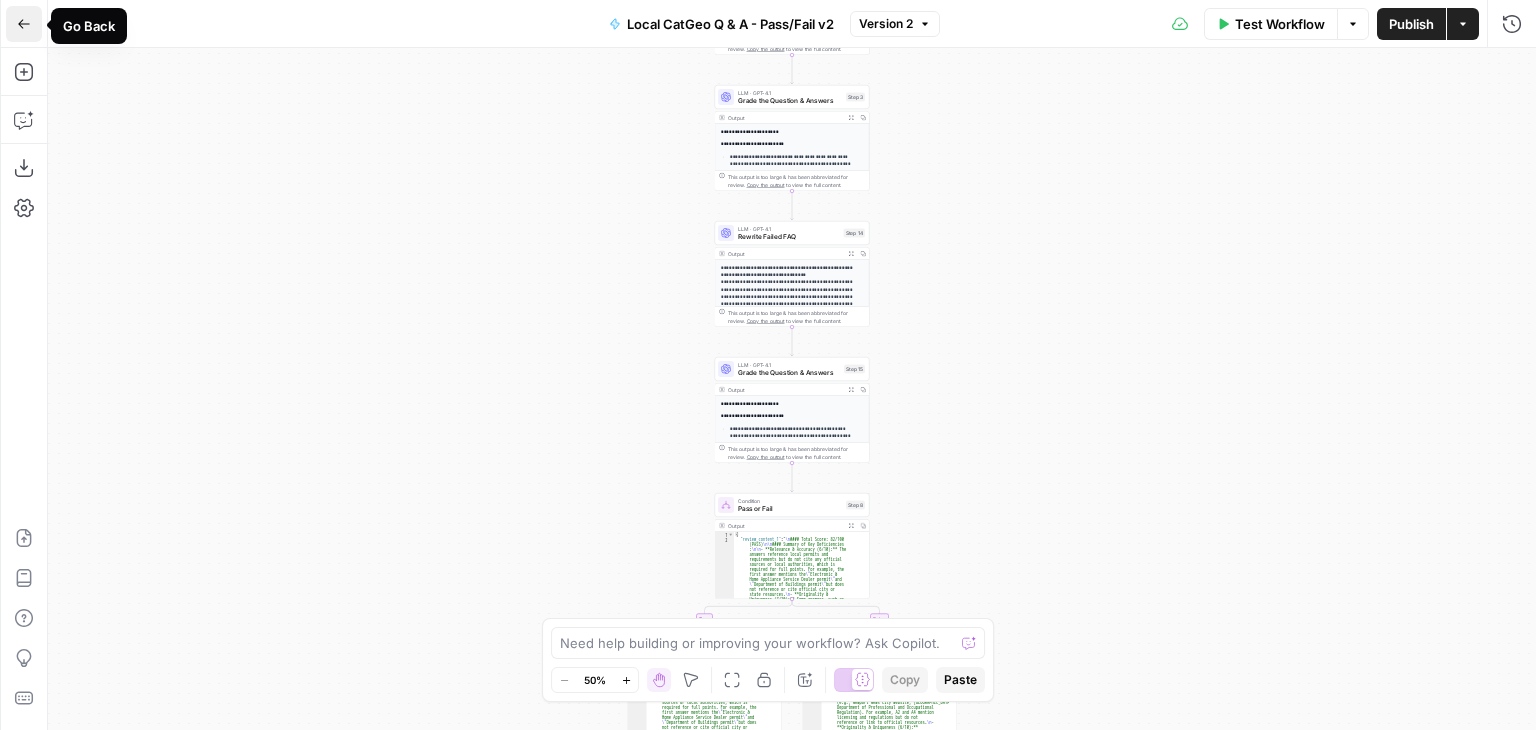 click 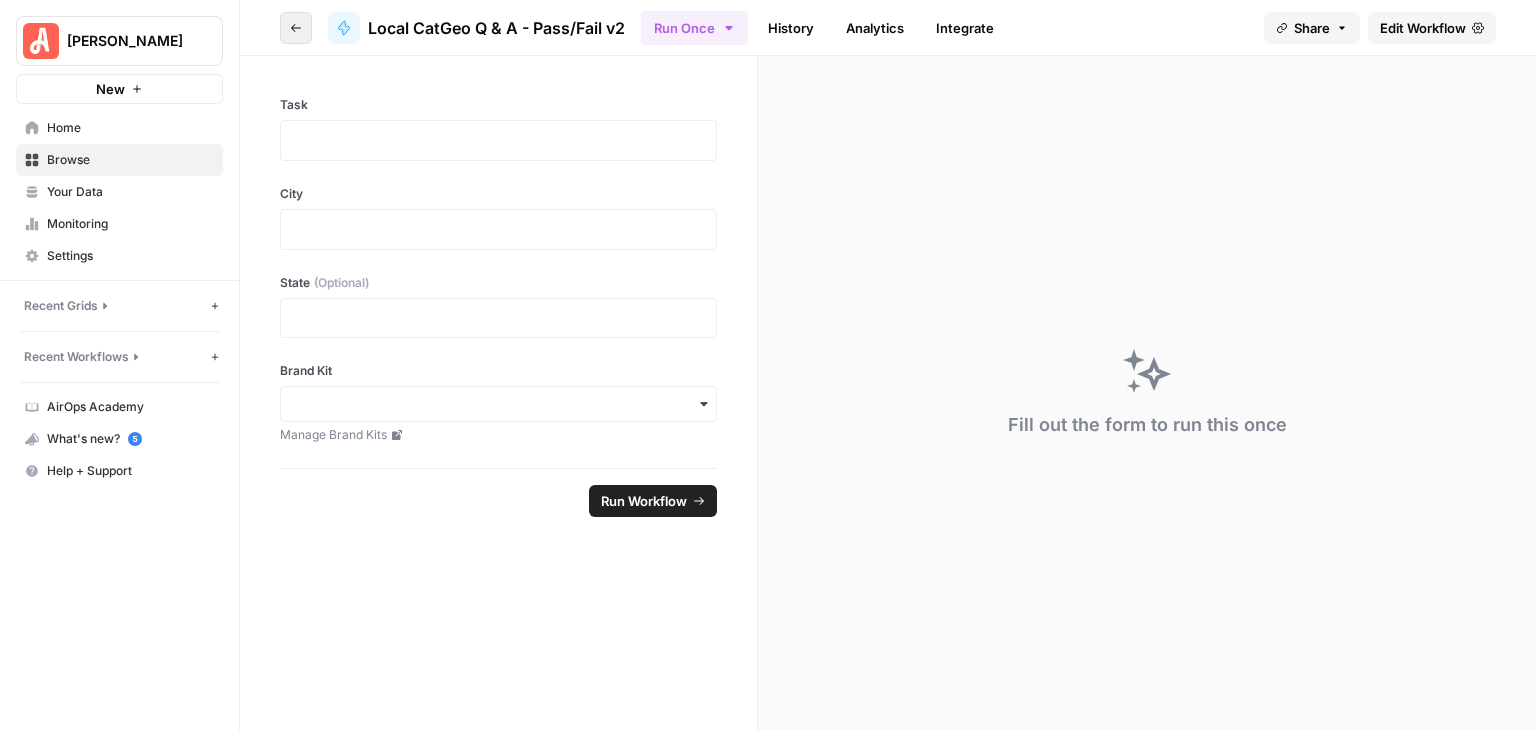 click on "Go back" at bounding box center [296, 28] 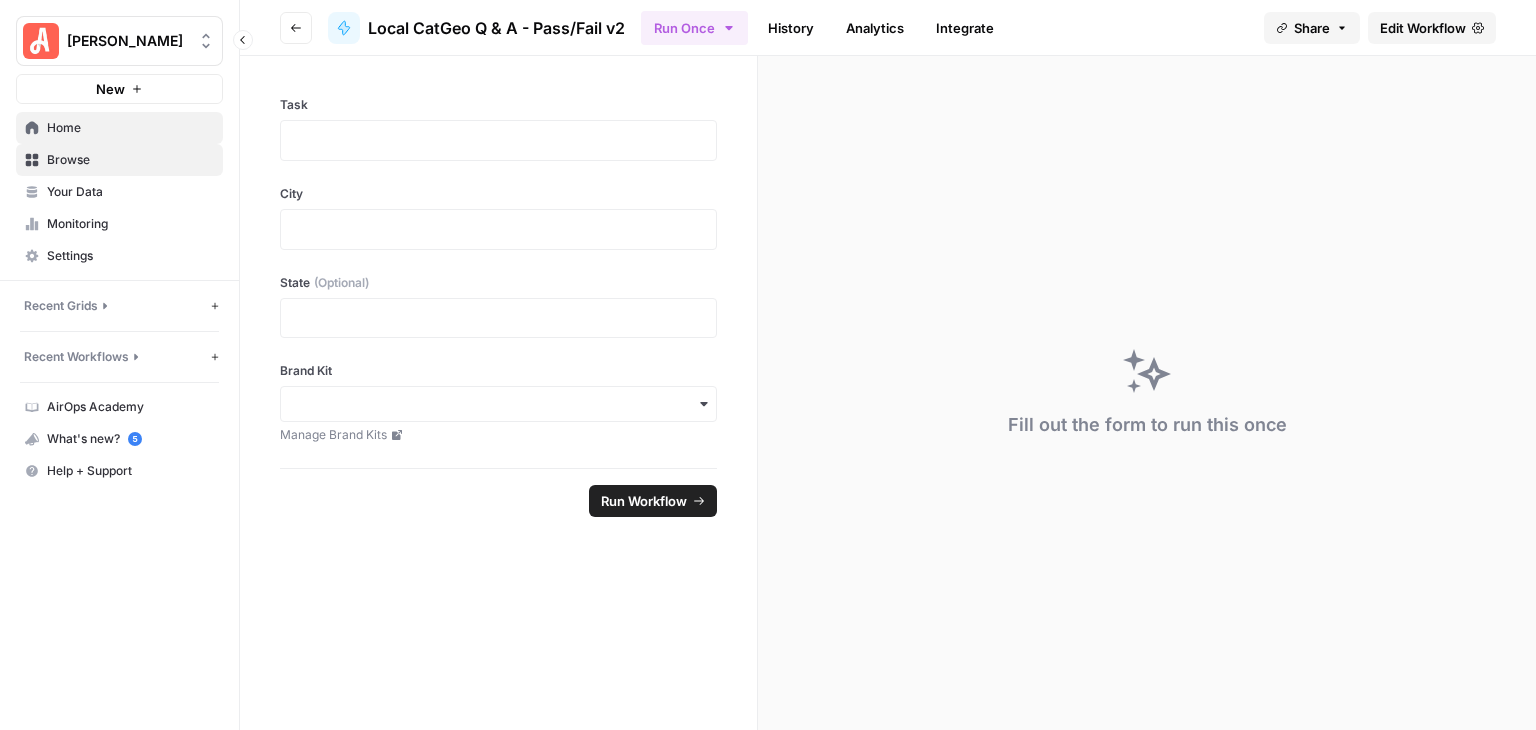 click on "Home" at bounding box center [130, 128] 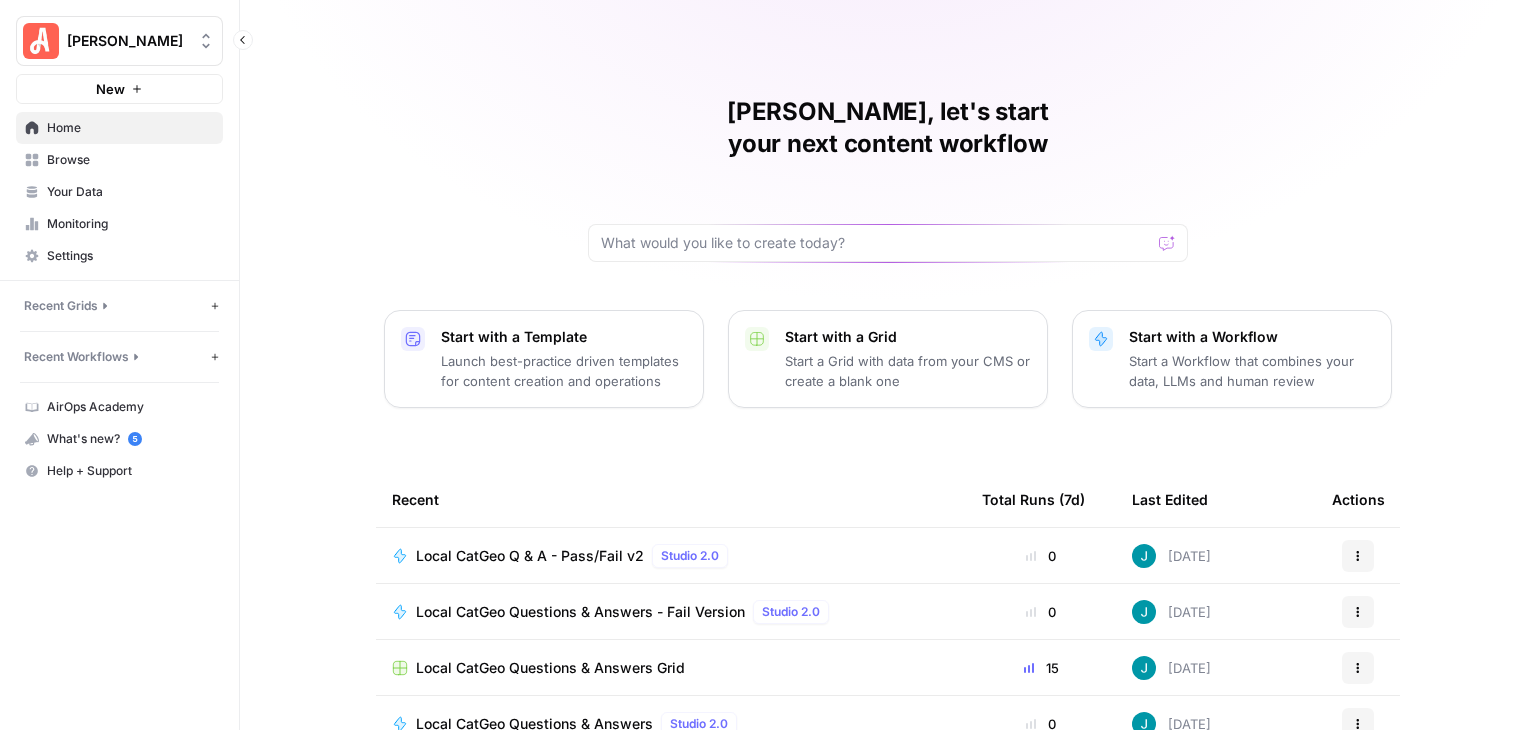 click on "Recent Grids New grid" at bounding box center (119, 306) 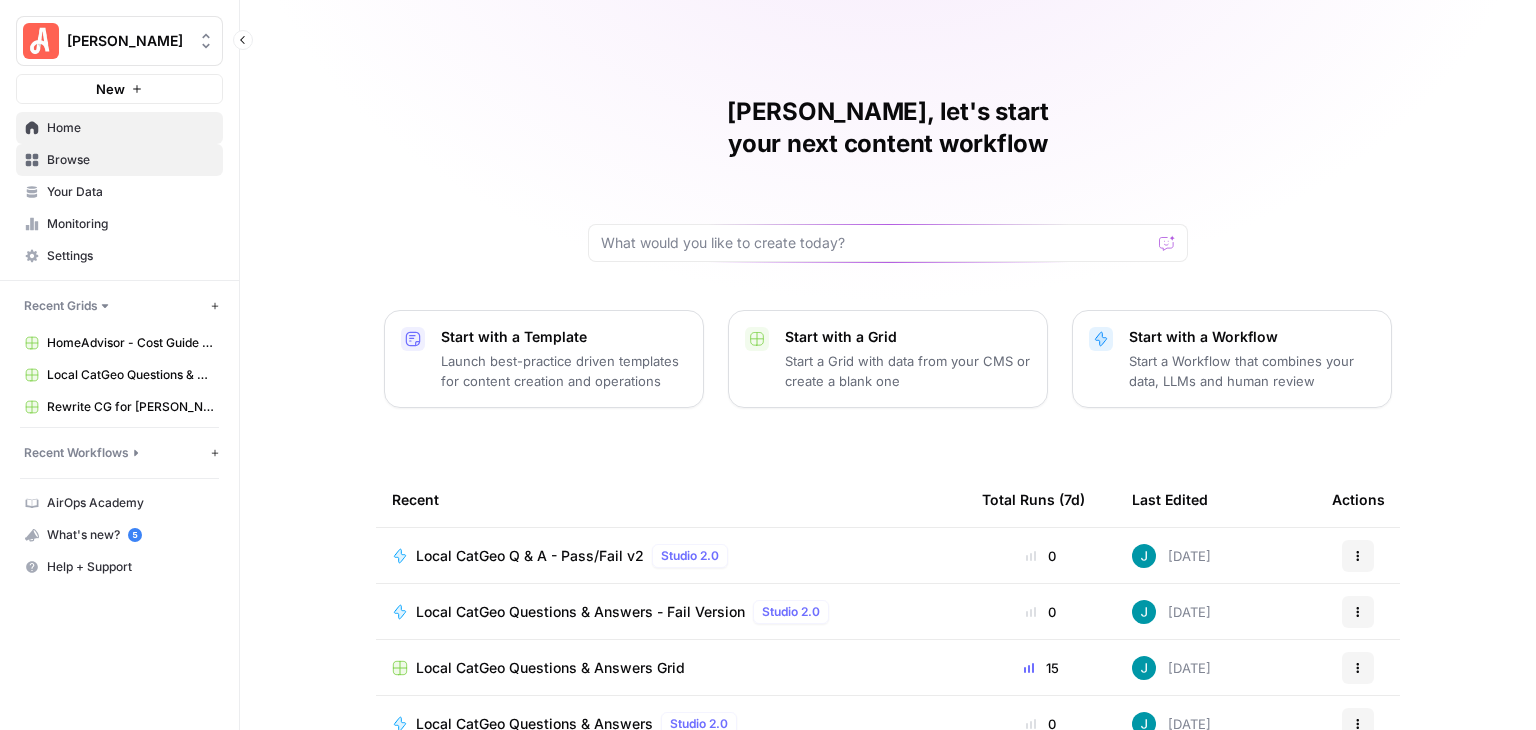 click on "Browse" at bounding box center (130, 160) 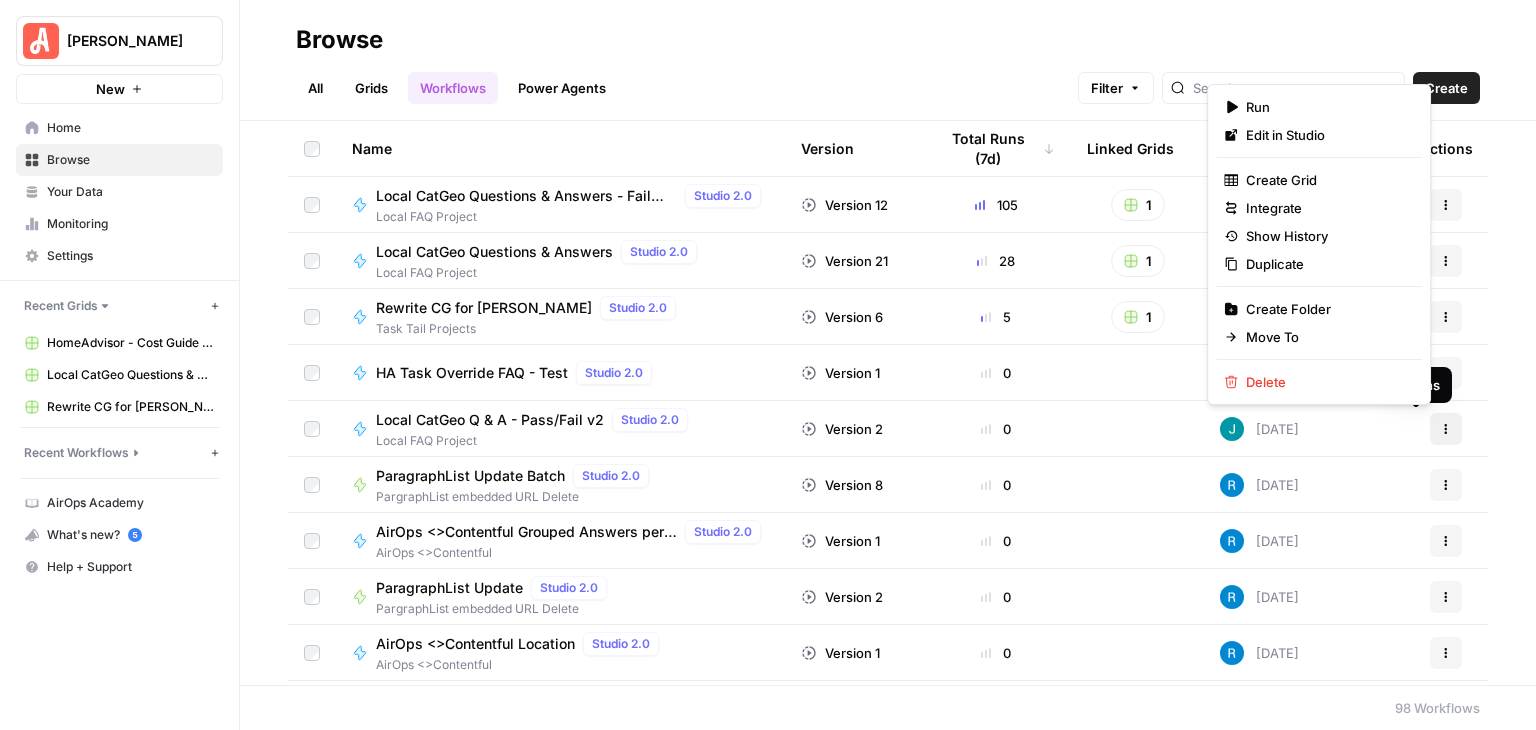 click 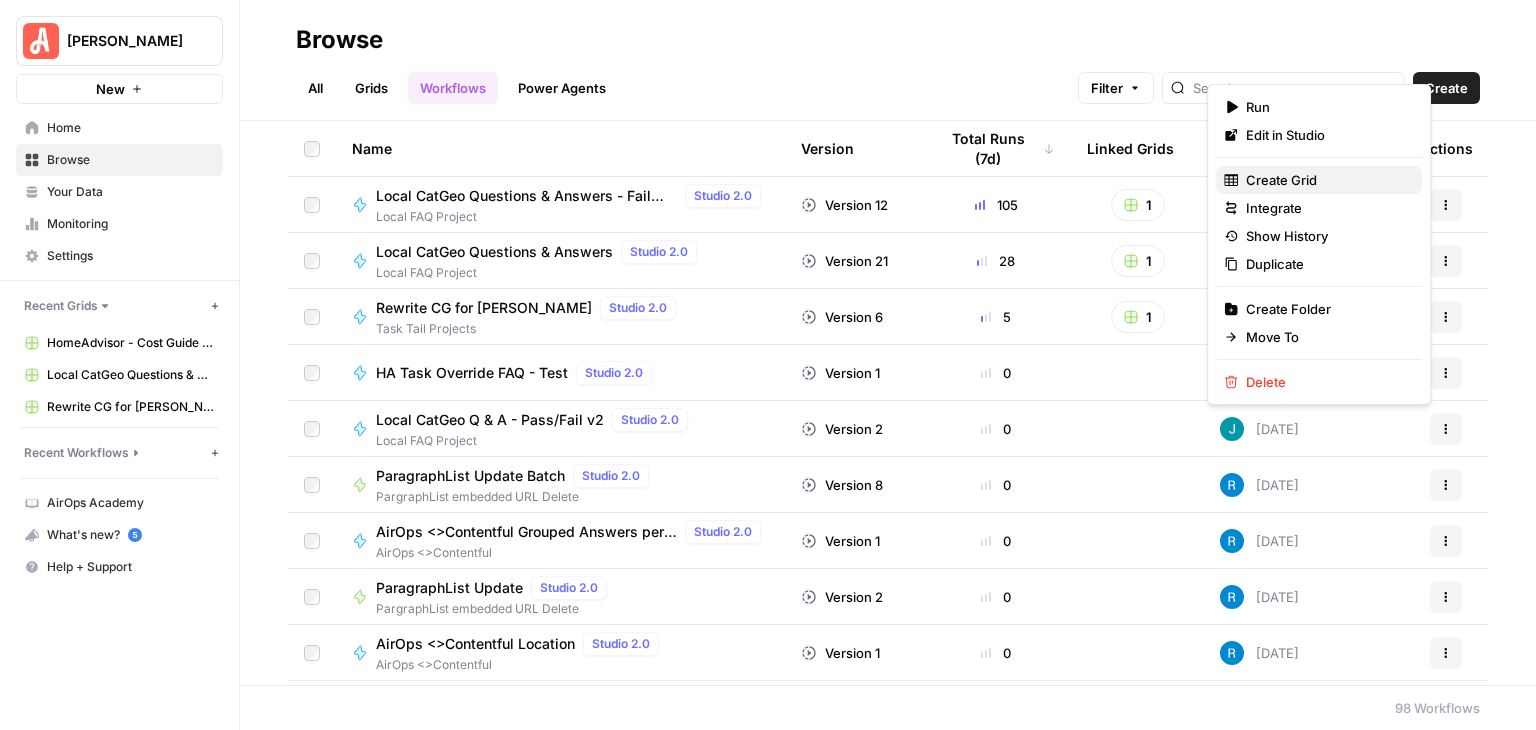 click on "Create Grid" at bounding box center (1281, 180) 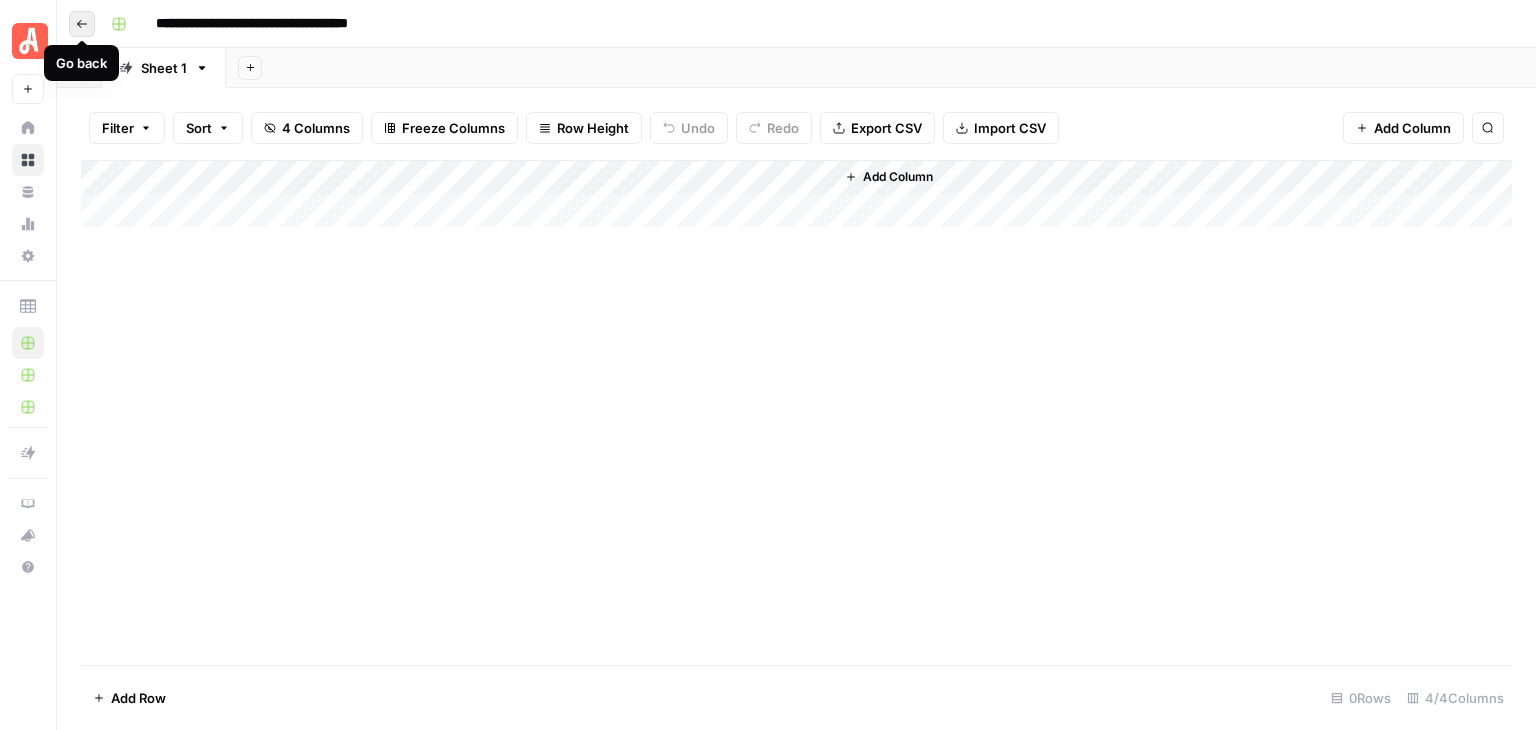 click 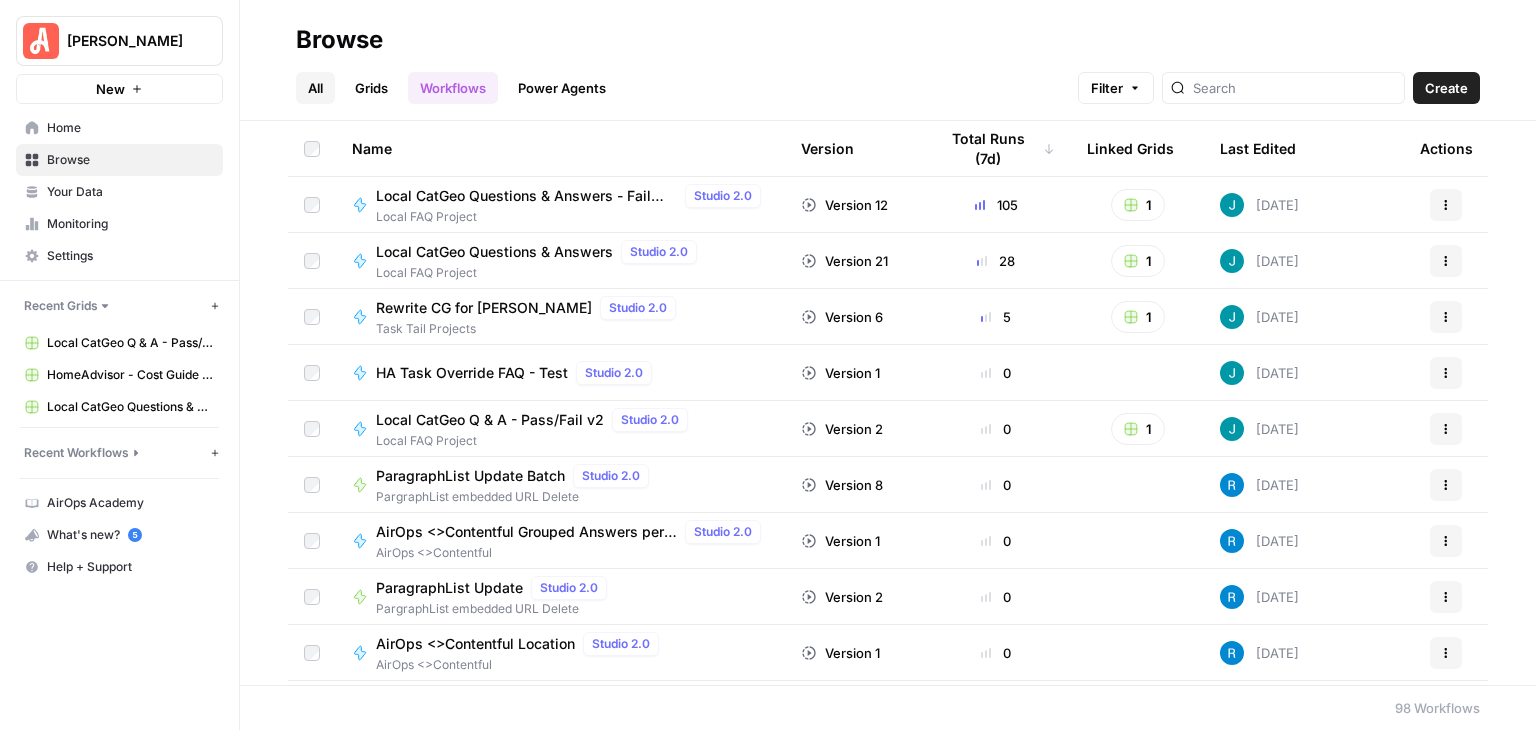 click on "All" at bounding box center (315, 88) 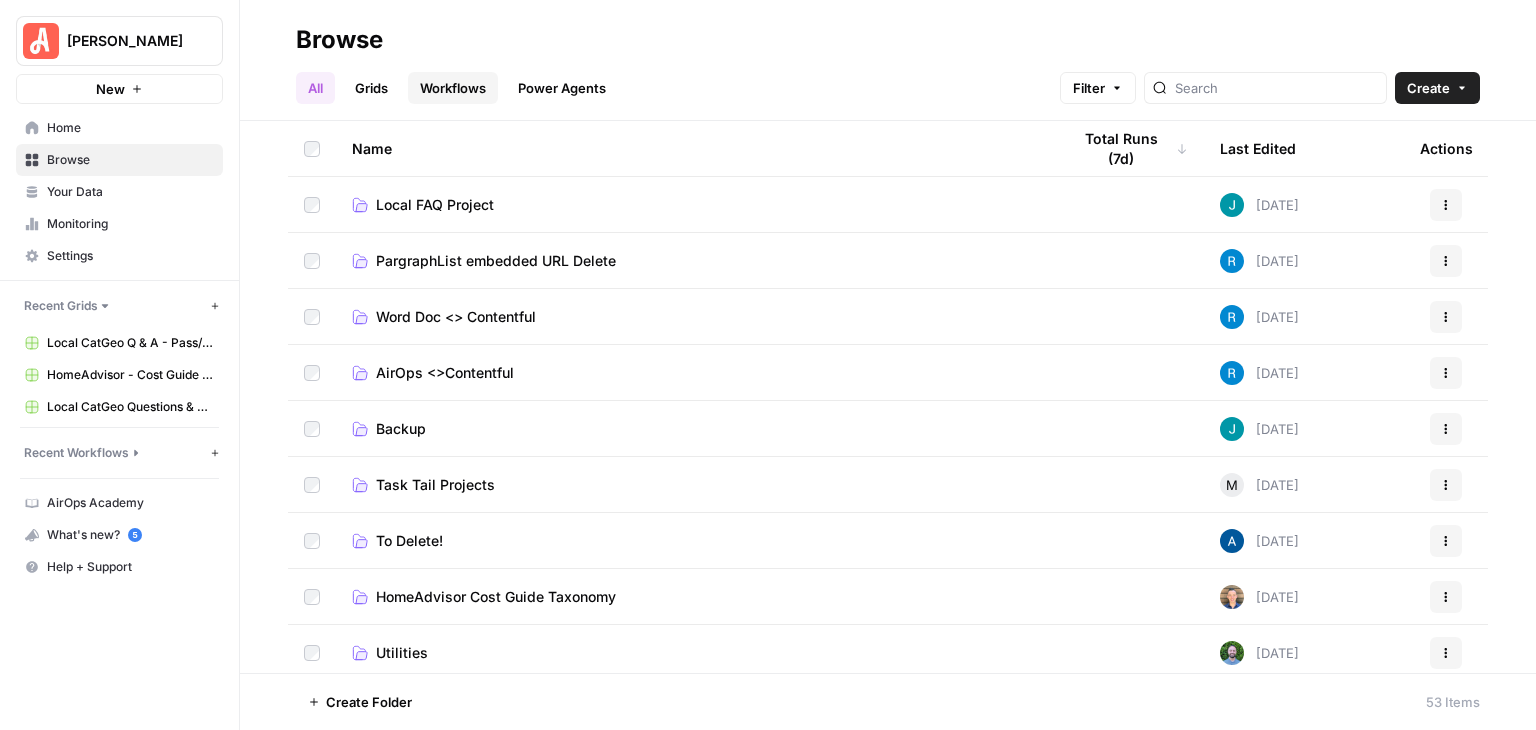 click on "Workflows" at bounding box center (453, 88) 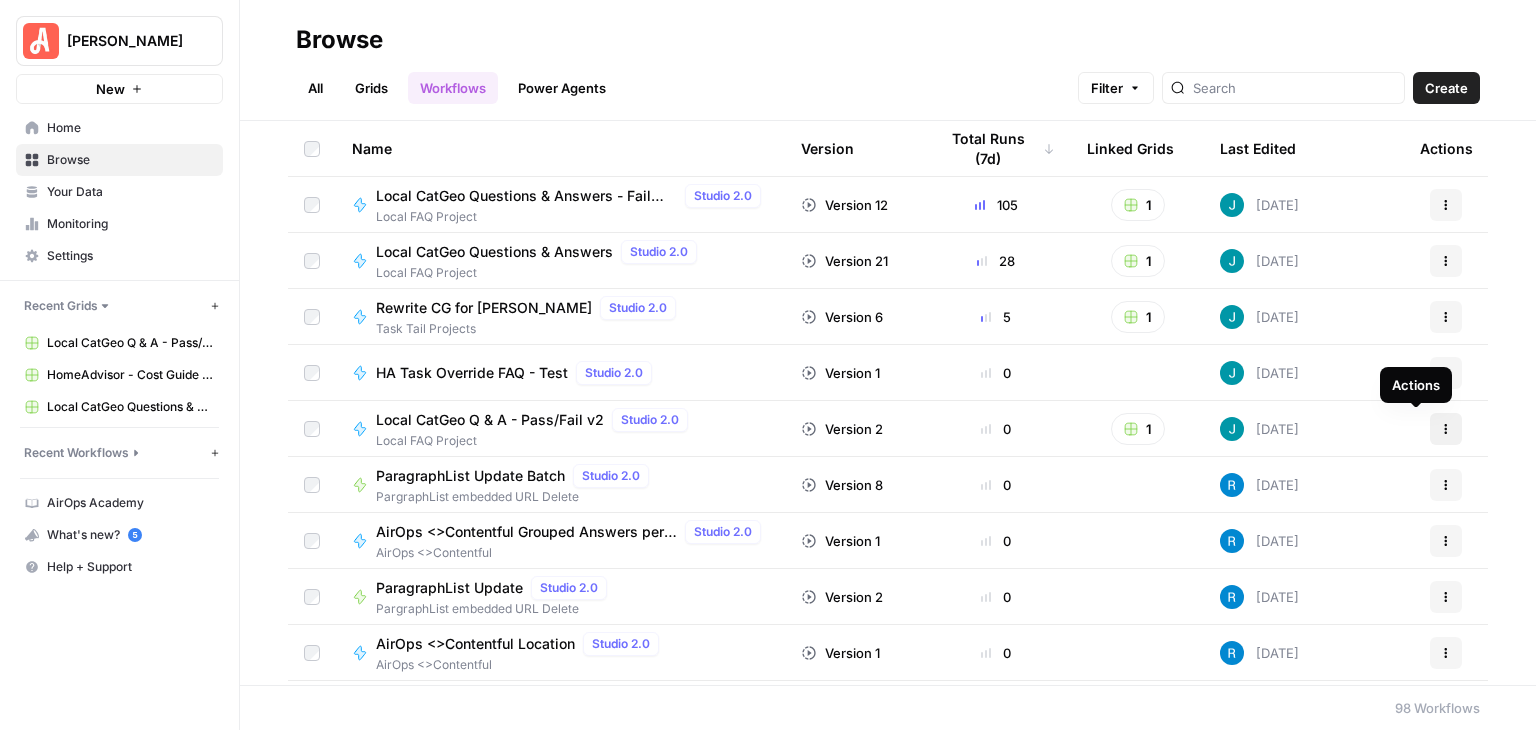 click 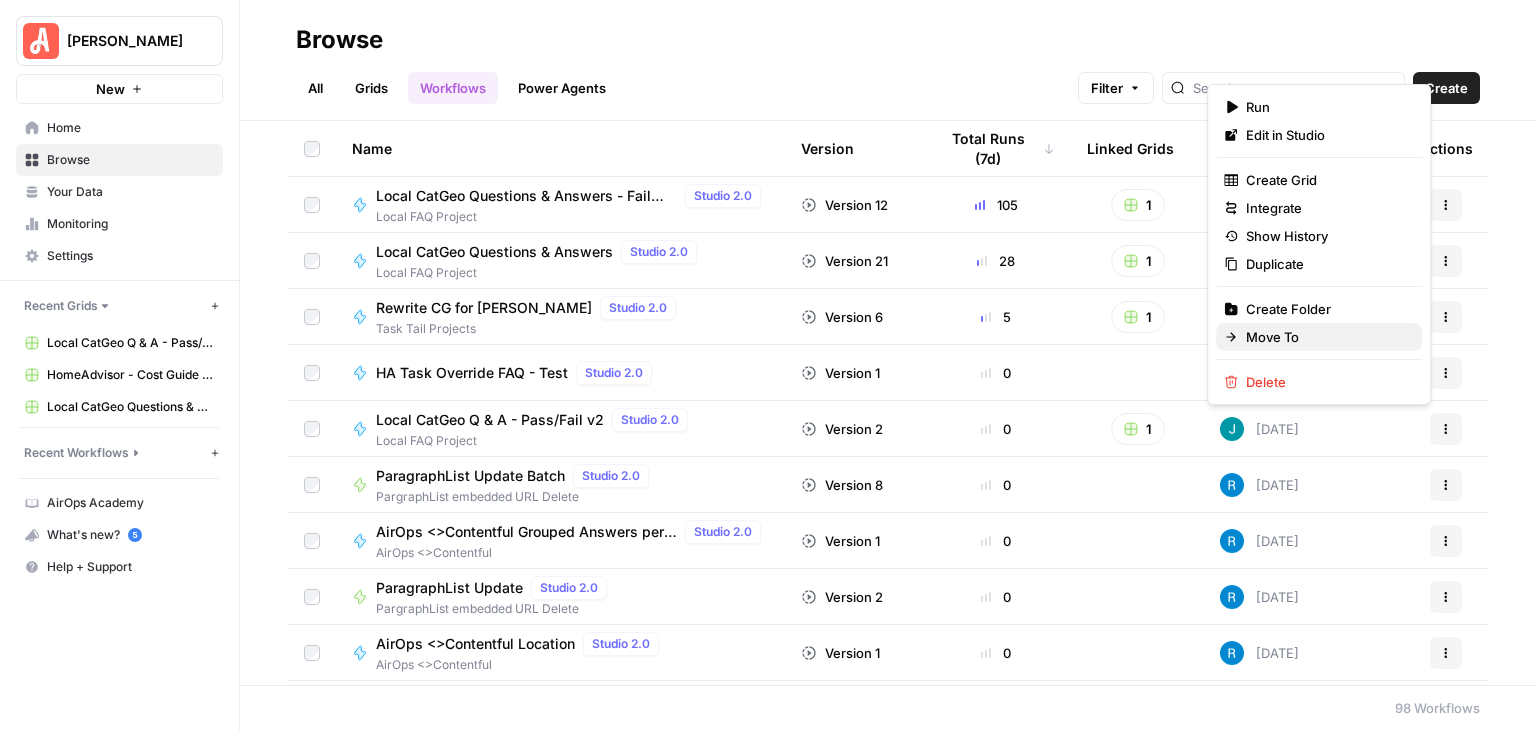 click on "Move To" at bounding box center [1272, 337] 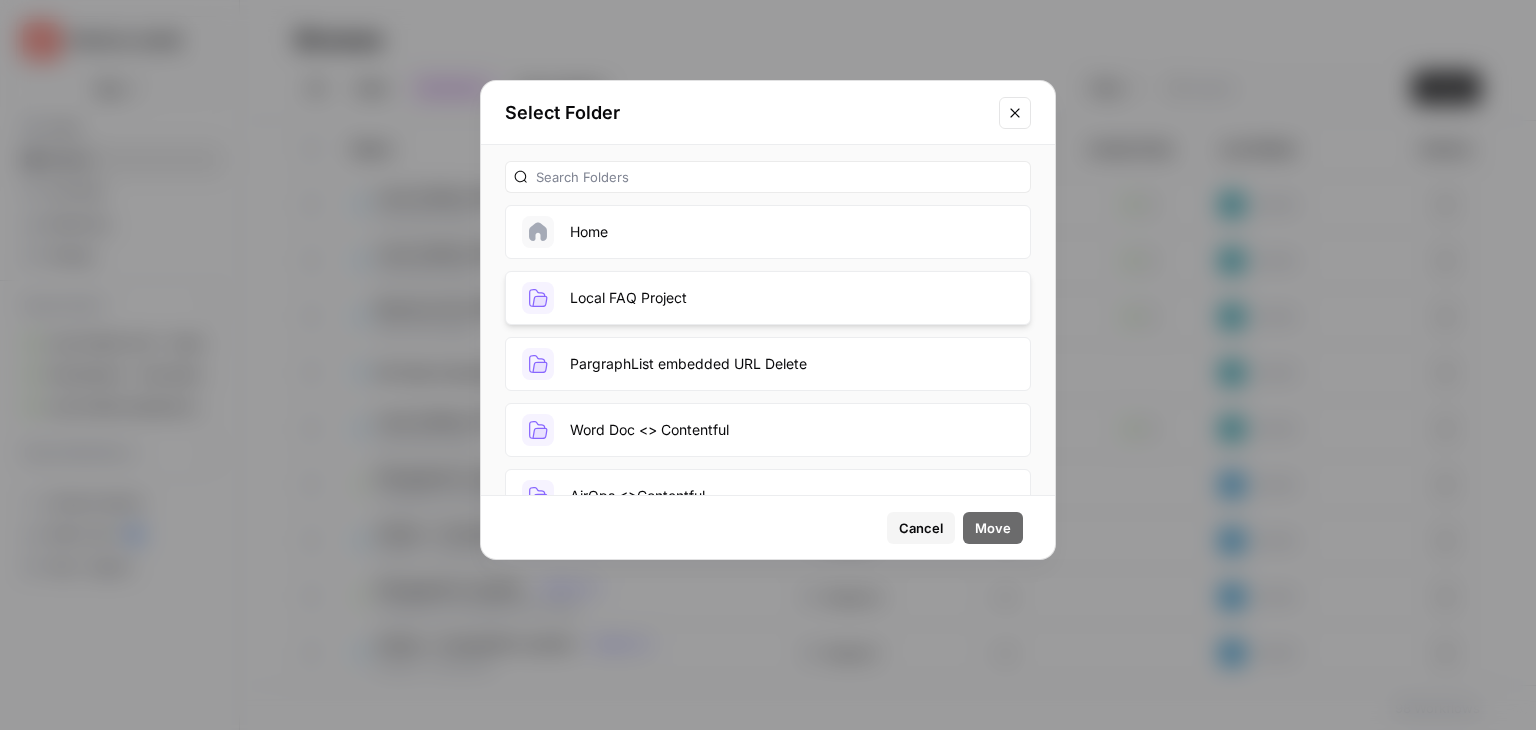 click on "Local FAQ Project" at bounding box center [768, 298] 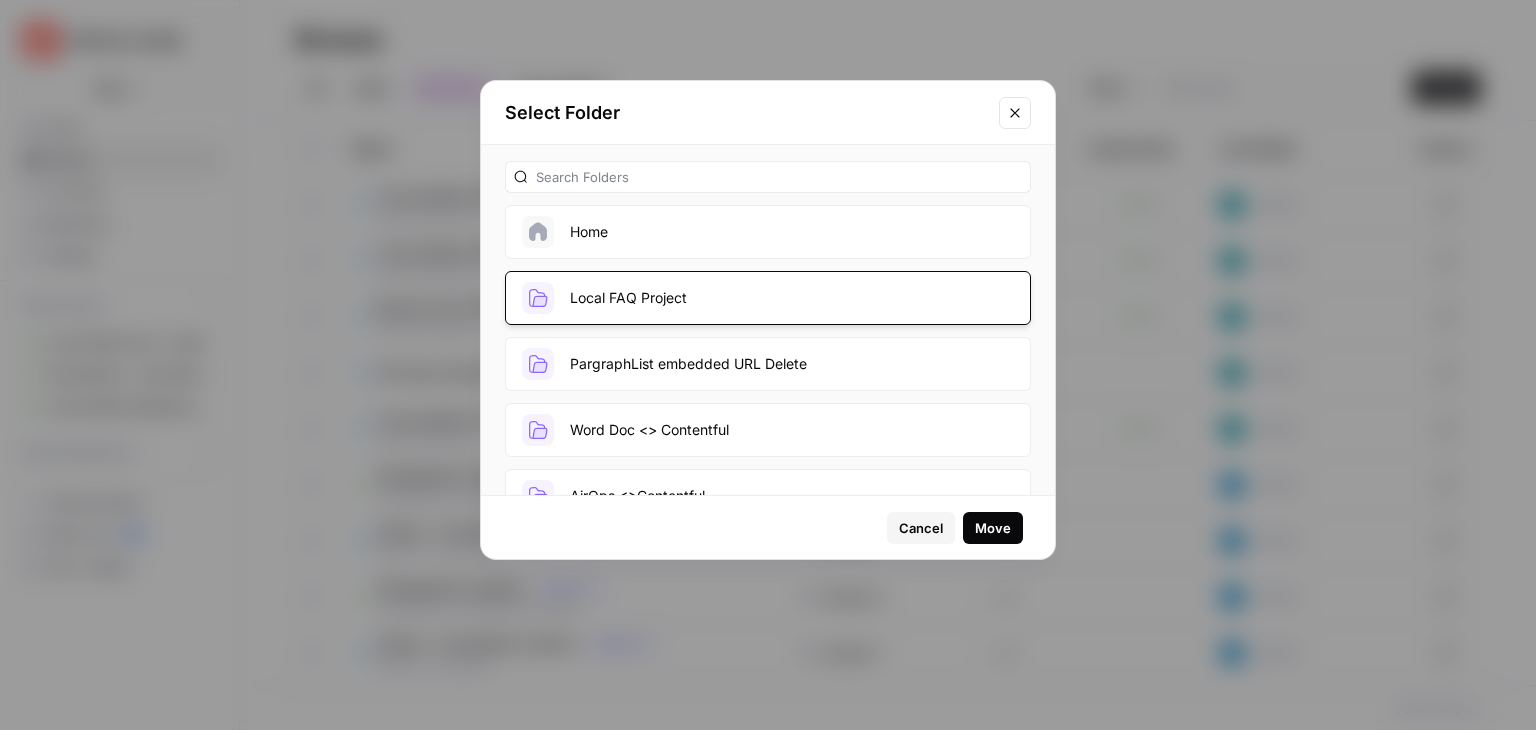 click on "Move" at bounding box center [993, 528] 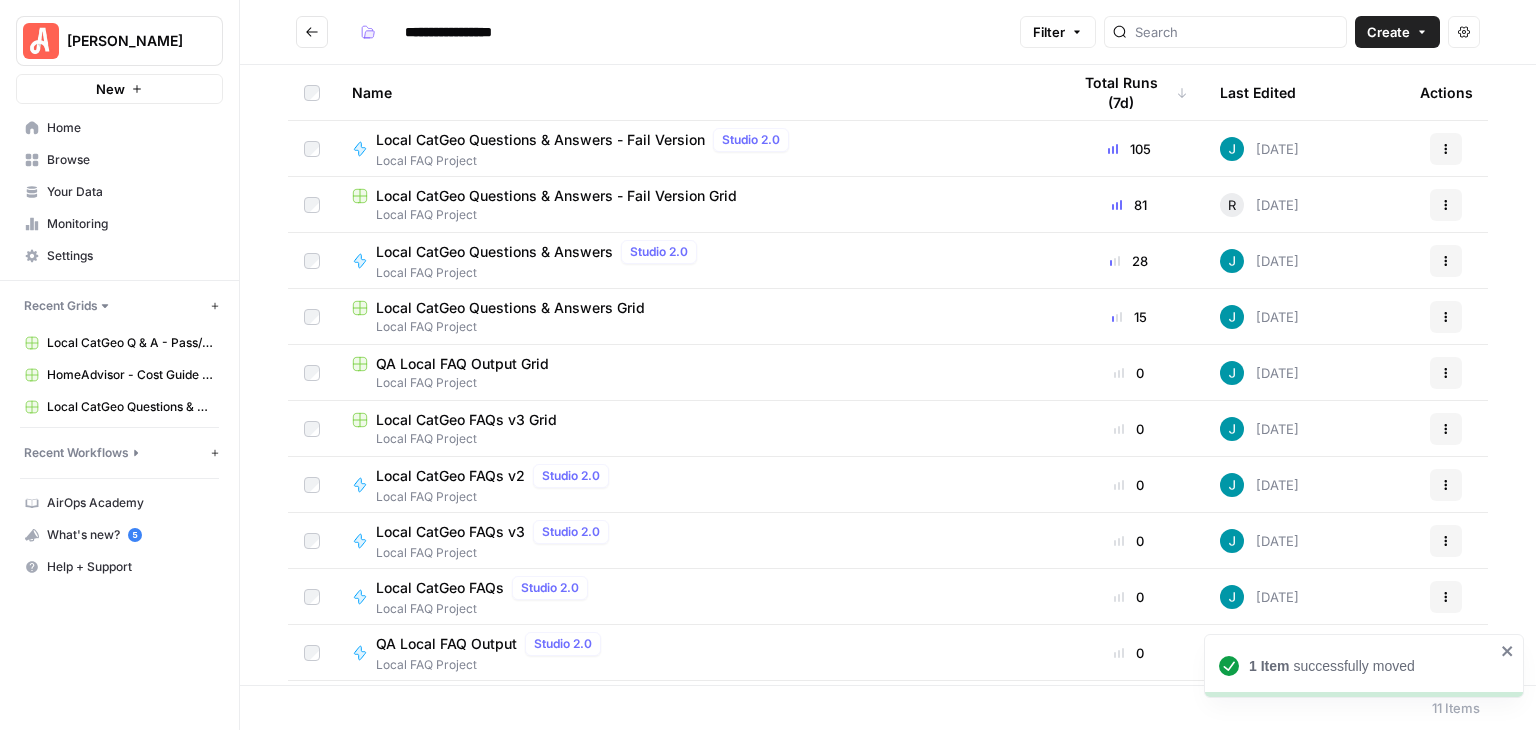 click 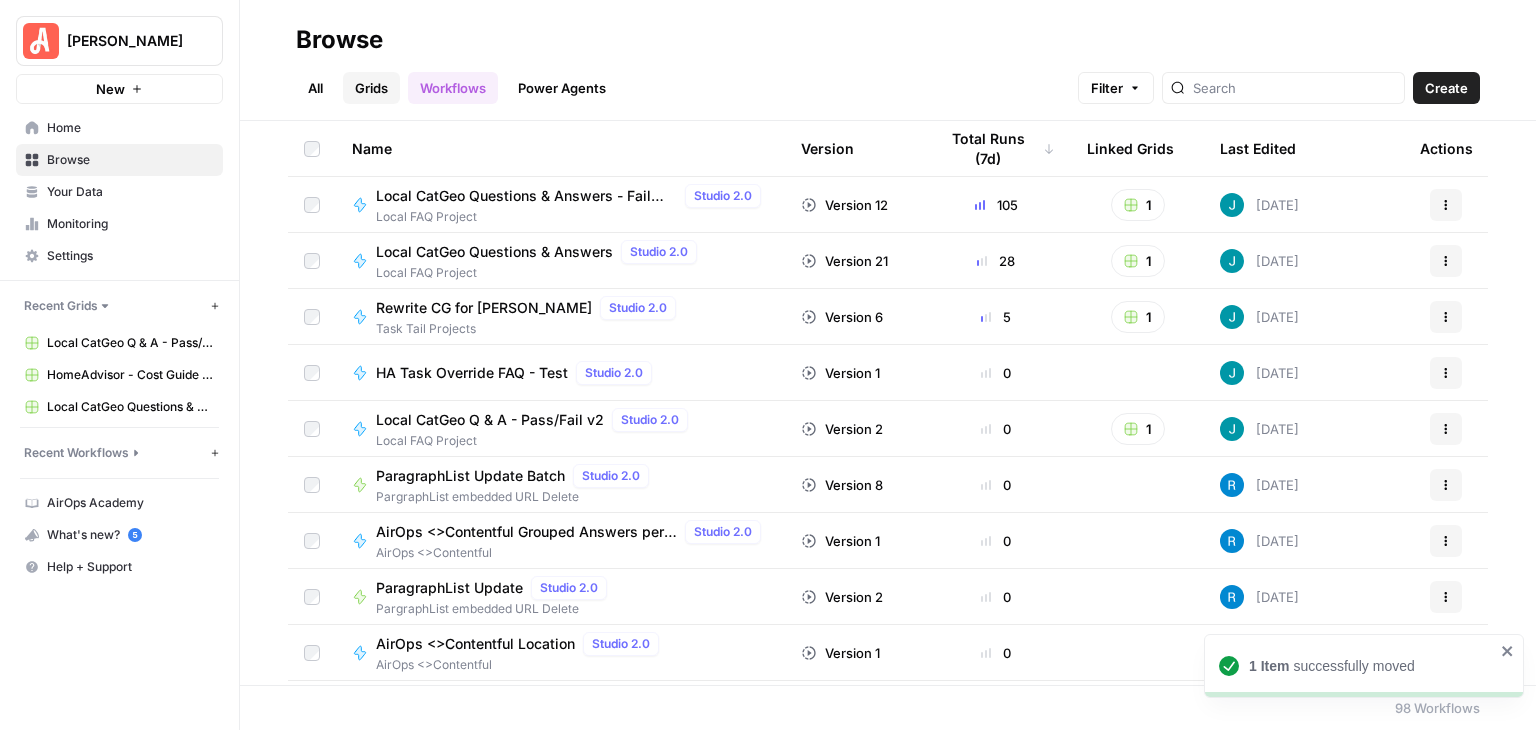 click on "Grids" at bounding box center (371, 88) 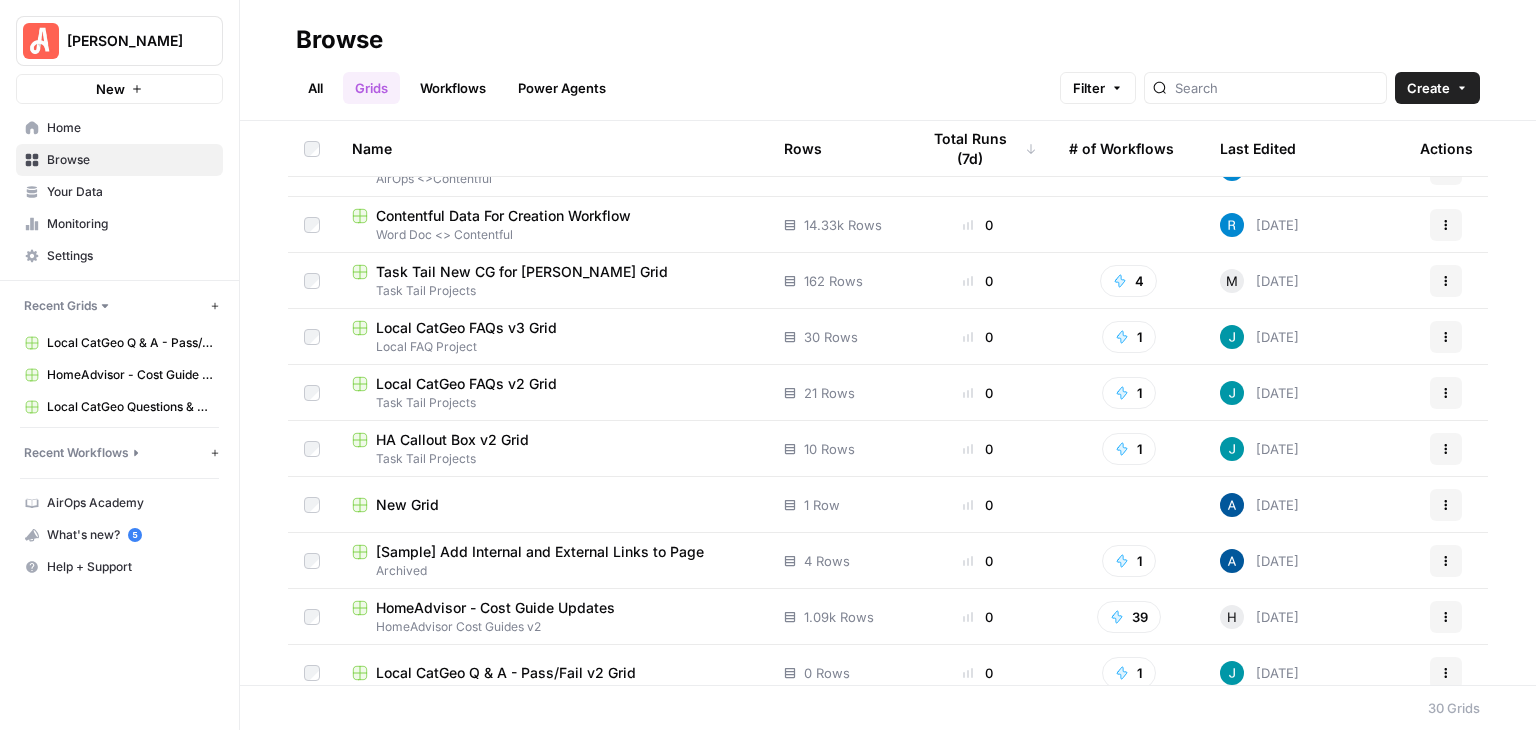 scroll, scrollTop: 1171, scrollLeft: 0, axis: vertical 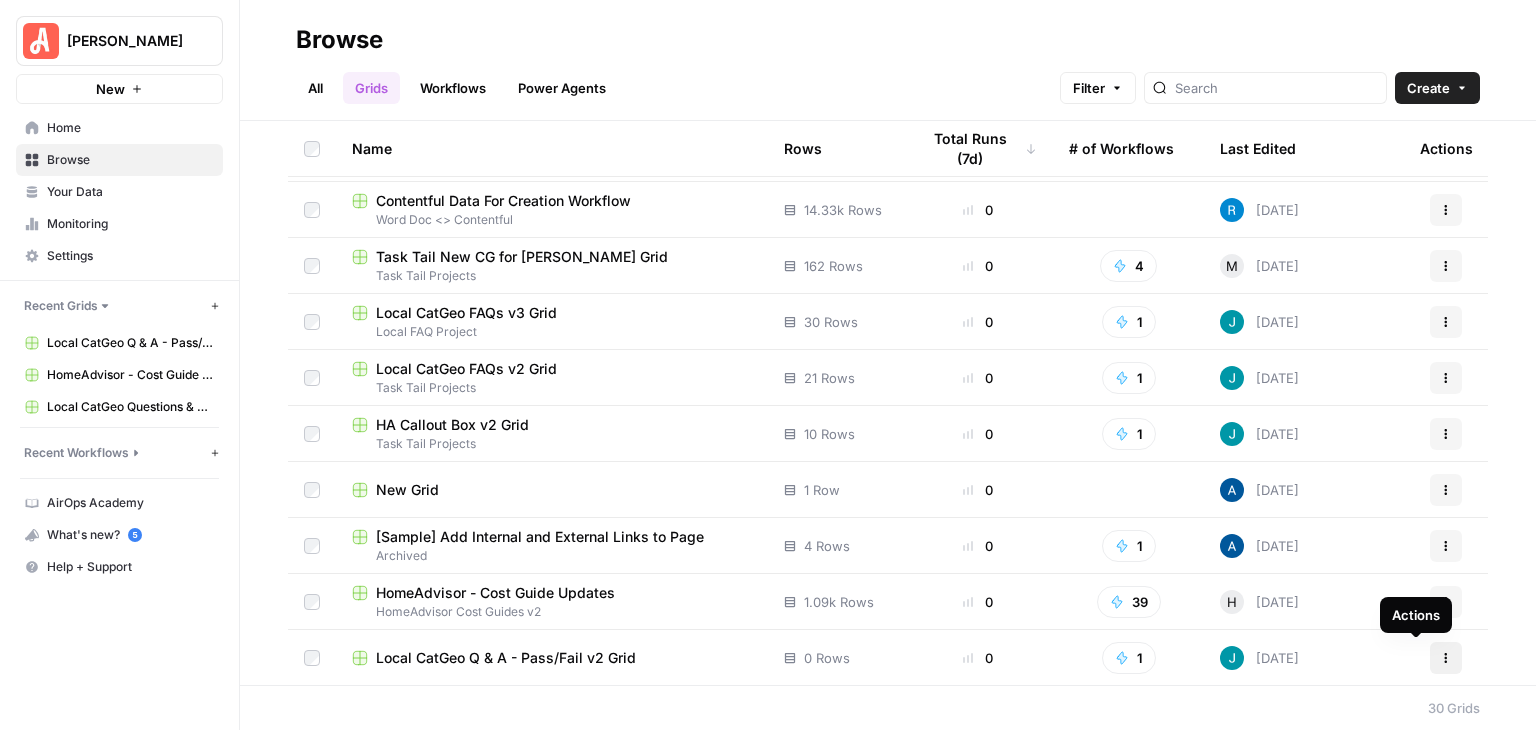 click 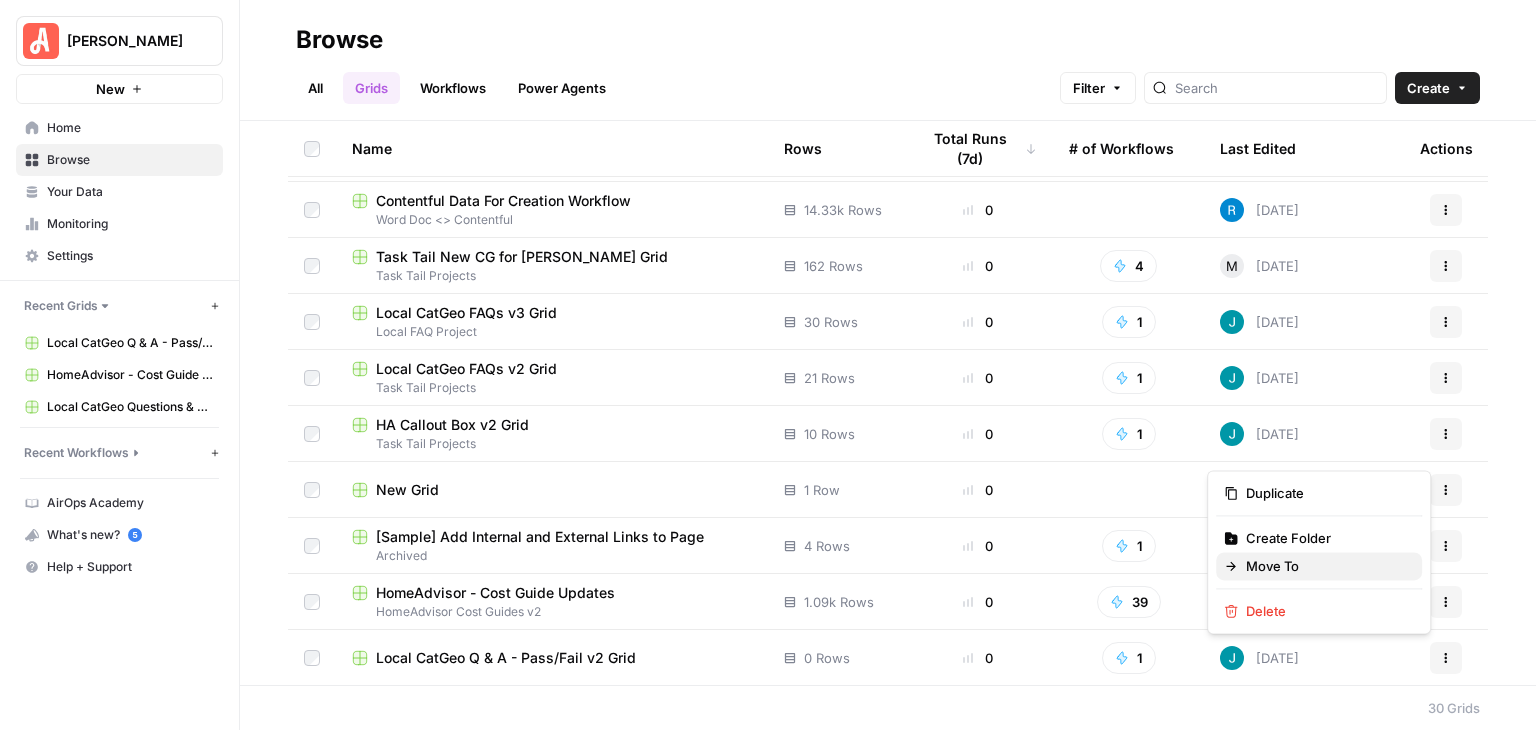click on "Move To" at bounding box center [1319, 566] 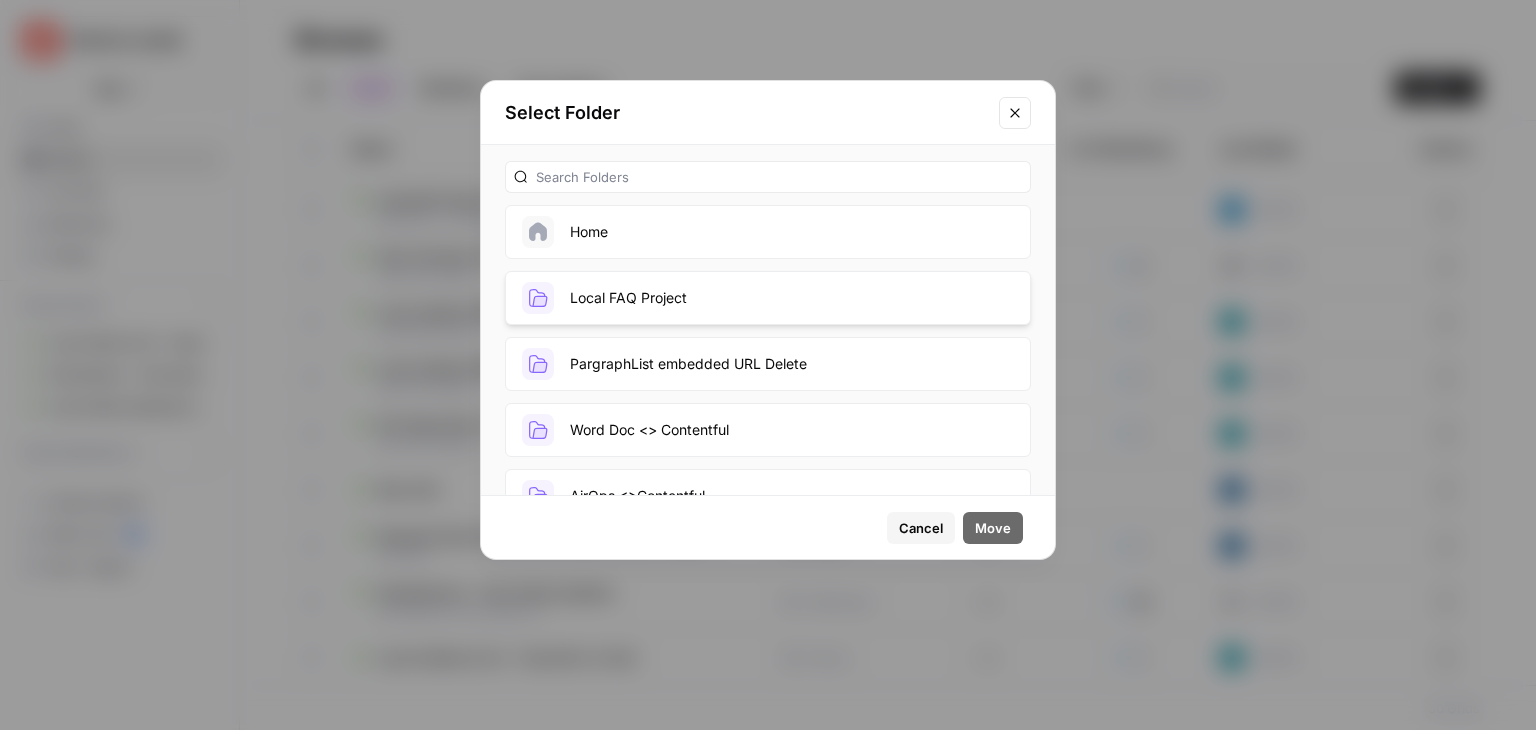 click on "Local FAQ Project" at bounding box center [768, 298] 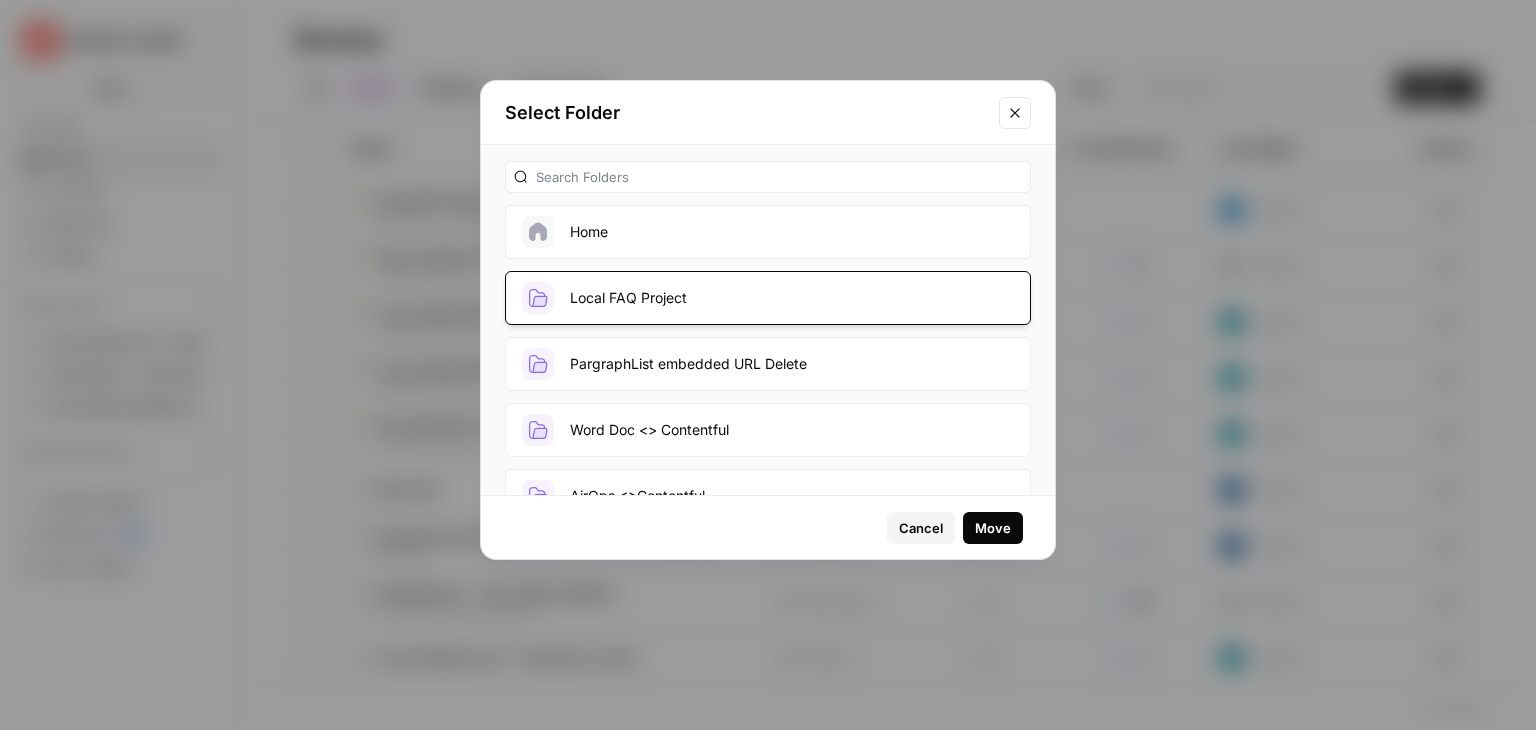 click on "Move" at bounding box center (993, 528) 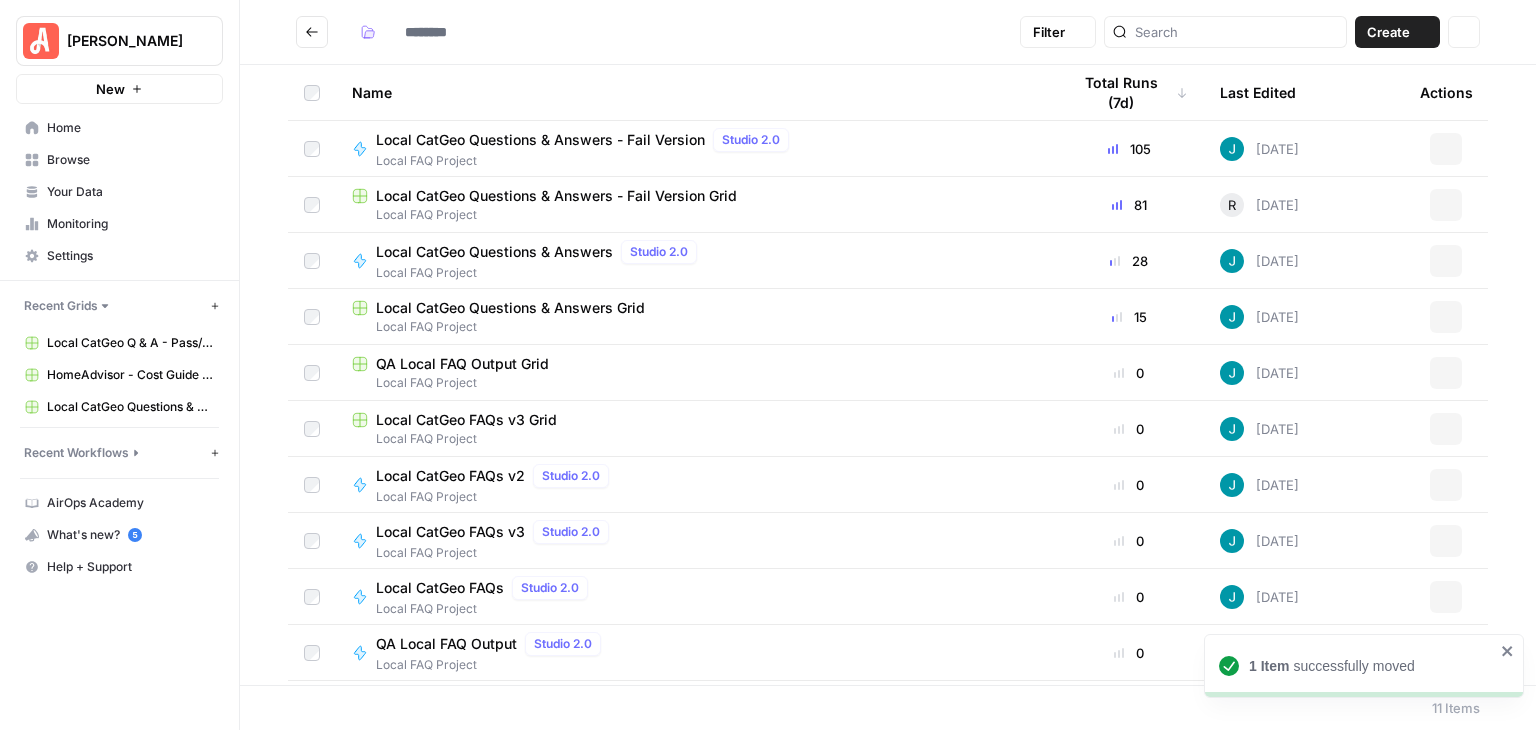type on "**********" 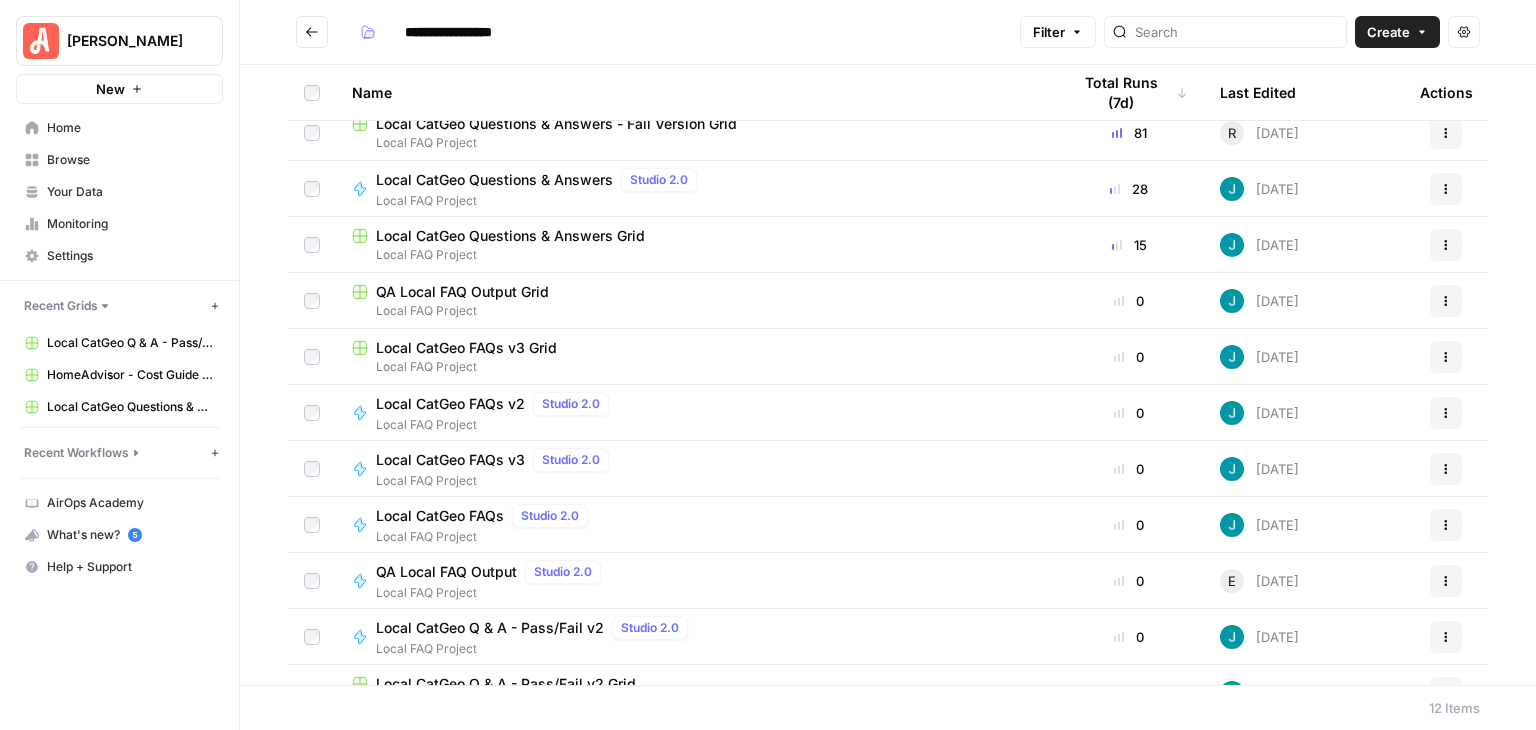 scroll, scrollTop: 107, scrollLeft: 0, axis: vertical 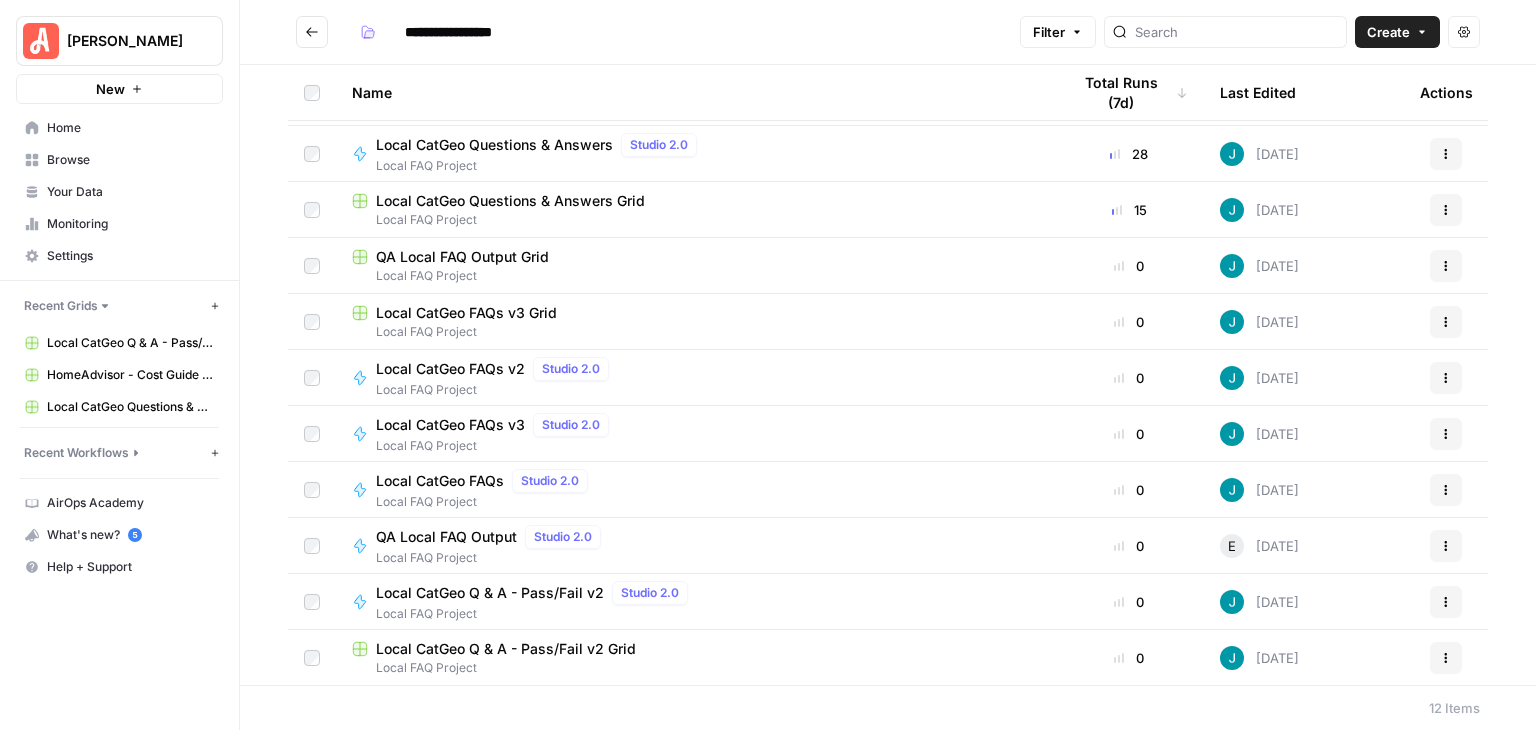 click 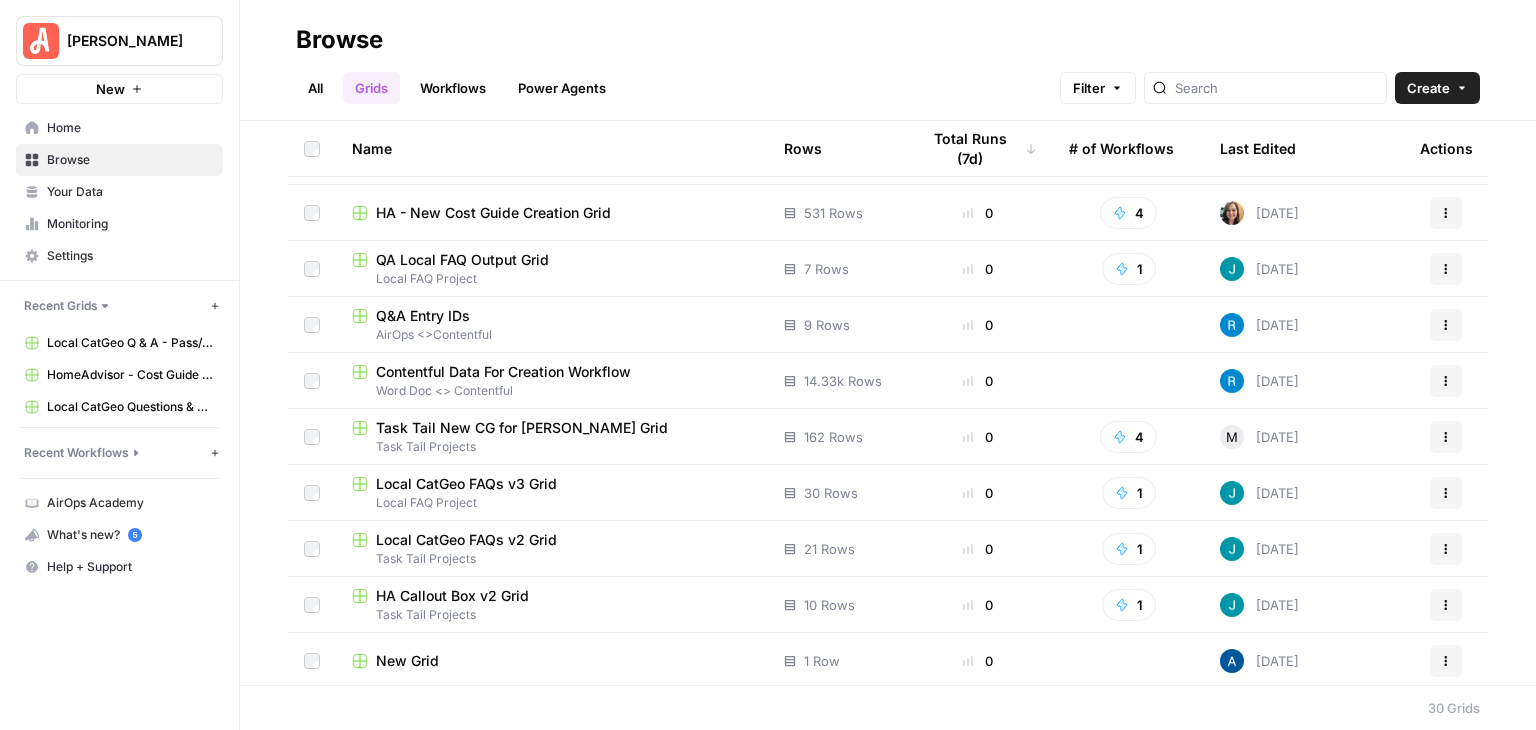 scroll, scrollTop: 1171, scrollLeft: 0, axis: vertical 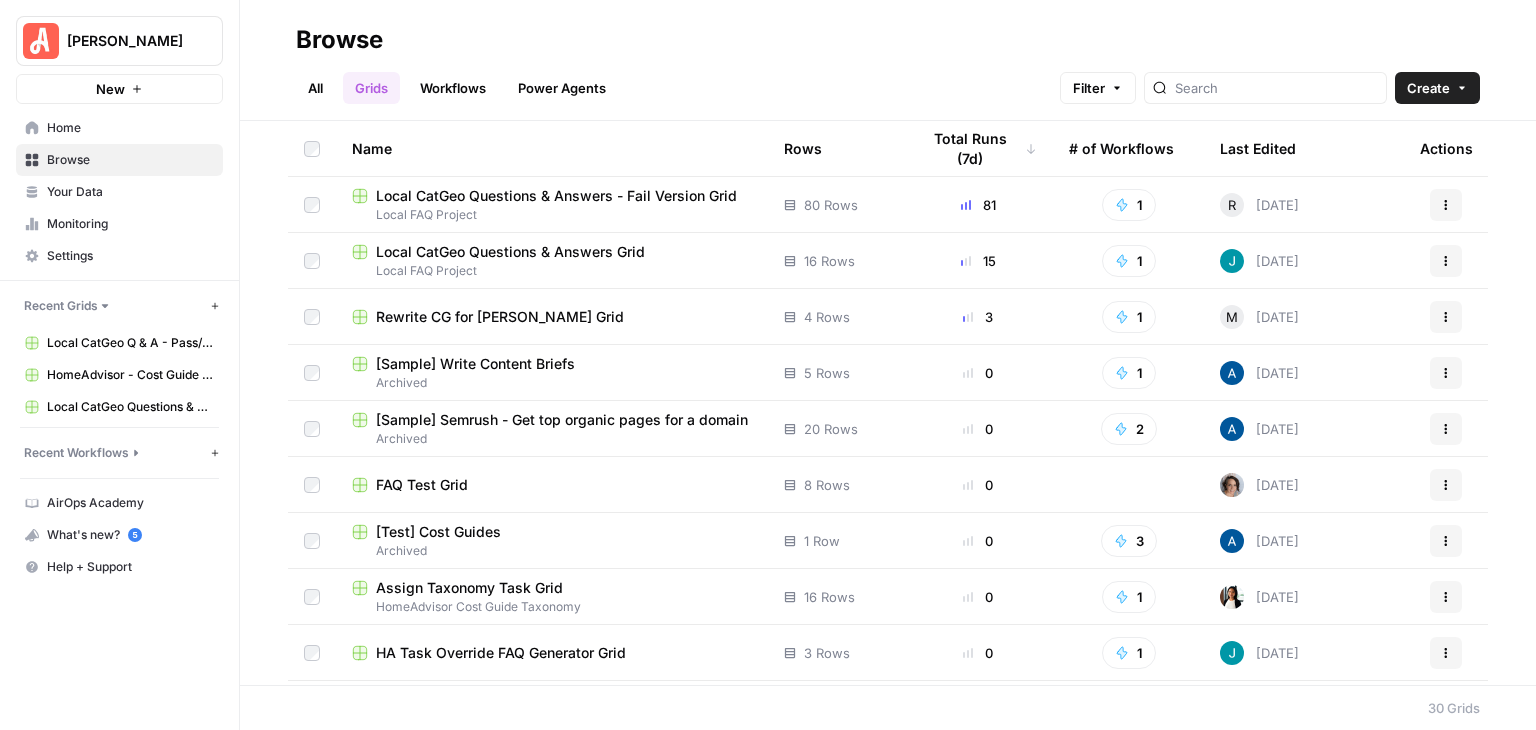 click on "Local CatGeo Questions & Answers - Fail Version Grid" at bounding box center (556, 196) 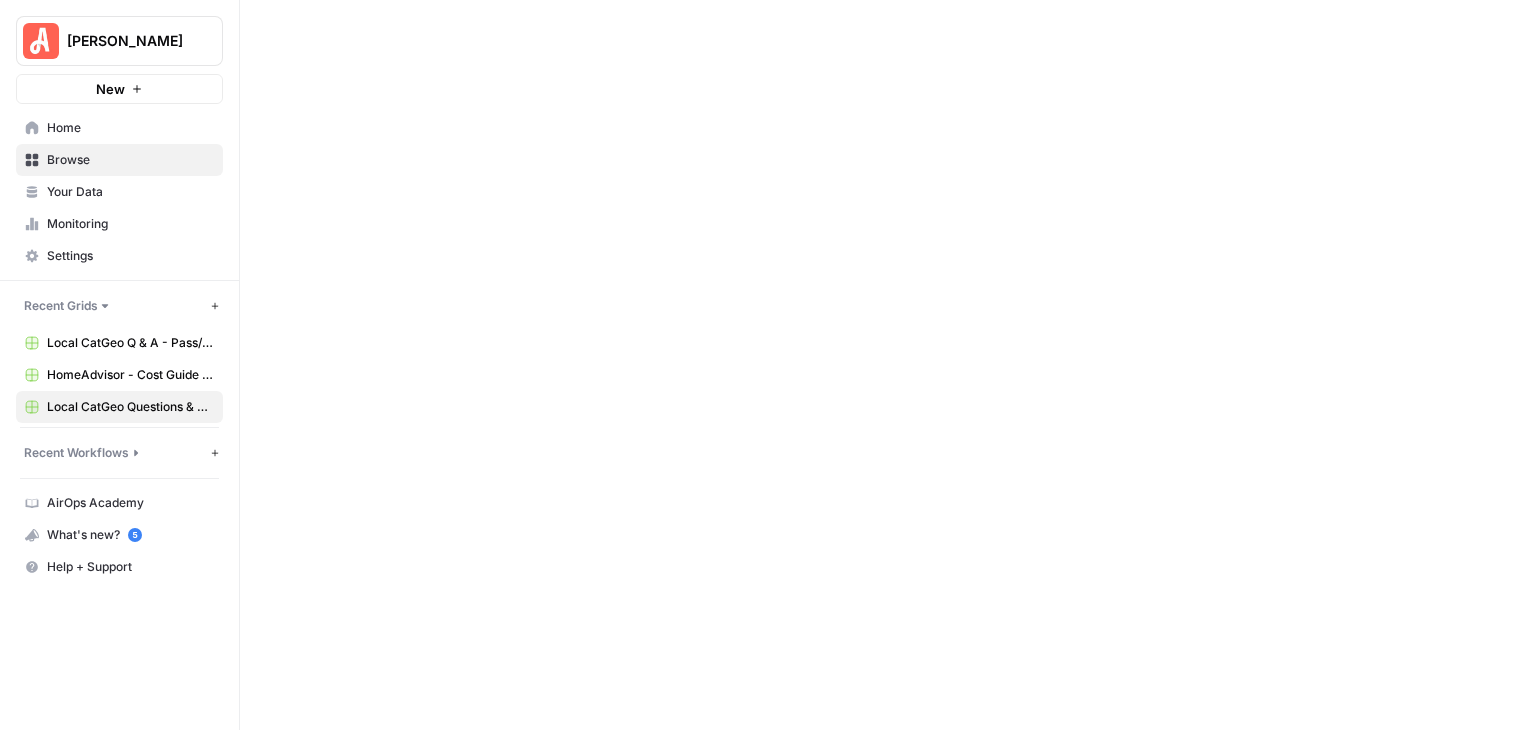 scroll, scrollTop: 0, scrollLeft: 0, axis: both 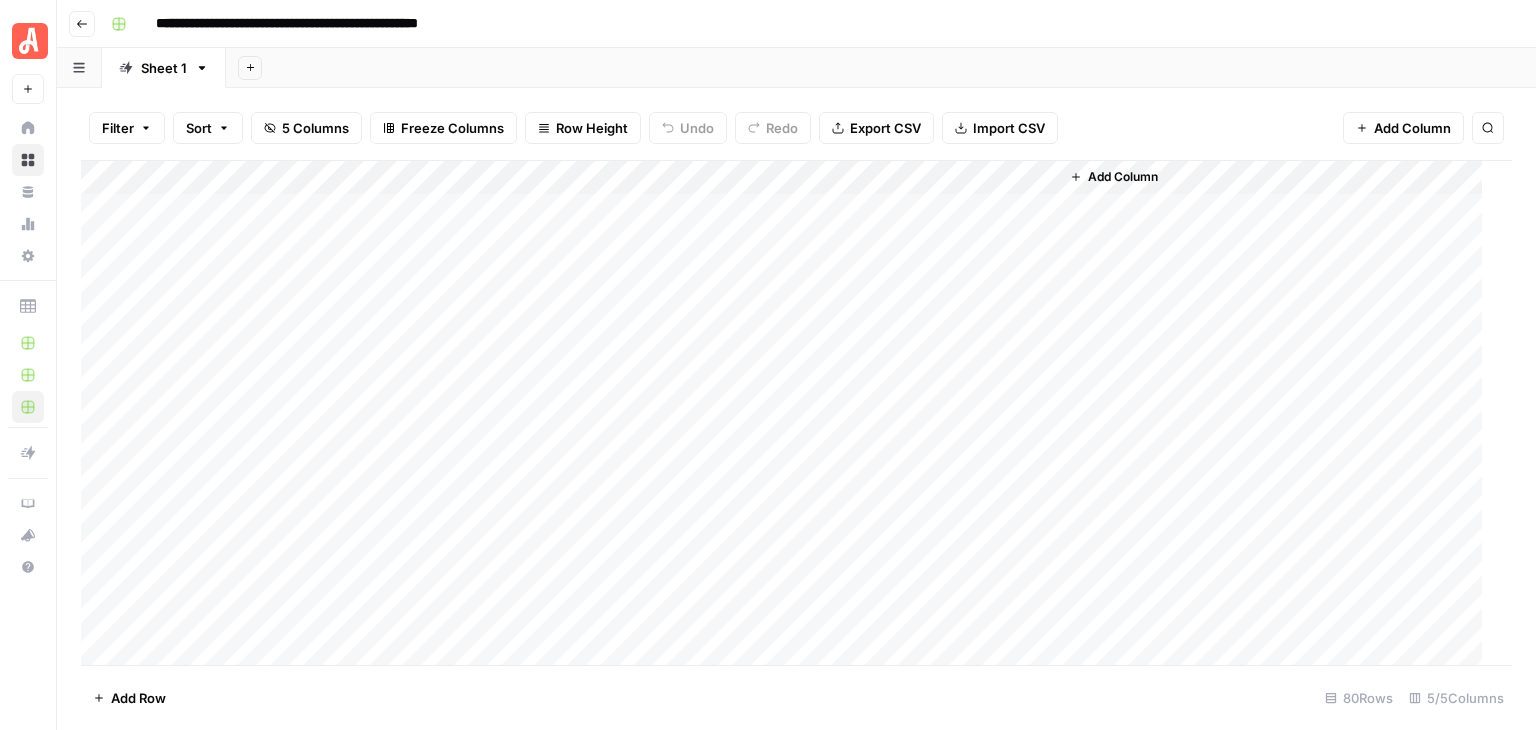 click on "Add Column" at bounding box center [789, 413] 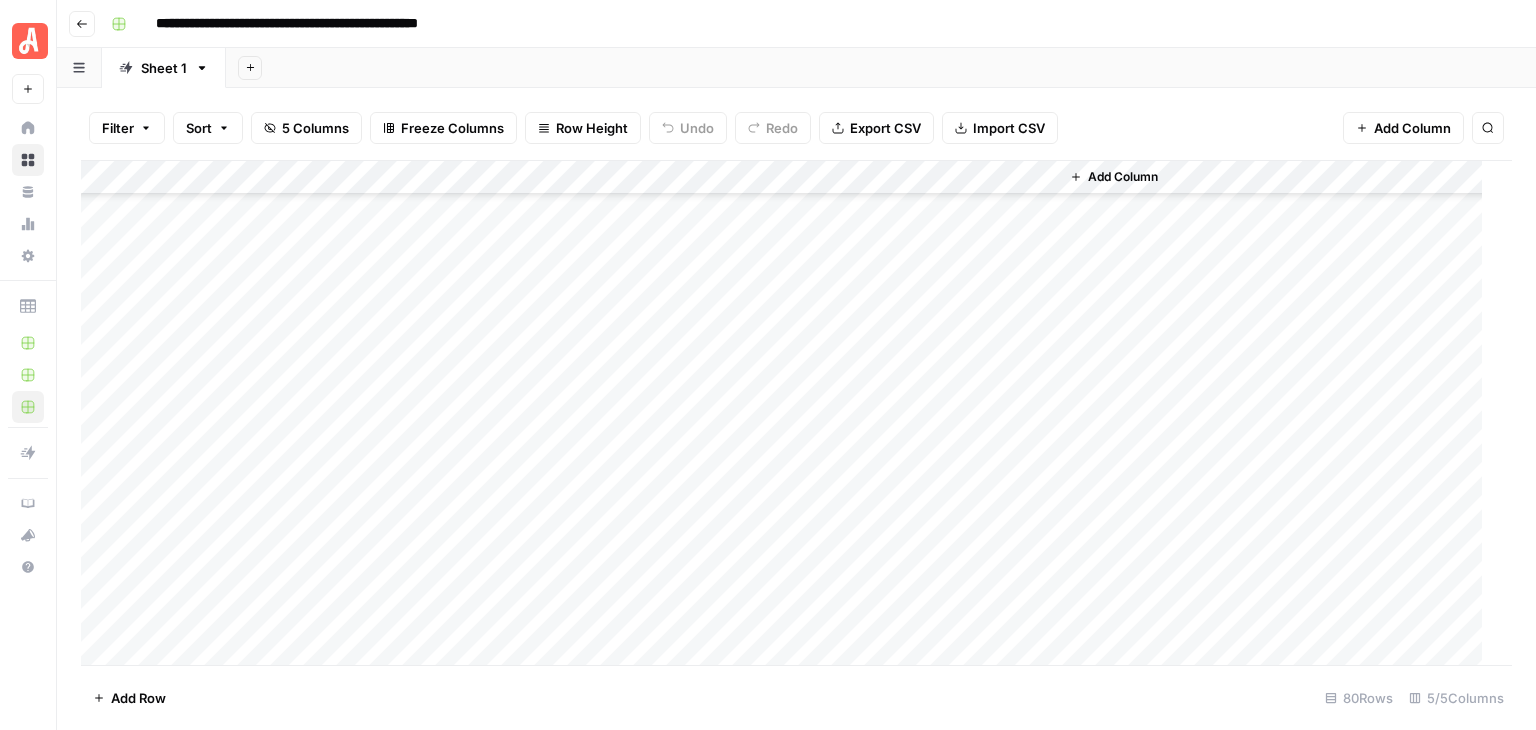 scroll, scrollTop: 300, scrollLeft: 0, axis: vertical 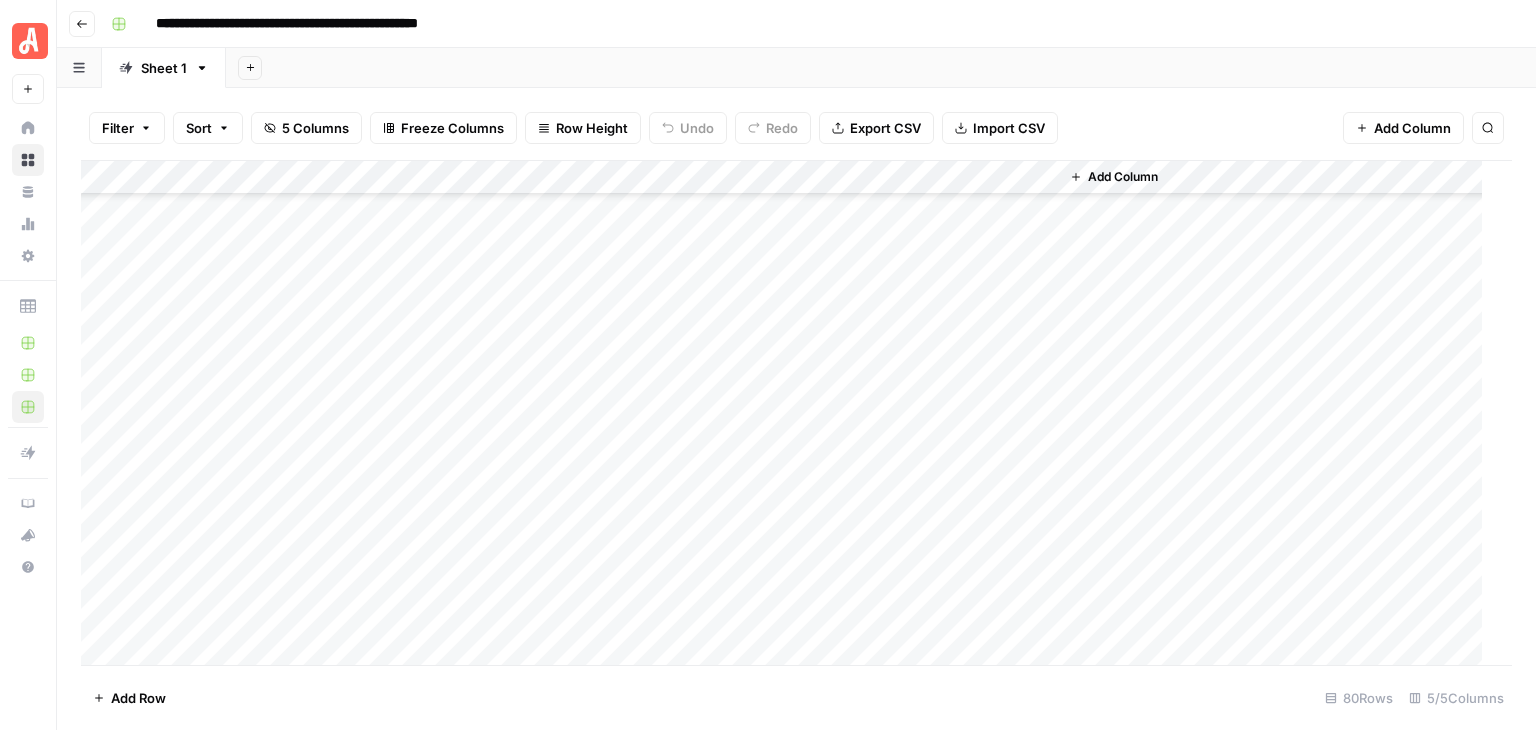 click on "Add Column" at bounding box center (789, 413) 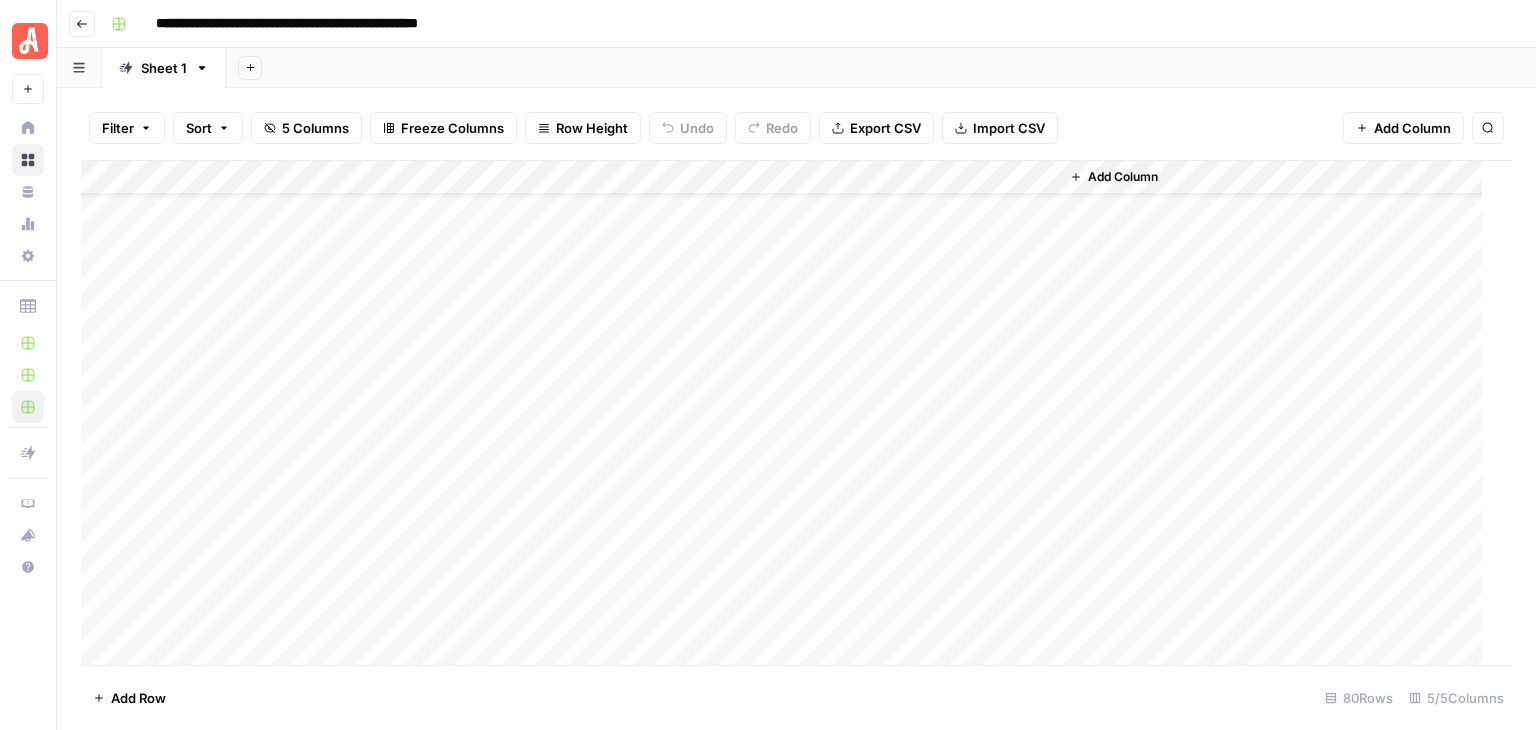 scroll, scrollTop: 0, scrollLeft: 0, axis: both 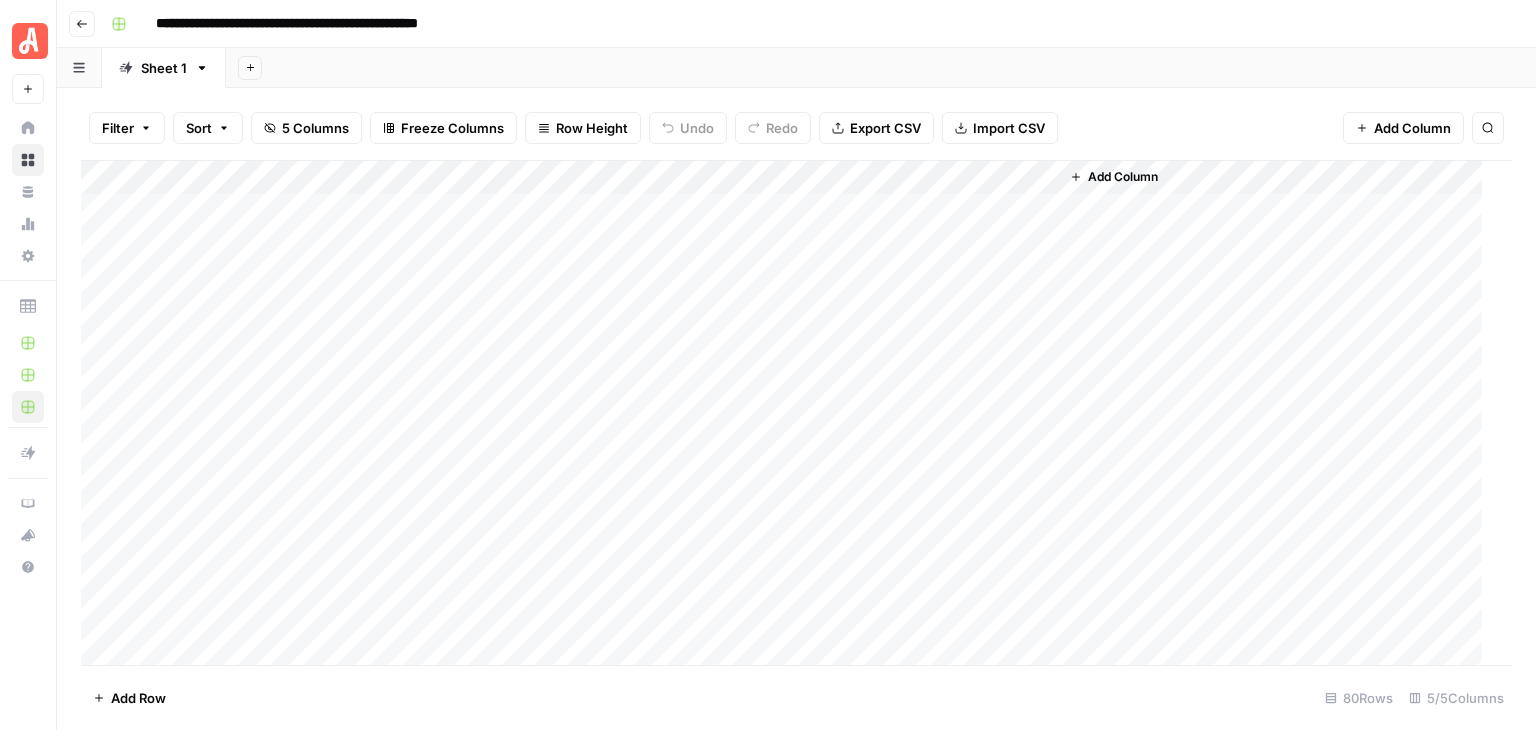 click on "Add Column" at bounding box center [789, 413] 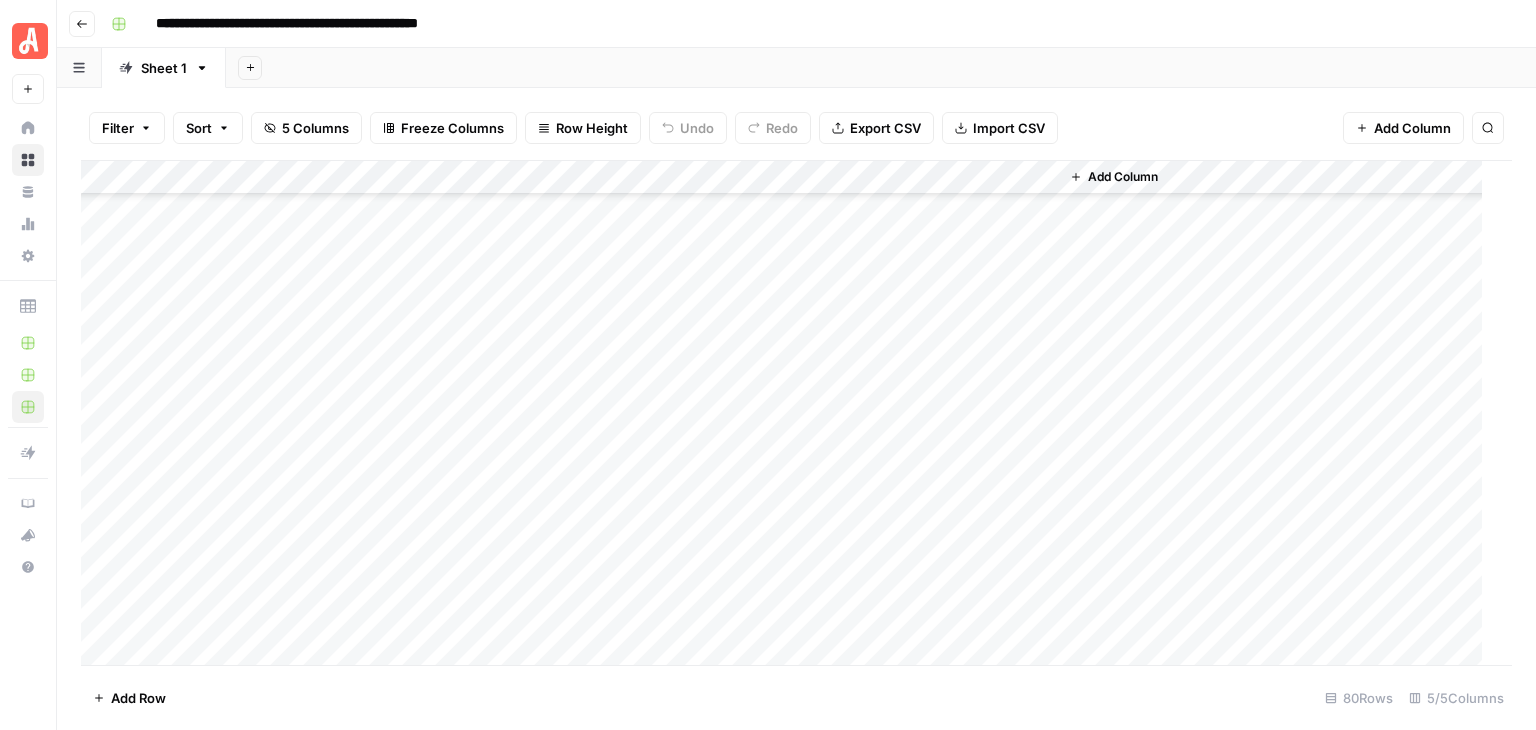 scroll, scrollTop: 500, scrollLeft: 0, axis: vertical 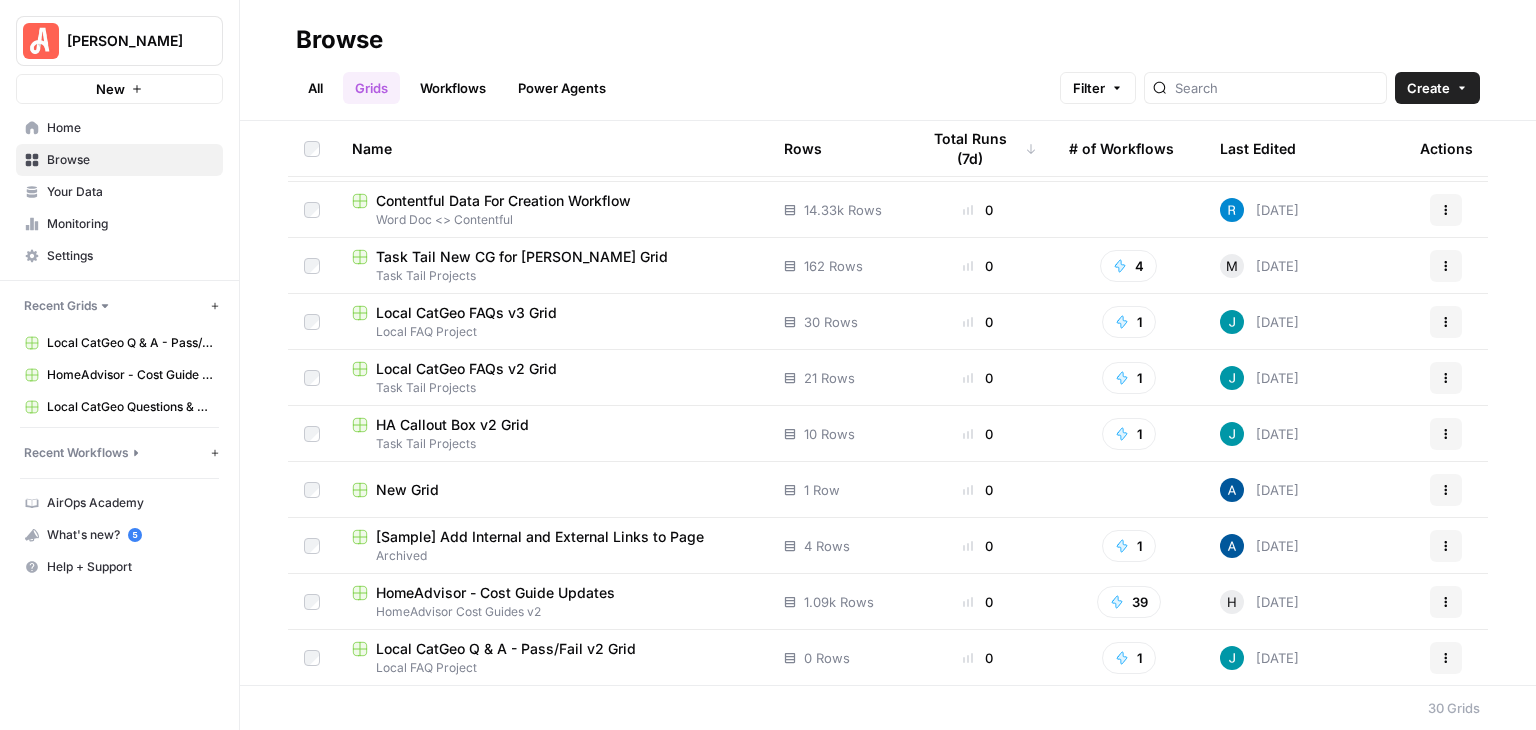 click on "Local CatGeo Q & A - Pass/Fail v2 Grid" at bounding box center (506, 649) 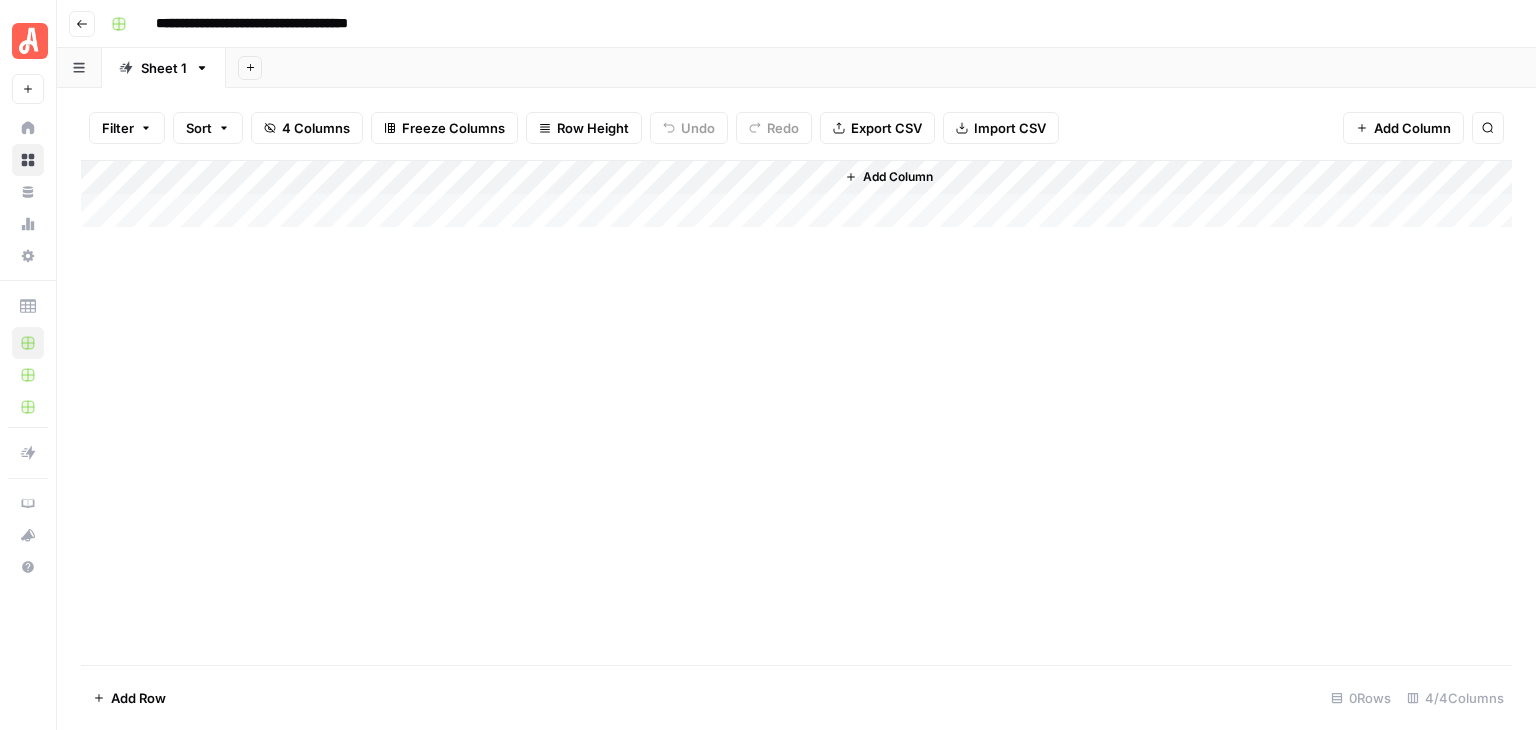 click on "Add Column" at bounding box center [796, 194] 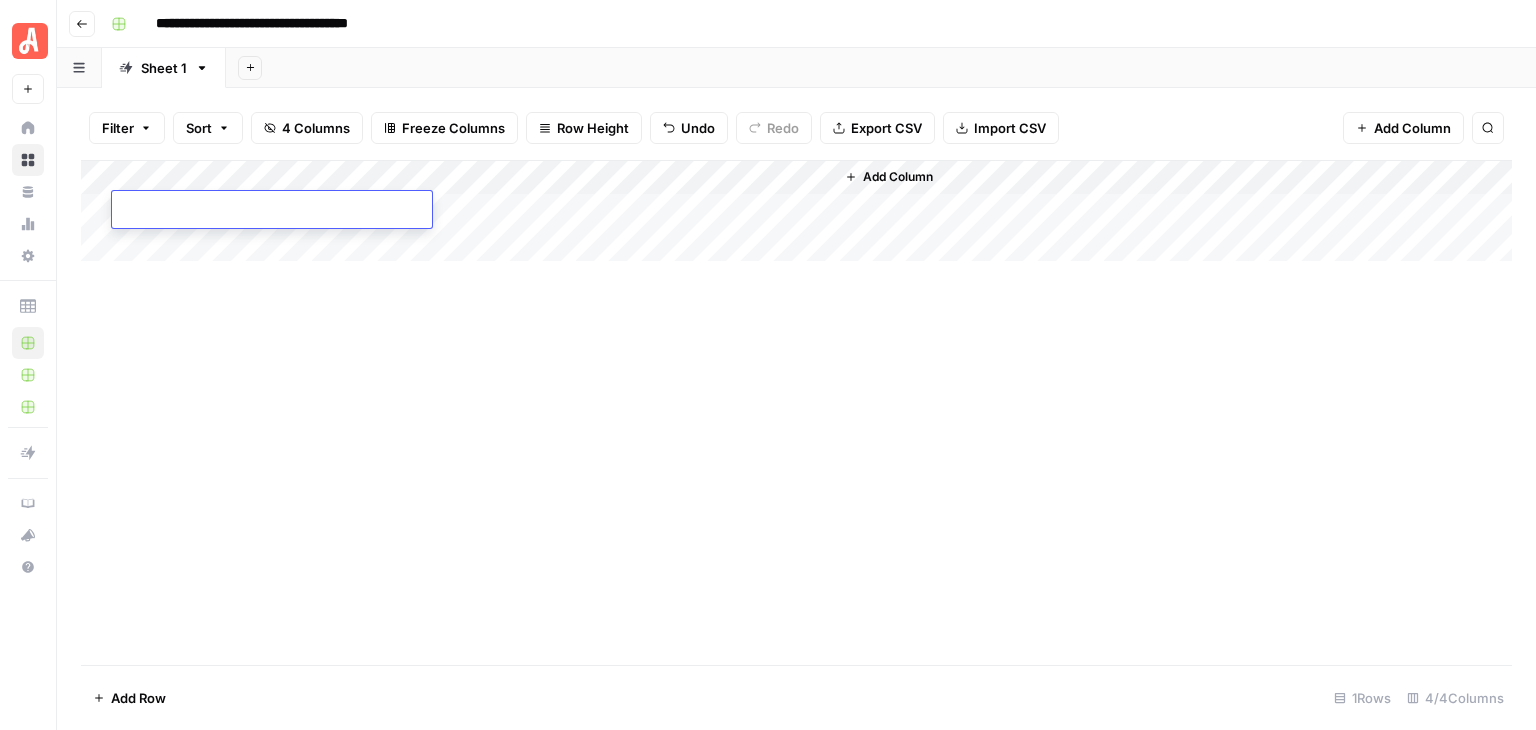 type on "**********" 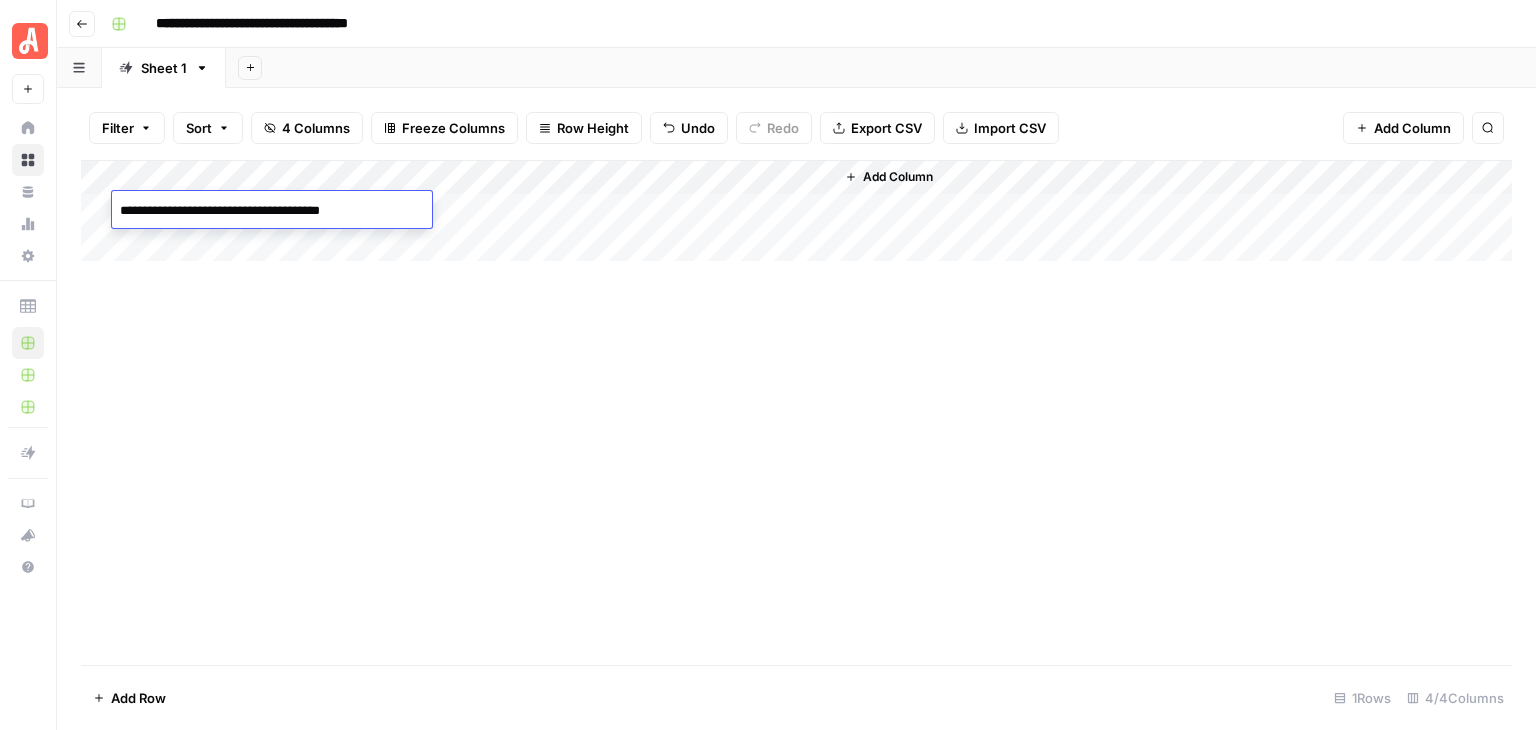 scroll, scrollTop: 580, scrollLeft: 0, axis: vertical 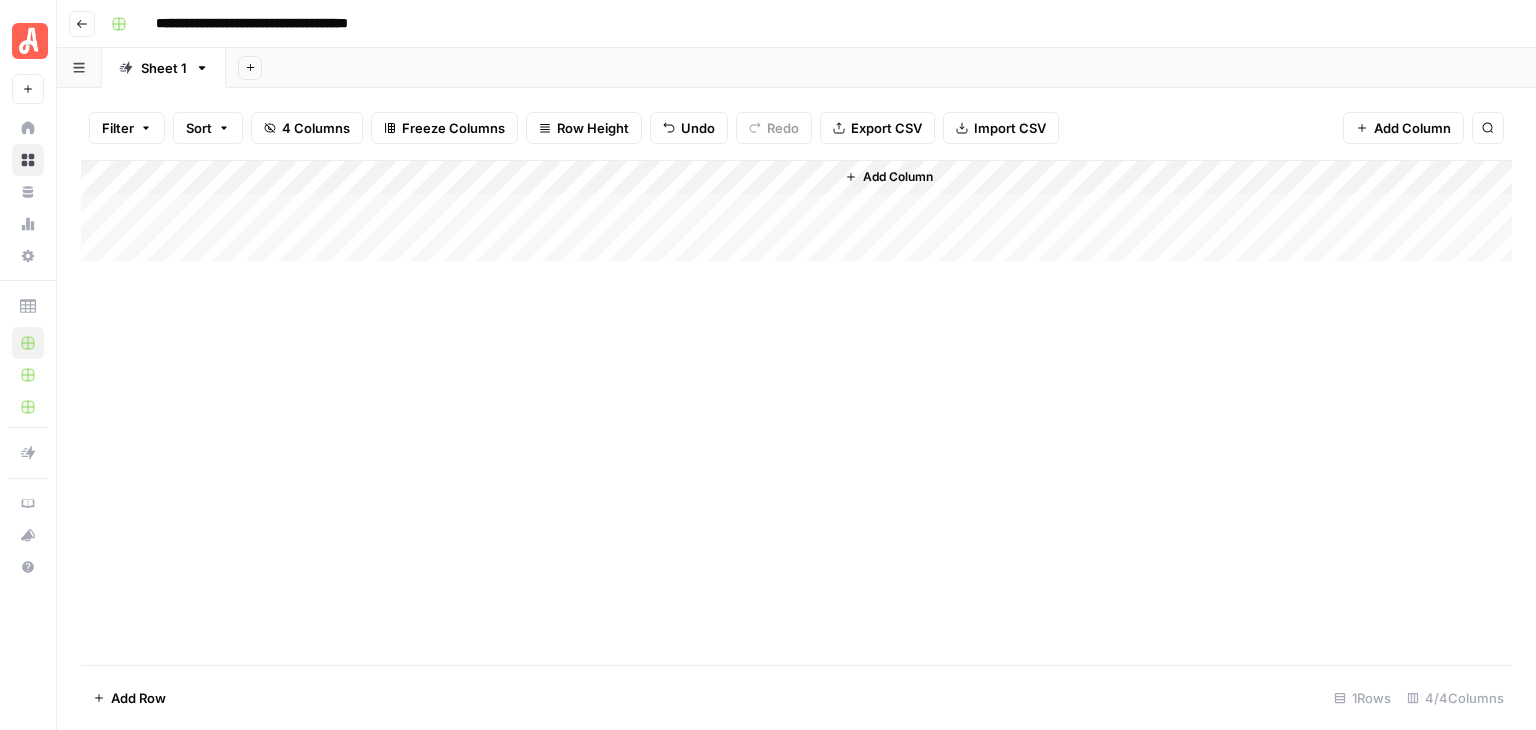 click on "**********" at bounding box center (809, 24) 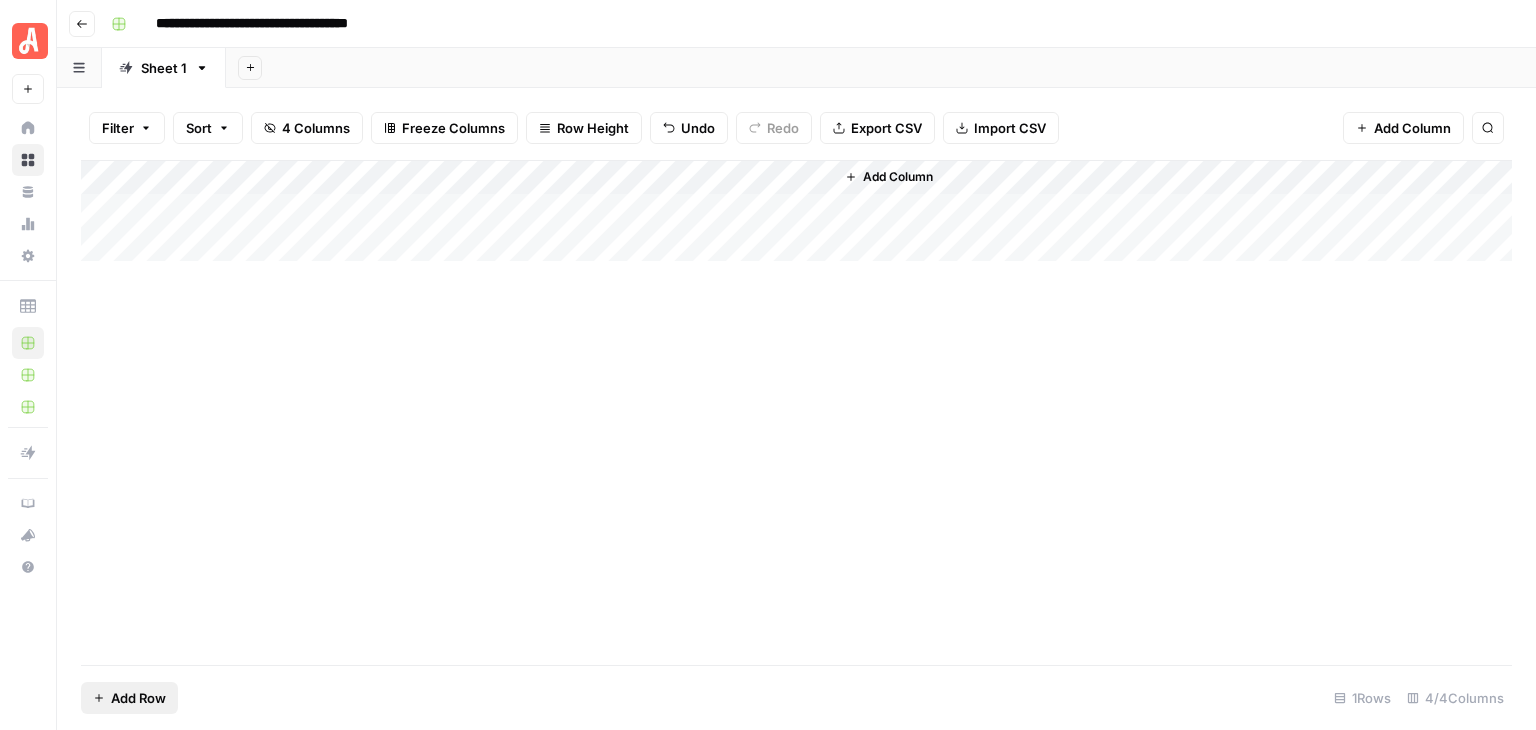 click on "Add Row" at bounding box center [138, 698] 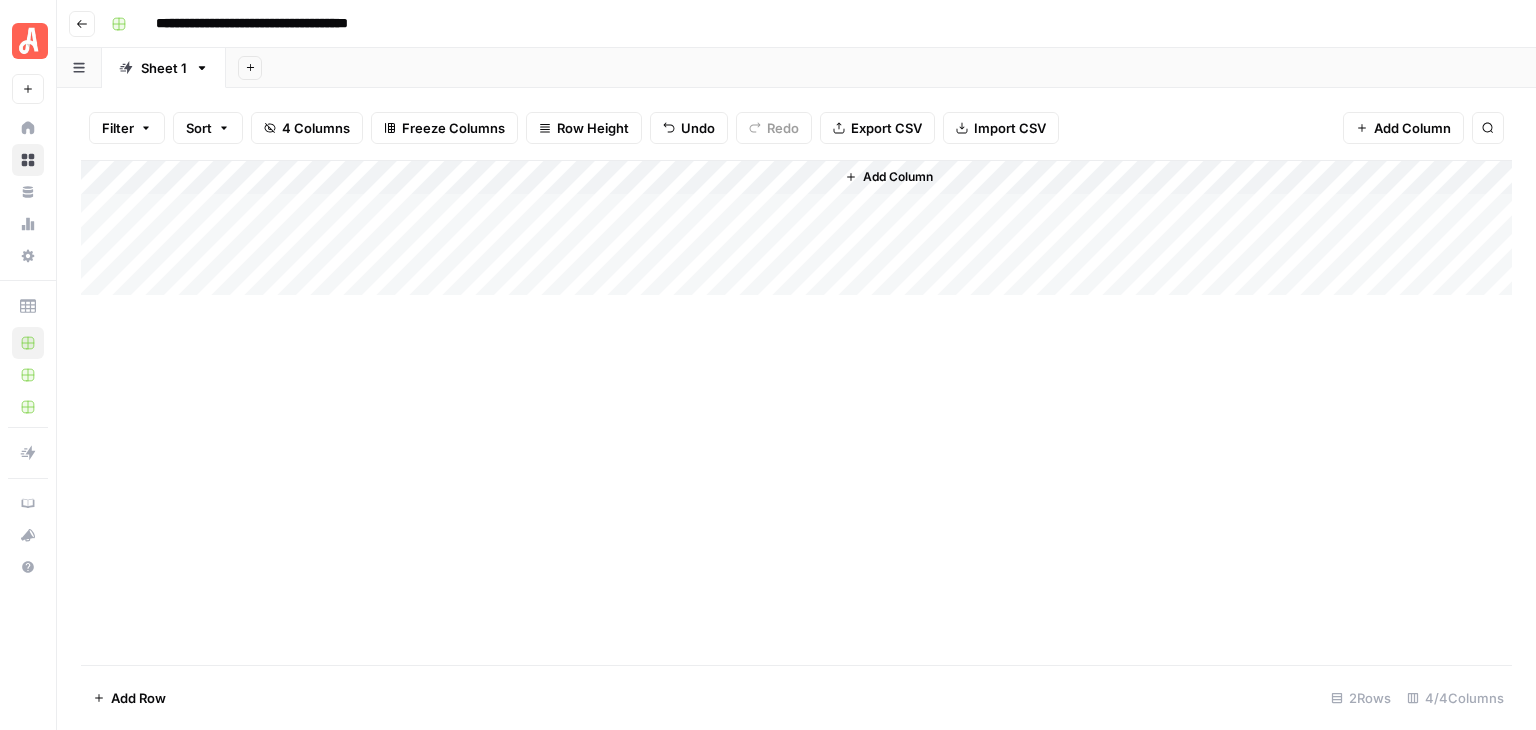 click on "Add Column" at bounding box center (796, 228) 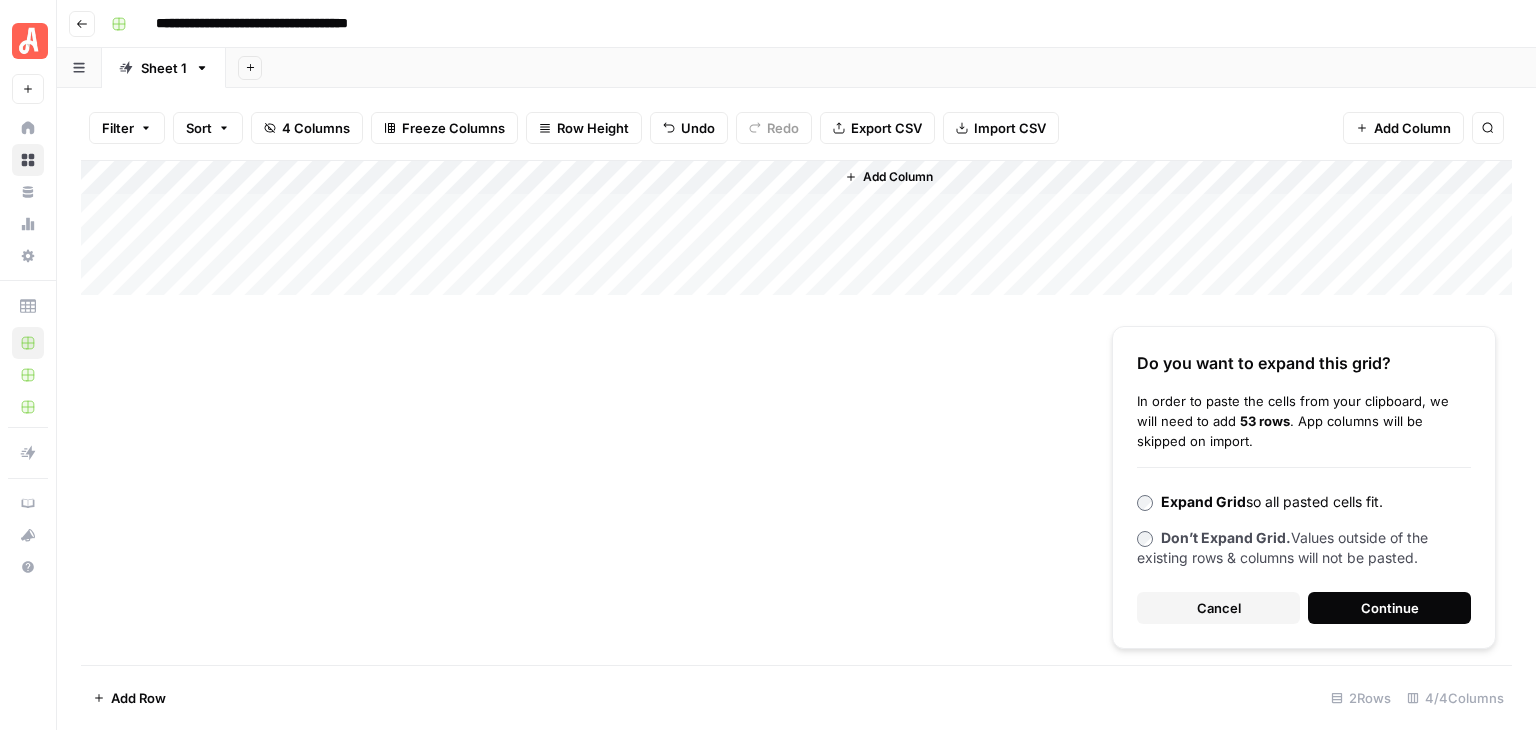click on "Continue" at bounding box center [1390, 608] 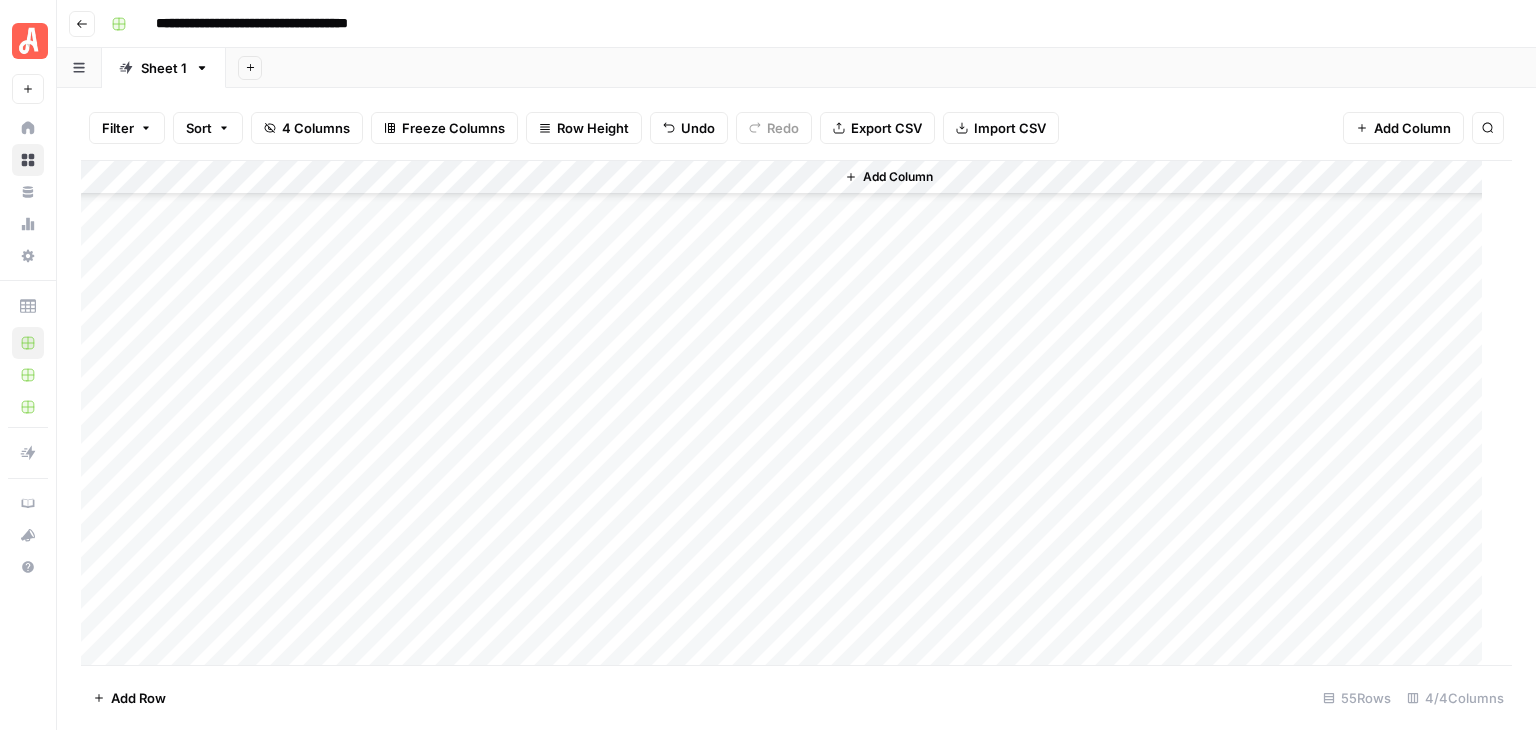 scroll, scrollTop: 0, scrollLeft: 0, axis: both 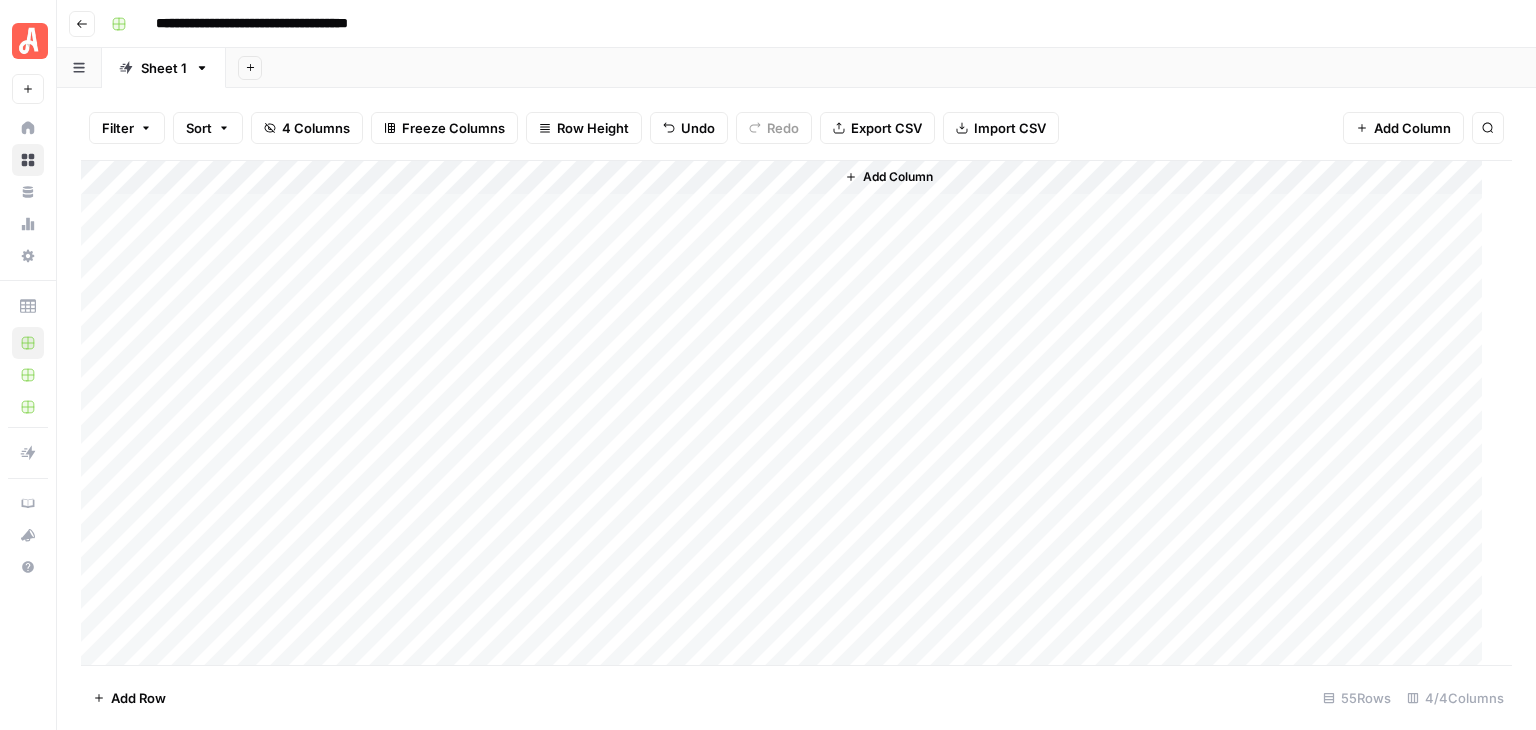 click on "Add Column" at bounding box center [789, 413] 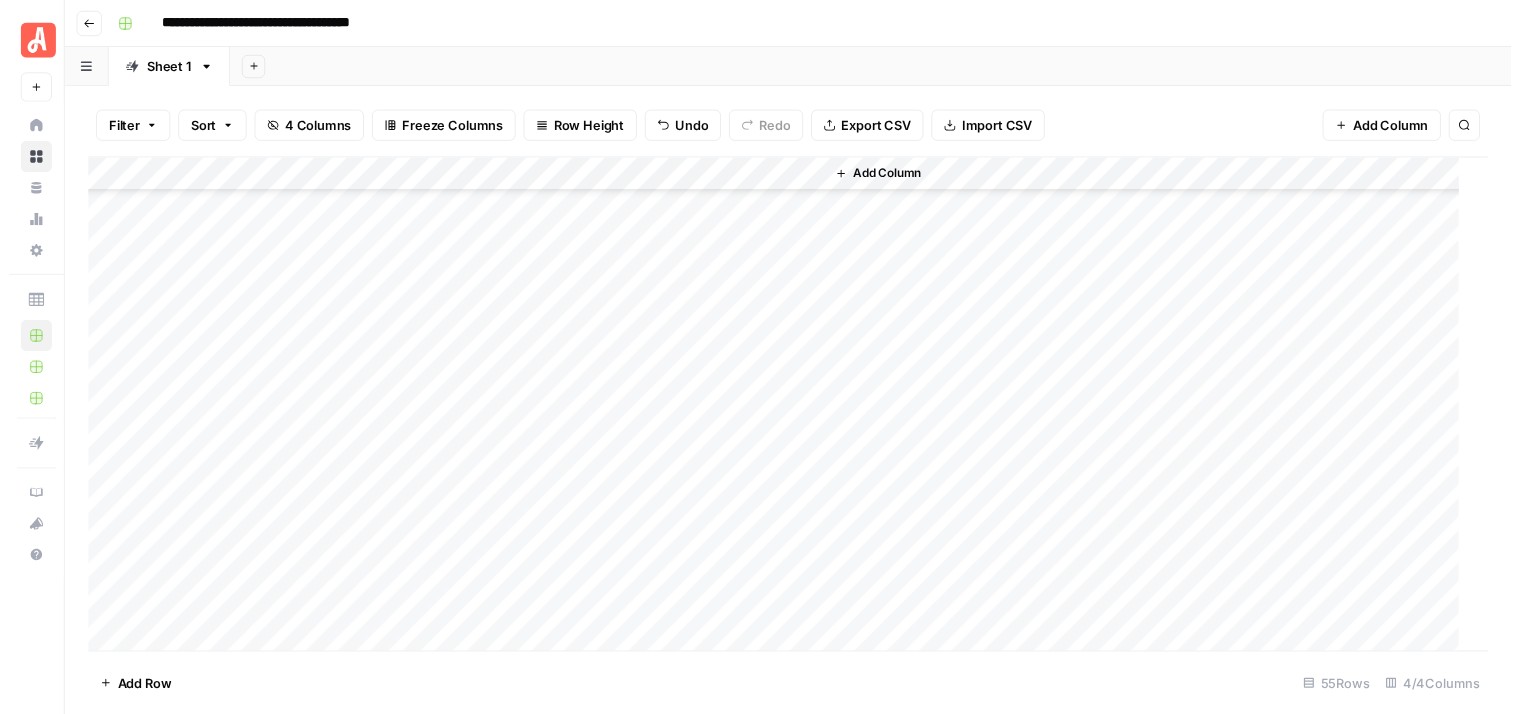 scroll, scrollTop: 0, scrollLeft: 0, axis: both 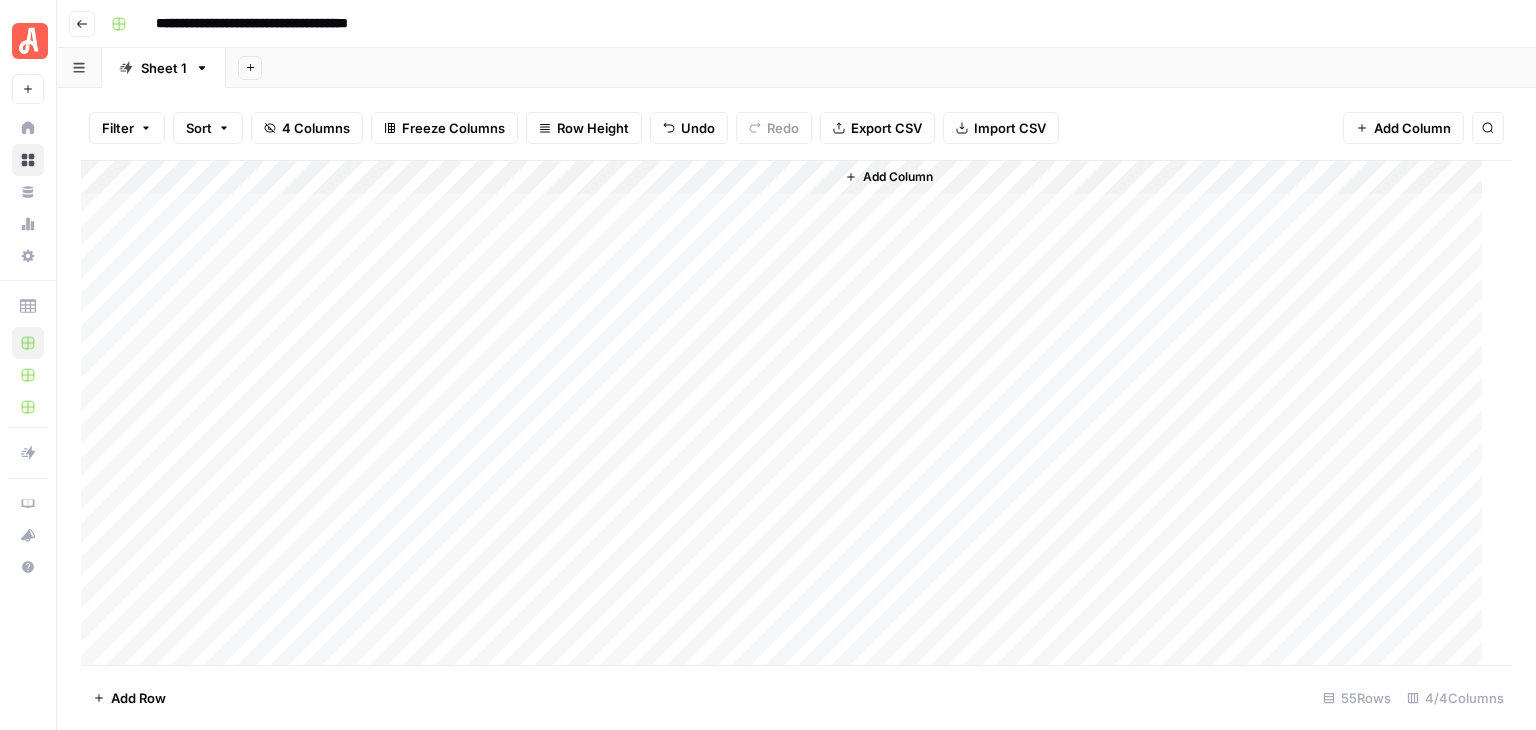 click on "Add Column" at bounding box center (789, 413) 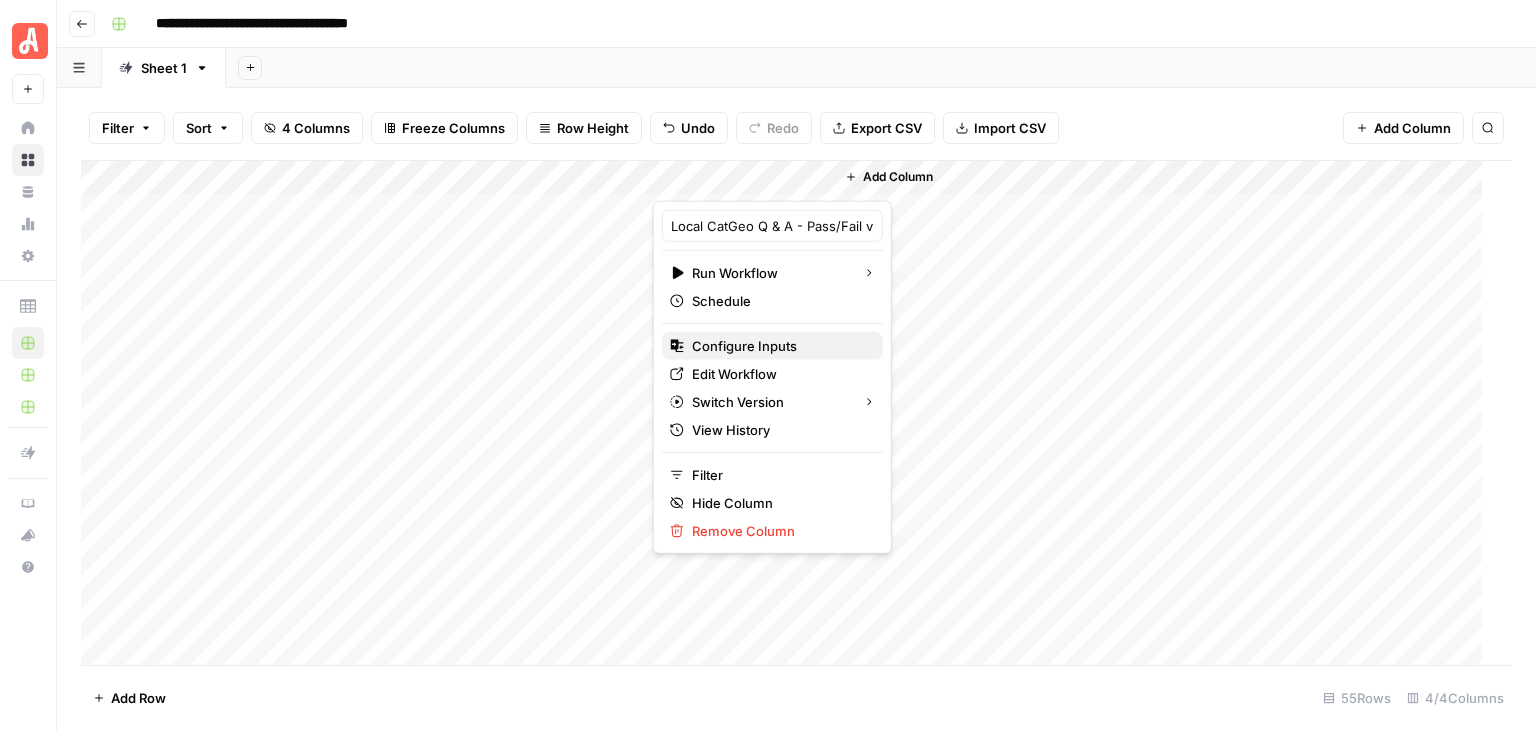 click on "Configure Inputs" at bounding box center (744, 346) 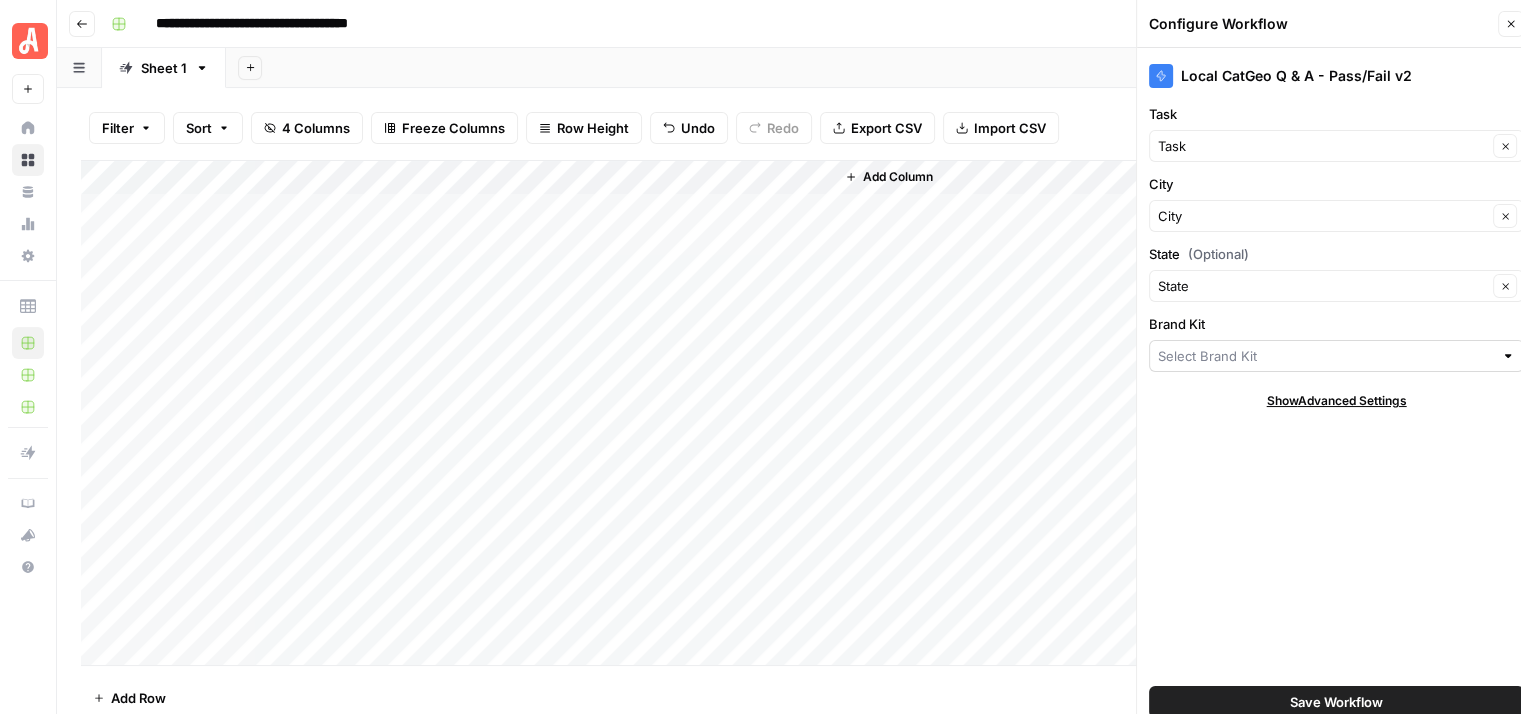 click at bounding box center (1508, 356) 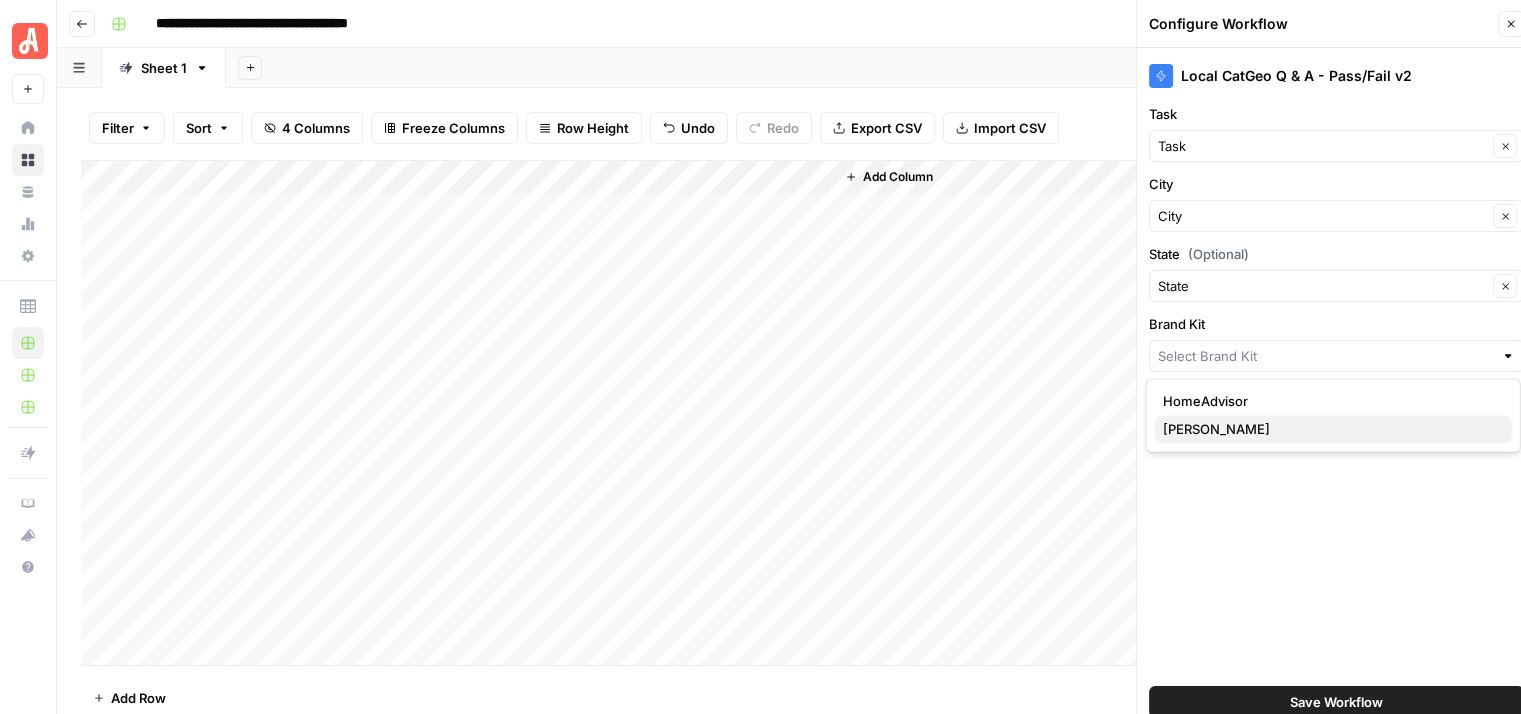 click on "[PERSON_NAME]" at bounding box center [1333, 429] 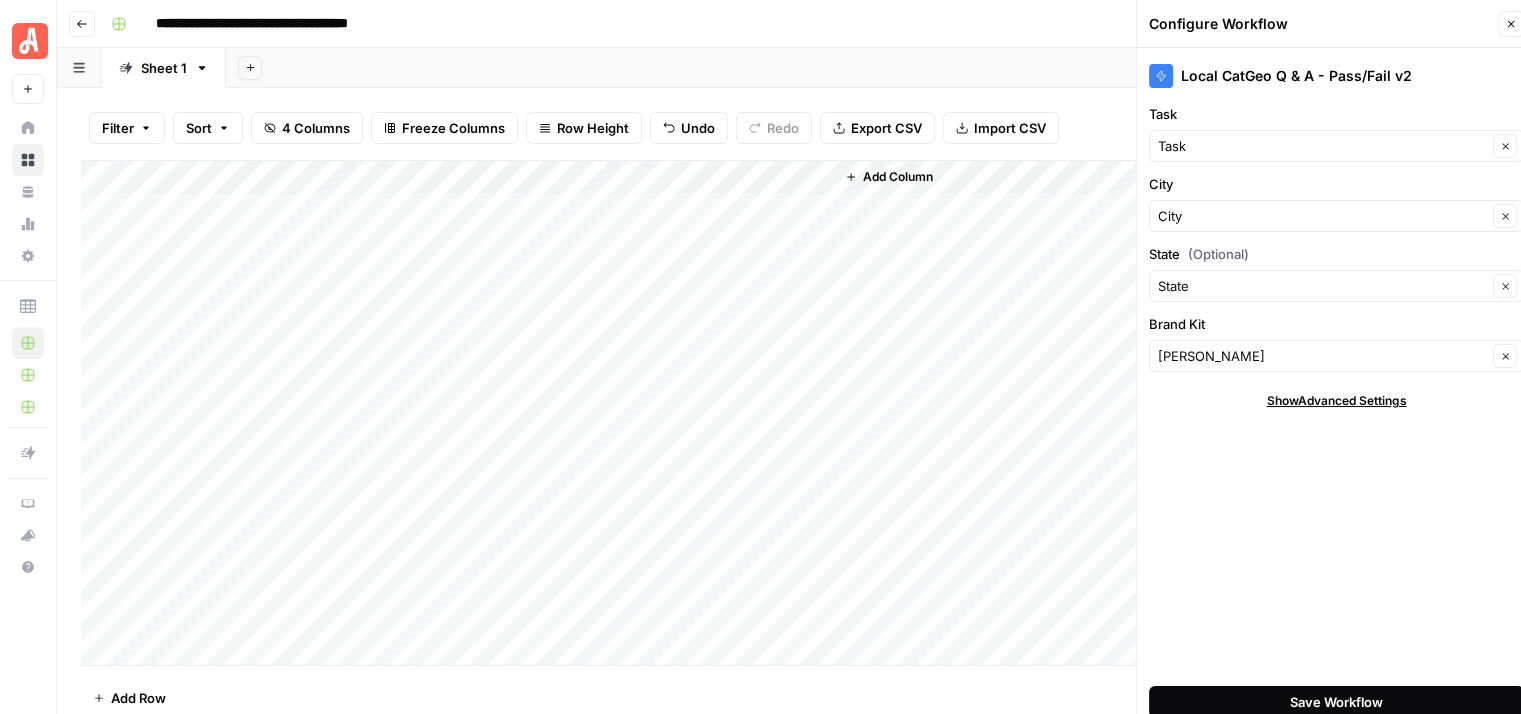 click on "Save Workflow" at bounding box center [1336, 702] 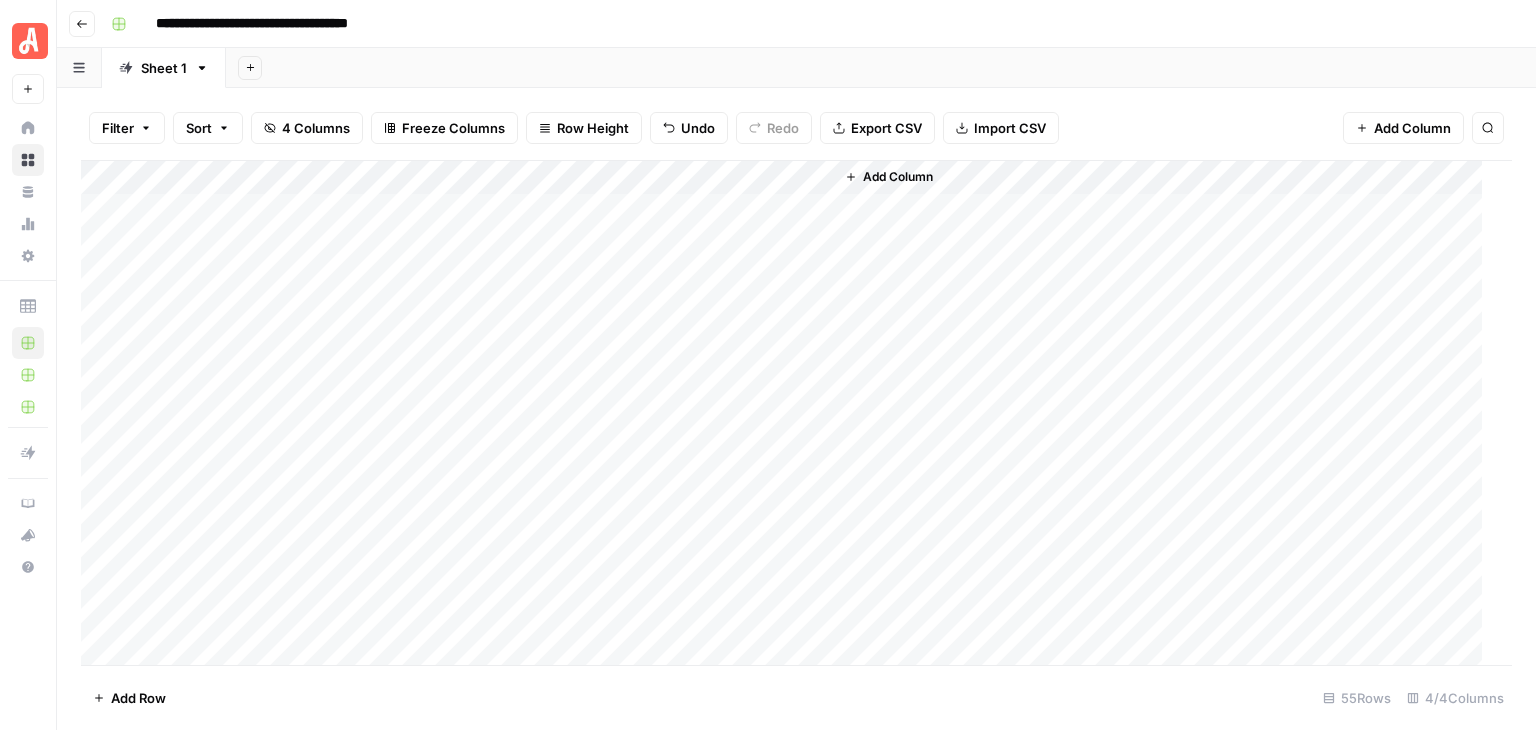 click on "Add Column" at bounding box center [789, 413] 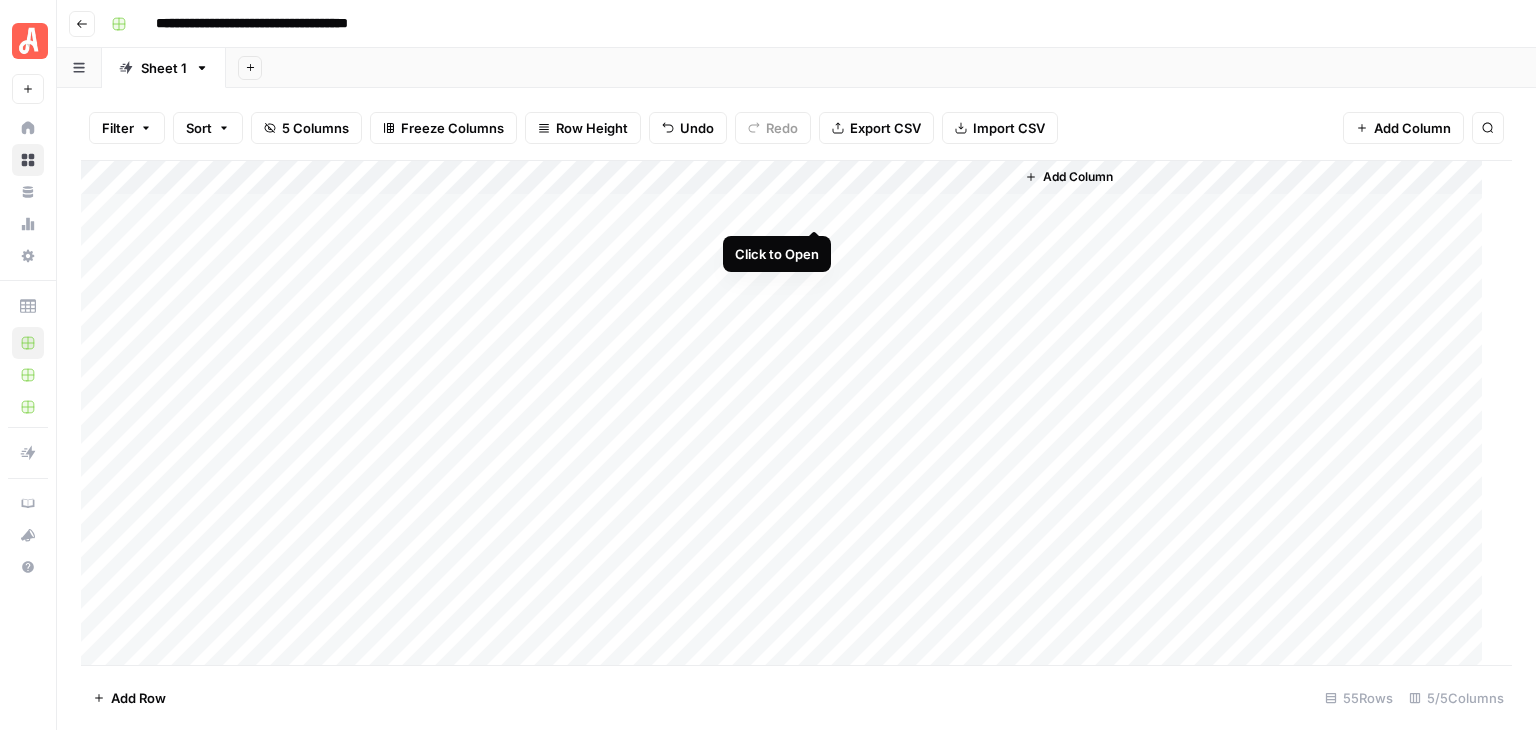 click on "Add Column" at bounding box center [789, 413] 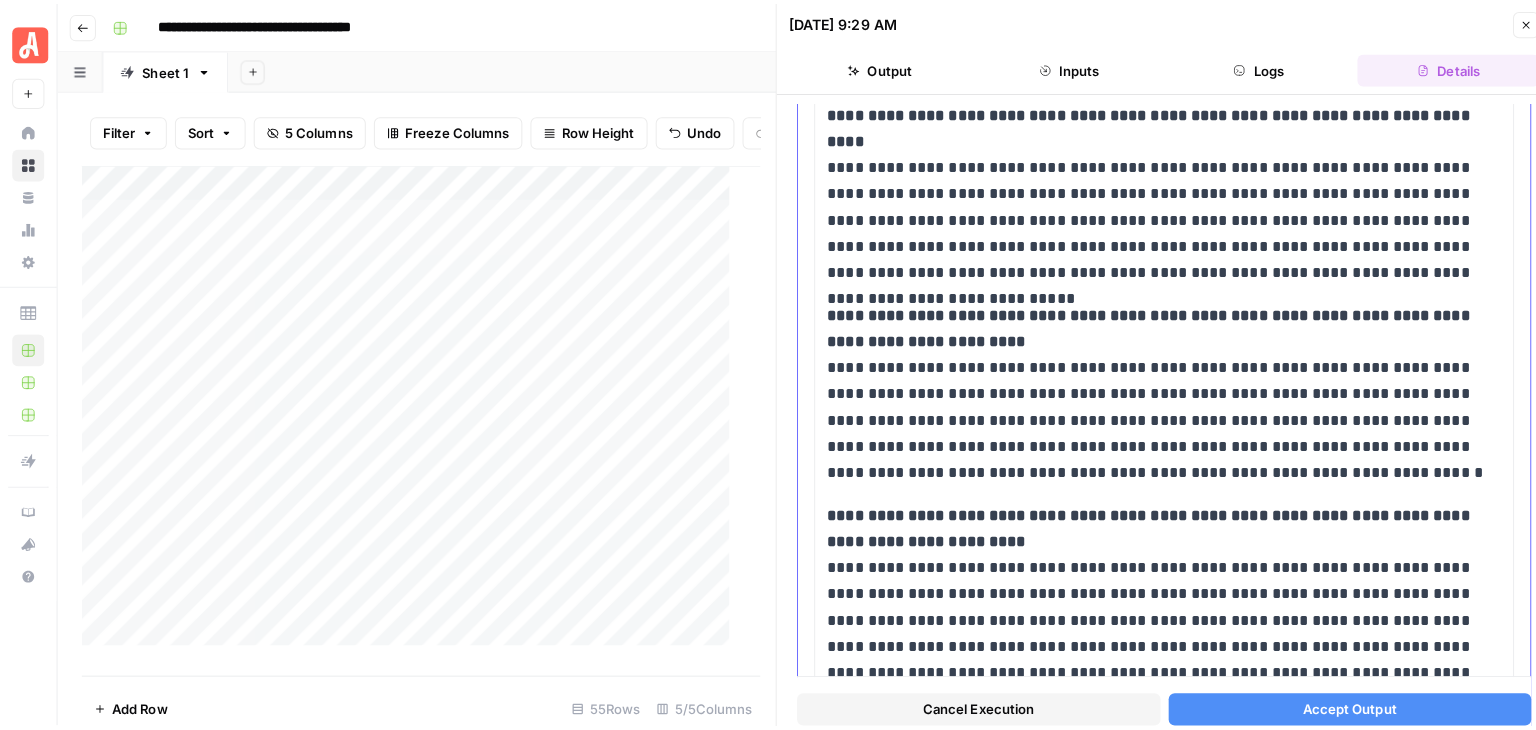 scroll, scrollTop: 1545, scrollLeft: 0, axis: vertical 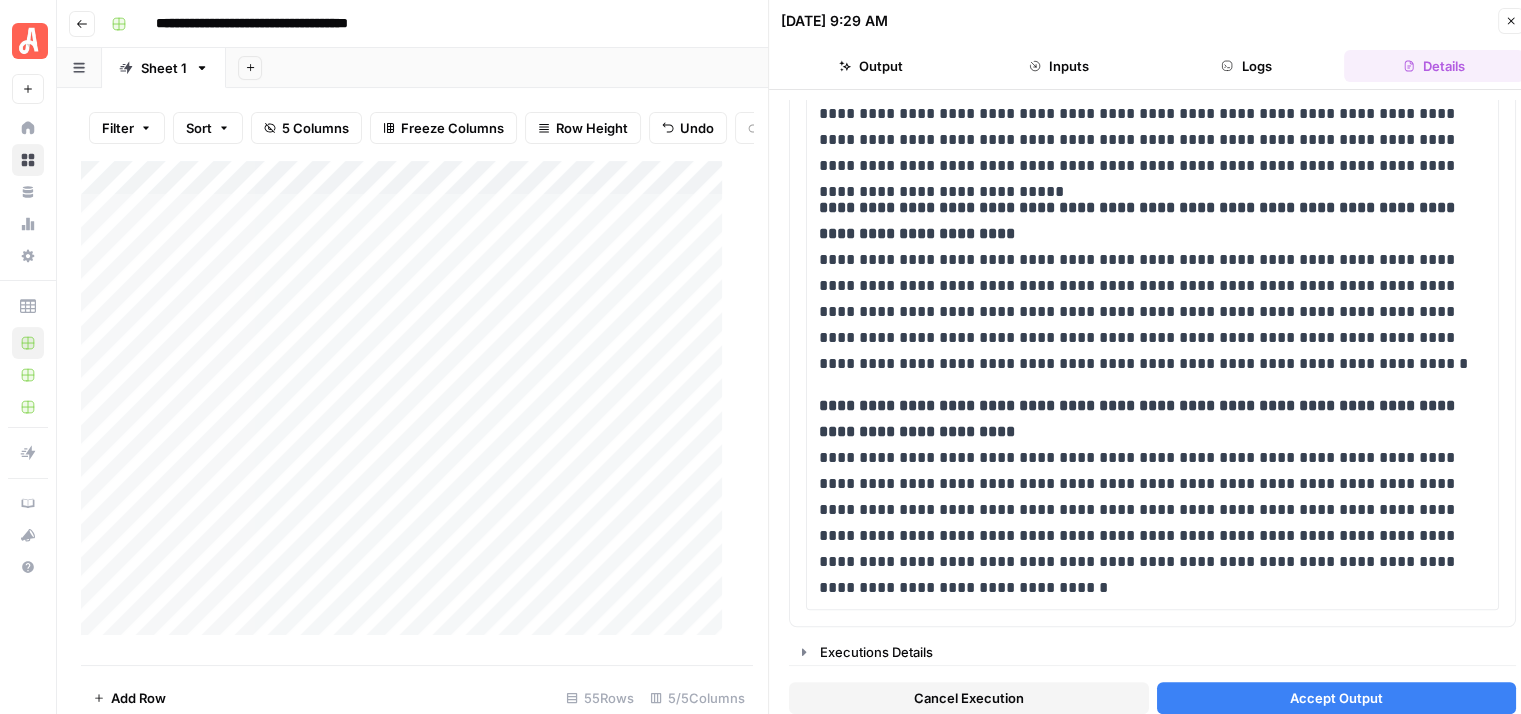 click on "Accept Output" at bounding box center [1336, 698] 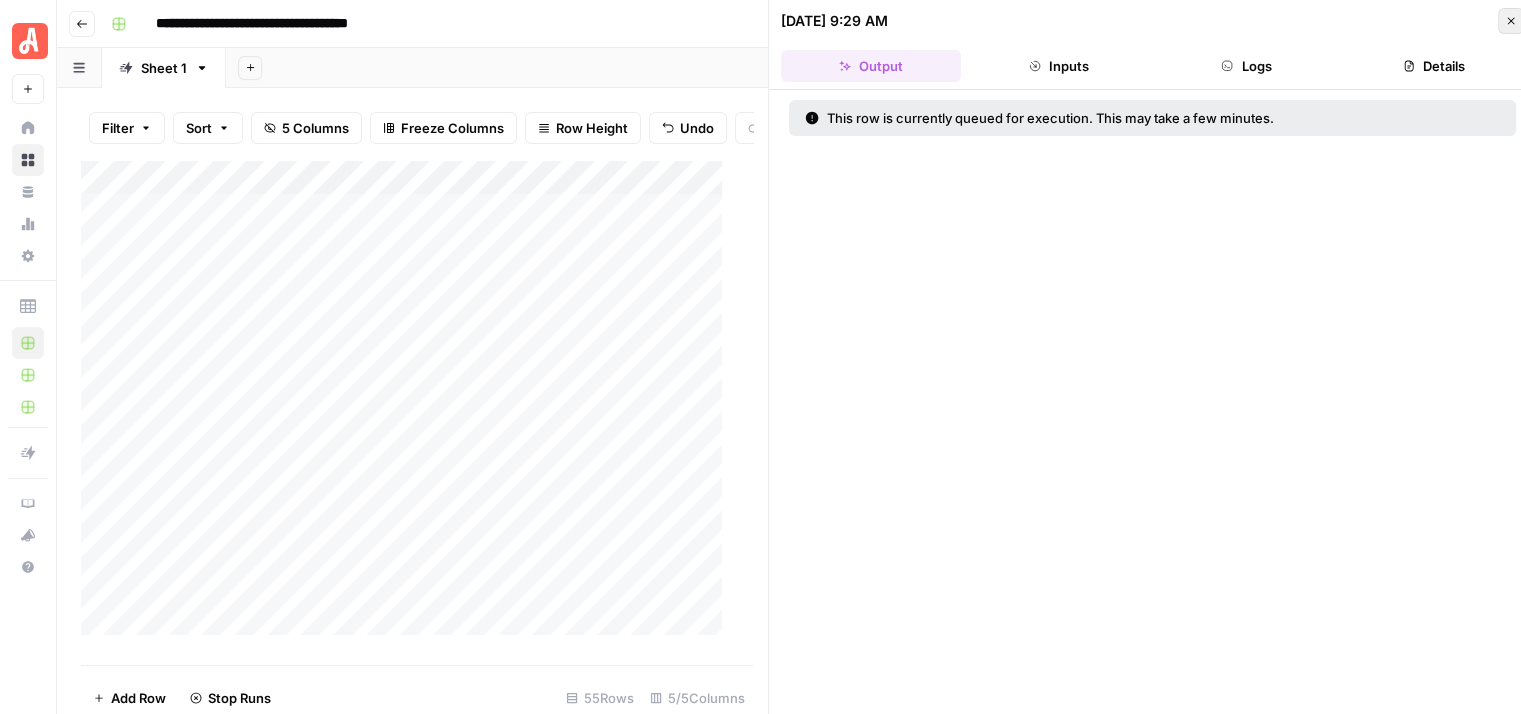 click 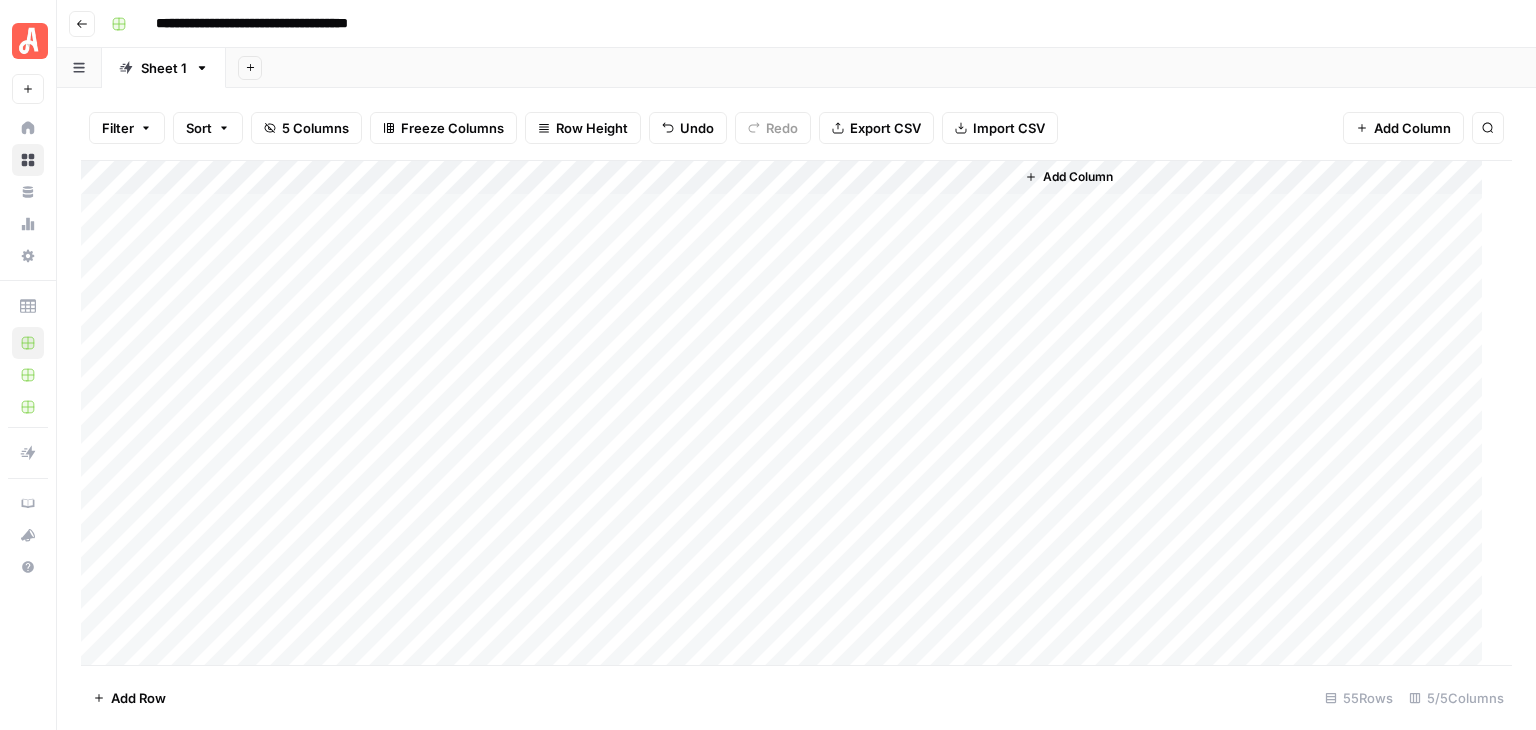 click on "Add Column" at bounding box center (789, 413) 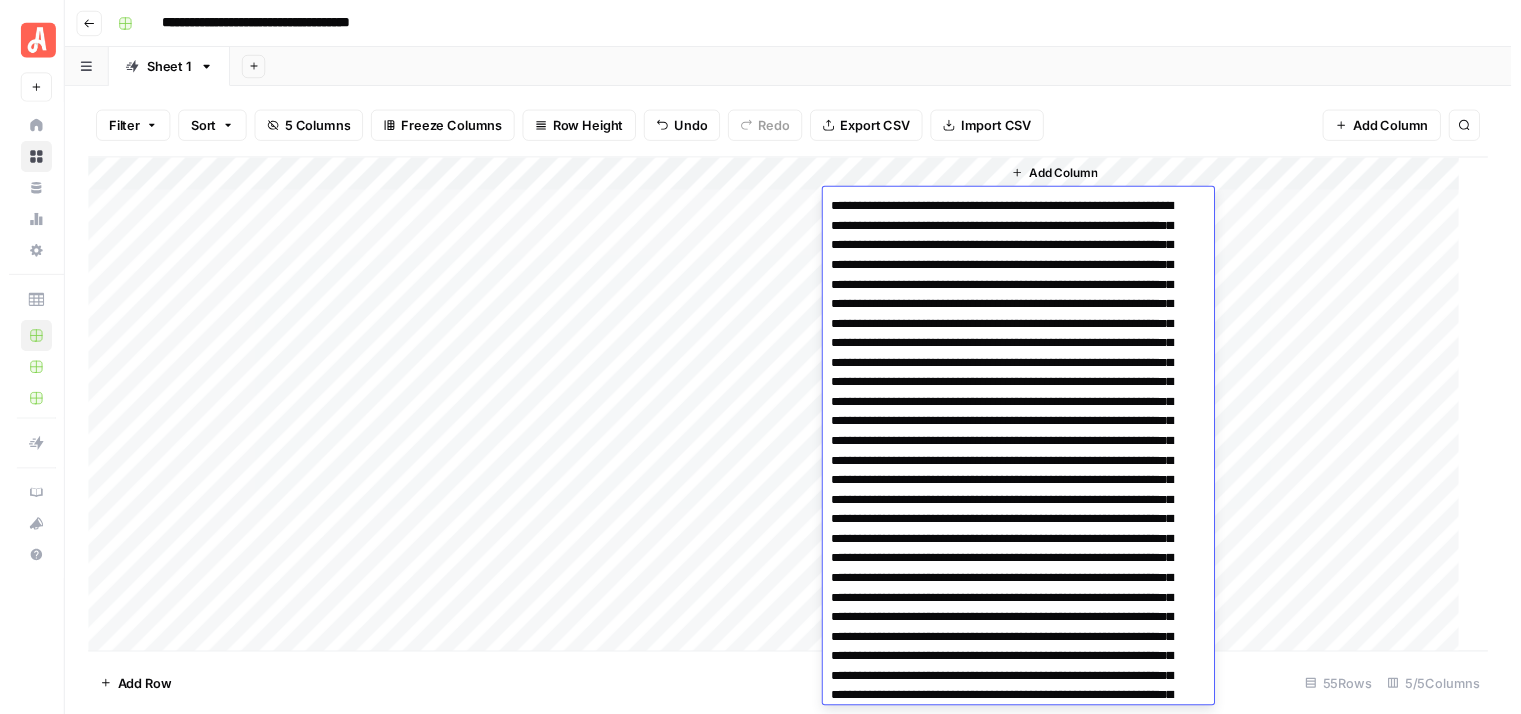 scroll, scrollTop: 1066, scrollLeft: 0, axis: vertical 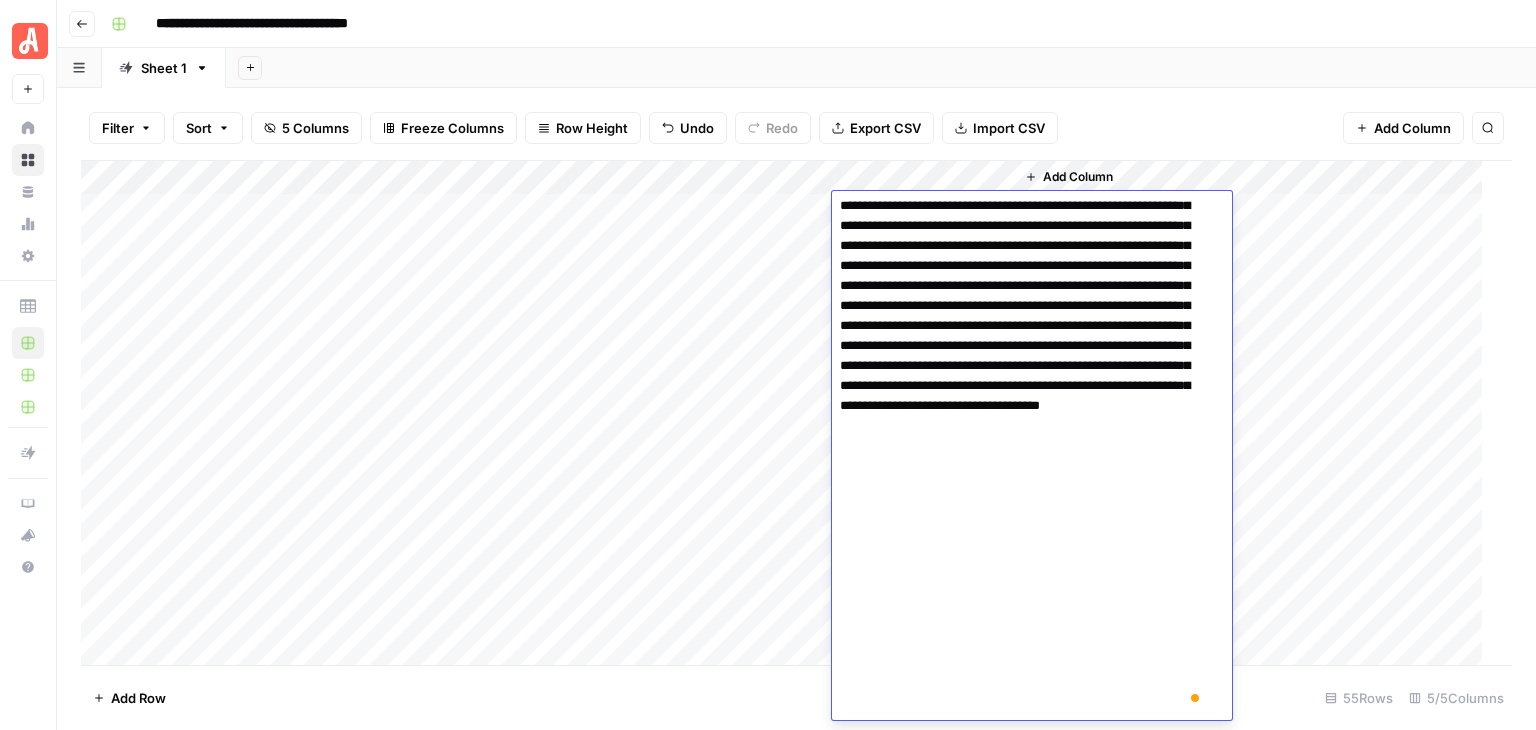 click on "**********" at bounding box center [809, 24] 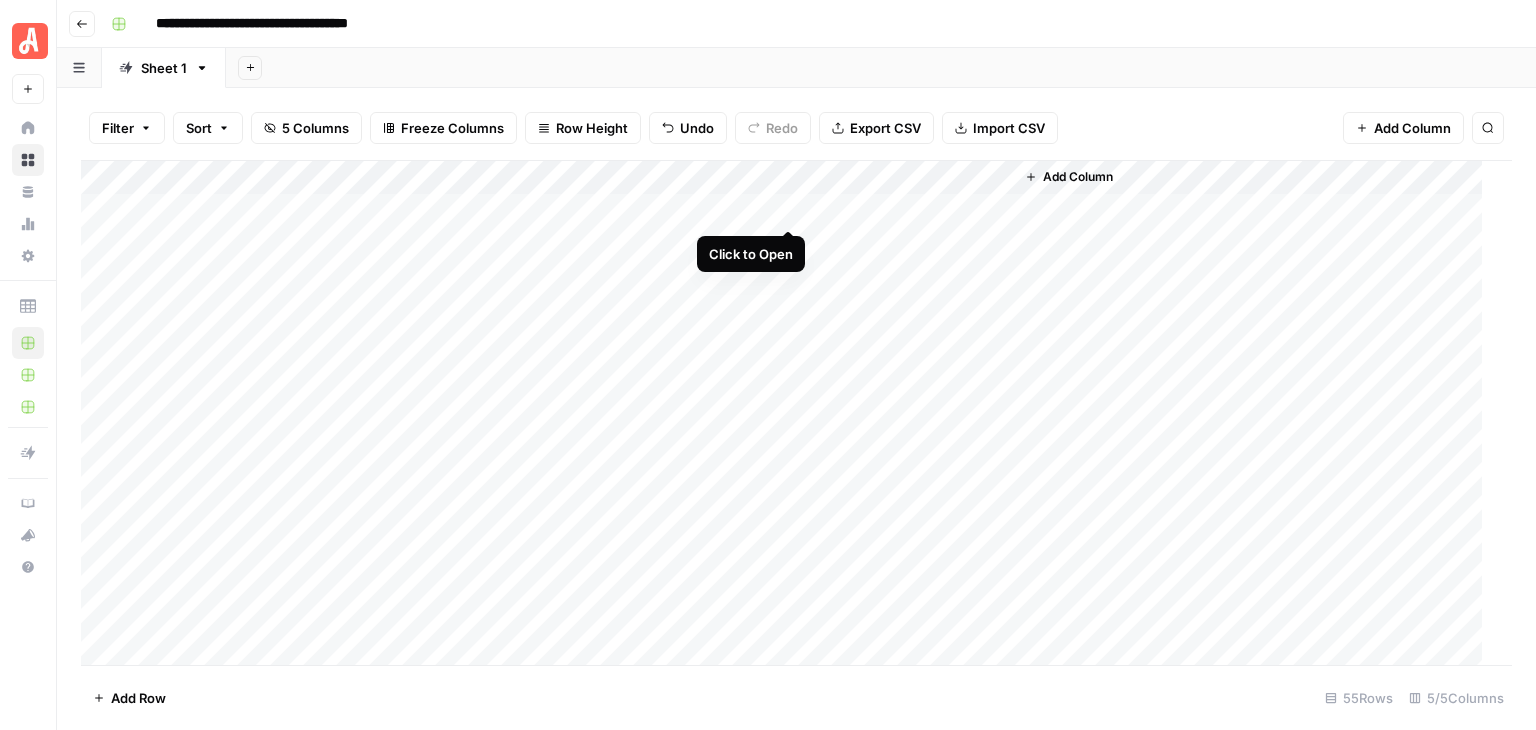 click on "Add Column" at bounding box center [789, 413] 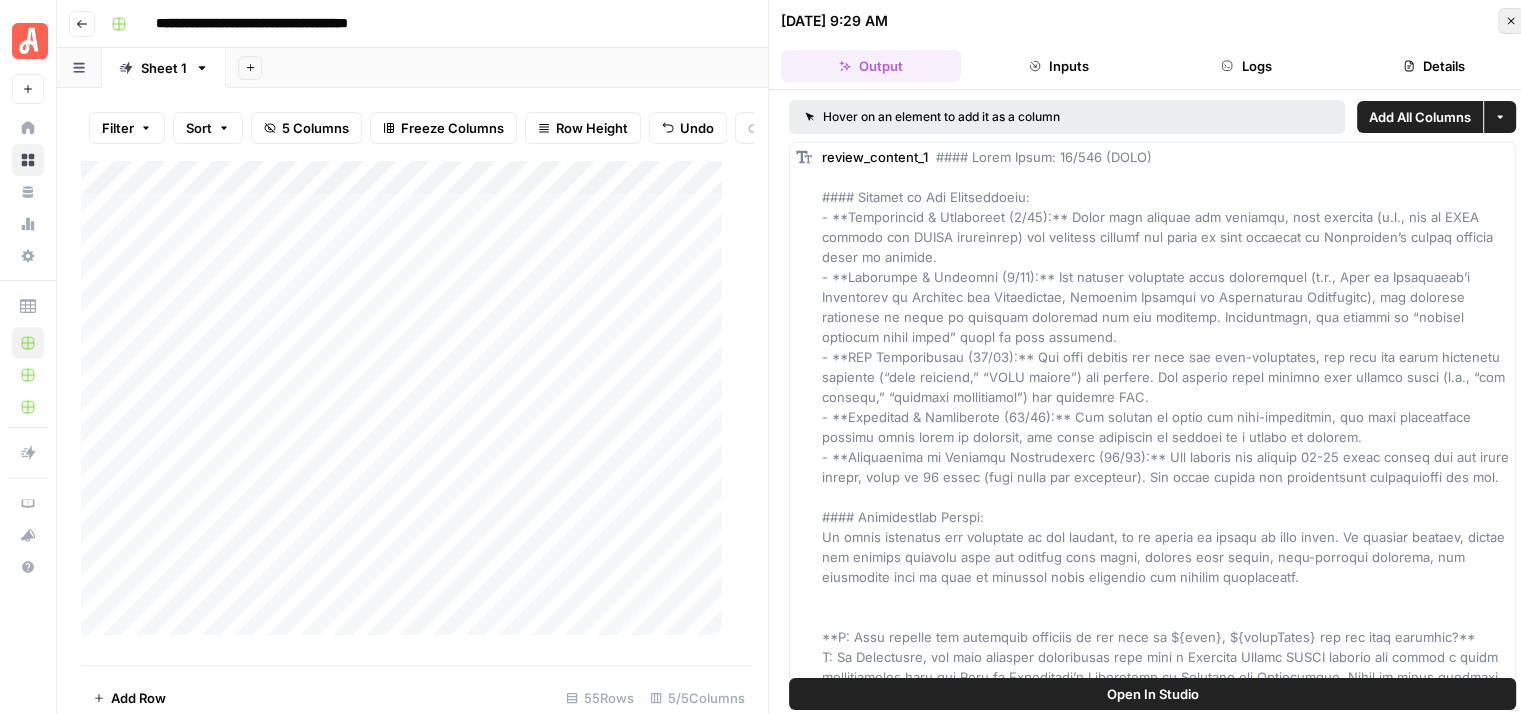 click 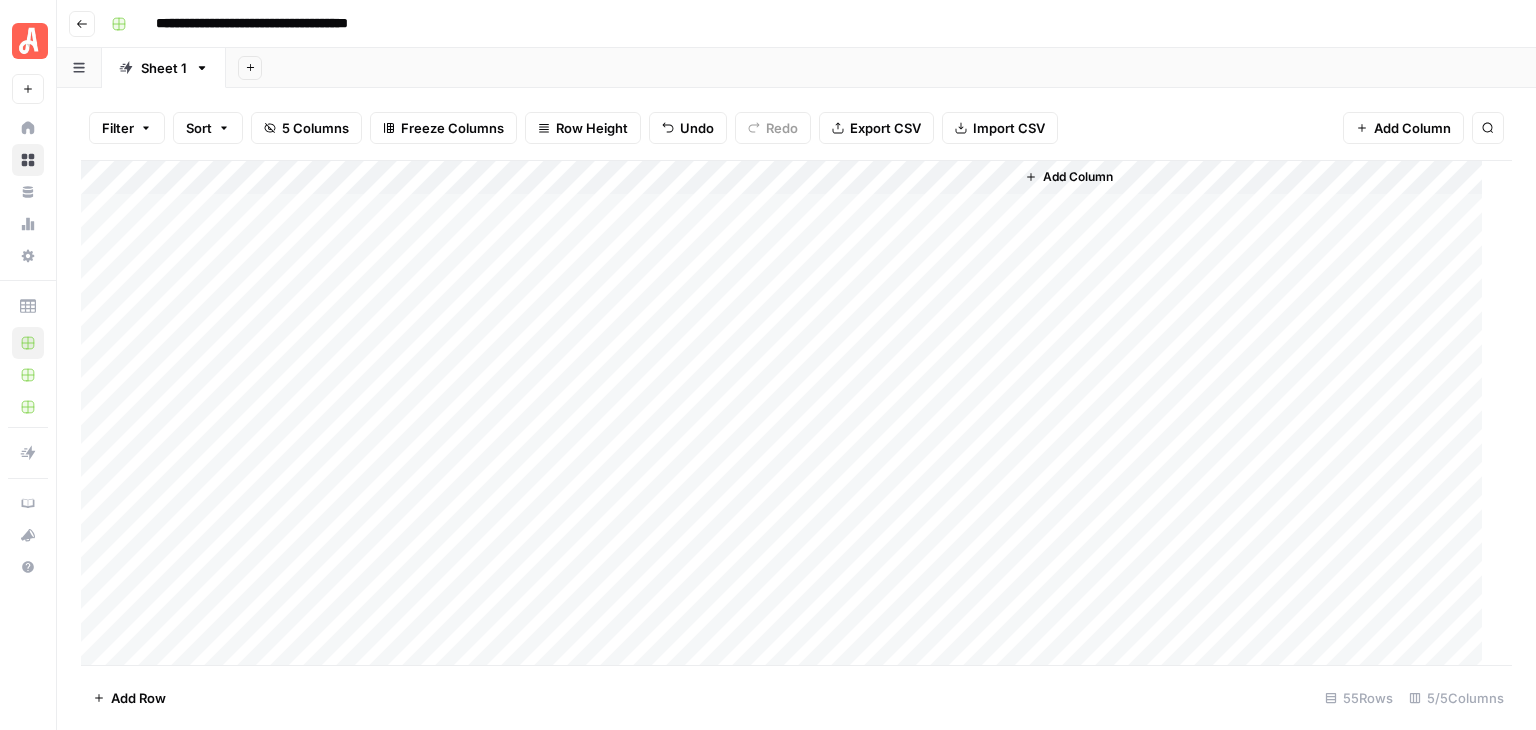 click on "Add Column" at bounding box center (789, 413) 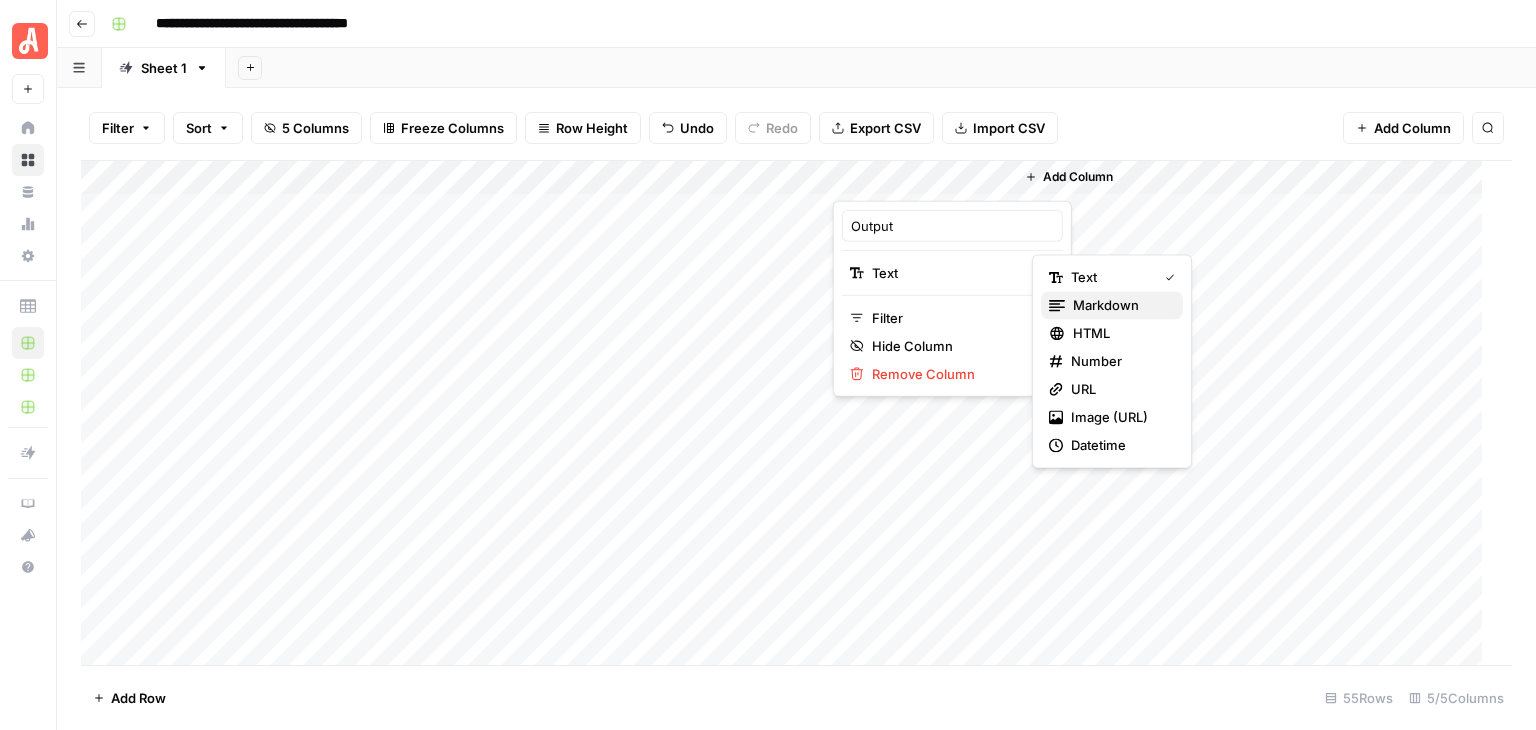 click on "markdown" at bounding box center [1106, 305] 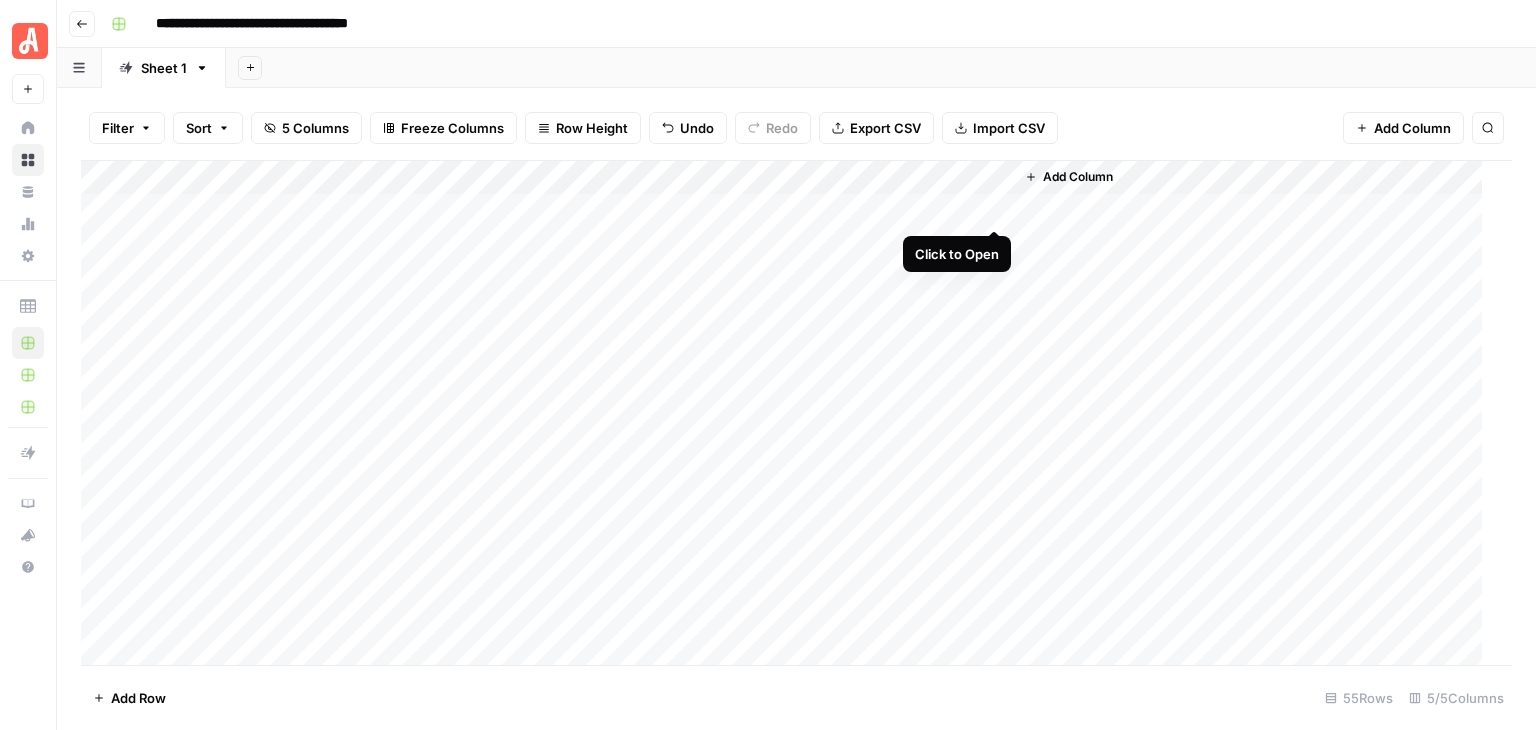 click on "Add Column" at bounding box center [789, 413] 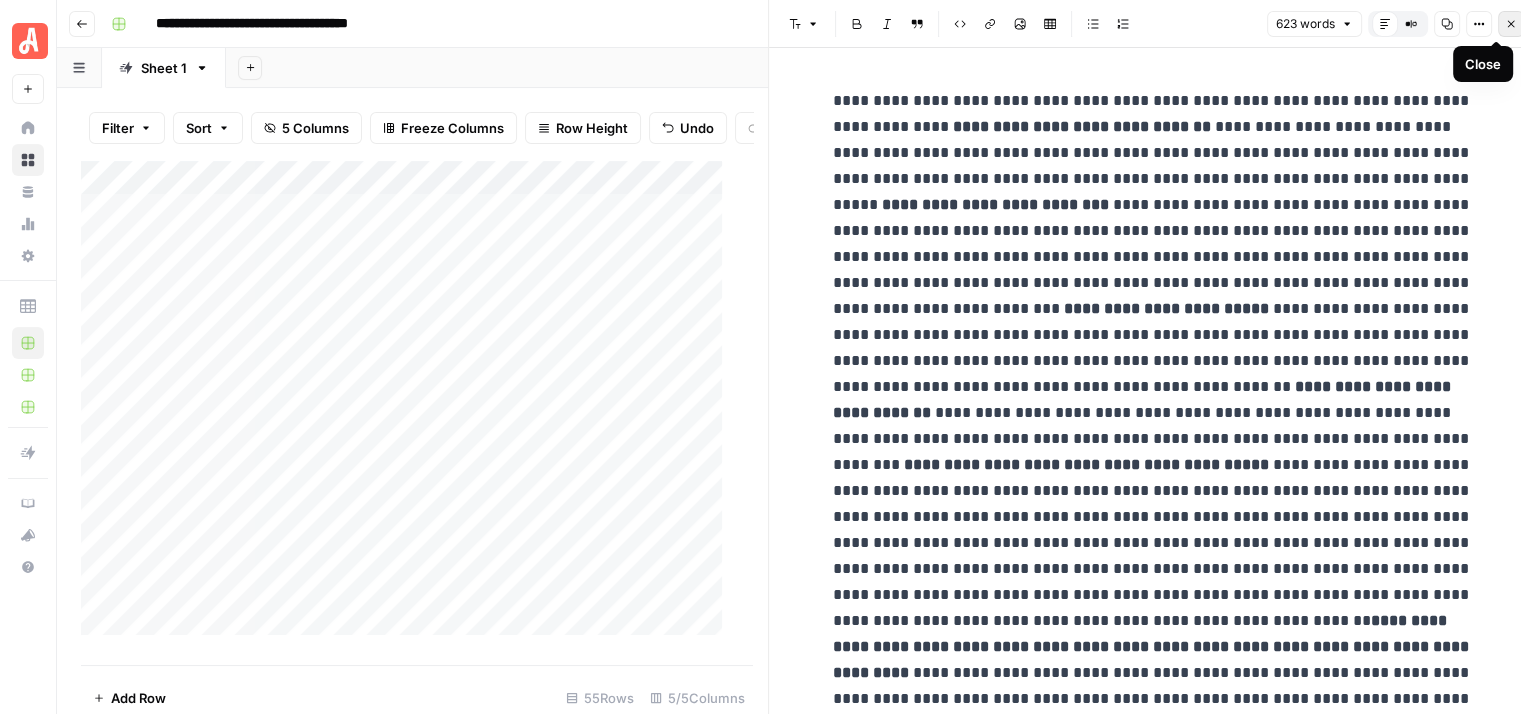 click on "Close" at bounding box center (1511, 24) 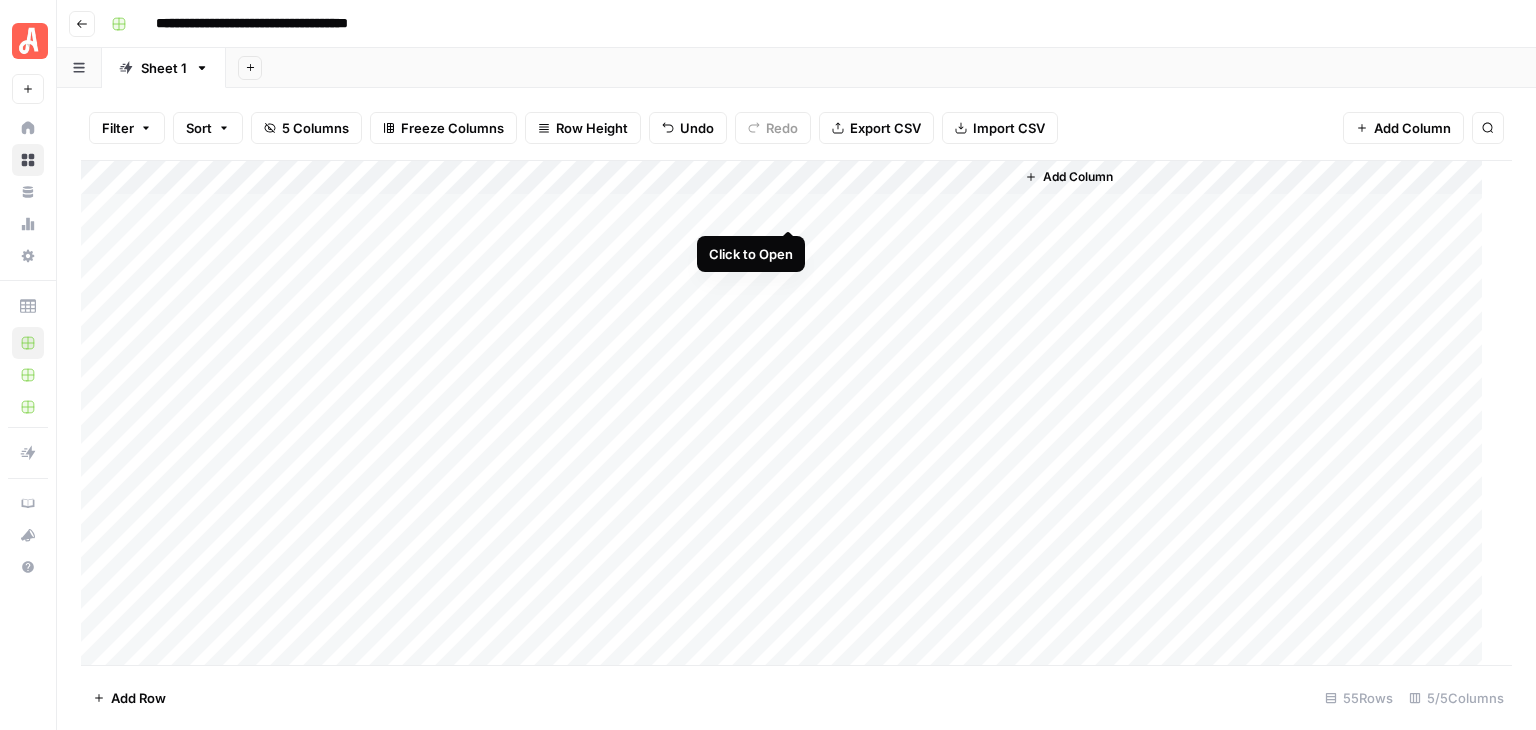 click on "Add Column" at bounding box center (789, 413) 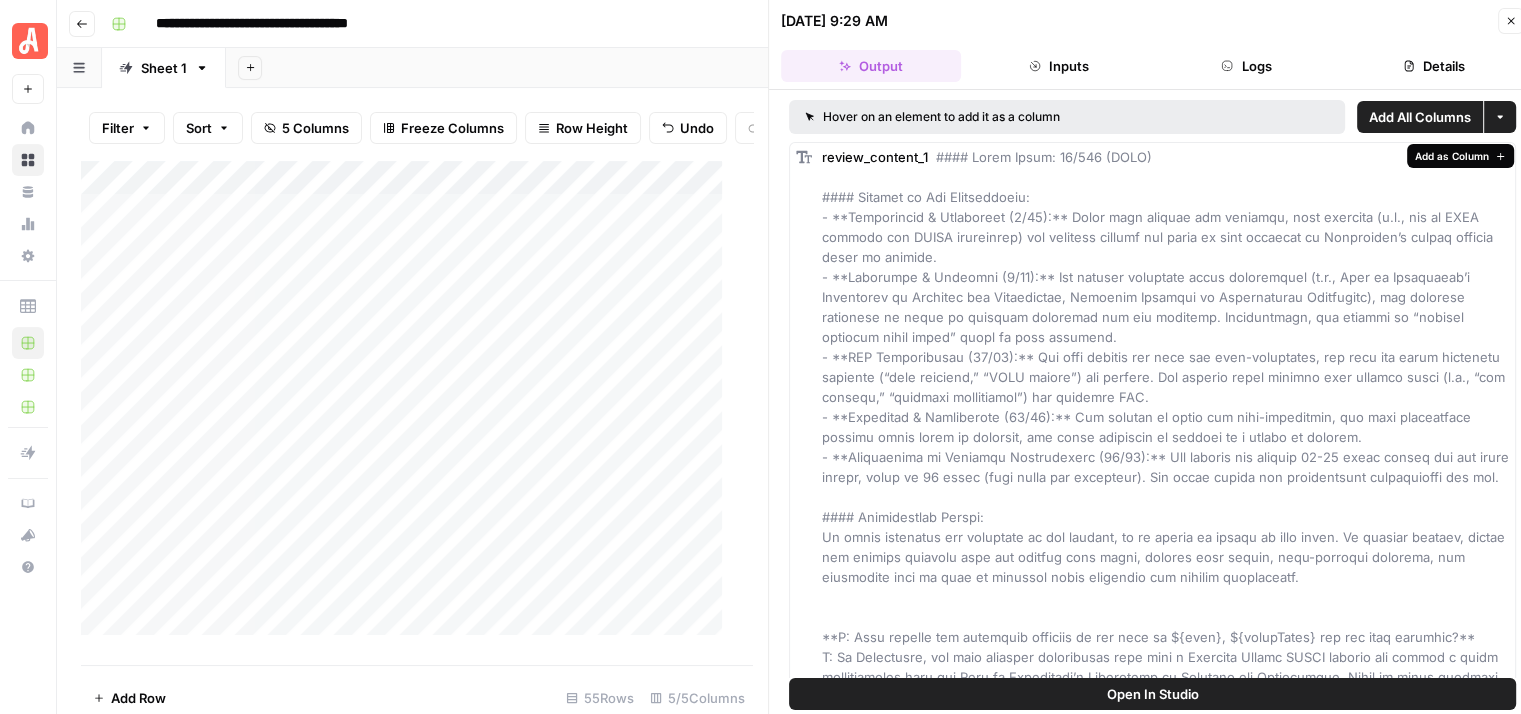 click on "Add as Column" at bounding box center (1452, 156) 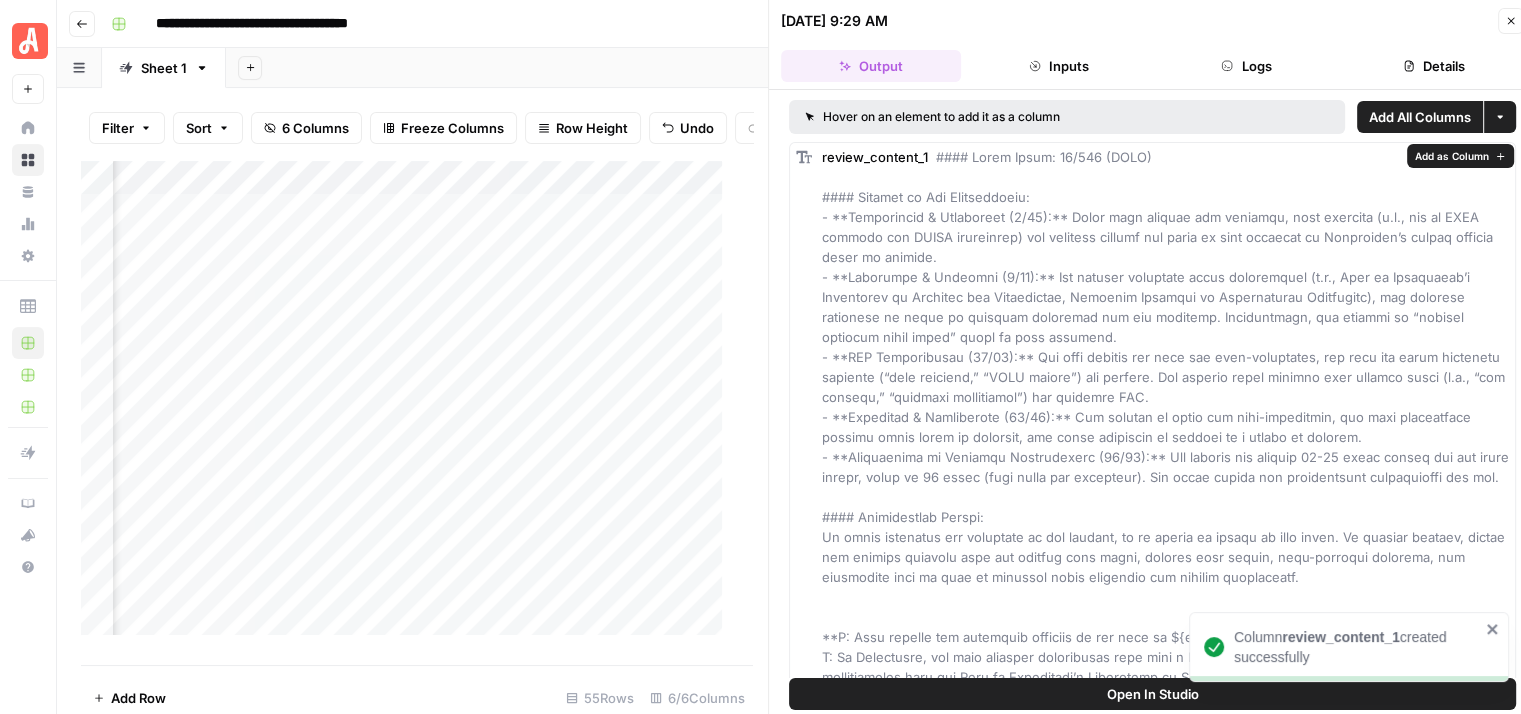 scroll, scrollTop: 0, scrollLeft: 442, axis: horizontal 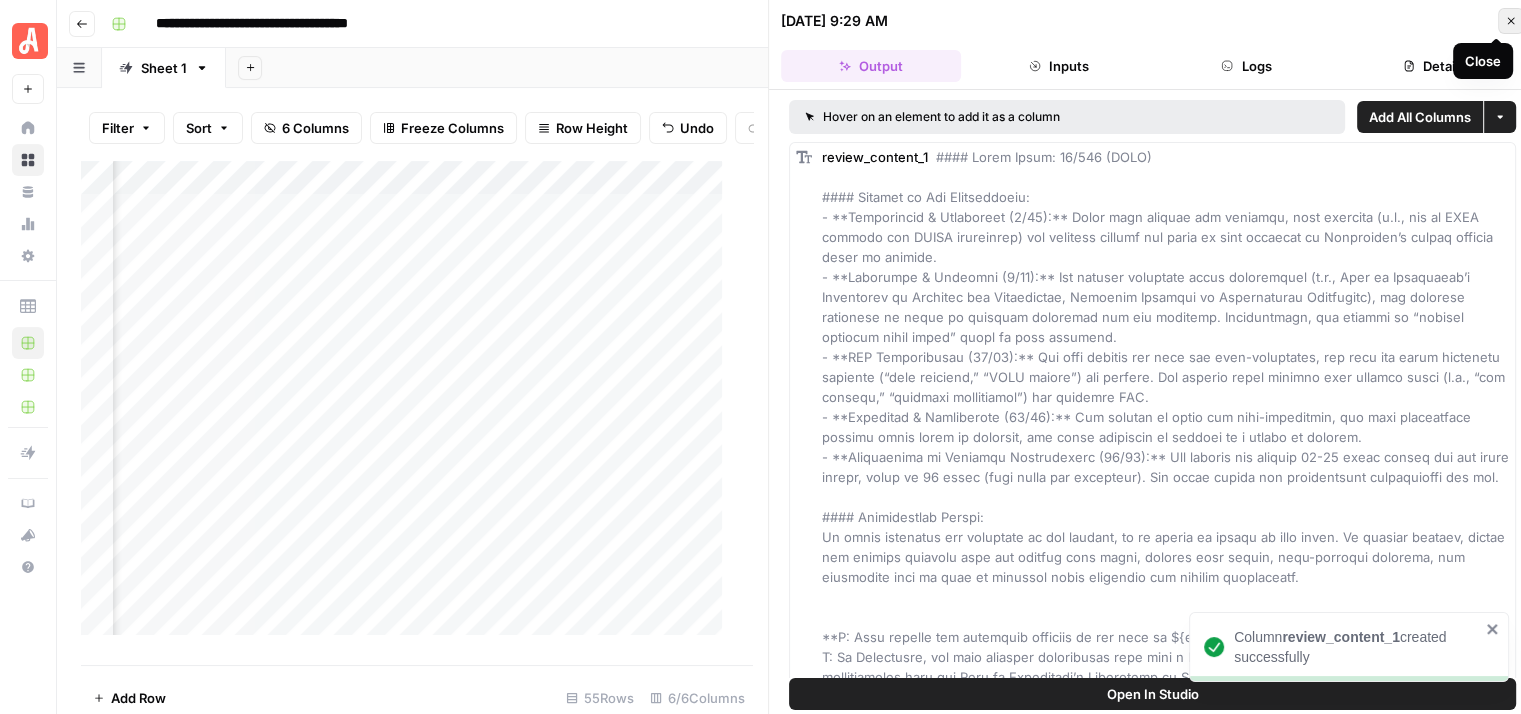 click 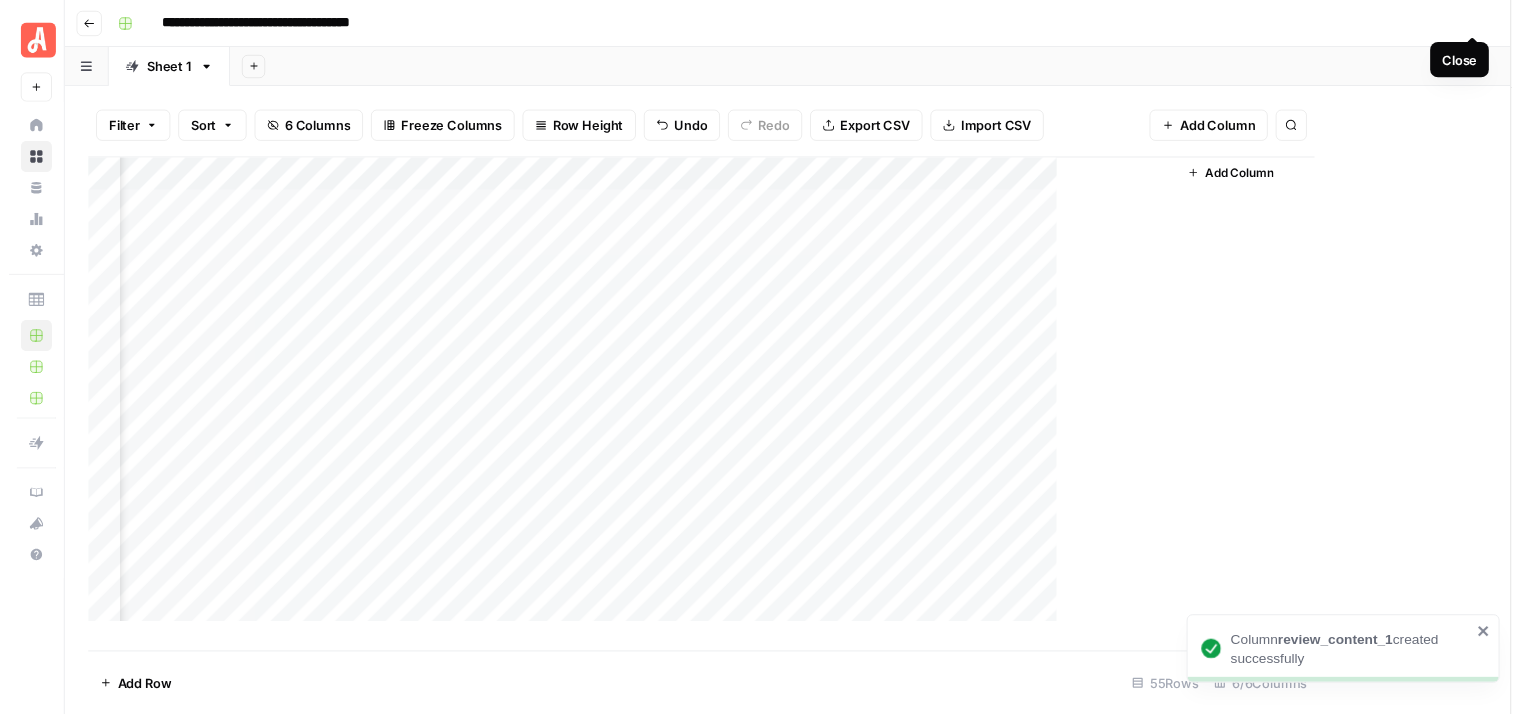 scroll, scrollTop: 0, scrollLeft: 0, axis: both 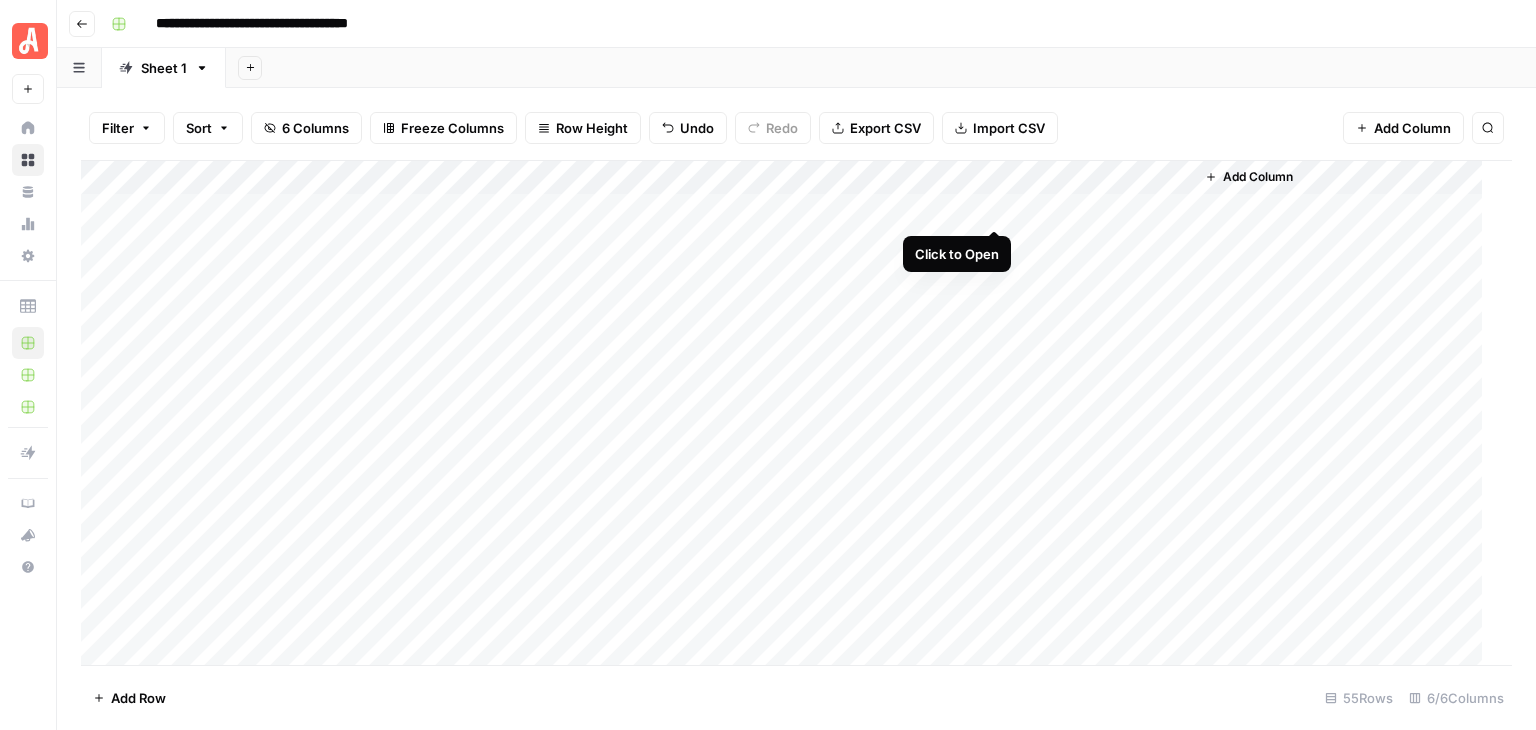 click on "Add Column" at bounding box center (789, 413) 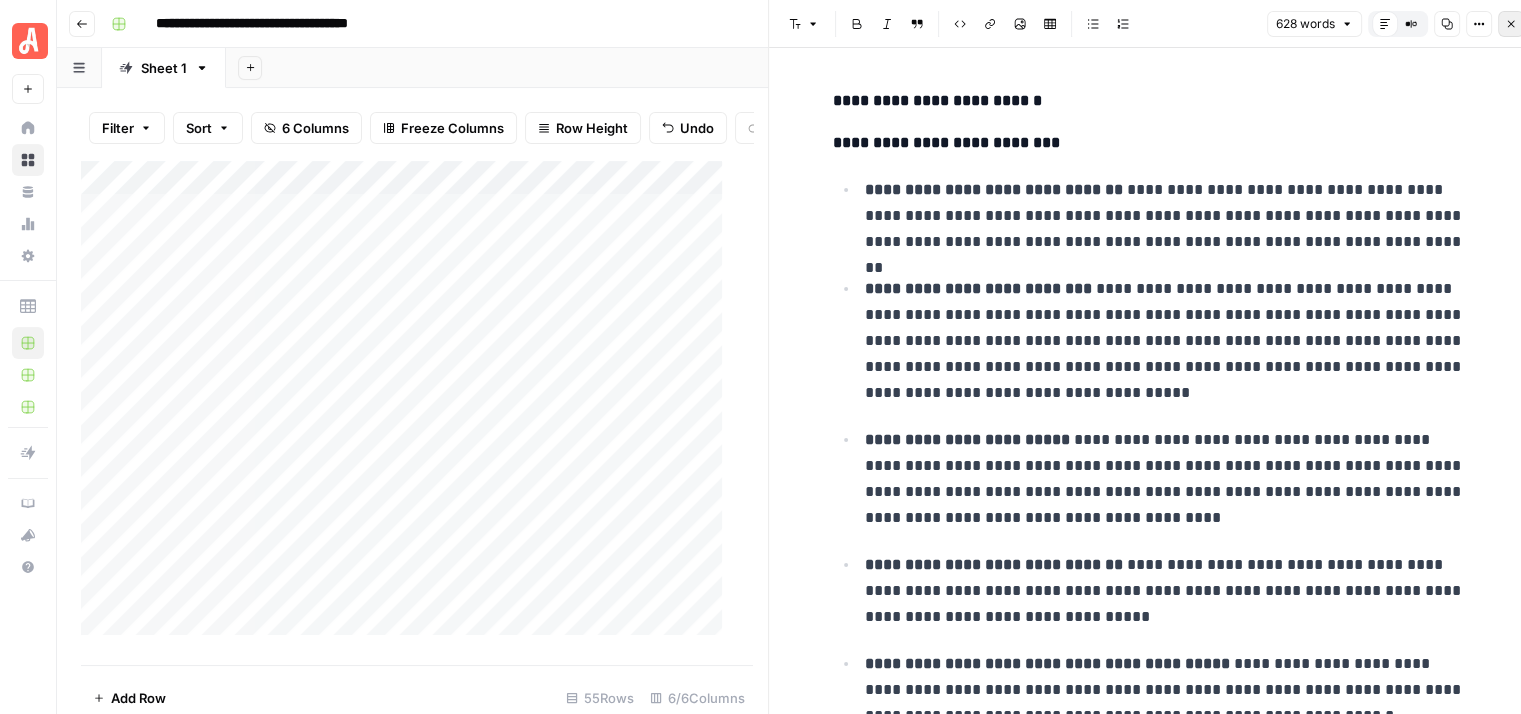 click 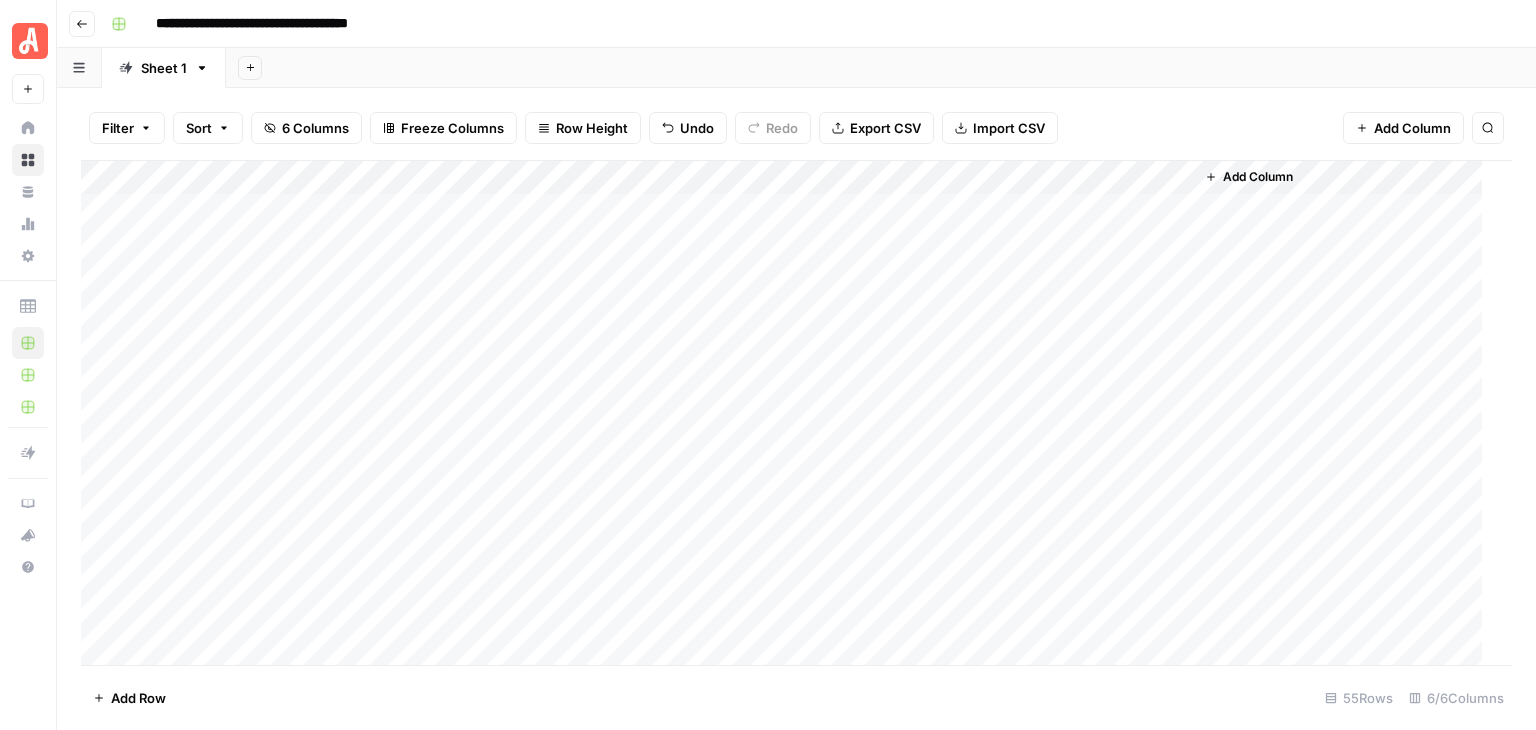 click on "Add Column" at bounding box center (789, 413) 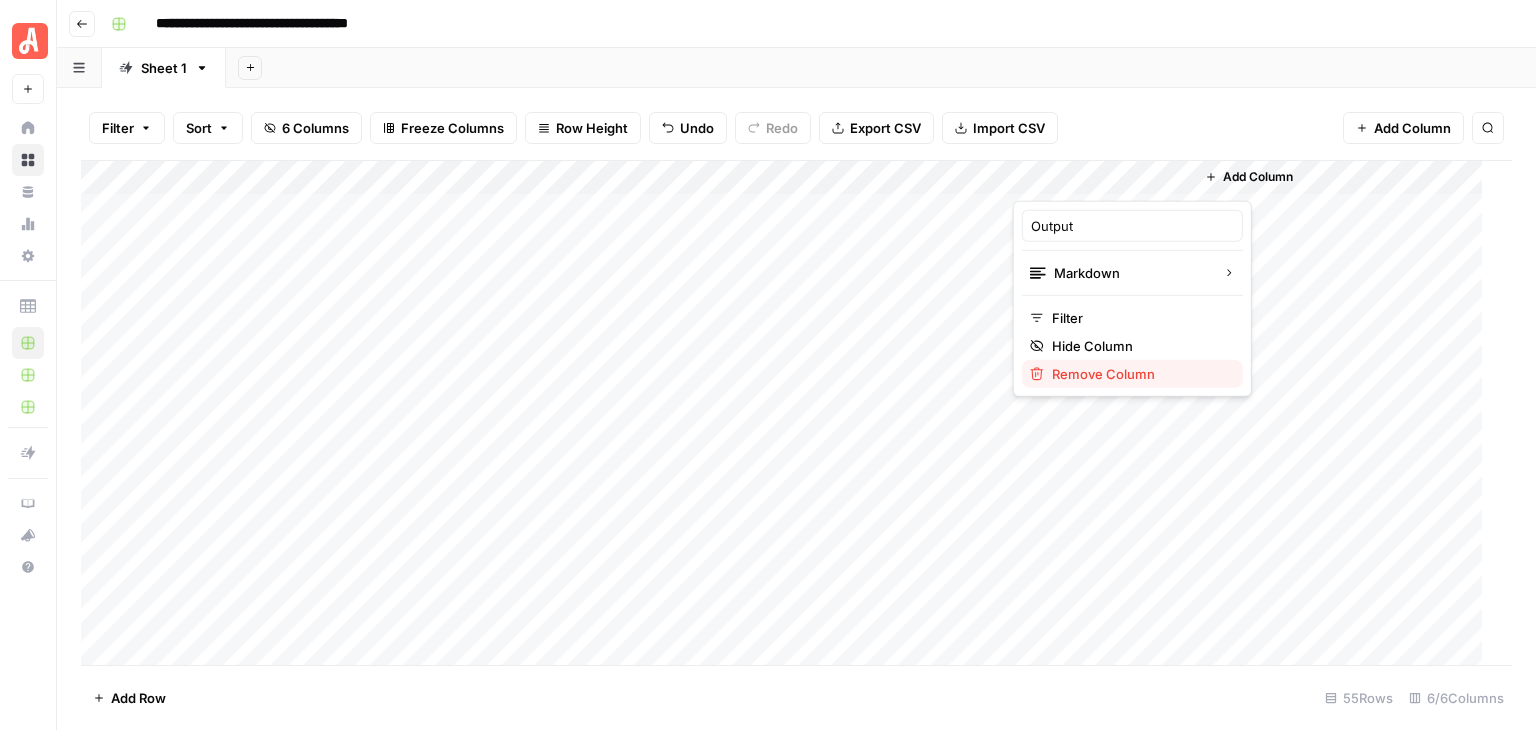 click on "Remove Column" at bounding box center [1103, 374] 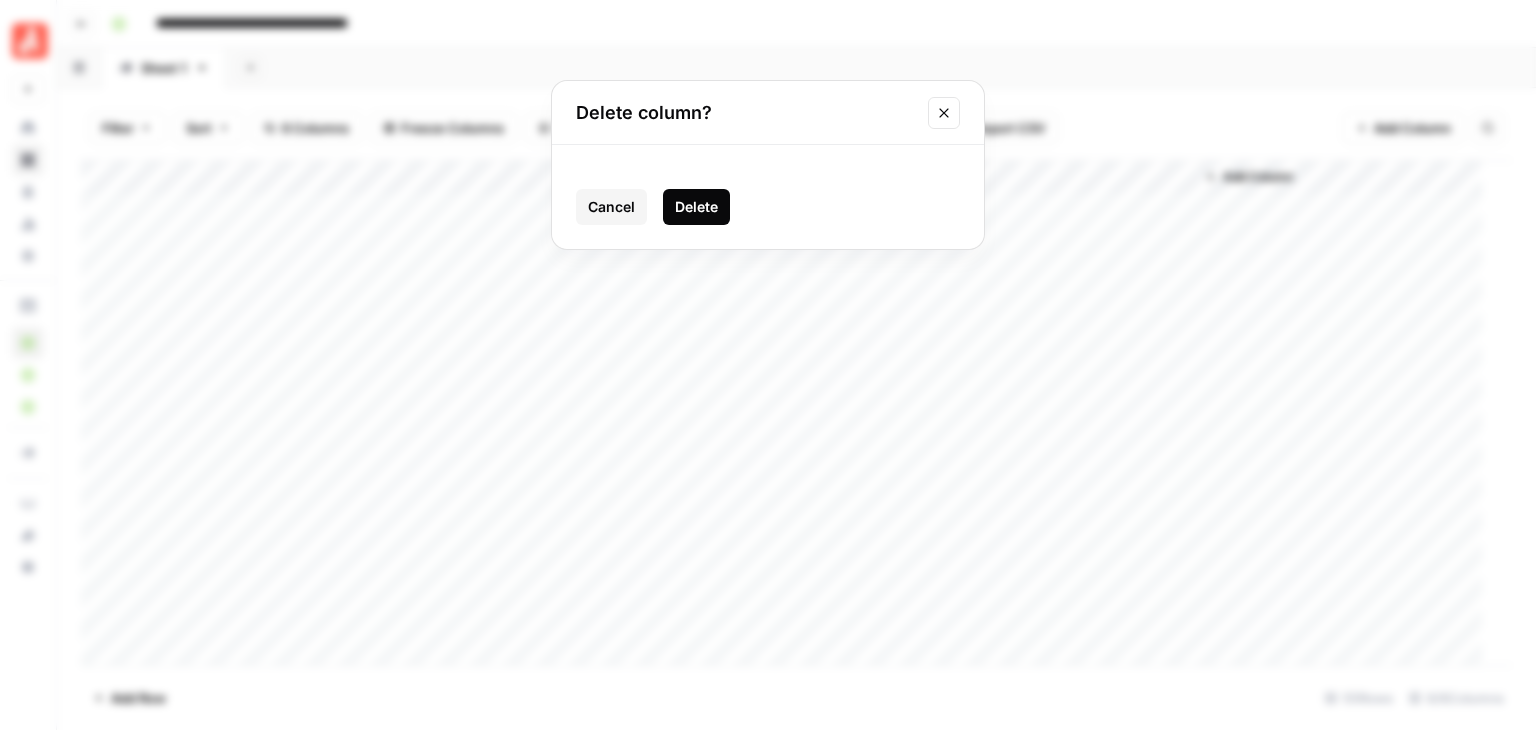 click on "Delete" at bounding box center (696, 207) 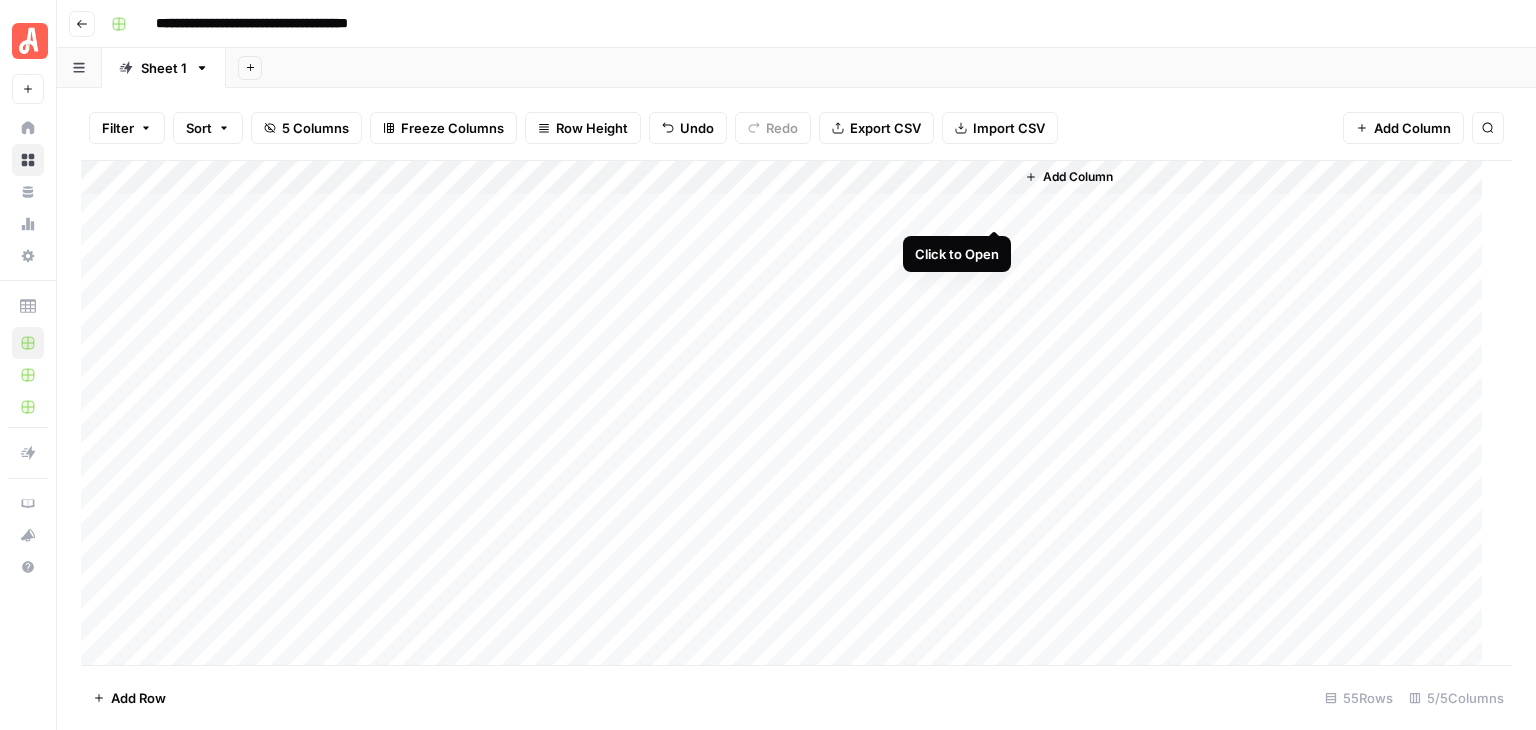 click on "Add Column" at bounding box center [789, 413] 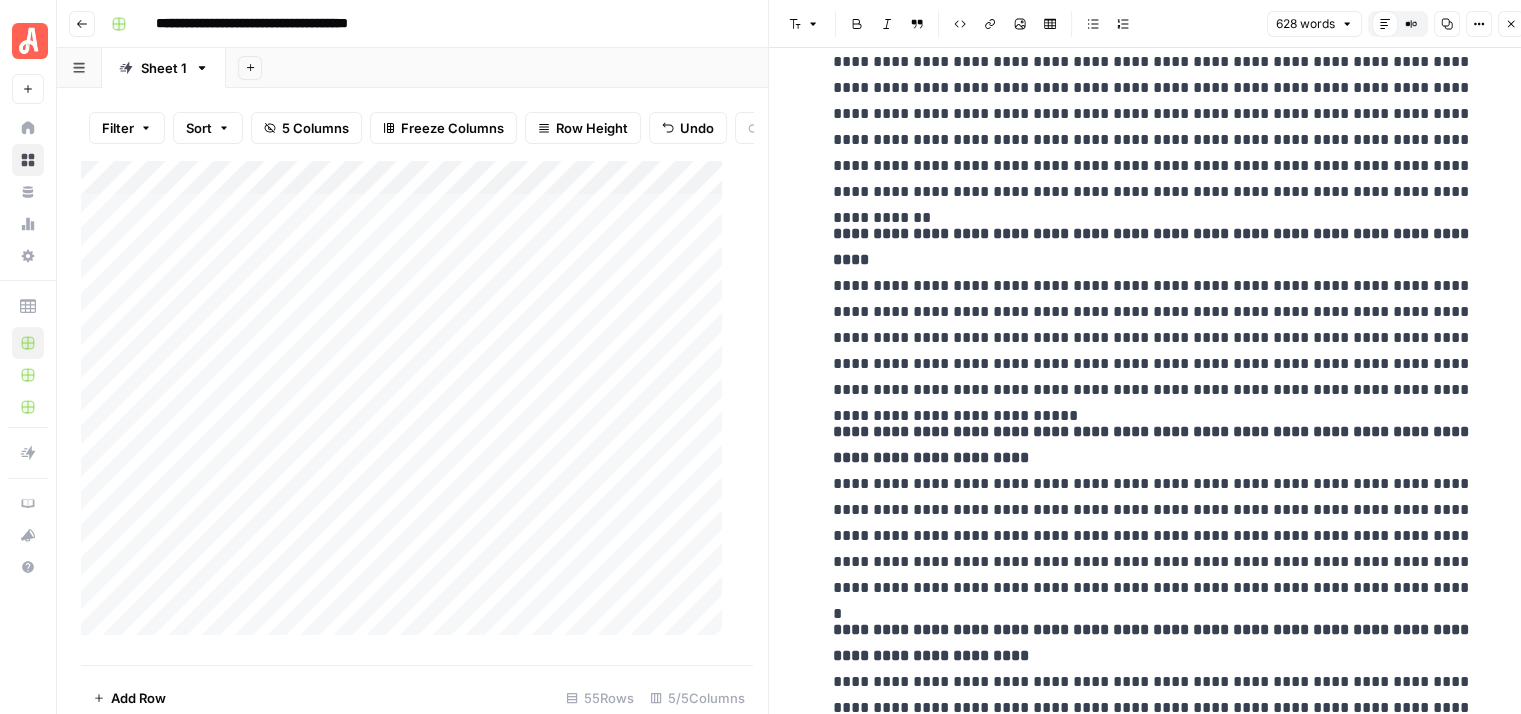 scroll, scrollTop: 1252, scrollLeft: 0, axis: vertical 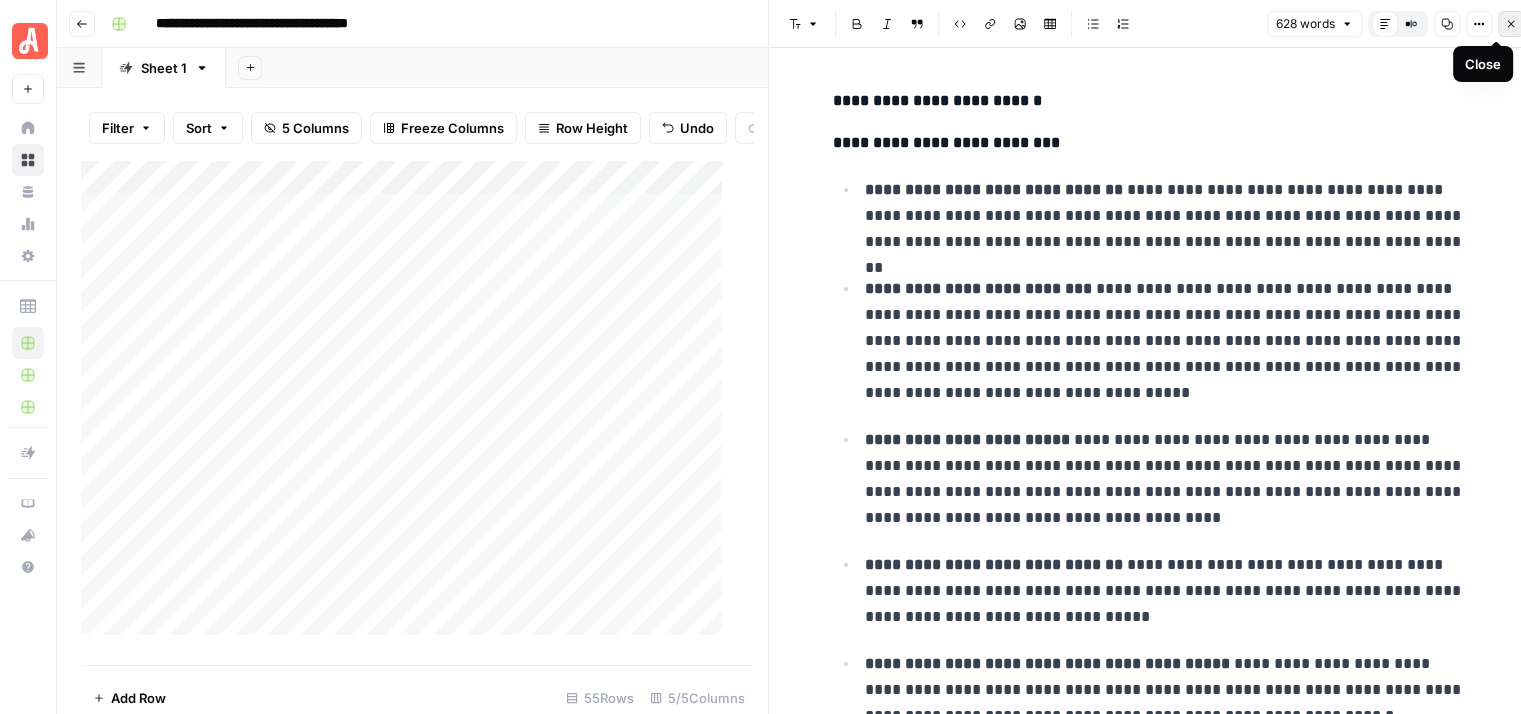 click 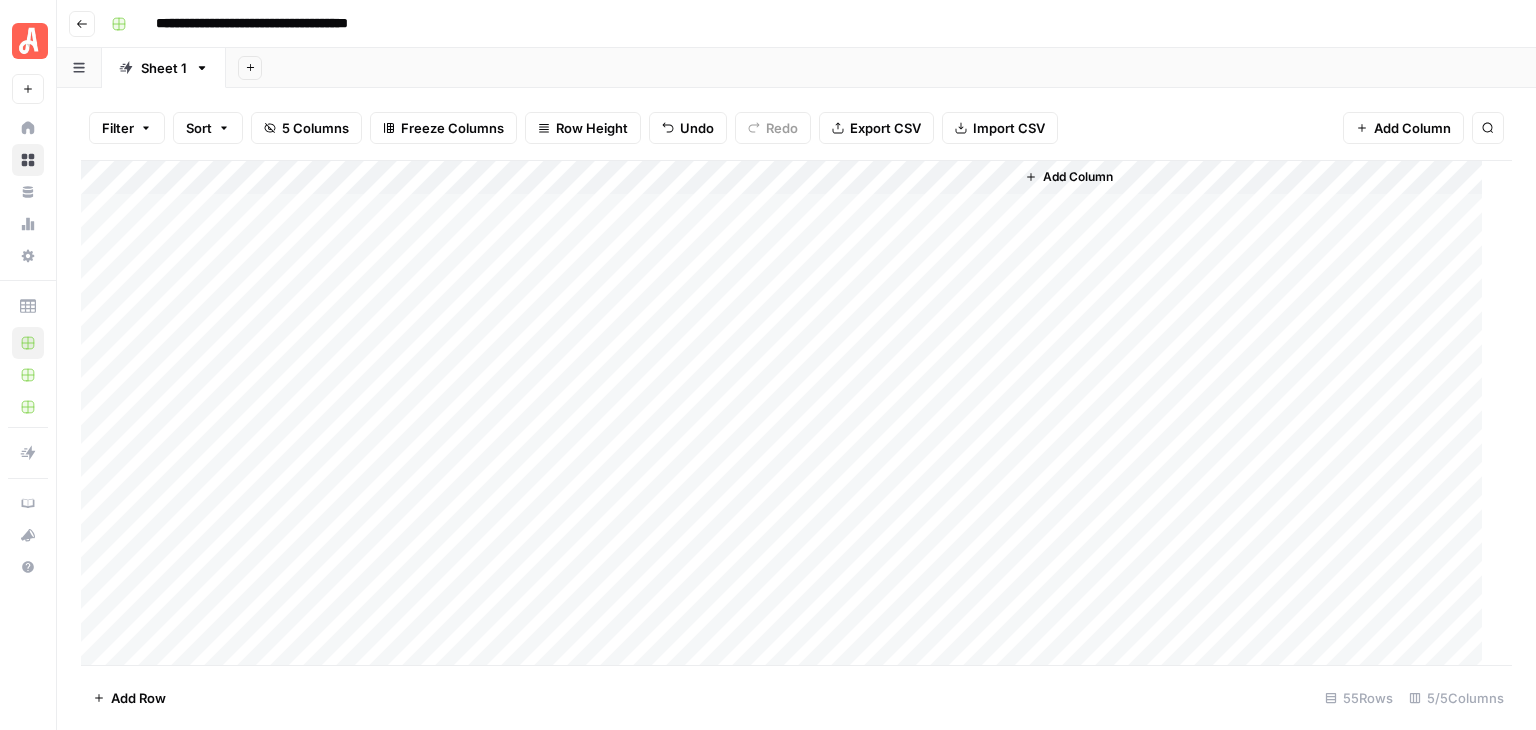 click on "Add Column" at bounding box center (789, 413) 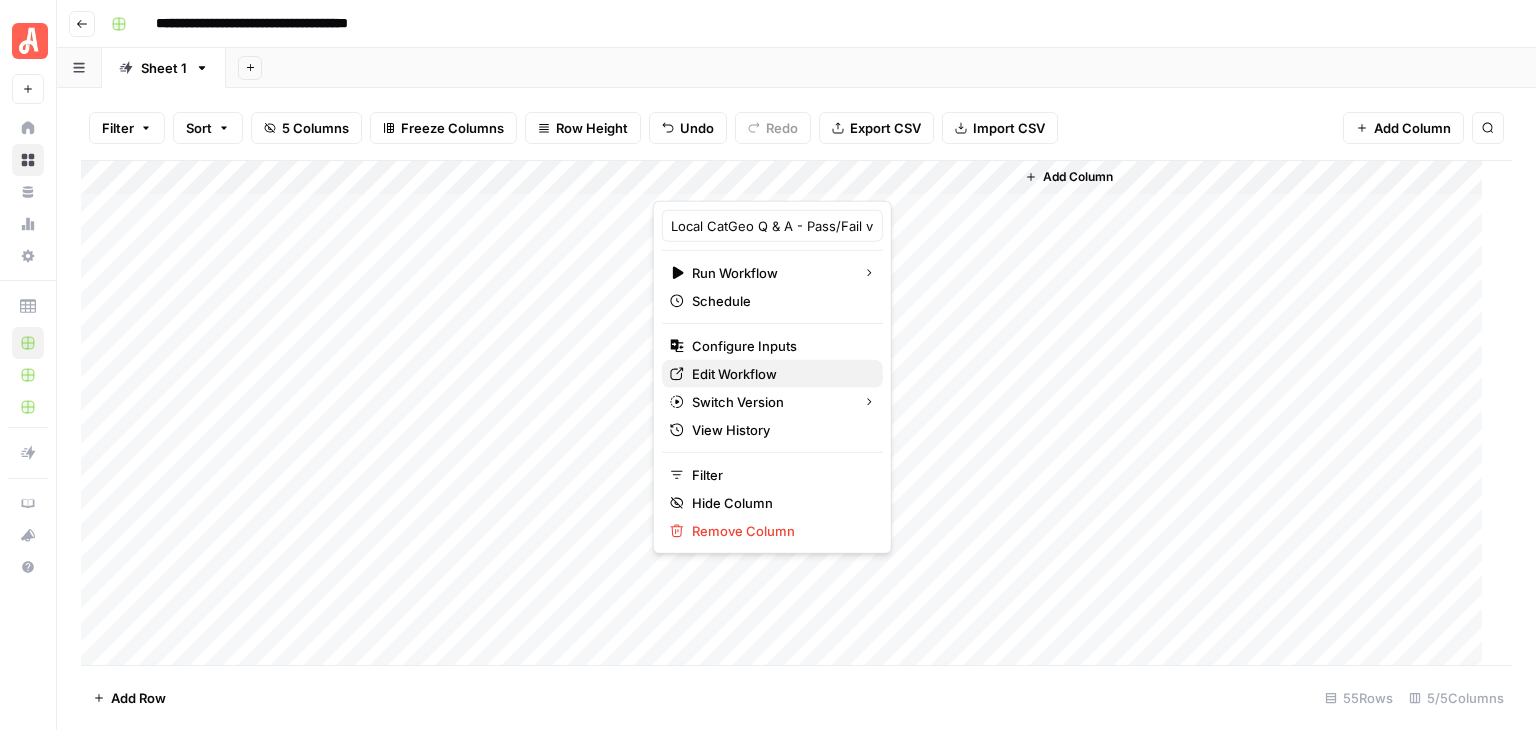 click on "Edit Workflow" at bounding box center (734, 374) 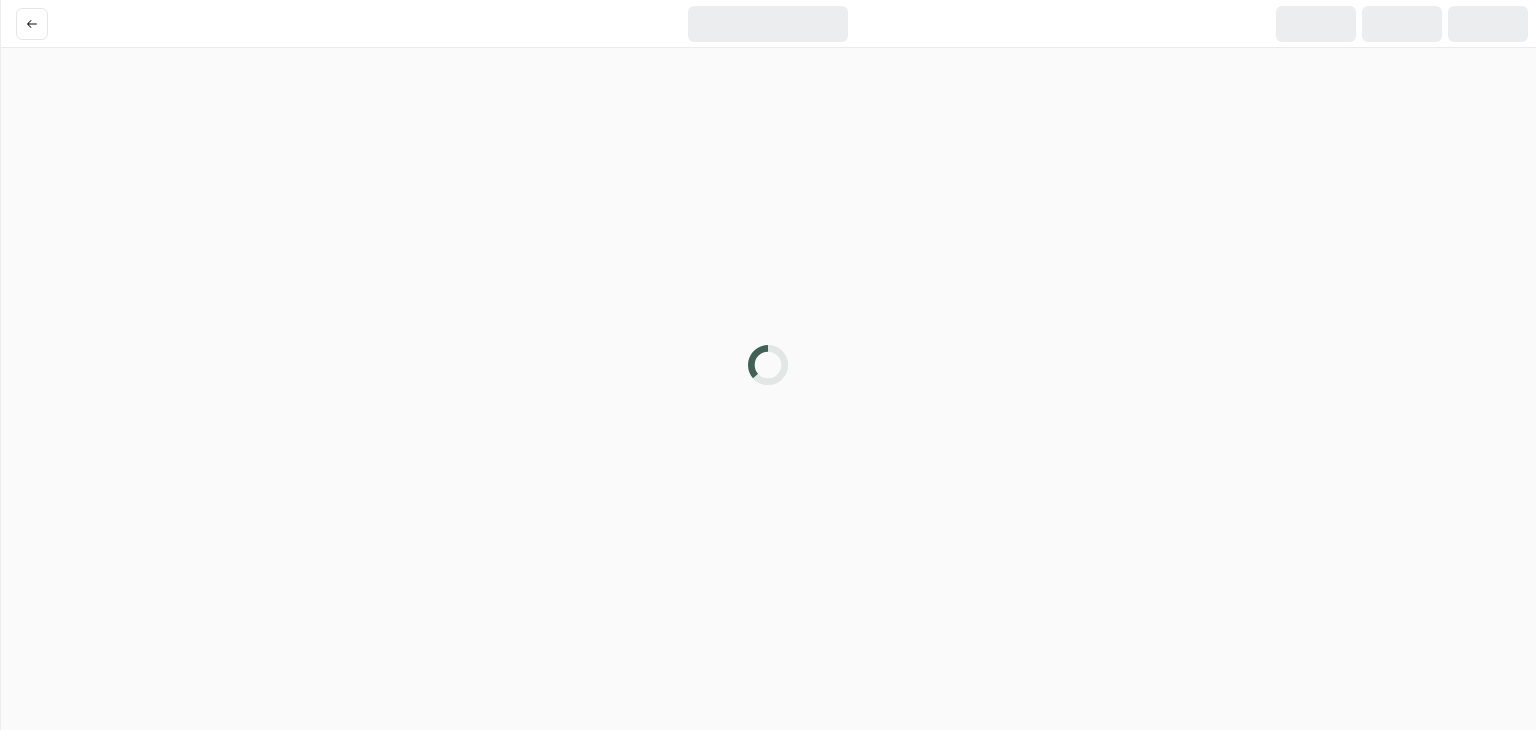 scroll, scrollTop: 0, scrollLeft: 0, axis: both 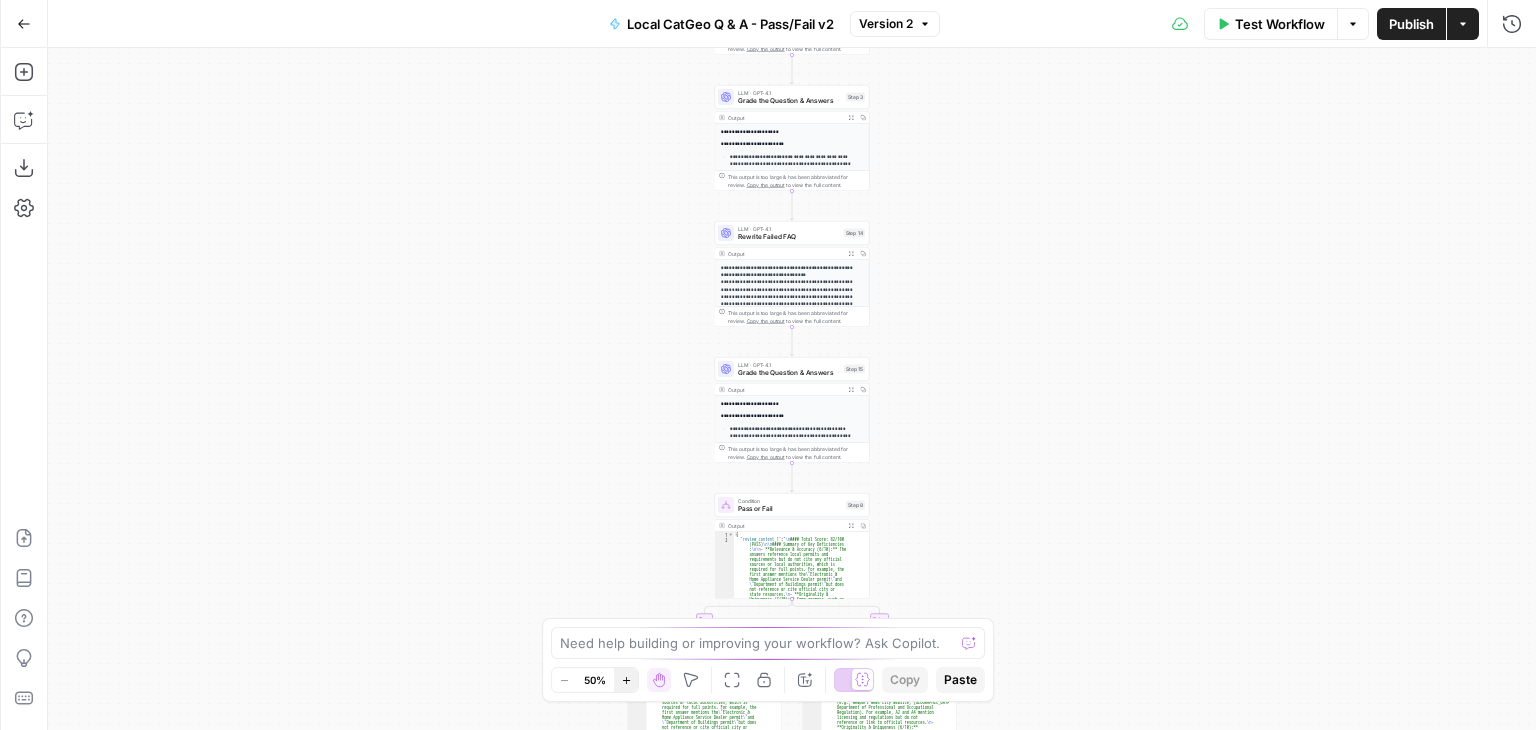 click on "Zoom In" at bounding box center (626, 680) 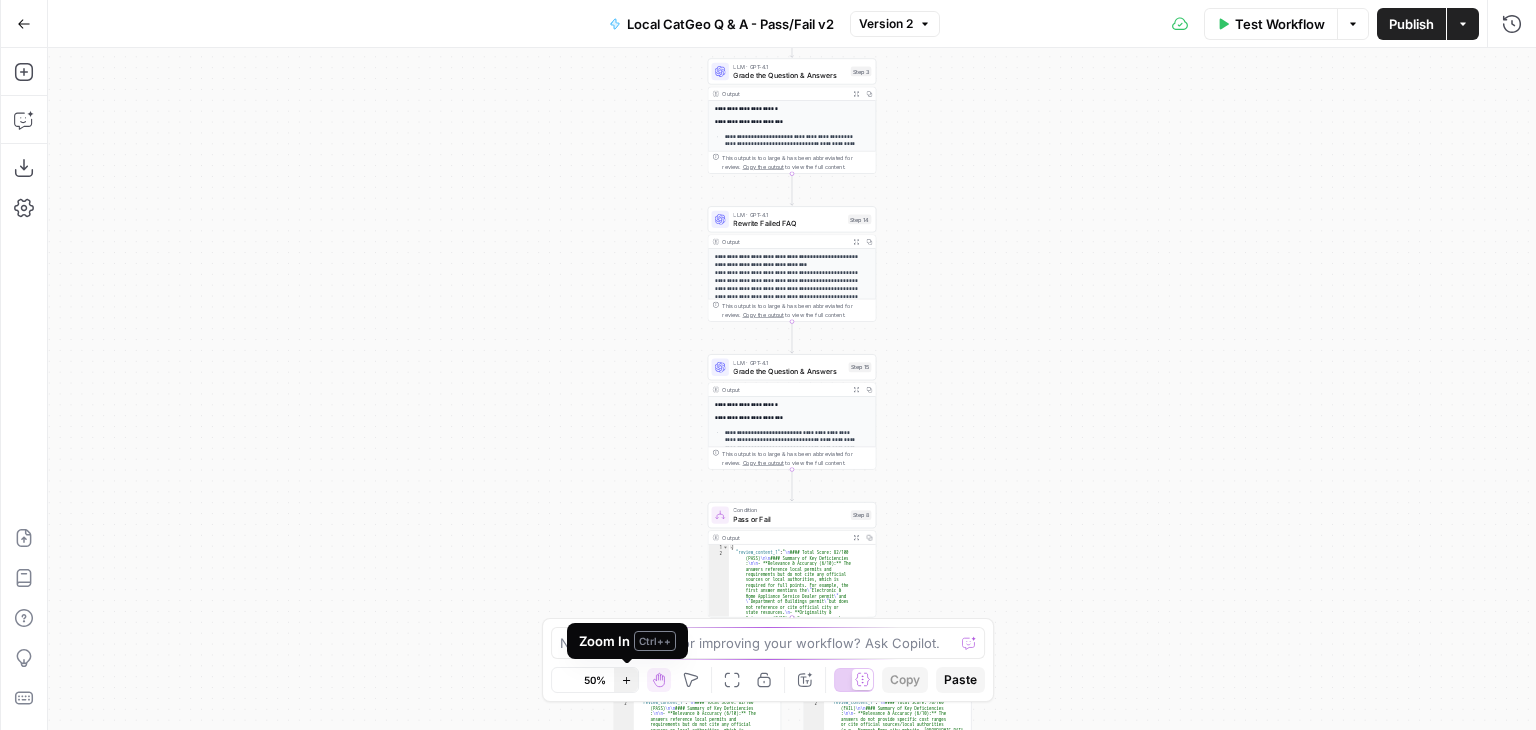 click 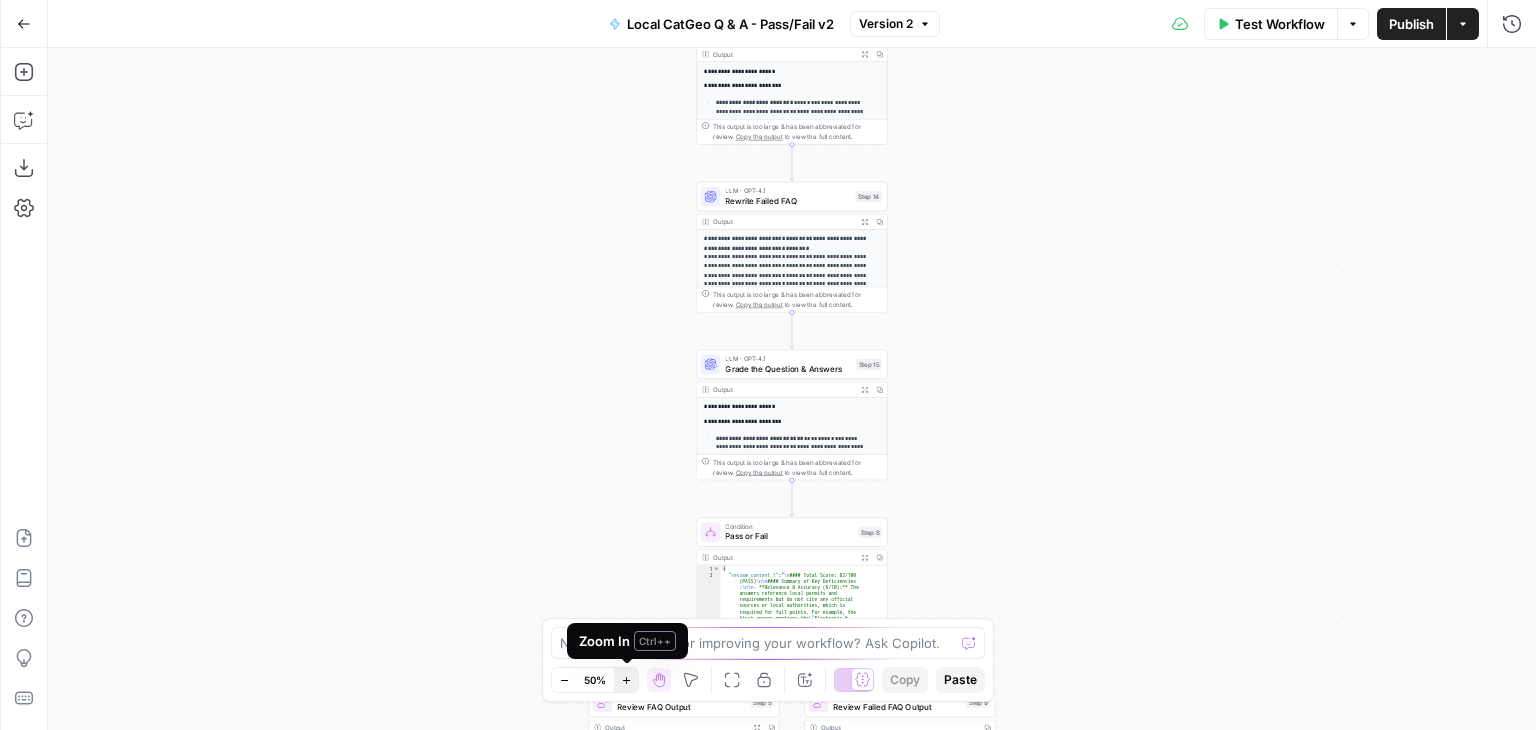 click 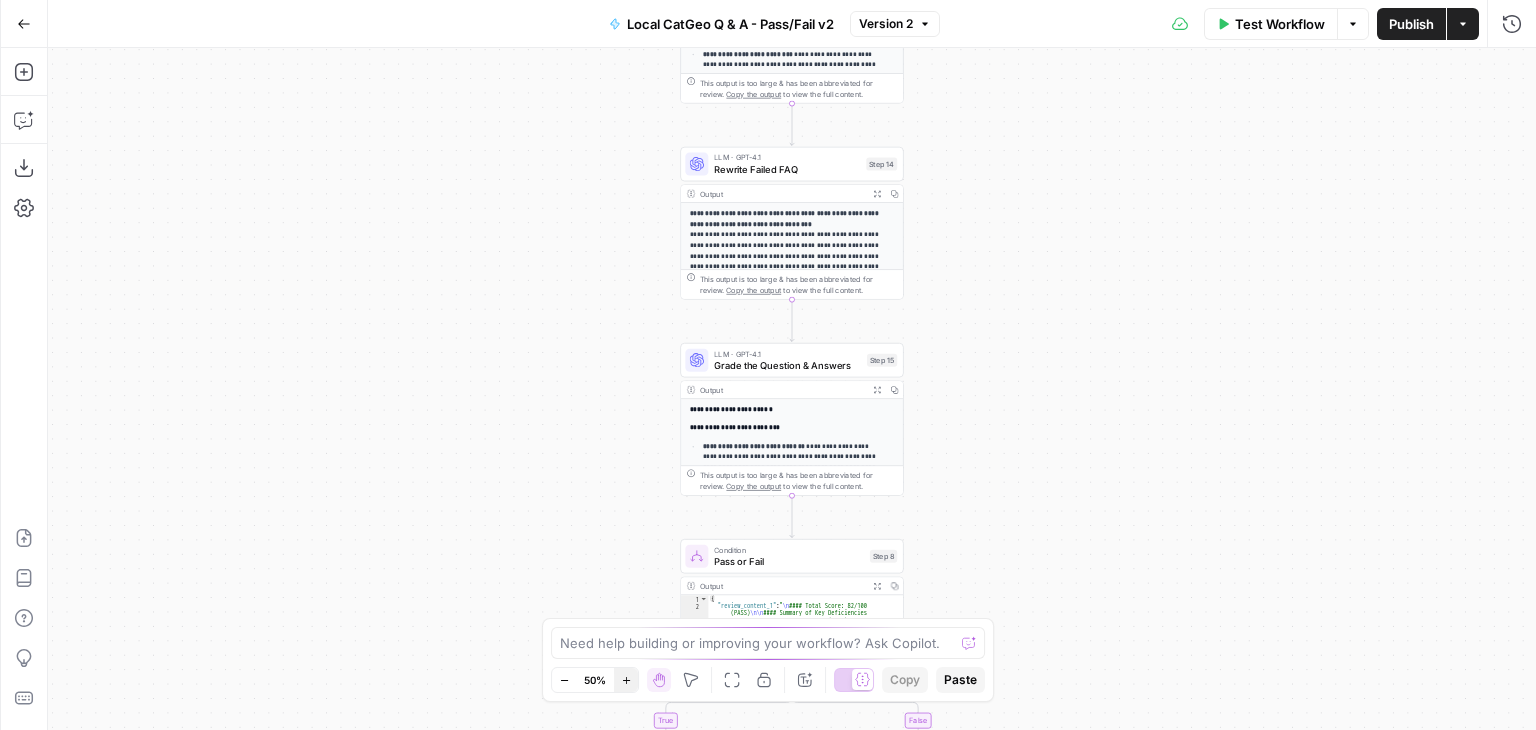 click 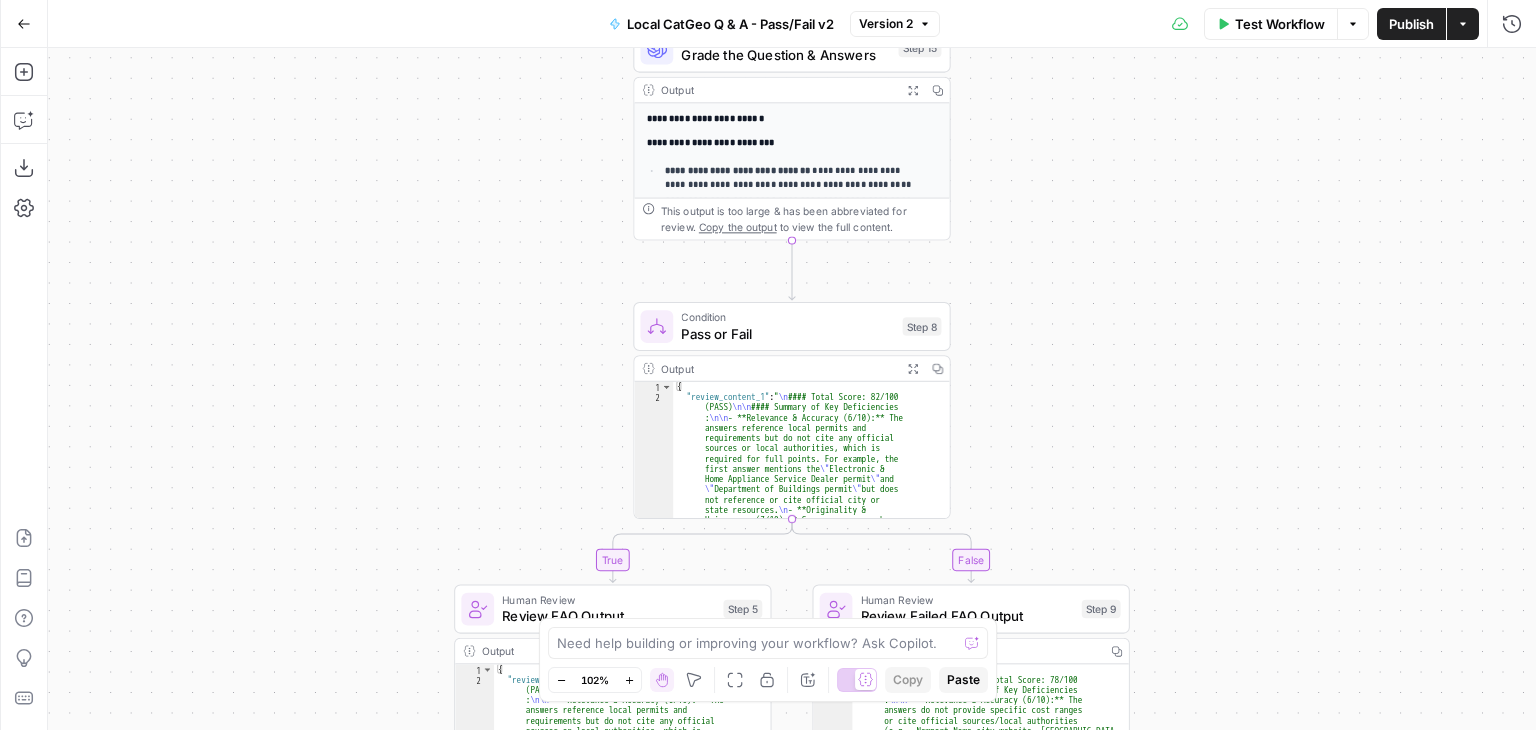 click on "Pass or Fail" at bounding box center [787, 333] 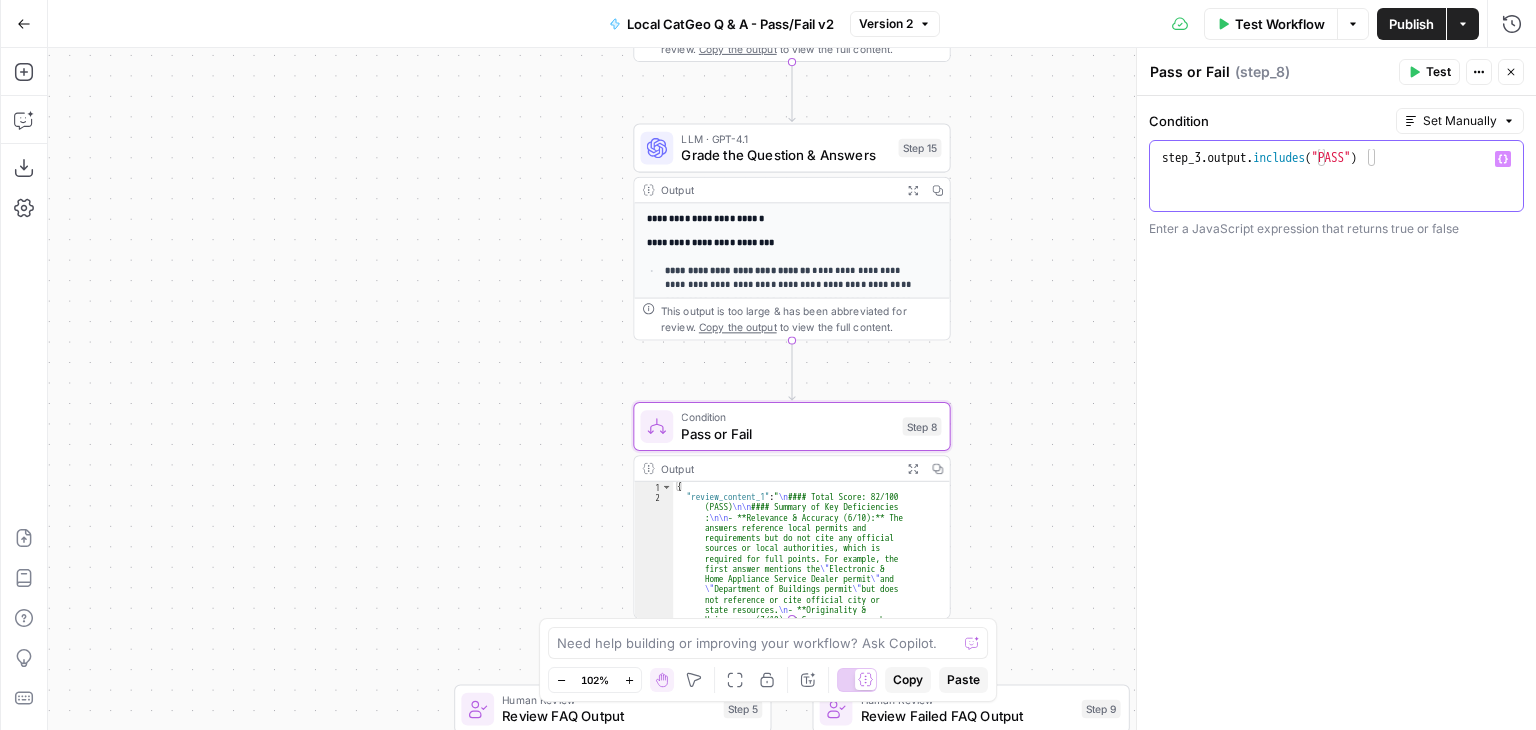 click on "step_3 . output . includes ( "PASS" )" at bounding box center (1337, 194) 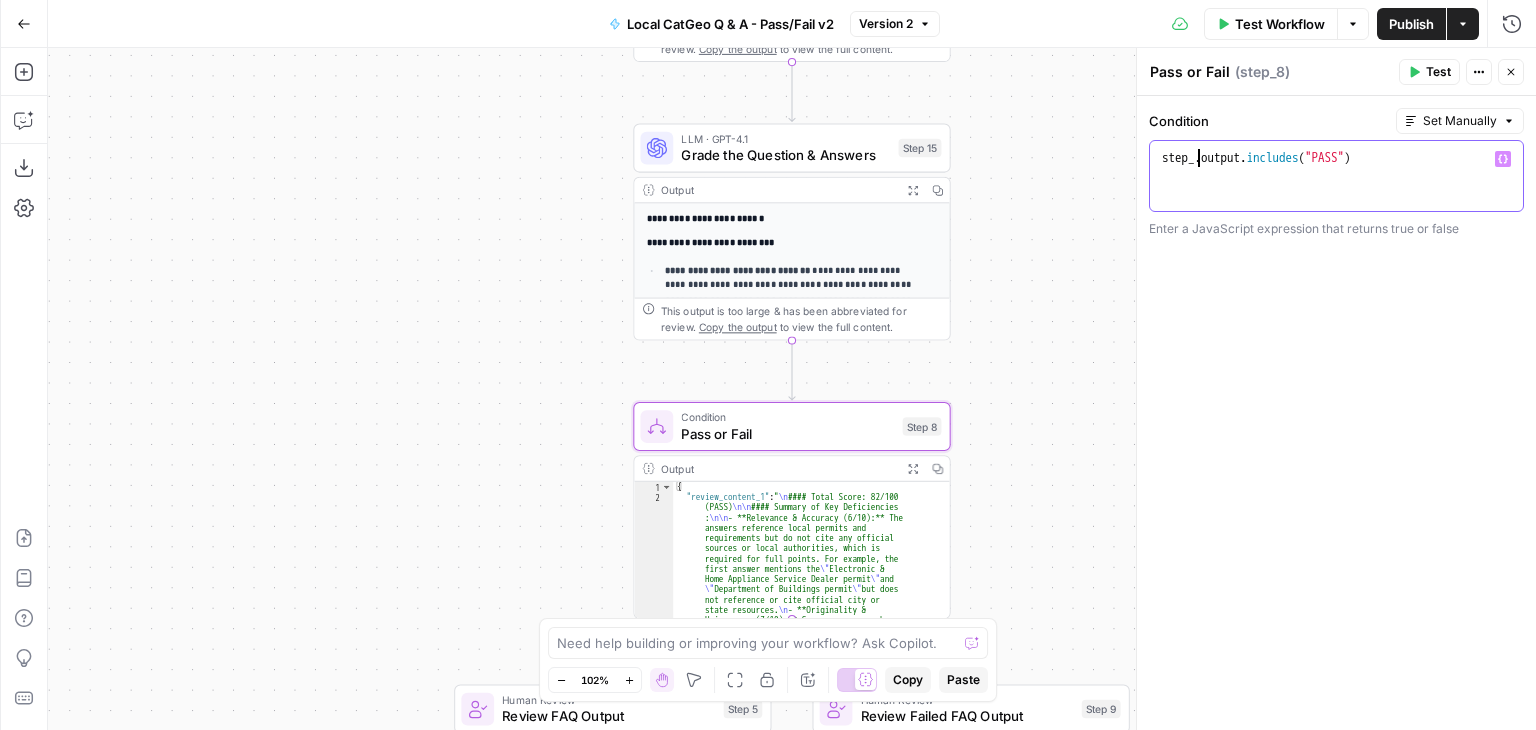 scroll, scrollTop: 8, scrollLeft: 4, axis: both 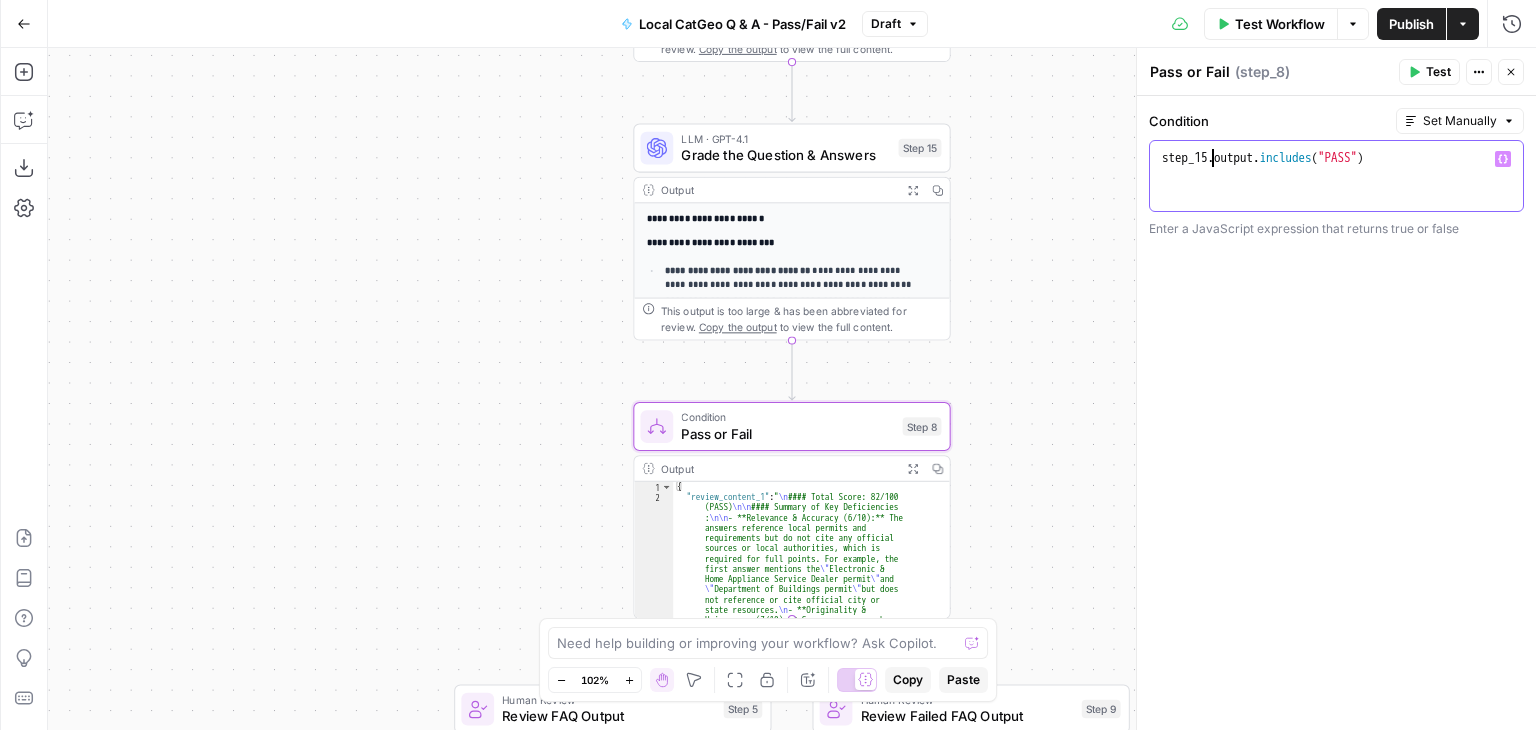 click on "step_15 . output . includes ( "PASS" )" at bounding box center [1337, 194] 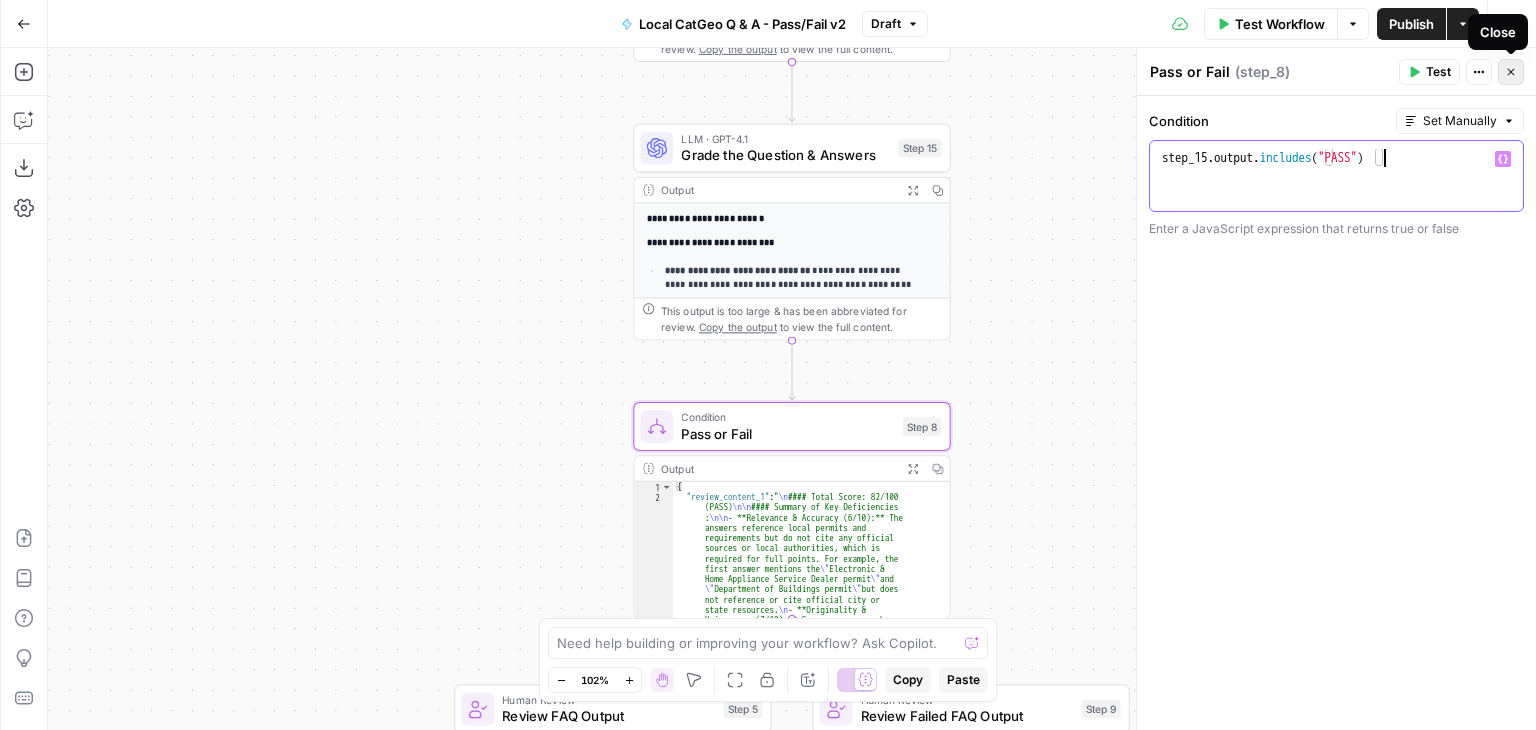 type on "**********" 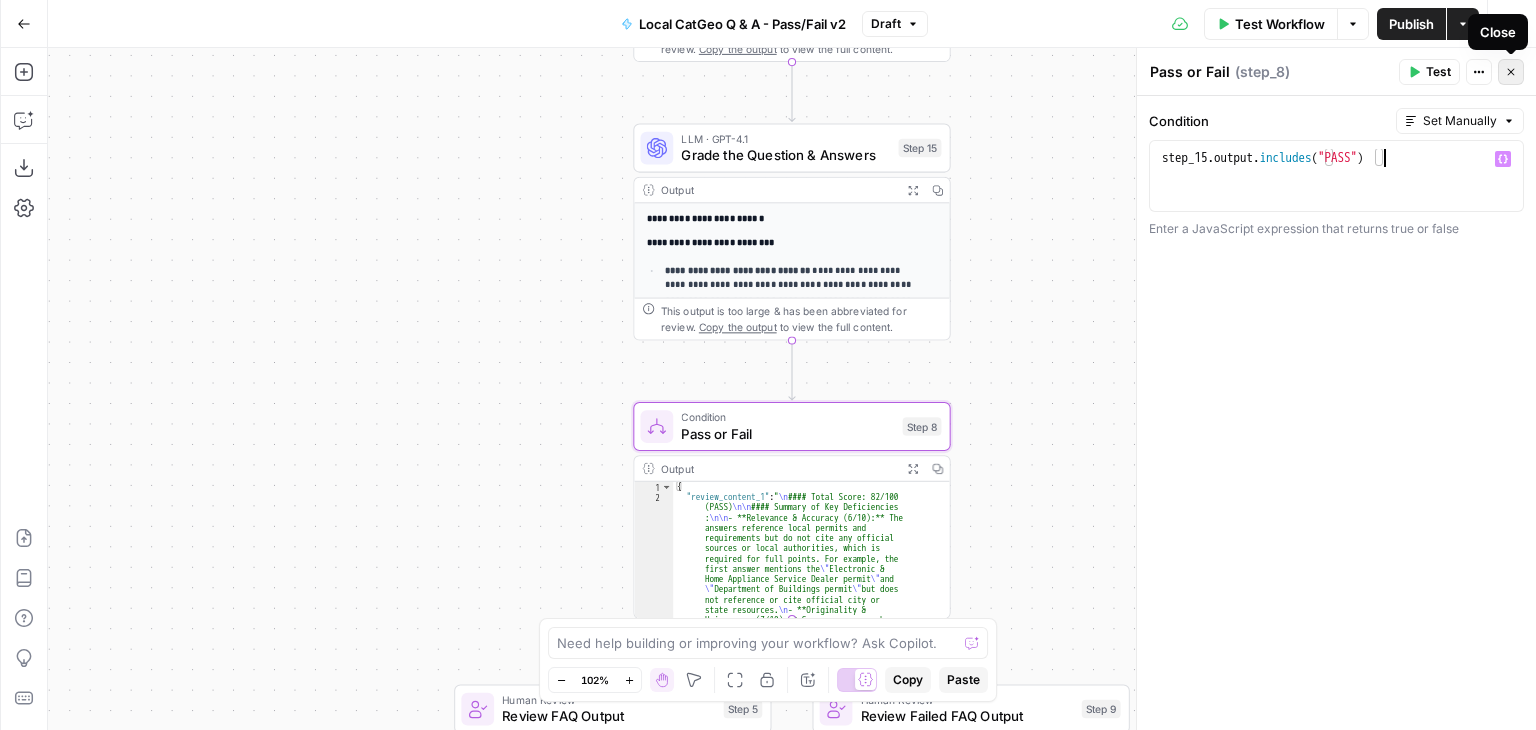 click on "Close" at bounding box center [1511, 72] 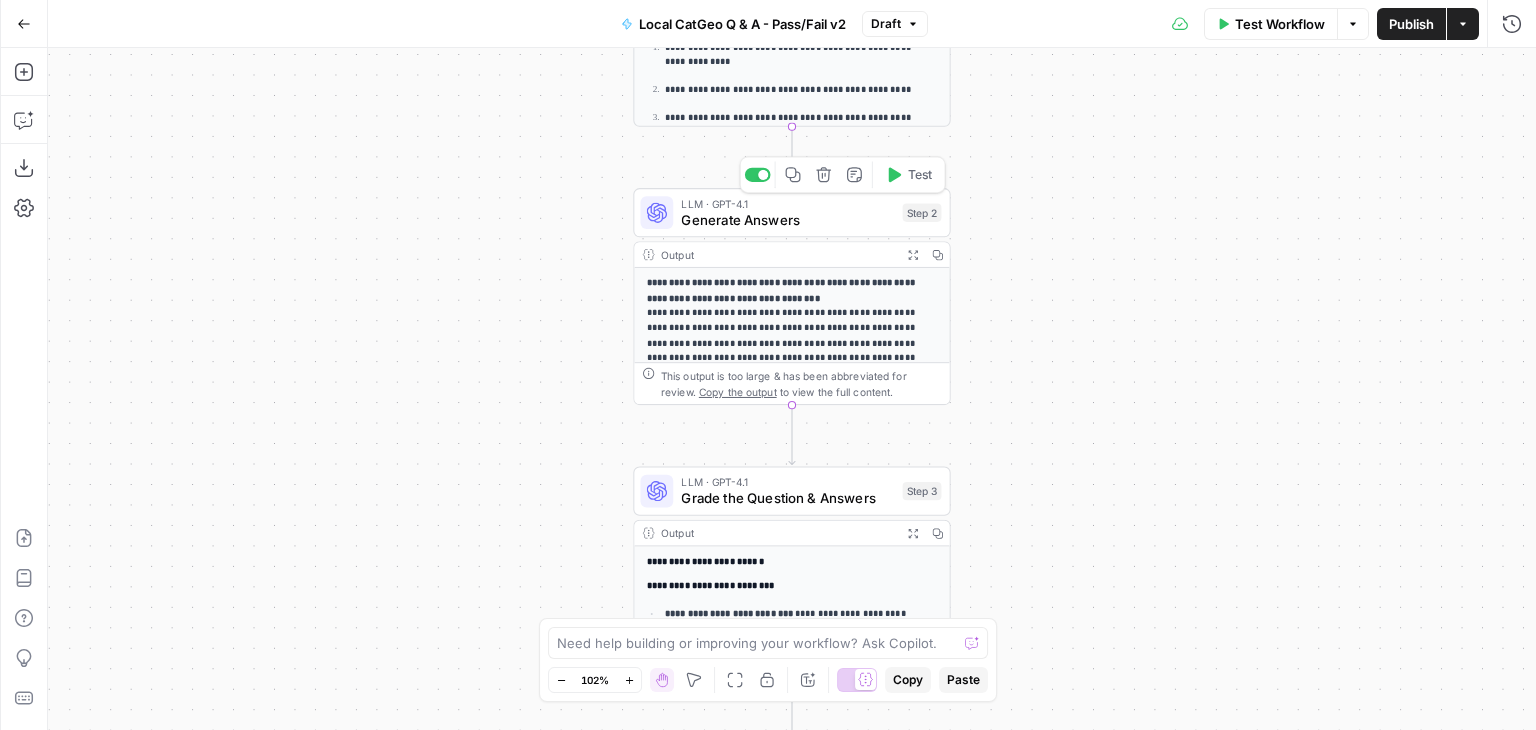 click on "Generate Answers" at bounding box center [787, 220] 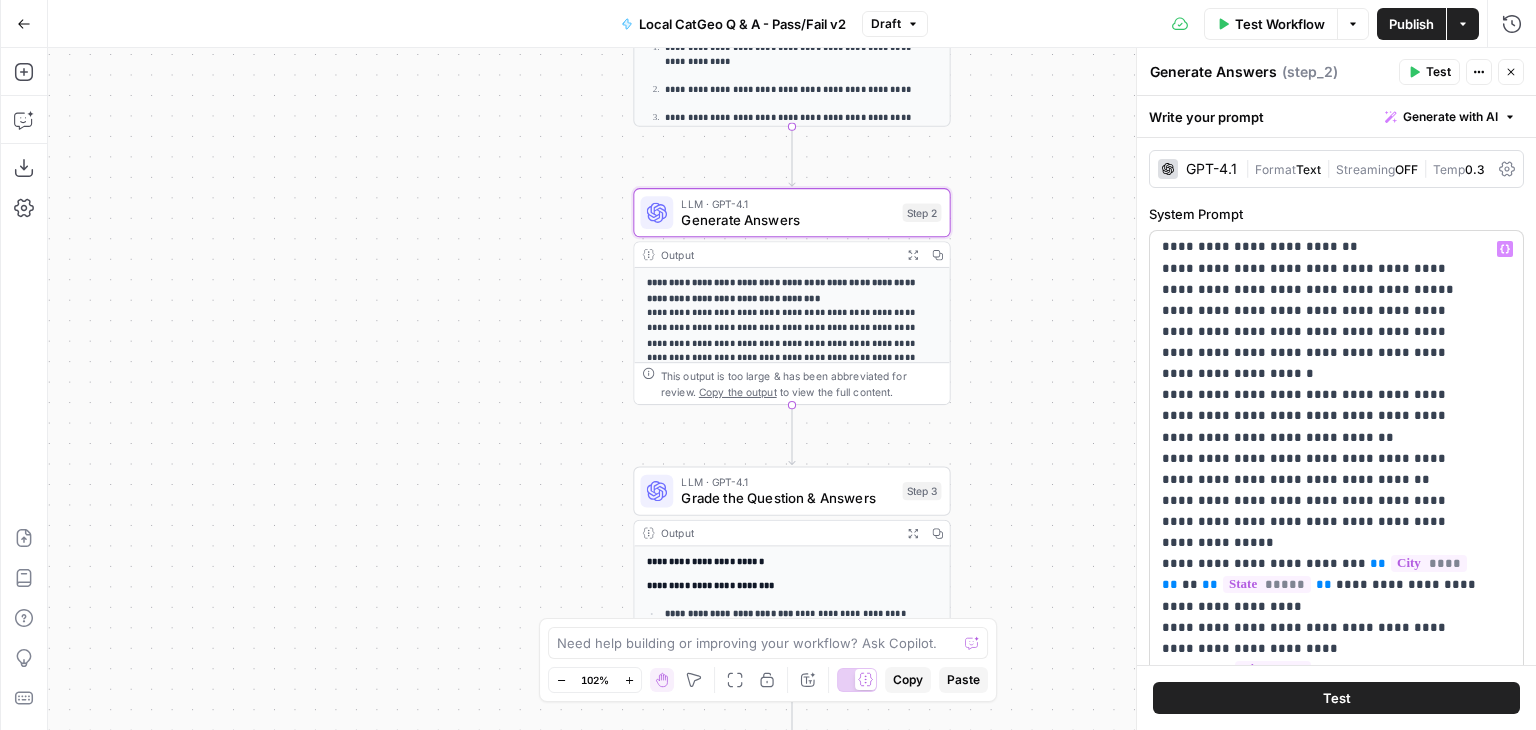 scroll, scrollTop: 3448, scrollLeft: 0, axis: vertical 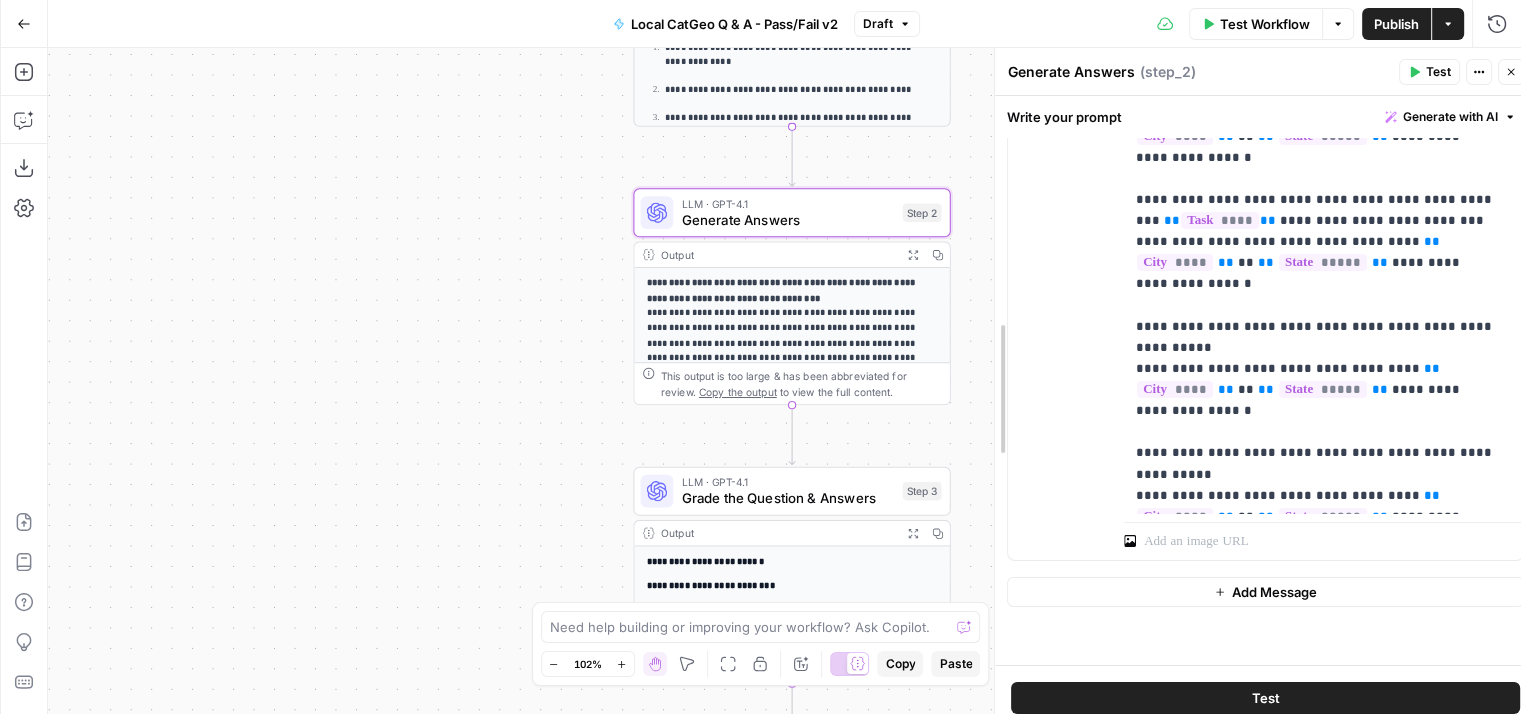 drag, startPoint x: 1140, startPoint y: 276, endPoint x: 649, endPoint y: 303, distance: 491.7418 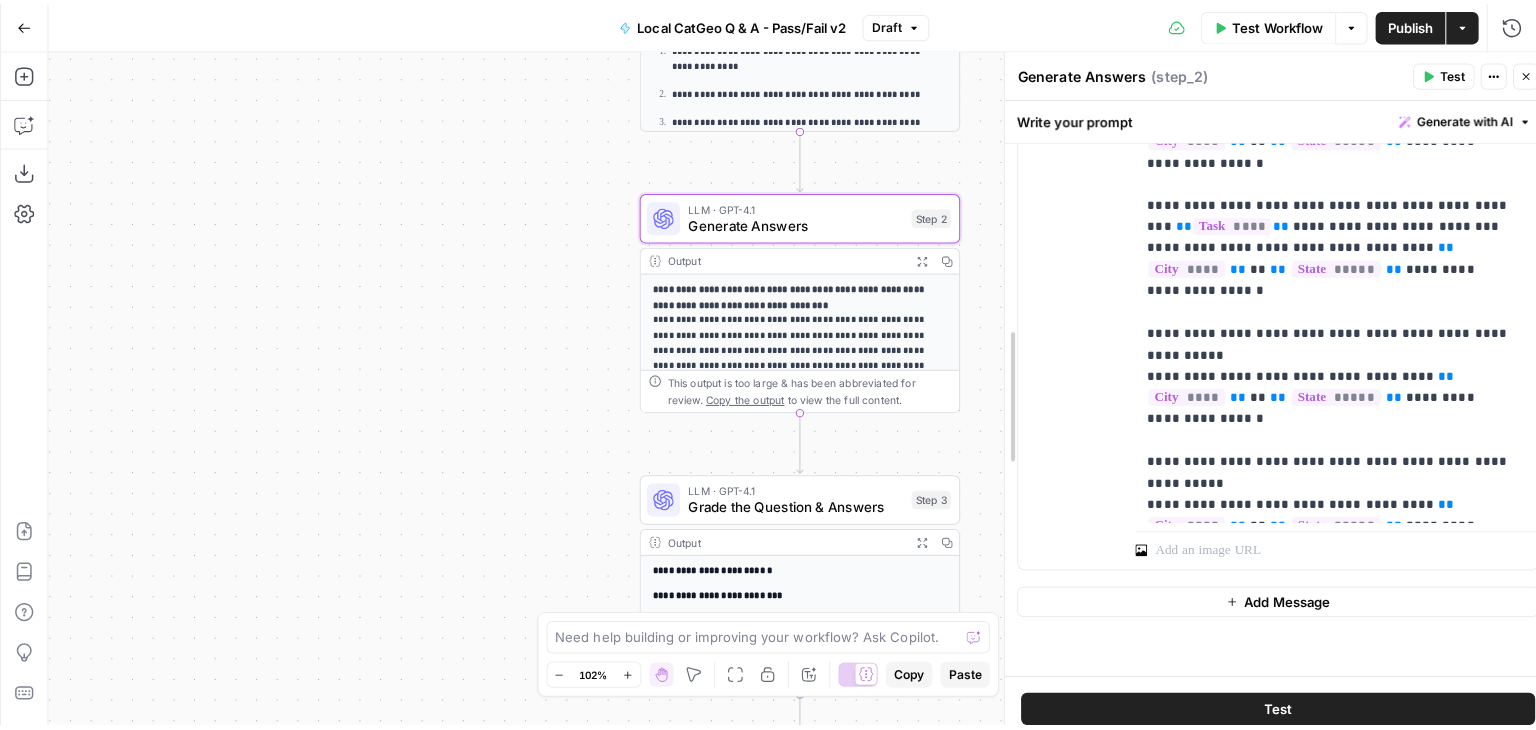 scroll, scrollTop: 1120, scrollLeft: 0, axis: vertical 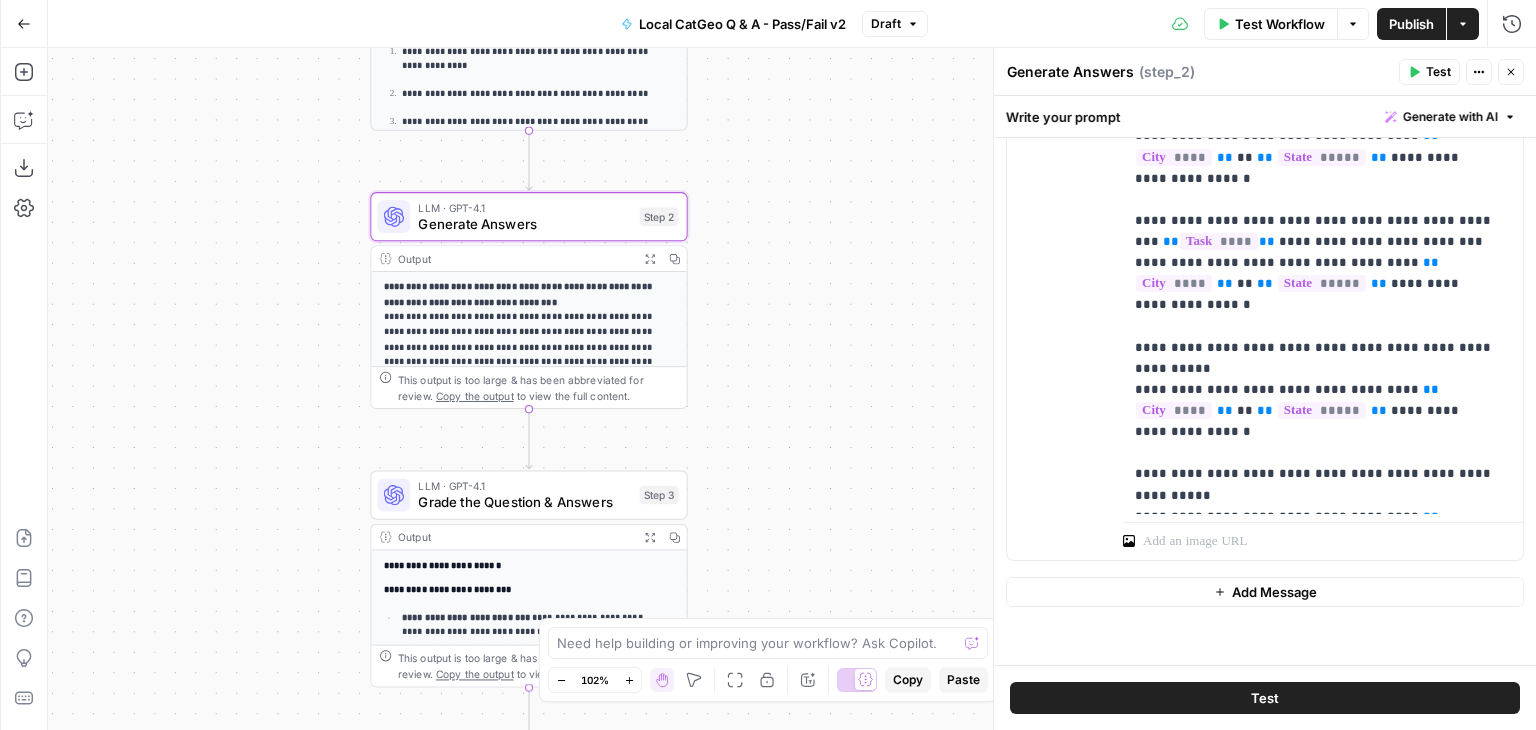 drag, startPoint x: 555, startPoint y: 283, endPoint x: 298, endPoint y: 287, distance: 257.03113 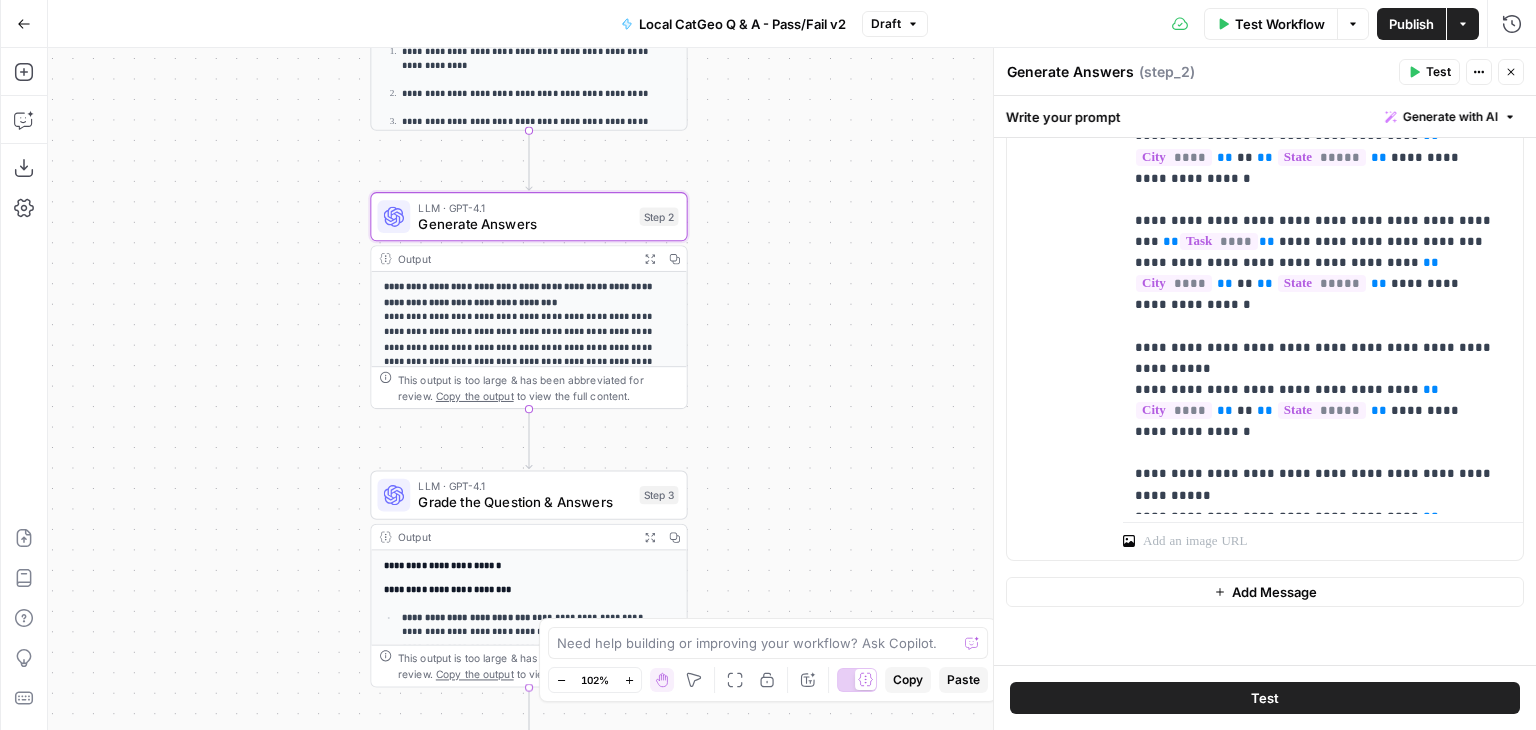 click on "true false Workflow Set Inputs Inputs Perplexity Deep Research Research Local Information Step 1 Output Expand Output Copy 1 2 {    "body" :  "# Comprehensive Analysis of Appliance         Repair in Queens, NY: Permits, Practices,         and Professional Services   \n\n Appliance         repair in Queens, New York, operates within         a complex regulatory and operational         landscape, requiring adherence to municipal         licensing, specialized tools, and strategic         maintenance protocols. This report         synthesizes permit requirements, material         specifications, inspection protocols, cost        -benefit analyses of repair versus         replacement, supply chain considerations,         project timelines, maintenance benefits,         seasonal adaptations, and contractor         ecosystems. Key findings indicate that New         York City mandates an Electronic & Home         \n\n \n" at bounding box center [792, 389] 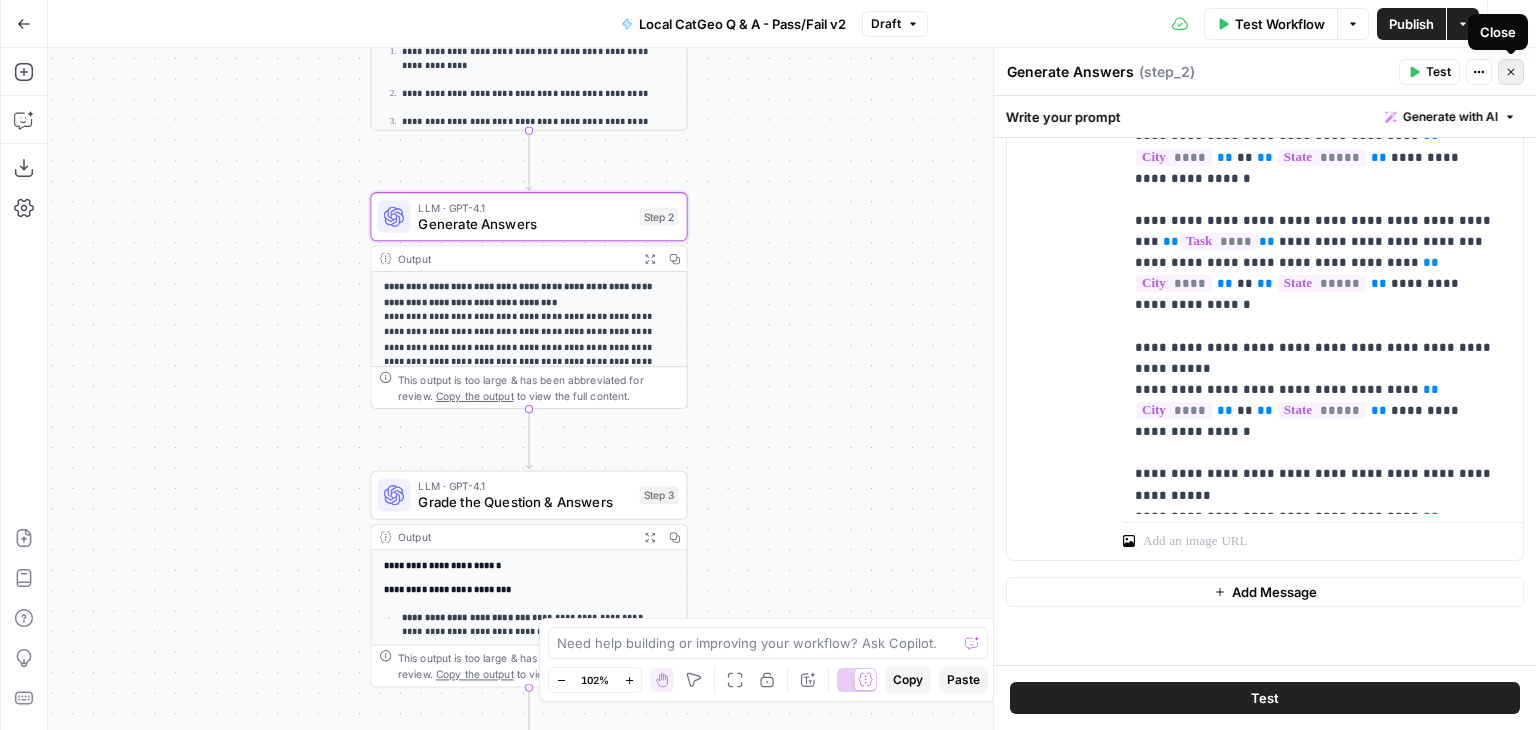 click on "Close" at bounding box center (1511, 72) 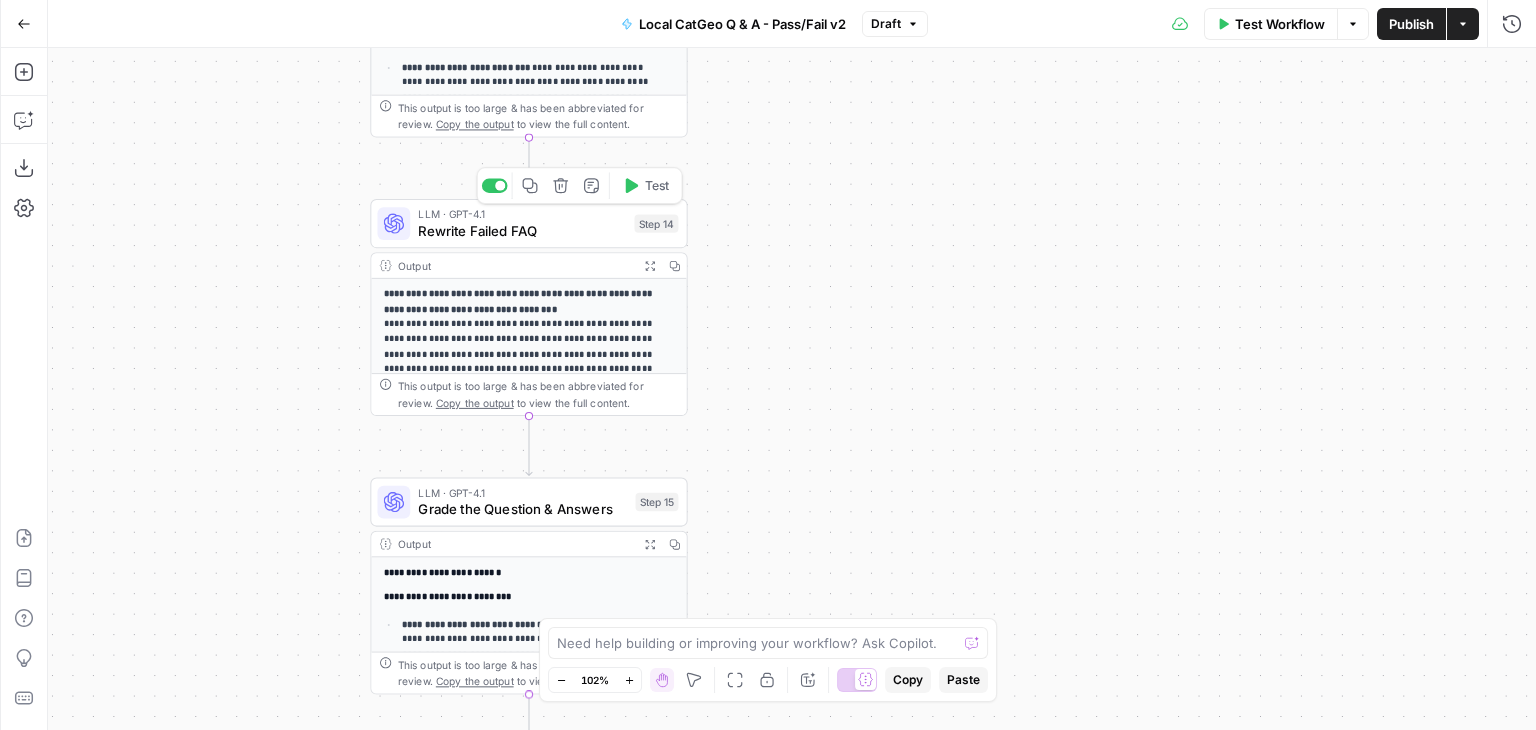 click on "Rewrite Failed FAQ" at bounding box center (522, 231) 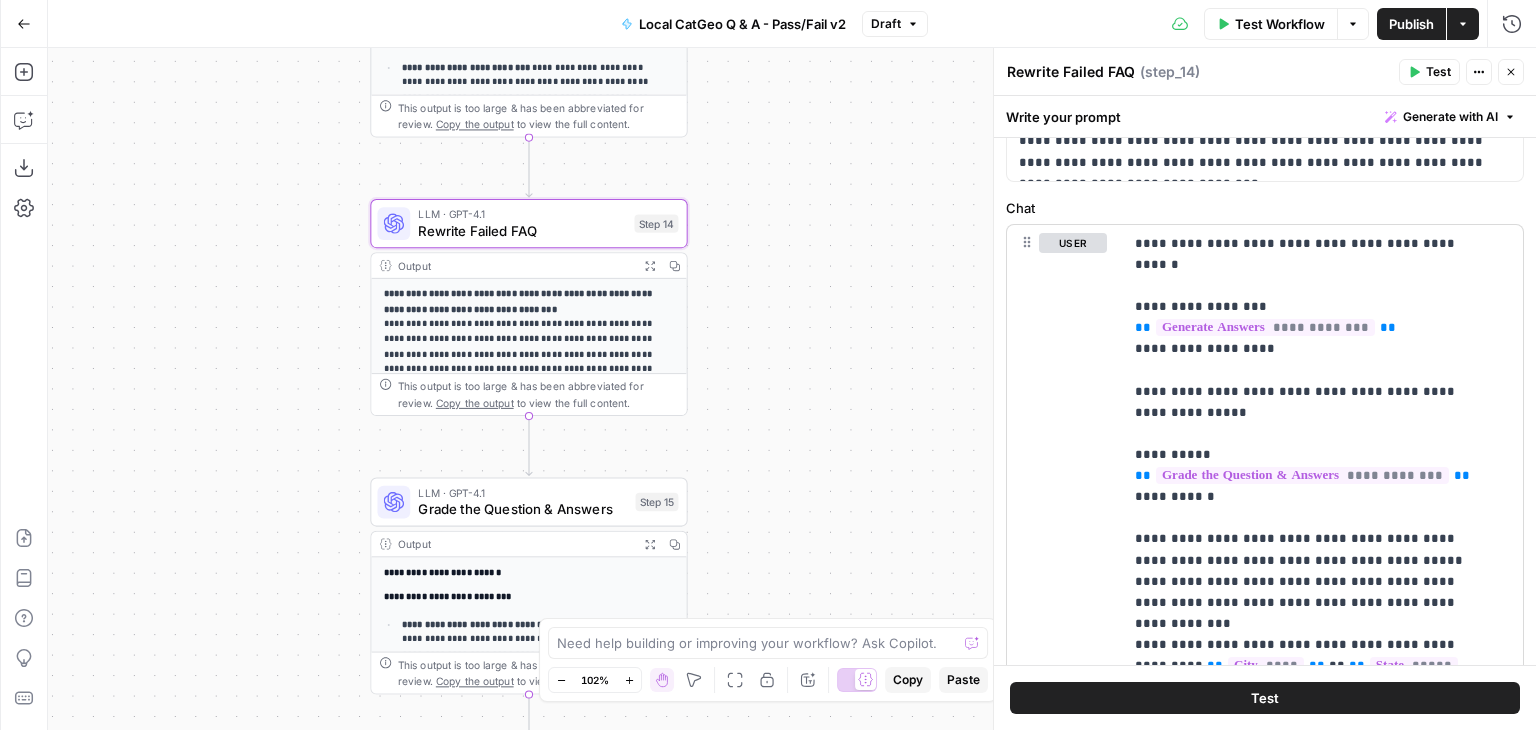 scroll, scrollTop: 300, scrollLeft: 0, axis: vertical 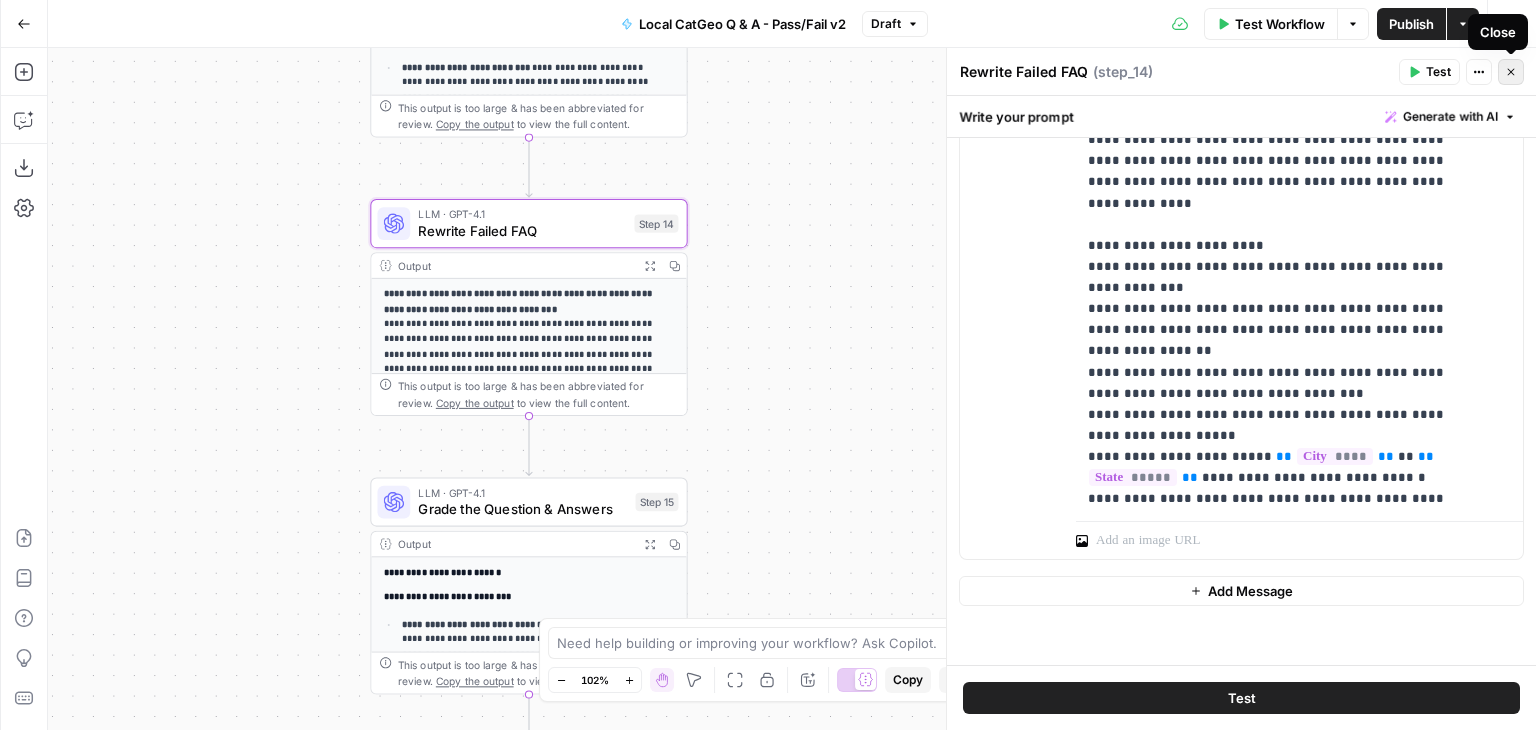 click 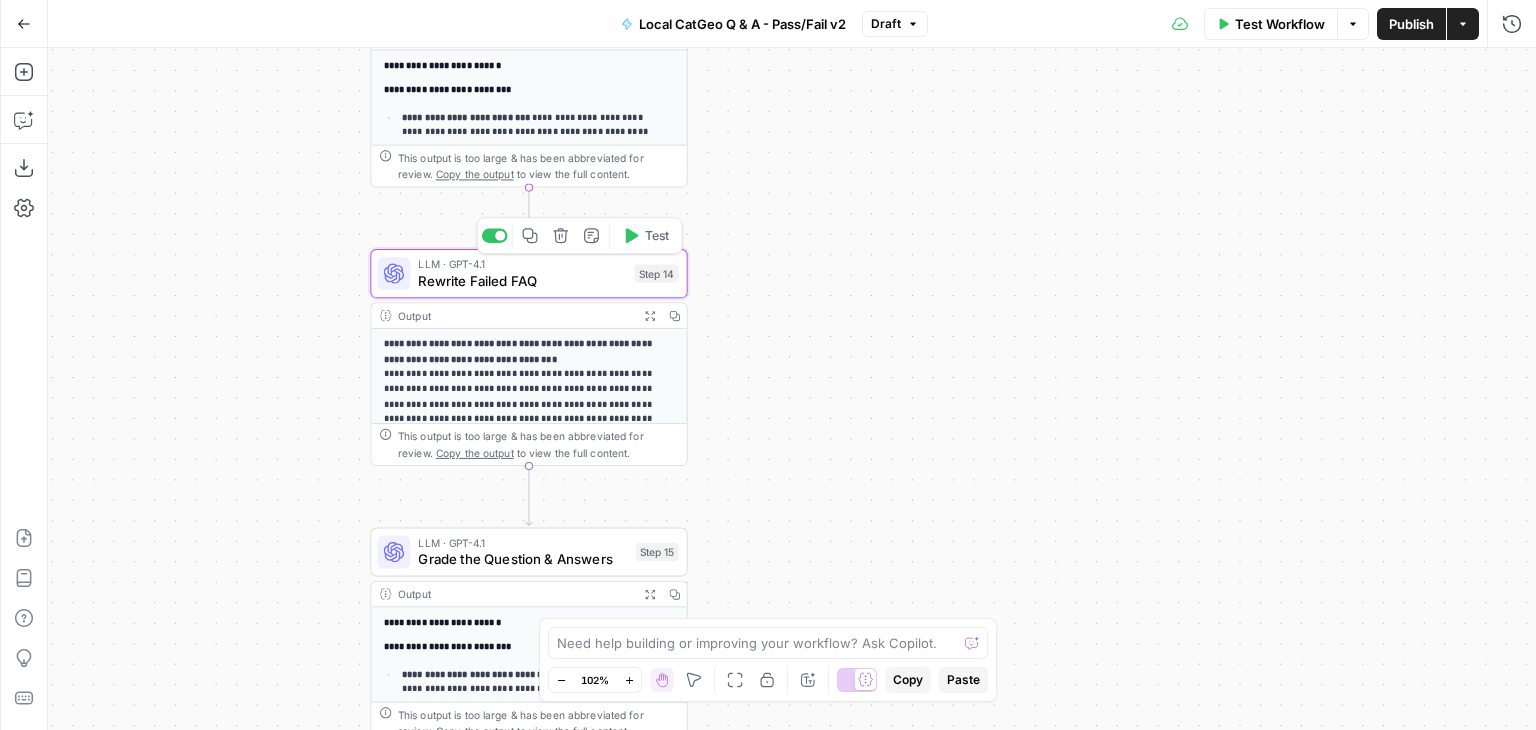 click on "Rewrite Failed FAQ" at bounding box center [522, 281] 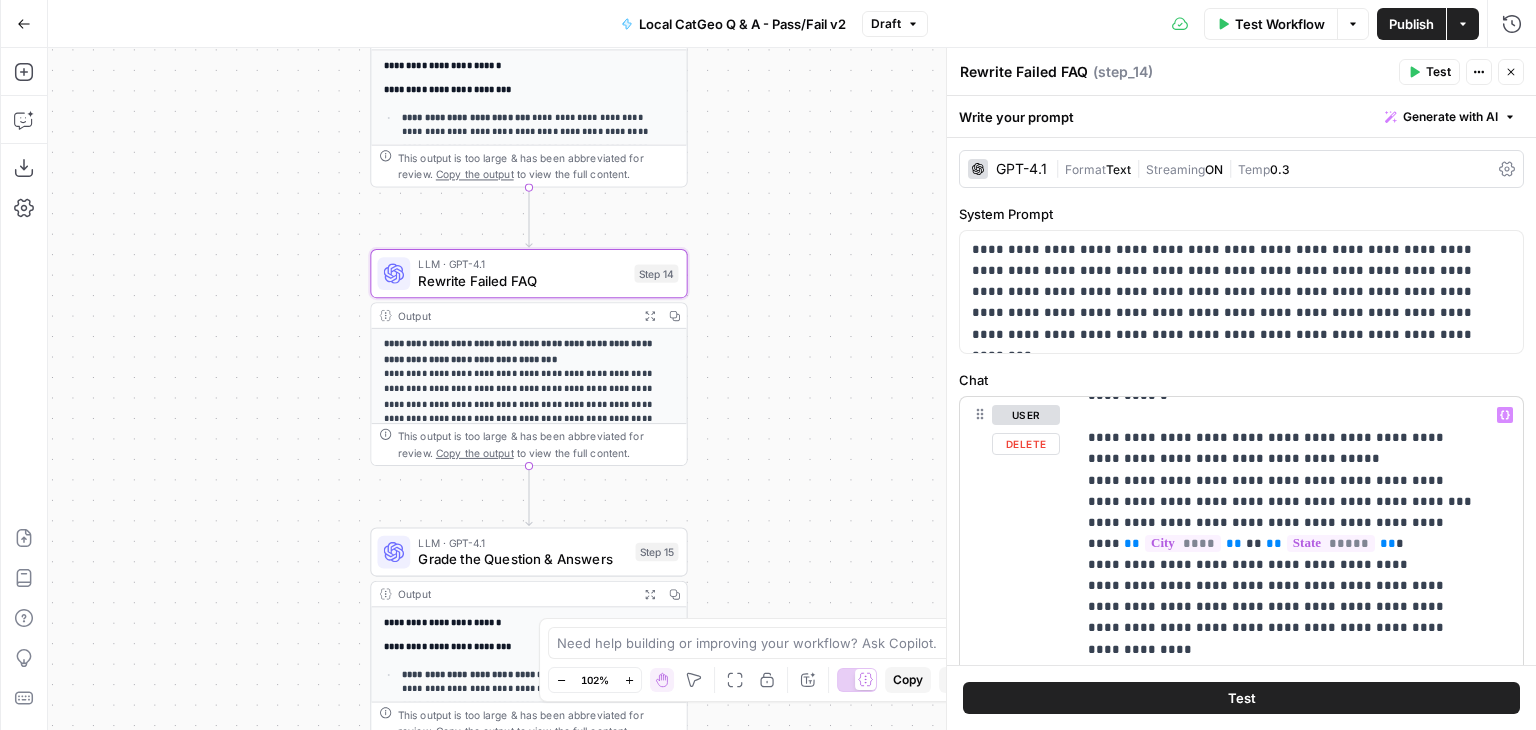 scroll, scrollTop: 278, scrollLeft: 0, axis: vertical 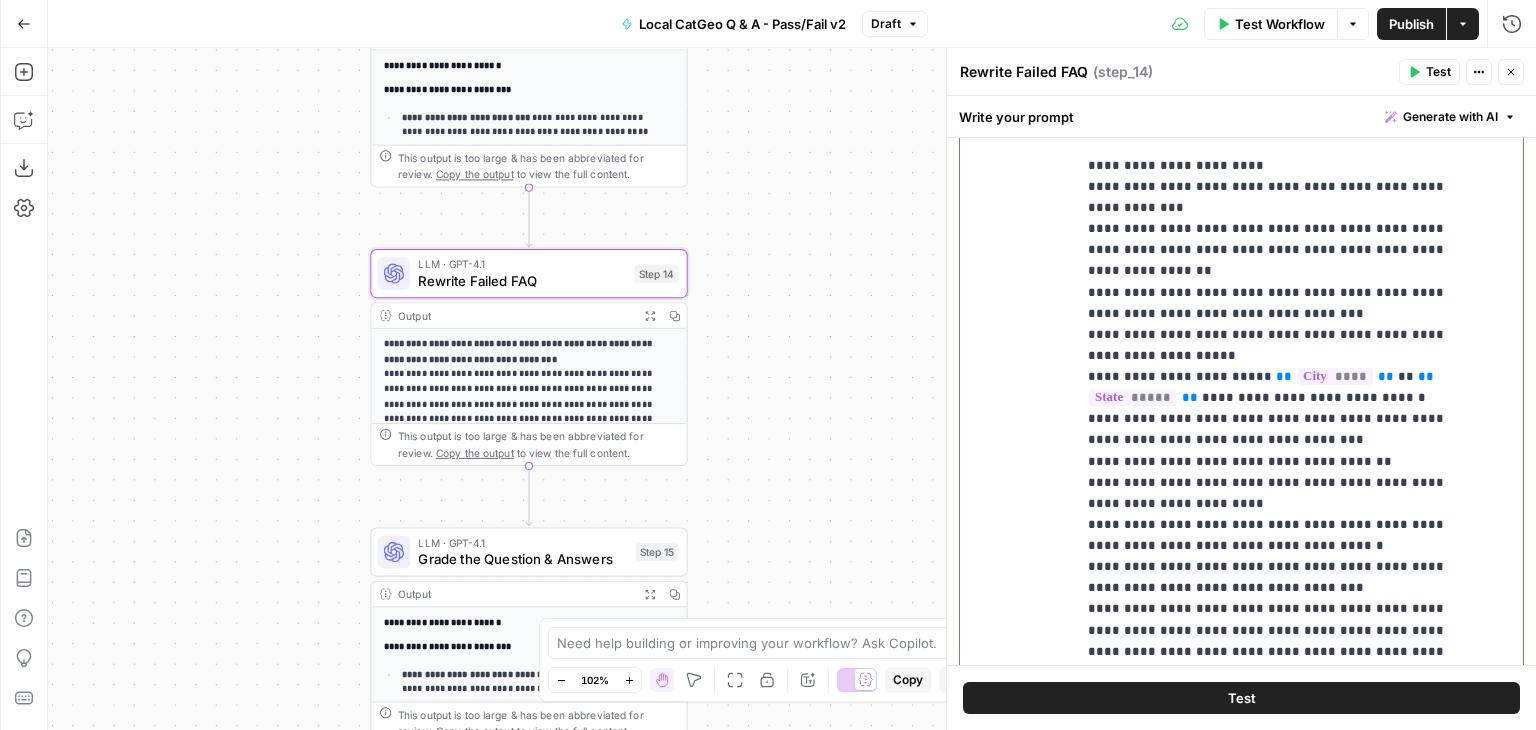 click on "**********" at bounding box center (1284, 165) 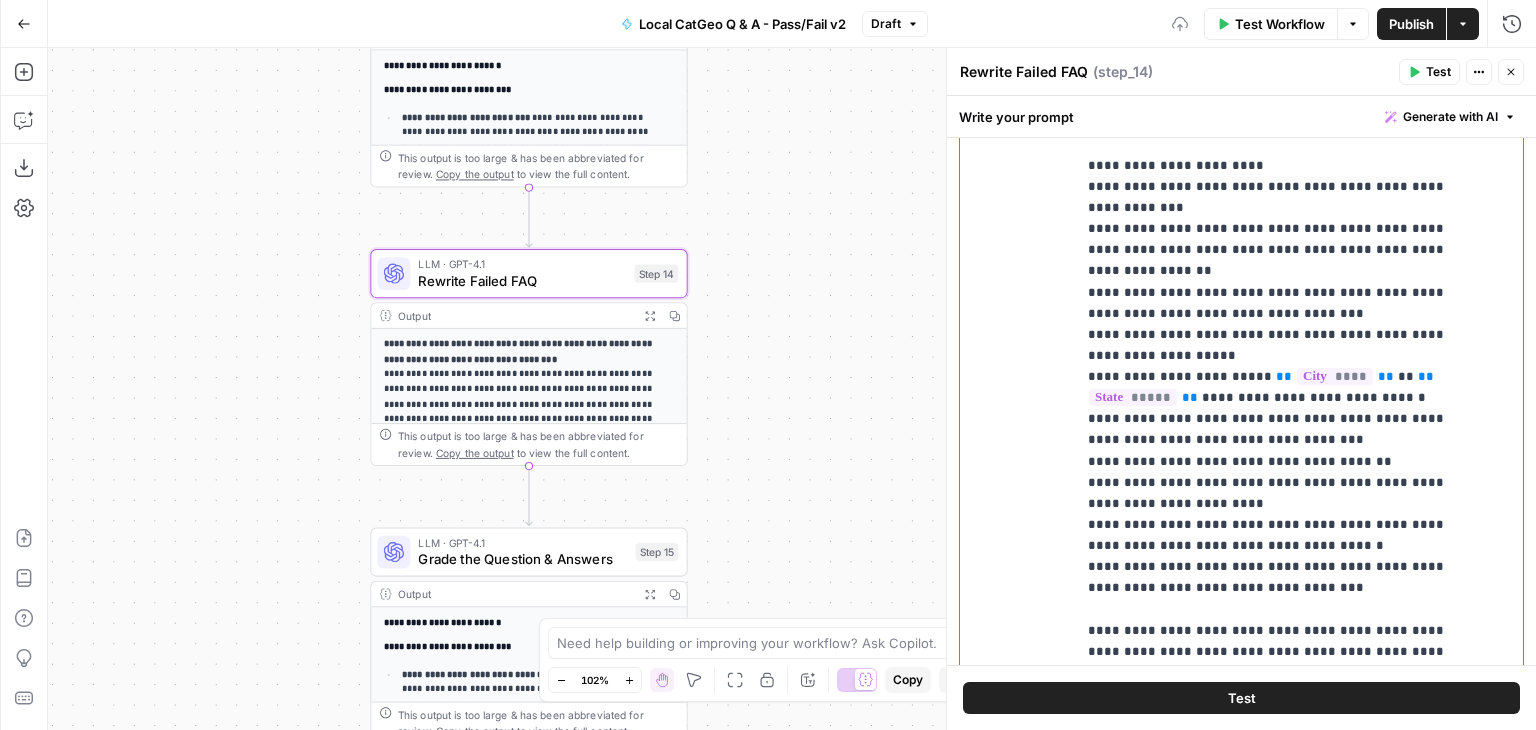type 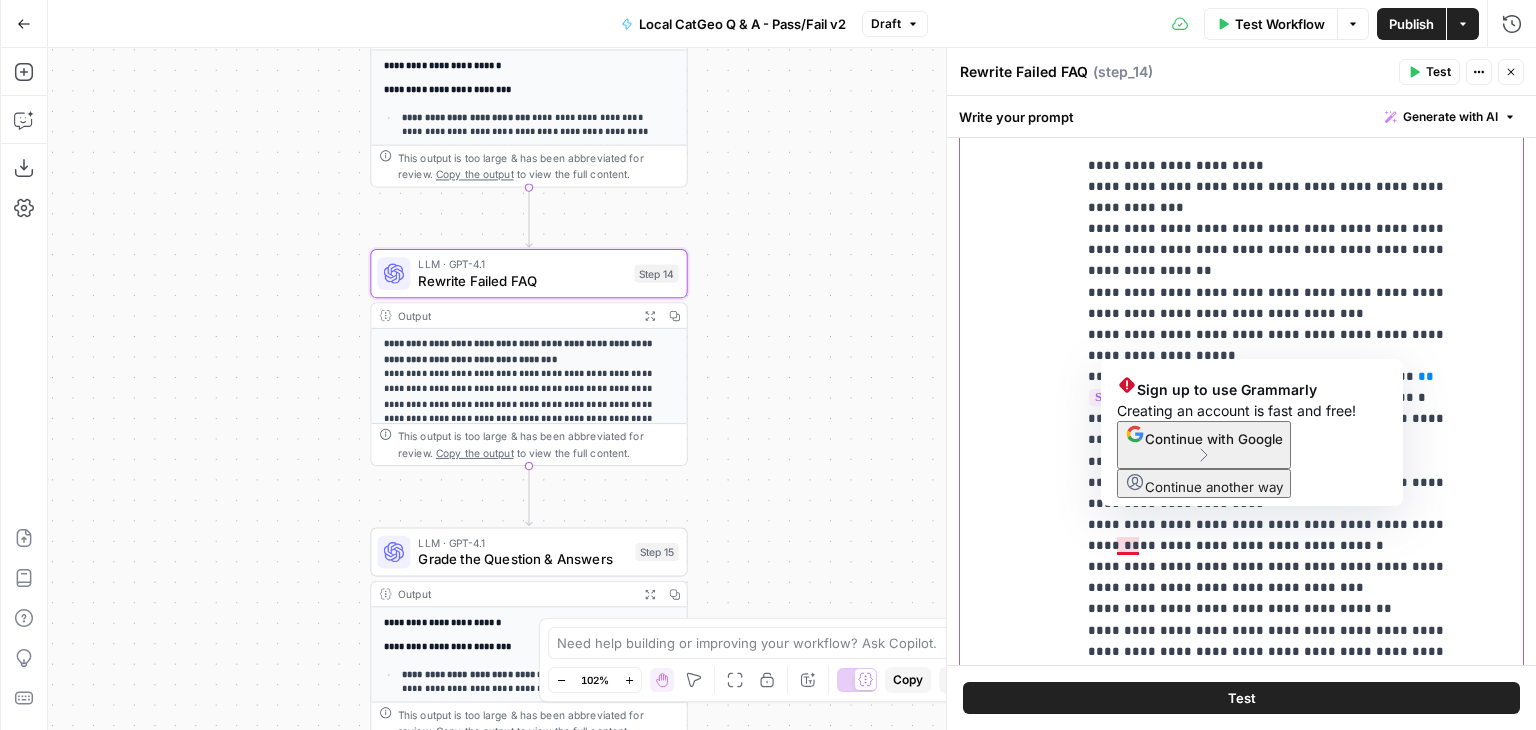 click on "**********" at bounding box center (1284, 176) 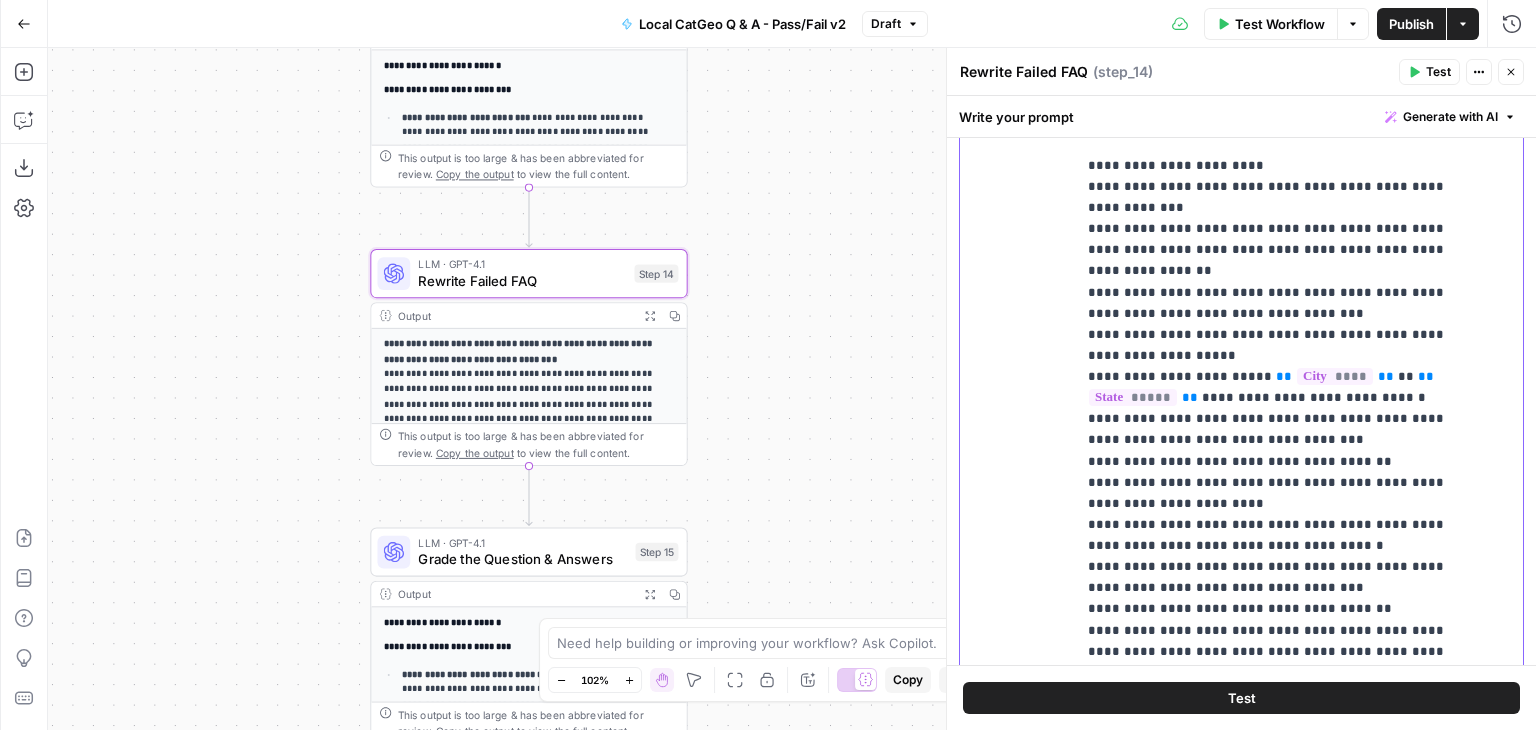 click on "**********" at bounding box center [1284, 176] 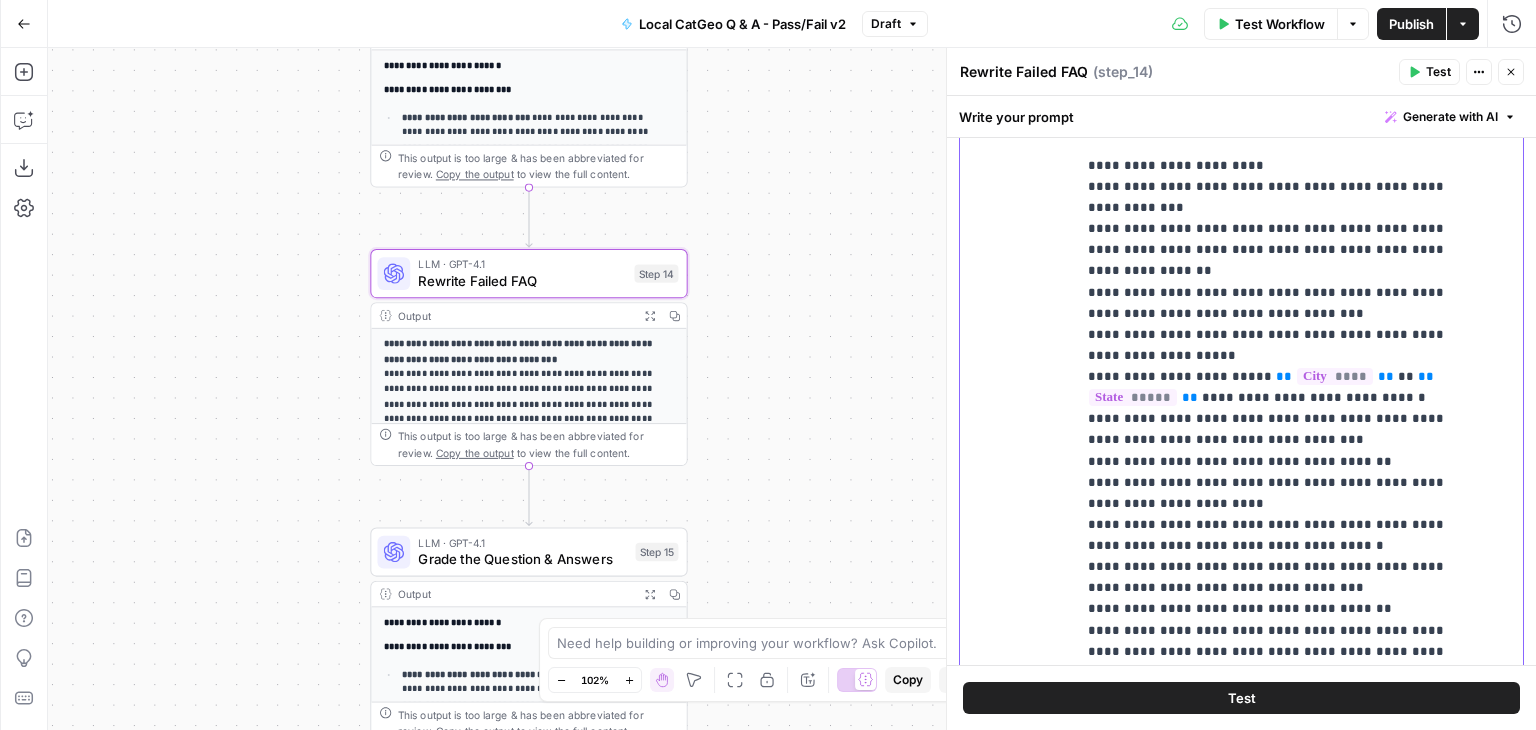 drag, startPoint x: 1373, startPoint y: 543, endPoint x: 1076, endPoint y: 554, distance: 297.20364 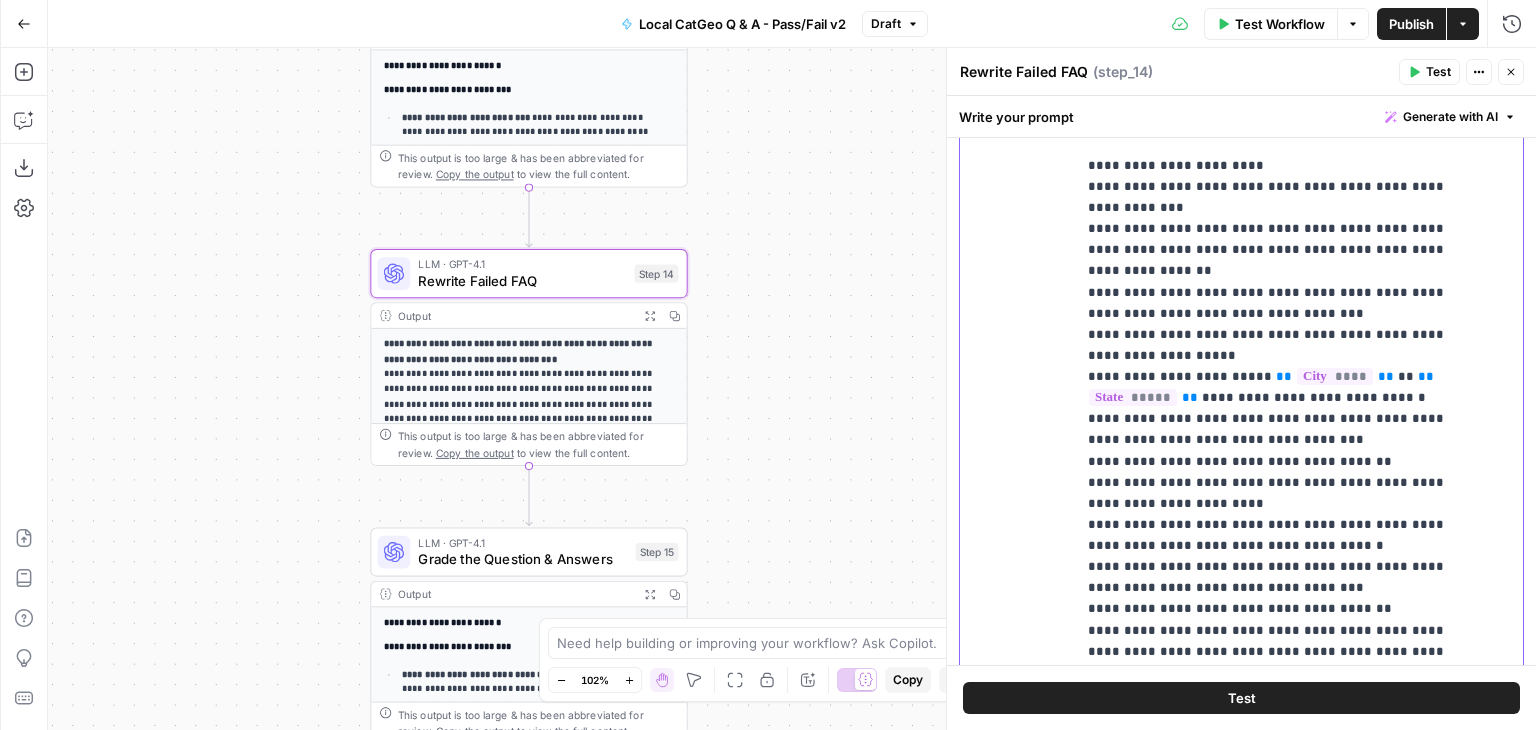 click on "**********" at bounding box center [1292, 304] 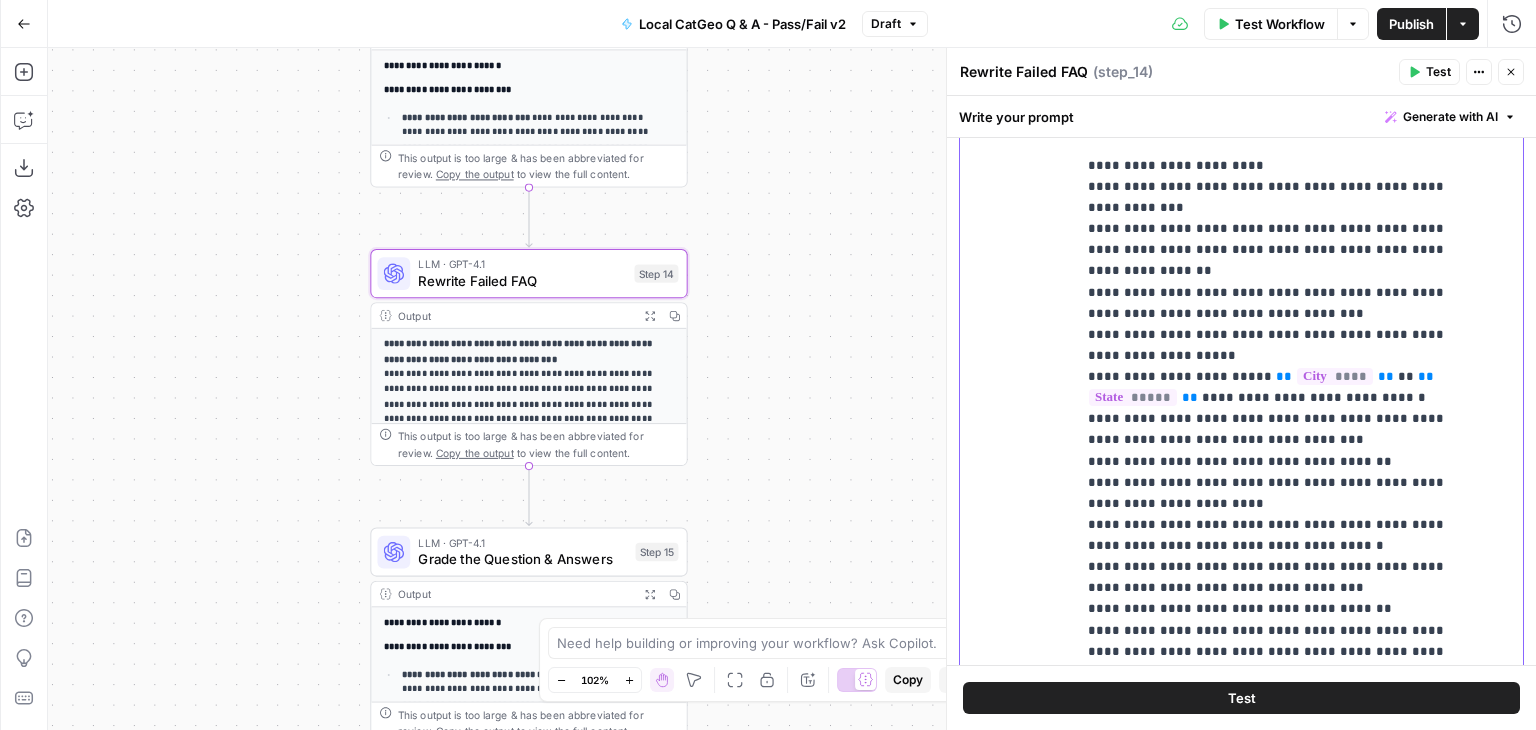 copy on "**********" 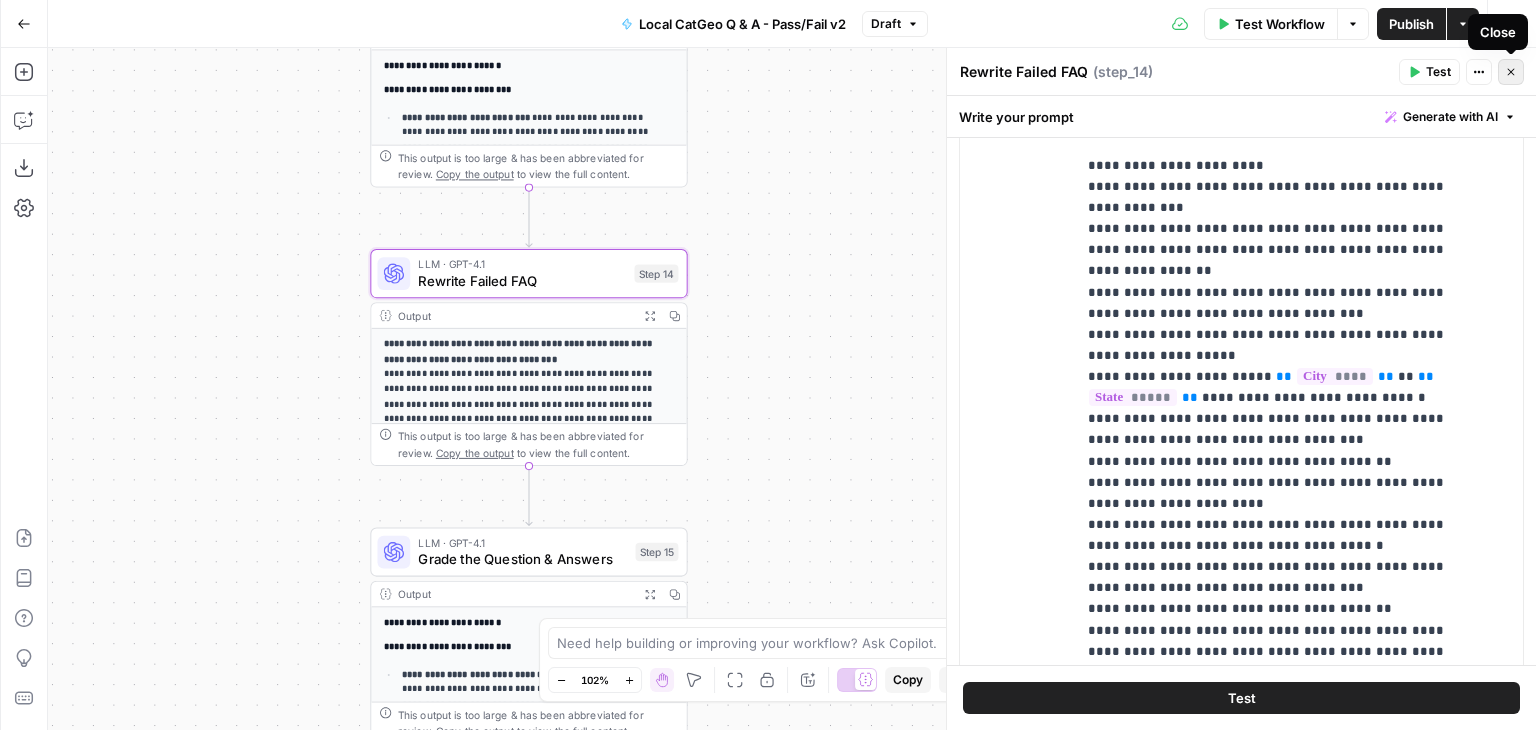 click 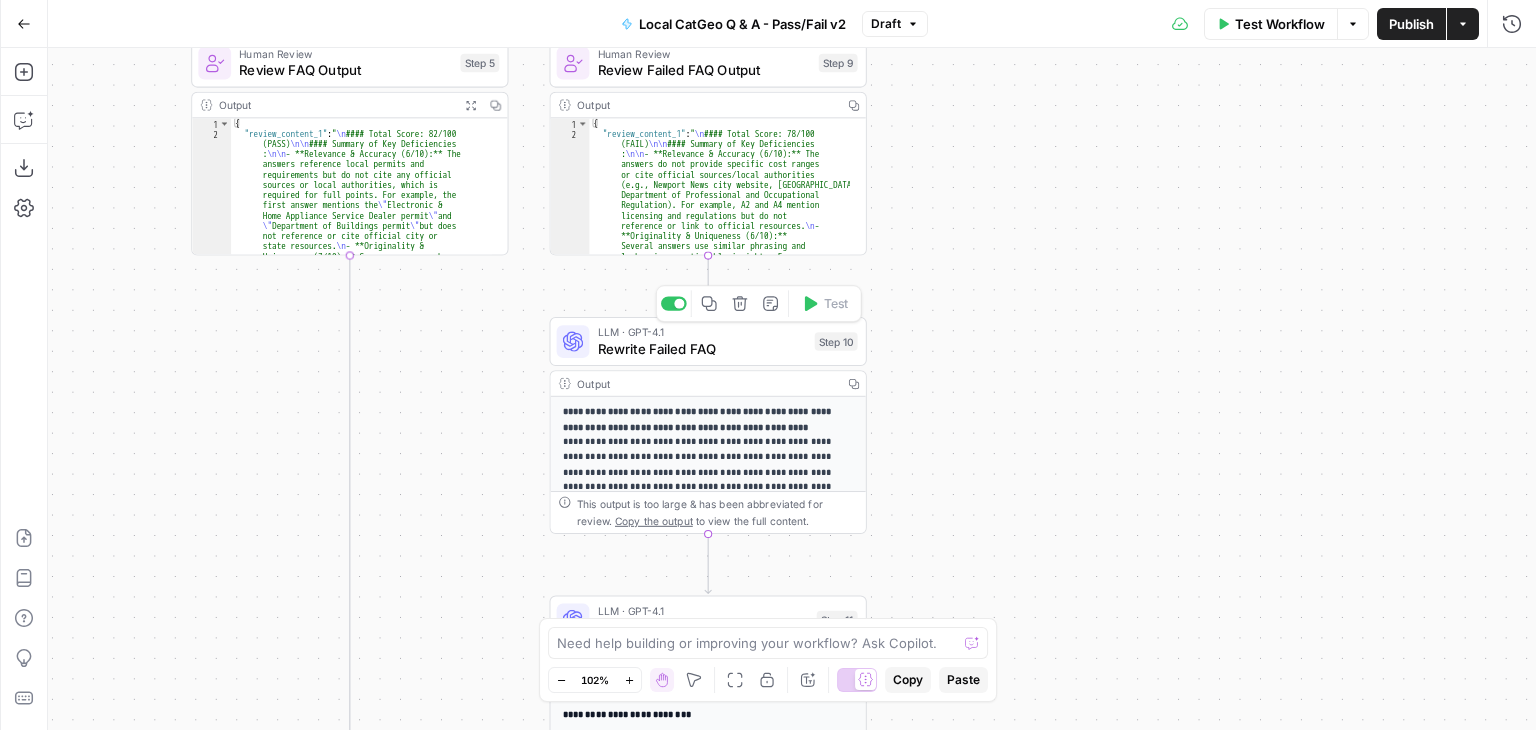 click on "Rewrite Failed FAQ" at bounding box center (702, 348) 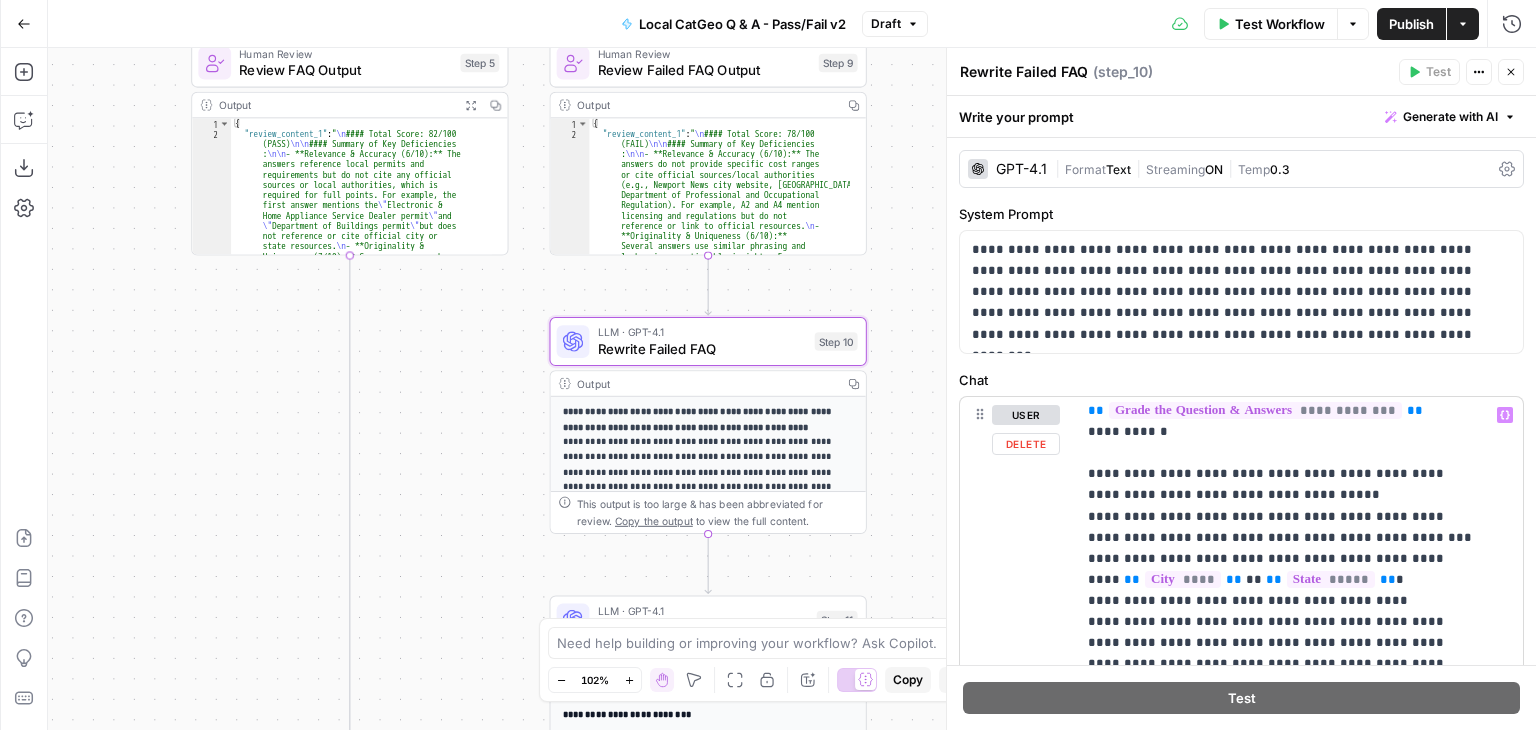 scroll, scrollTop: 278, scrollLeft: 0, axis: vertical 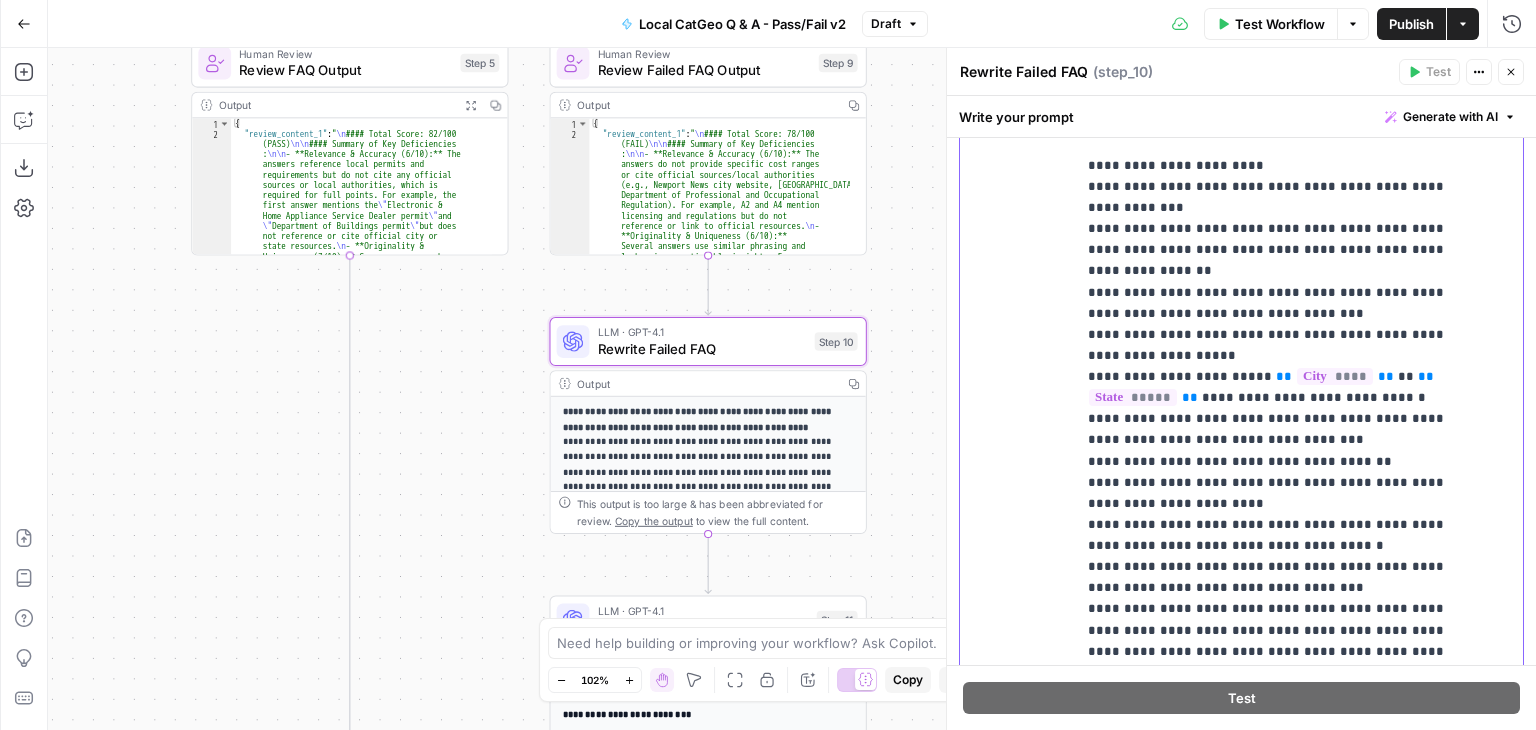 click on "**********" at bounding box center (1284, 165) 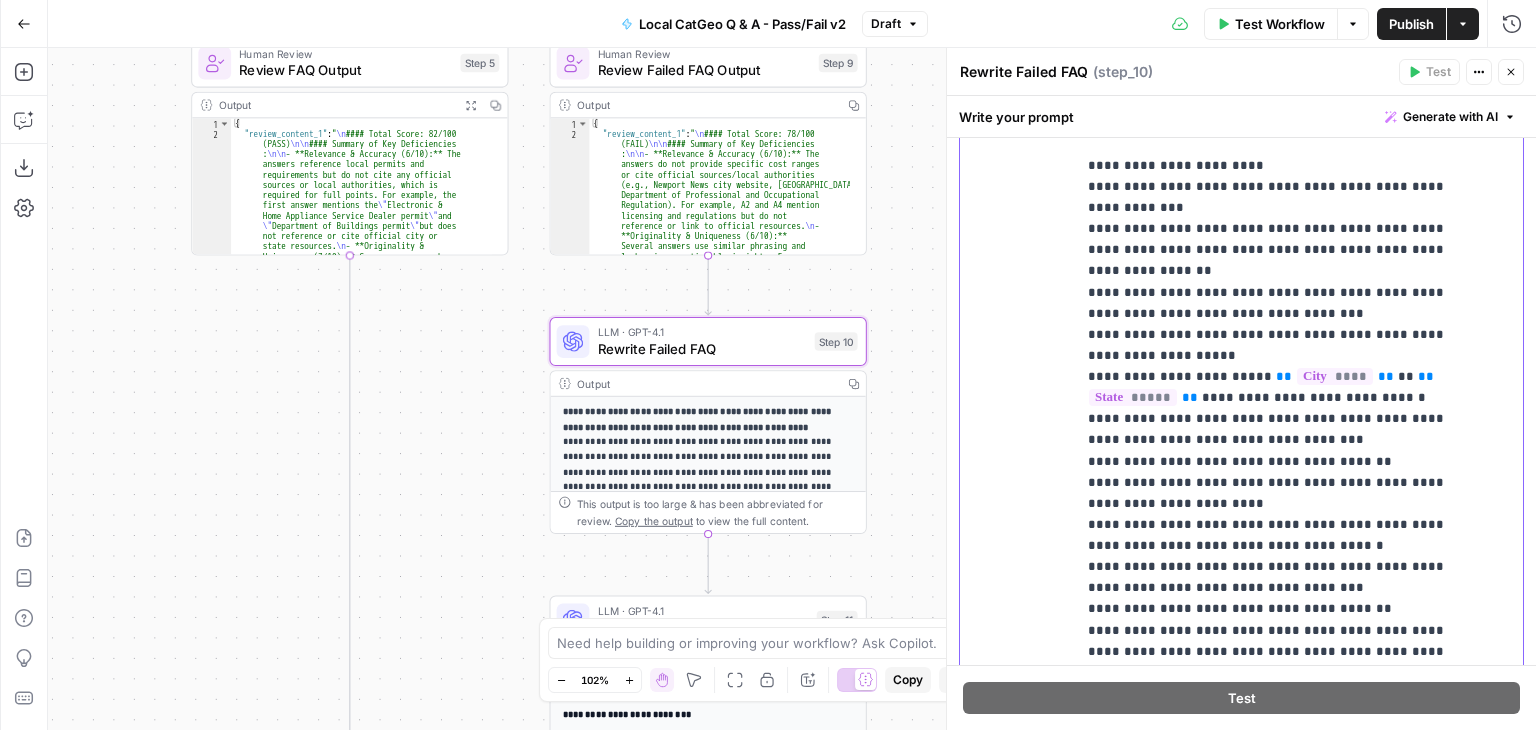 scroll, scrollTop: 69, scrollLeft: 0, axis: vertical 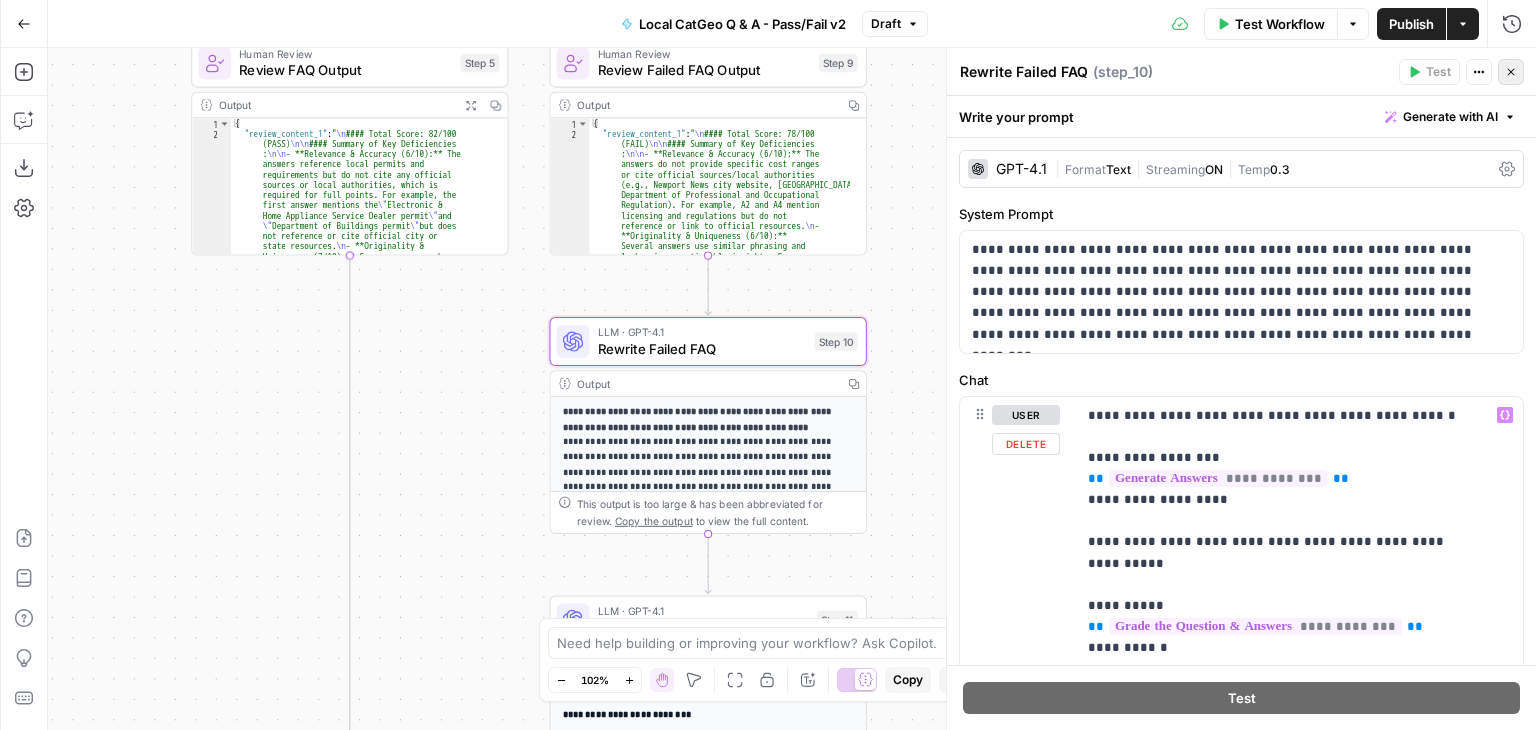 click 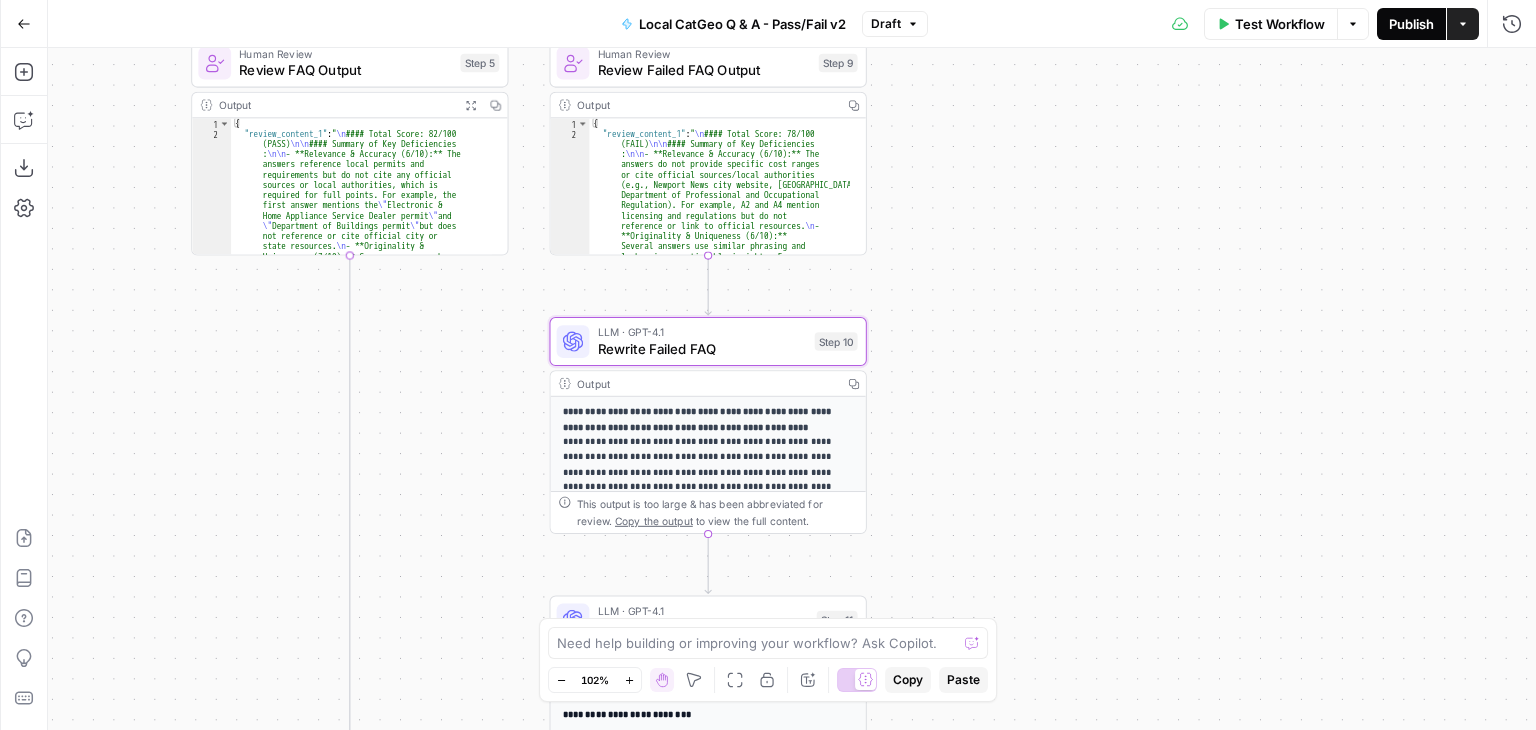 click on "Publish" at bounding box center [1411, 24] 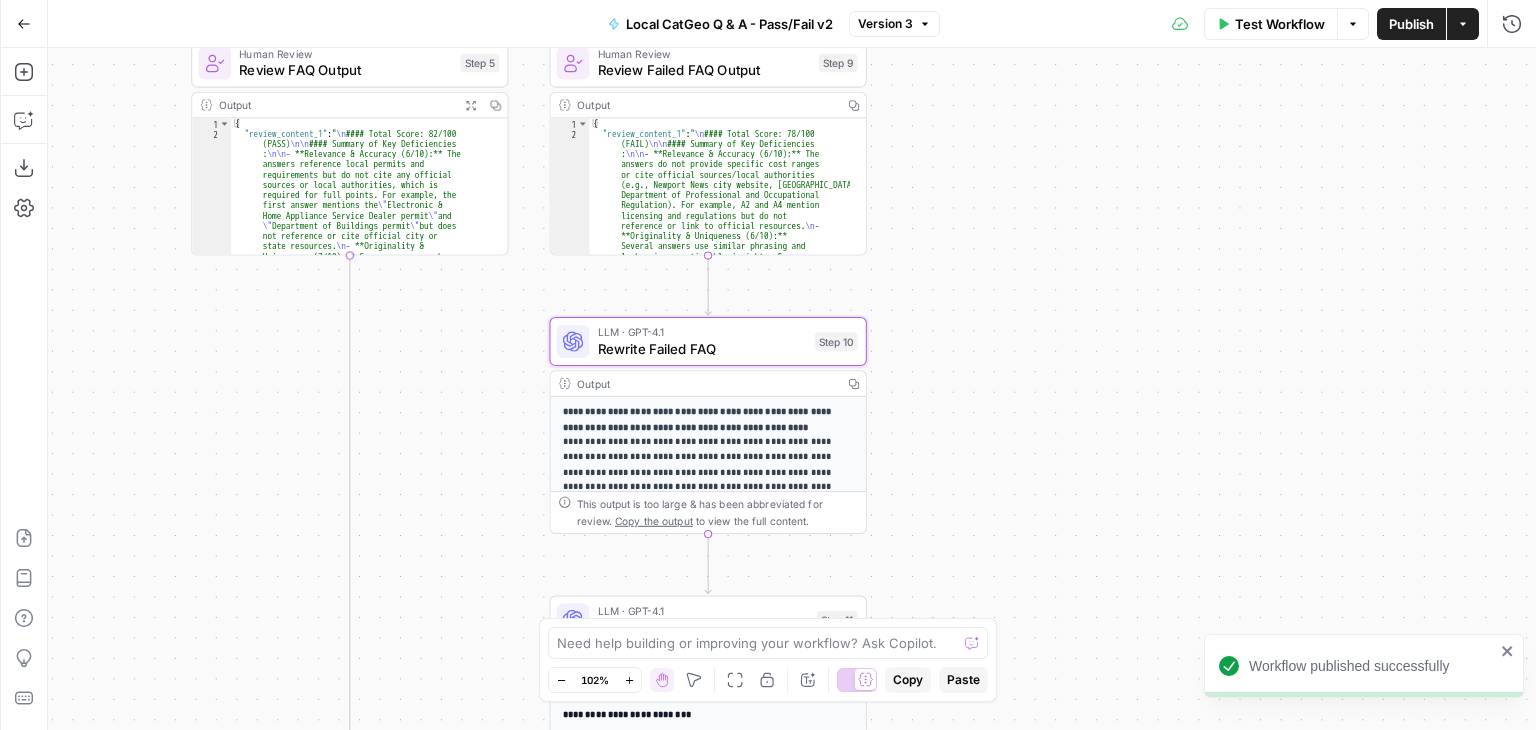 click on "true false Workflow Set Inputs Inputs Perplexity Deep Research Research Local Information Step 1 Output Expand Output Copy 1 2 {    "body" :  "# Comprehensive Analysis of Appliance         Repair in Queens, NY: Permits, Practices,         and Professional Services   \n\n Appliance         repair in Queens, New York, operates within         a complex regulatory and operational         landscape, requiring adherence to municipal         licensing, specialized tools, and strategic         maintenance protocols. This report         synthesizes permit requirements, material         specifications, inspection protocols, cost        -benefit analyses of repair versus         replacement, supply chain considerations,         project timelines, maintenance benefits,         seasonal adaptations, and contractor         ecosystems. Key findings indicate that New         York City mandates an Electronic & Home         \n\n \n" at bounding box center (792, 389) 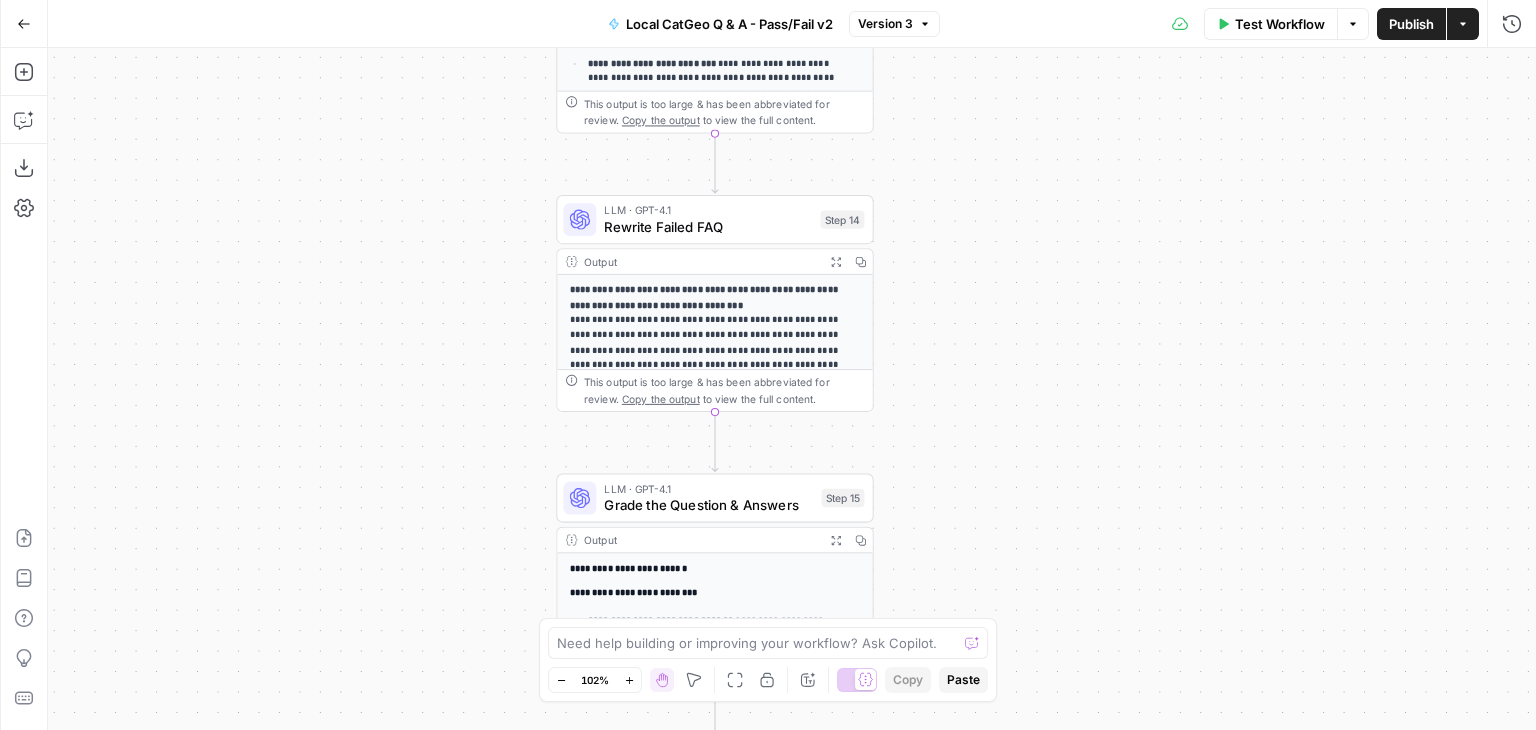 drag, startPoint x: 902, startPoint y: 166, endPoint x: 1088, endPoint y: 262, distance: 209.31316 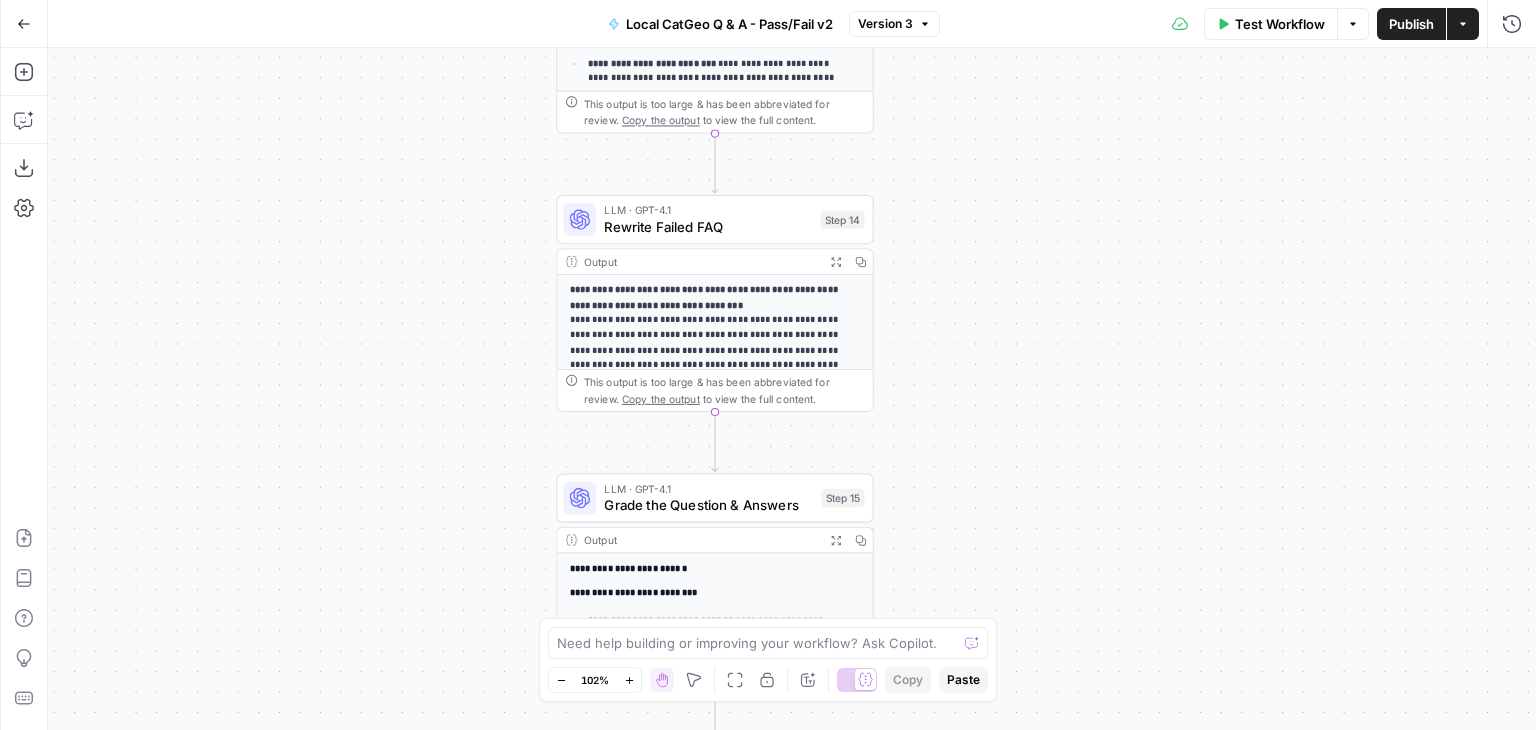 click on "true false Workflow Set Inputs Inputs Perplexity Deep Research Research Local Information Step 1 Output Expand Output Copy 1 2 {    "body" :  "# Comprehensive Analysis of Appliance         Repair in Queens, NY: Permits, Practices,         and Professional Services   \n\n Appliance         repair in Queens, New York, operates within         a complex regulatory and operational         landscape, requiring adherence to municipal         licensing, specialized tools, and strategic         maintenance protocols. This report         synthesizes permit requirements, material         specifications, inspection protocols, cost        -benefit analyses of repair versus         replacement, supply chain considerations,         project timelines, maintenance benefits,         seasonal adaptations, and contractor         ecosystems. Key findings indicate that New         York City mandates an Electronic & Home         \n\n \n" at bounding box center [792, 389] 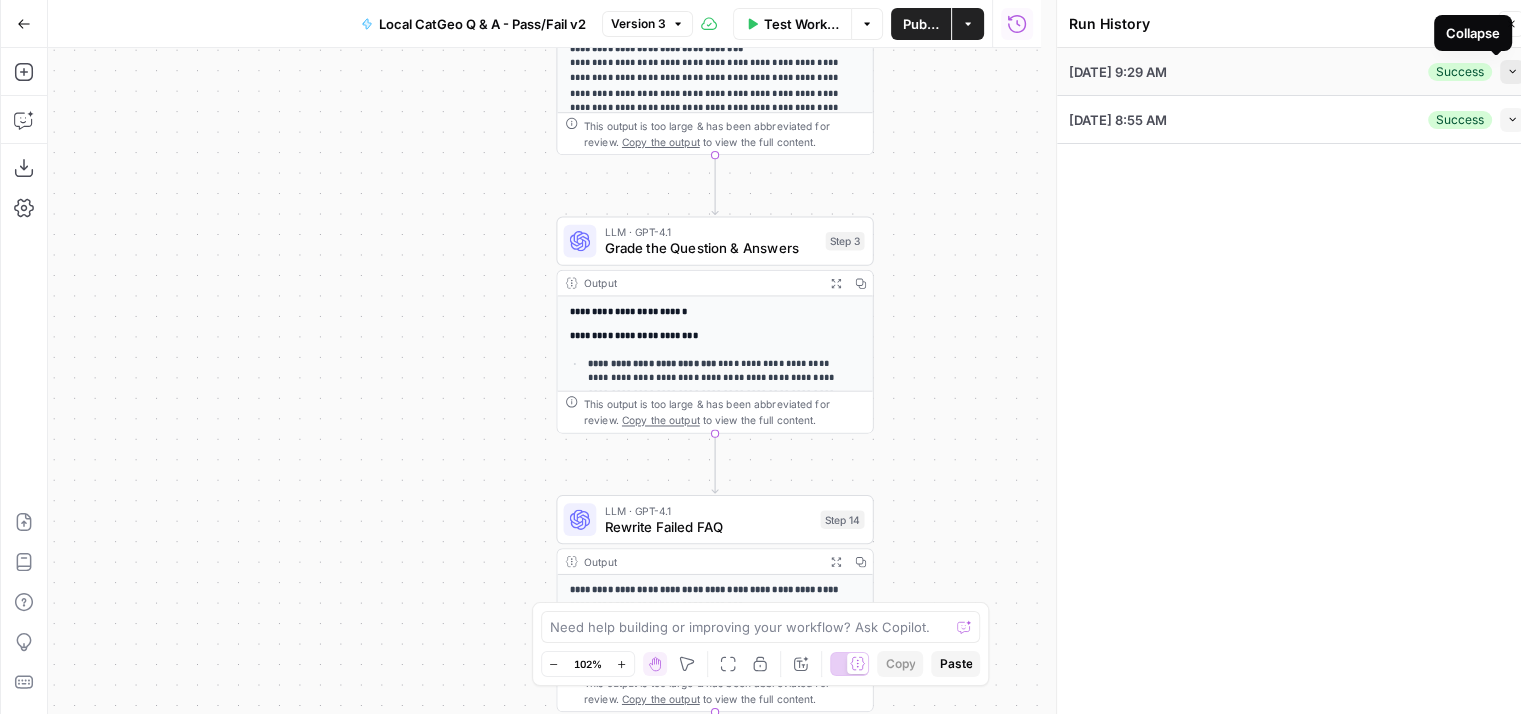 click on "Collapse" at bounding box center (1512, 72) 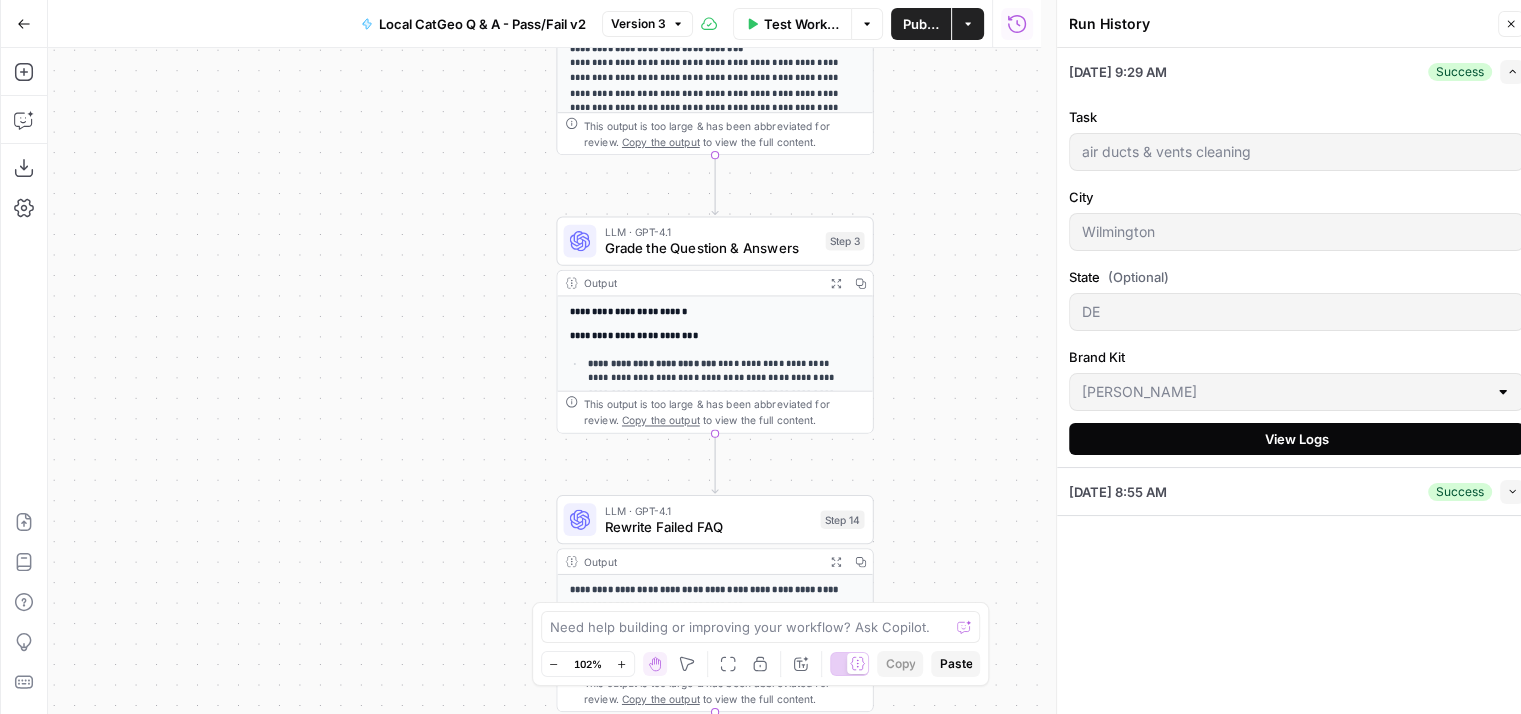 click on "View Logs" at bounding box center [1297, 439] 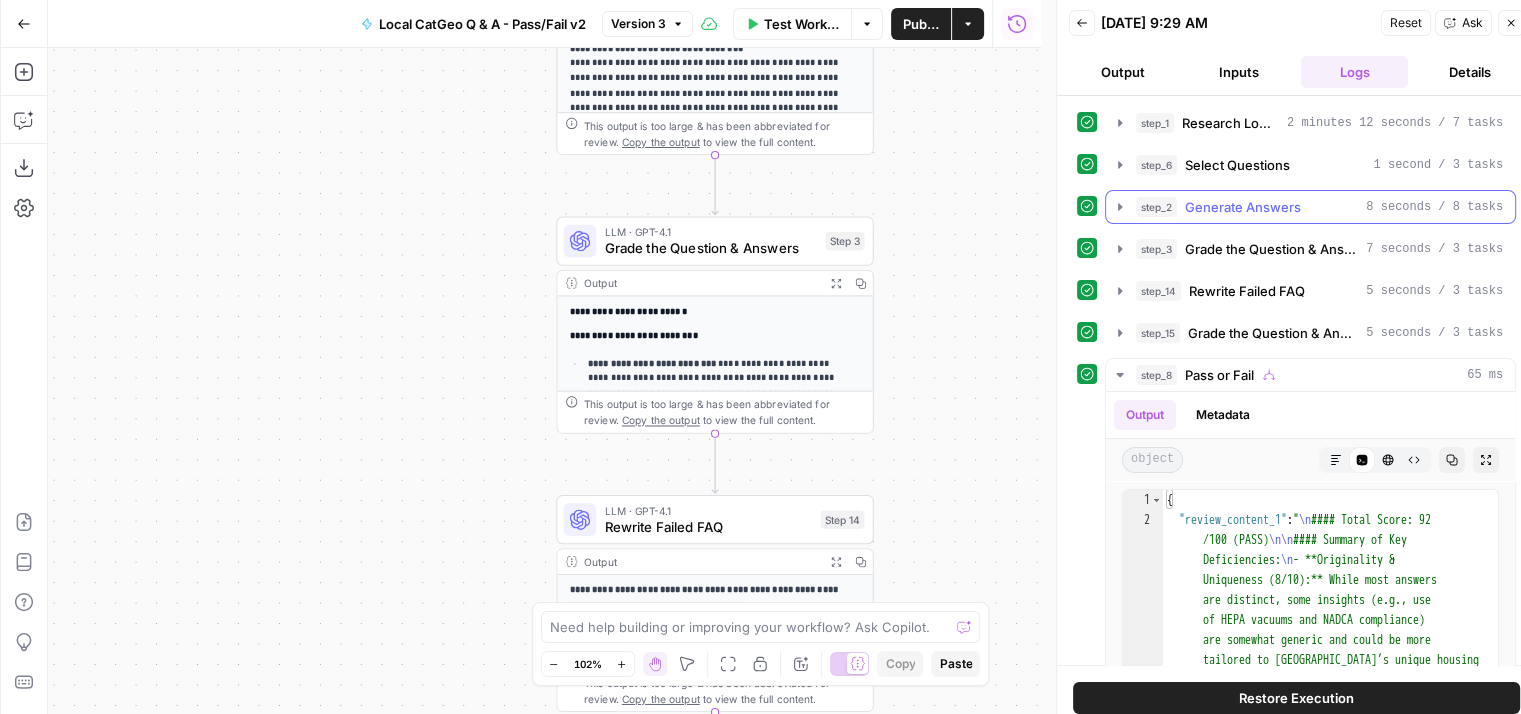 click 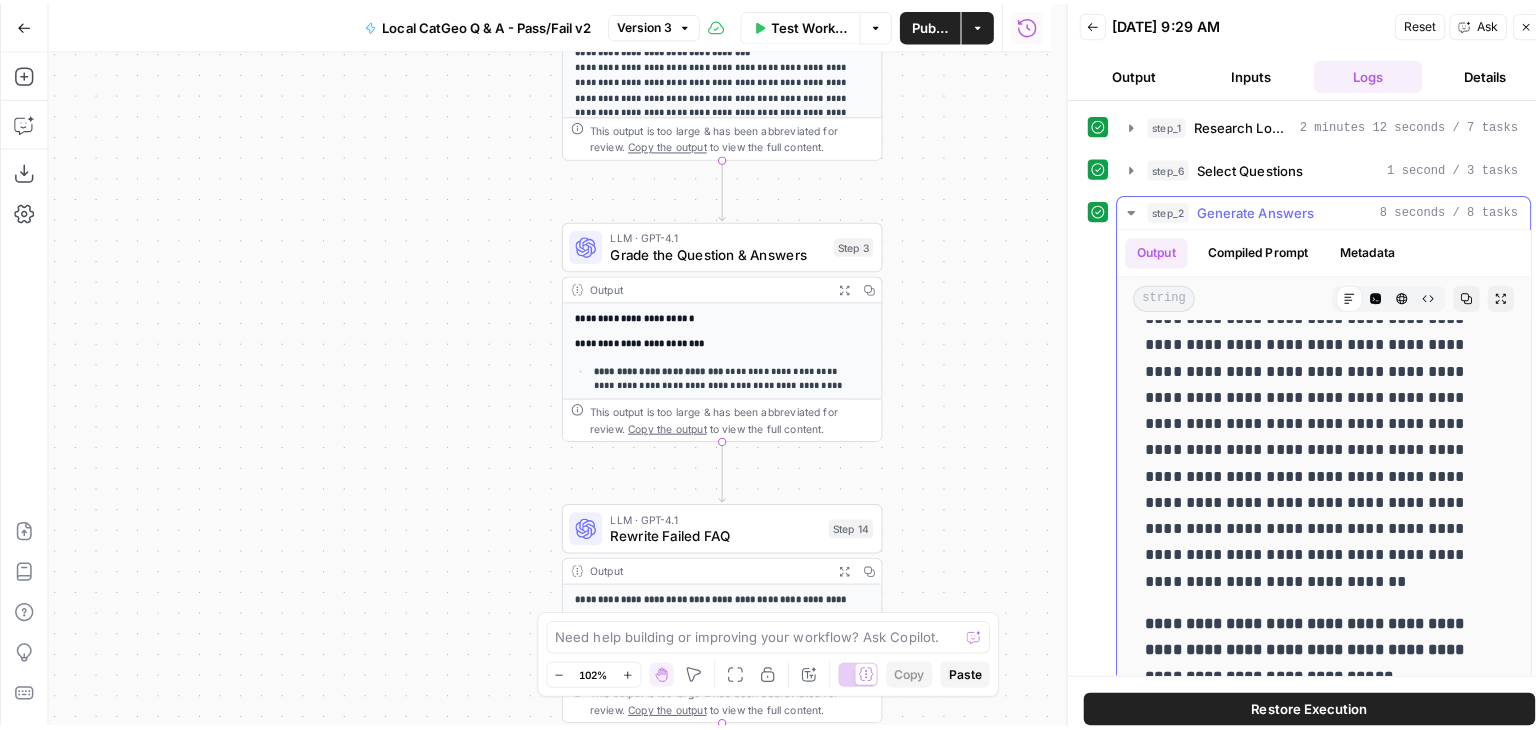 scroll, scrollTop: 100, scrollLeft: 0, axis: vertical 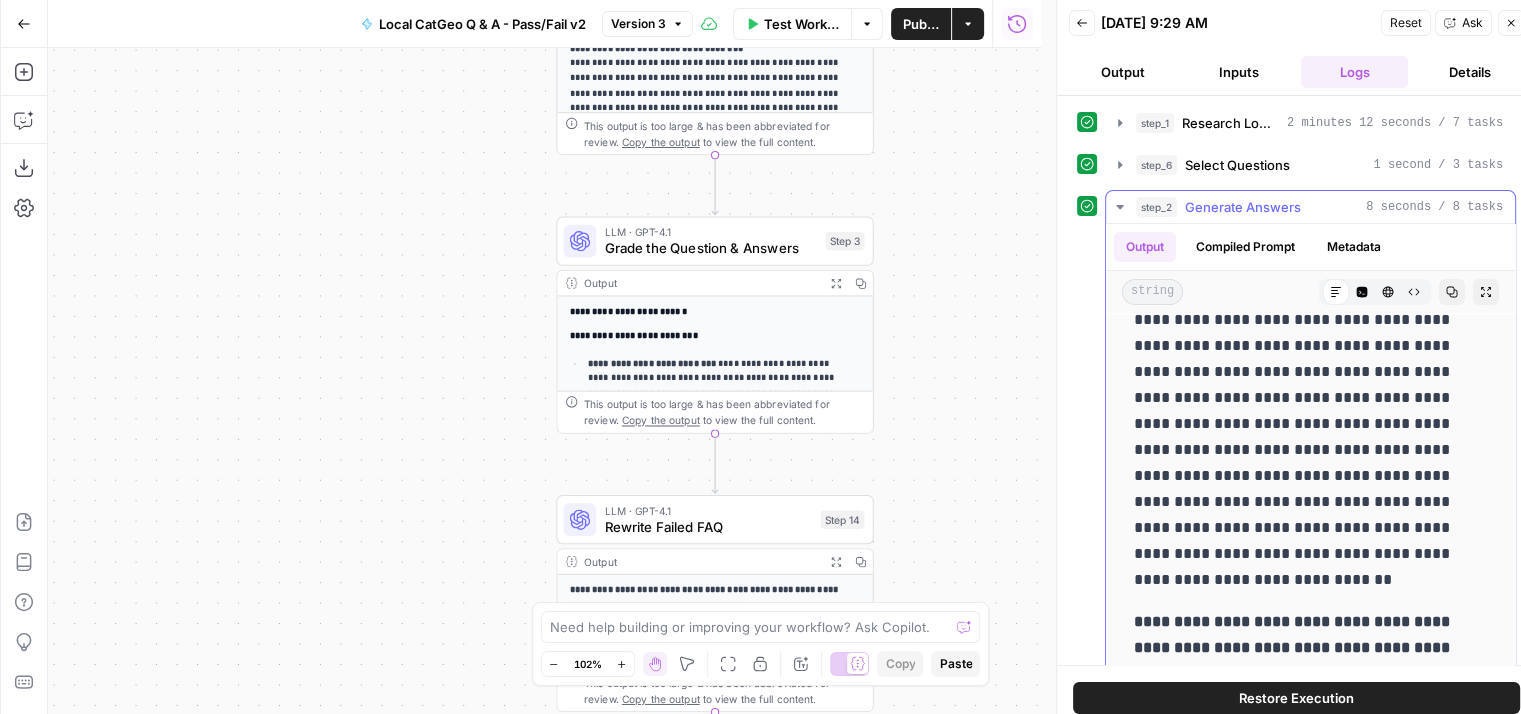 click 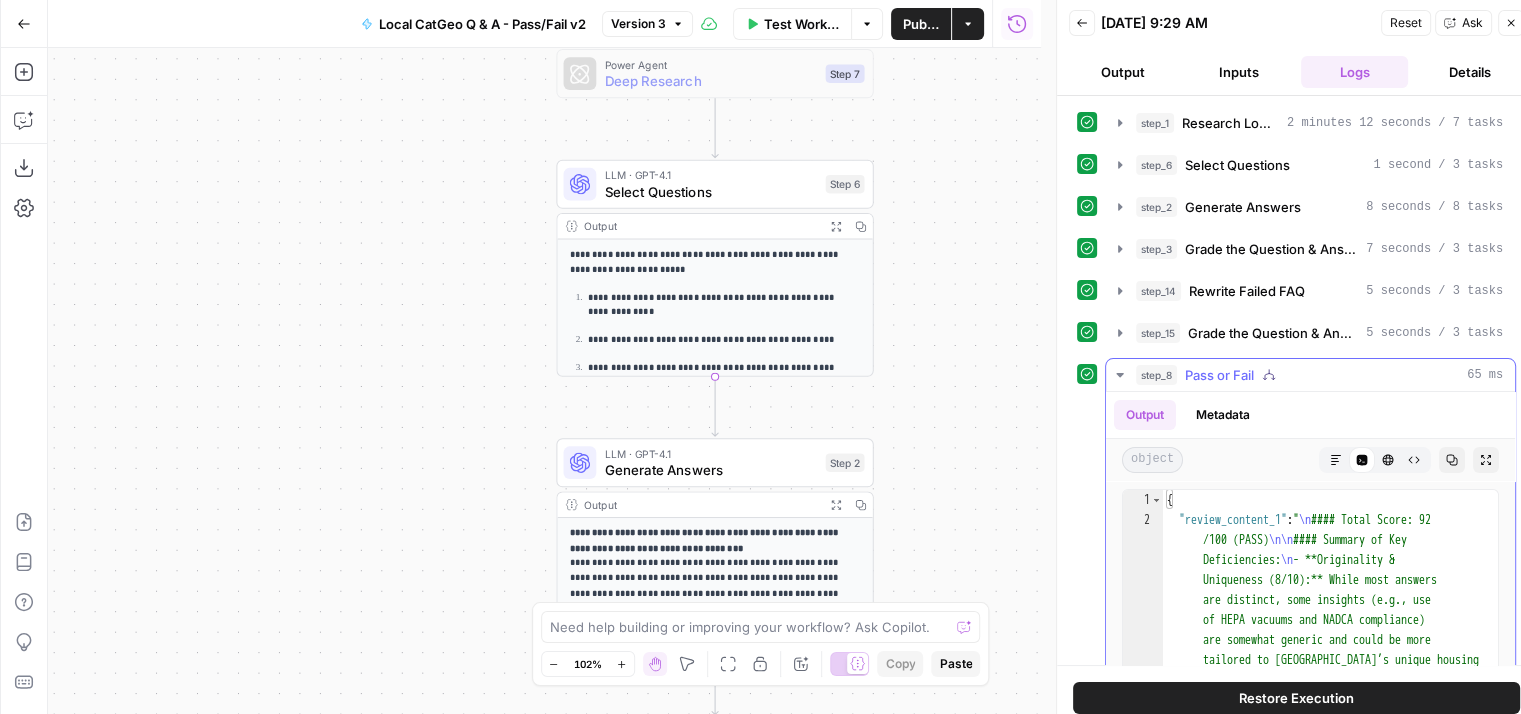 click 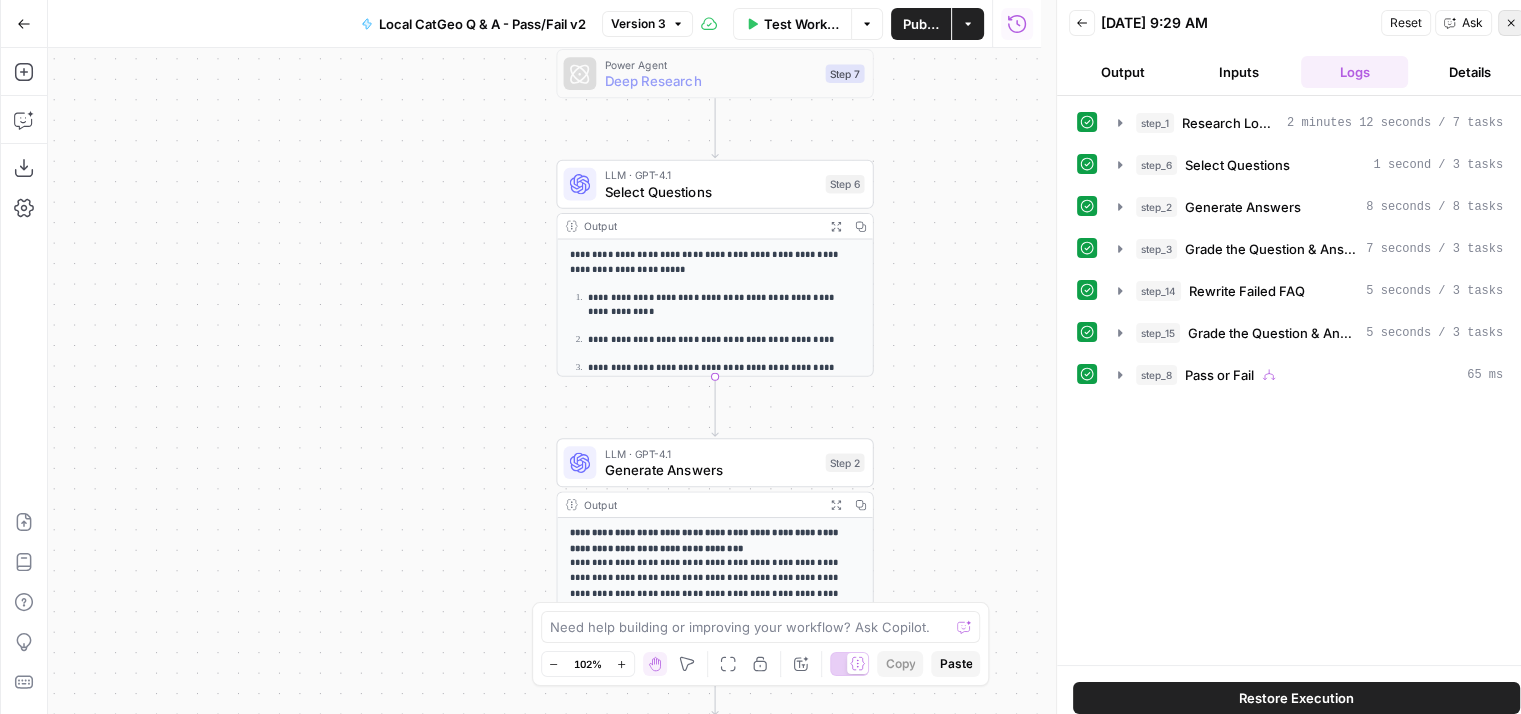click 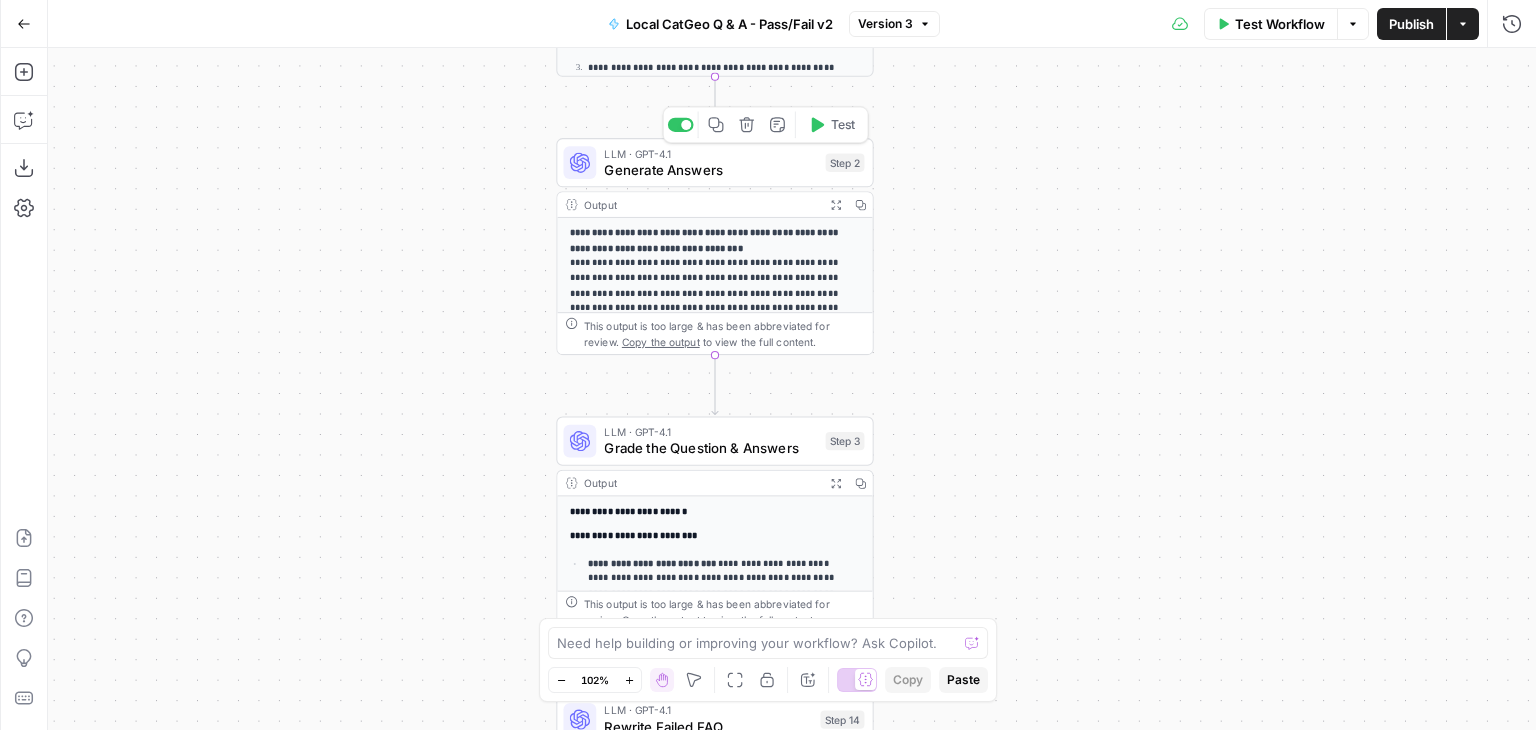 click on "Generate Answers" at bounding box center [710, 170] 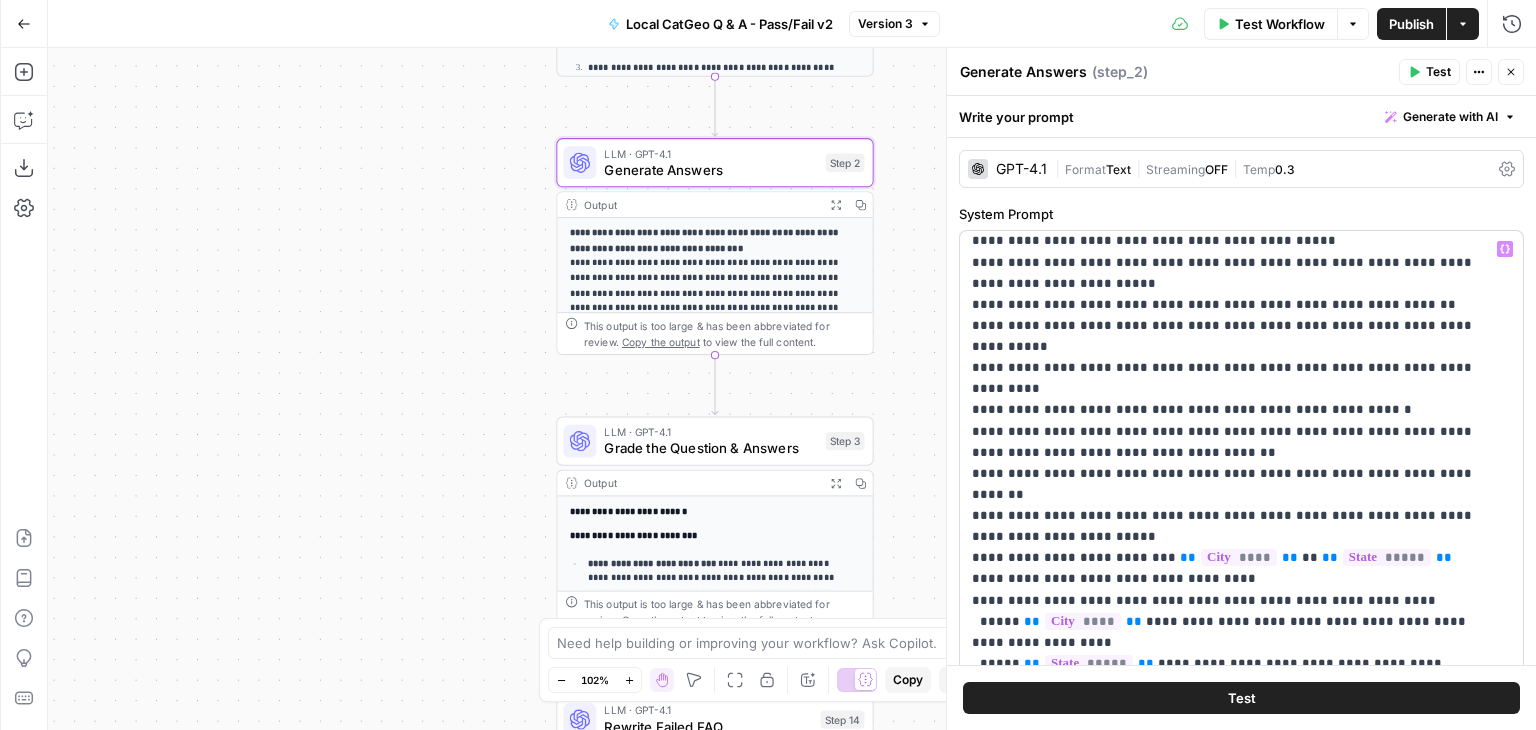 scroll, scrollTop: 2116, scrollLeft: 0, axis: vertical 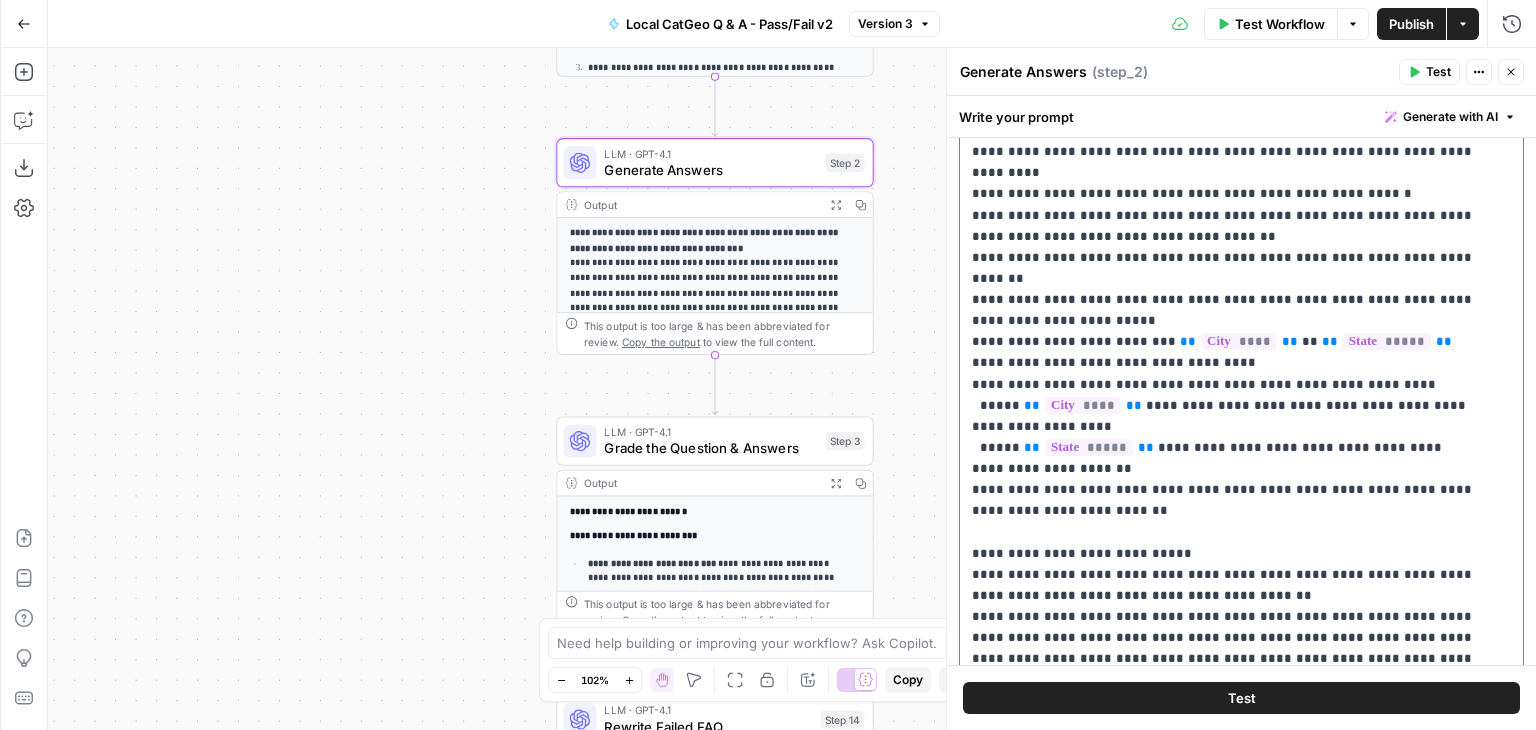 click on "**********" at bounding box center (1226, -620) 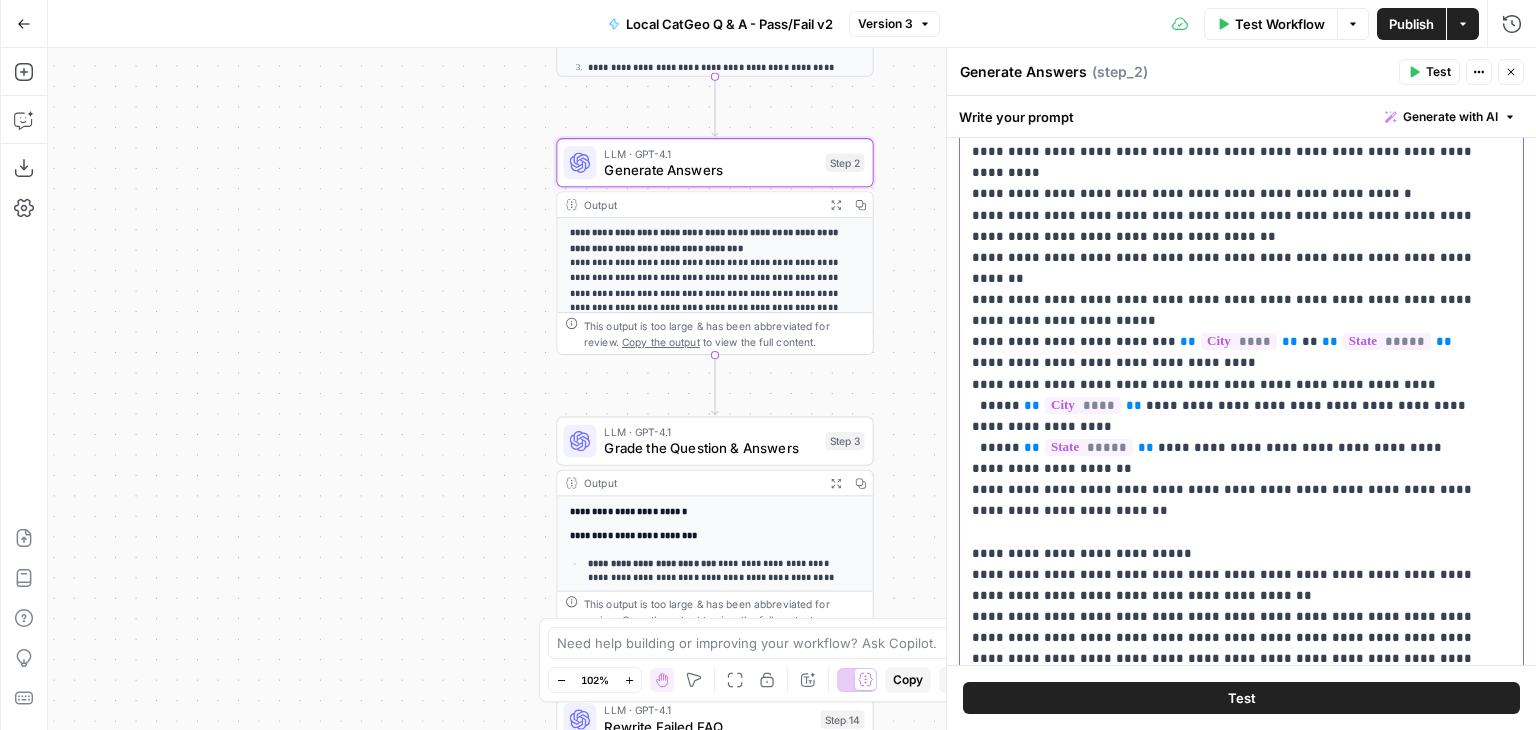 type 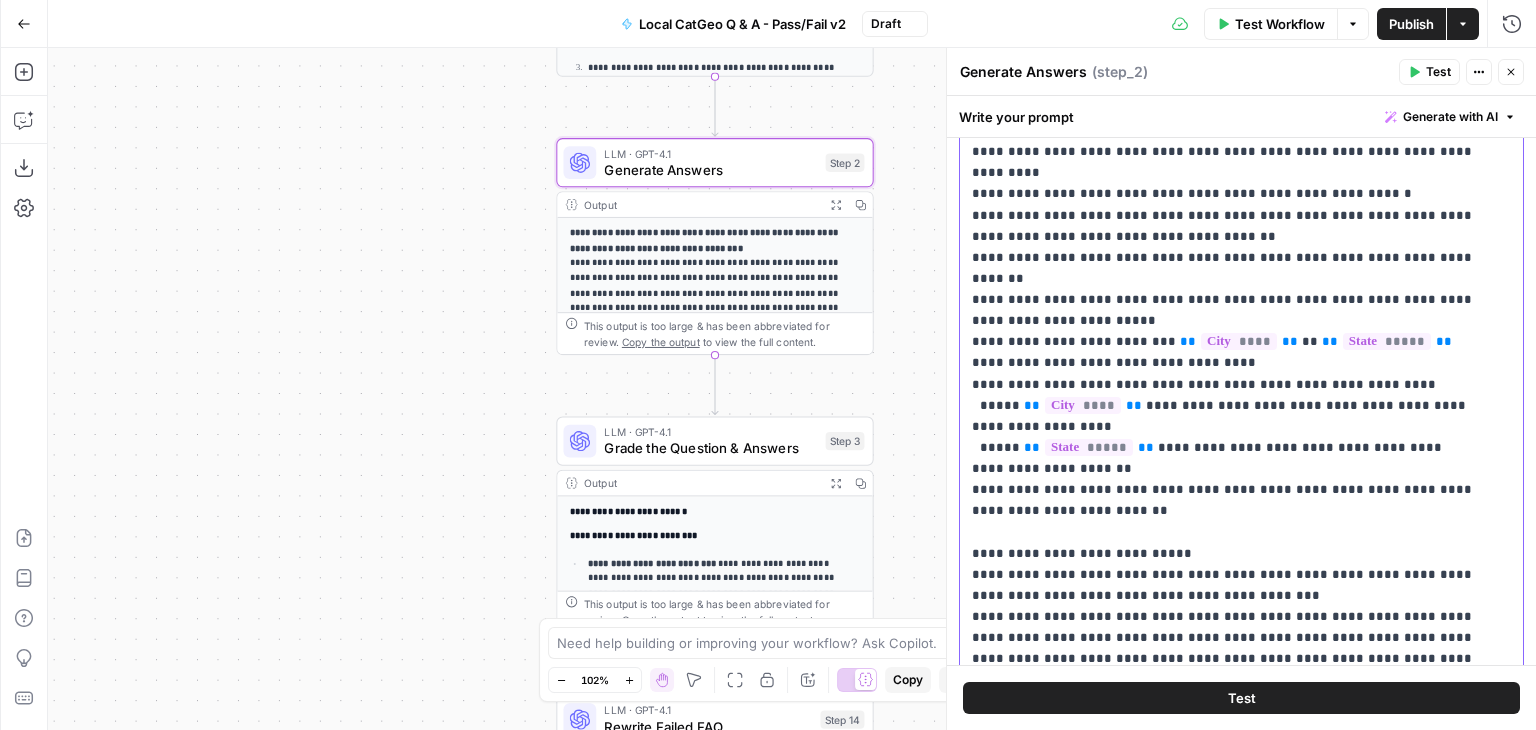 click on "**********" at bounding box center [1226, -620] 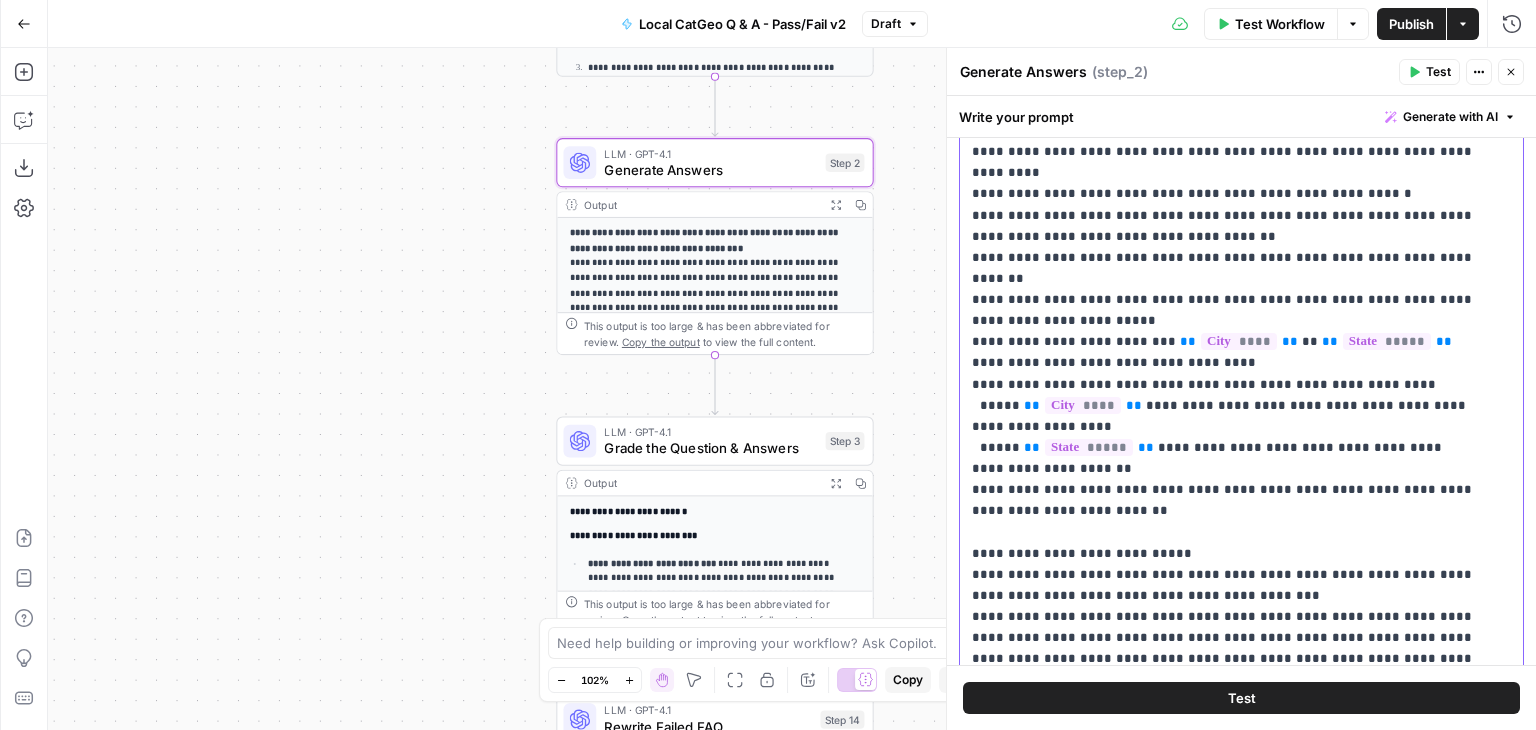 click on "**********" at bounding box center [1226, -620] 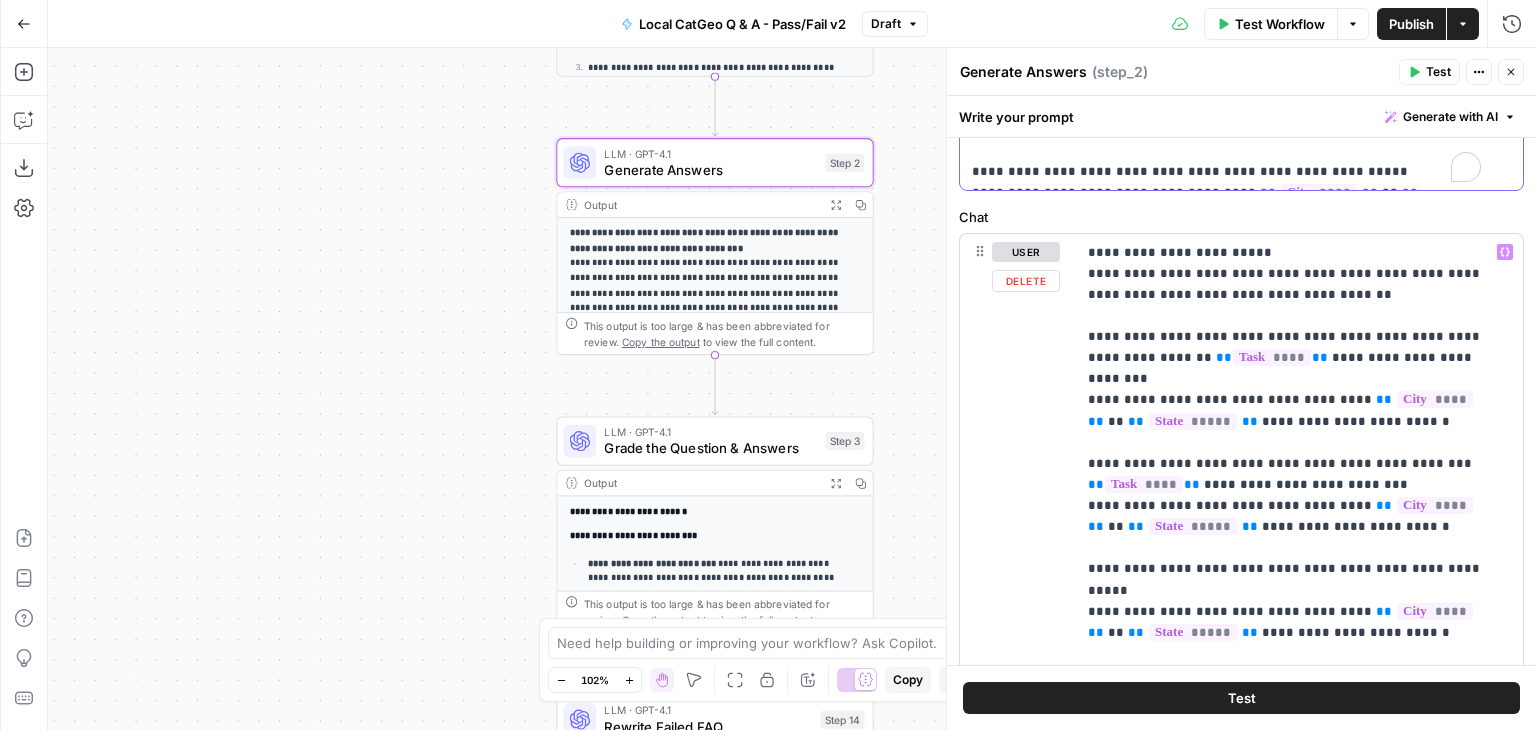 scroll, scrollTop: 500, scrollLeft: 0, axis: vertical 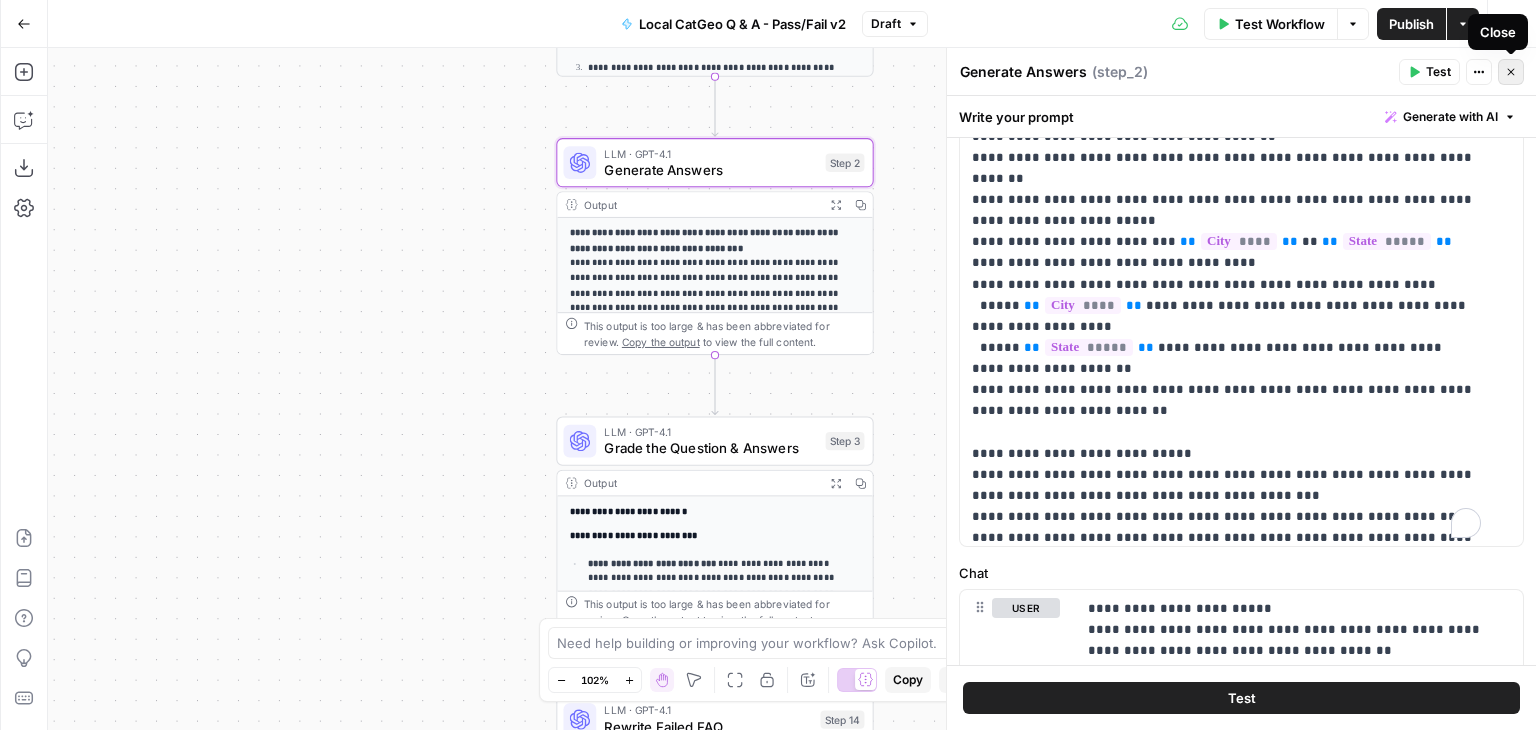 click 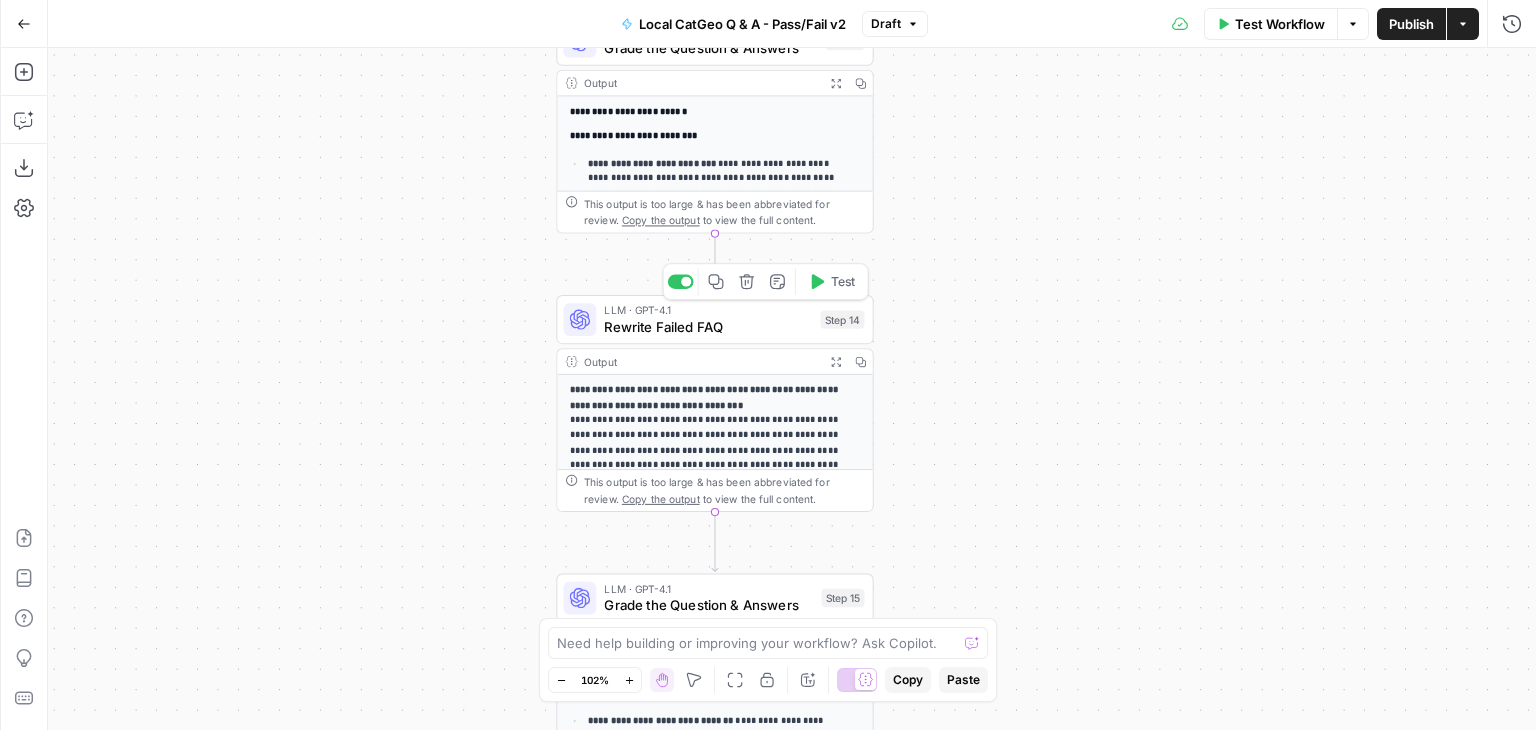 click on "Rewrite Failed FAQ" at bounding box center (708, 327) 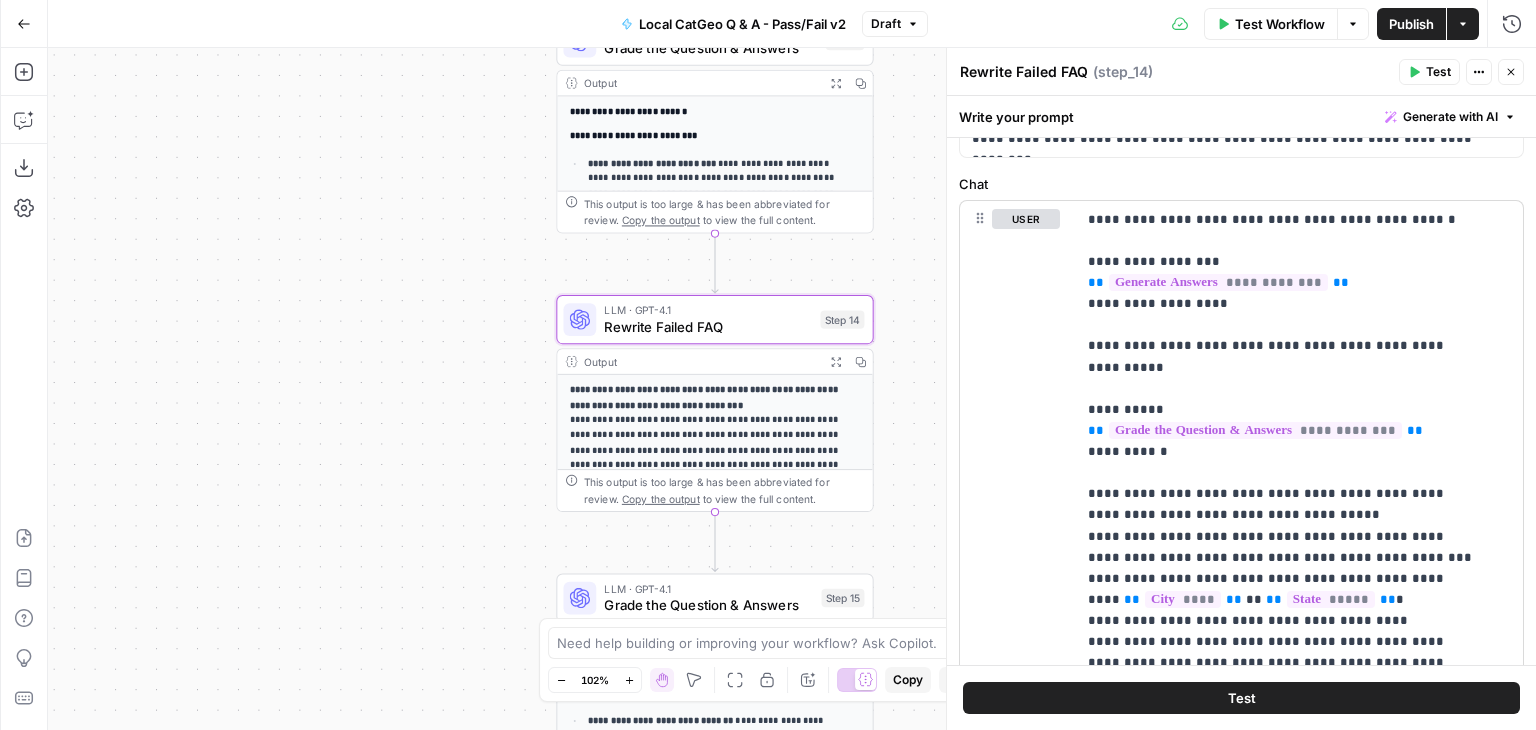 scroll, scrollTop: 300, scrollLeft: 0, axis: vertical 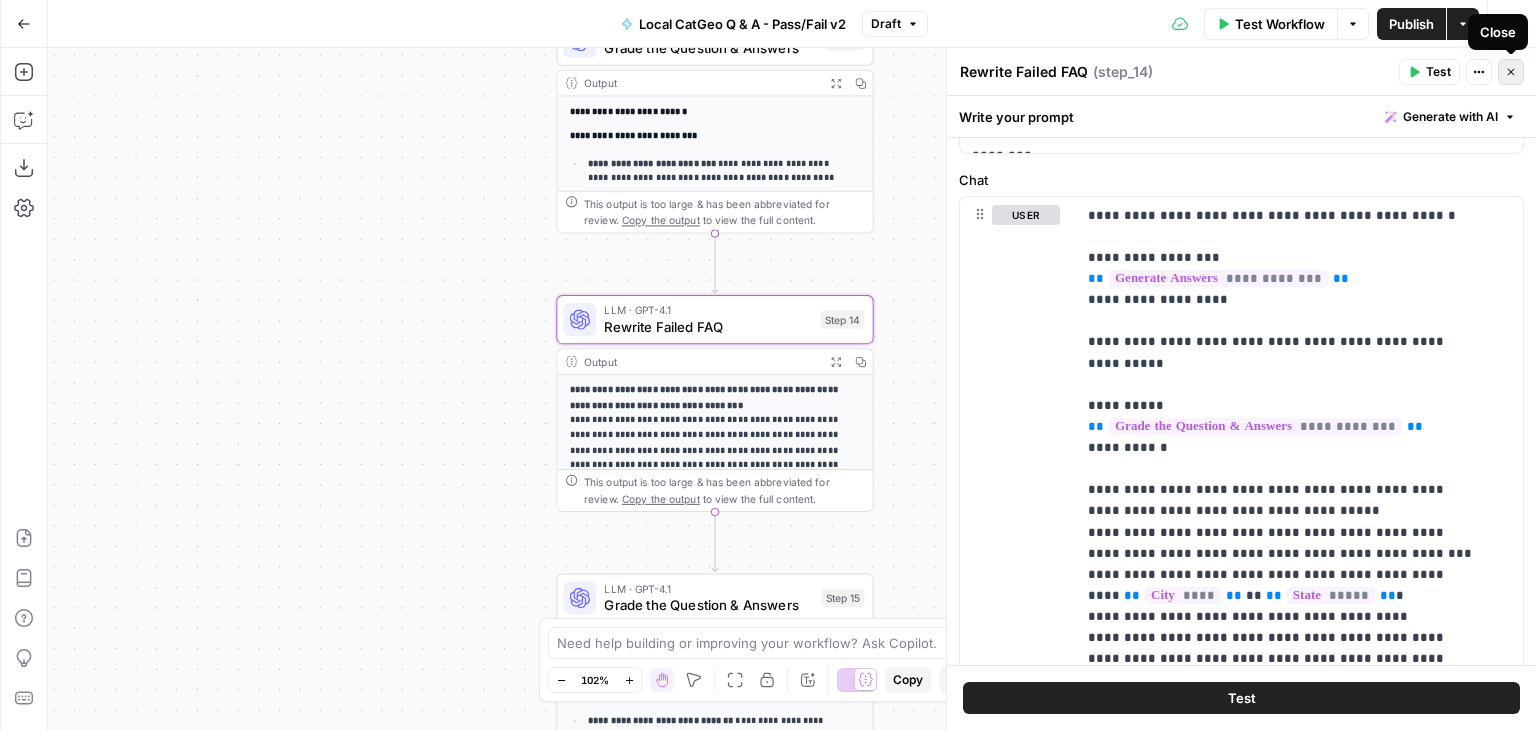 click 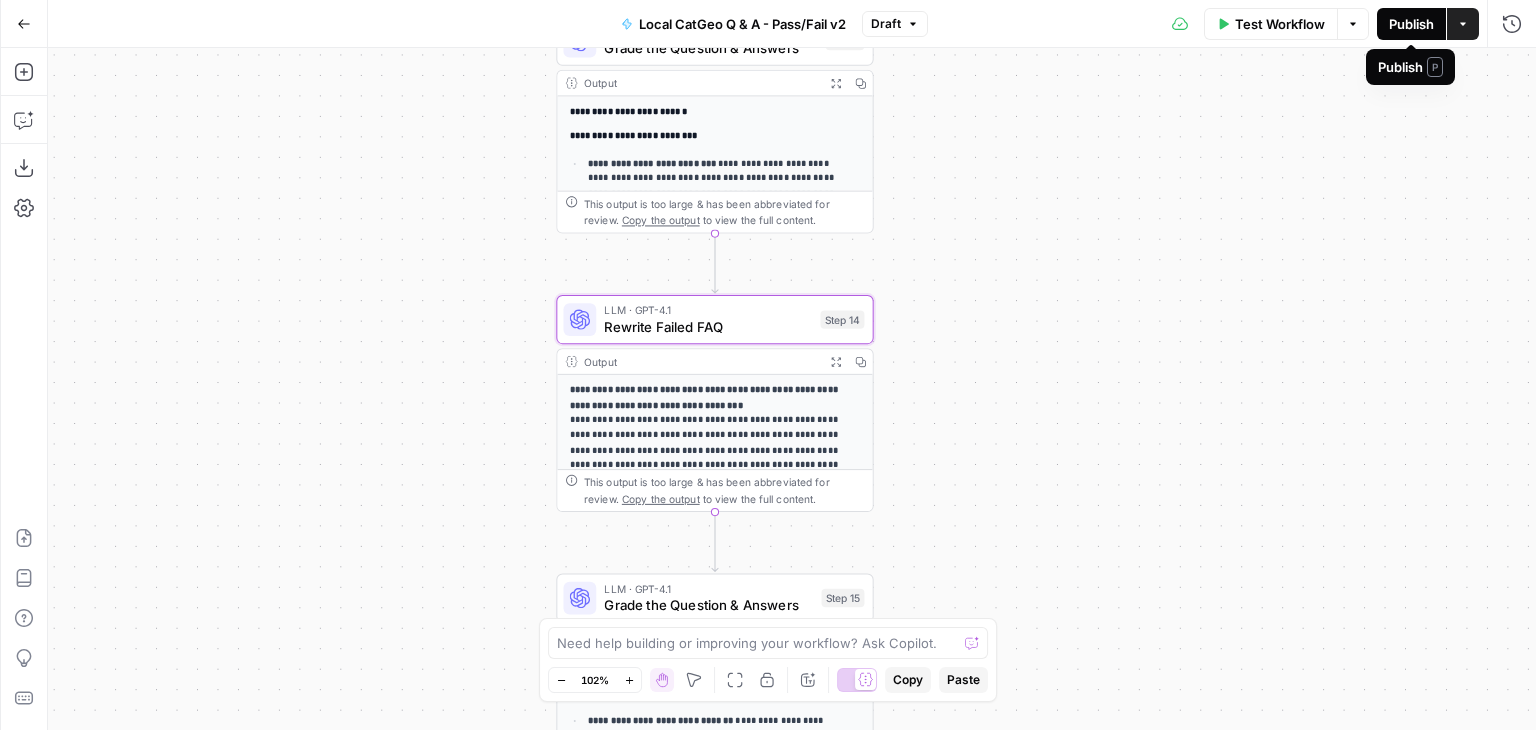 click on "Publish" at bounding box center [1411, 24] 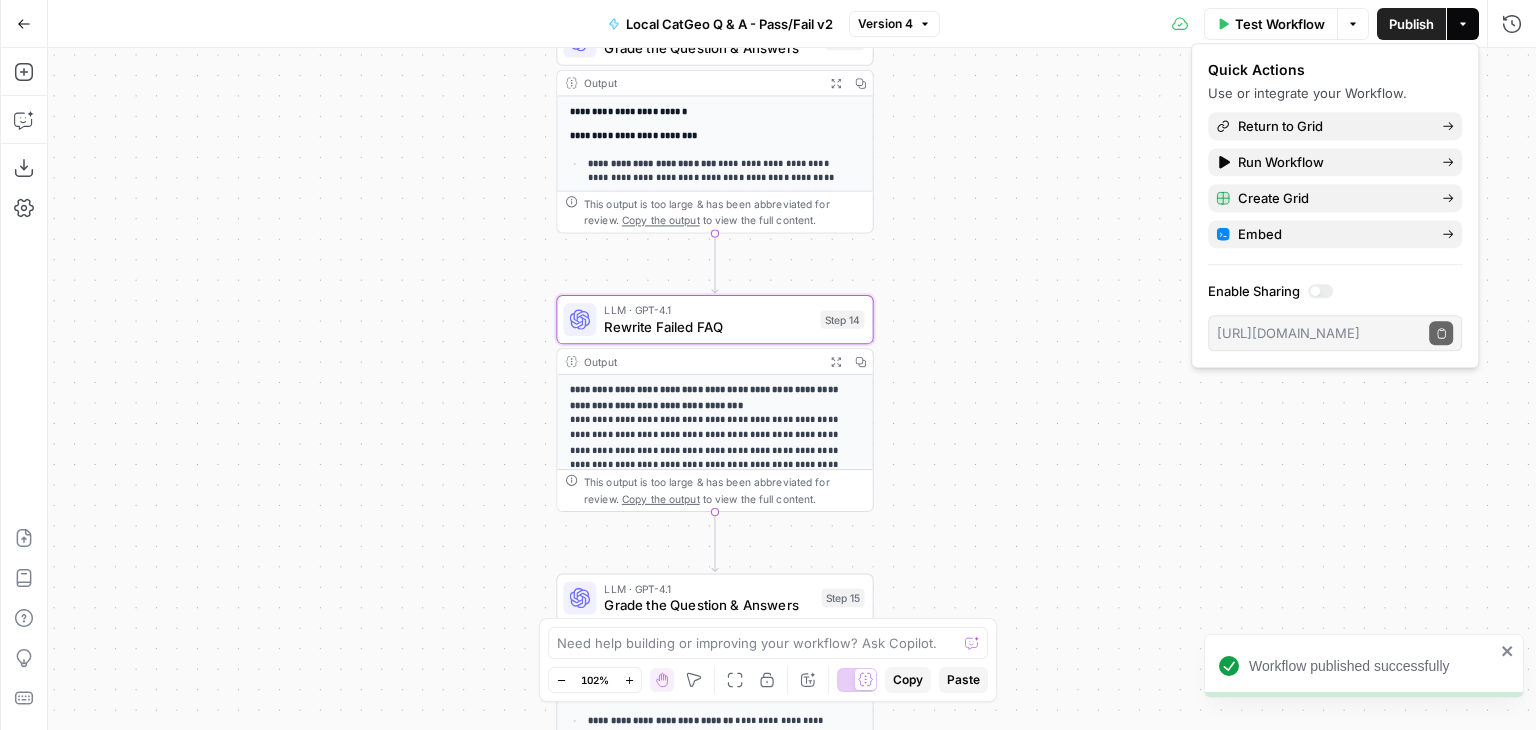 click on "true false Workflow Set Inputs Inputs Perplexity Deep Research Research Local Information Step 1 Output Expand Output Copy 1 2 {    "body" :  "# Comprehensive Analysis of Appliance         Repair in Queens, NY: Permits, Practices,         and Professional Services   \n\n Appliance         repair in Queens, New York, operates within         a complex regulatory and operational         landscape, requiring adherence to municipal         licensing, specialized tools, and strategic         maintenance protocols. This report         synthesizes permit requirements, material         specifications, inspection protocols, cost        -benefit analyses of repair versus         replacement, supply chain considerations,         project timelines, maintenance benefits,         seasonal adaptations, and contractor         ecosystems. Key findings indicate that New         York City mandates an Electronic & Home         \n\n \n" at bounding box center (792, 389) 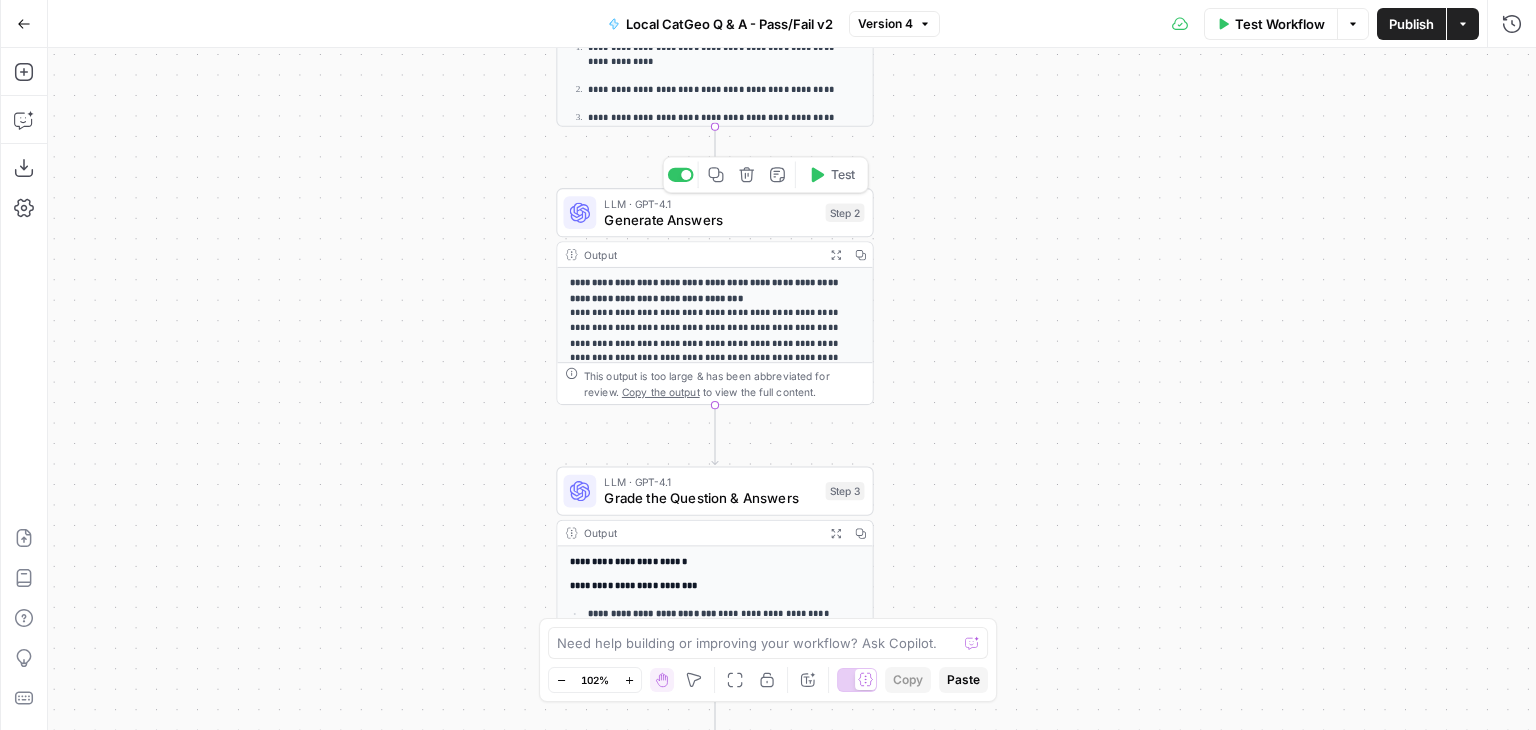 click on "Generate Answers" at bounding box center (710, 220) 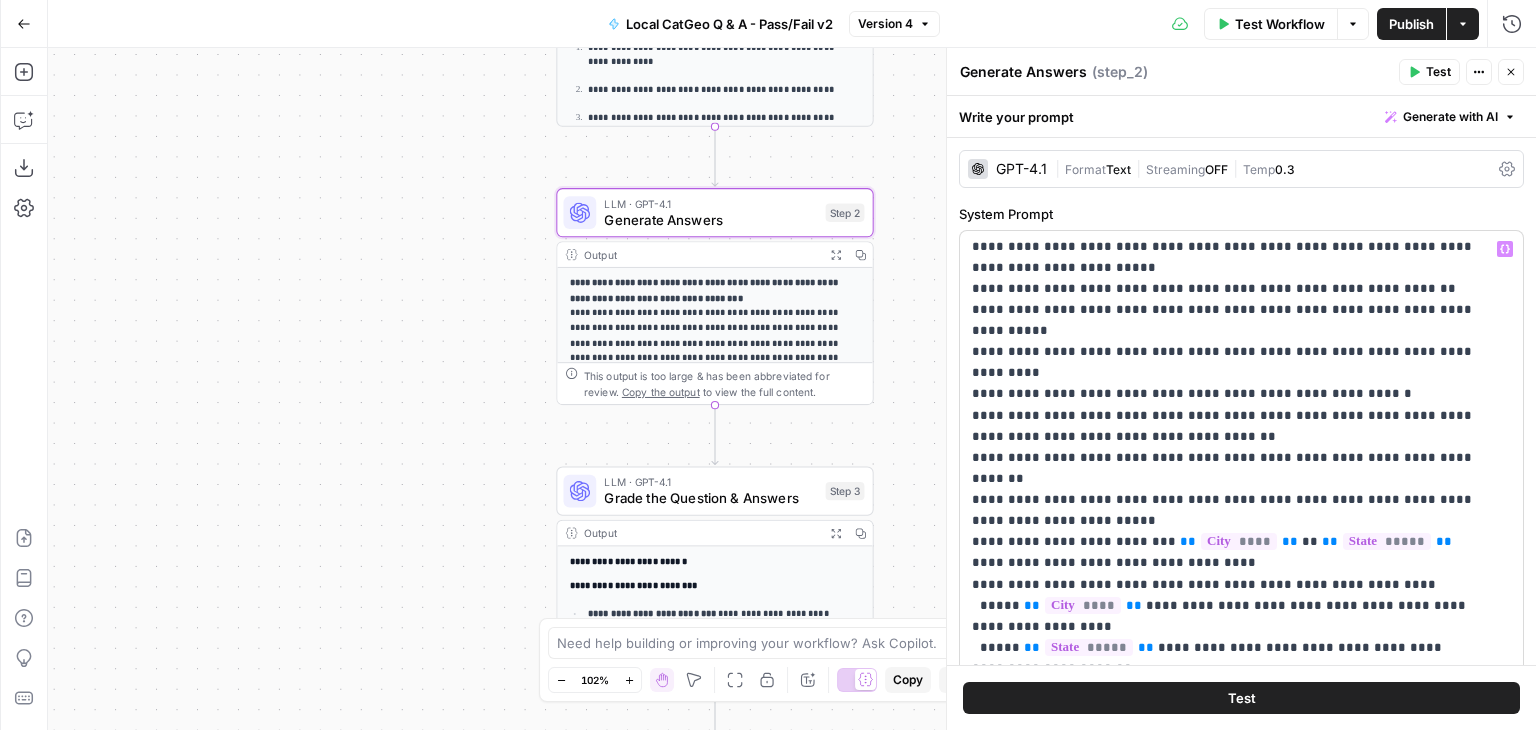 scroll, scrollTop: 2116, scrollLeft: 0, axis: vertical 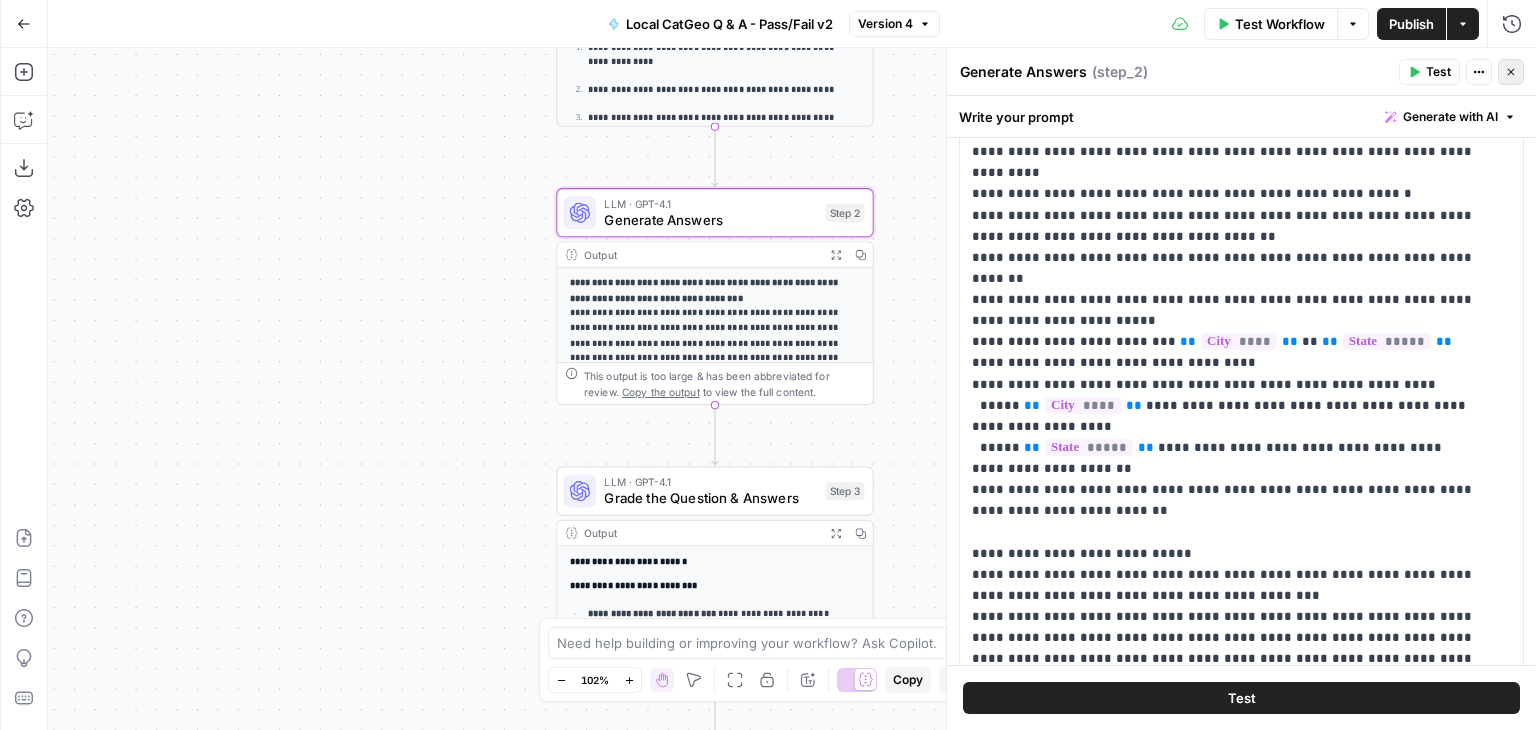 click 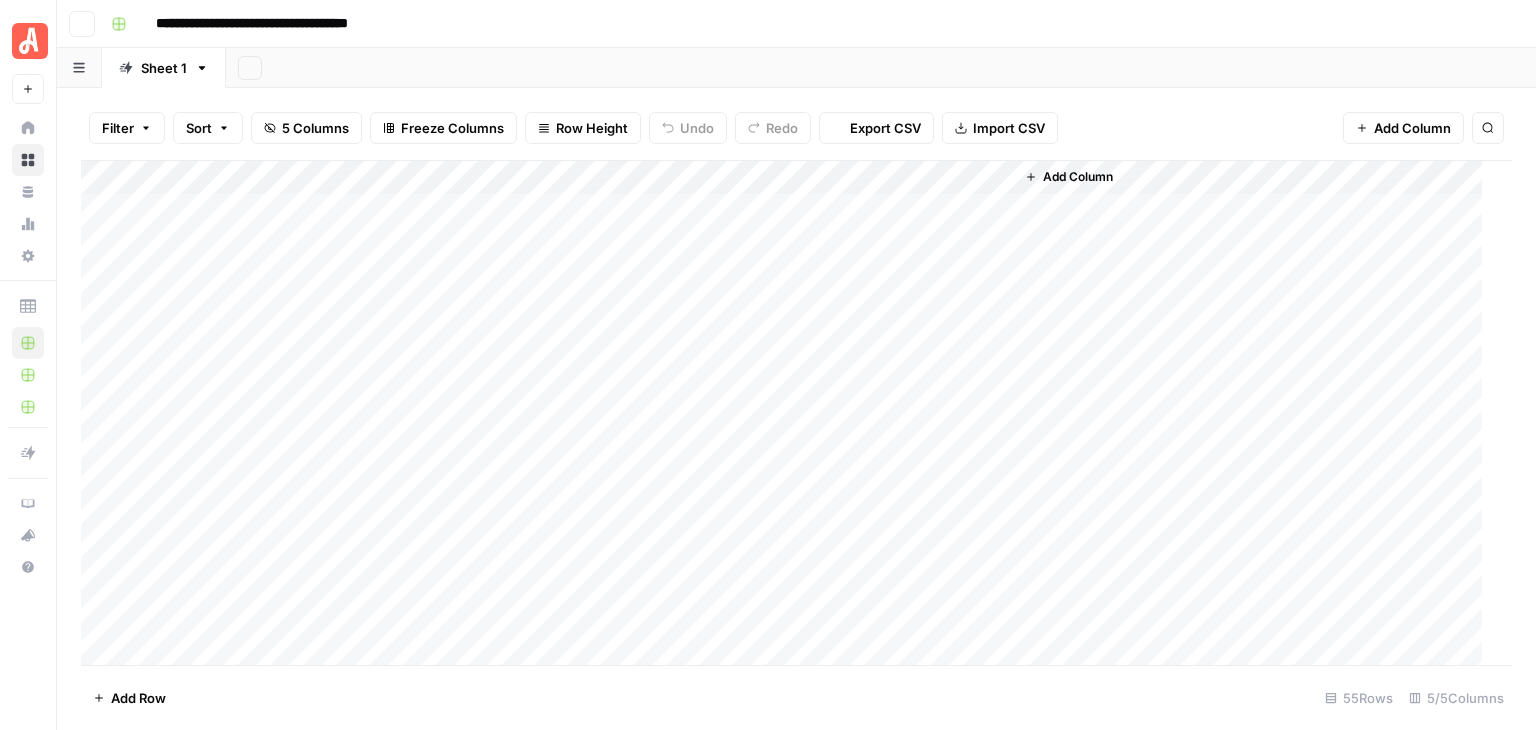 scroll, scrollTop: 0, scrollLeft: 0, axis: both 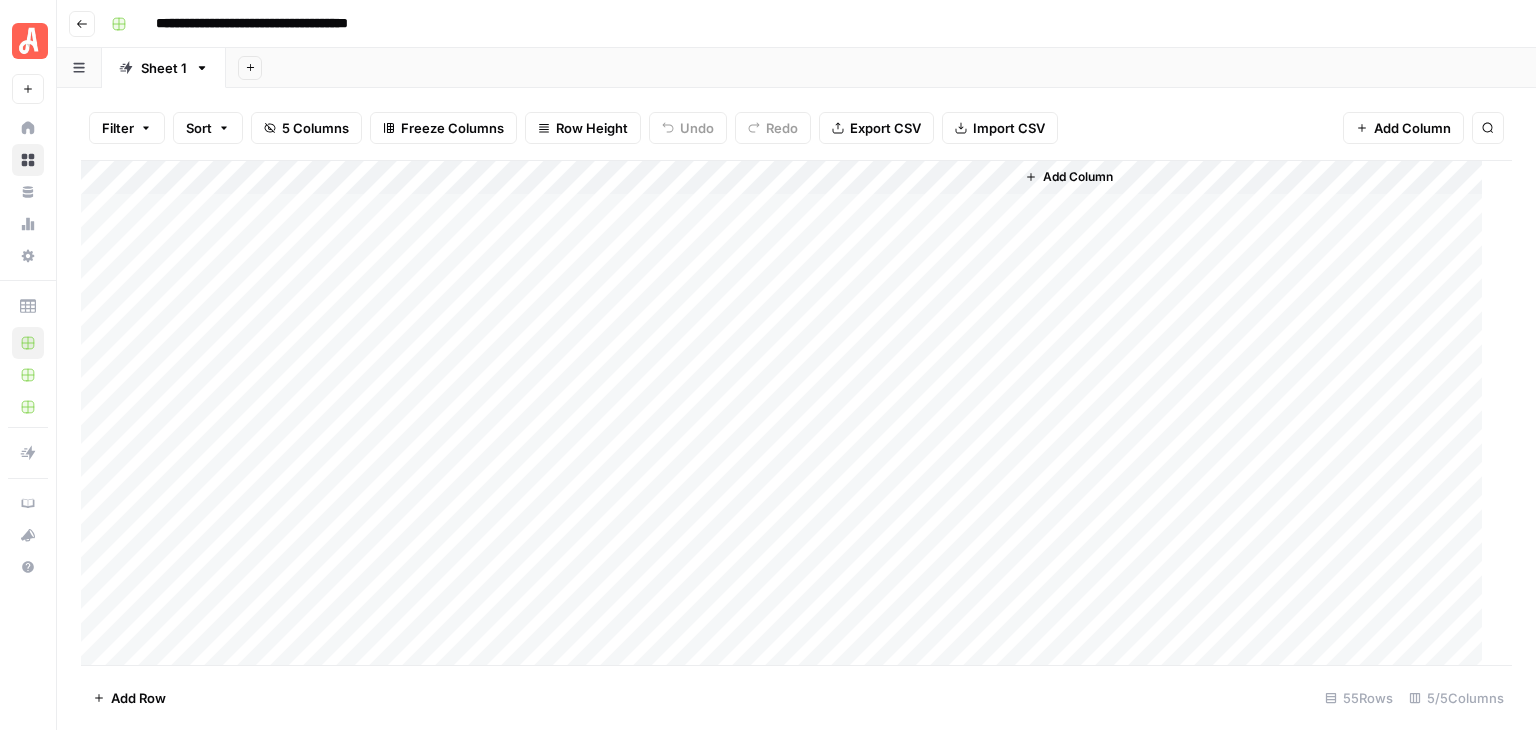 click on "Add Column" at bounding box center [789, 413] 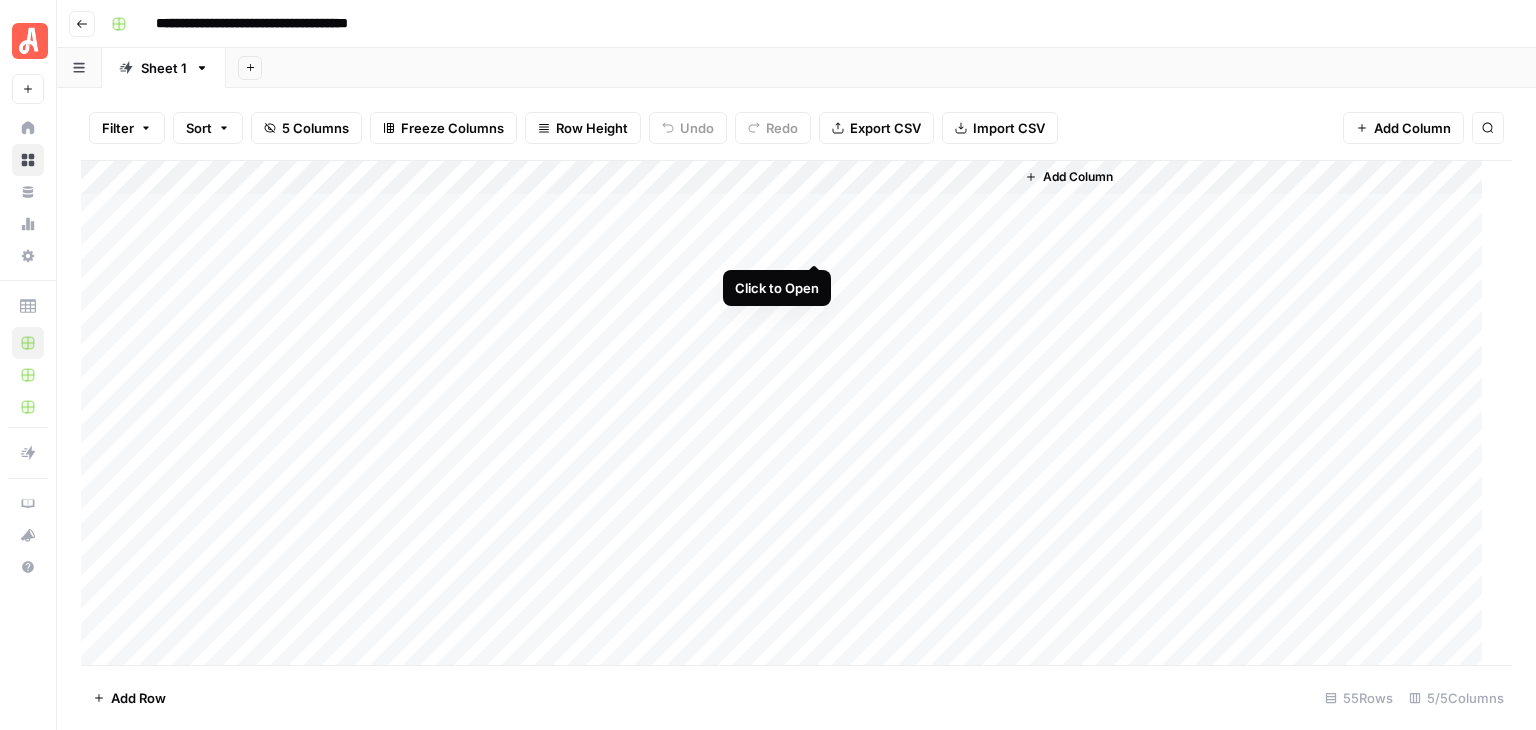 click on "Add Column" at bounding box center [789, 413] 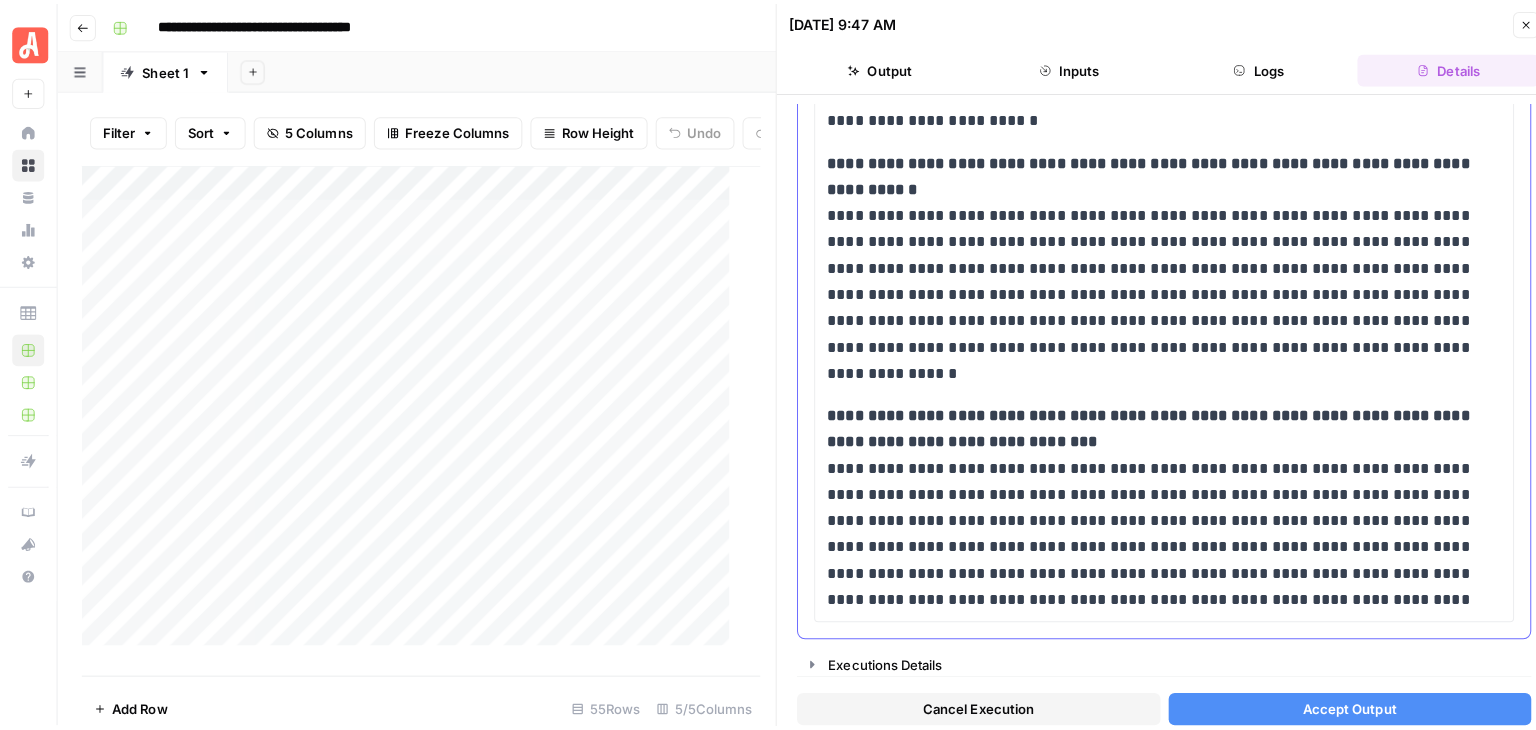 scroll, scrollTop: 1810, scrollLeft: 0, axis: vertical 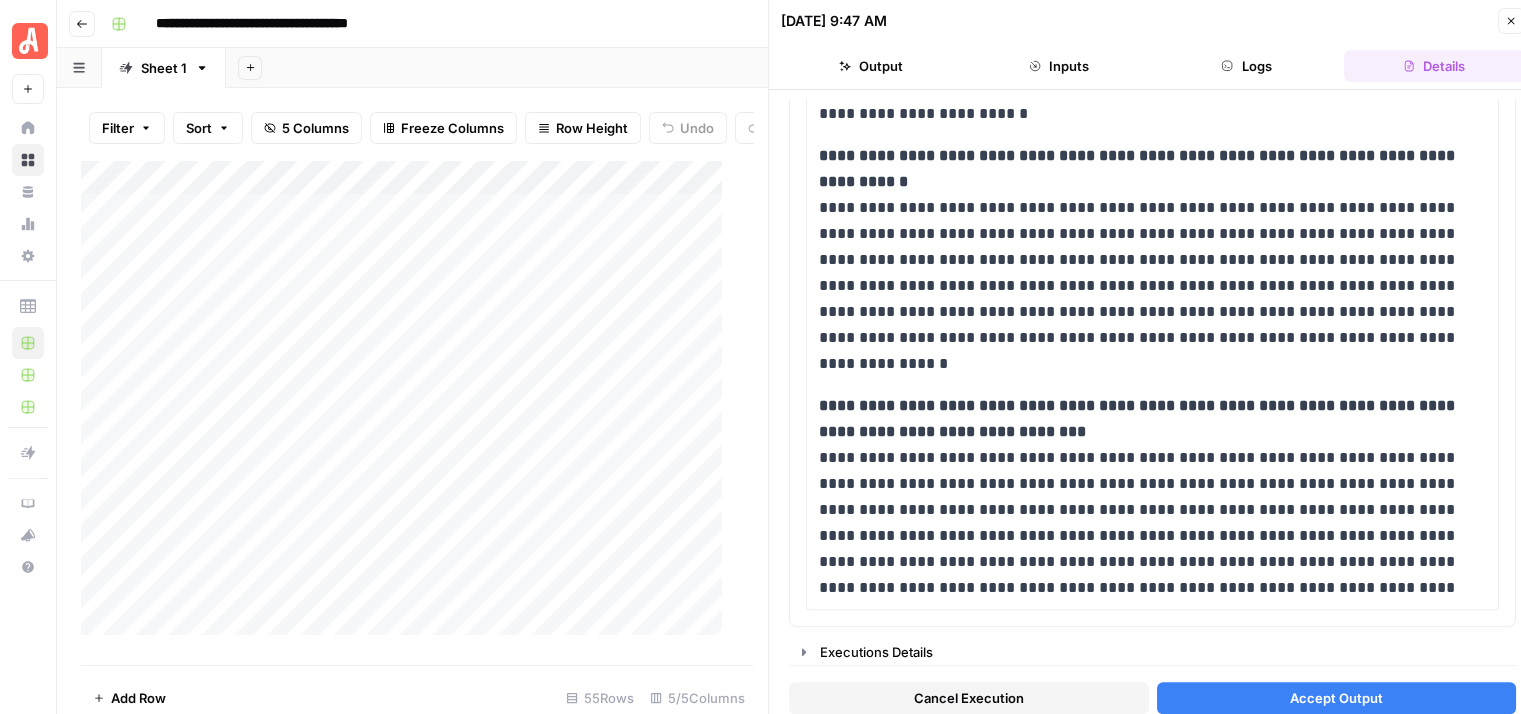 click on "Accept Output" at bounding box center (1336, 698) 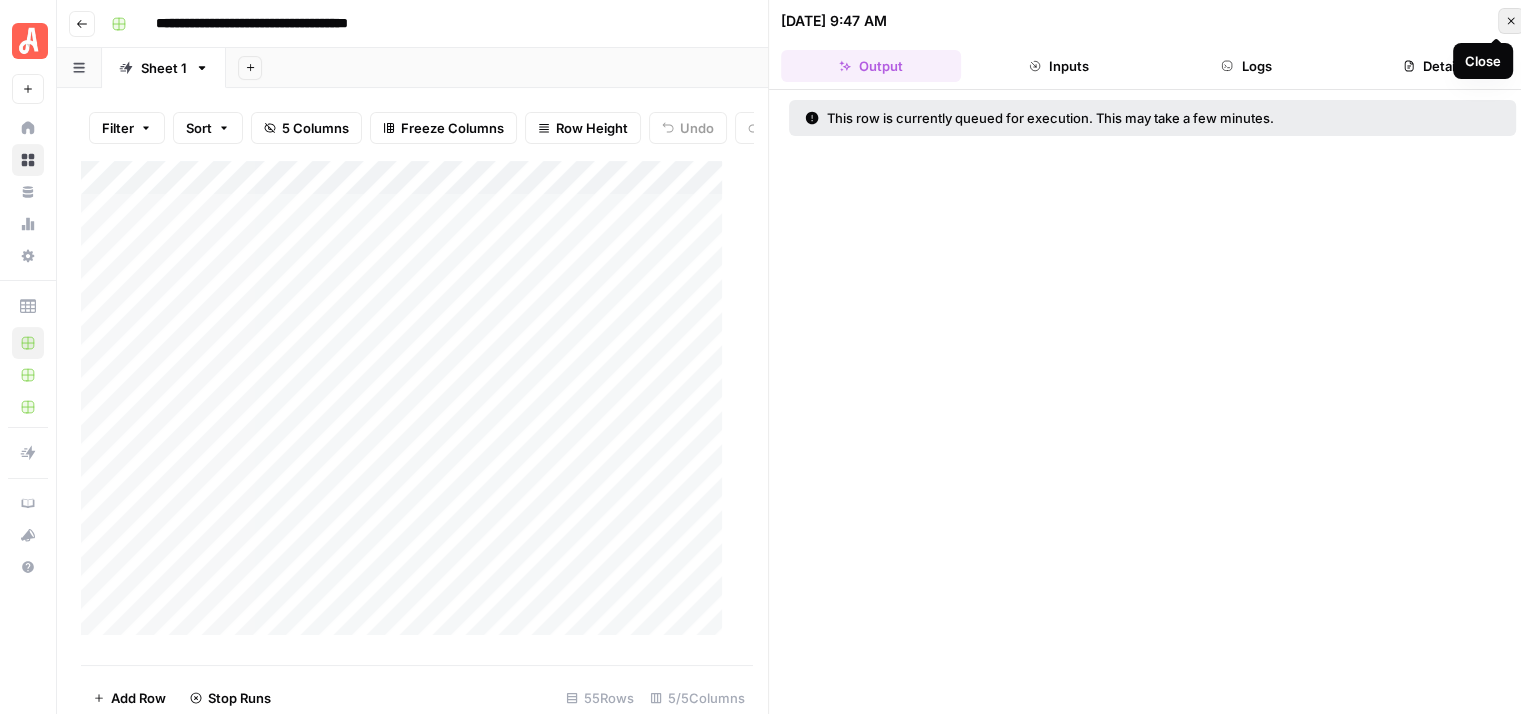 click 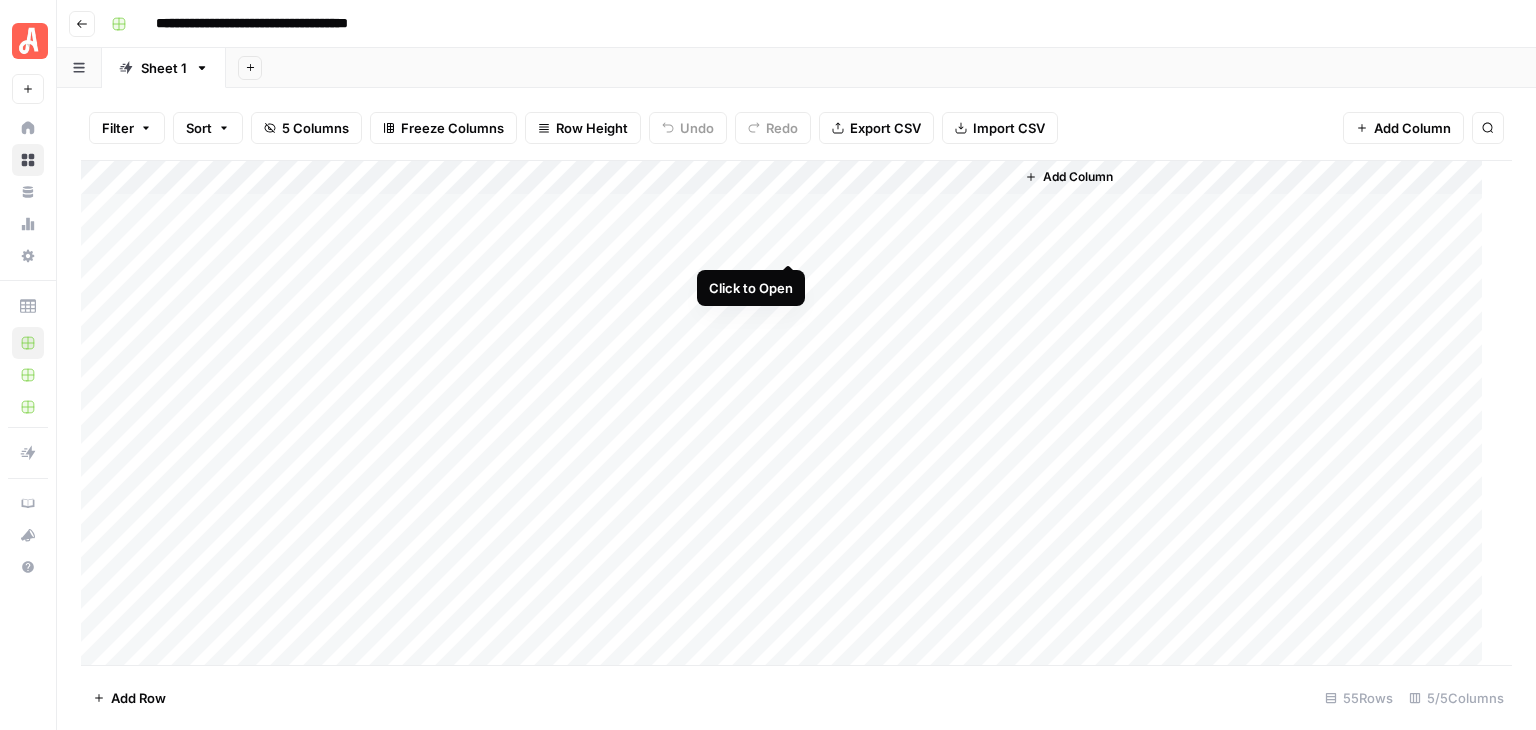 click on "Add Column" at bounding box center (789, 413) 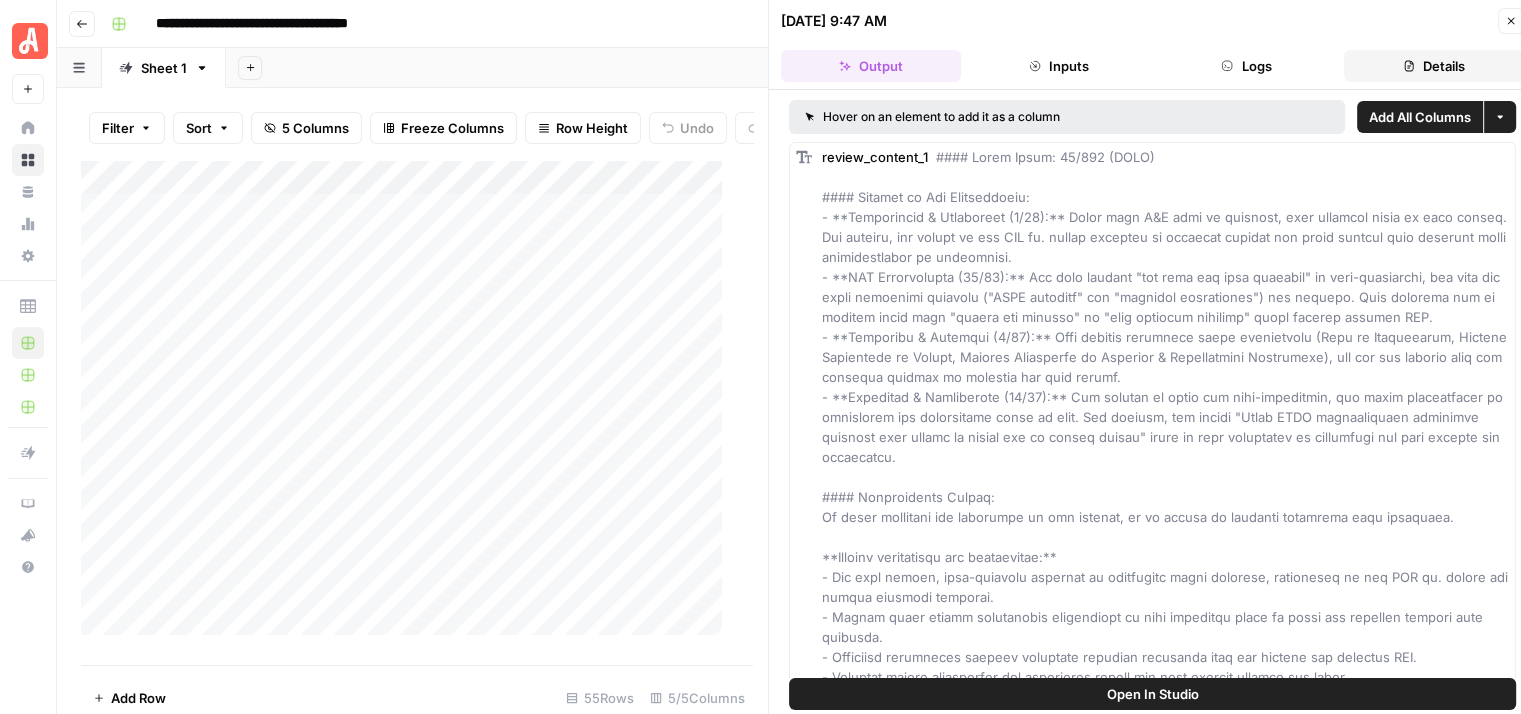 click on "Details" at bounding box center [1434, 66] 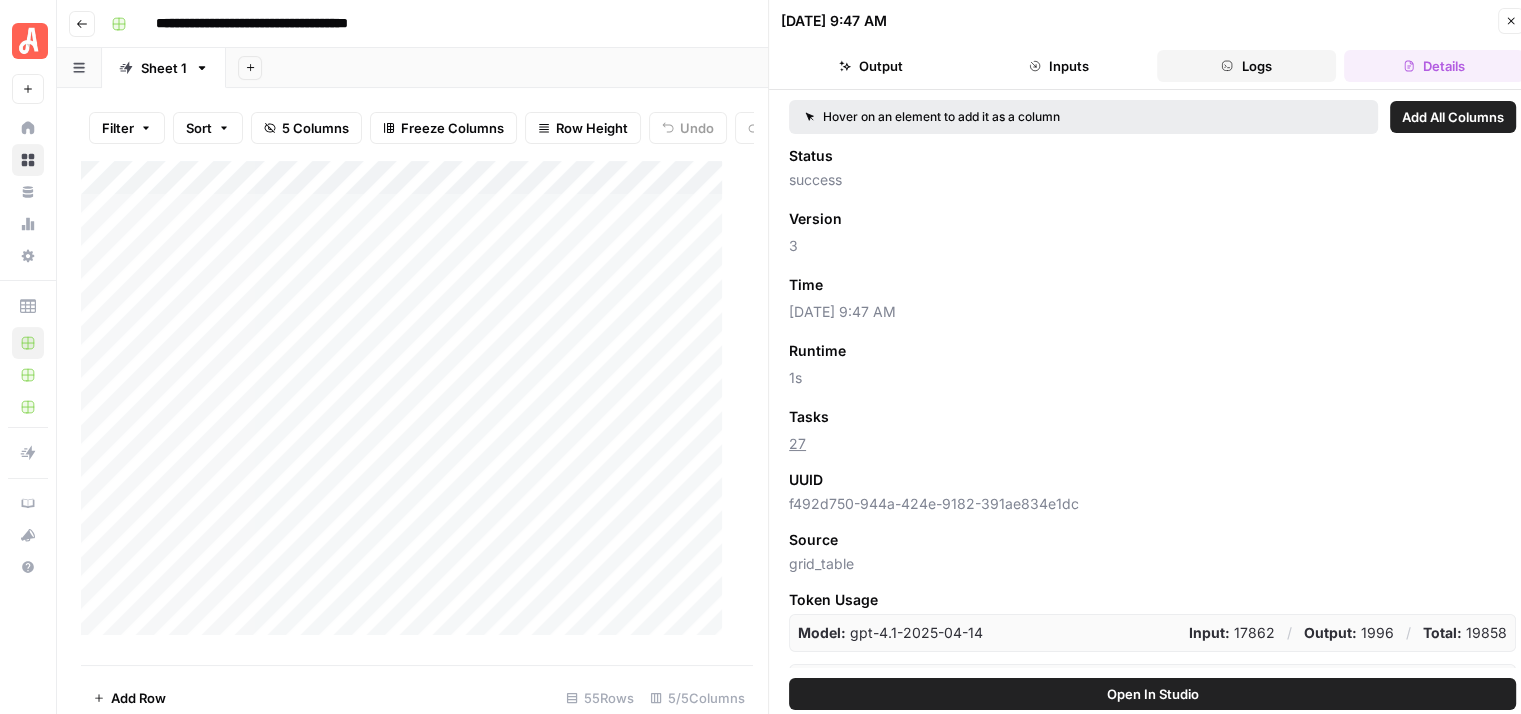 click on "Logs" at bounding box center (1247, 66) 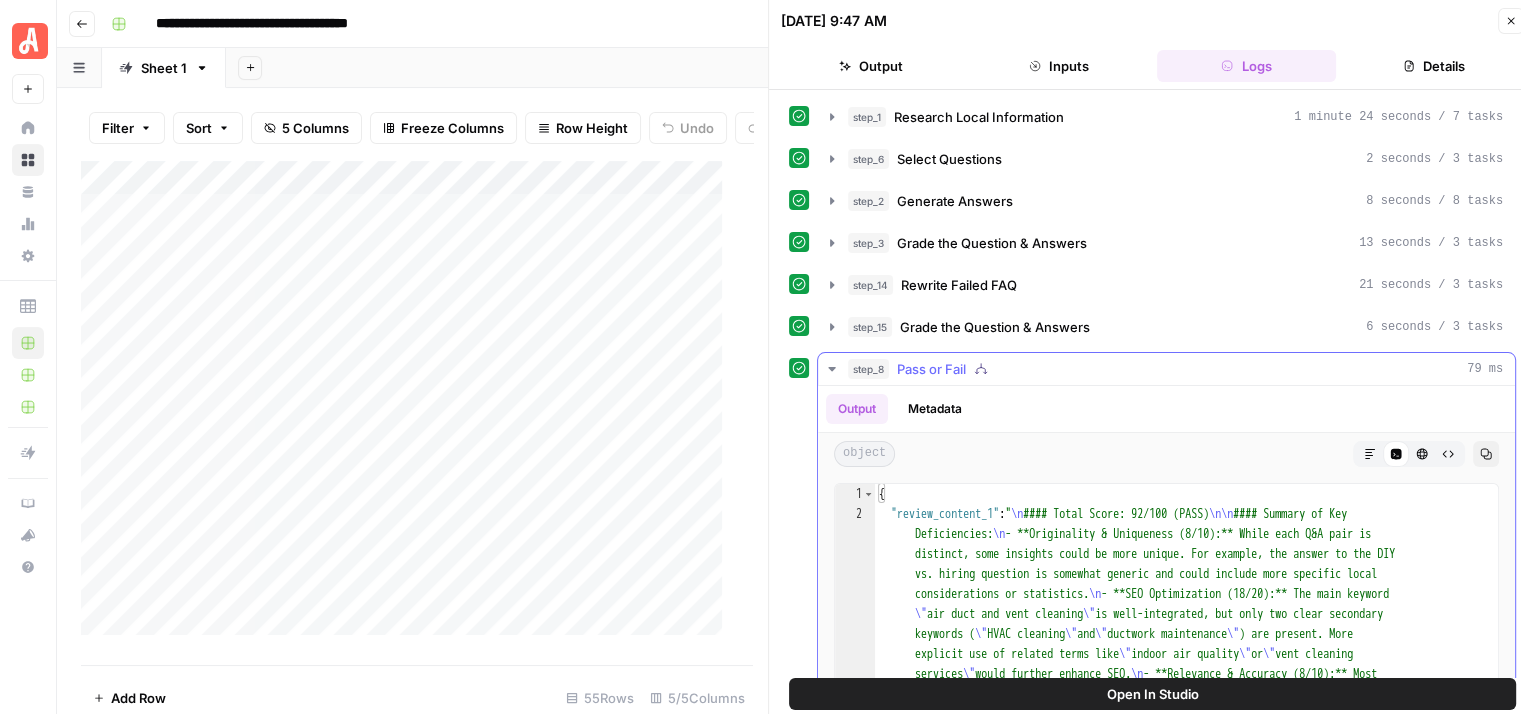 click 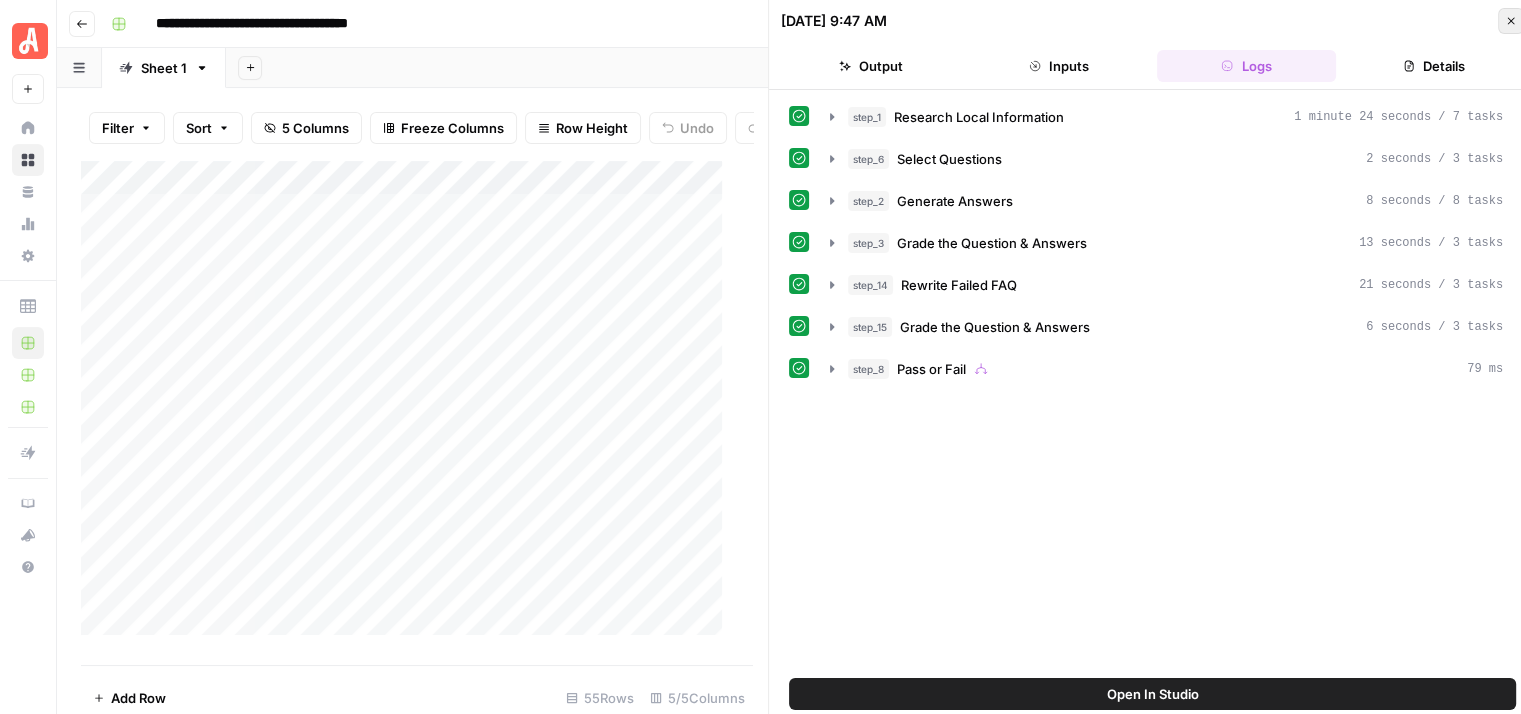 click 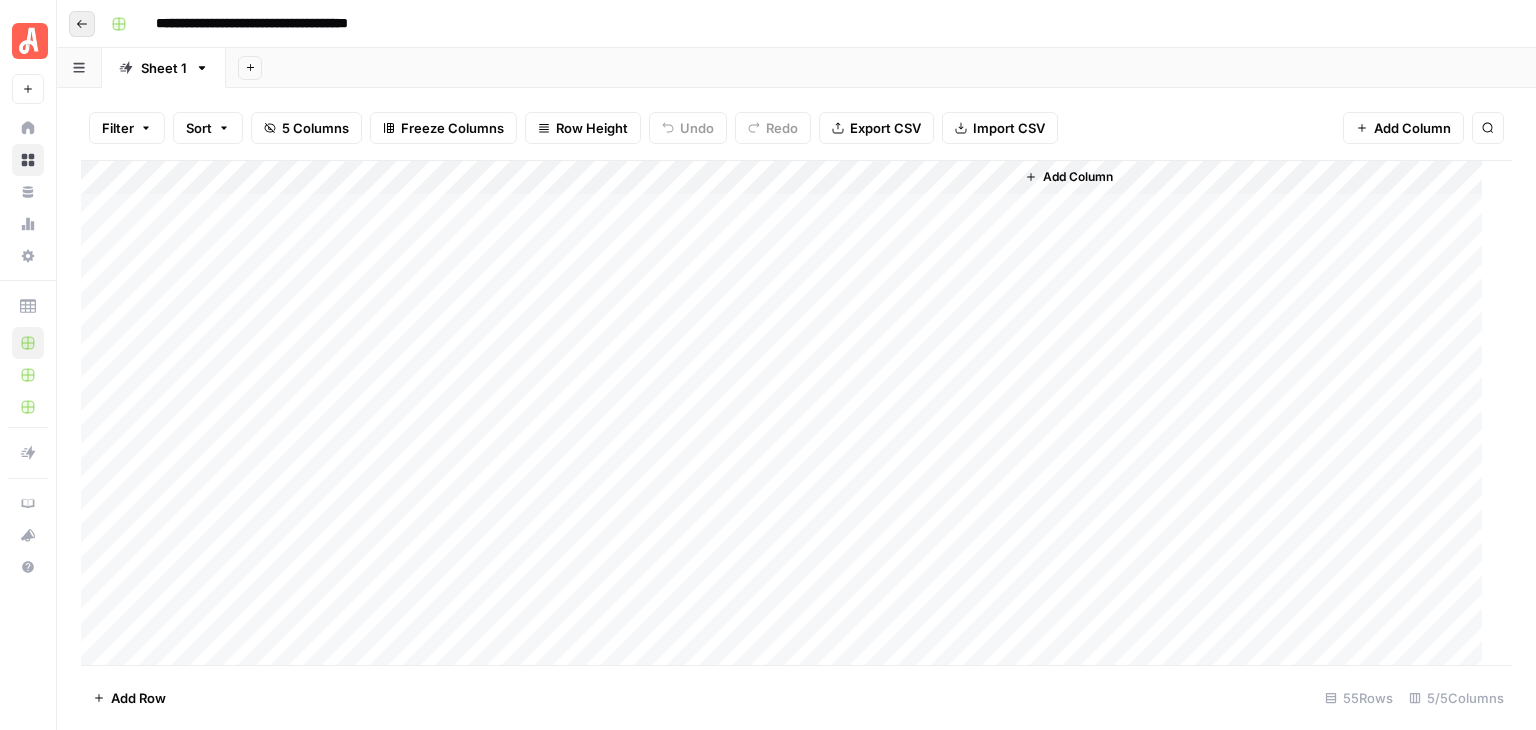 click 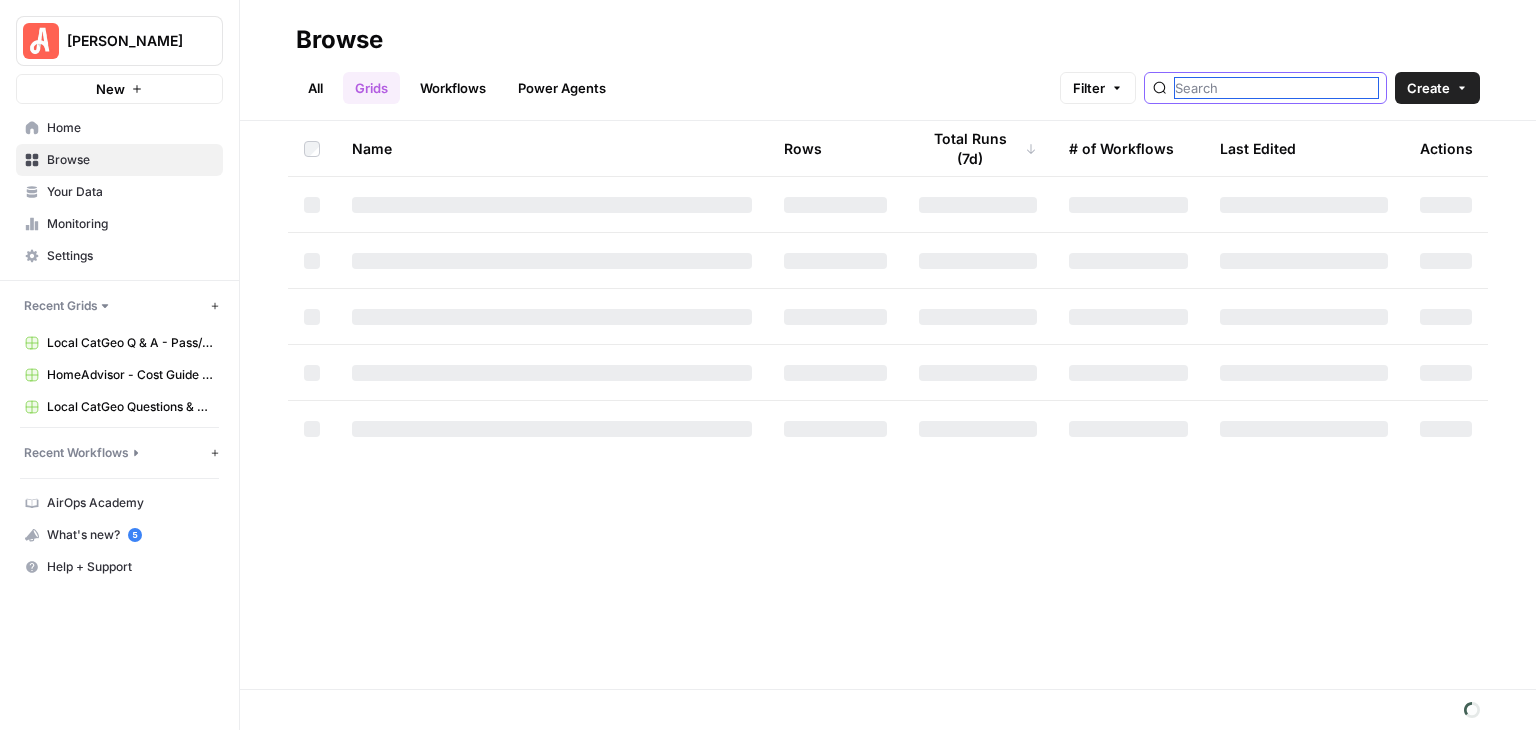 click at bounding box center (1276, 88) 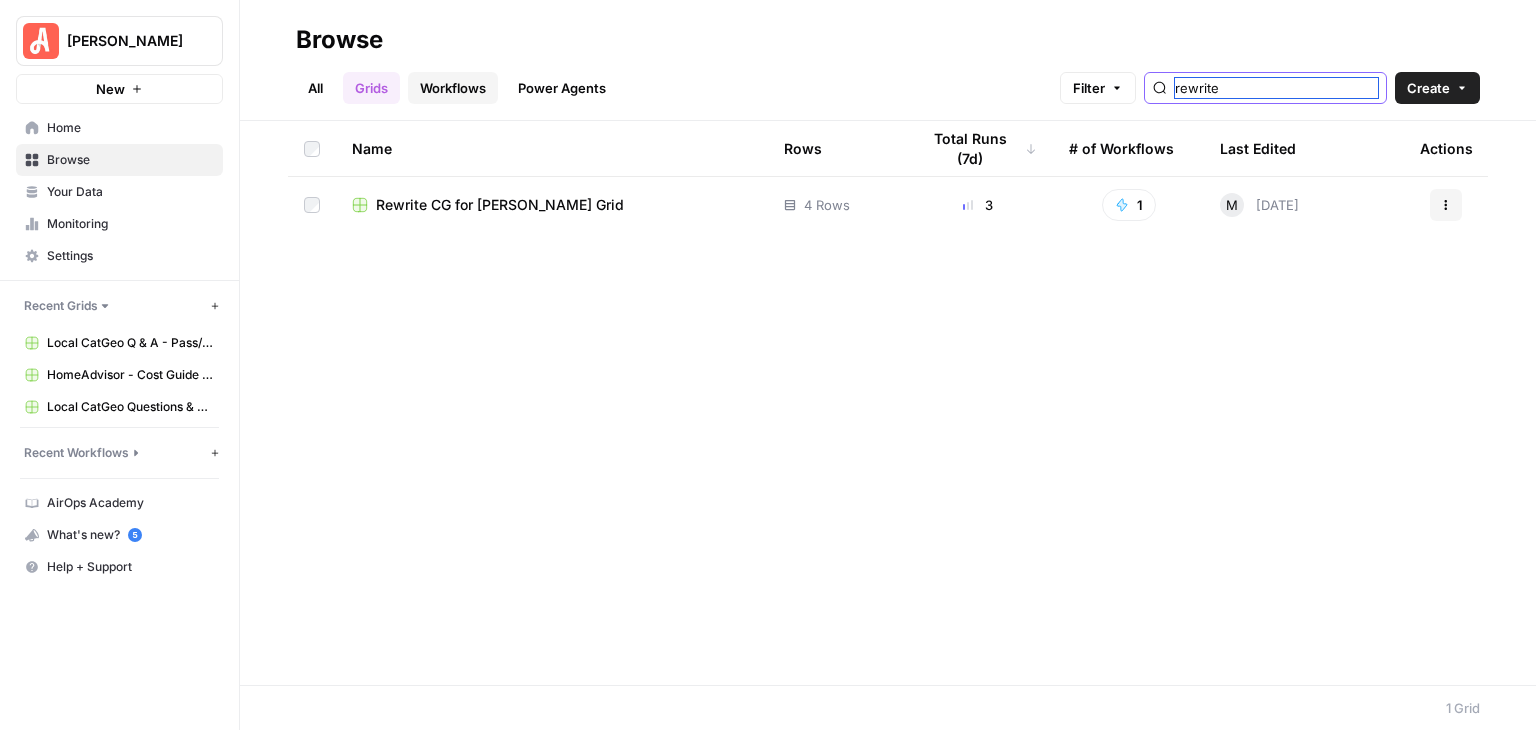 type on "rewrite" 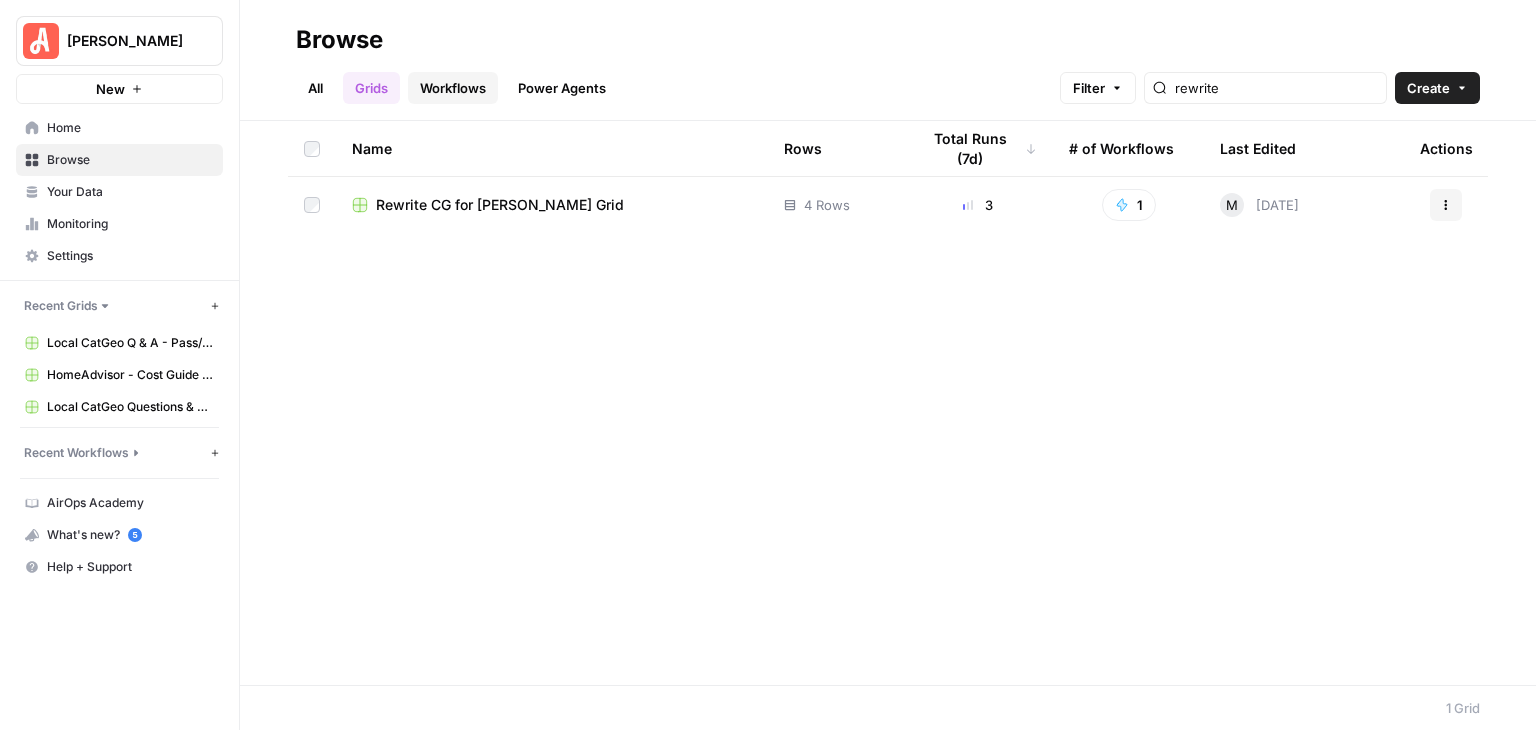 click on "Workflows" at bounding box center [453, 88] 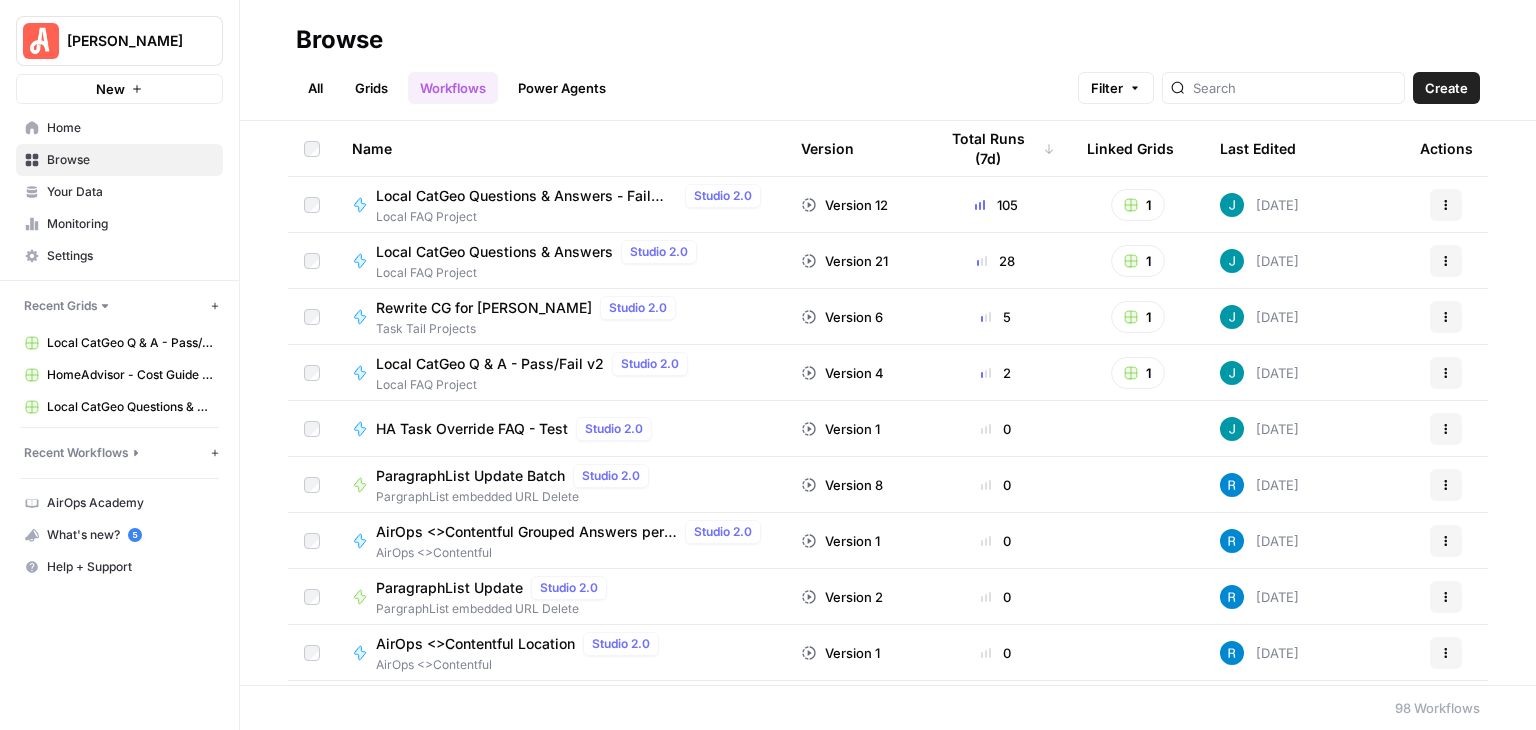 click on "Rewrite CG for [PERSON_NAME]" at bounding box center [484, 308] 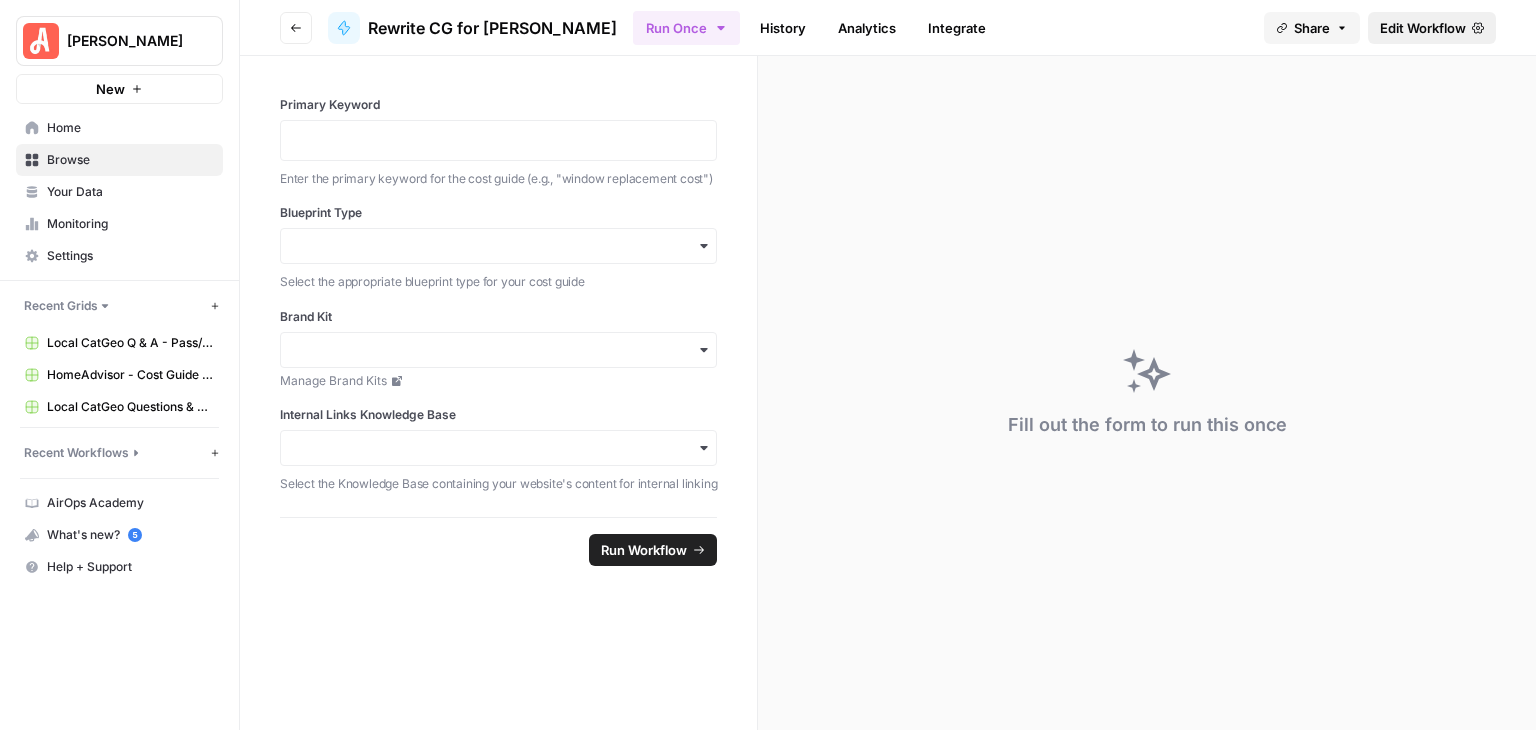 click on "Edit Workflow" at bounding box center (1423, 28) 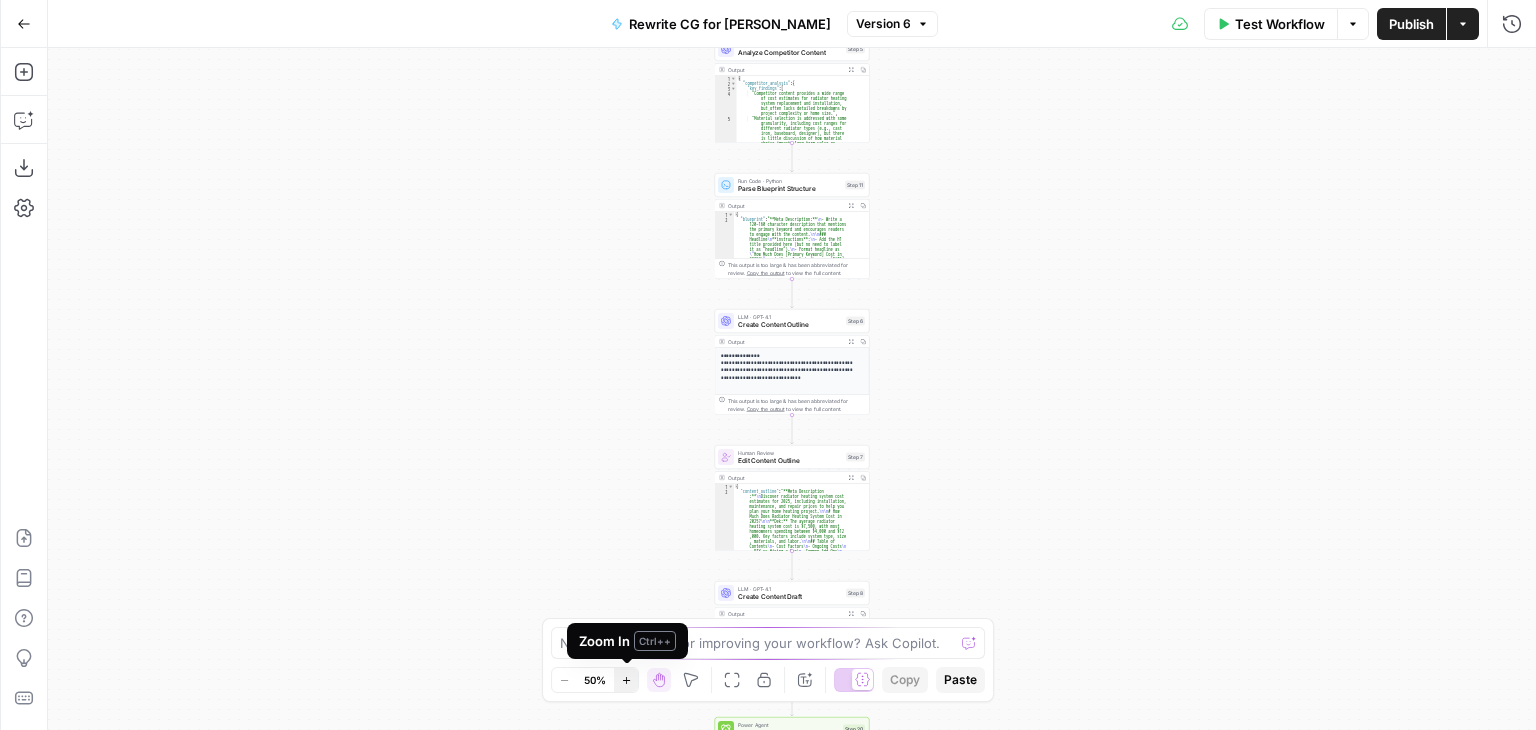 click on "Zoom In" at bounding box center (626, 680) 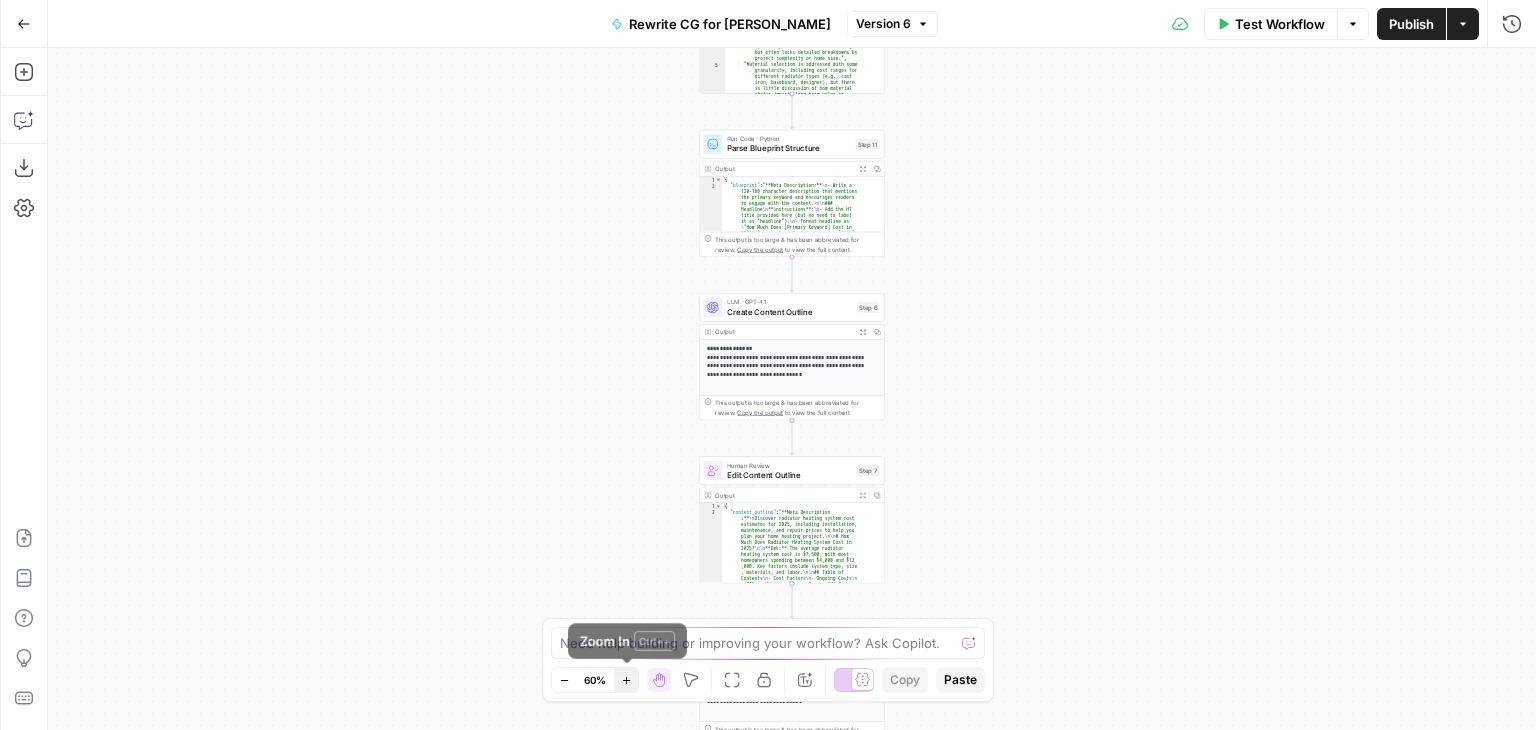 click 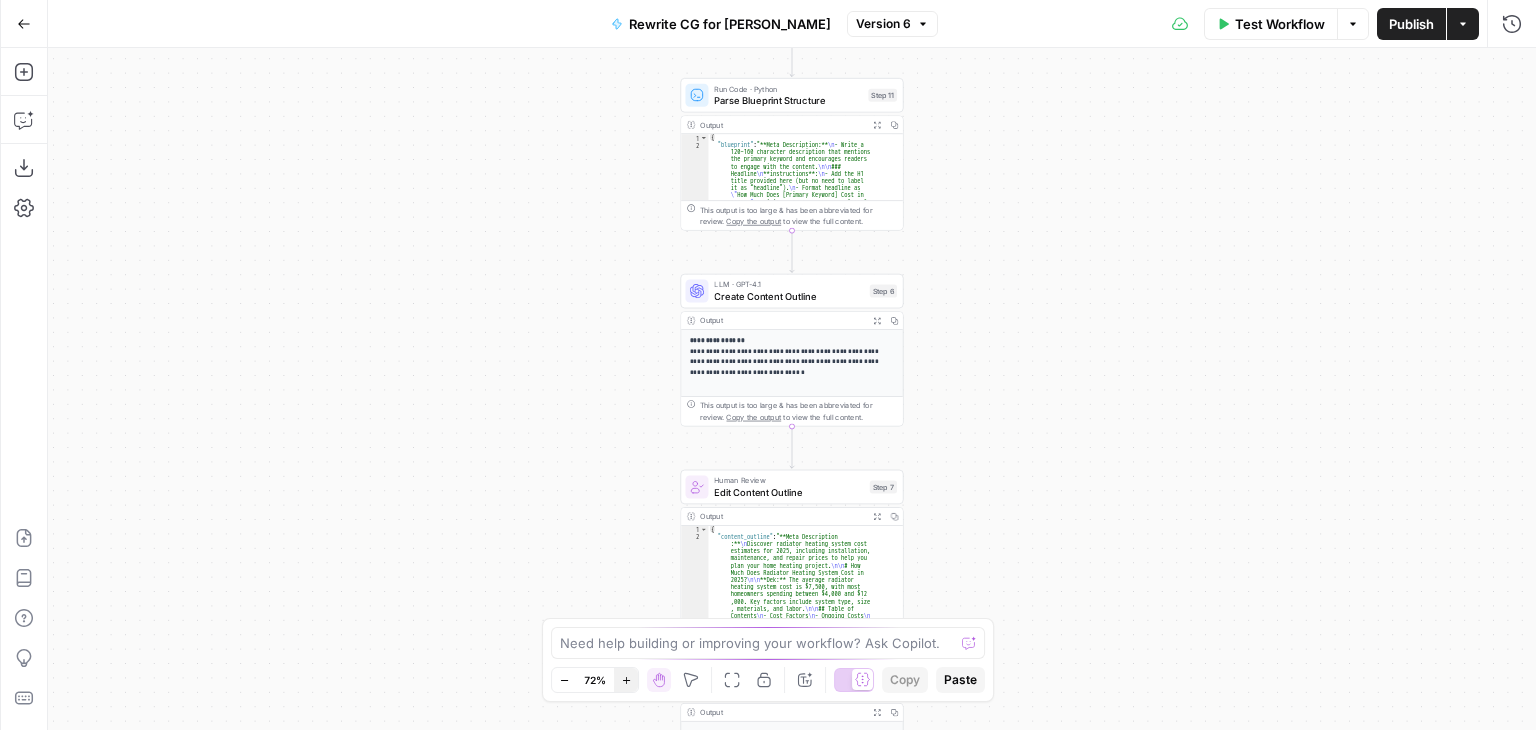 click 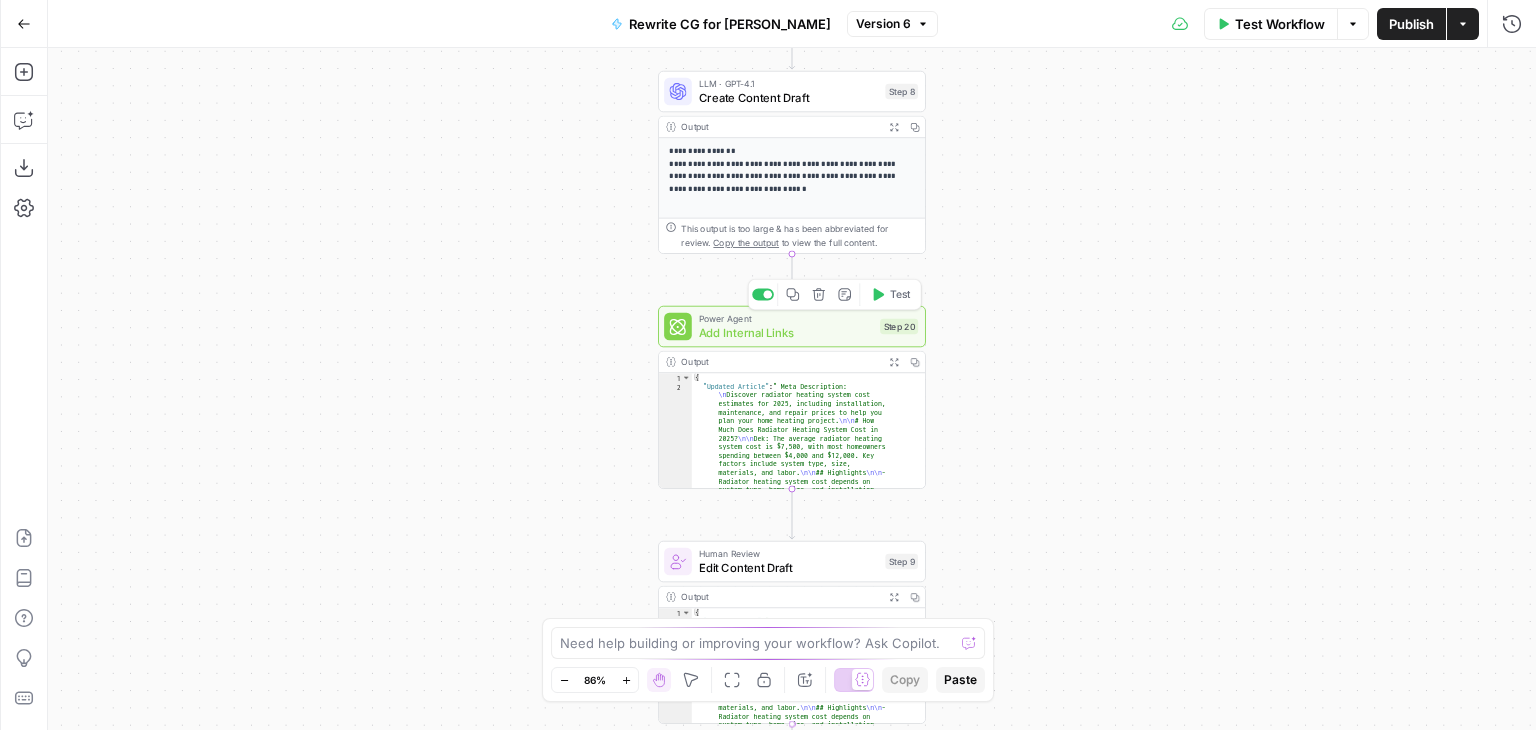 click on "Add Internal Links" at bounding box center (786, 332) 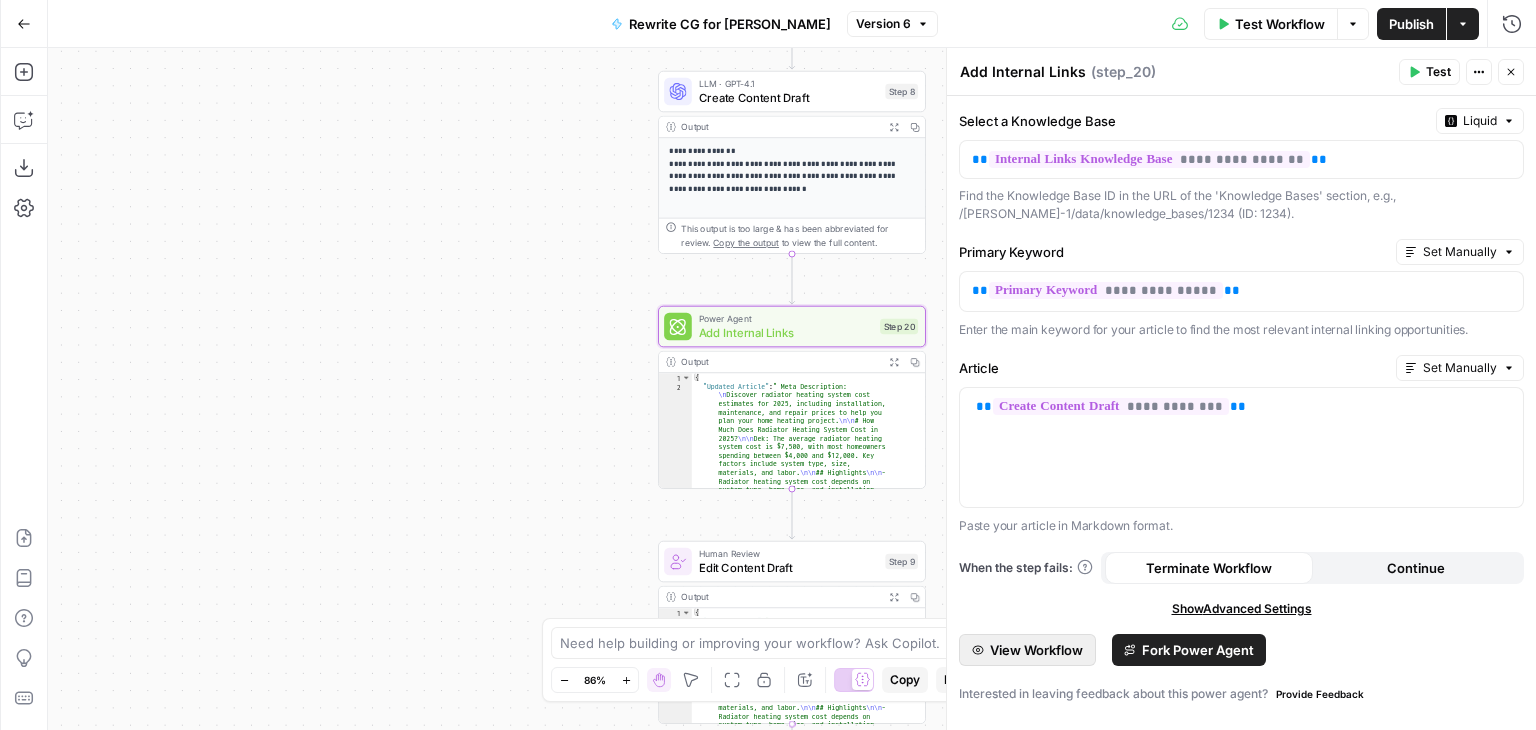 click on "View Workflow" at bounding box center [1036, 650] 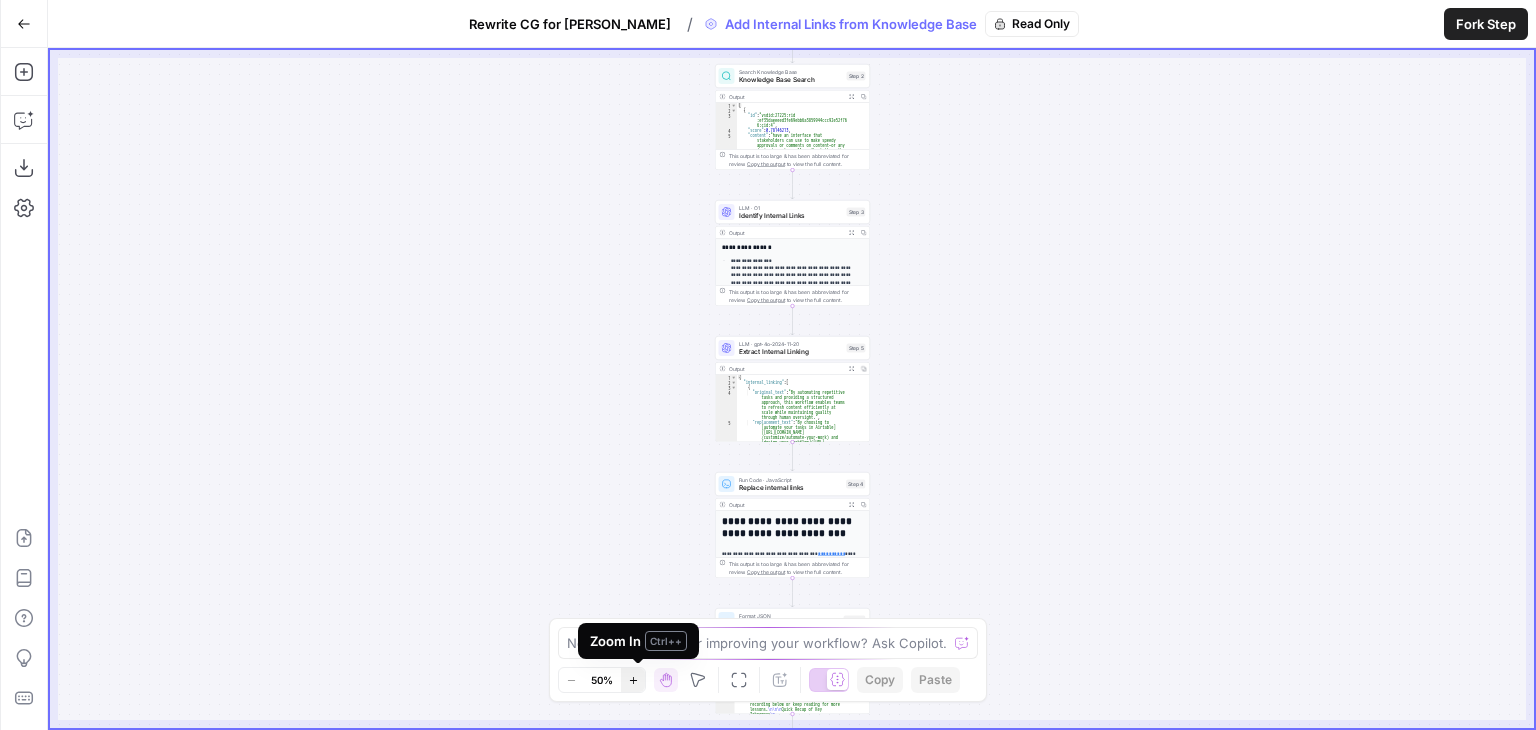 click 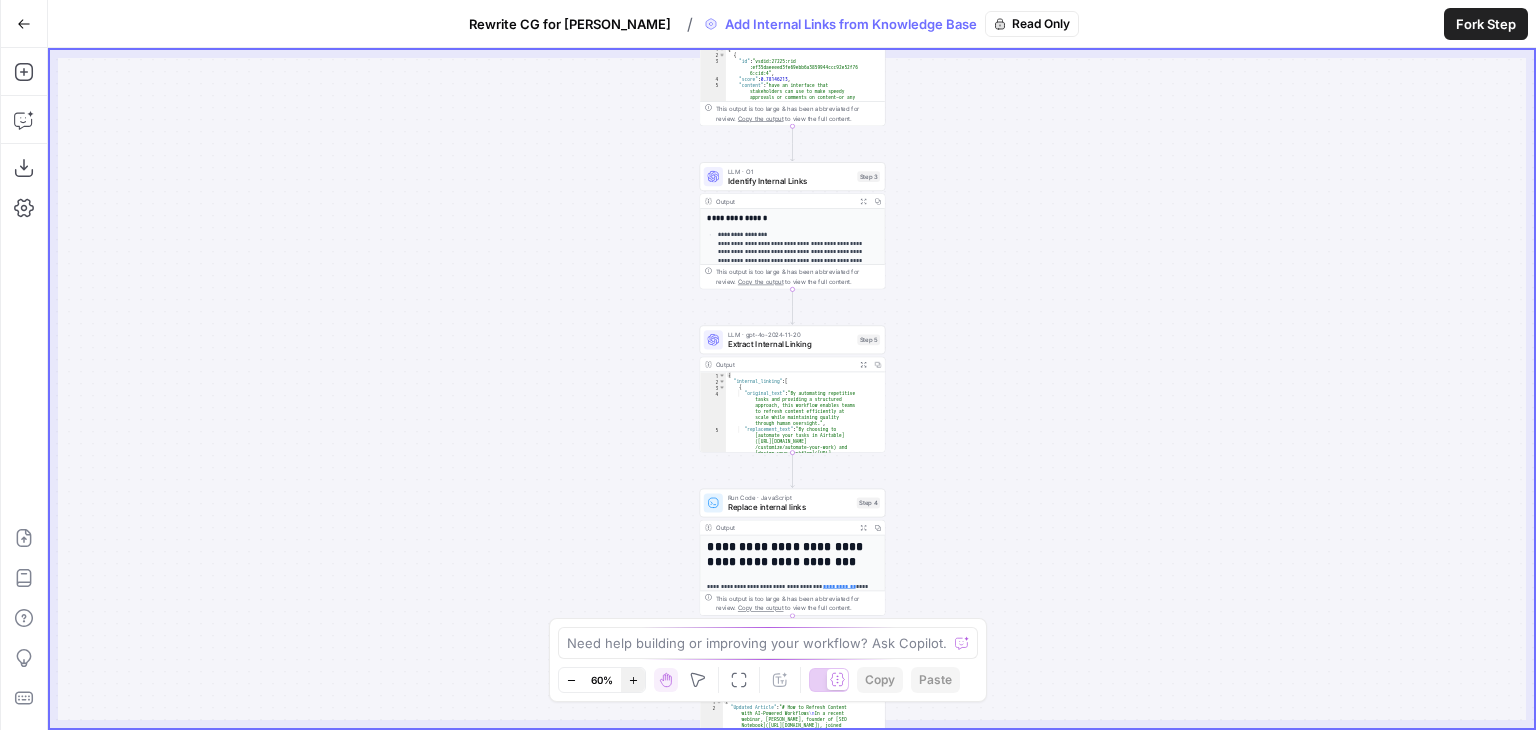 click 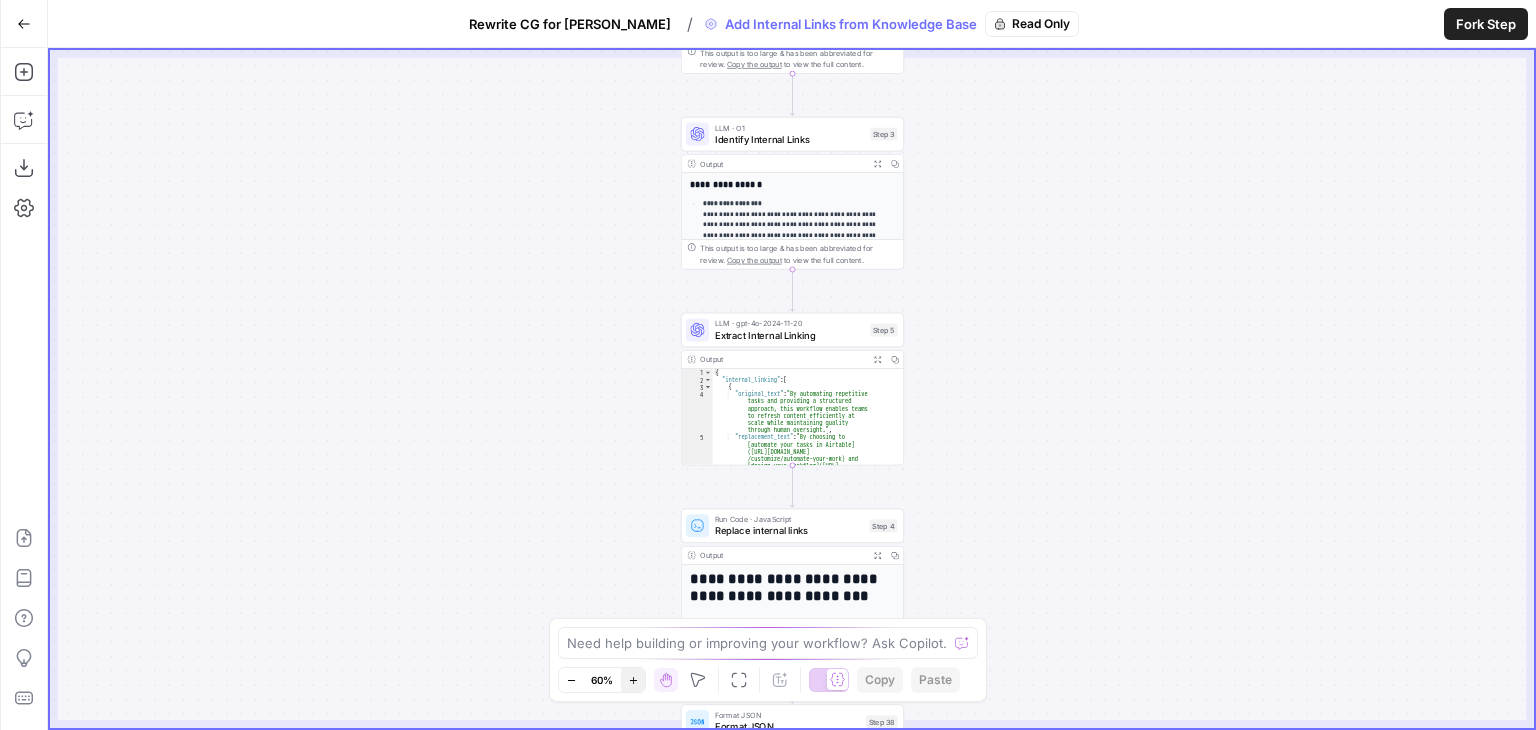 click 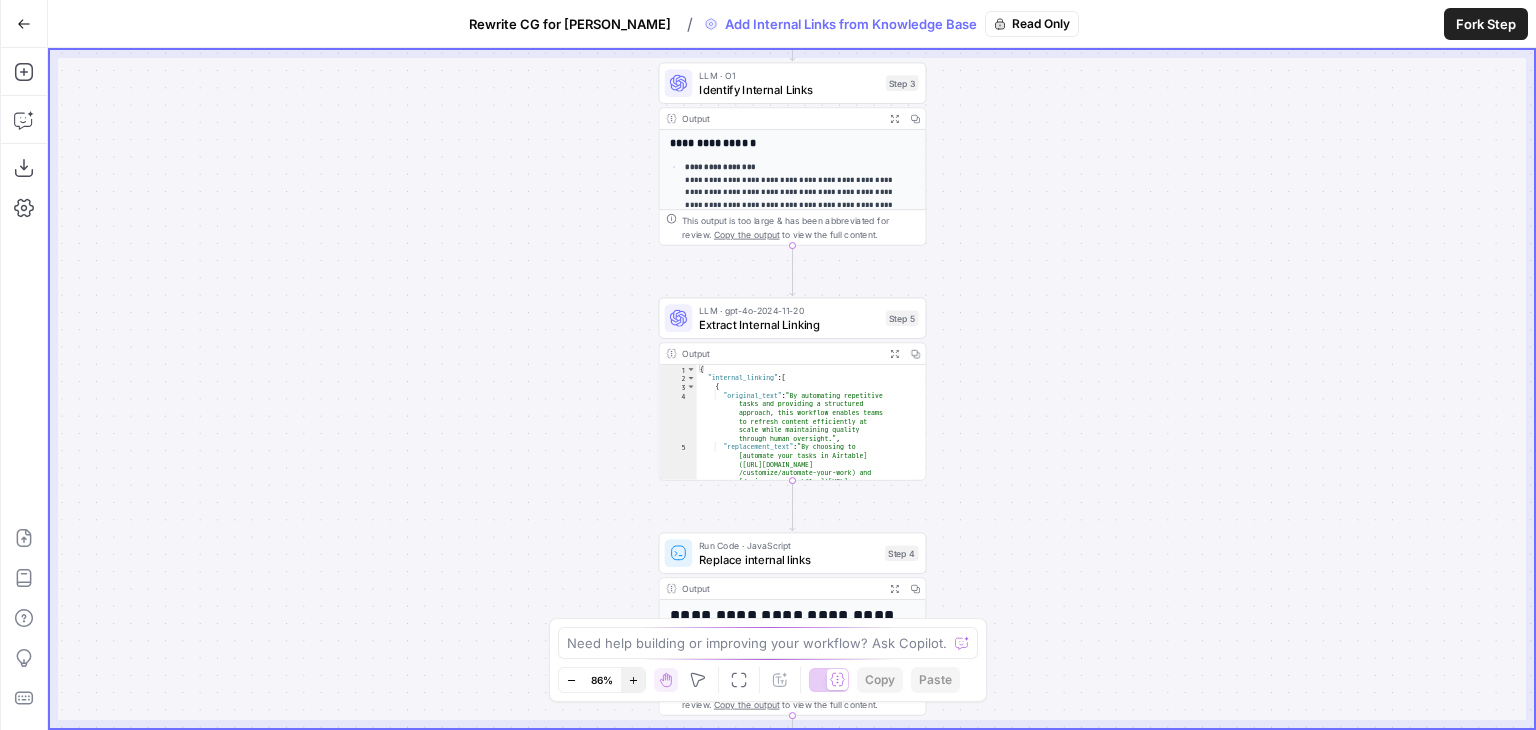 click 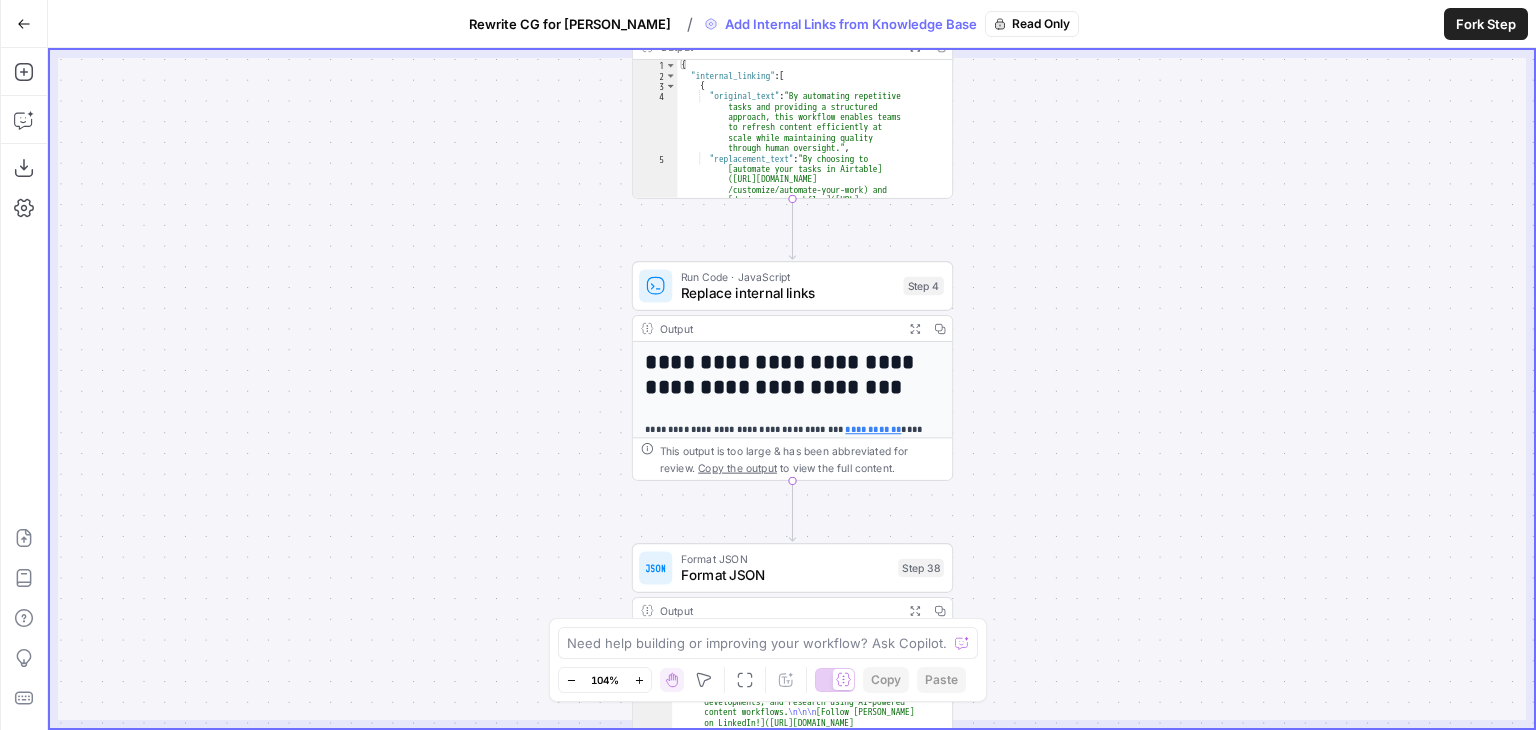 click on "Replace internal links" at bounding box center (788, 293) 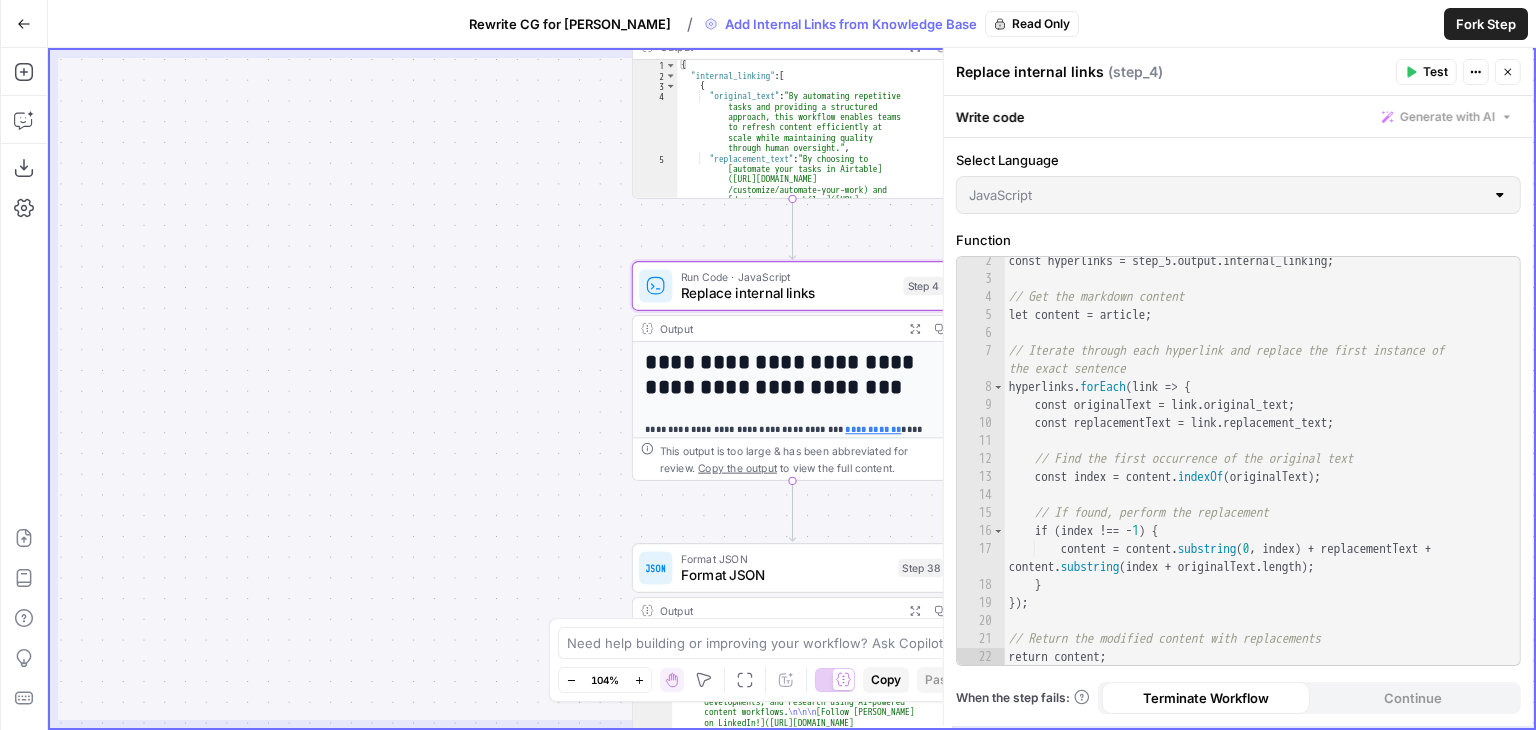 scroll, scrollTop: 0, scrollLeft: 0, axis: both 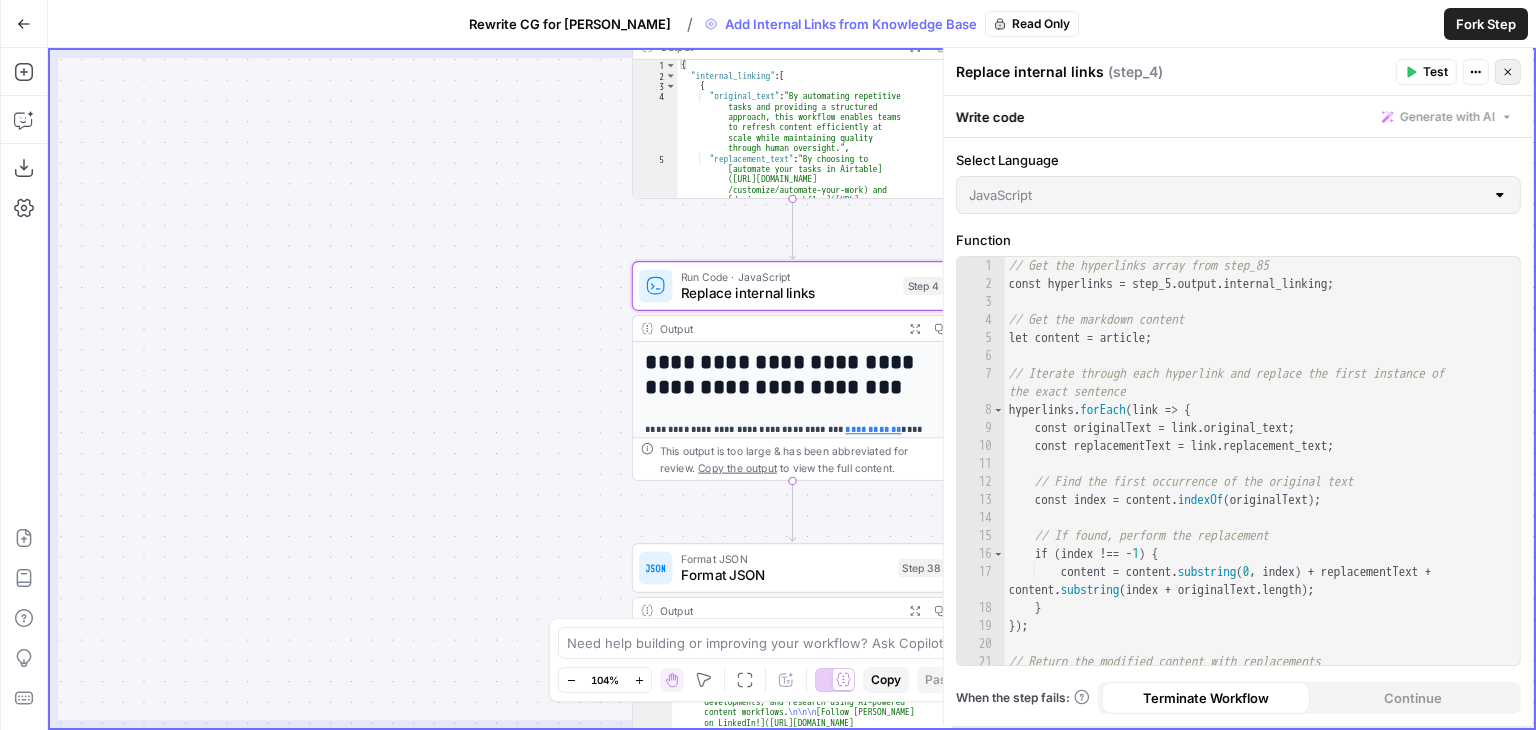 click 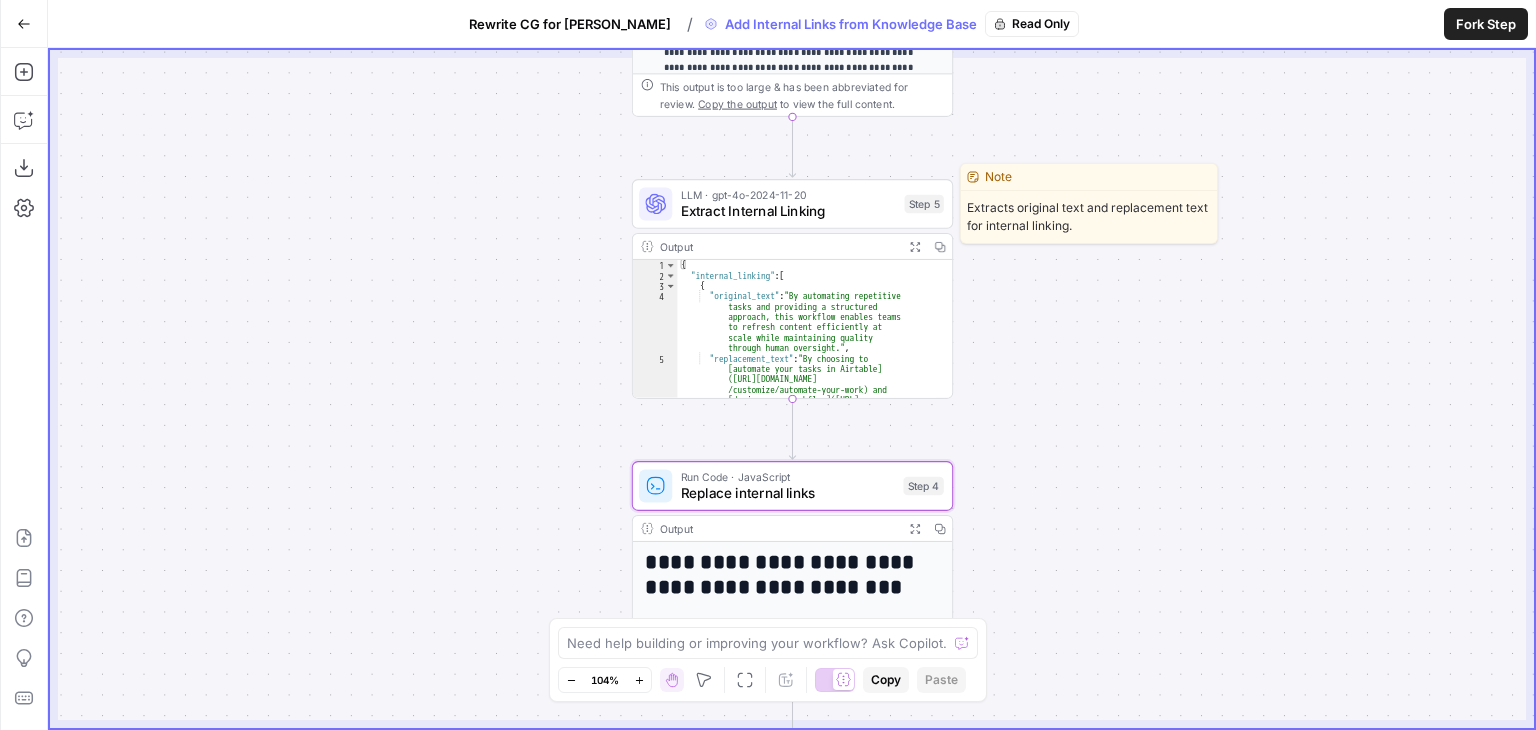 click on "Extract Internal Linking" at bounding box center [789, 211] 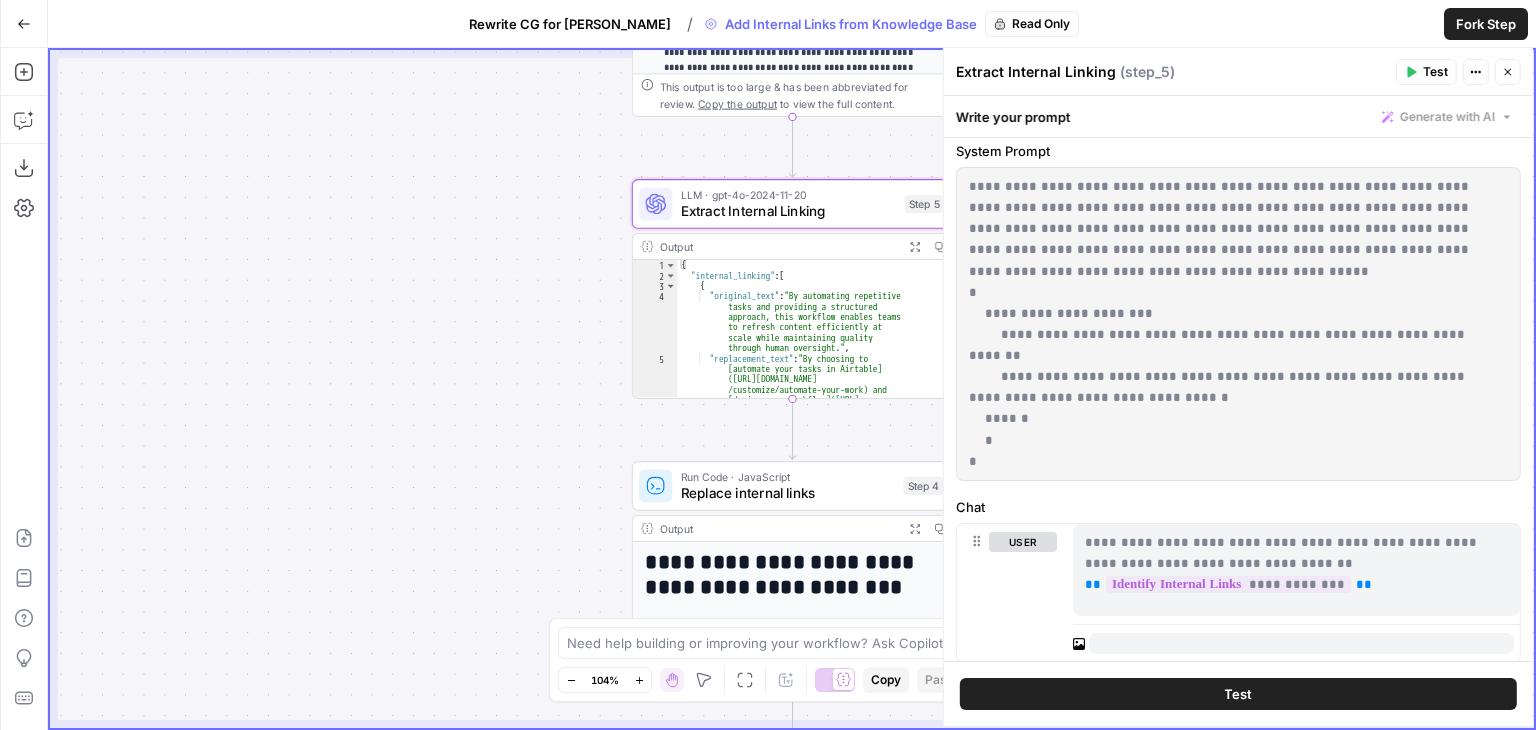 scroll, scrollTop: 200, scrollLeft: 0, axis: vertical 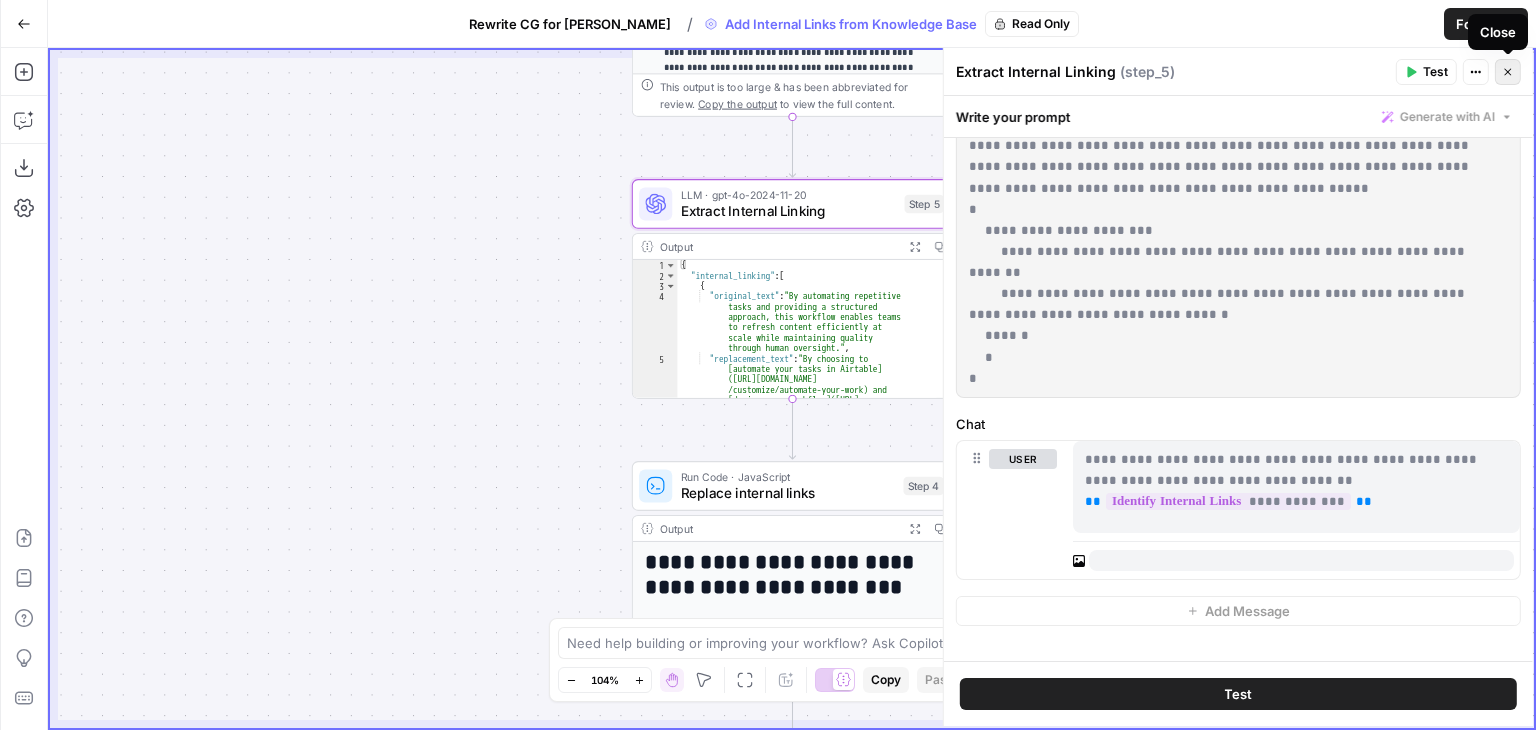 click 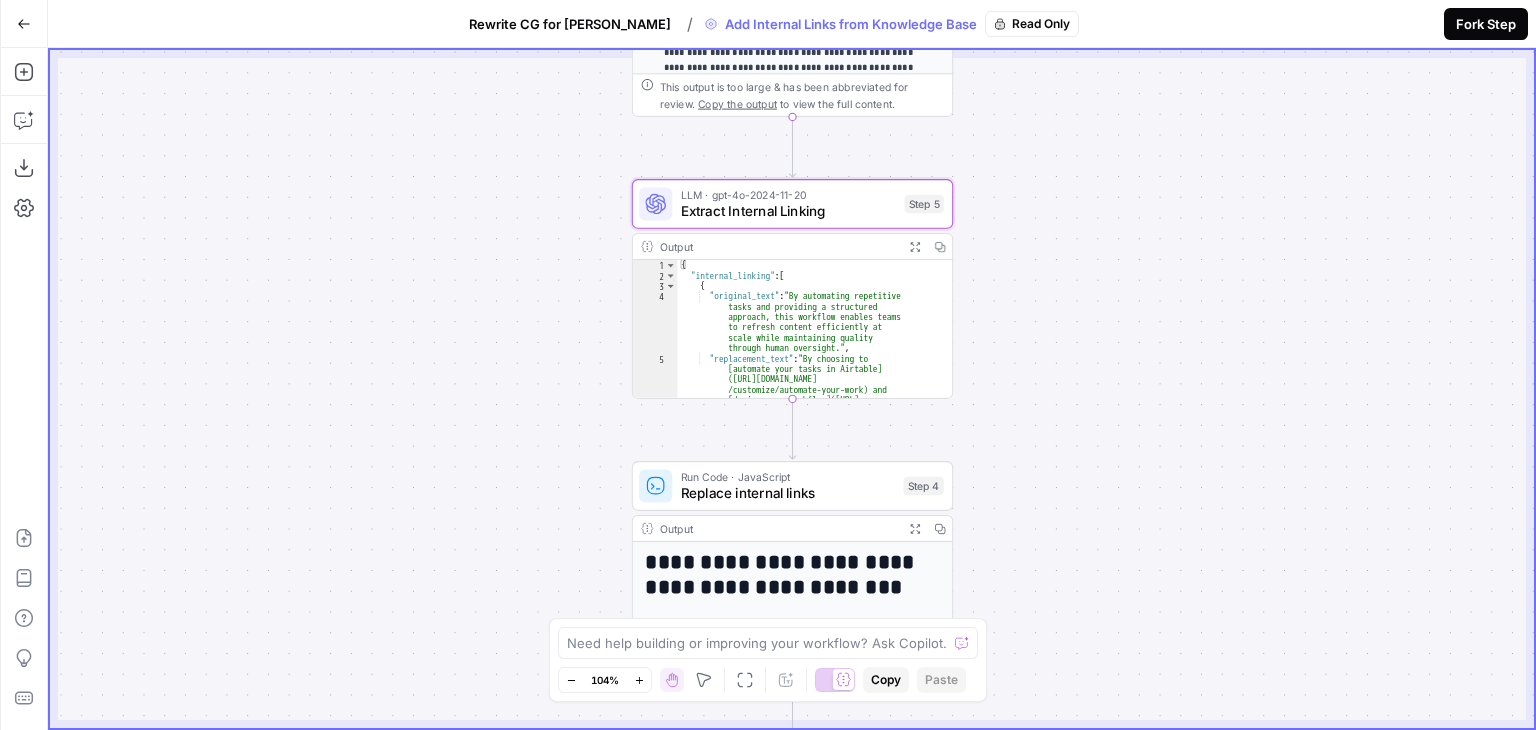 click on "Fork Step" at bounding box center (1486, 24) 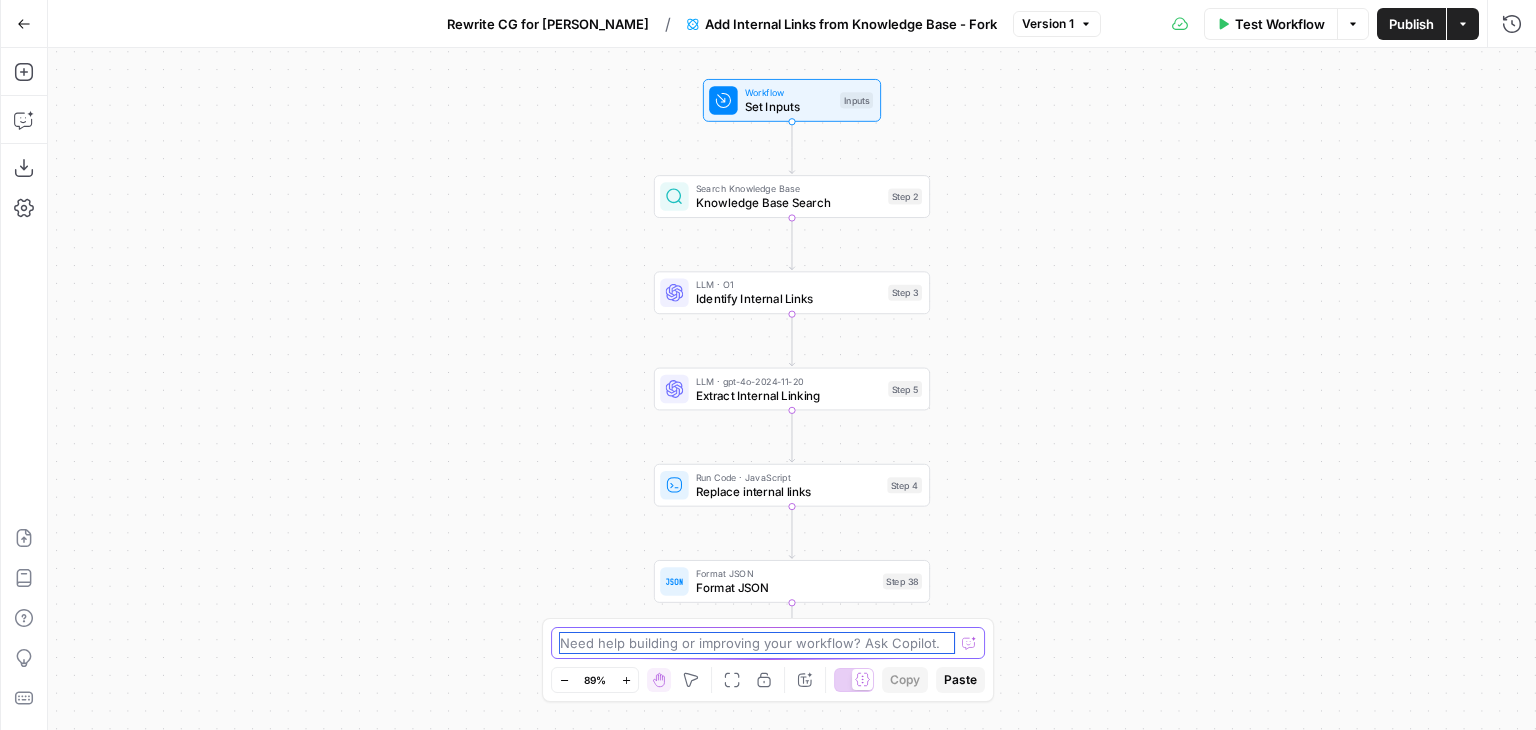 click at bounding box center (757, 643) 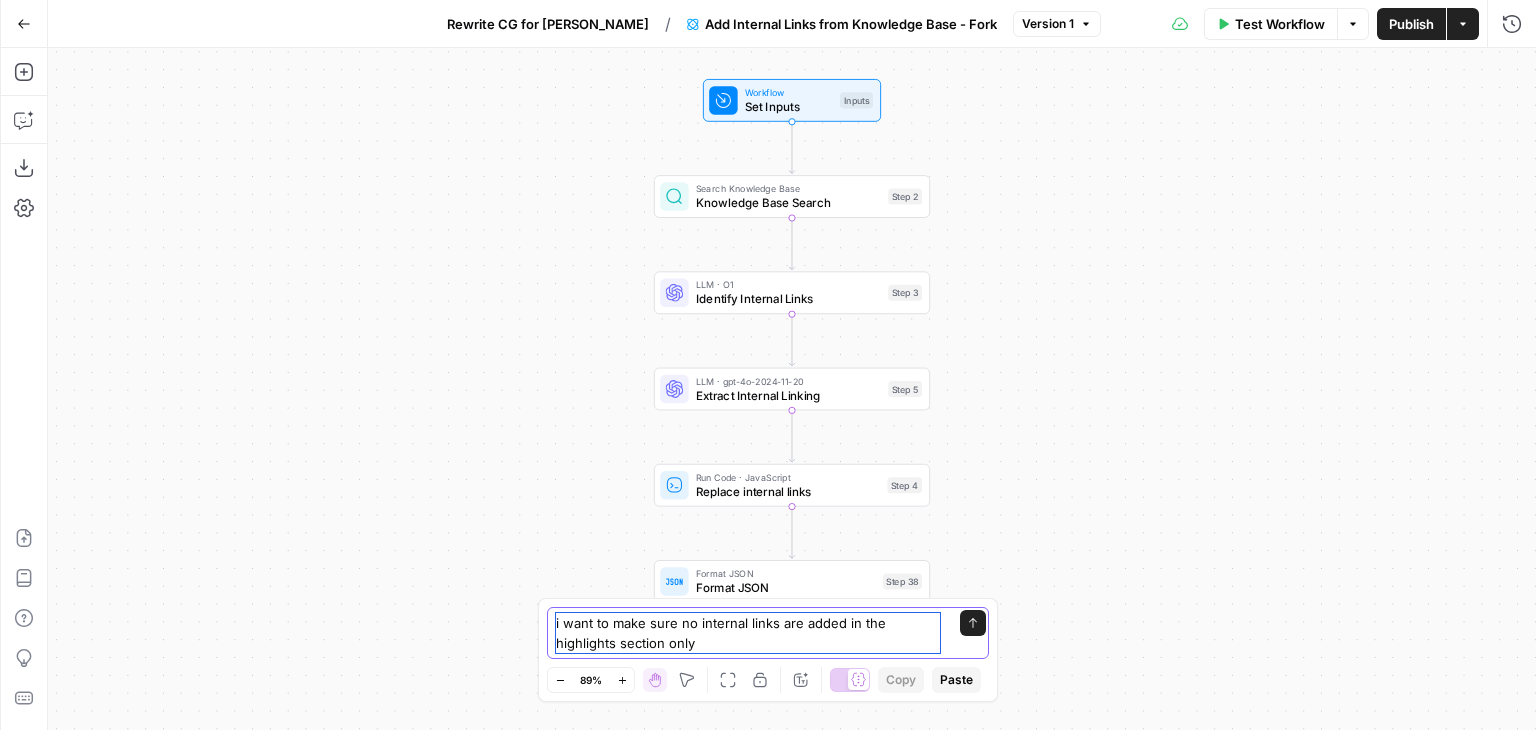 click on "i want to make sure no internal links are added in the highlights section only" at bounding box center (748, 633) 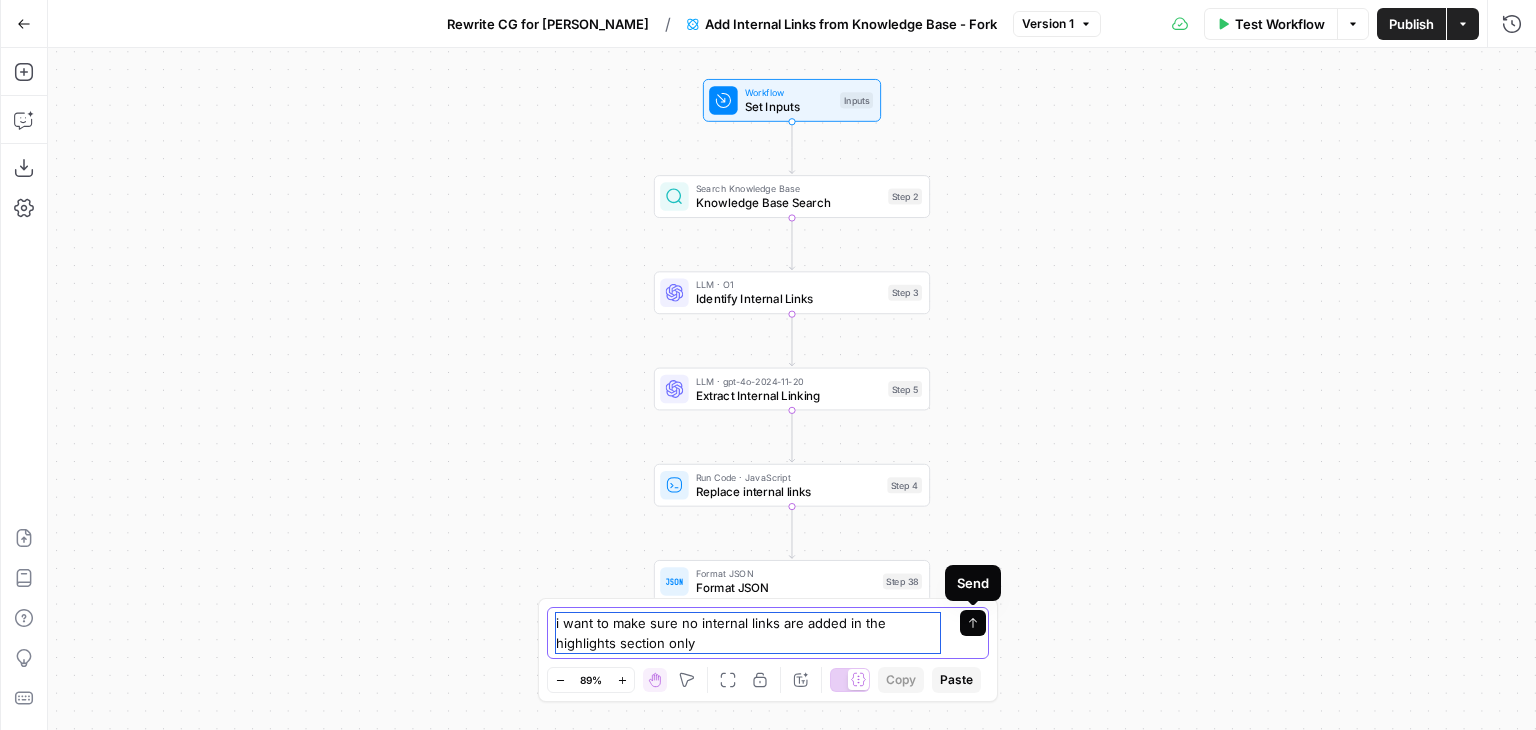 type on "i want to make sure no internal links are added in the highlights section only" 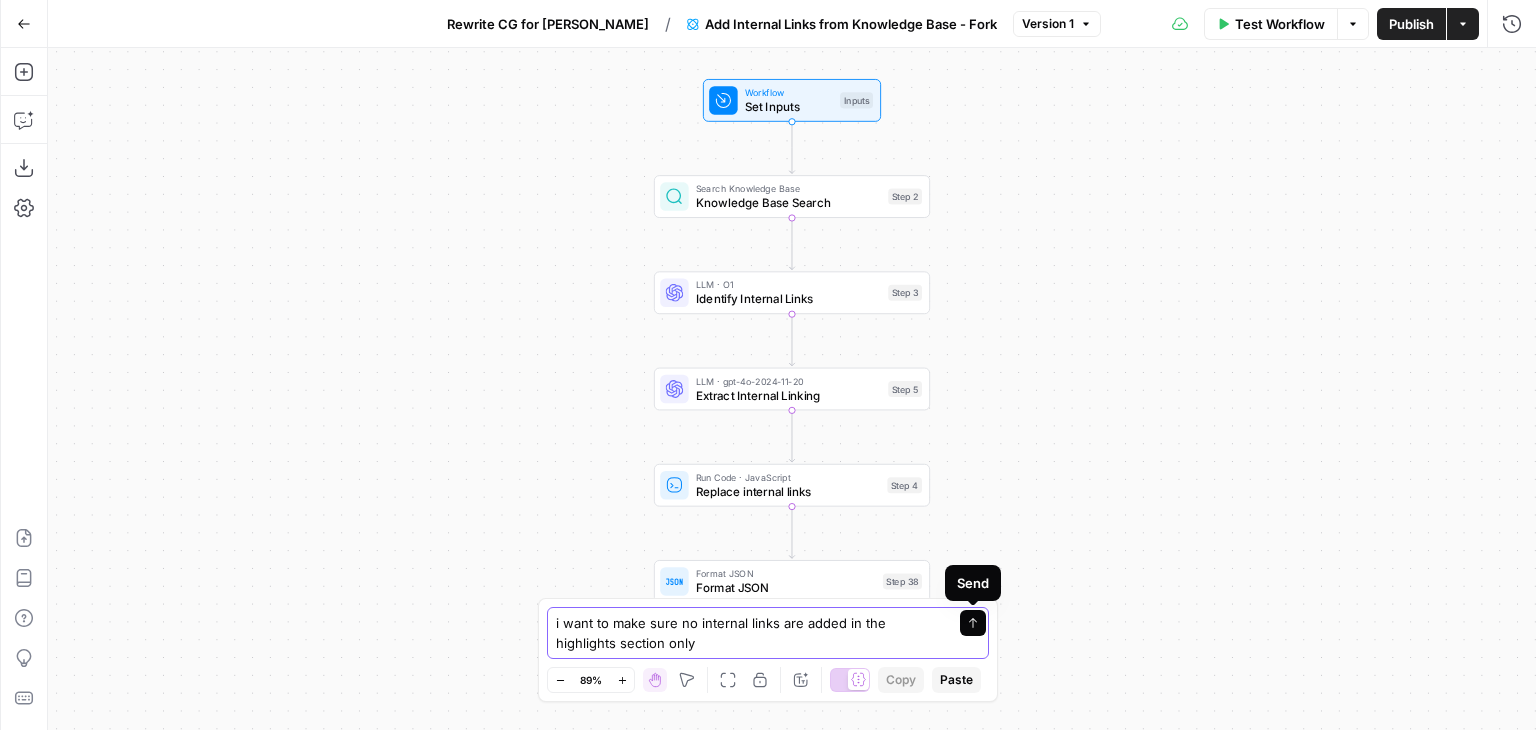 click 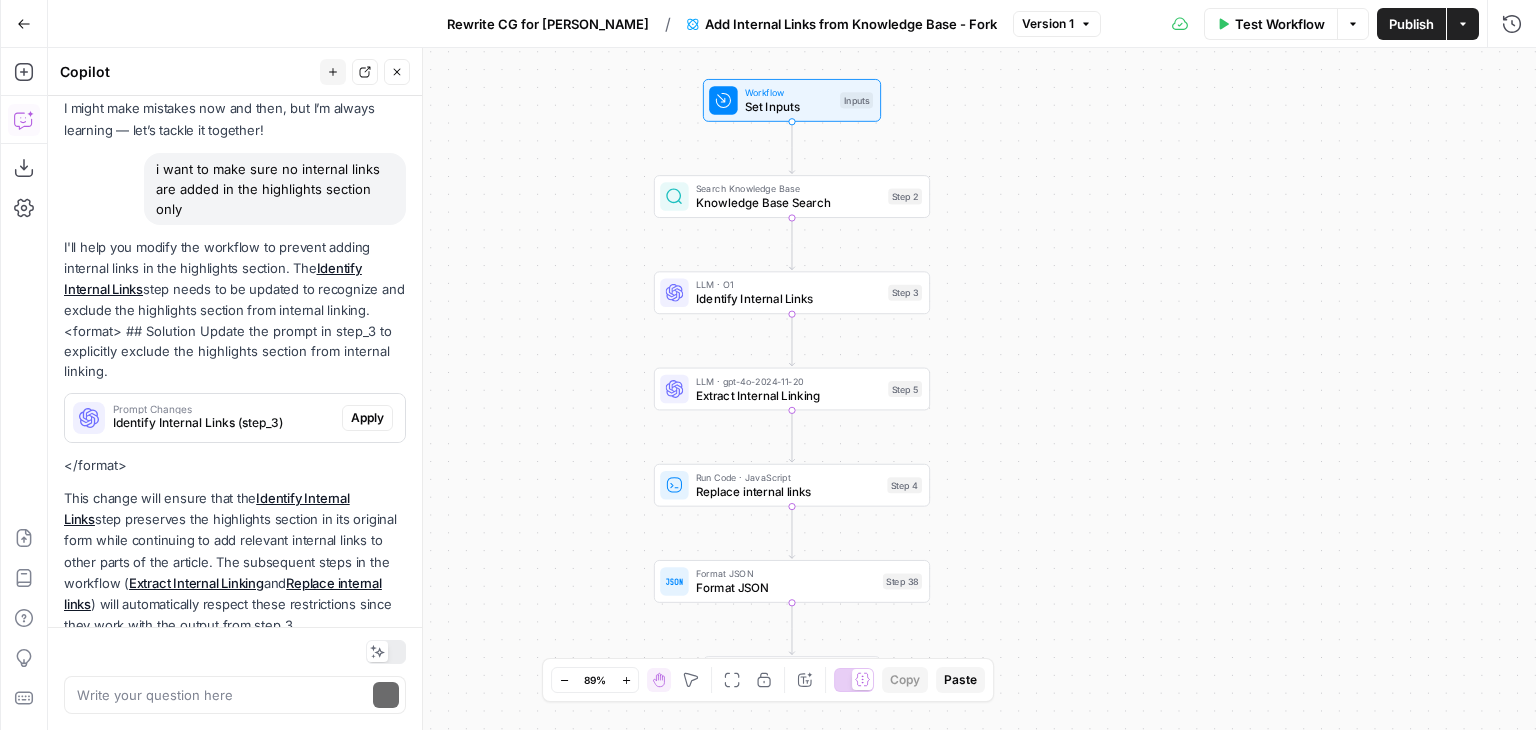 scroll, scrollTop: 159, scrollLeft: 0, axis: vertical 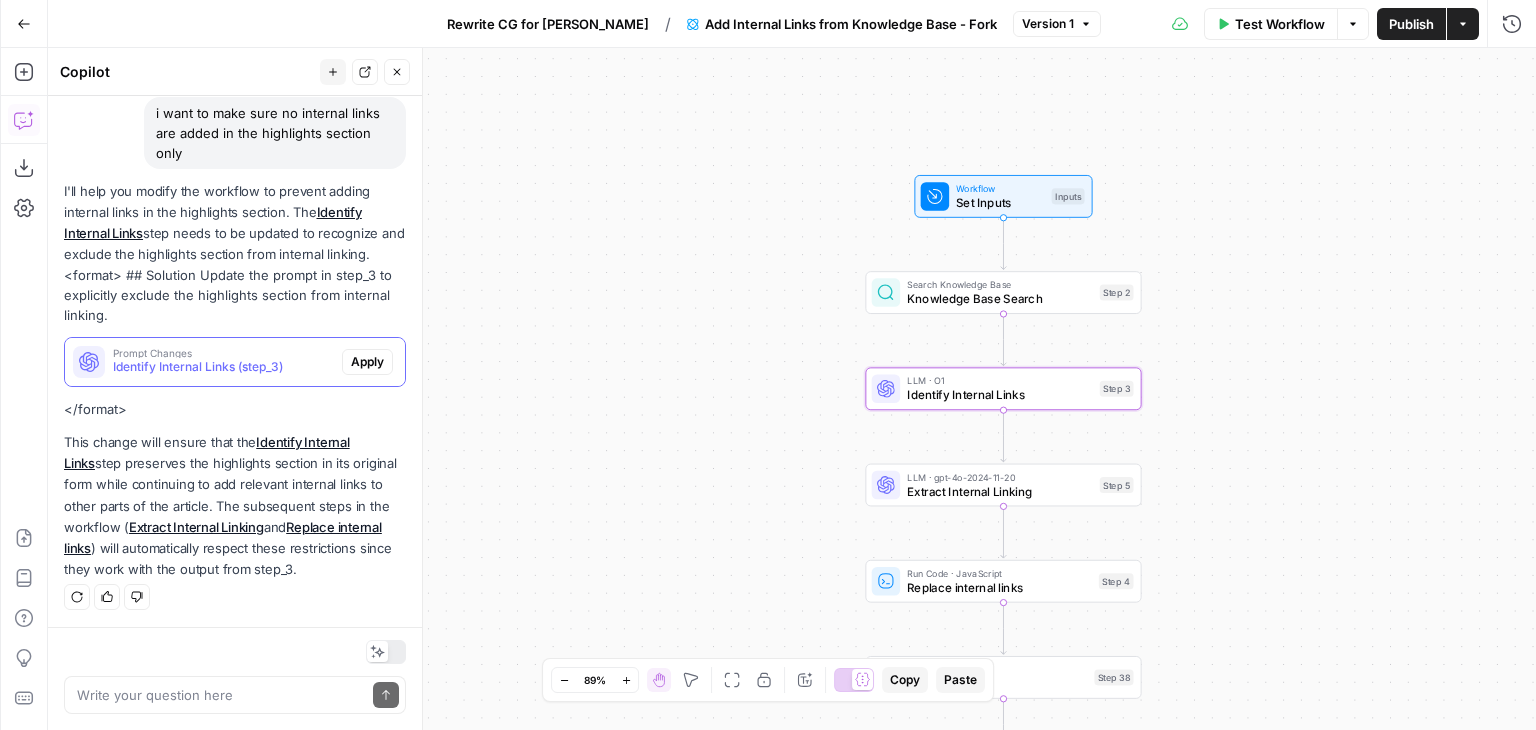 click on "Prompt Changes" at bounding box center (223, 353) 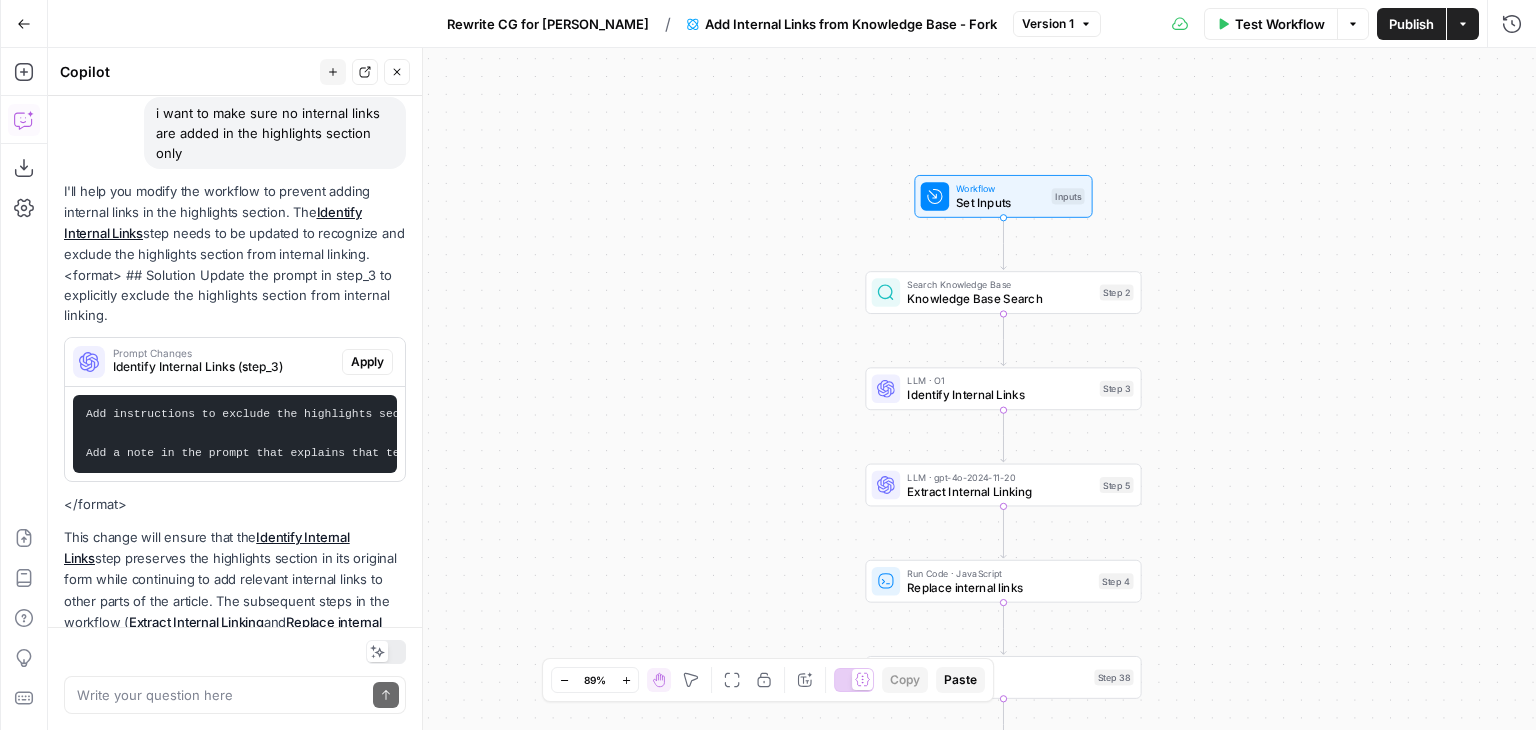 scroll, scrollTop: 269, scrollLeft: 0, axis: vertical 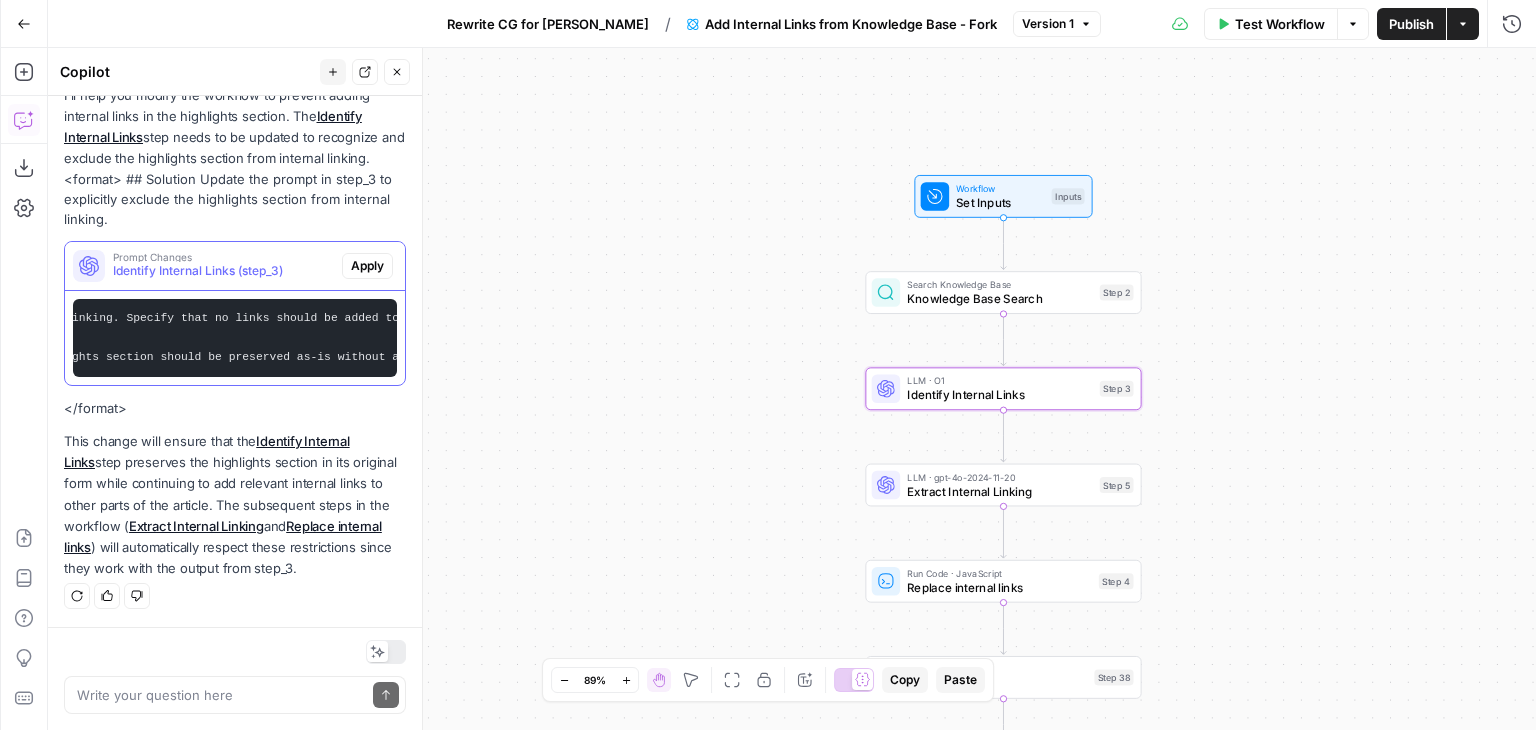 click on "Prompt Changes Identify Internal Links (step_3) Apply" at bounding box center [235, 266] 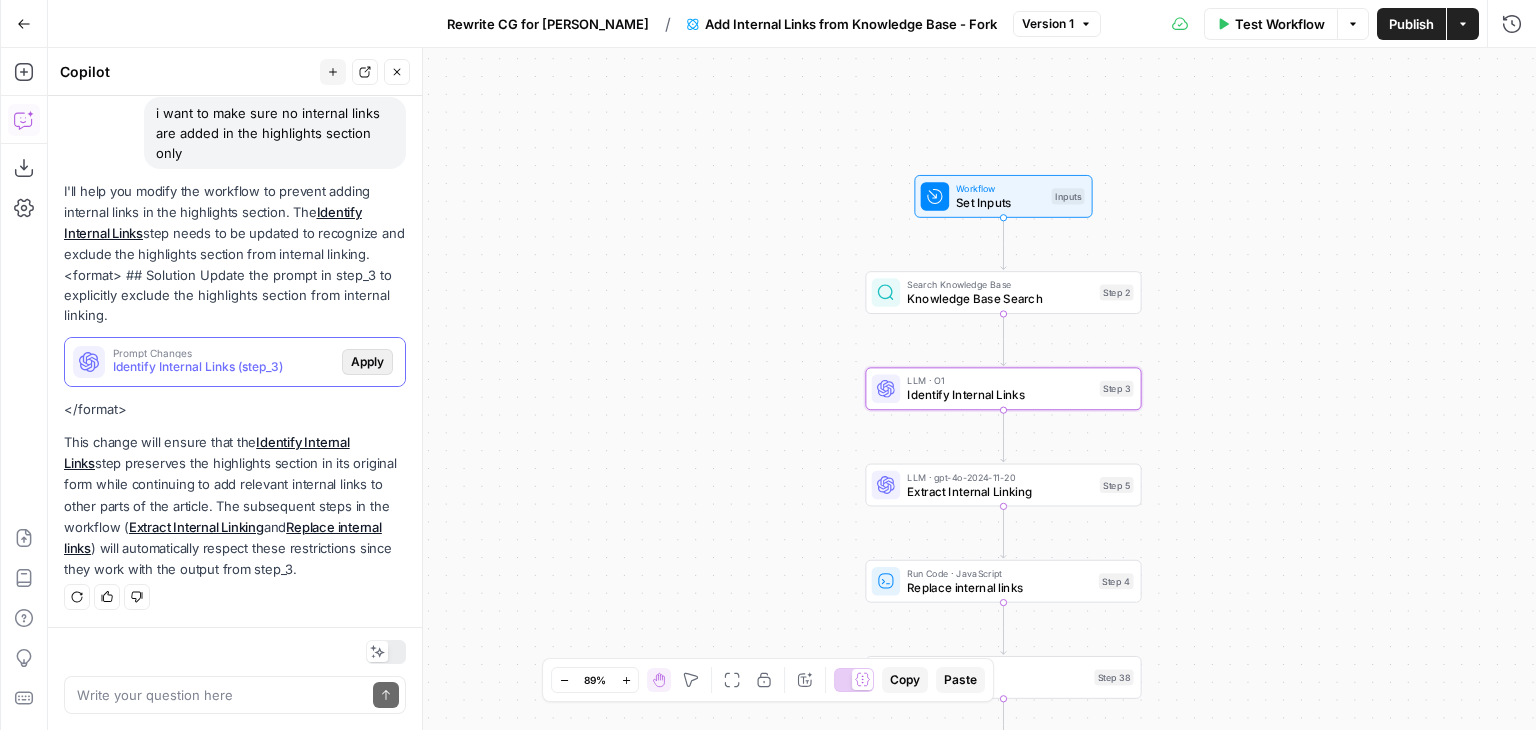 click on "Apply" at bounding box center [367, 362] 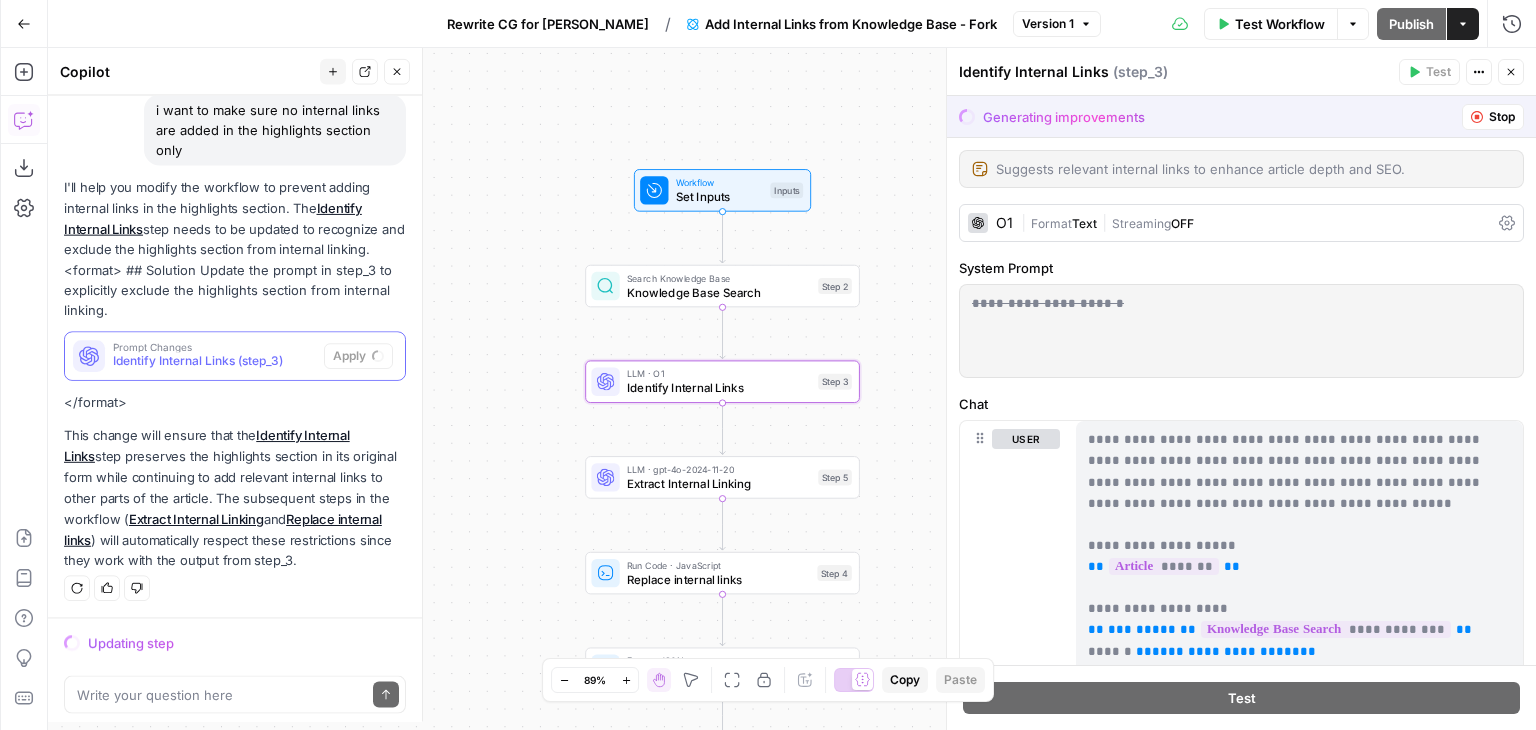 scroll, scrollTop: 161, scrollLeft: 0, axis: vertical 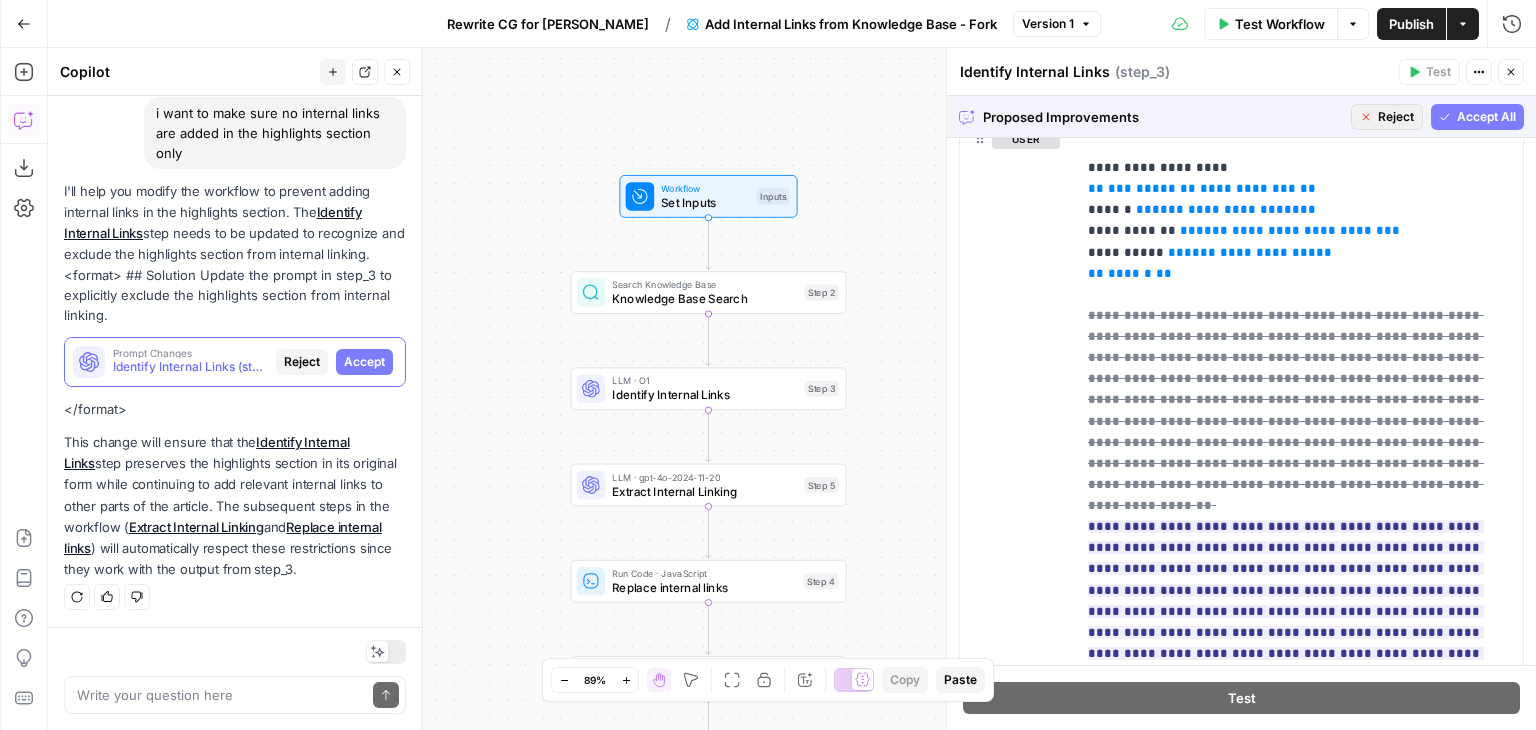 click on "Reject" at bounding box center (1396, 117) 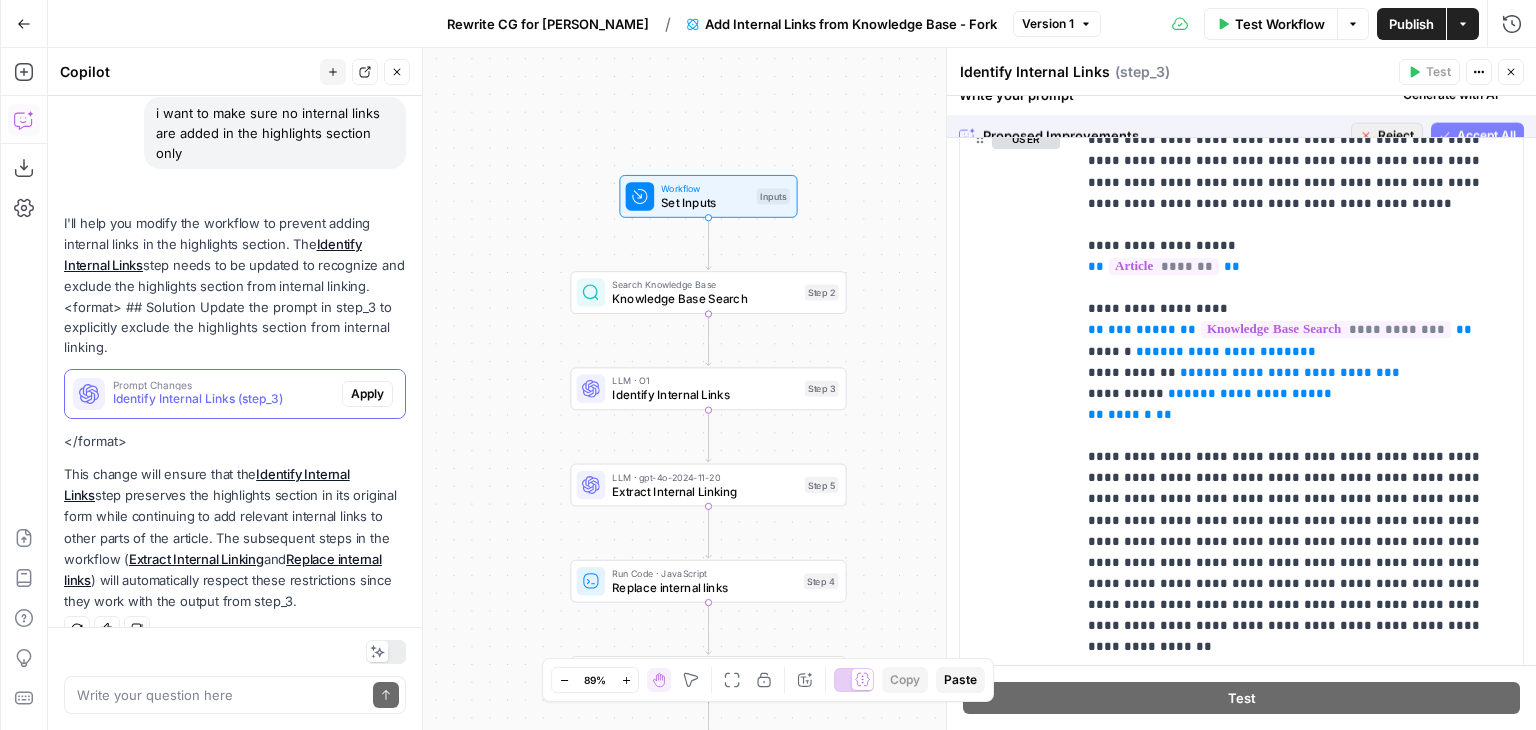 scroll, scrollTop: 191, scrollLeft: 0, axis: vertical 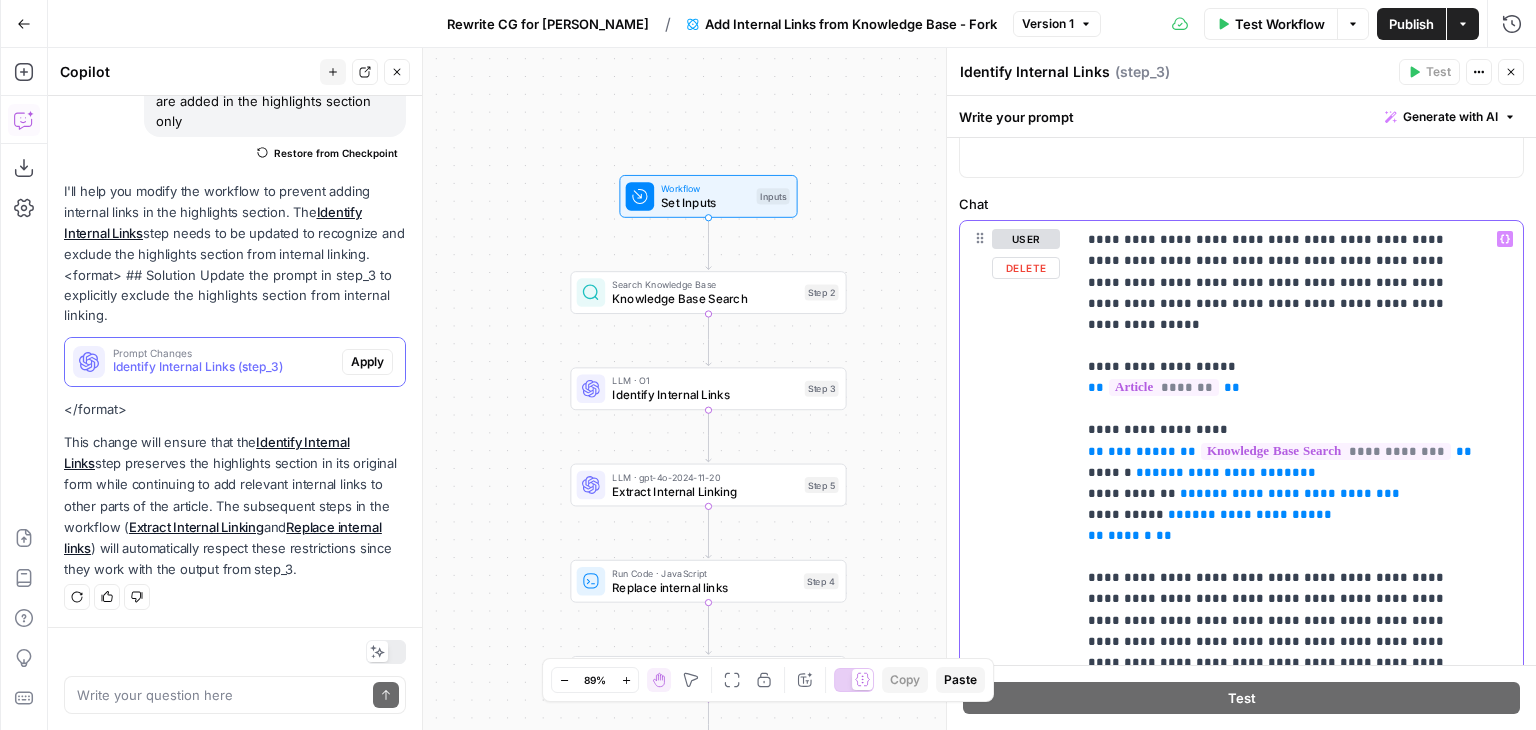 click on "**********" at bounding box center [1284, 641] 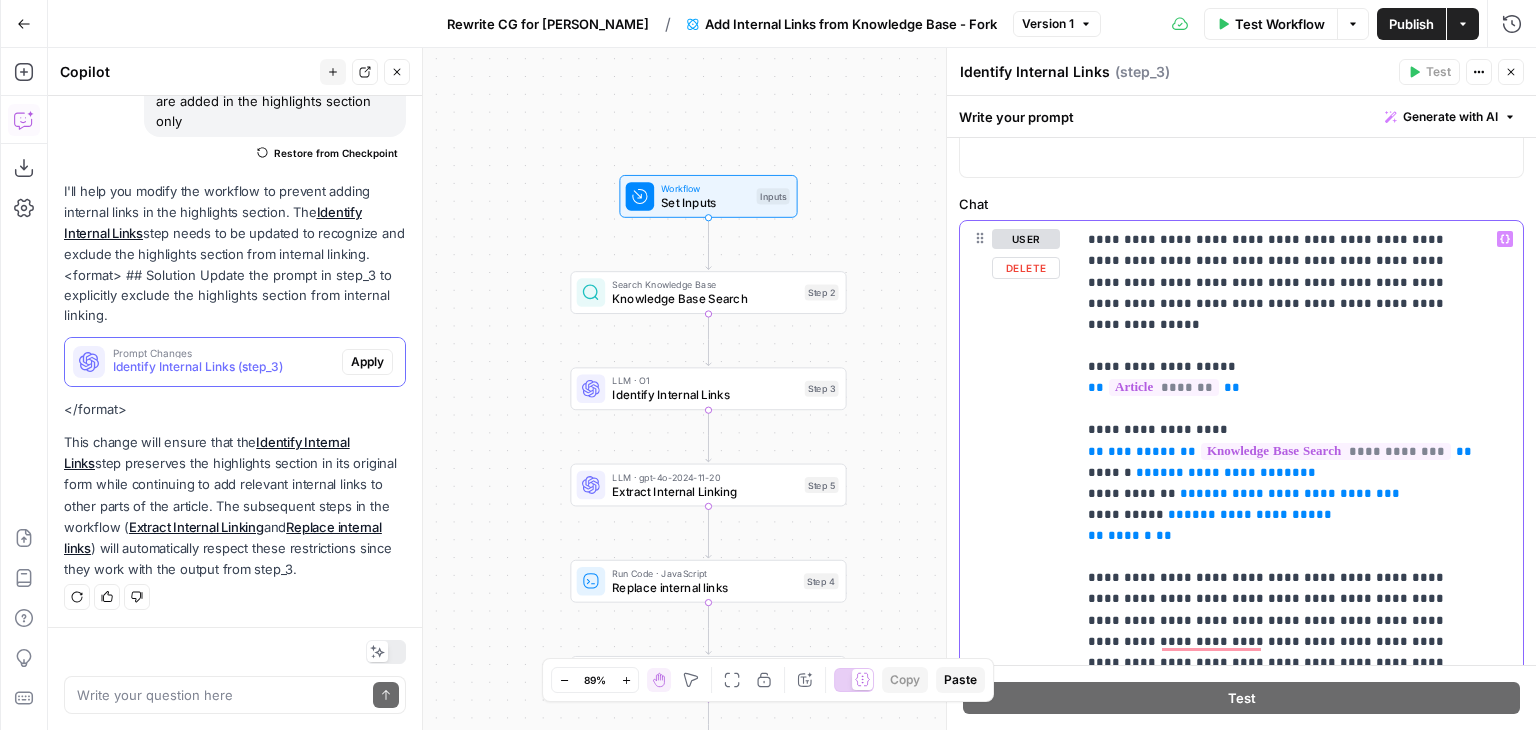 type 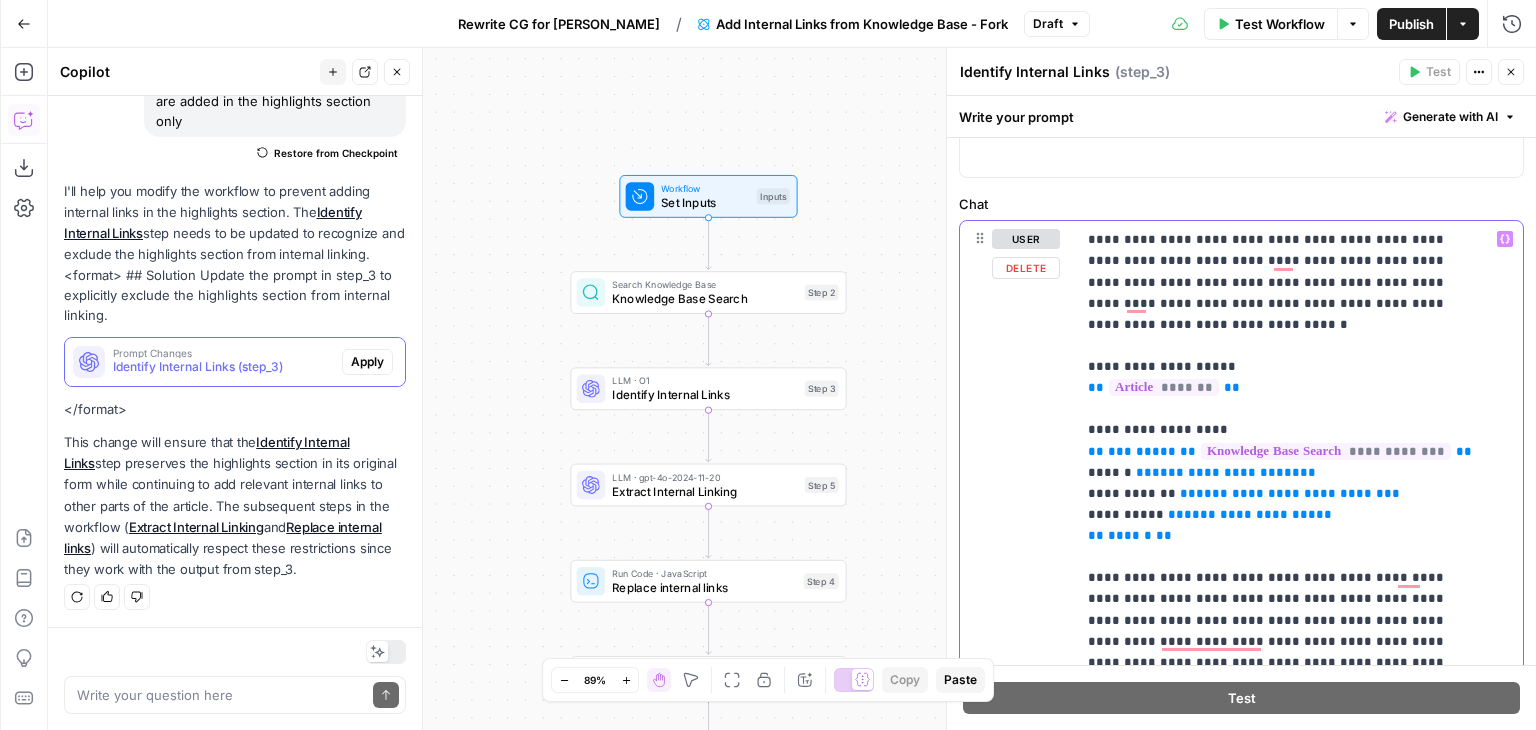 scroll, scrollTop: 18, scrollLeft: 0, axis: vertical 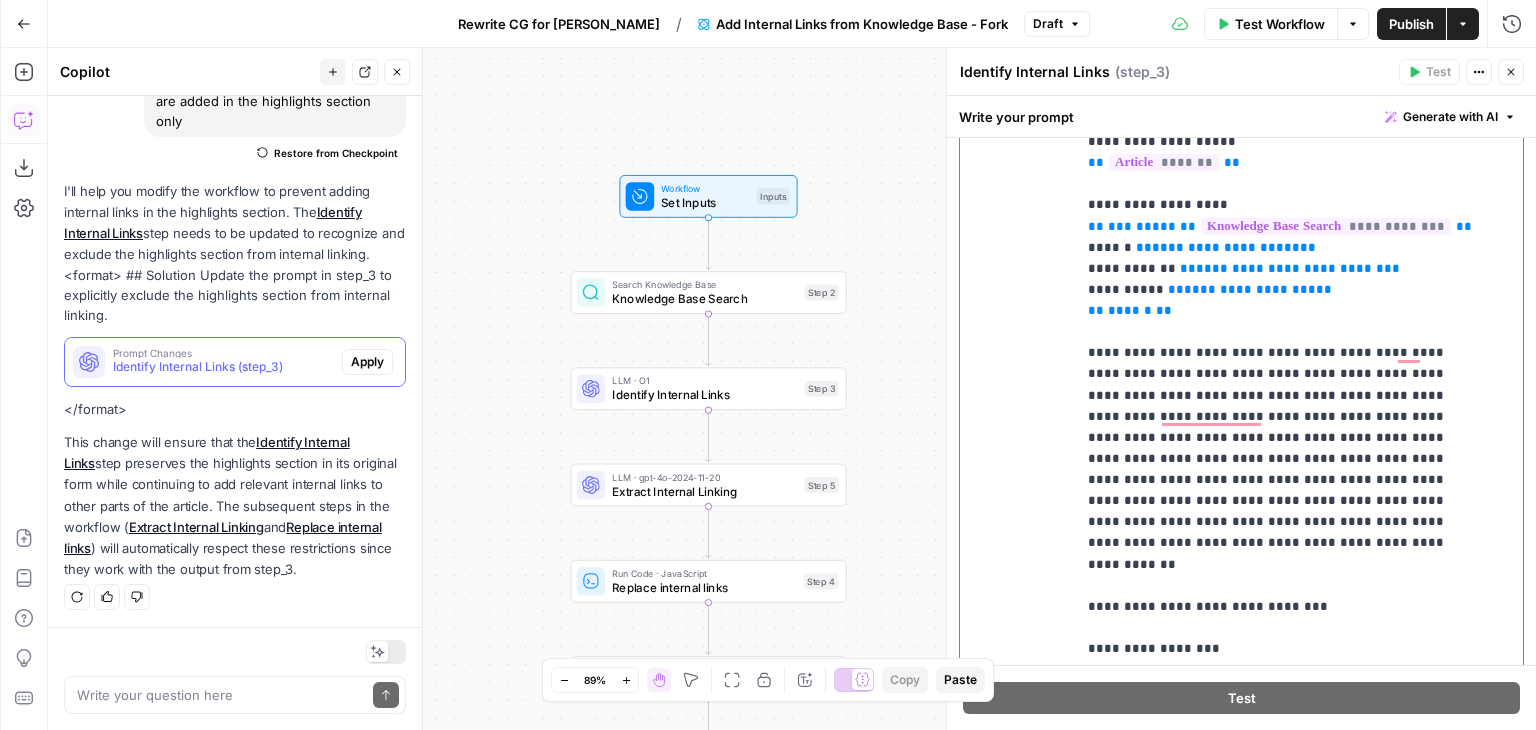 click on "**********" at bounding box center [1284, 416] 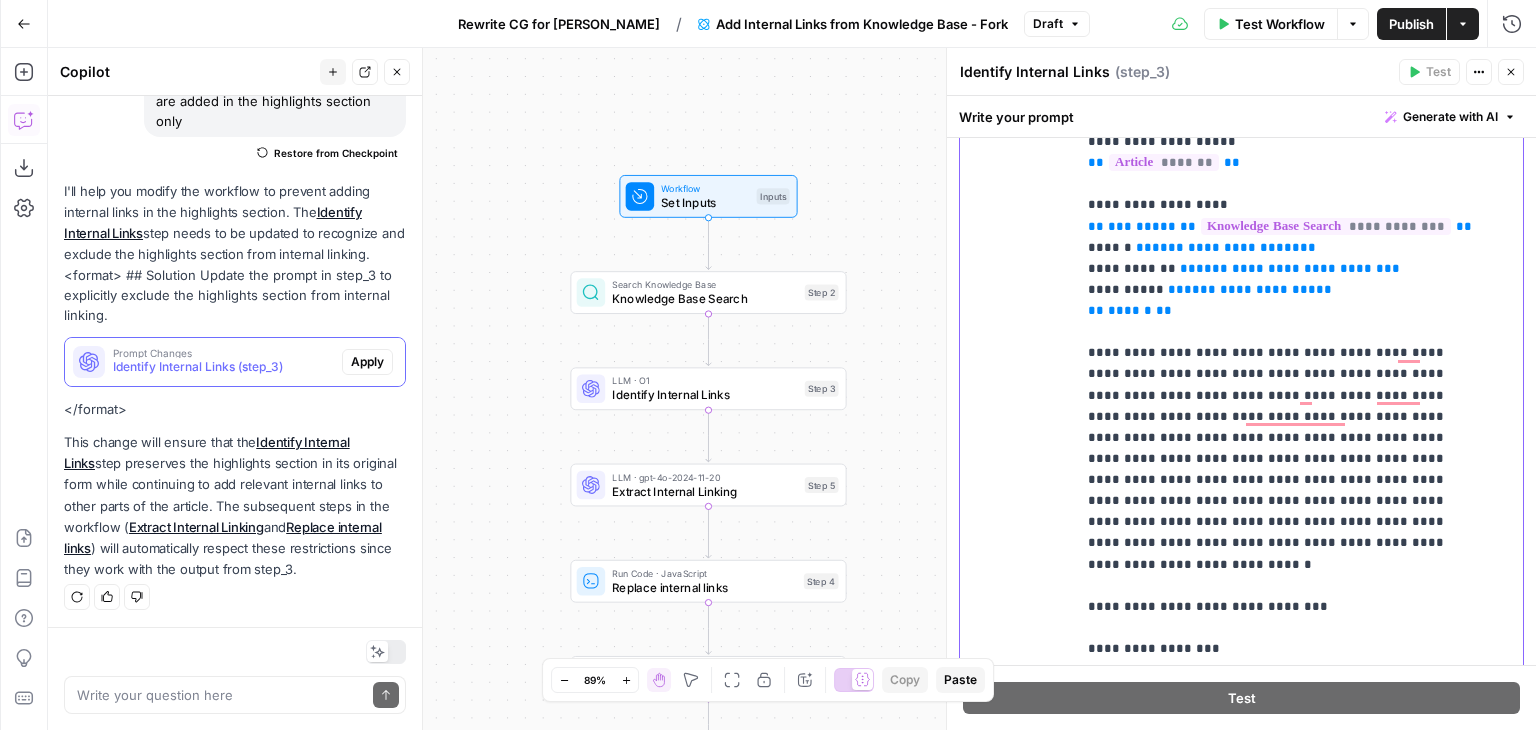 click on "**********" at bounding box center (1284, 426) 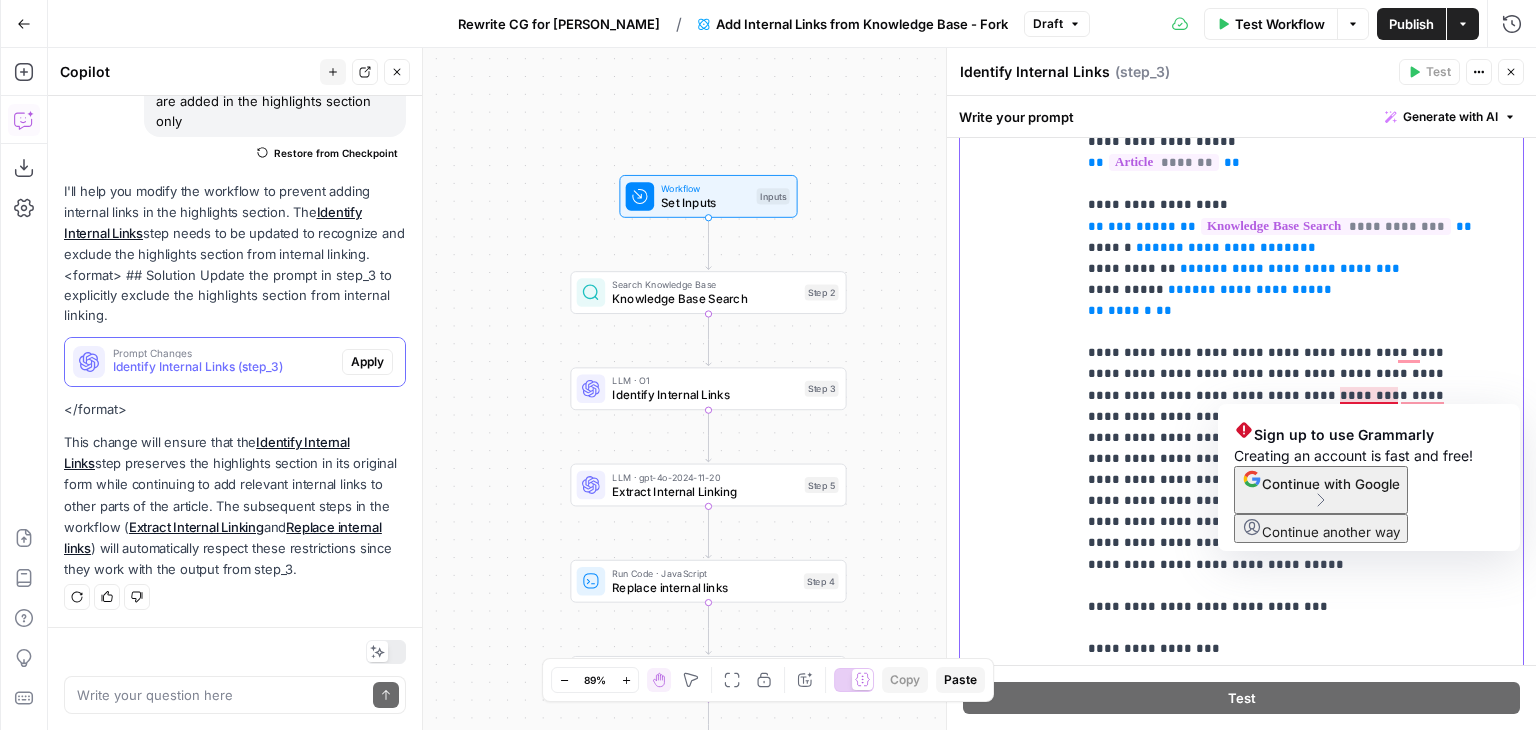 click on "**********" at bounding box center (1284, 426) 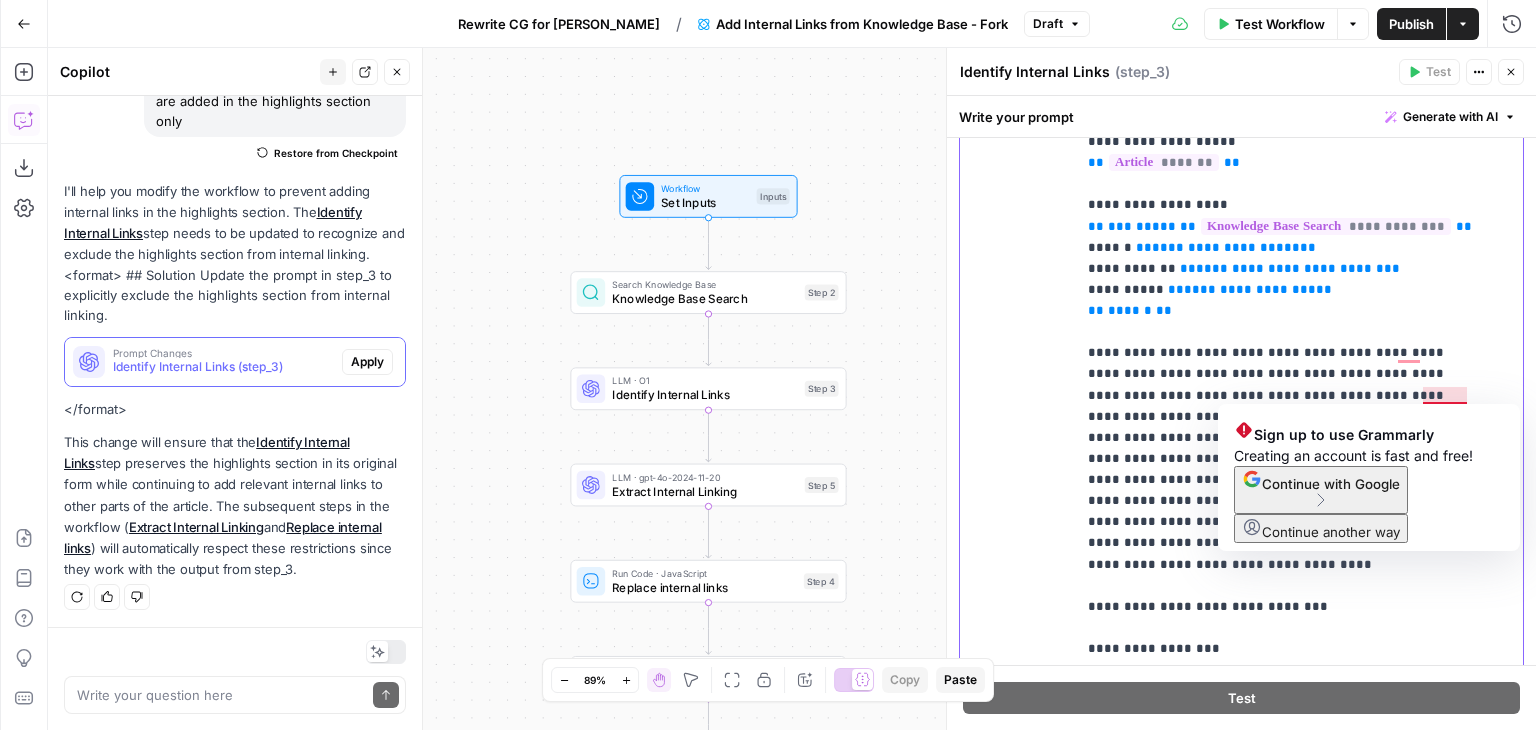 click on "**********" at bounding box center [1284, 426] 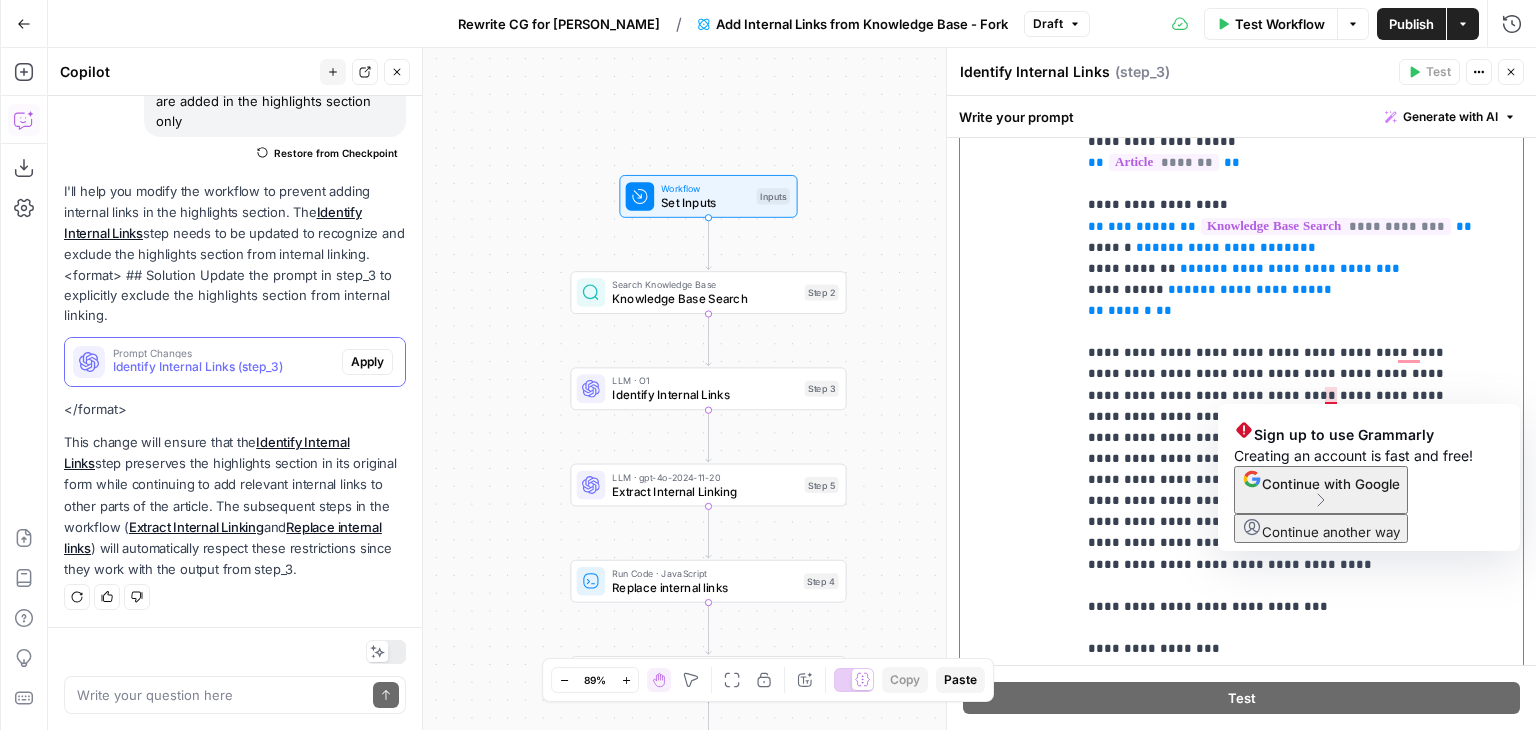 click on "**********" at bounding box center (1284, 426) 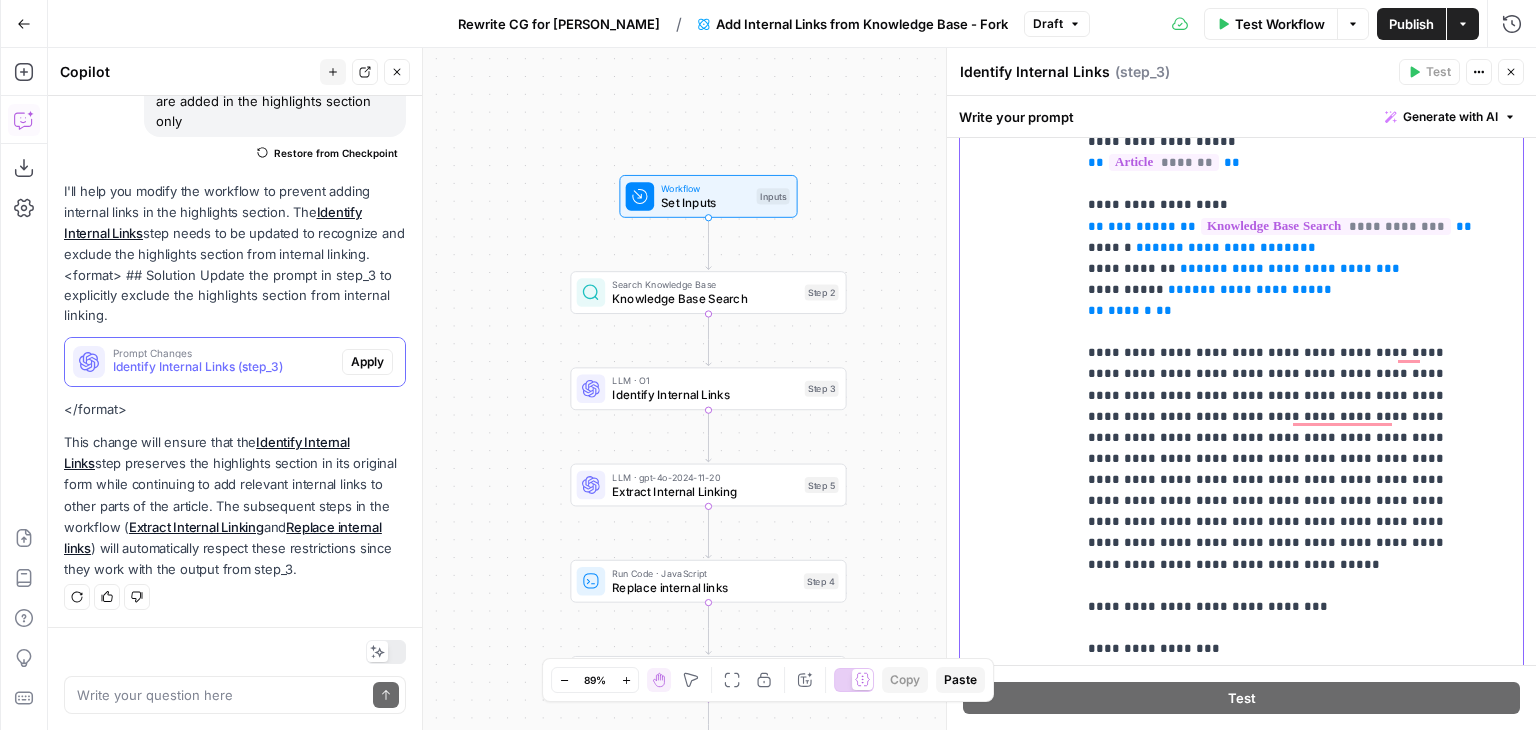 scroll, scrollTop: 46, scrollLeft: 0, axis: vertical 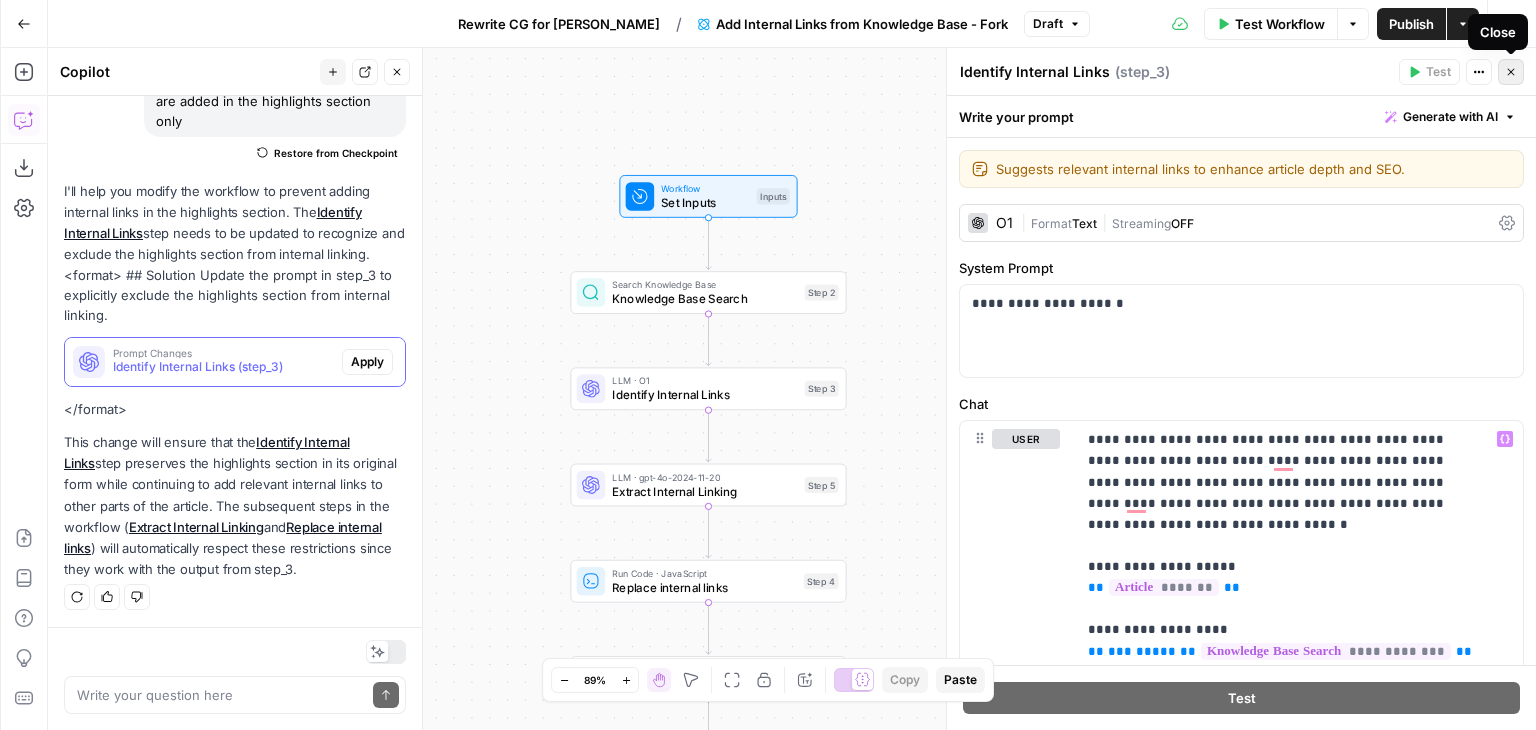 click 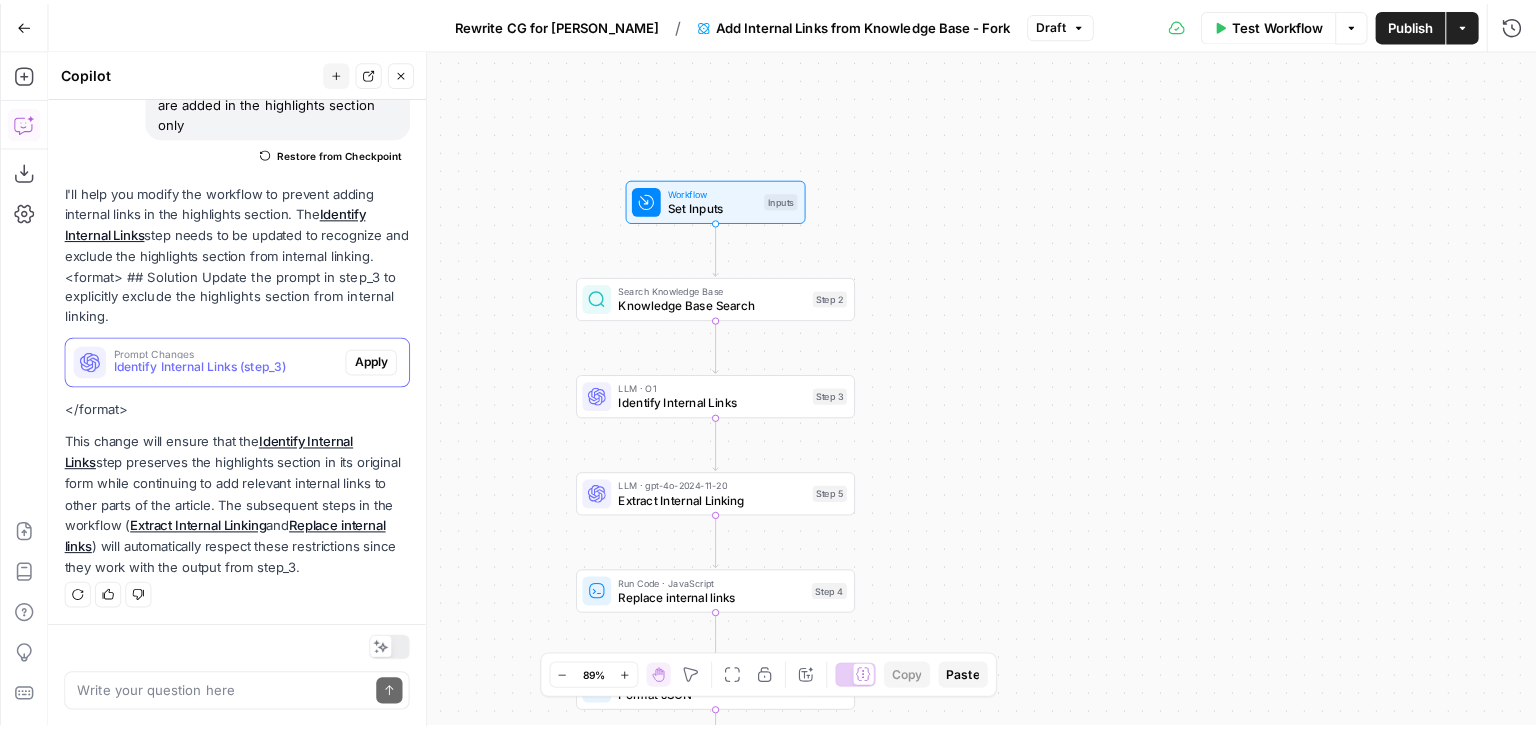 scroll, scrollTop: 191, scrollLeft: 0, axis: vertical 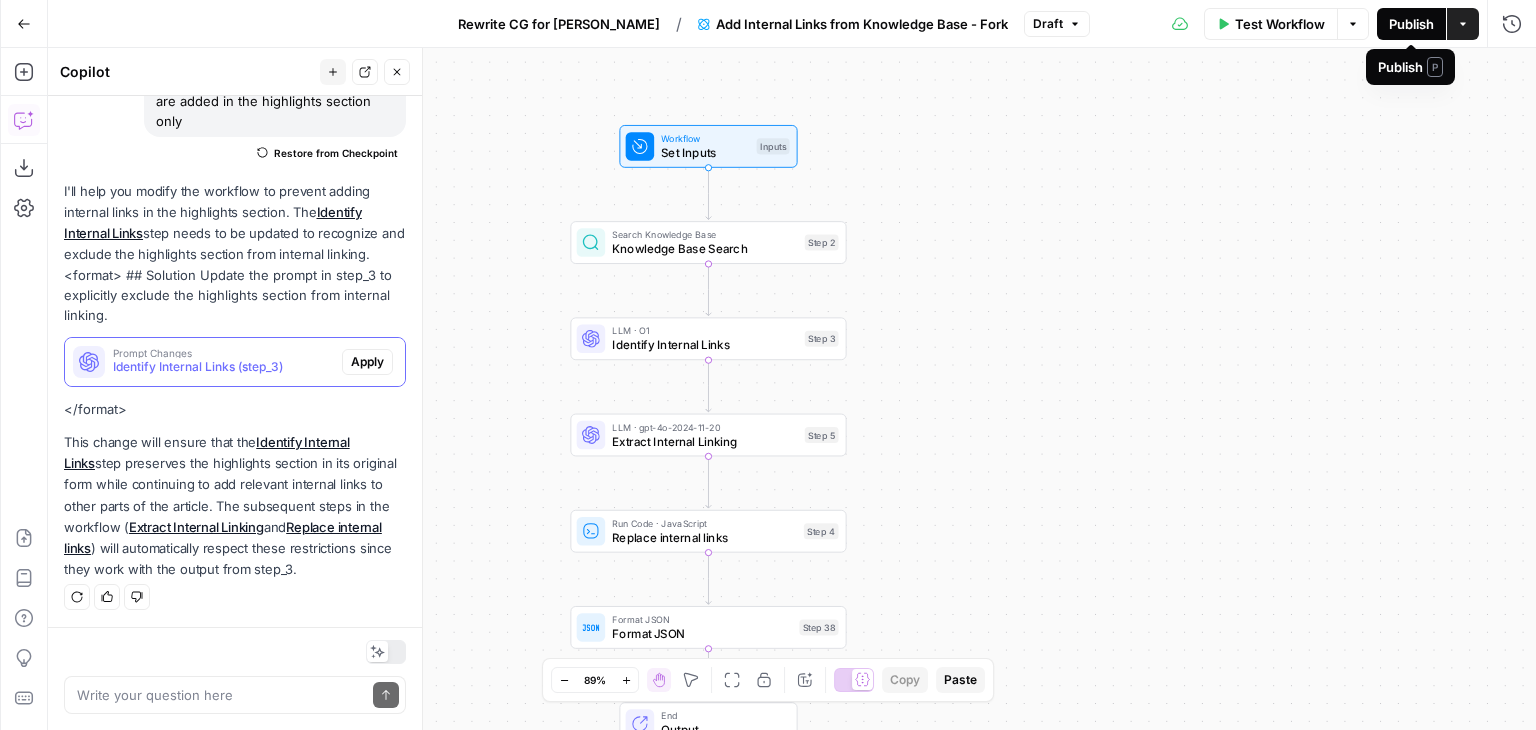 click on "Publish" at bounding box center [1411, 24] 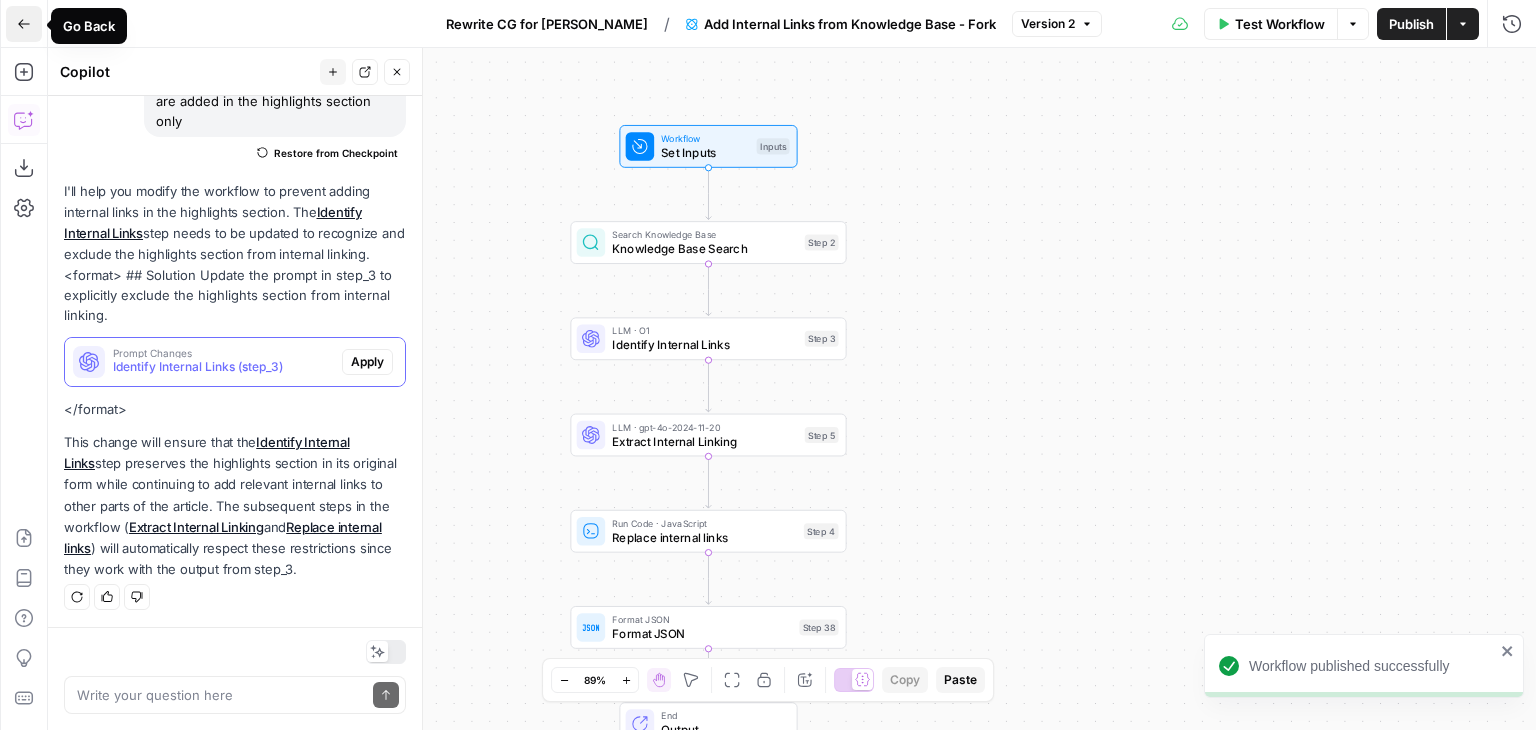 click 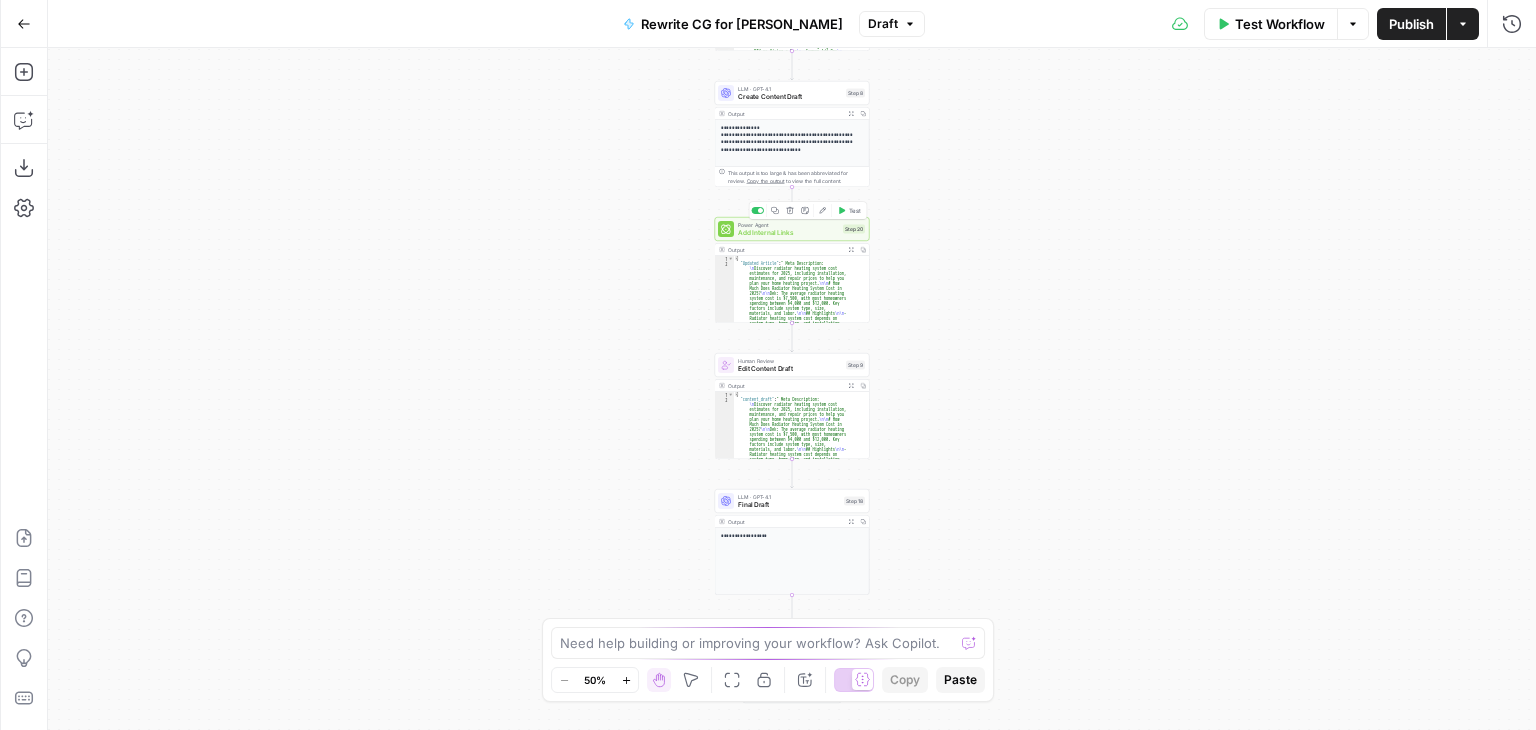 click on "Power Agent Add Internal Links Step 20 Copy step Delete step Add Note Edit Agent Test" at bounding box center (792, 229) 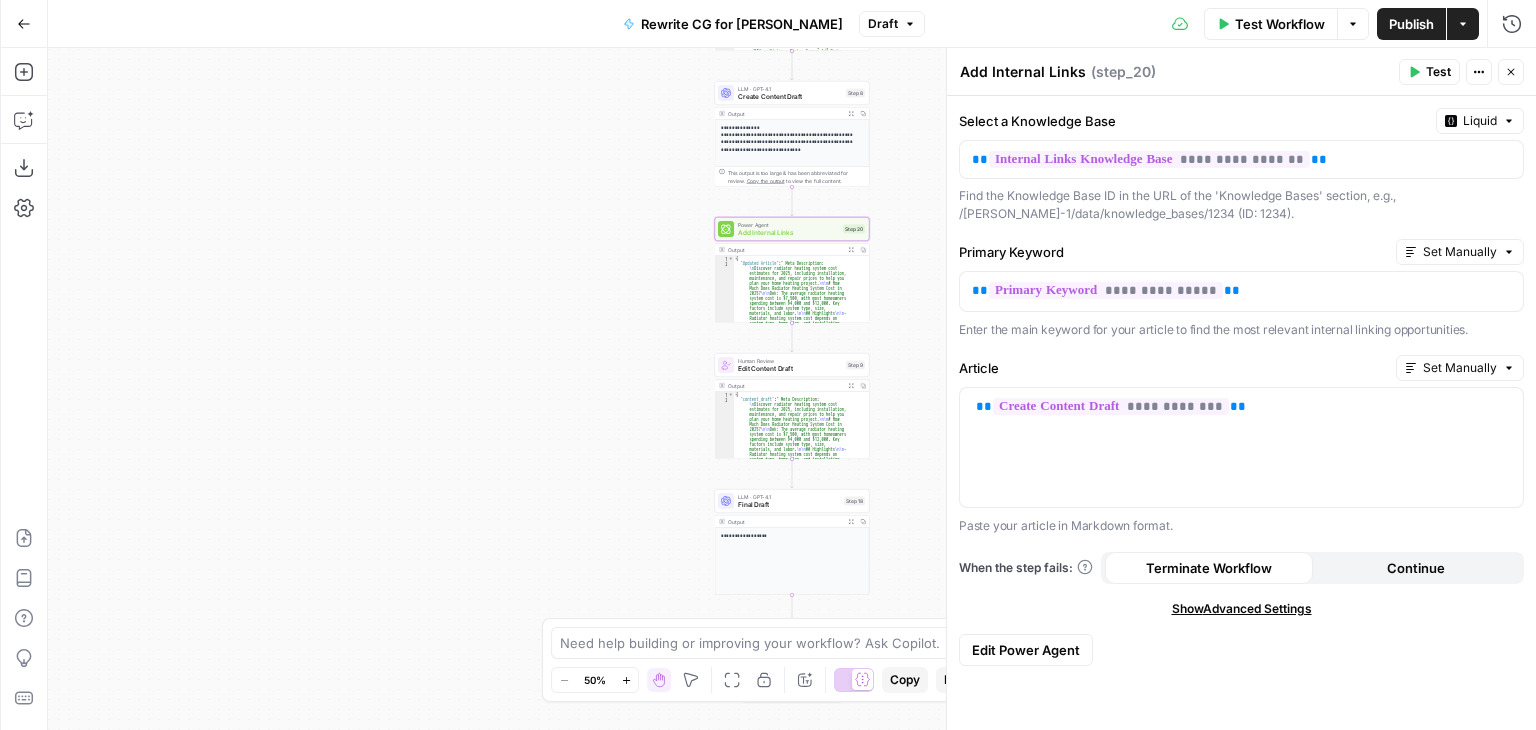 click on "Show  Advanced Settings" at bounding box center (1242, 609) 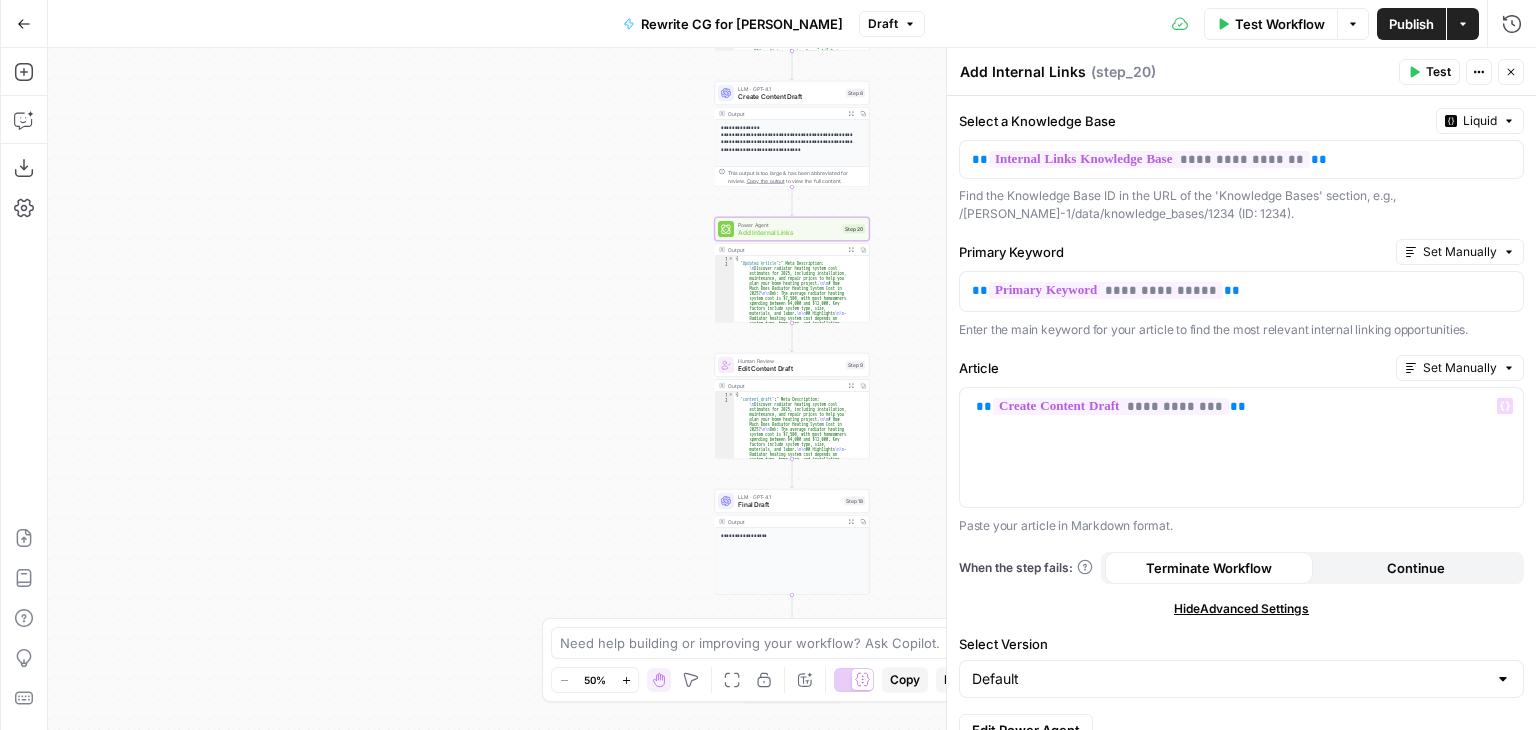 scroll, scrollTop: 24, scrollLeft: 0, axis: vertical 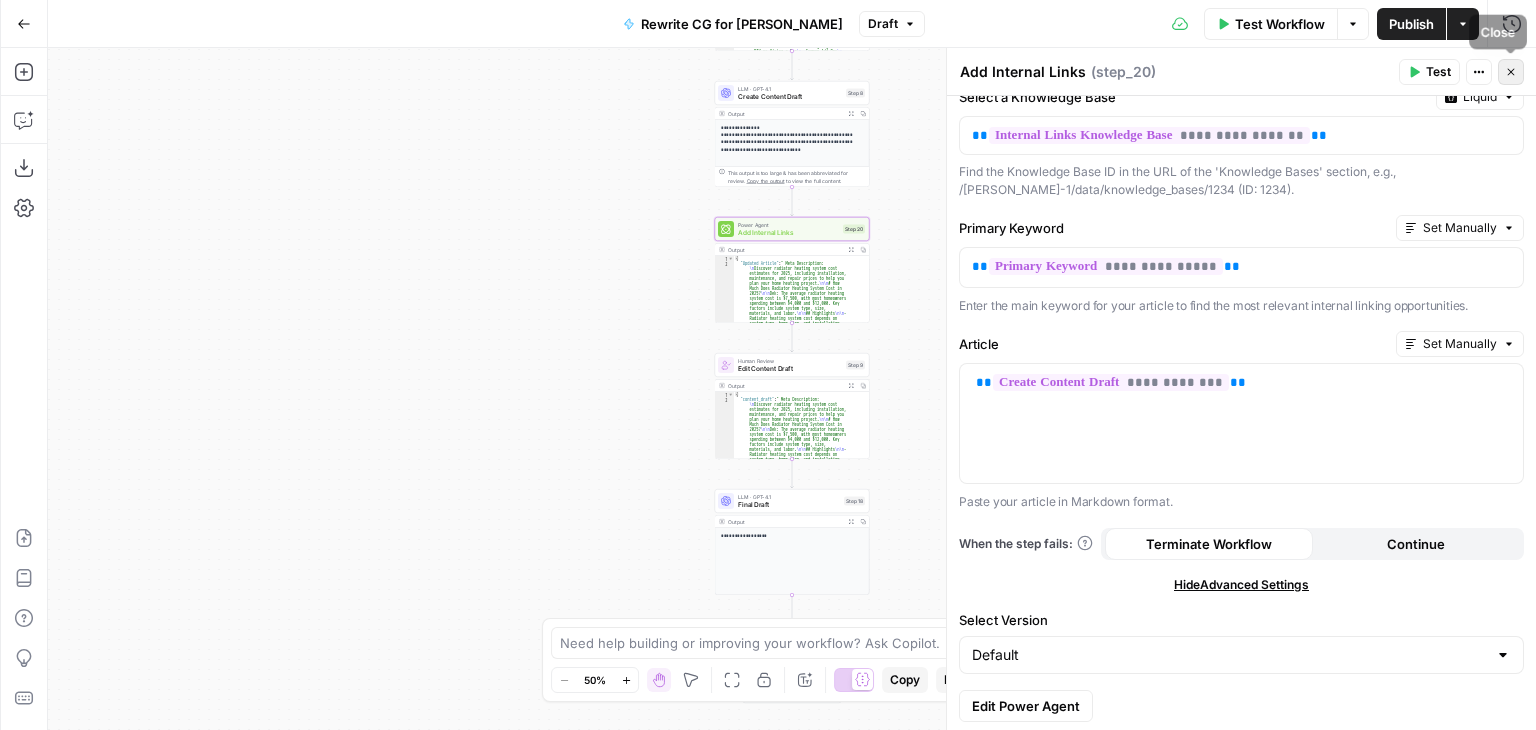 click 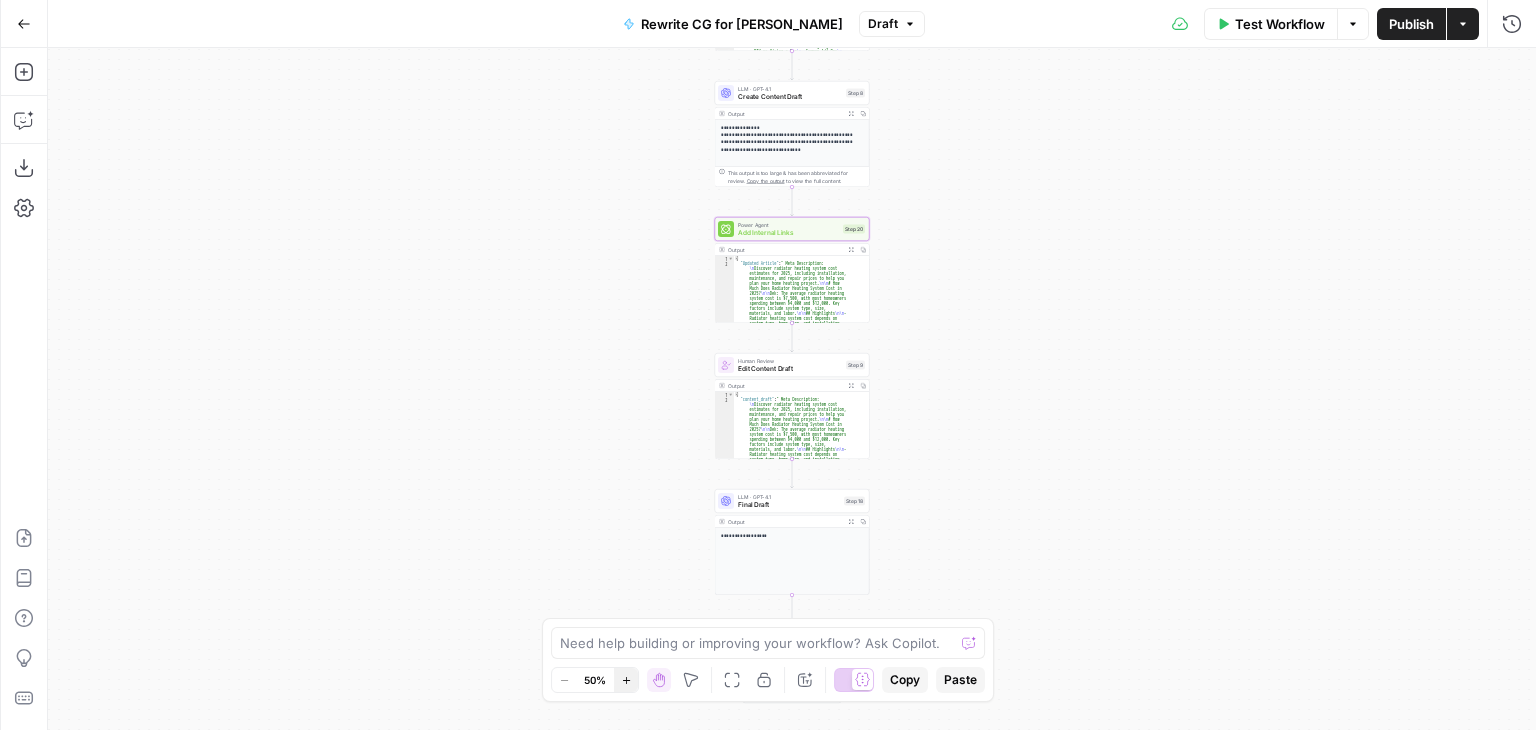 click 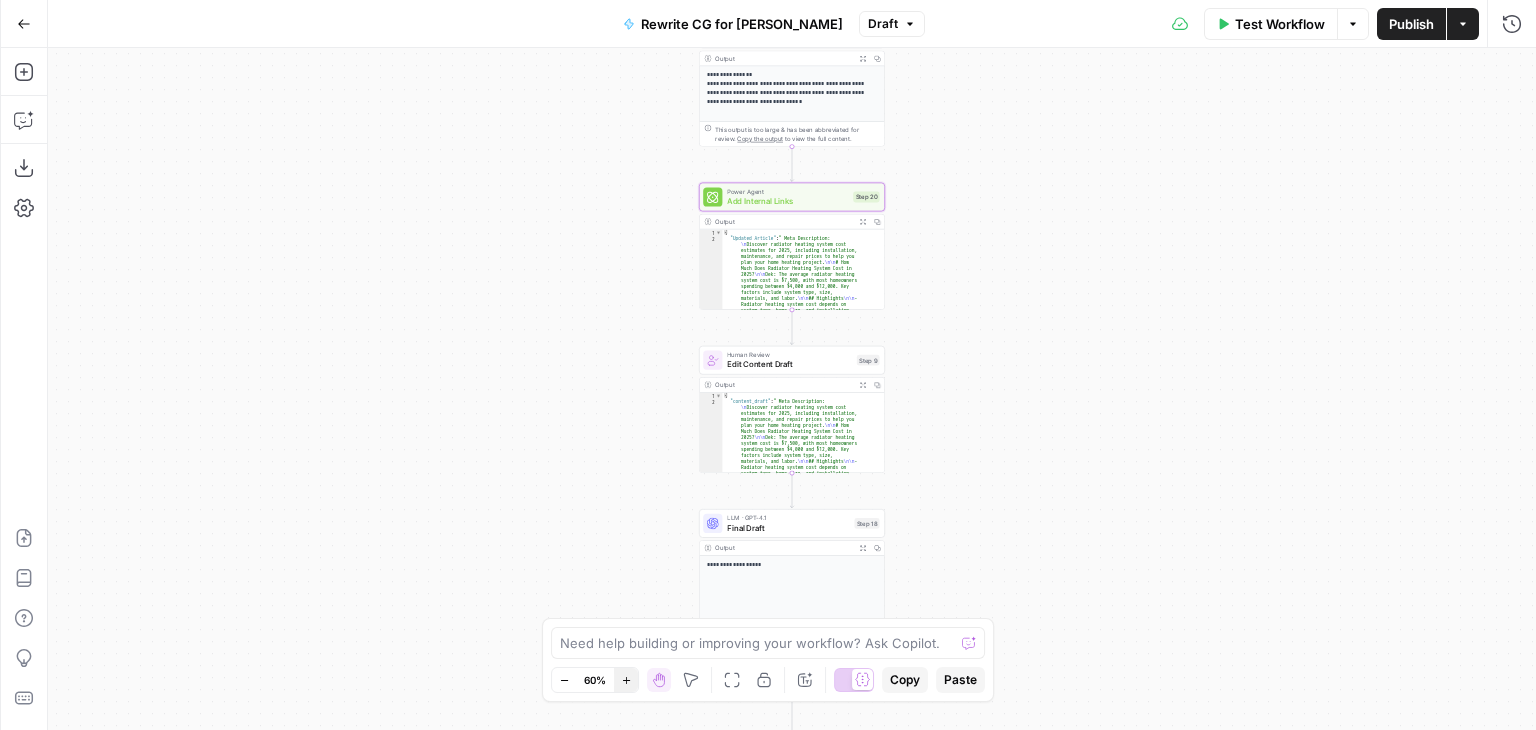 click 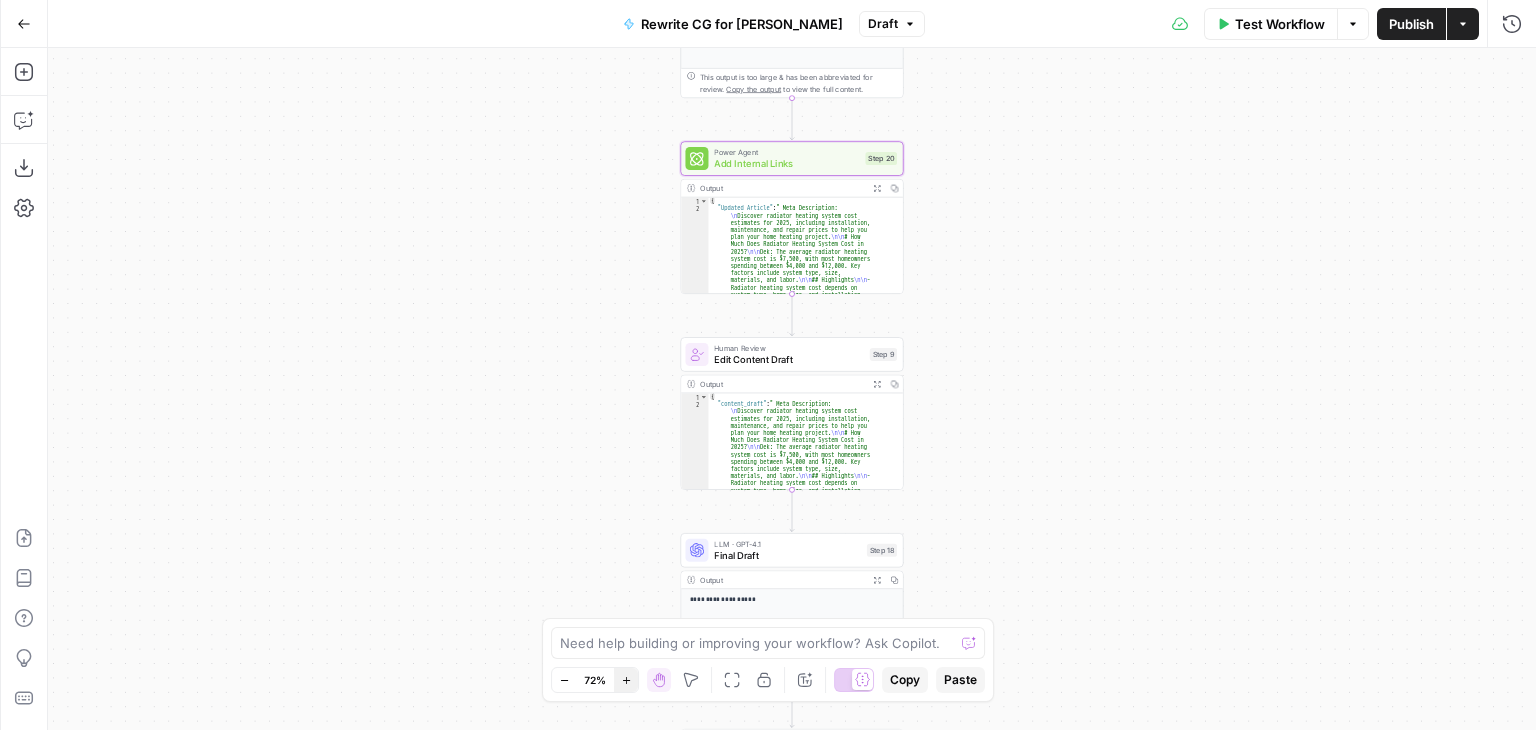 click 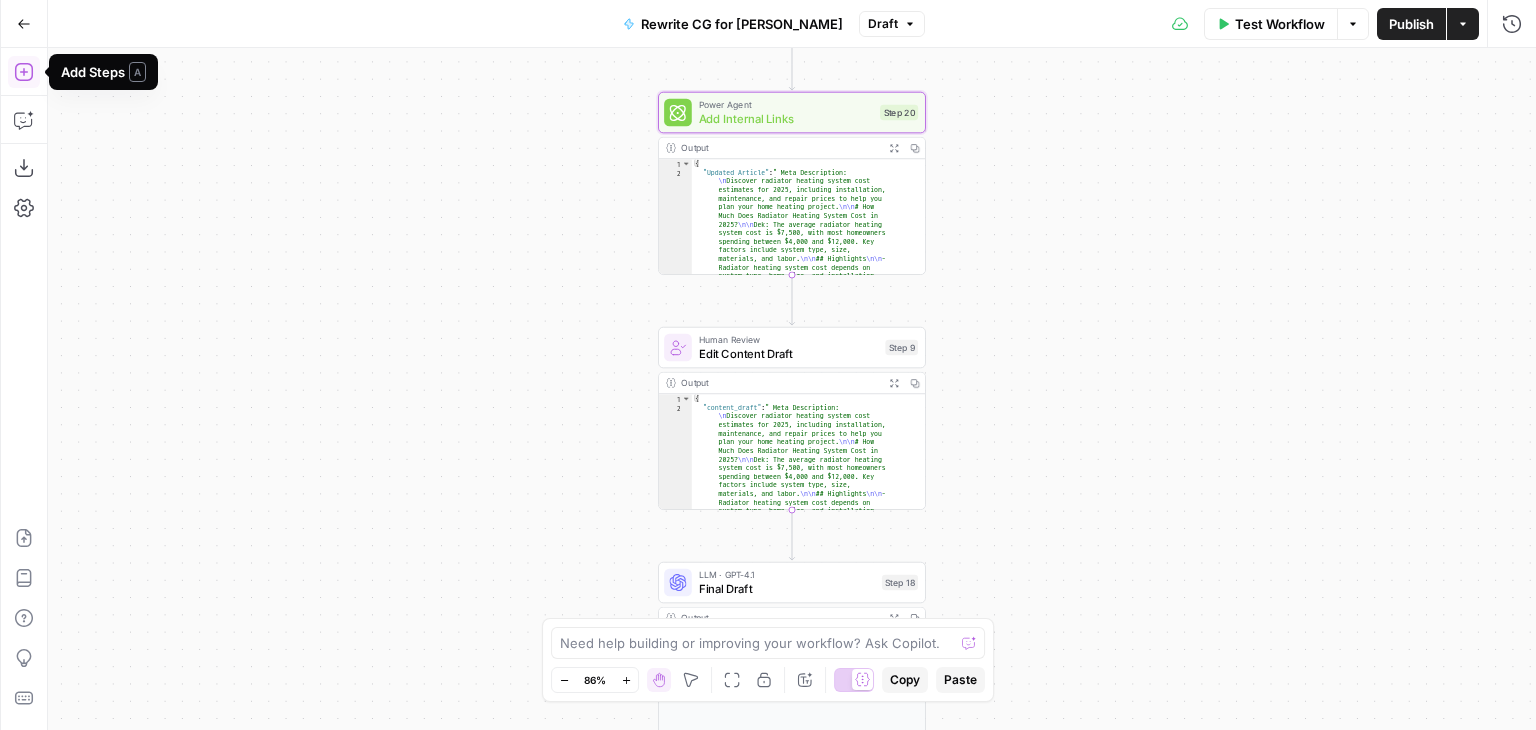 click 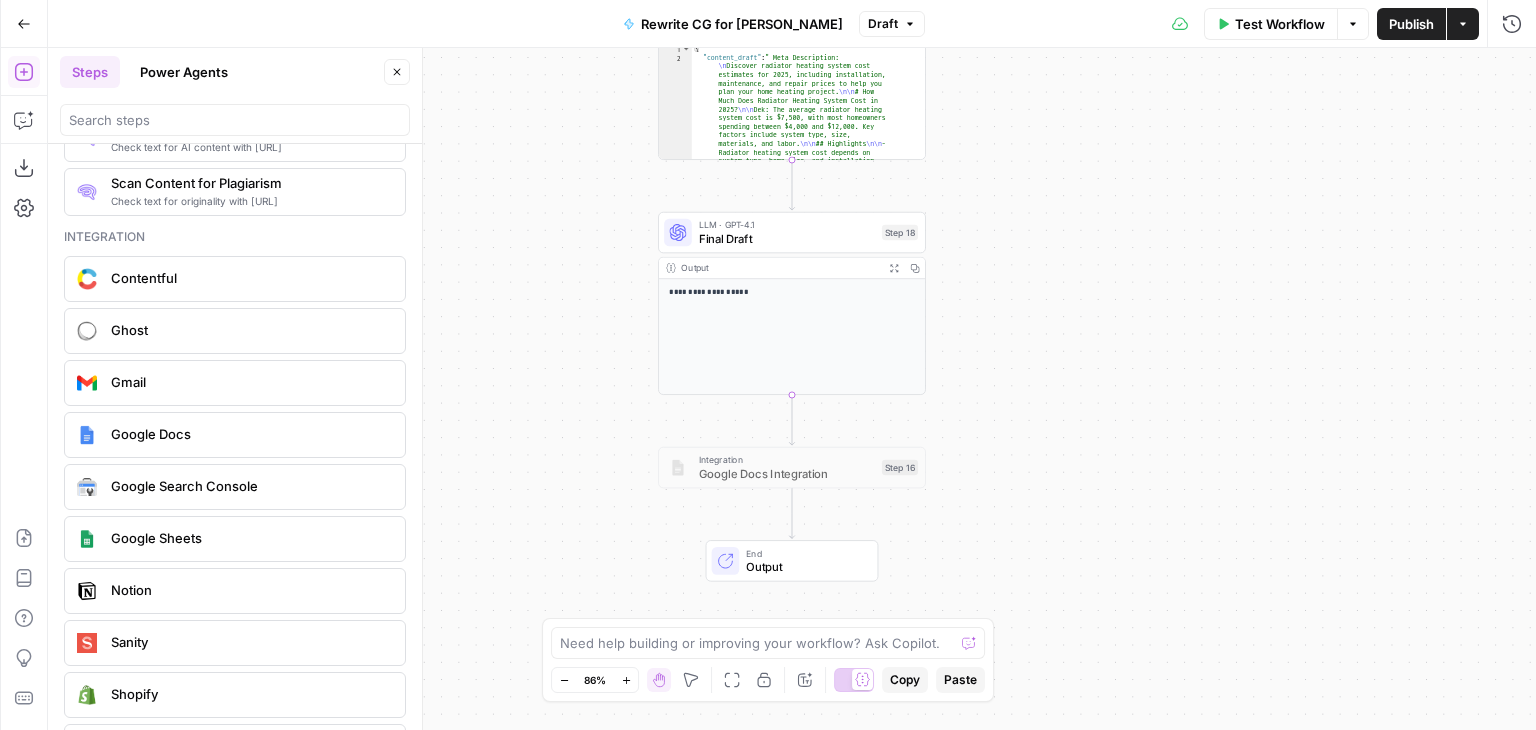 scroll, scrollTop: 3191, scrollLeft: 0, axis: vertical 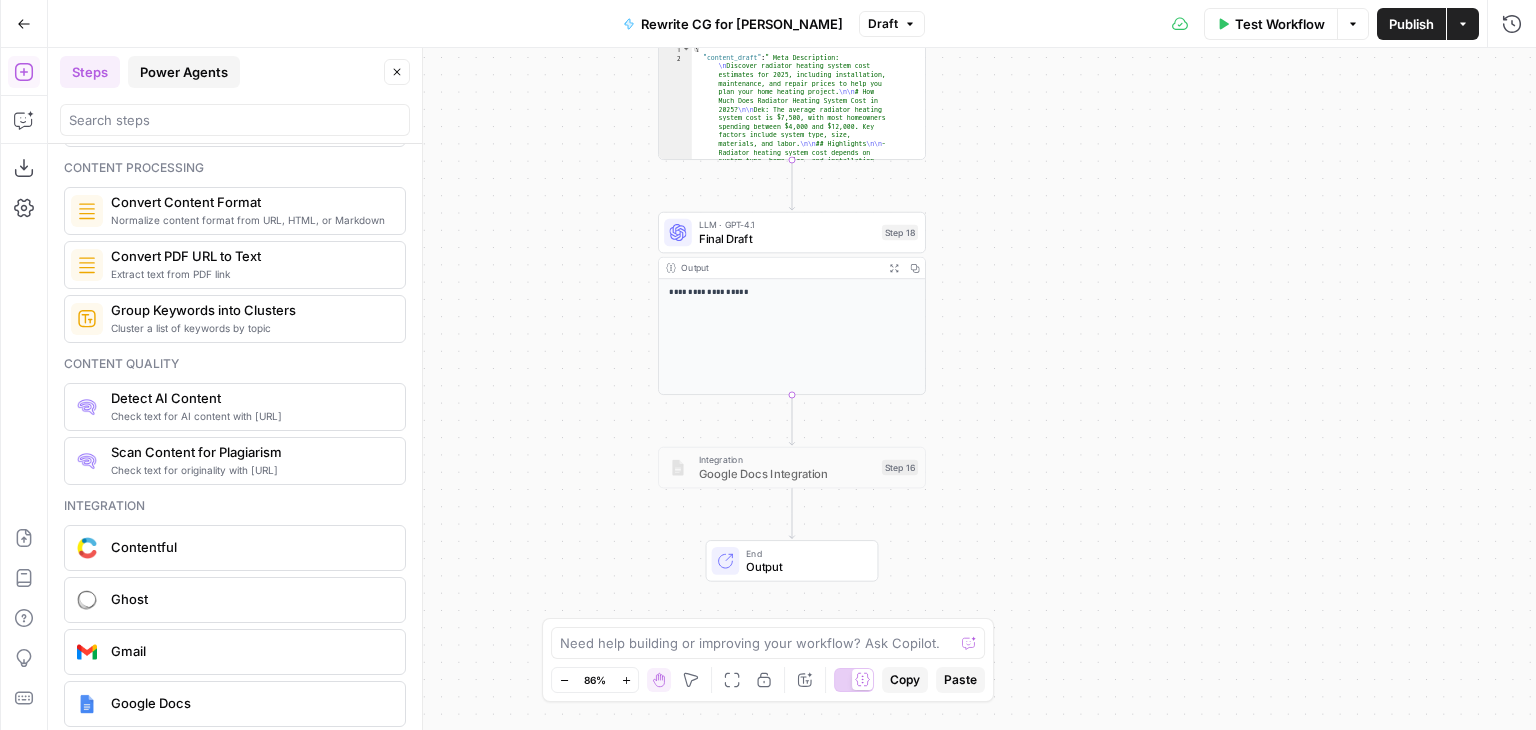 click on "Power Agents" at bounding box center (184, 72) 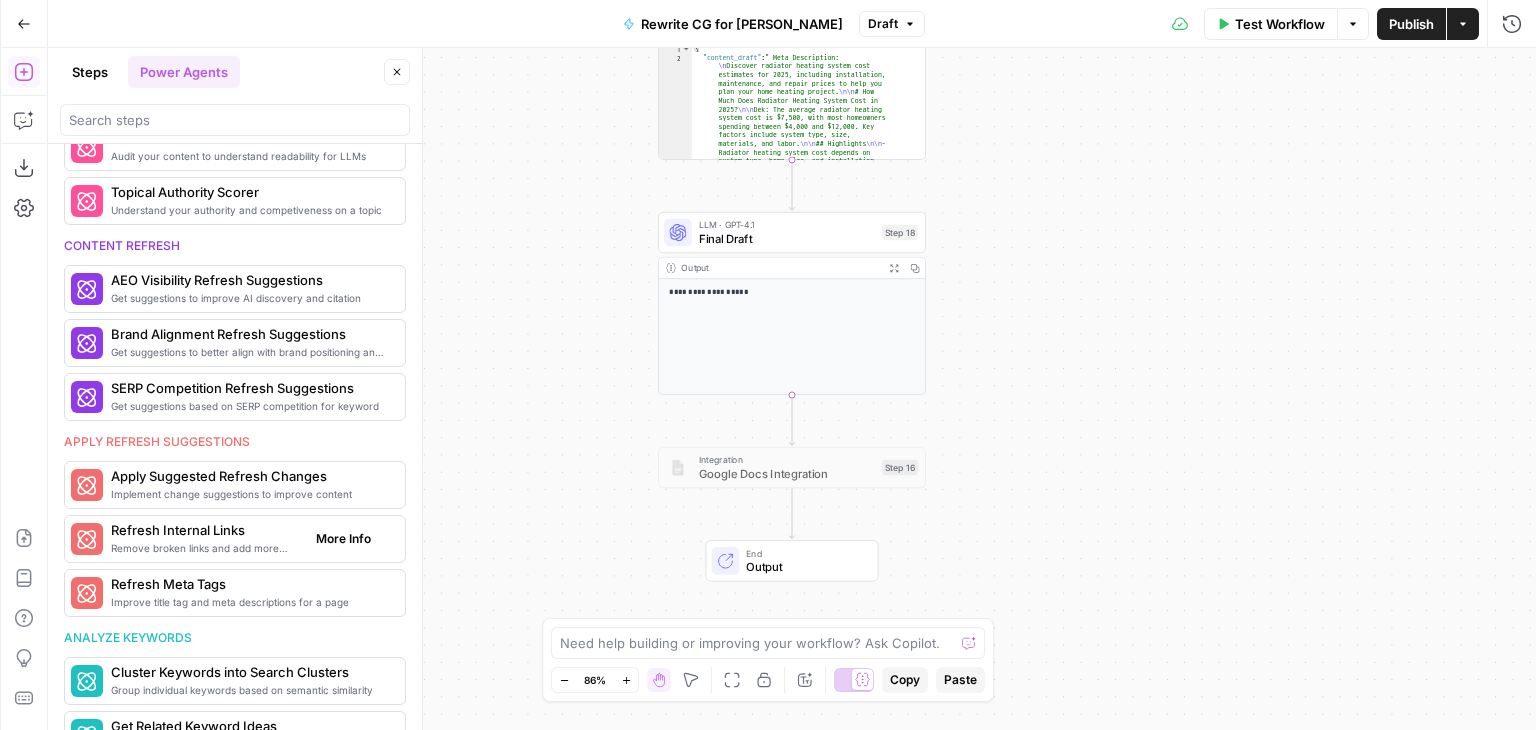 scroll, scrollTop: 984, scrollLeft: 0, axis: vertical 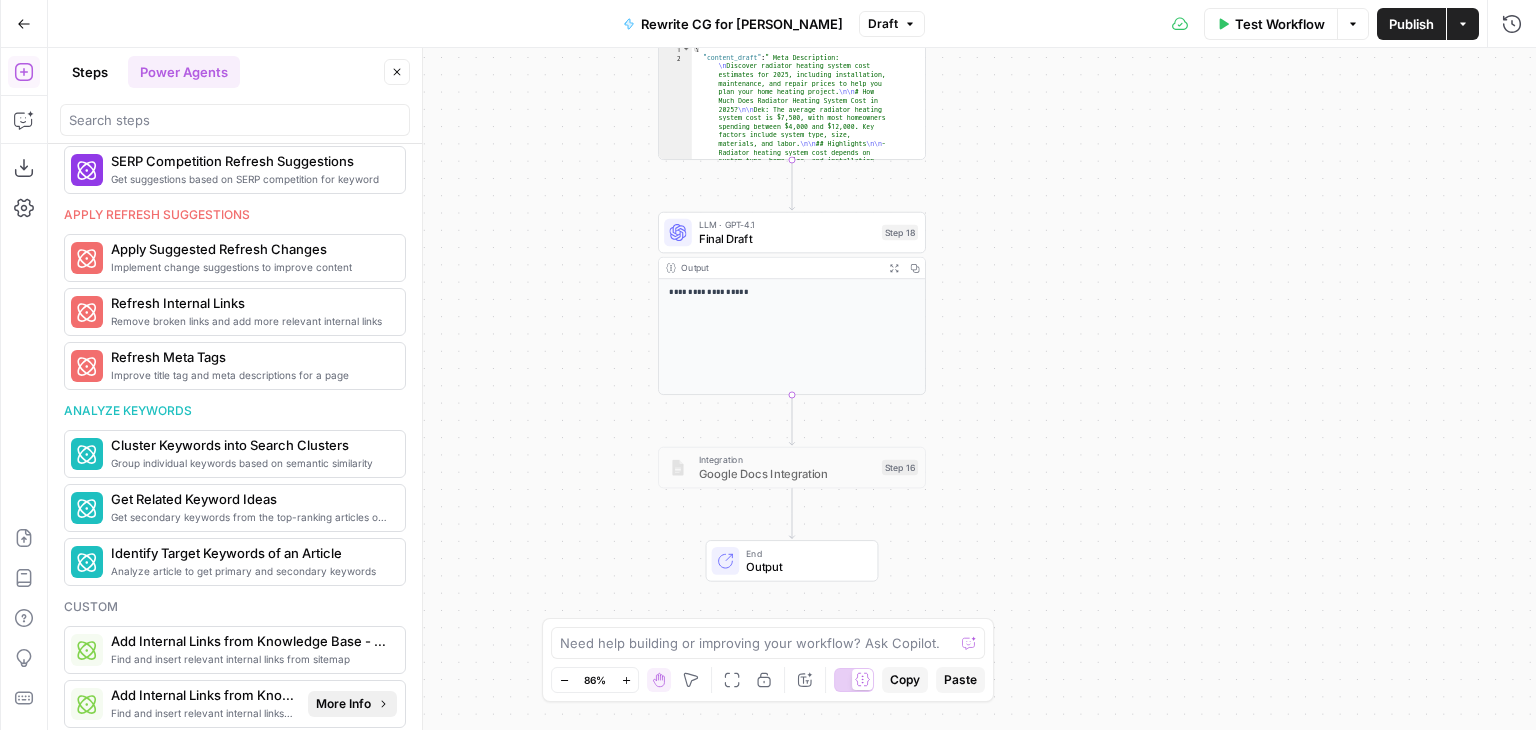 click on "More Info" at bounding box center [343, 704] 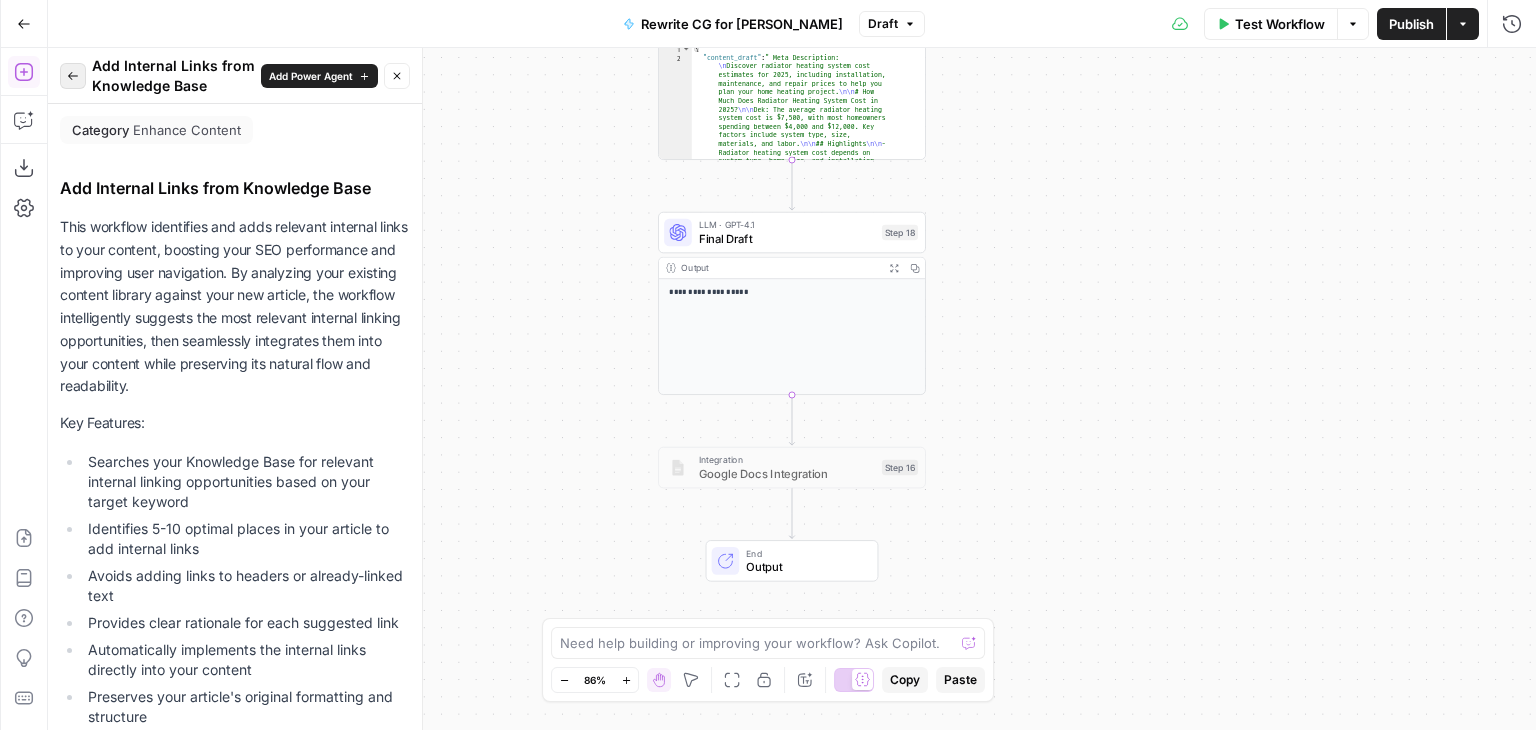 click 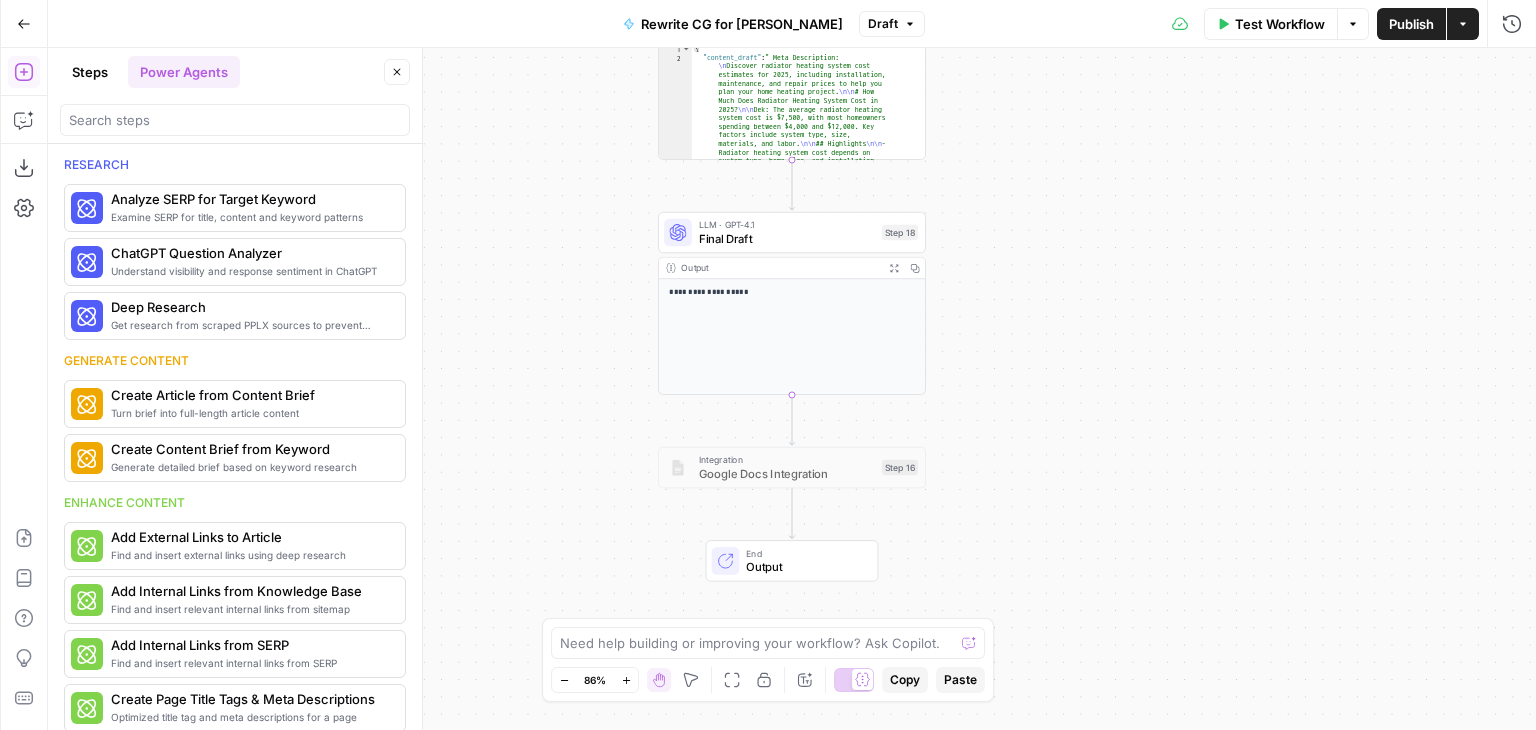 scroll, scrollTop: 984, scrollLeft: 0, axis: vertical 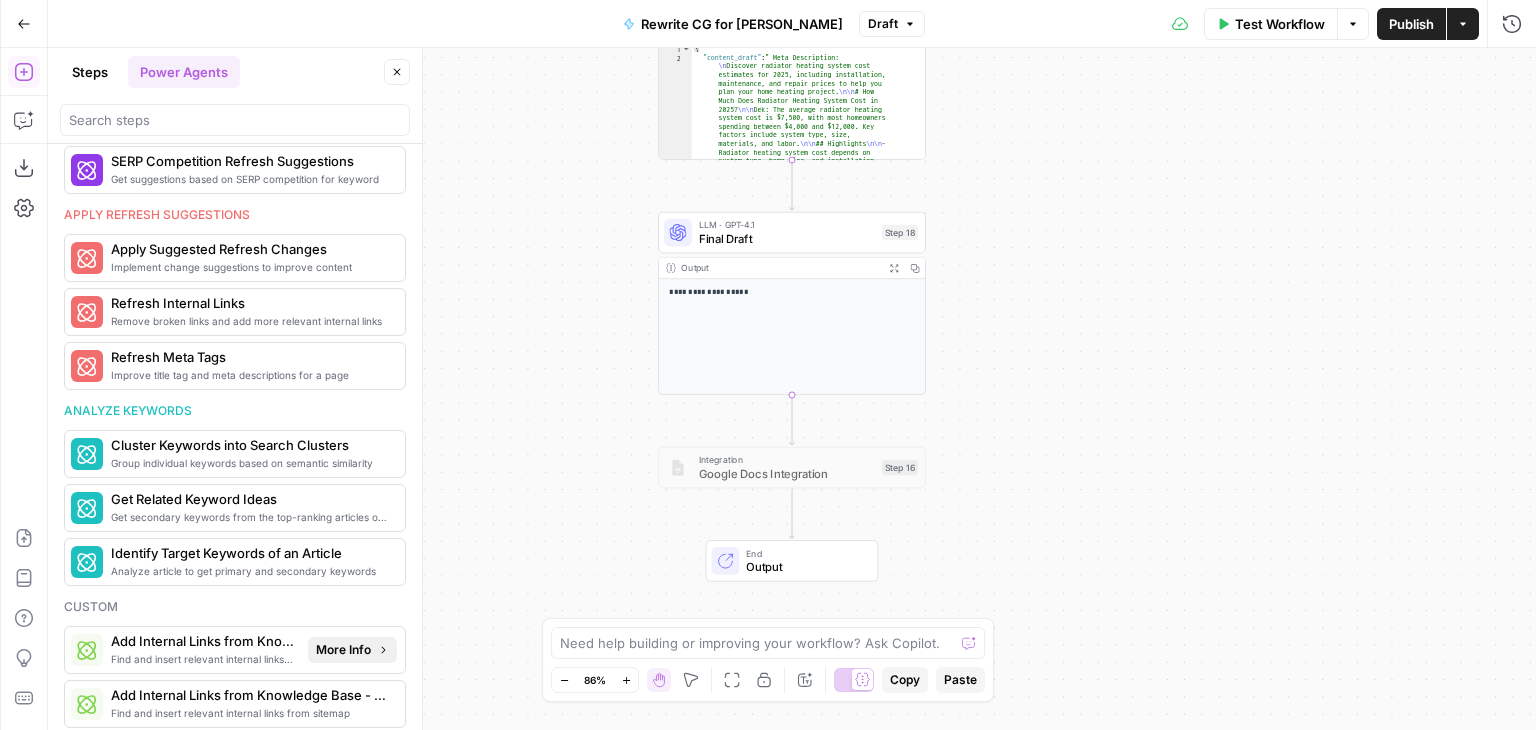 click on "More Info" at bounding box center [343, 650] 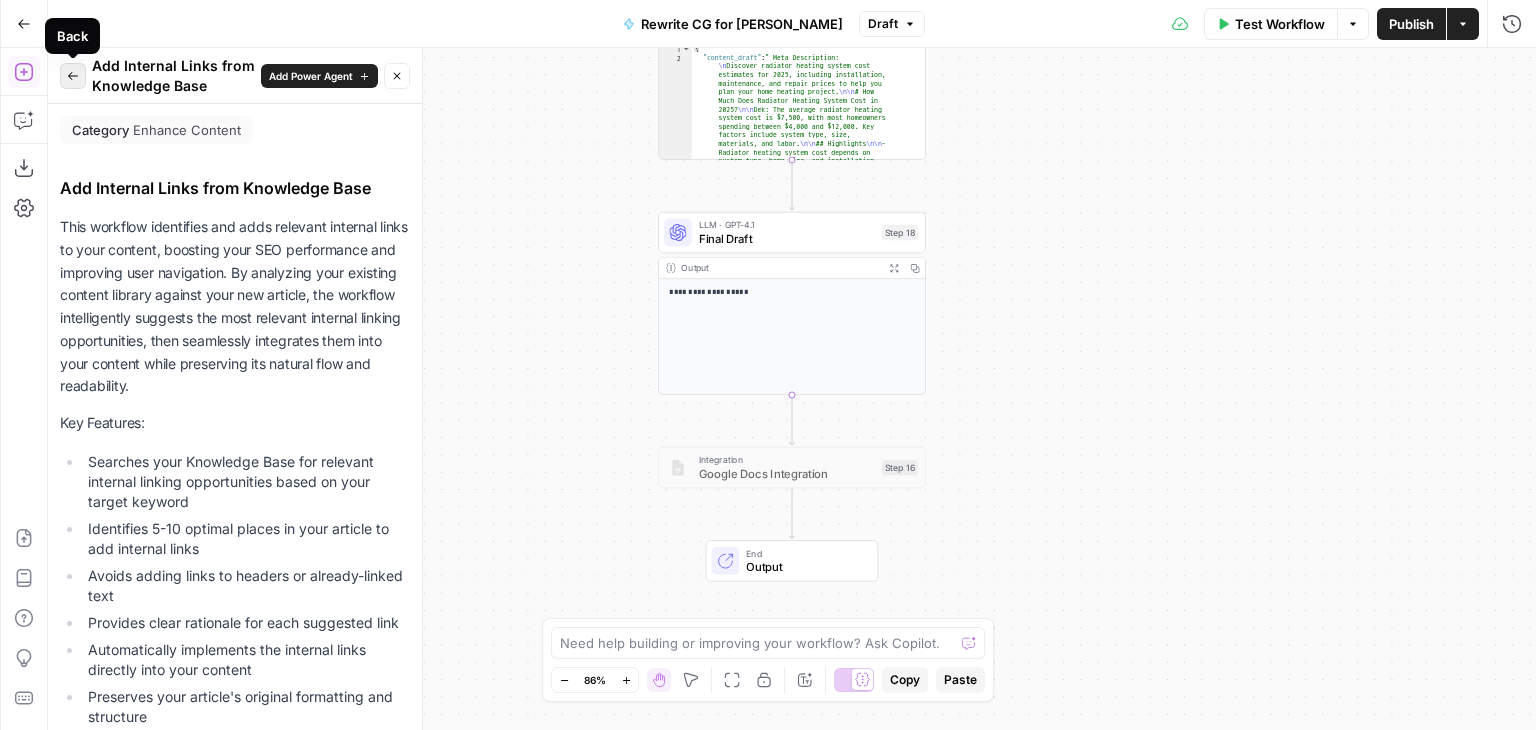 click on "Back" at bounding box center (73, 76) 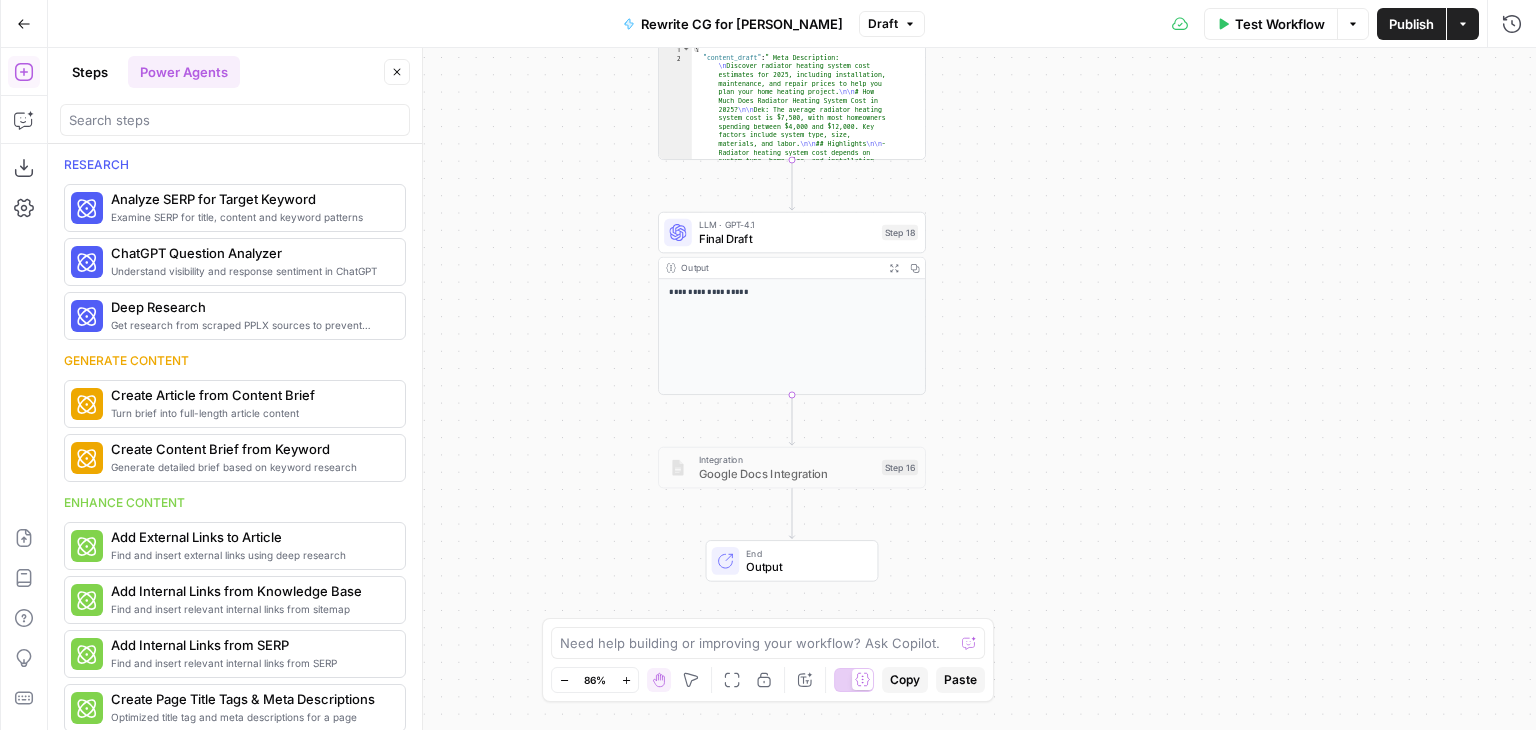 scroll, scrollTop: 984, scrollLeft: 0, axis: vertical 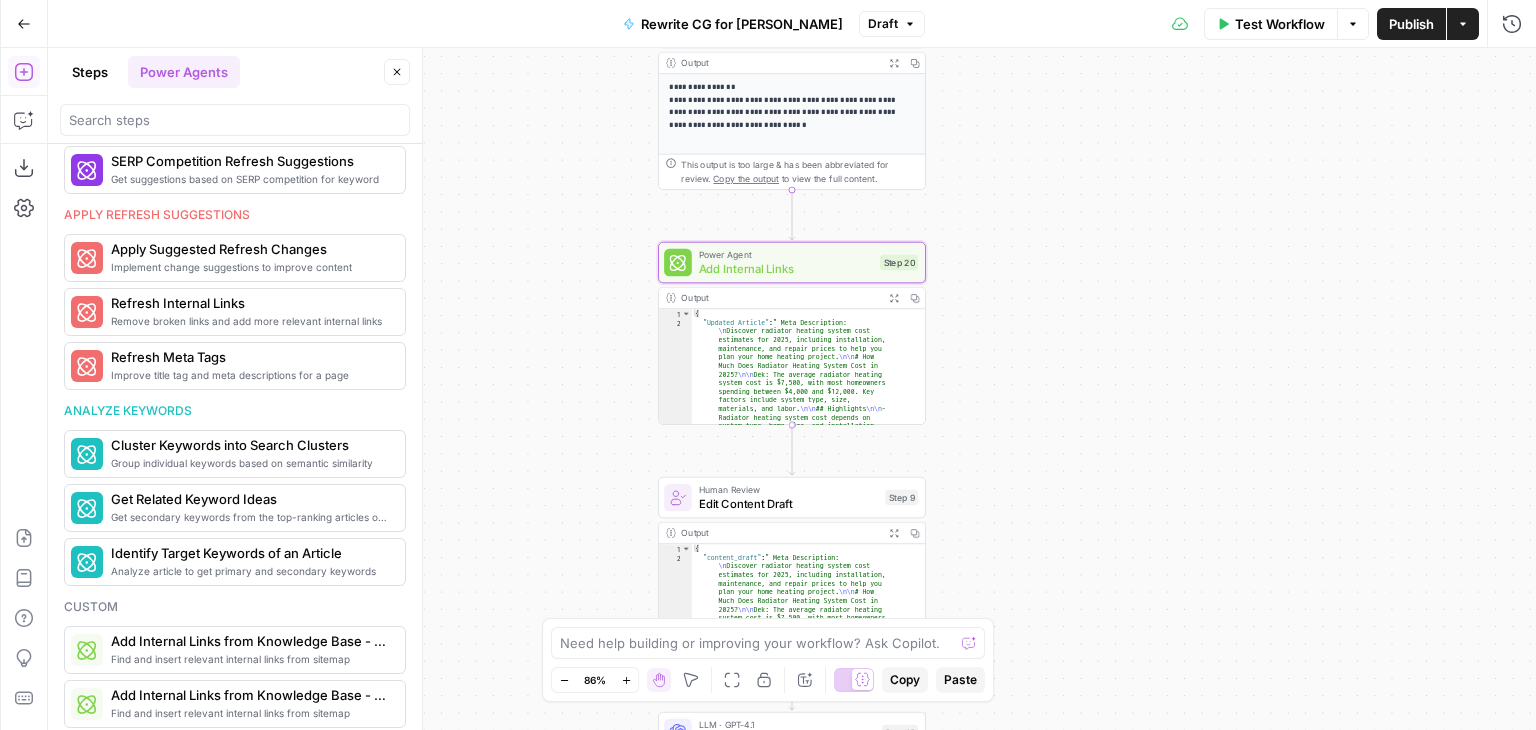 click on "Power Agent" at bounding box center [786, 255] 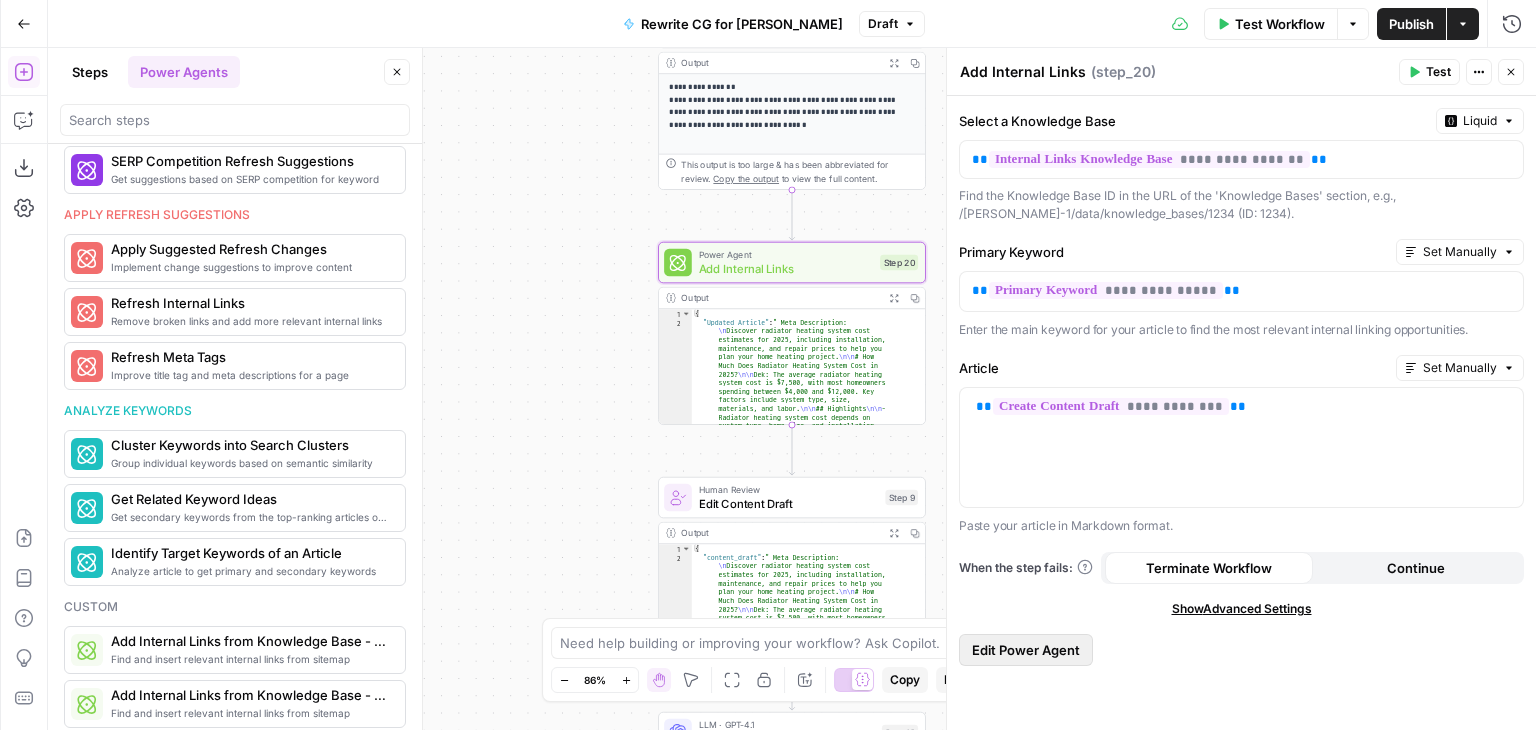 click on "Edit Power Agent" at bounding box center [1026, 650] 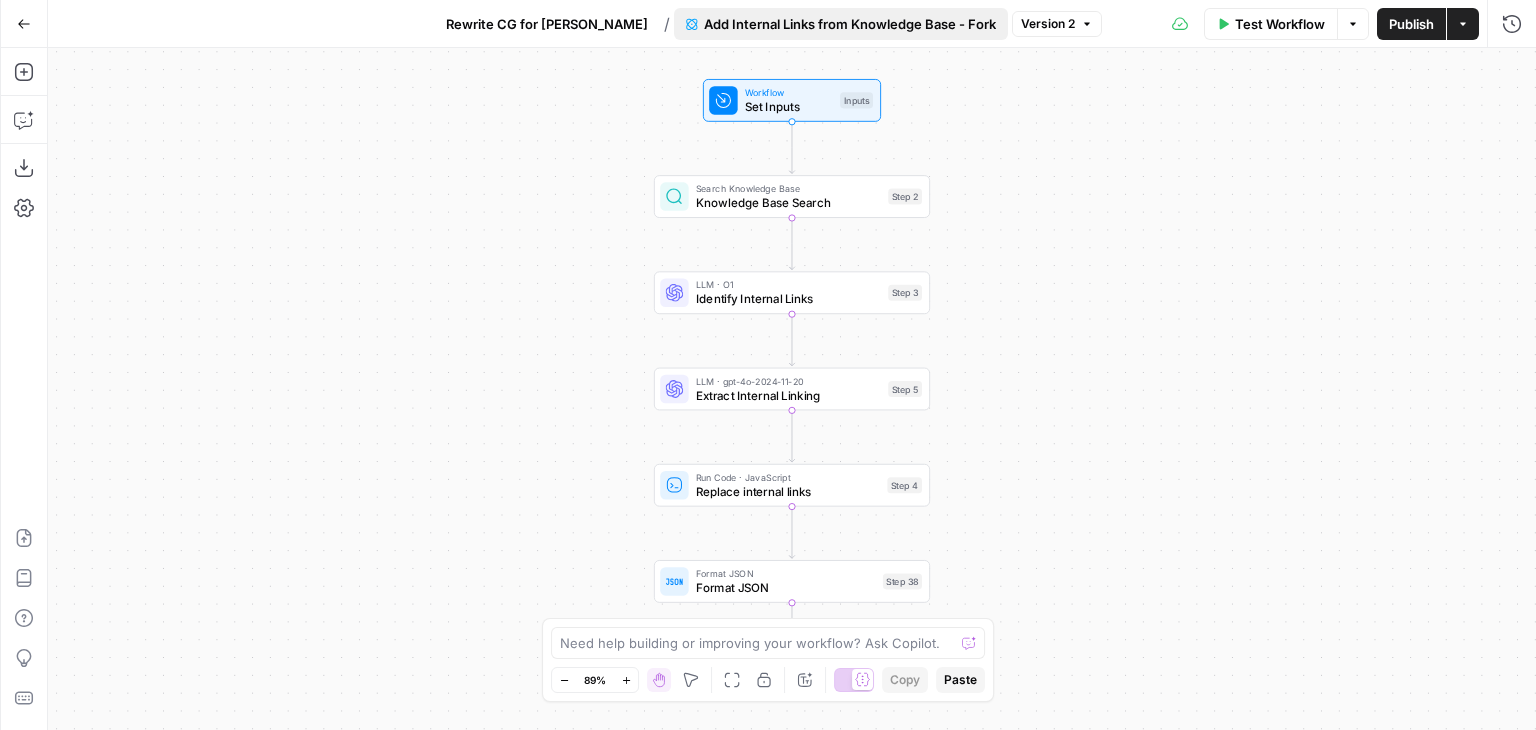 click on "Add Internal Links from Knowledge Base - Fork" at bounding box center (850, 24) 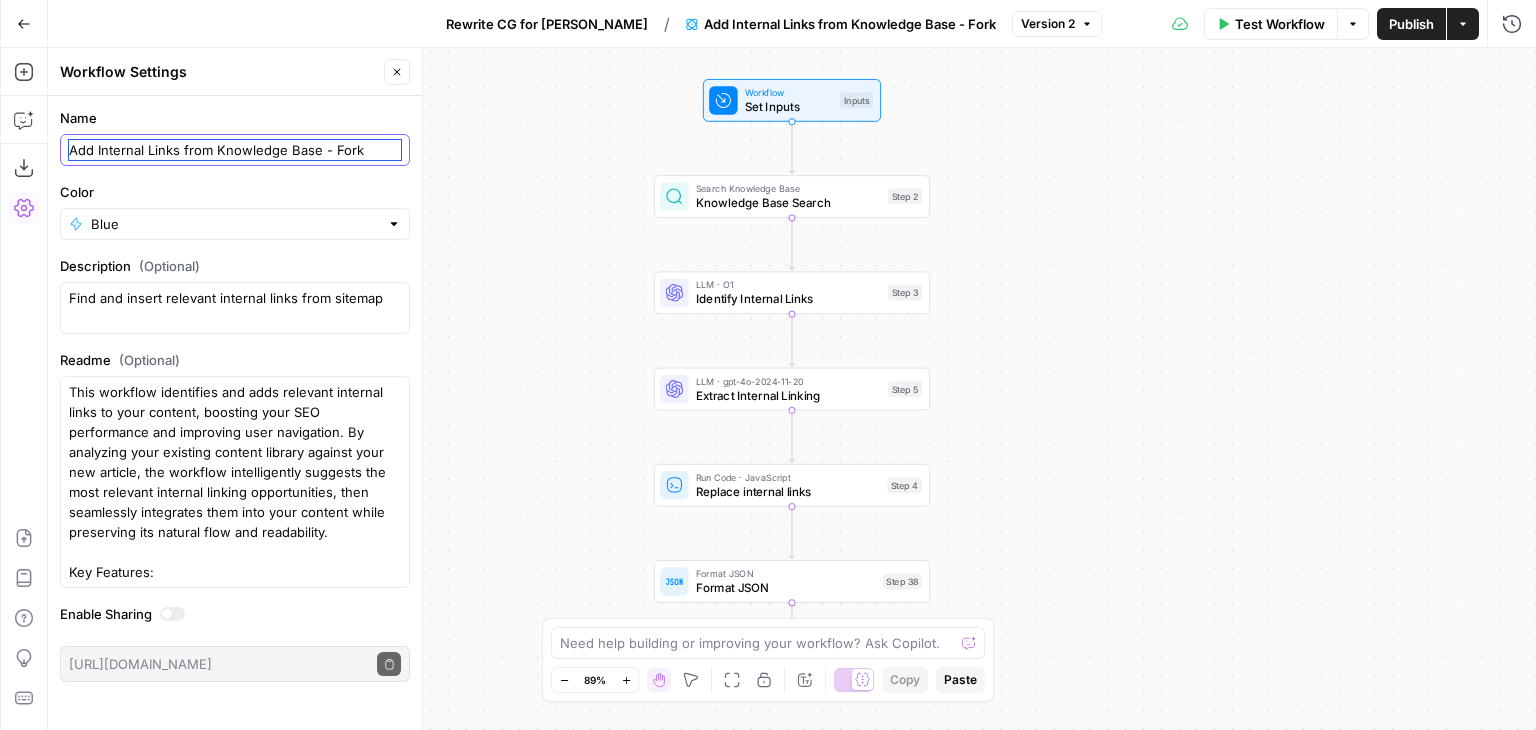 click on "Add Internal Links from Knowledge Base - Fork" at bounding box center (235, 150) 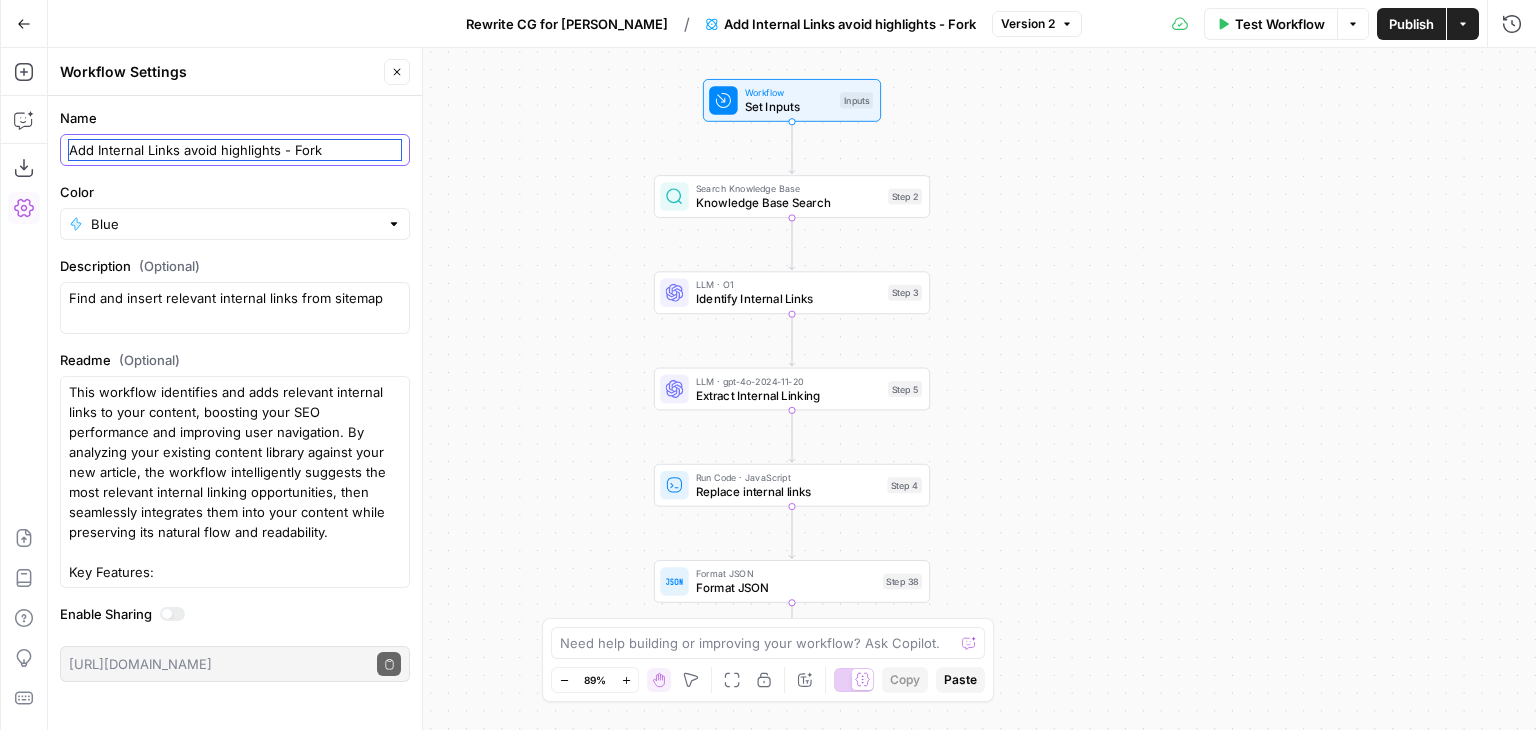 click on "Add Internal Links avoid highlights - Fork" at bounding box center (235, 150) 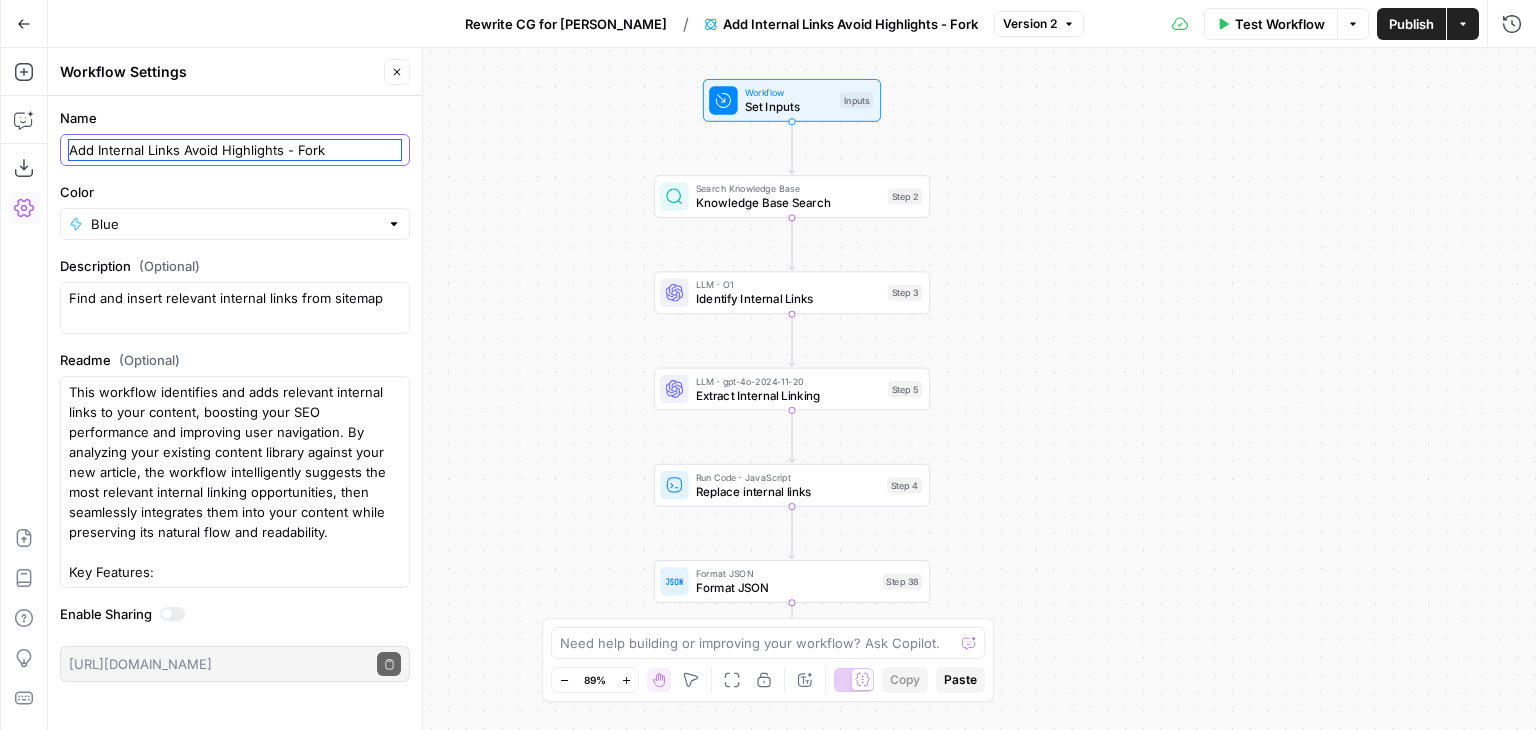 click on "Add Internal Links Avoid Highlights - Fork" at bounding box center (235, 150) 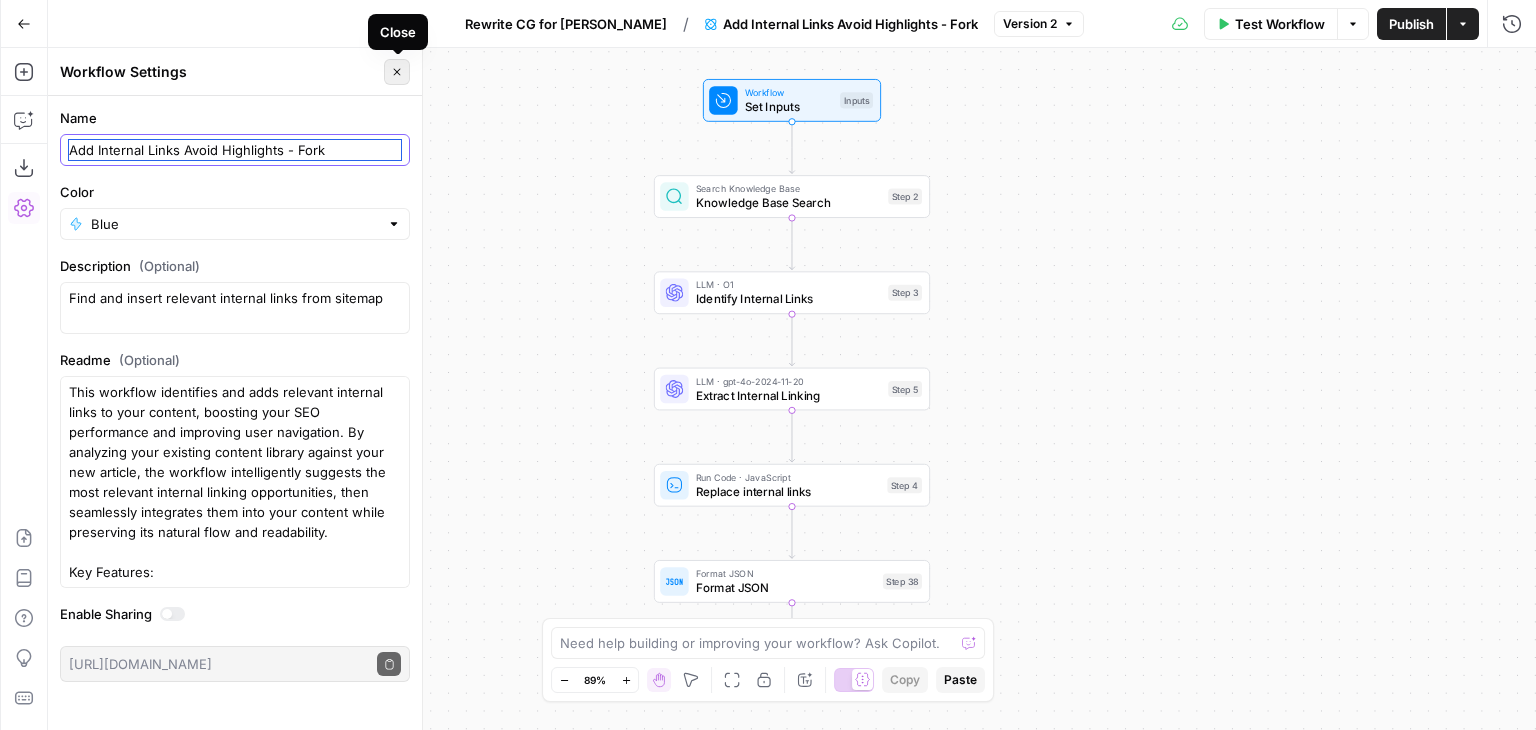 type on "Add Internal Links Avoid Highlights - Fork" 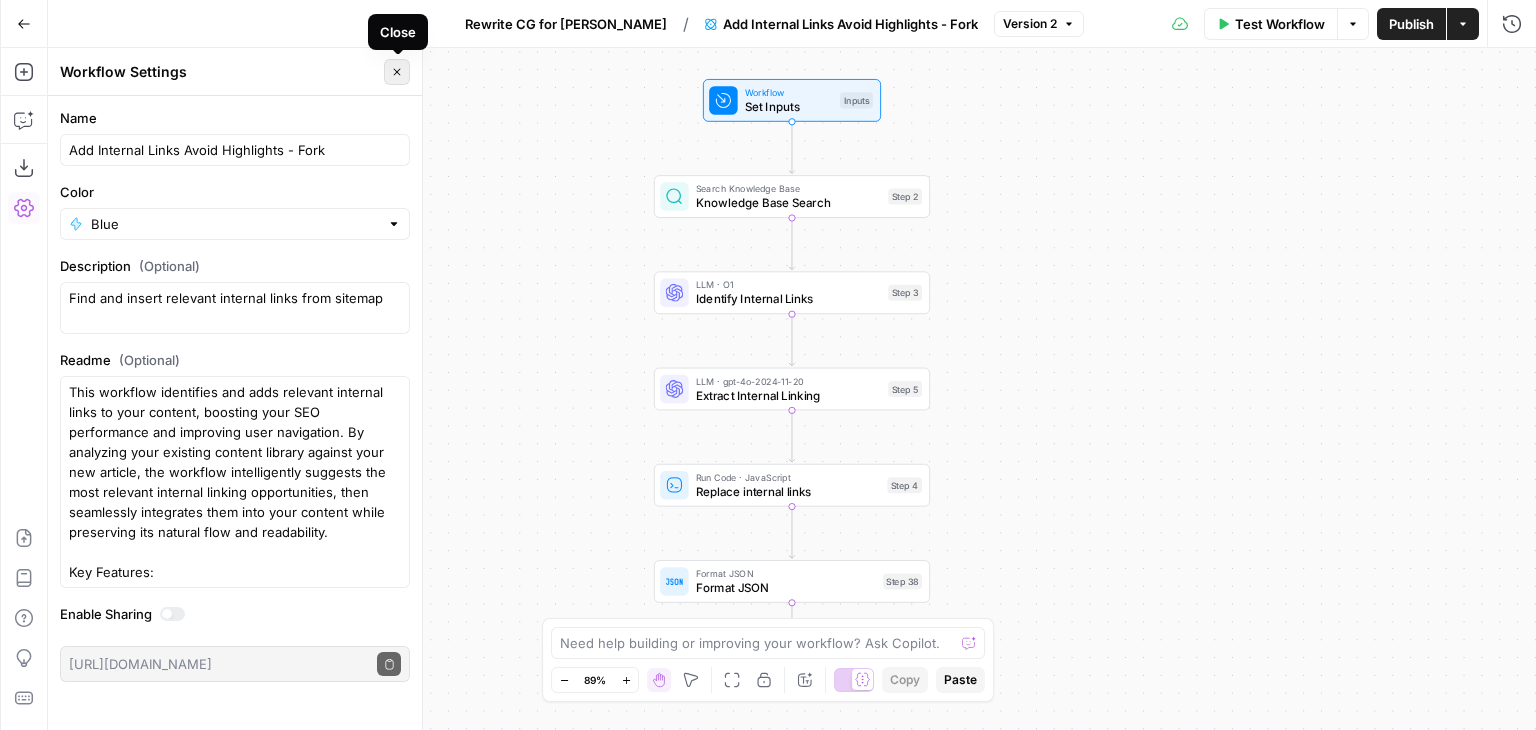 click 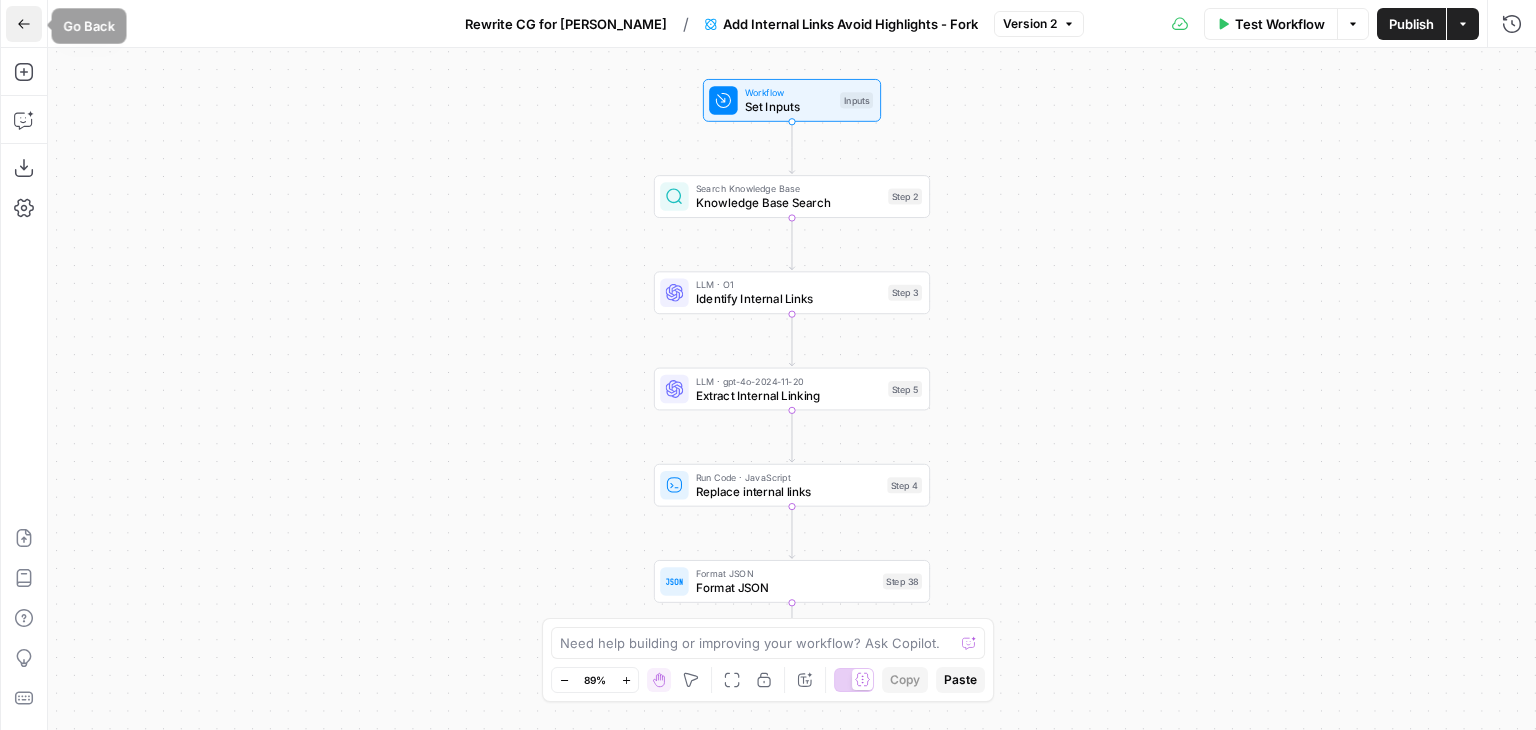 click 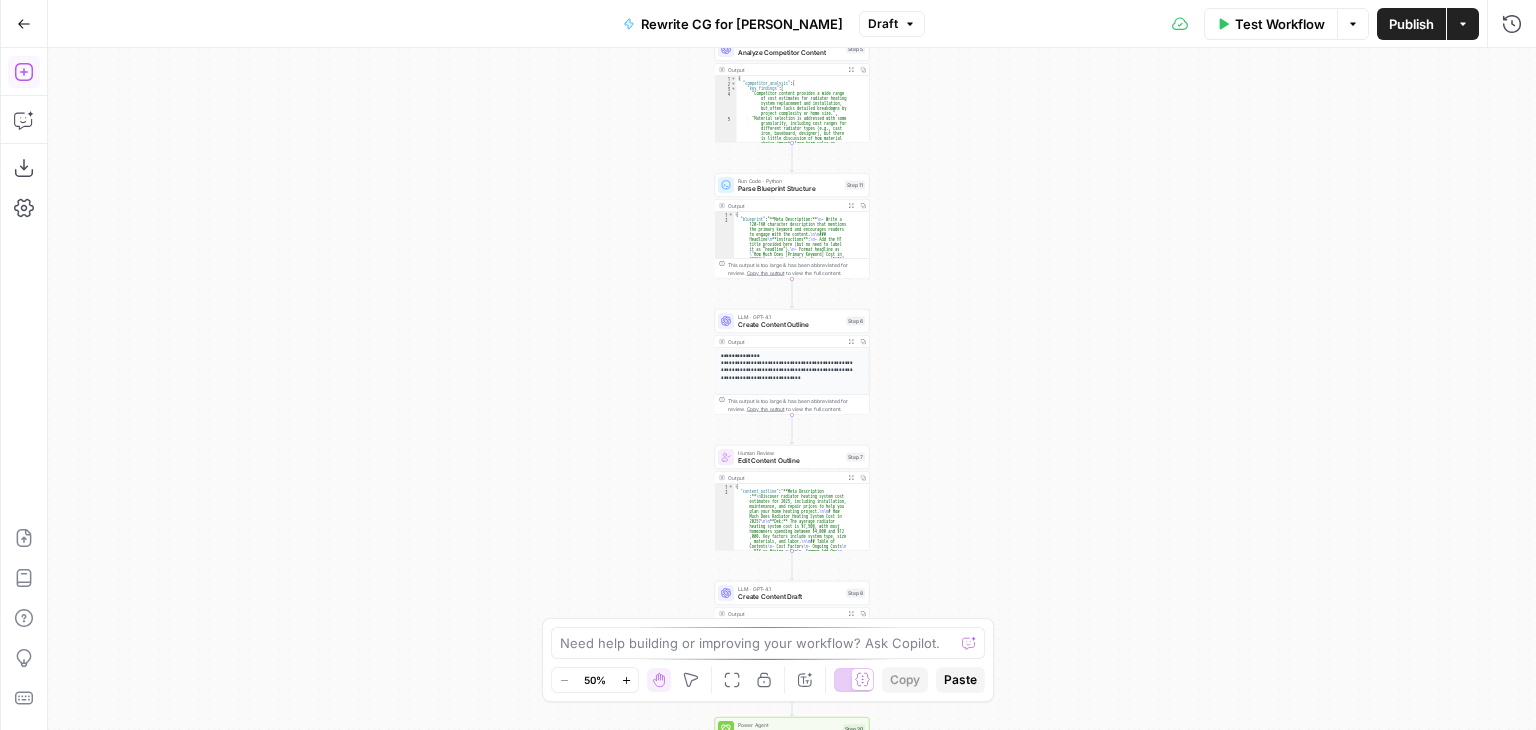 click 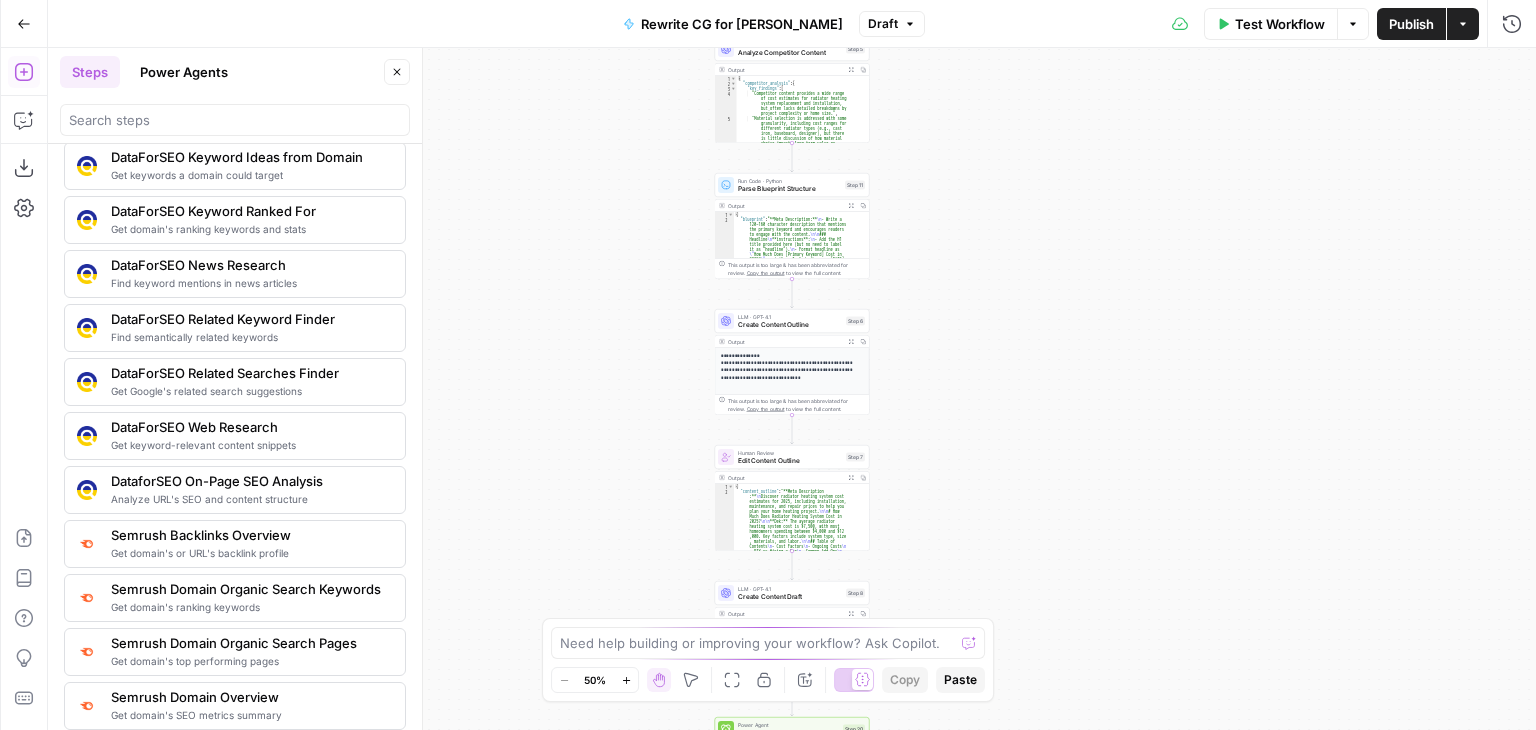 scroll, scrollTop: 2500, scrollLeft: 0, axis: vertical 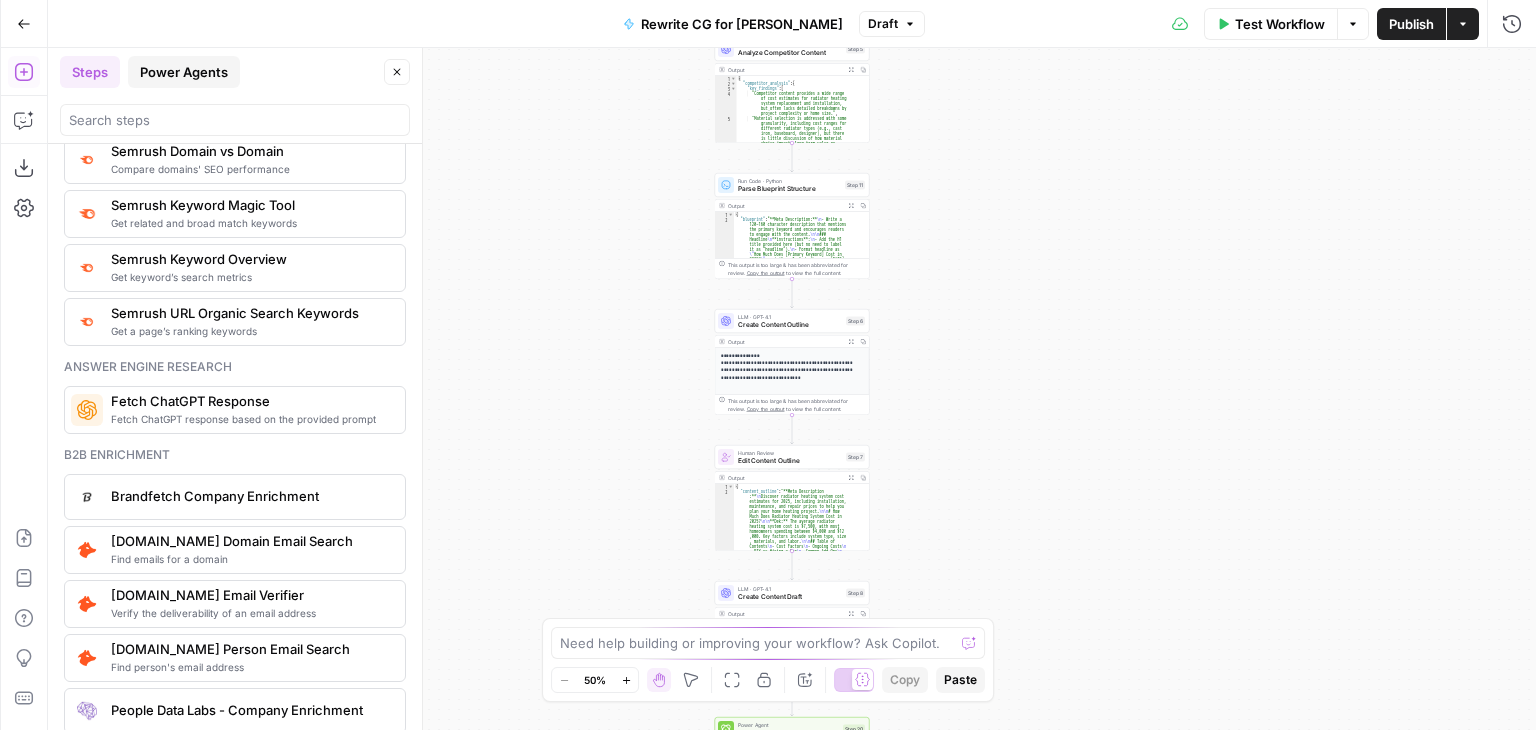 click on "Power Agents" at bounding box center (184, 72) 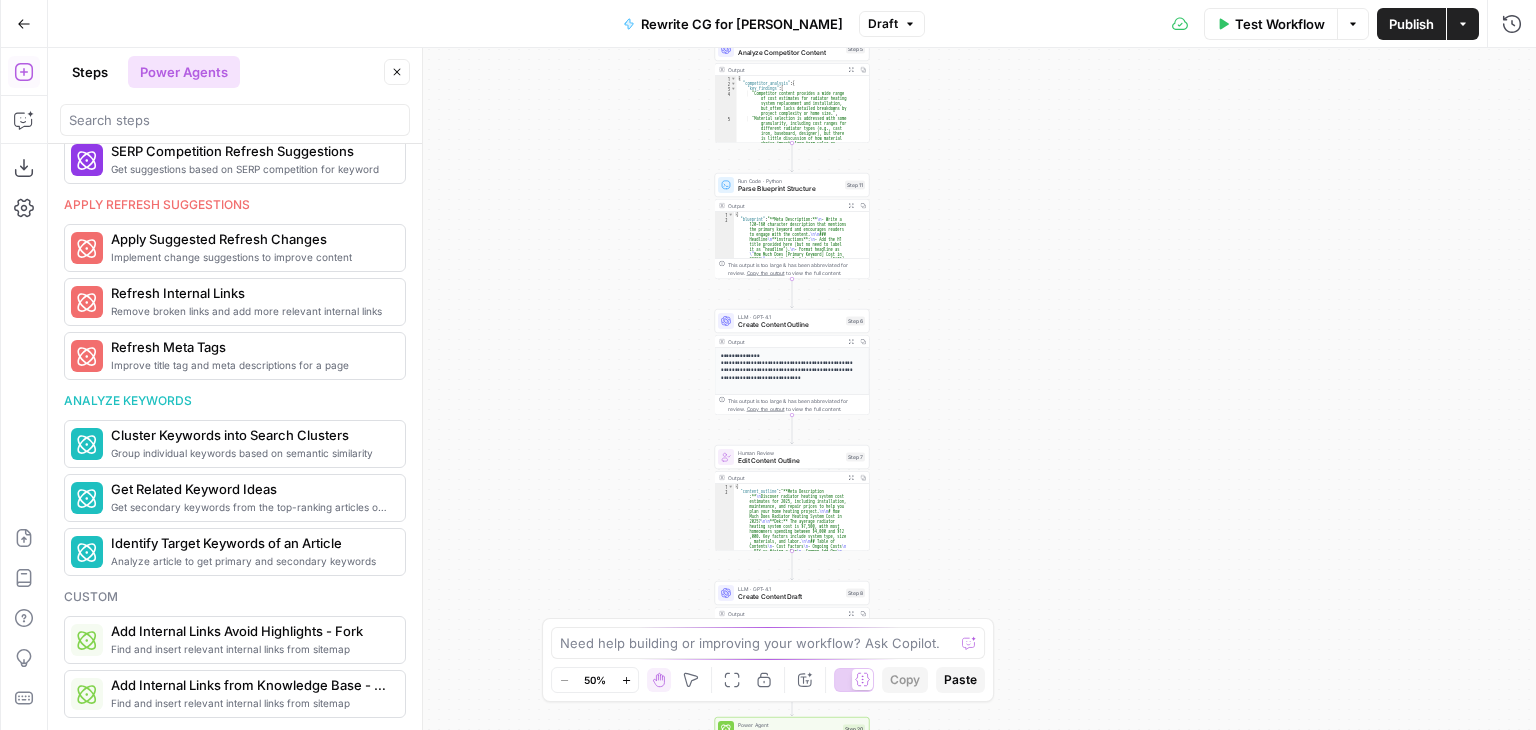 scroll, scrollTop: 984, scrollLeft: 0, axis: vertical 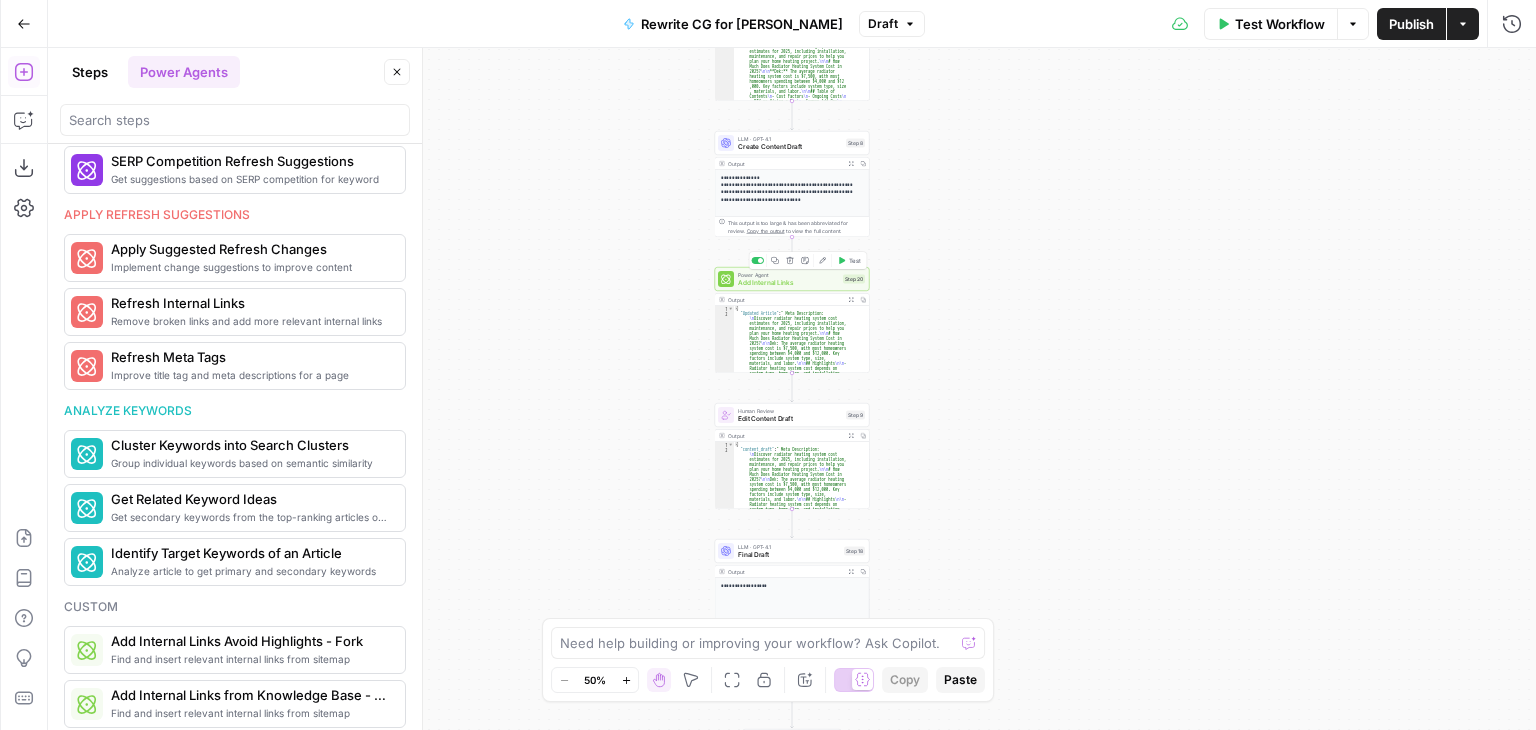 click on "Add Internal Links" at bounding box center [788, 283] 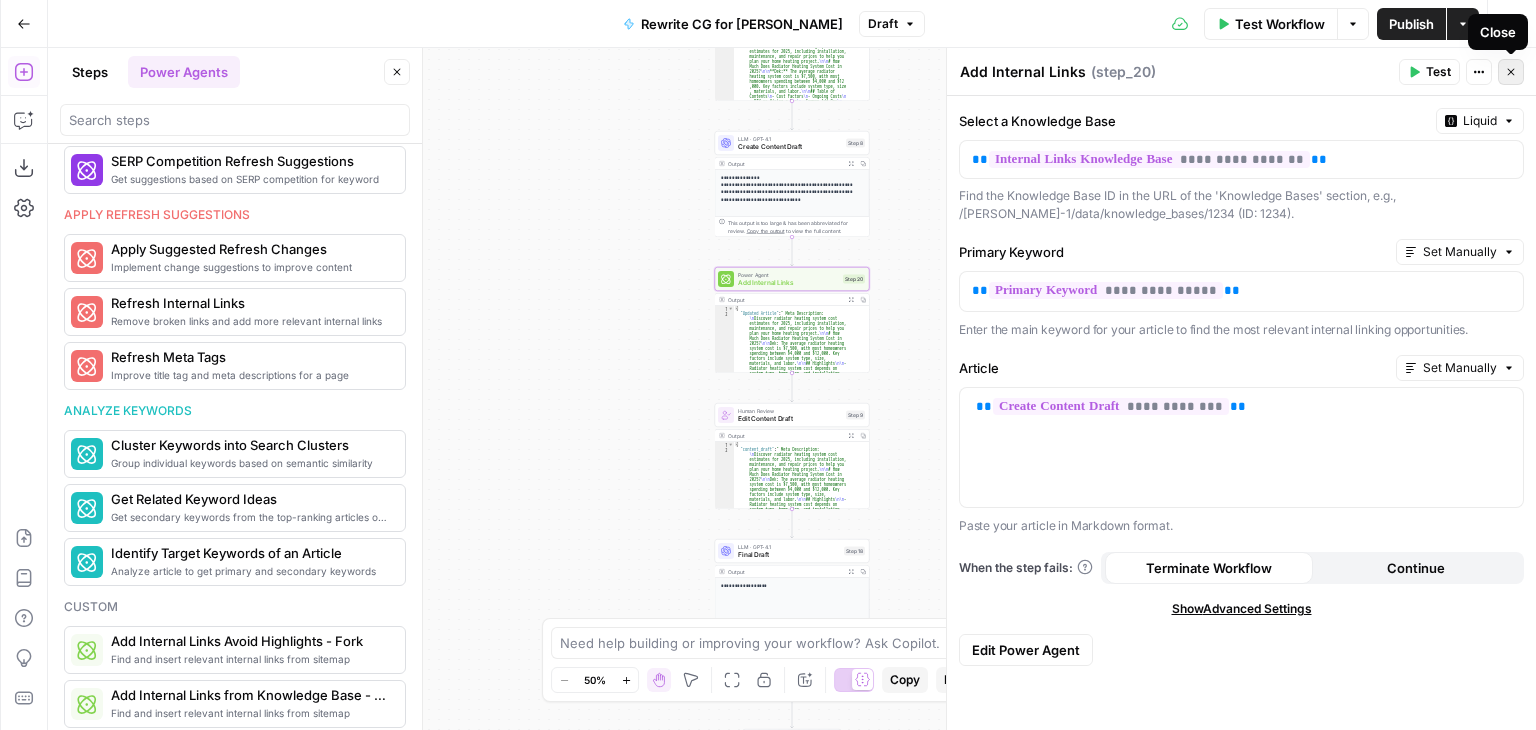 click 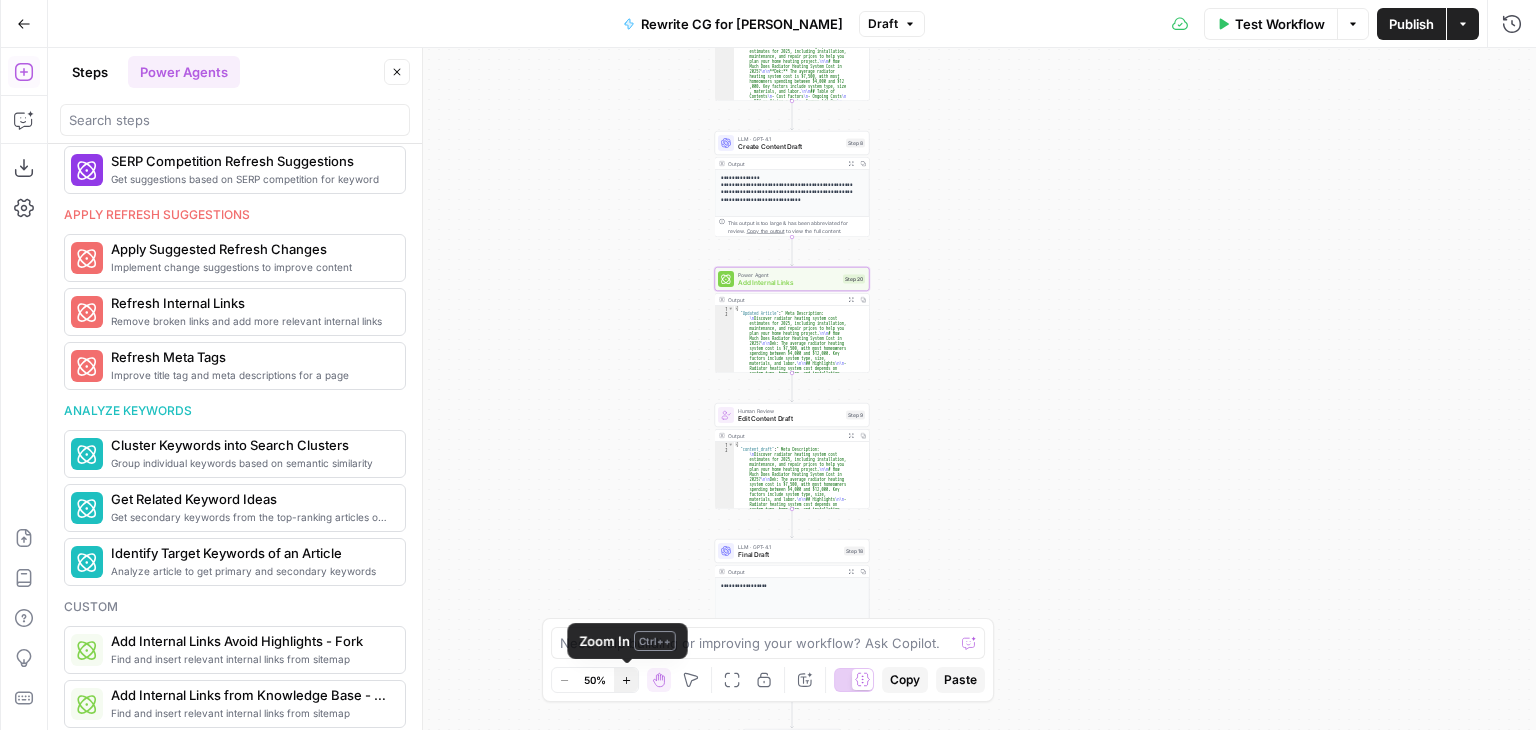 click 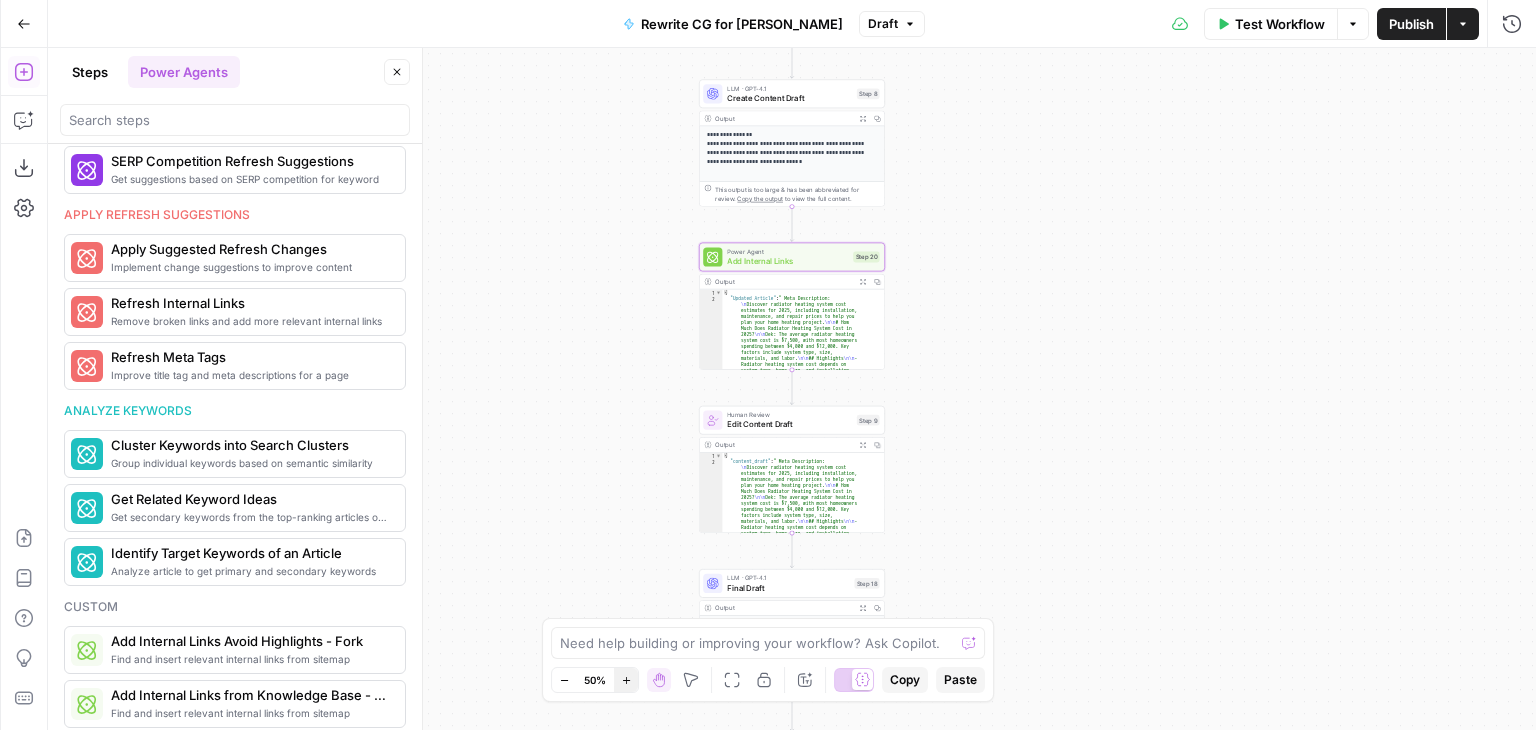 click 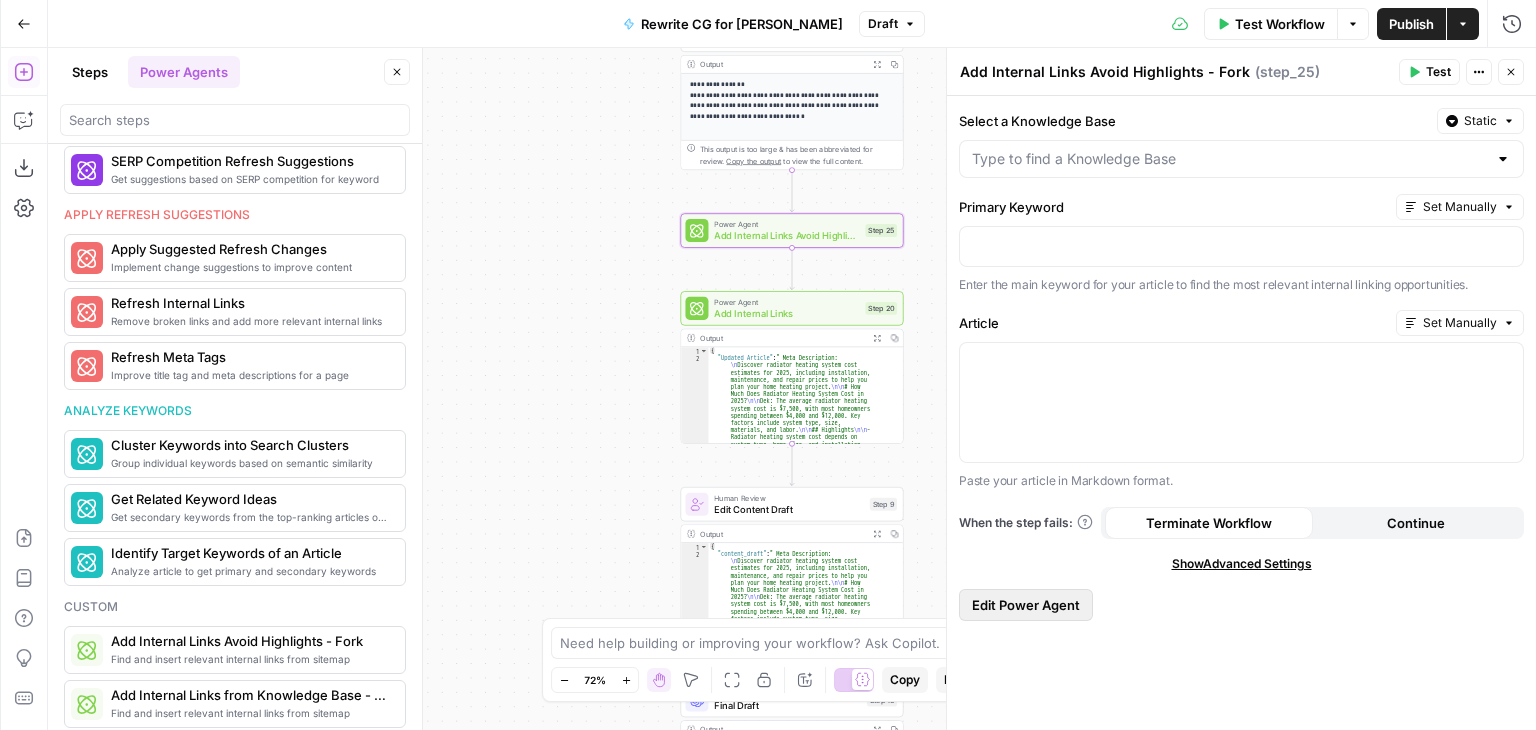 click on "Edit Power Agent" at bounding box center [1026, 605] 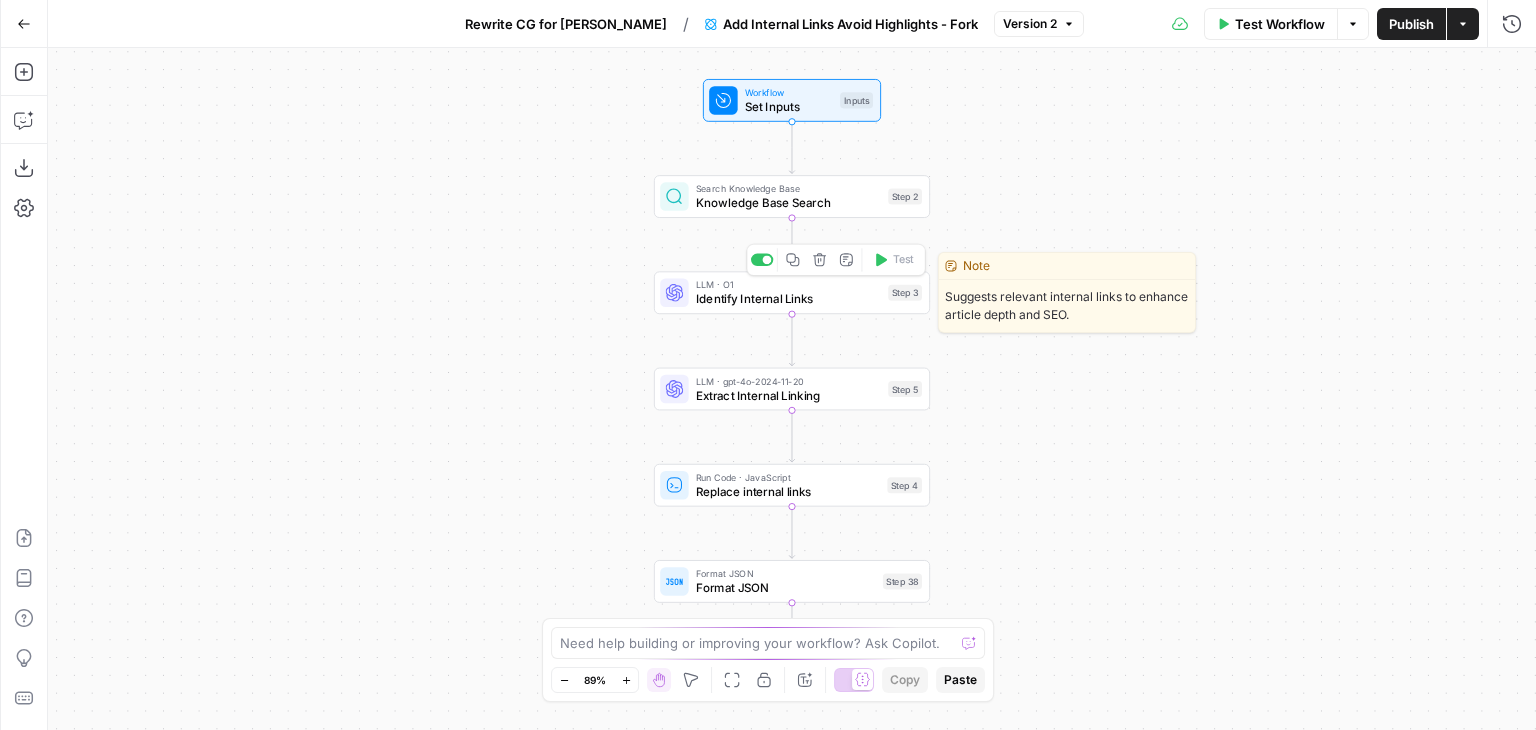 click on "Identify Internal Links" at bounding box center [788, 299] 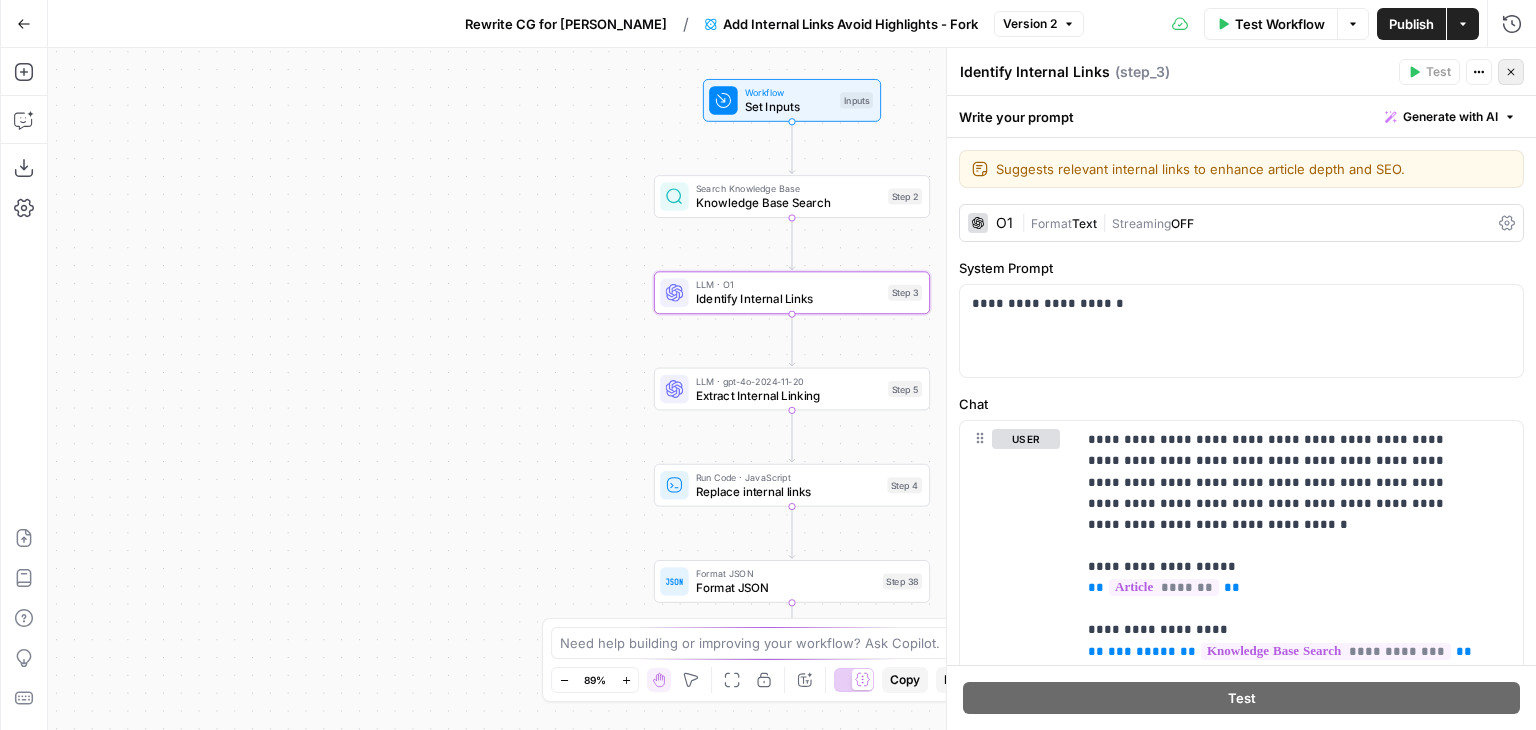 click 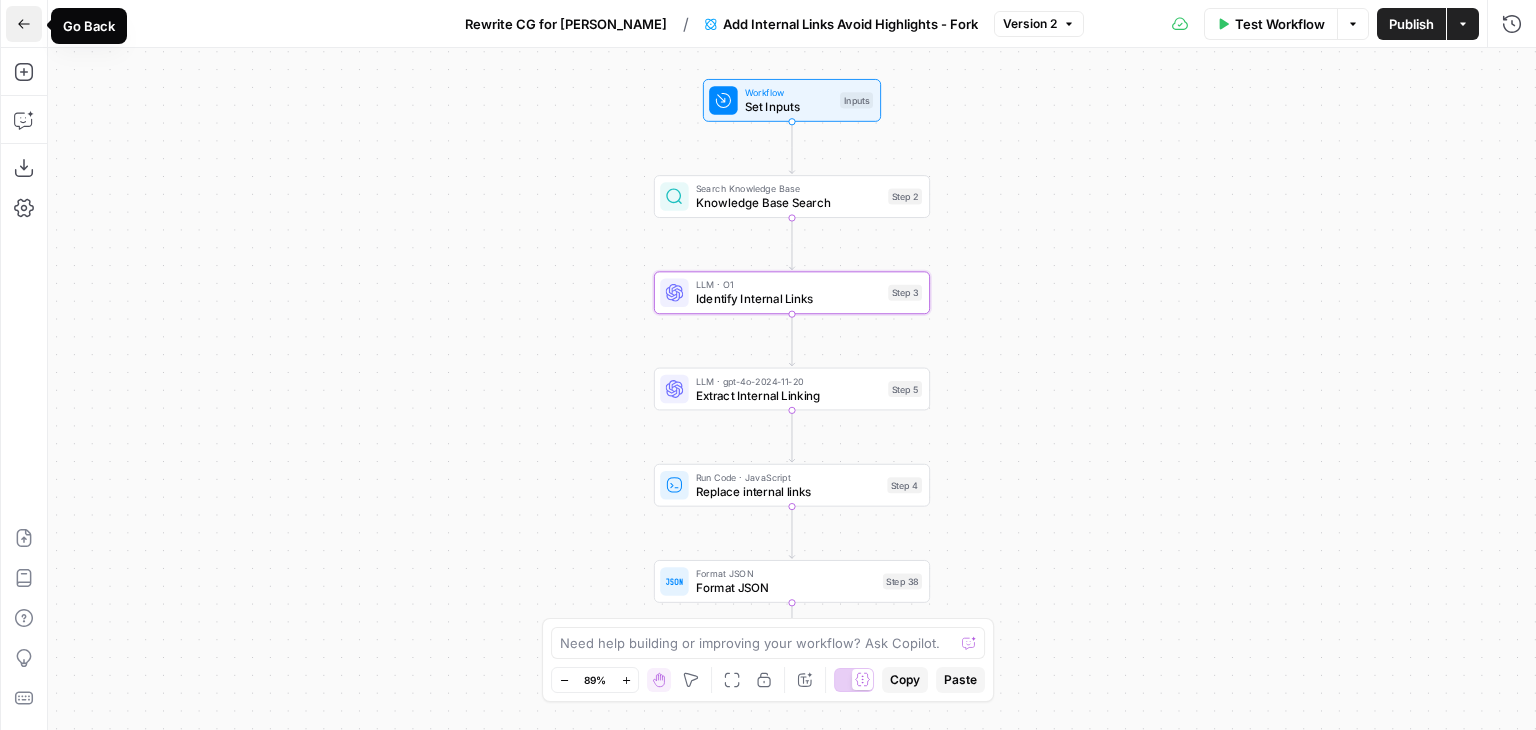 click 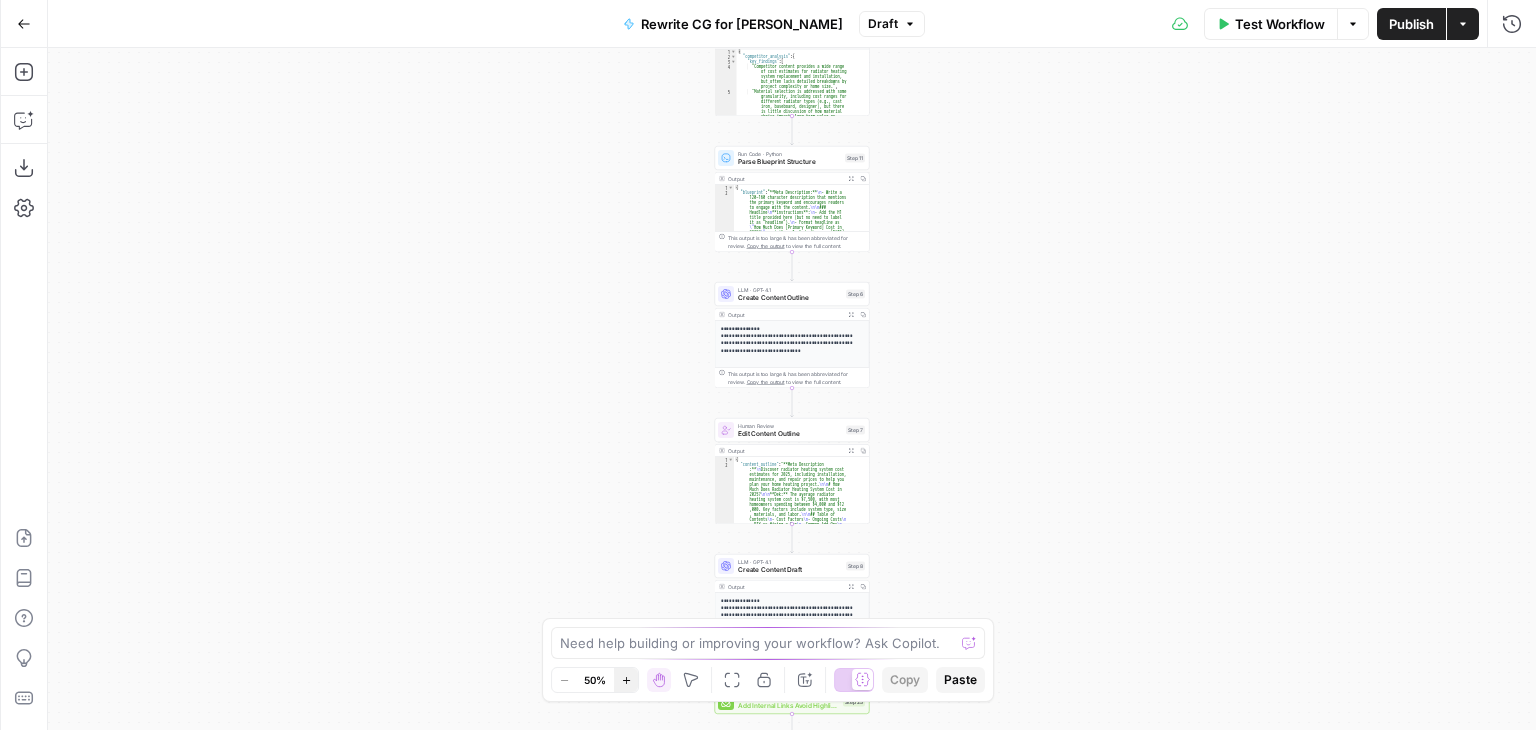 click on "Zoom In" at bounding box center (626, 680) 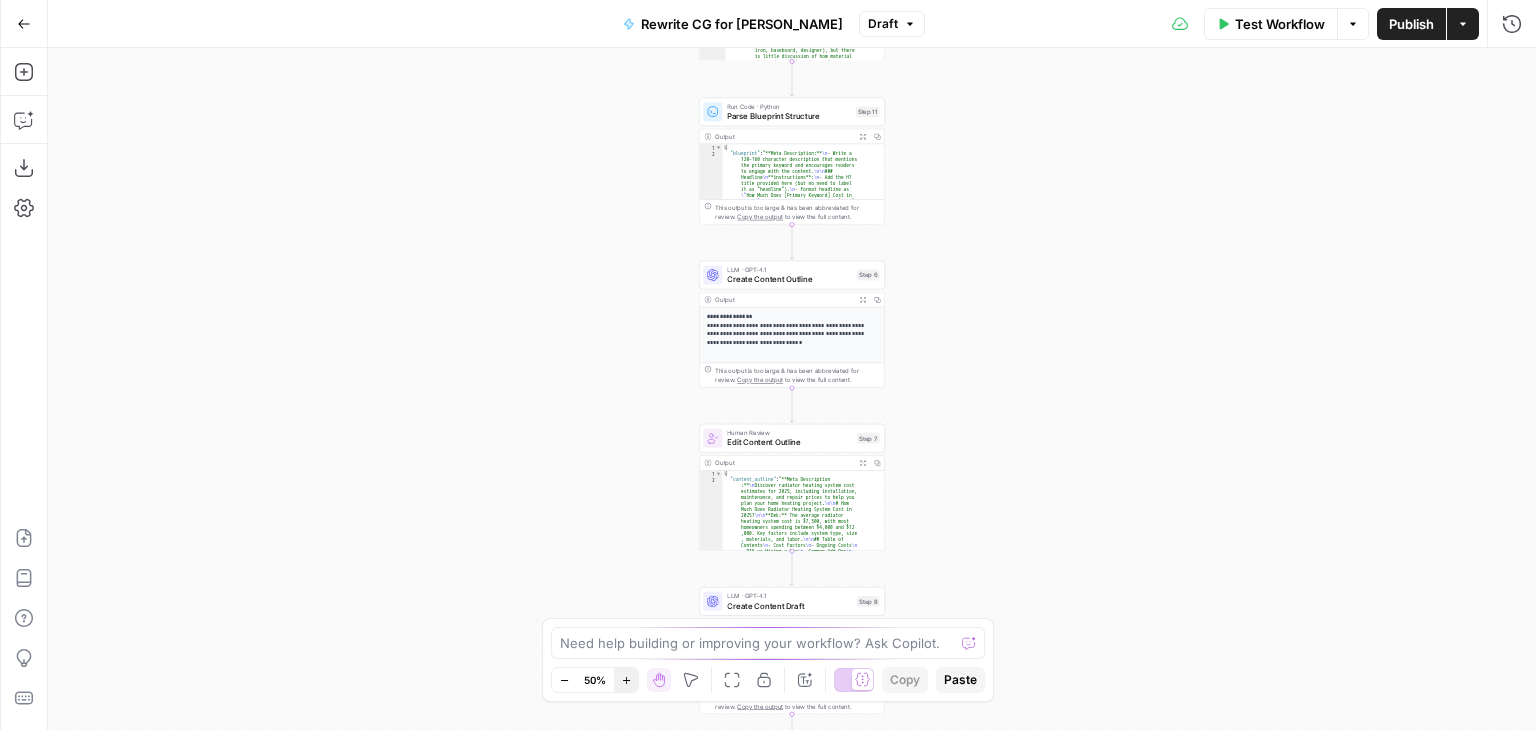 click on "Zoom In" at bounding box center [626, 680] 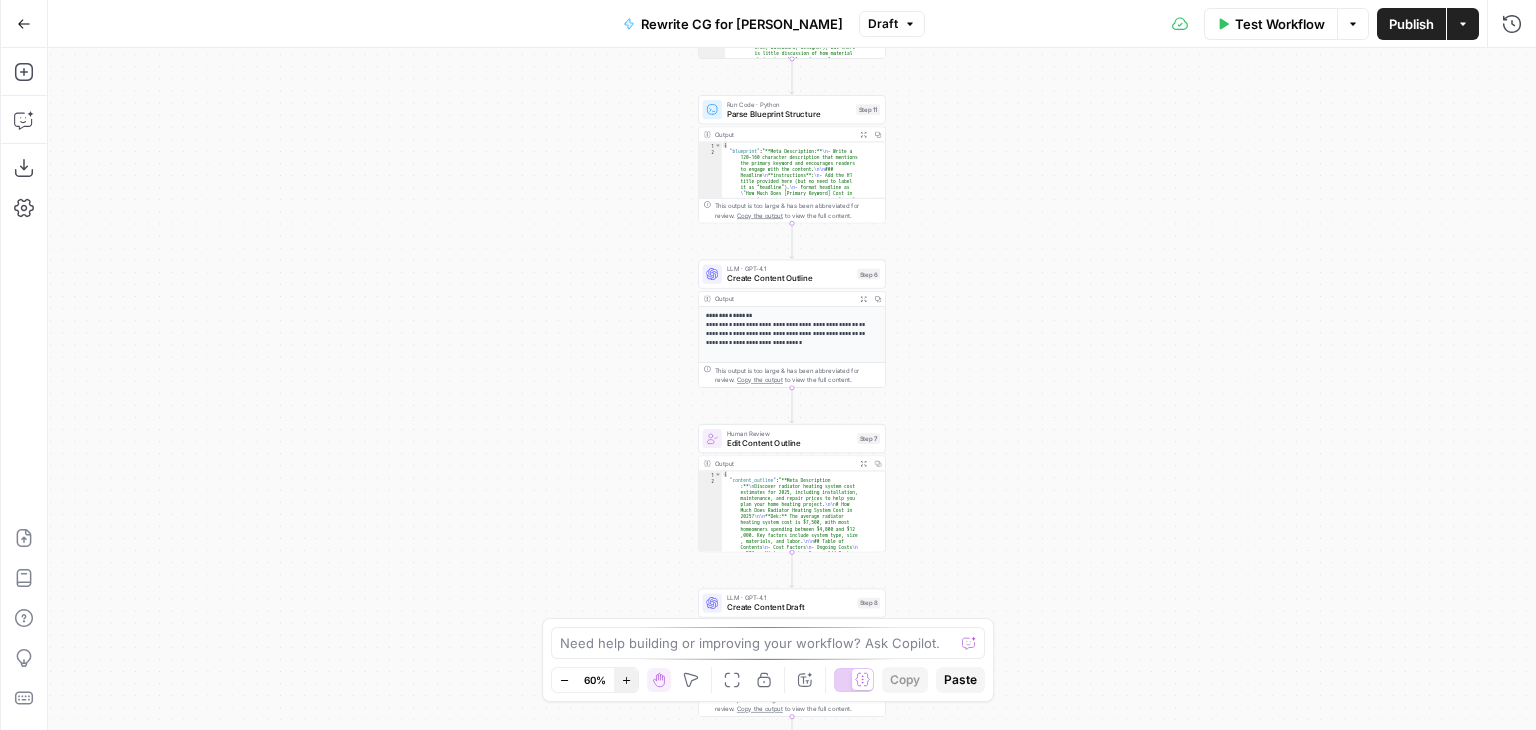 click on "Zoom In" at bounding box center (626, 680) 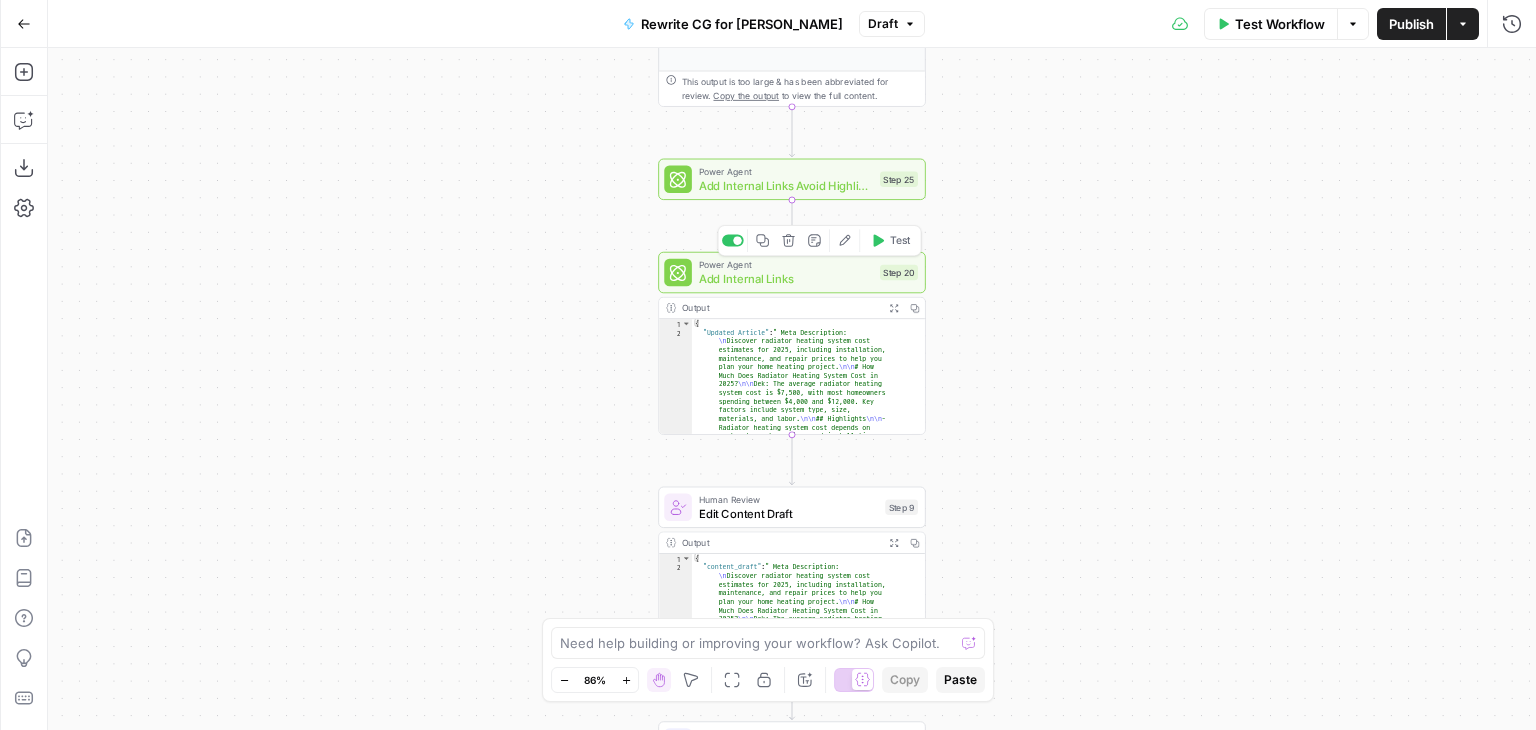 click on "Add Internal Links" at bounding box center [786, 278] 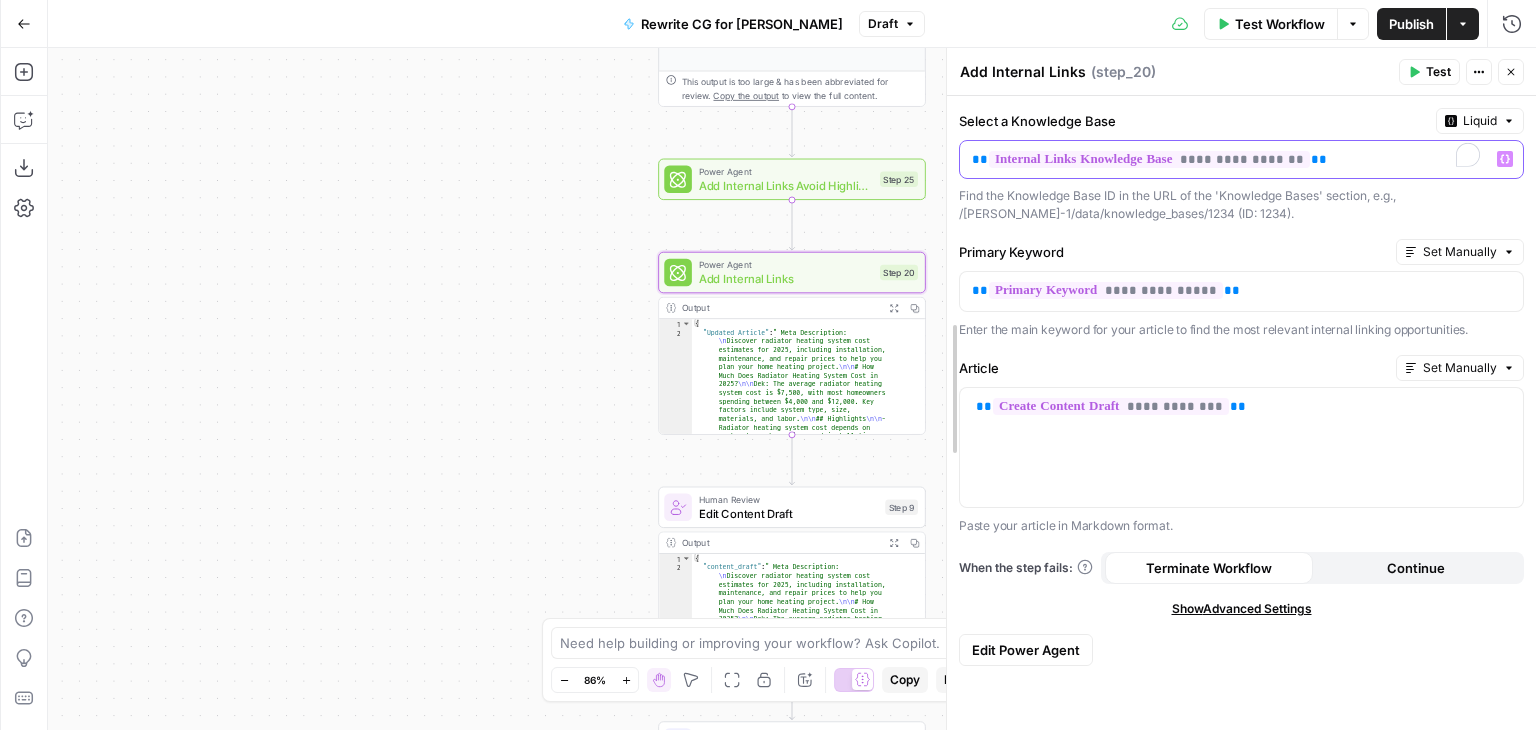 drag, startPoint x: 1332, startPoint y: 156, endPoint x: 944, endPoint y: 169, distance: 388.2177 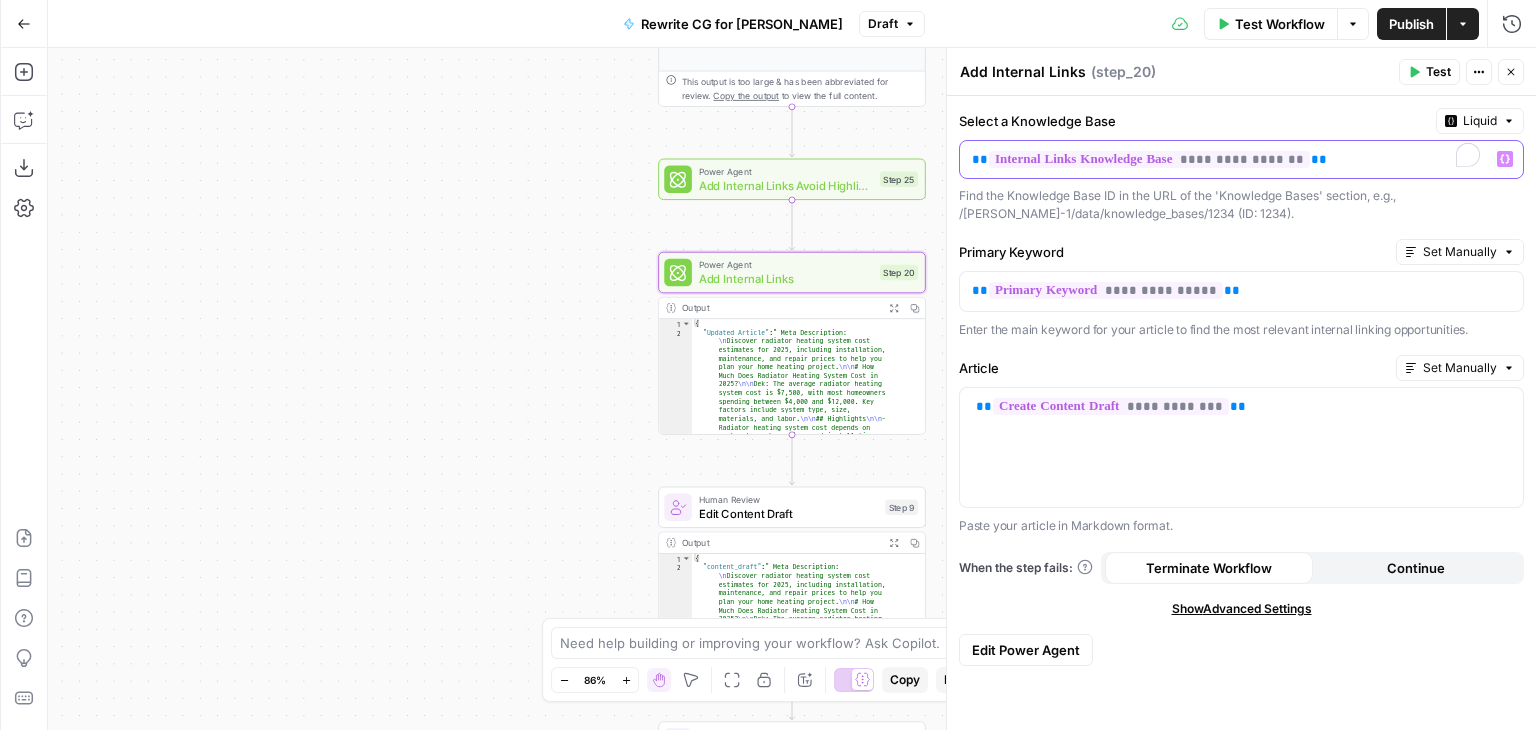 copy on "**********" 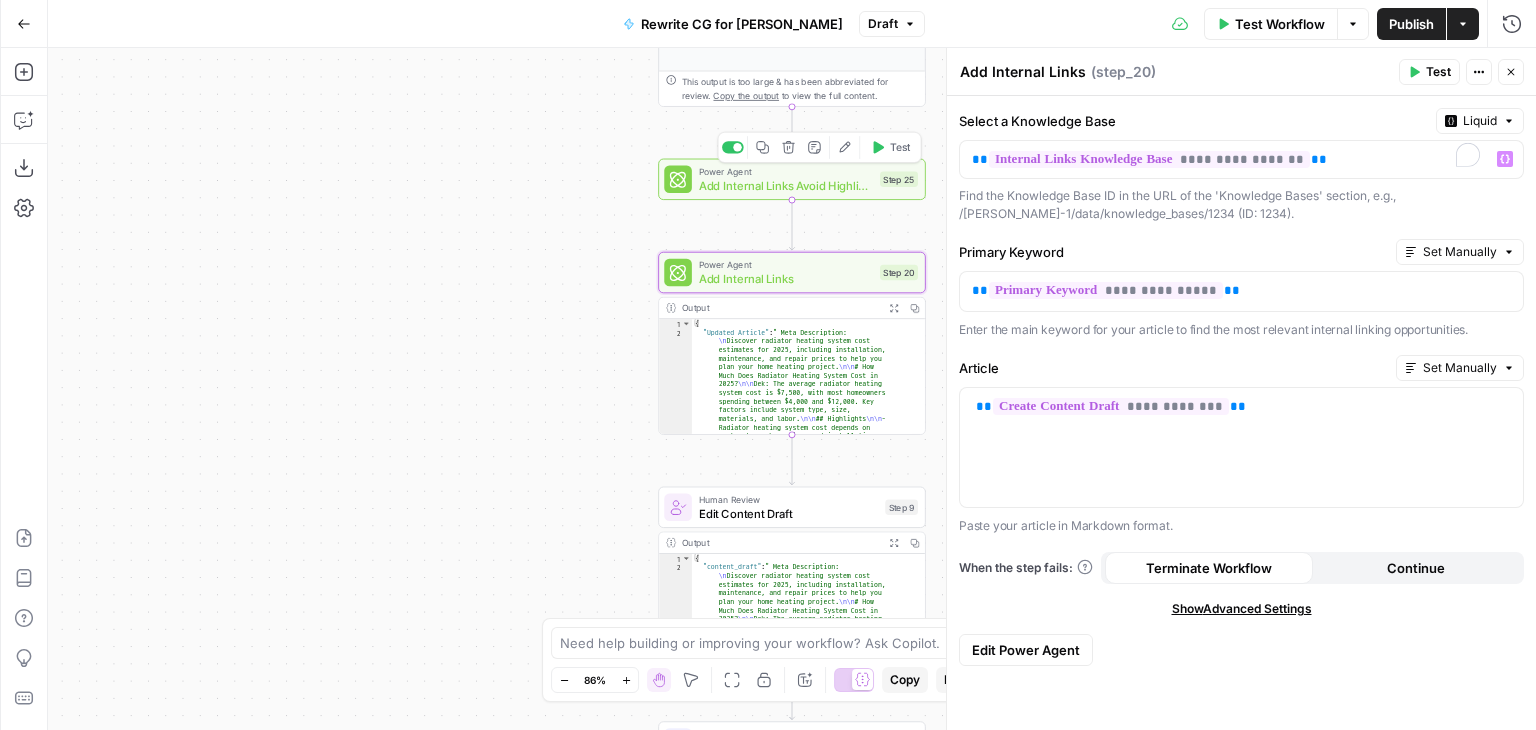 click on "Add Internal Links Avoid Highlights - Fork" at bounding box center (786, 185) 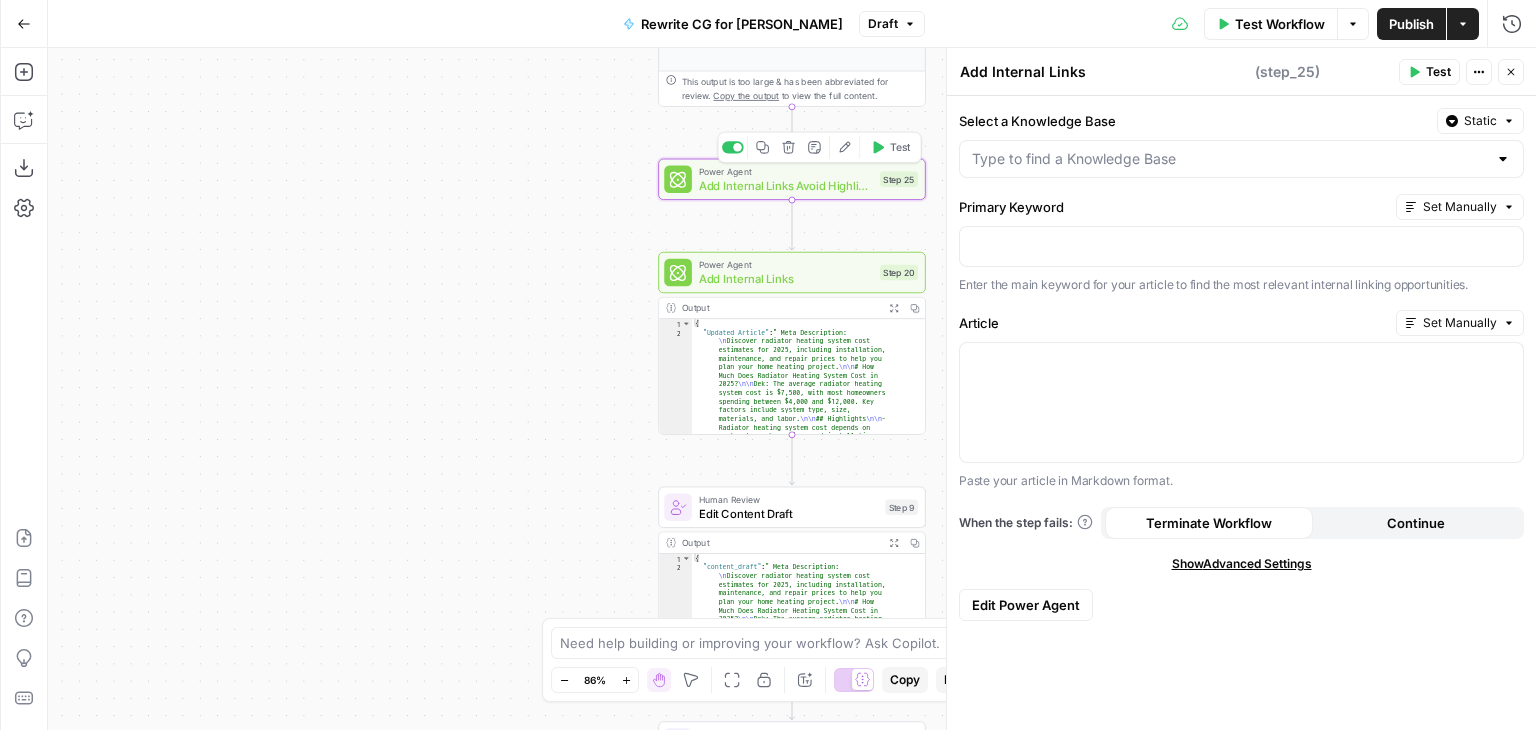 type on "Add Internal Links Avoid Highlights - Fork" 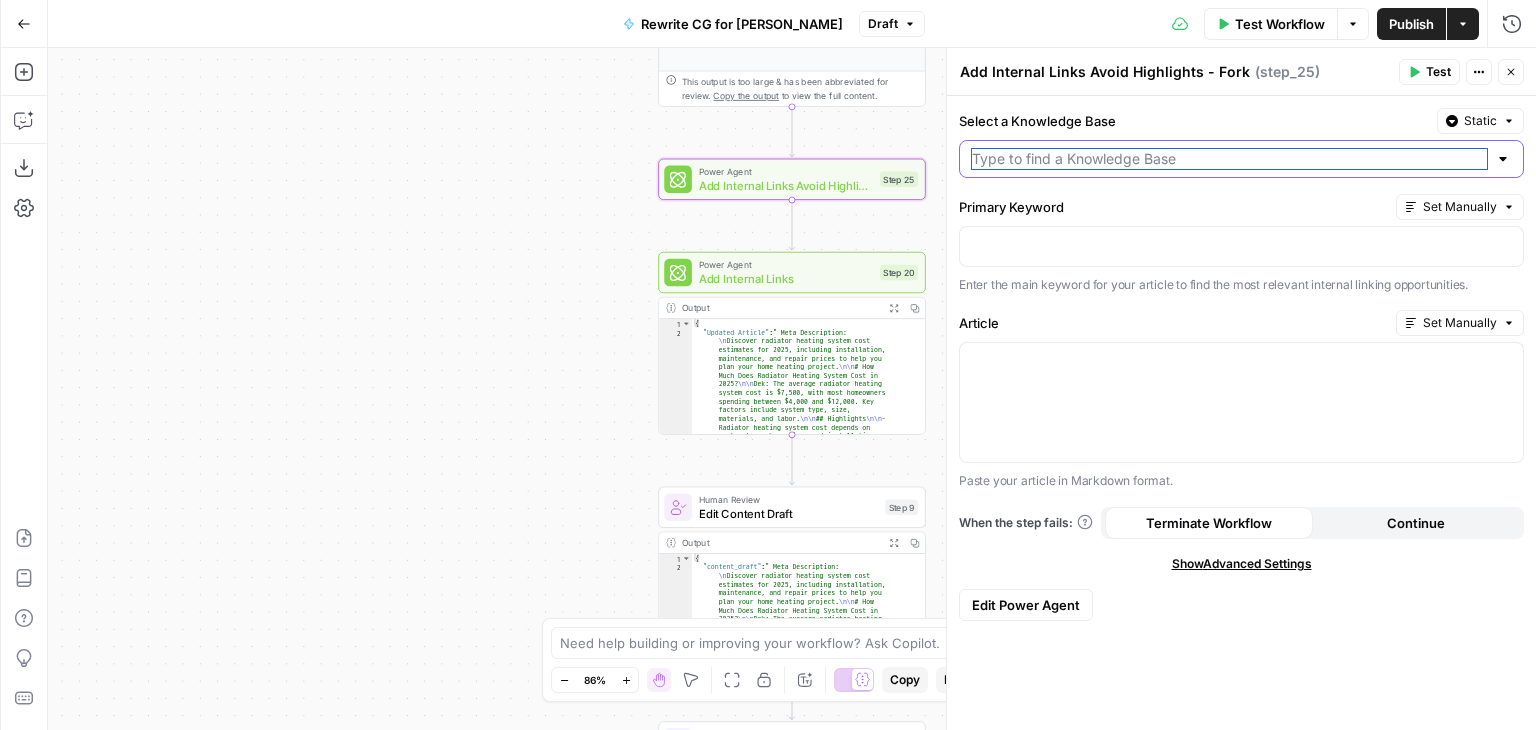 click on "Select a Knowledge Base" at bounding box center [1229, 159] 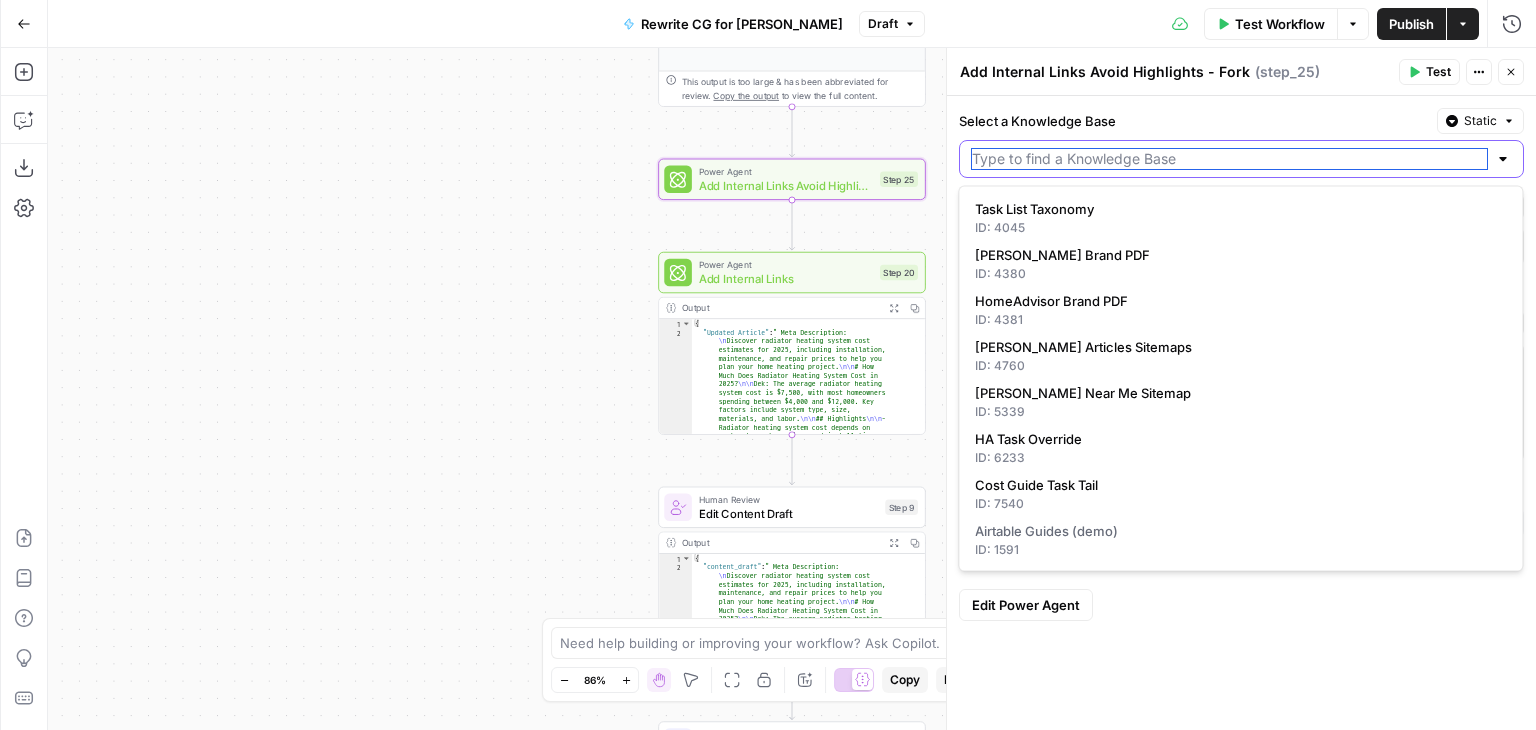 paste on "{{knowledge_base_id}}" 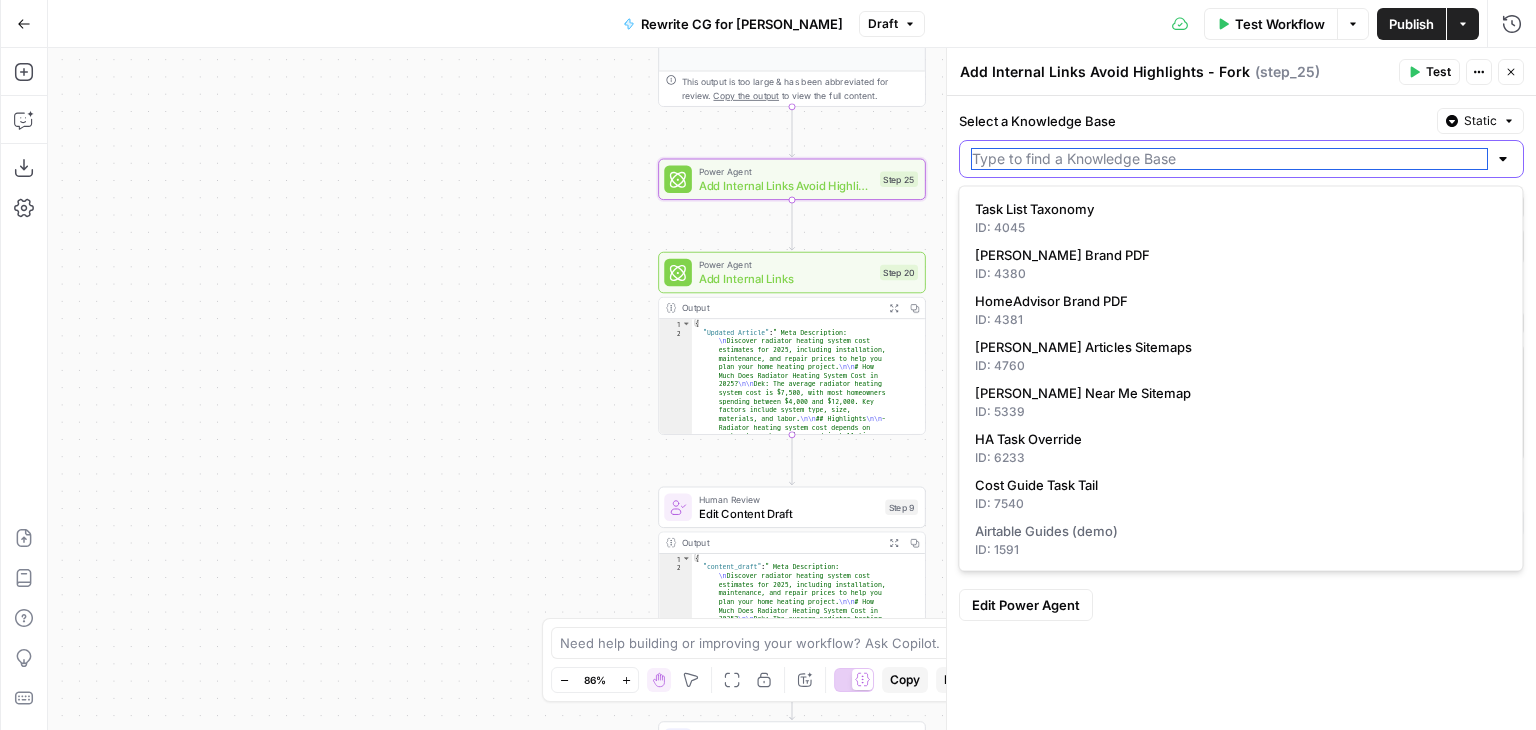 type on "{{knowledge_base_id}}" 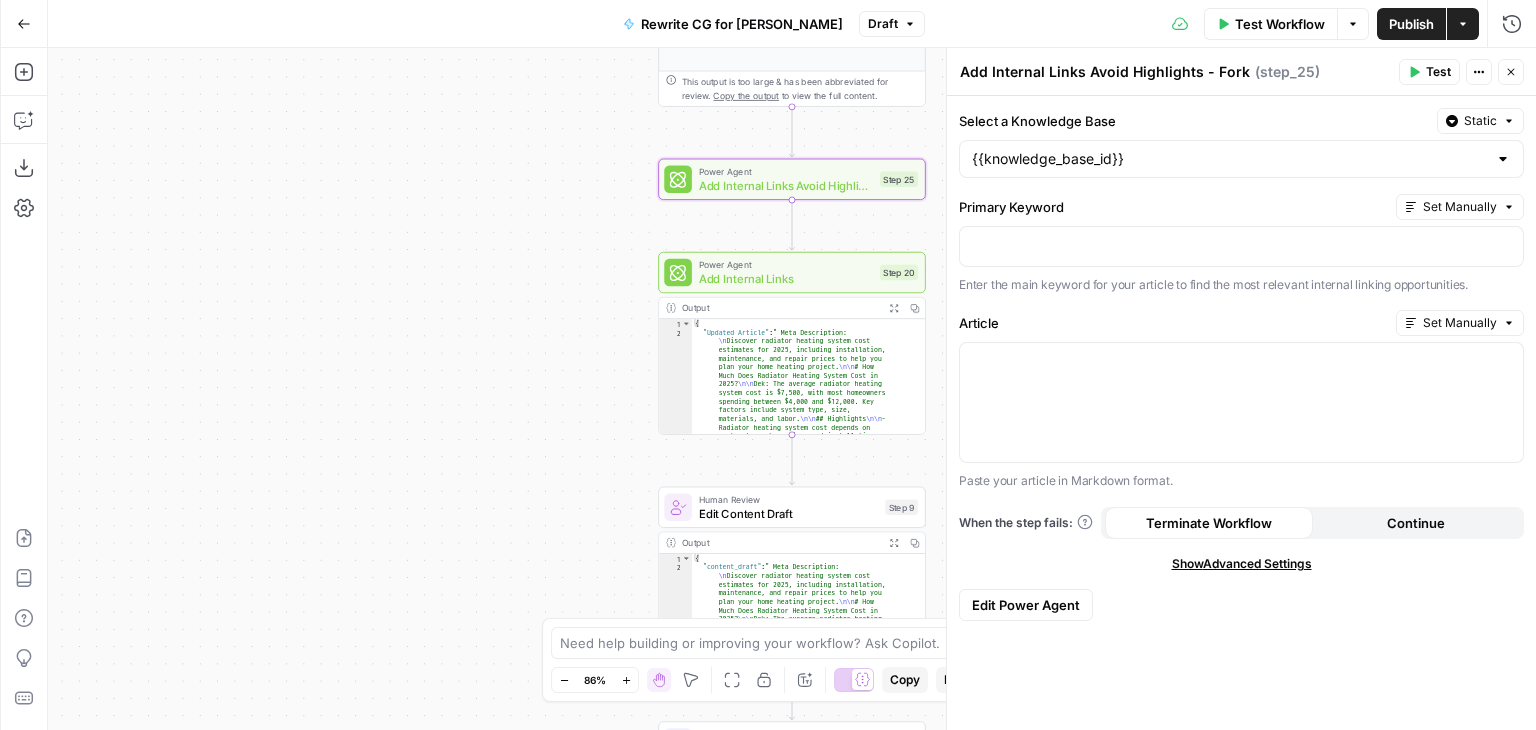 type 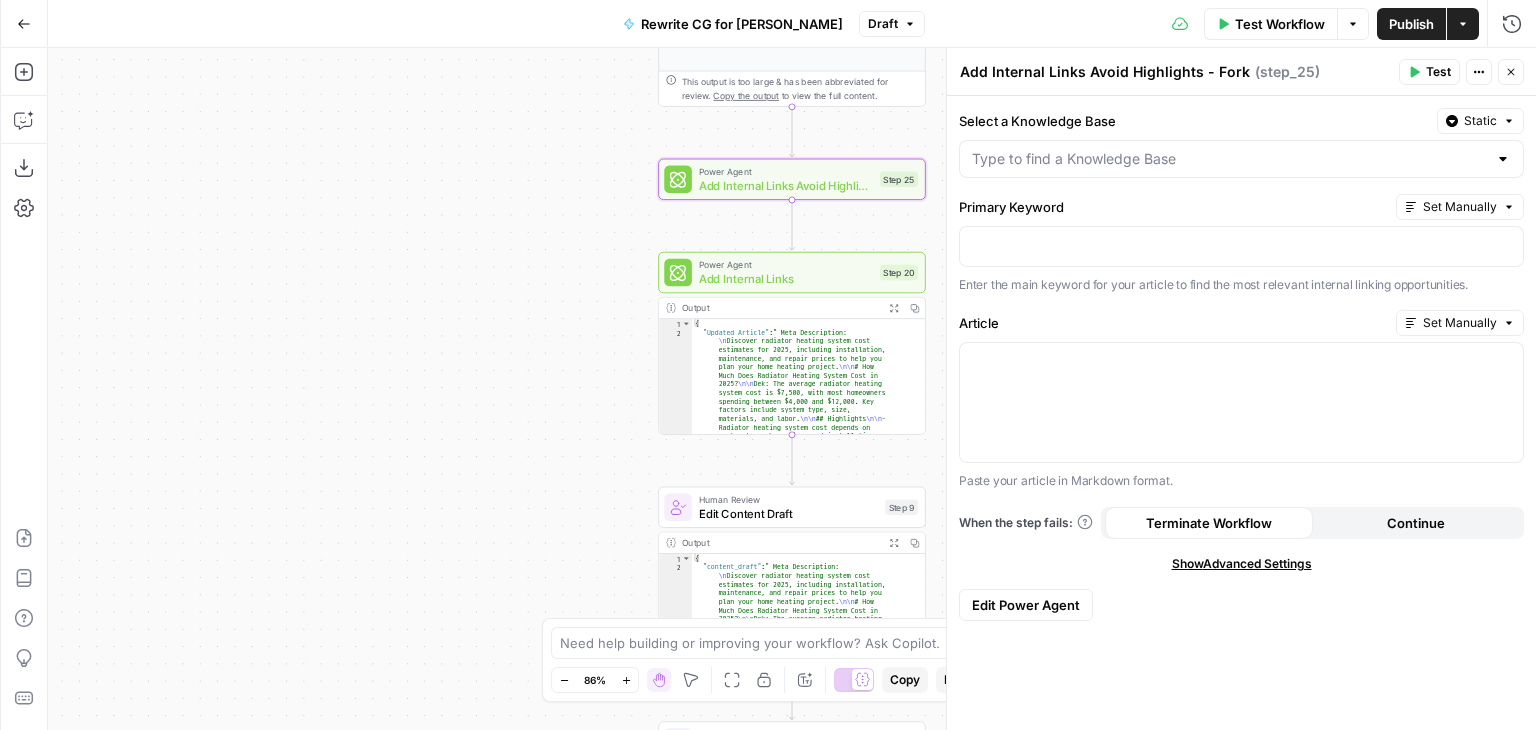 click on "Workflow Set Inputs Inputs Google Search Google Search Step 13 Output Expand Output Copy 1 2 3 4 5 6 7 [    {      "position" :  1 ,      "title" :  "How Much Does a Radiator           Replacement Cost? [2025]" ,      "link" :  "[URL][DOMAIN_NAME][PERSON_NAME]          /radiator-replacement-cost.htm" ,      "redirect_link" :  "[URL][DOMAIN_NAME]          ?sa=t&source=web&rct=j&opi=89978449&url          =[URL][DOMAIN_NAME][PERSON_NAME]          -replacement-cost.htm&ved          =2ahUKEwjlrY681ZmOAxUPJzQIHZi          -G9AQFnoECCAQAQ" ,      "displayed_link" :  "[URL][DOMAIN_NAME][PERSON_NAME] ›           Solution Center › Hvac" ,     LLM · GPT-4.1 Analyze Duplicate Content Step 2 Output Expand Output Copy 1 2 3 {    "duplicate_exists" :  false ,    "explanation" :  "None of the articles in the         search results have 'radiator heating         system cost' as their main topic. The                       , 1" at bounding box center [792, 389] 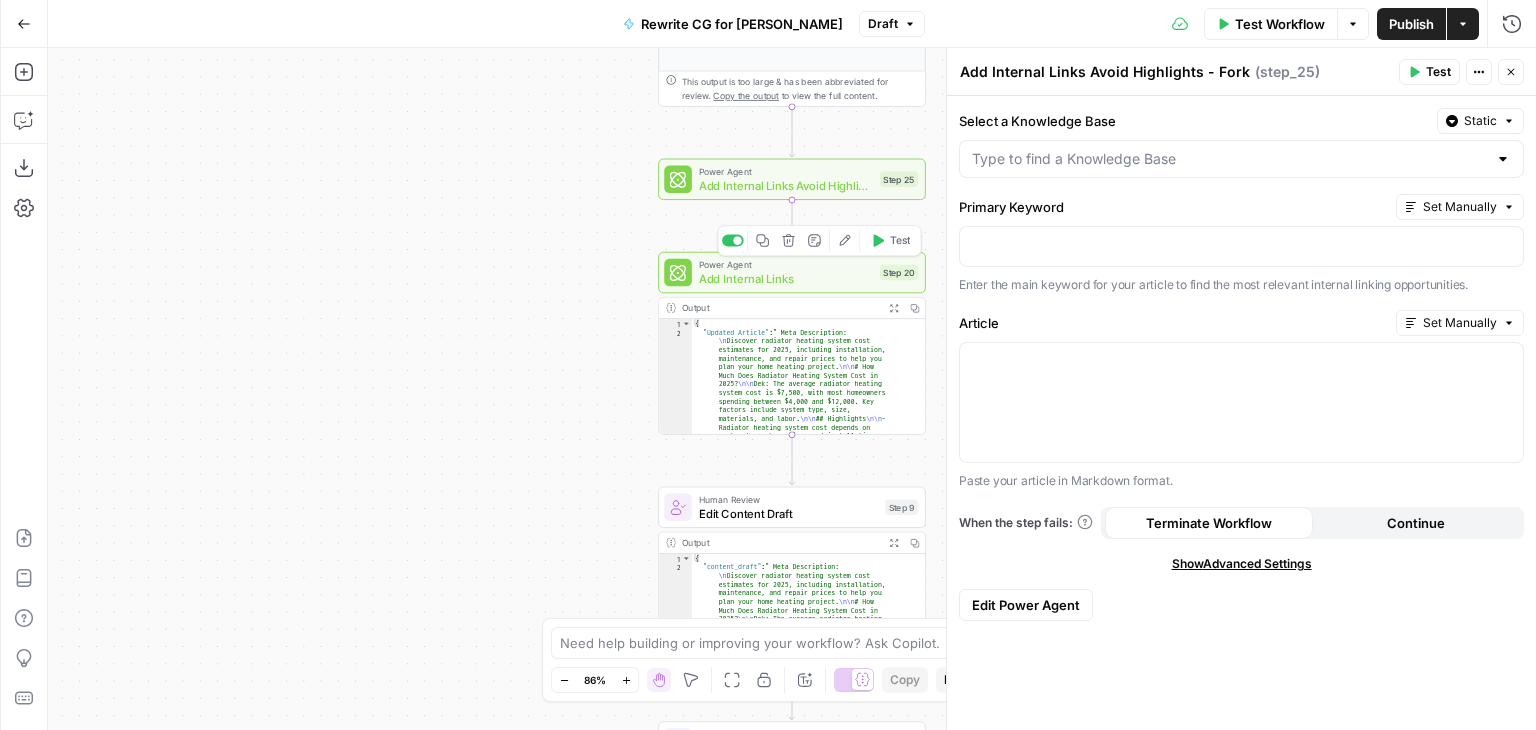 click on "Add Internal Links" at bounding box center (786, 278) 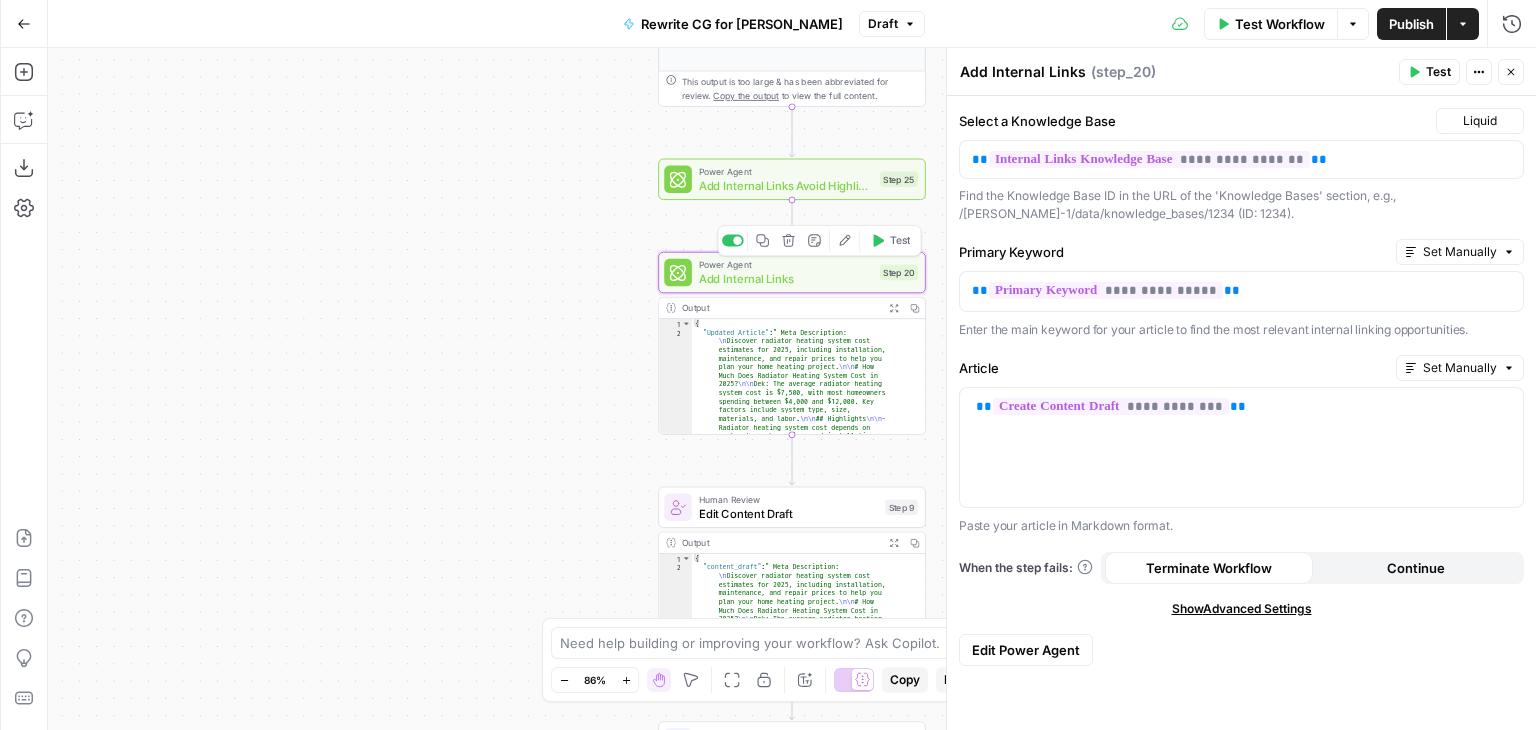 type on "Add Internal Links" 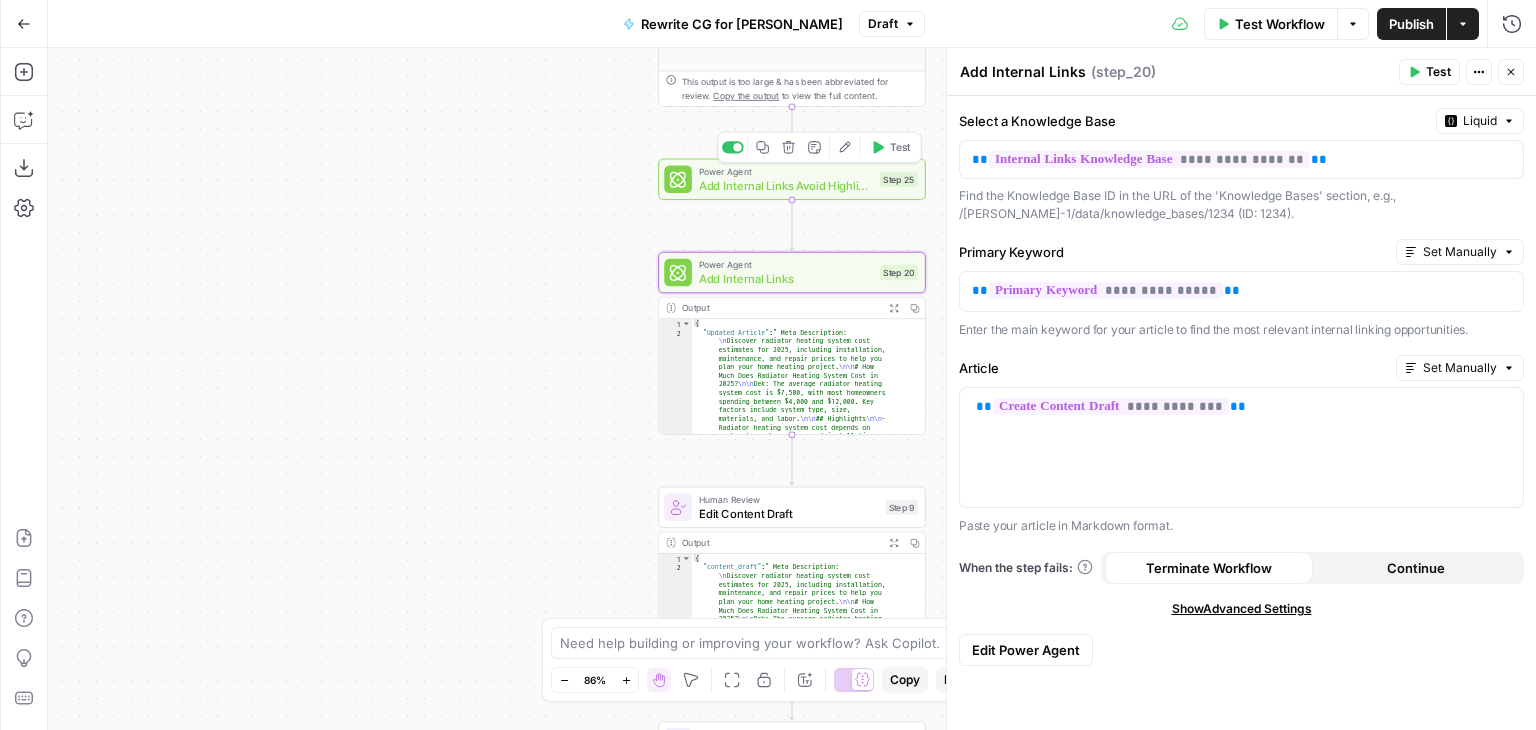 click on "Add Internal Links Avoid Highlights - Fork" at bounding box center (786, 185) 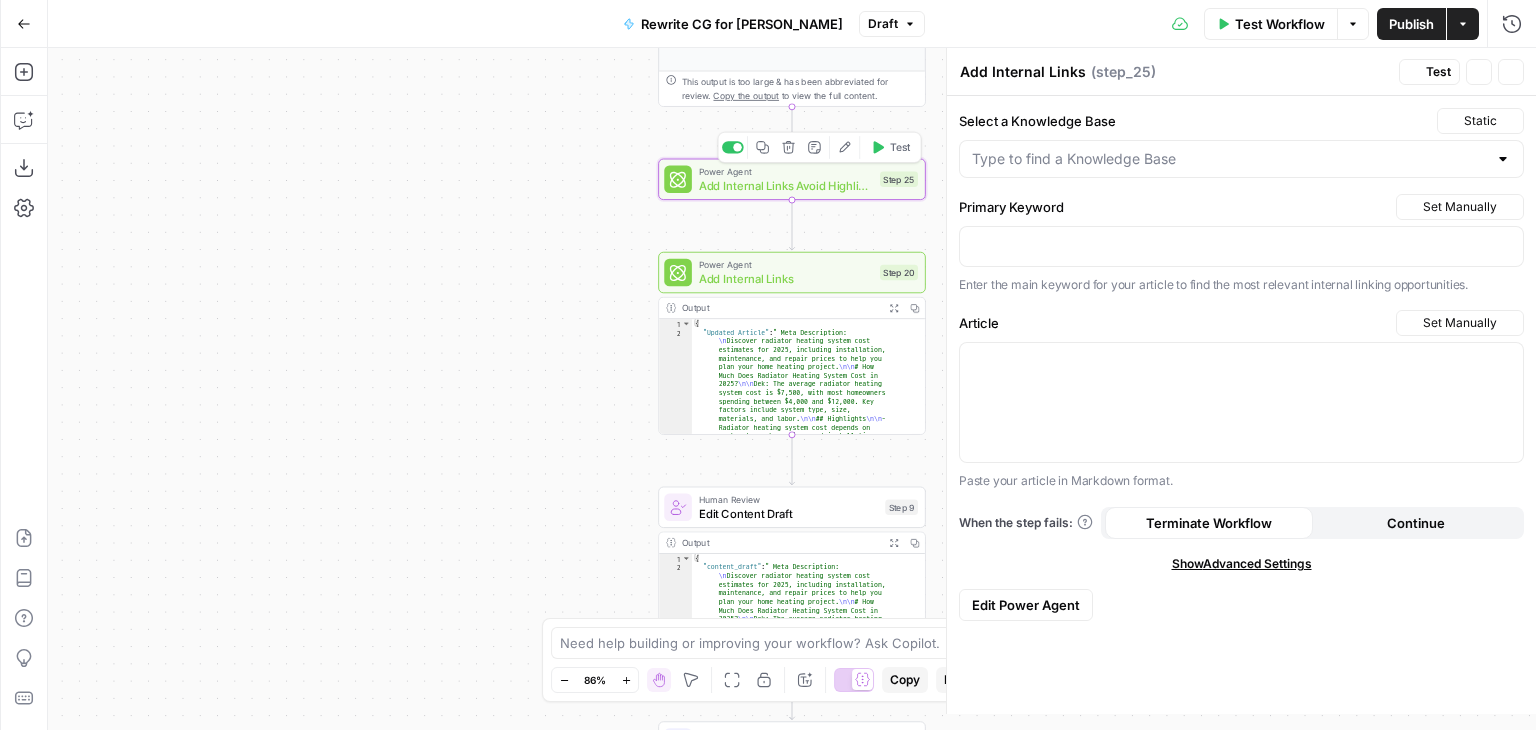 type on "Add Internal Links Avoid Highlights - Fork" 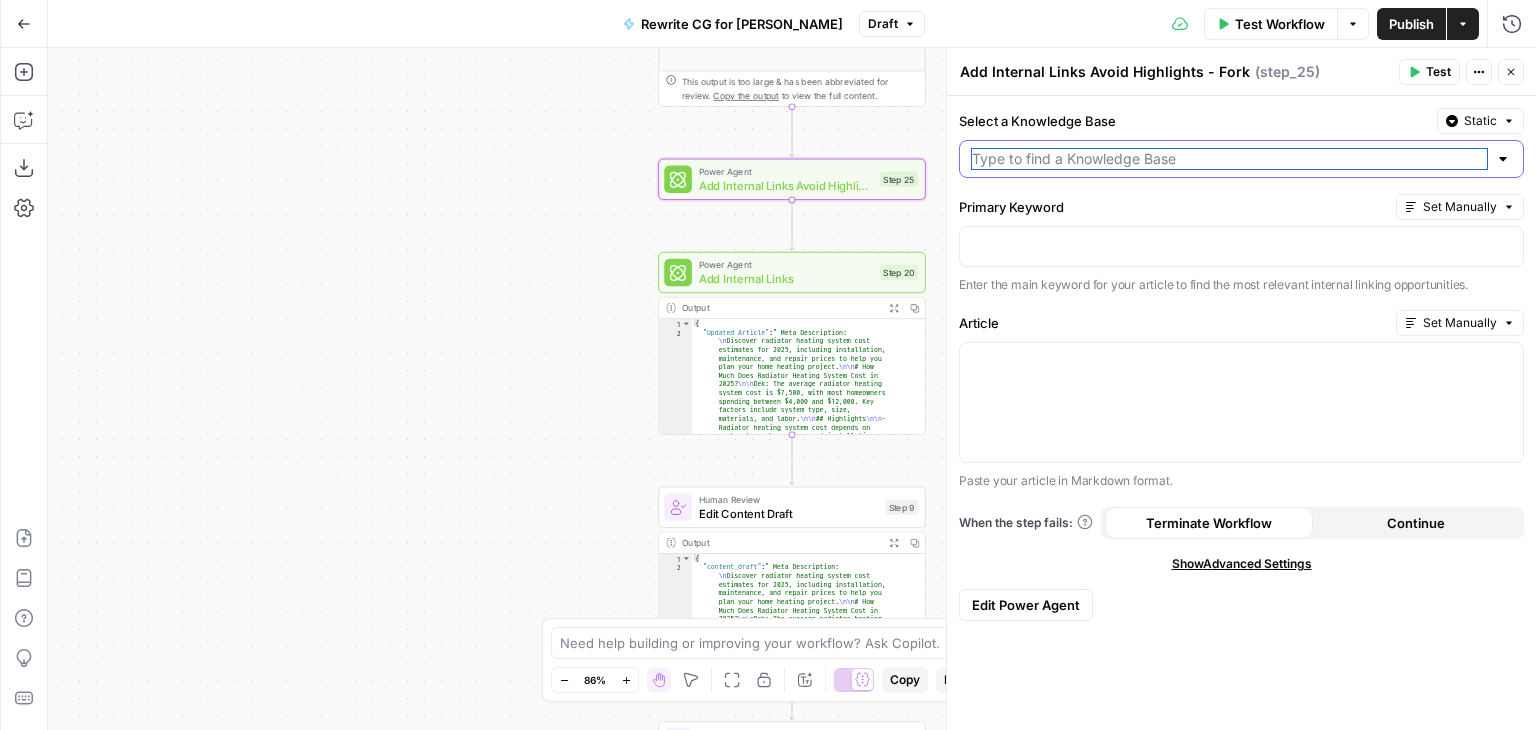 click on "Select a Knowledge Base" at bounding box center [1229, 159] 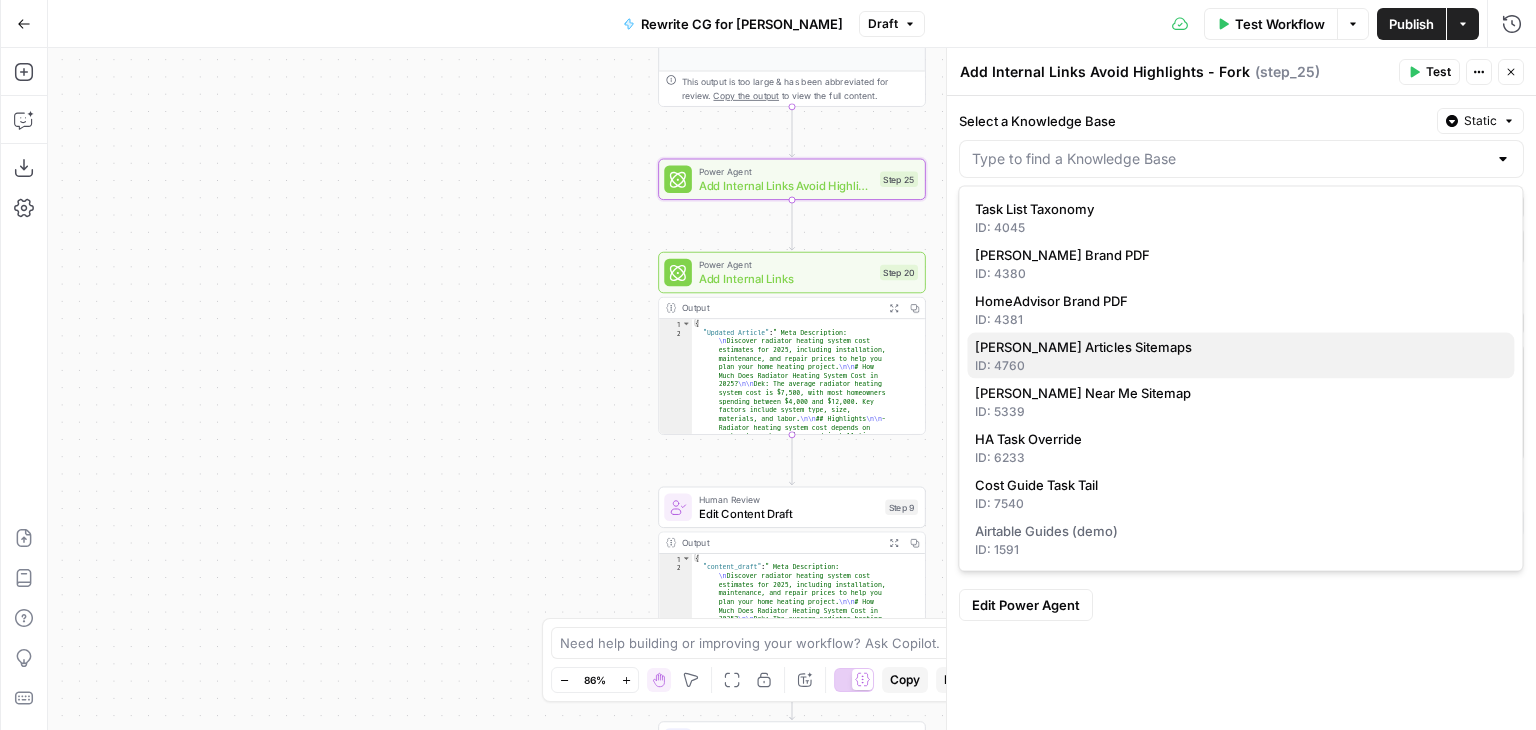 click on "Angi Articles Sitemaps" at bounding box center [1240, 347] 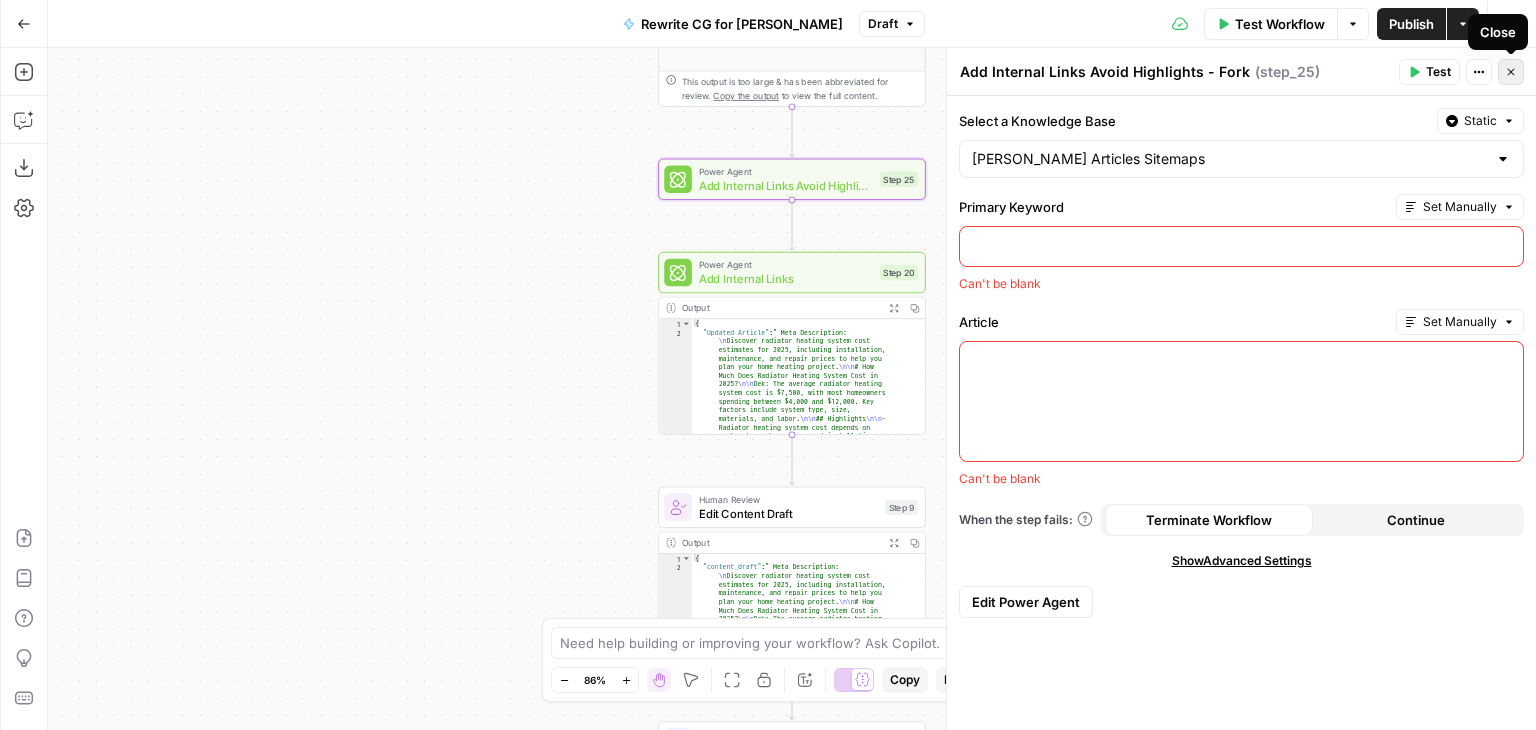 click 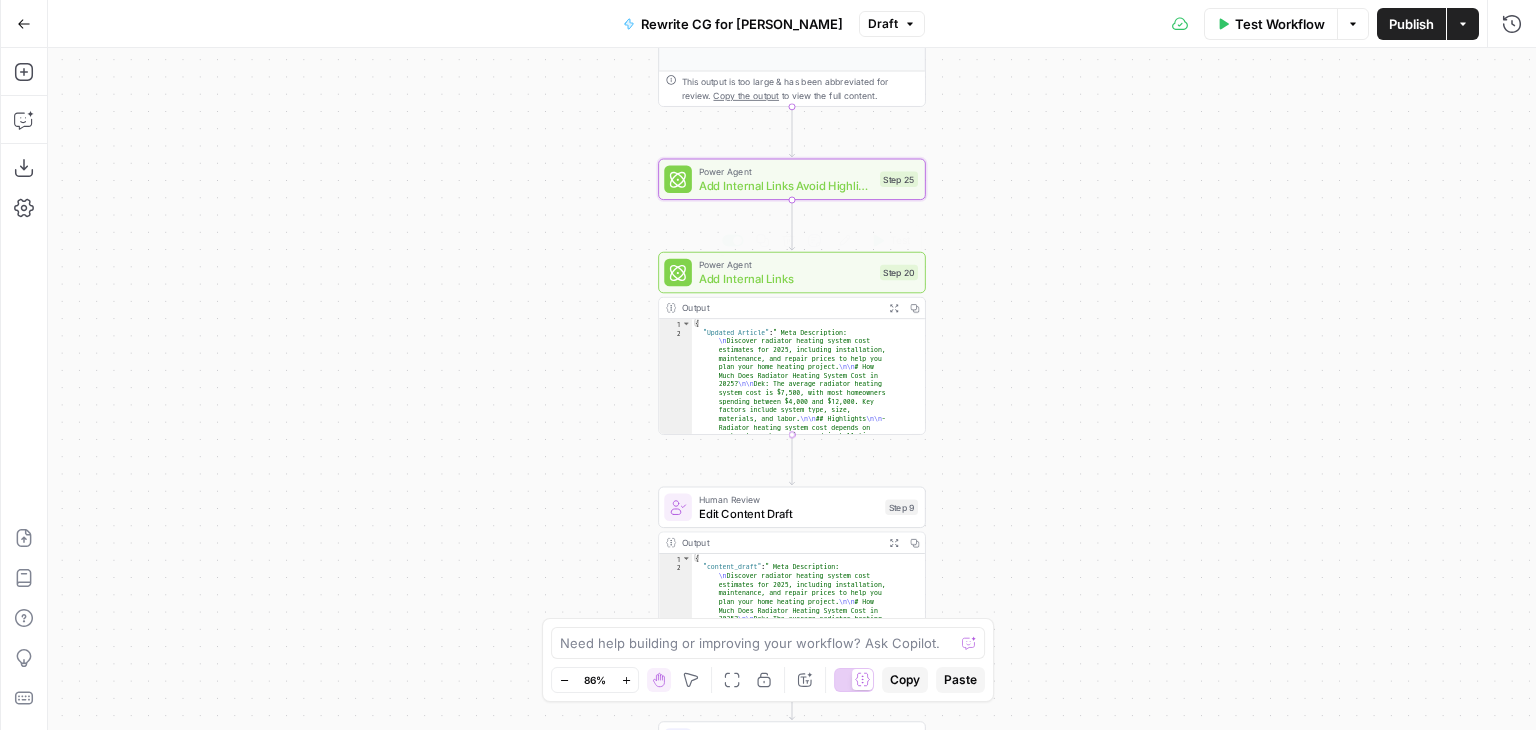 click on "Add Internal Links" at bounding box center [786, 278] 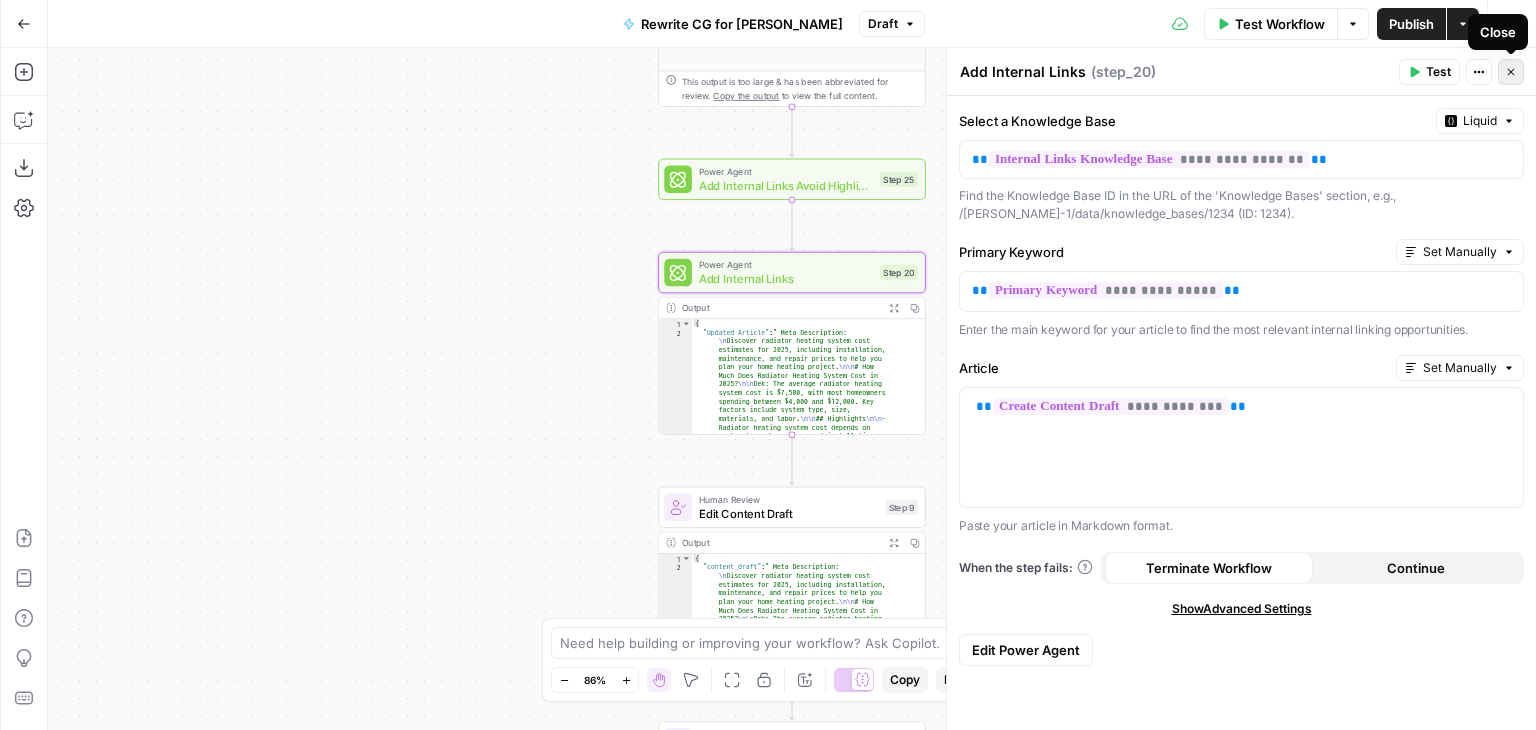 click 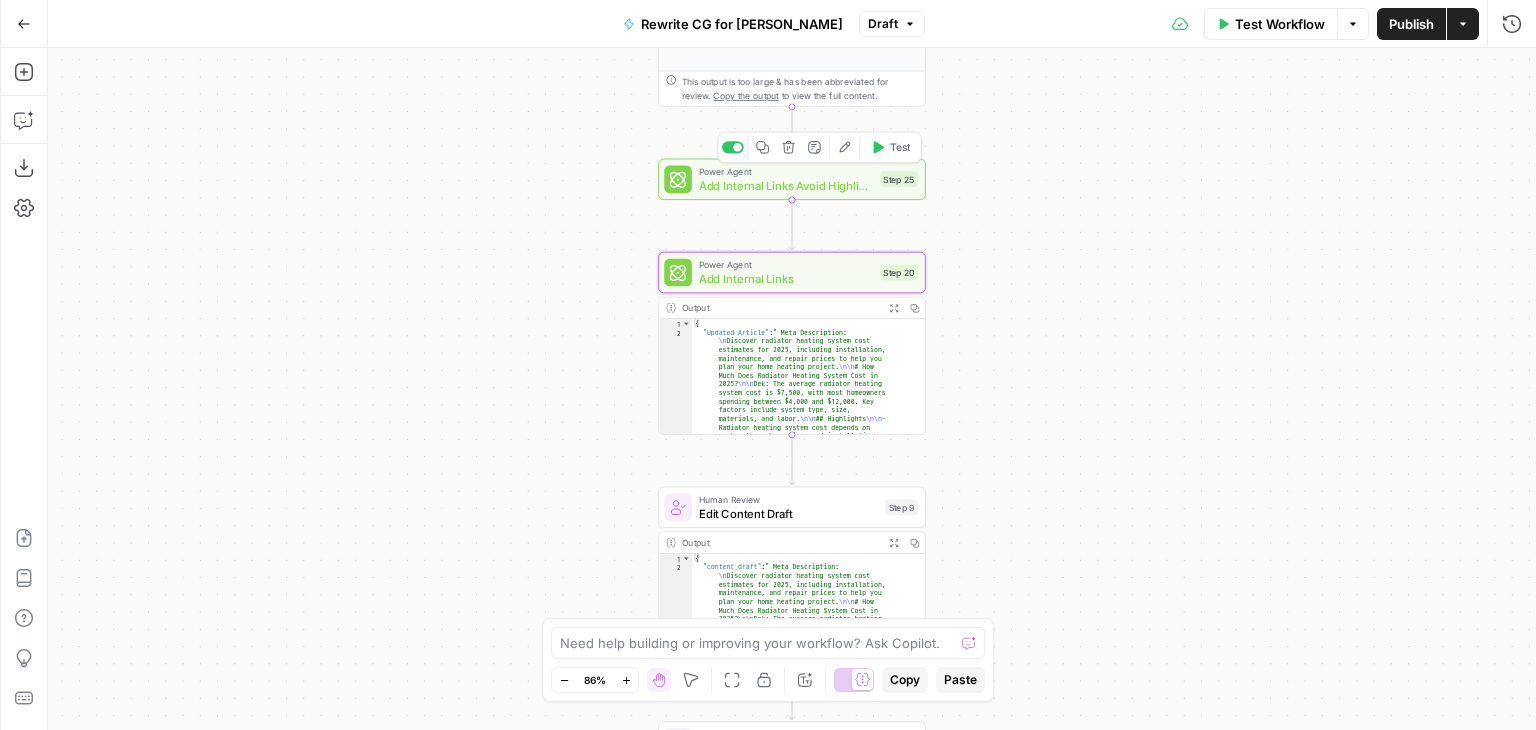 click on "Add Internal Links Avoid Highlights - Fork" at bounding box center (786, 185) 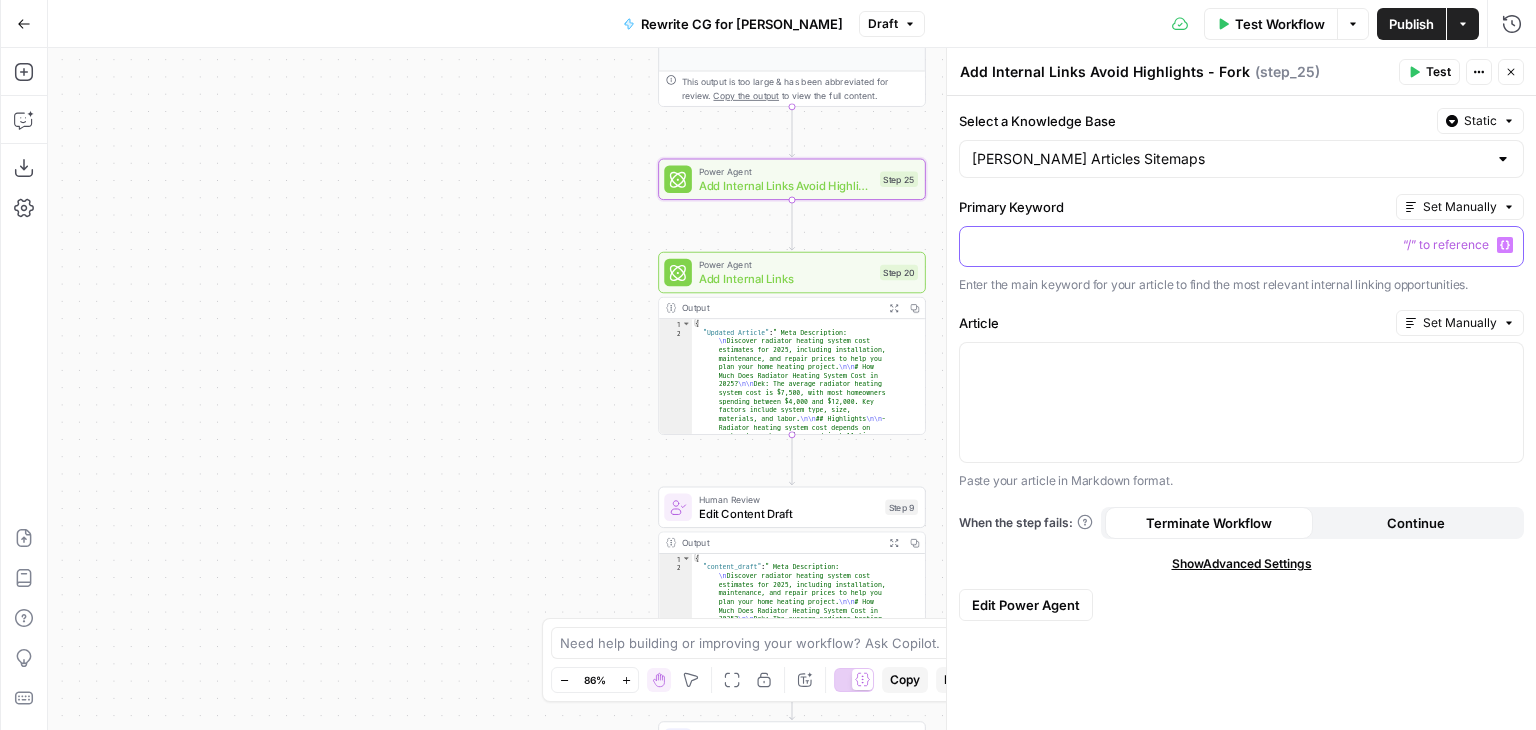click 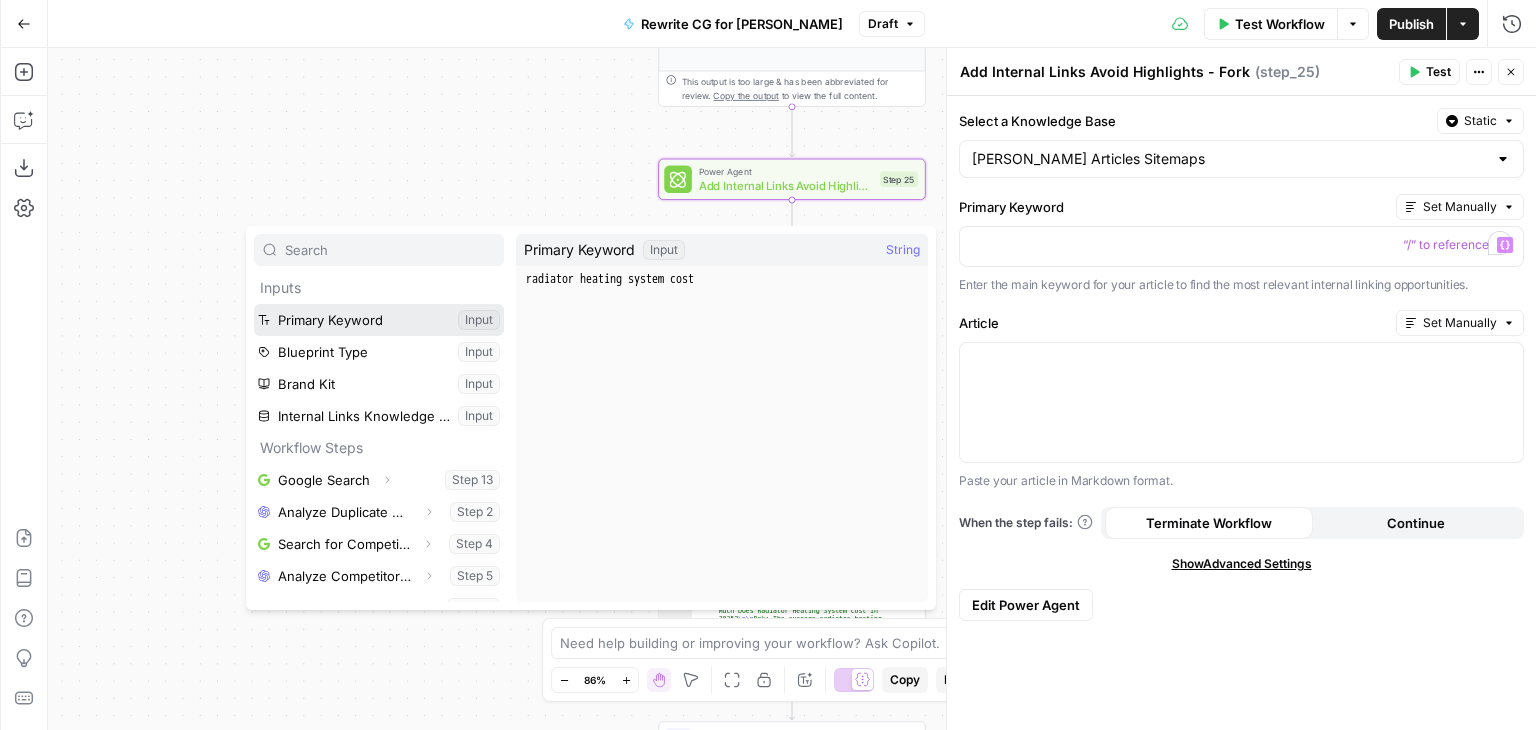 click at bounding box center (379, 320) 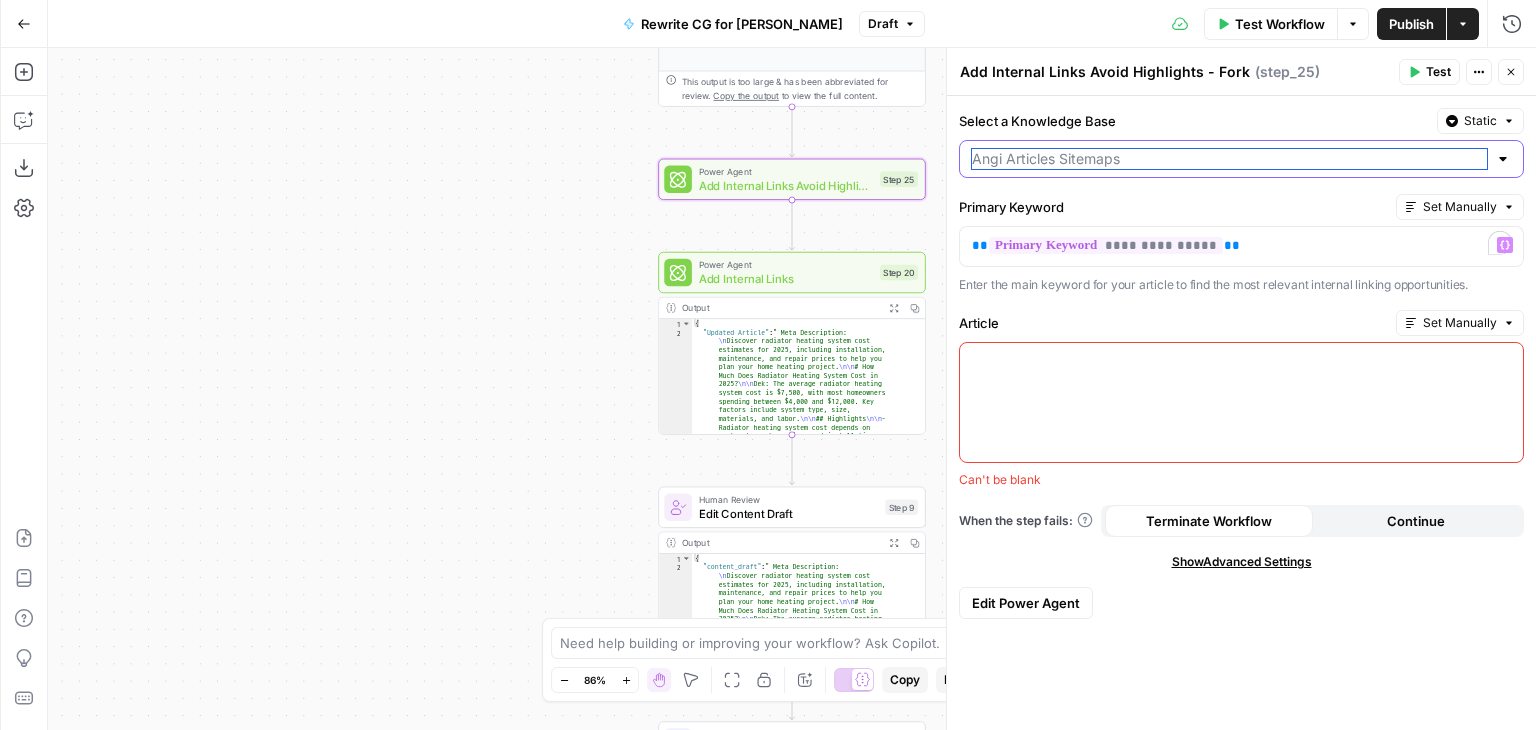 click on "Select a Knowledge Base" at bounding box center [1229, 159] 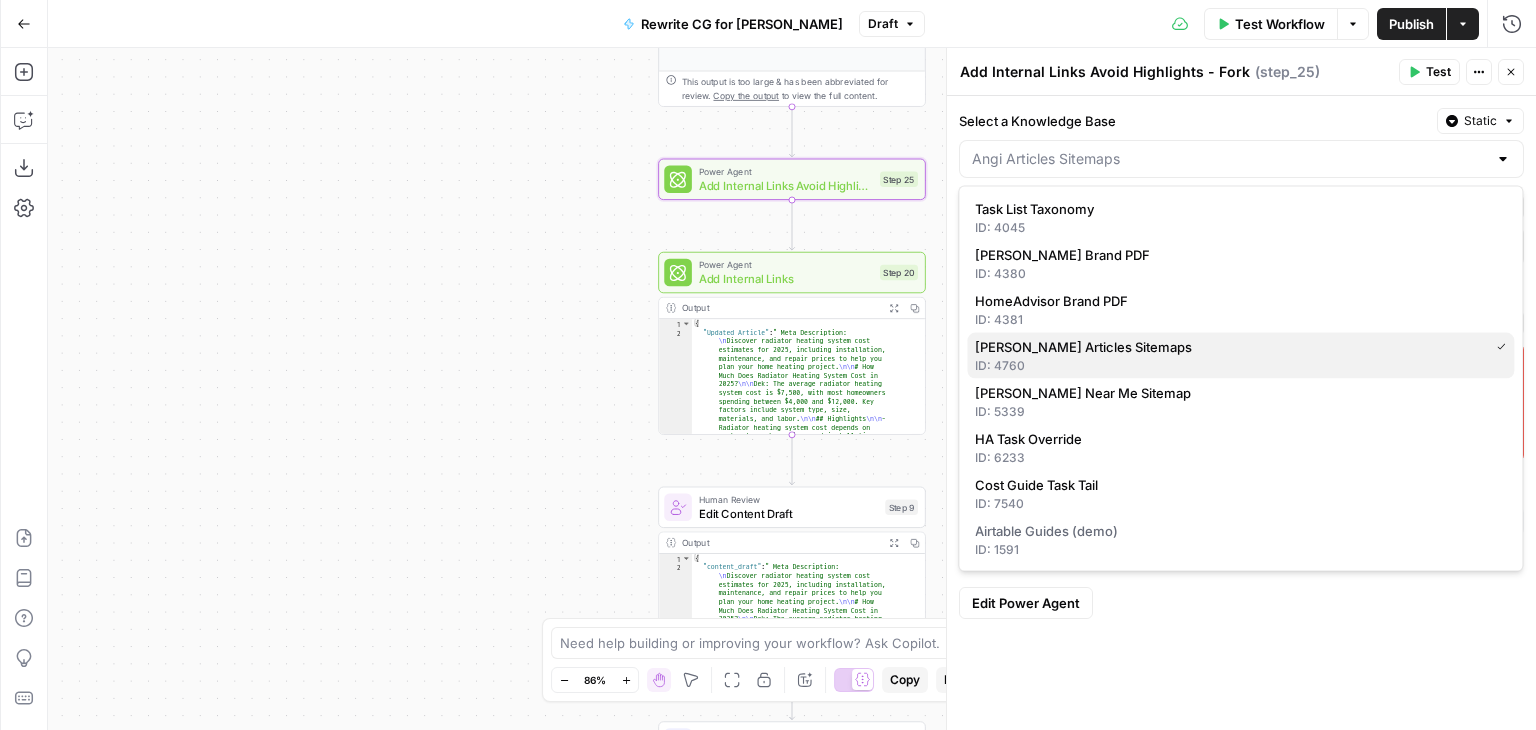 click on "Angi Articles Sitemaps" at bounding box center (1083, 347) 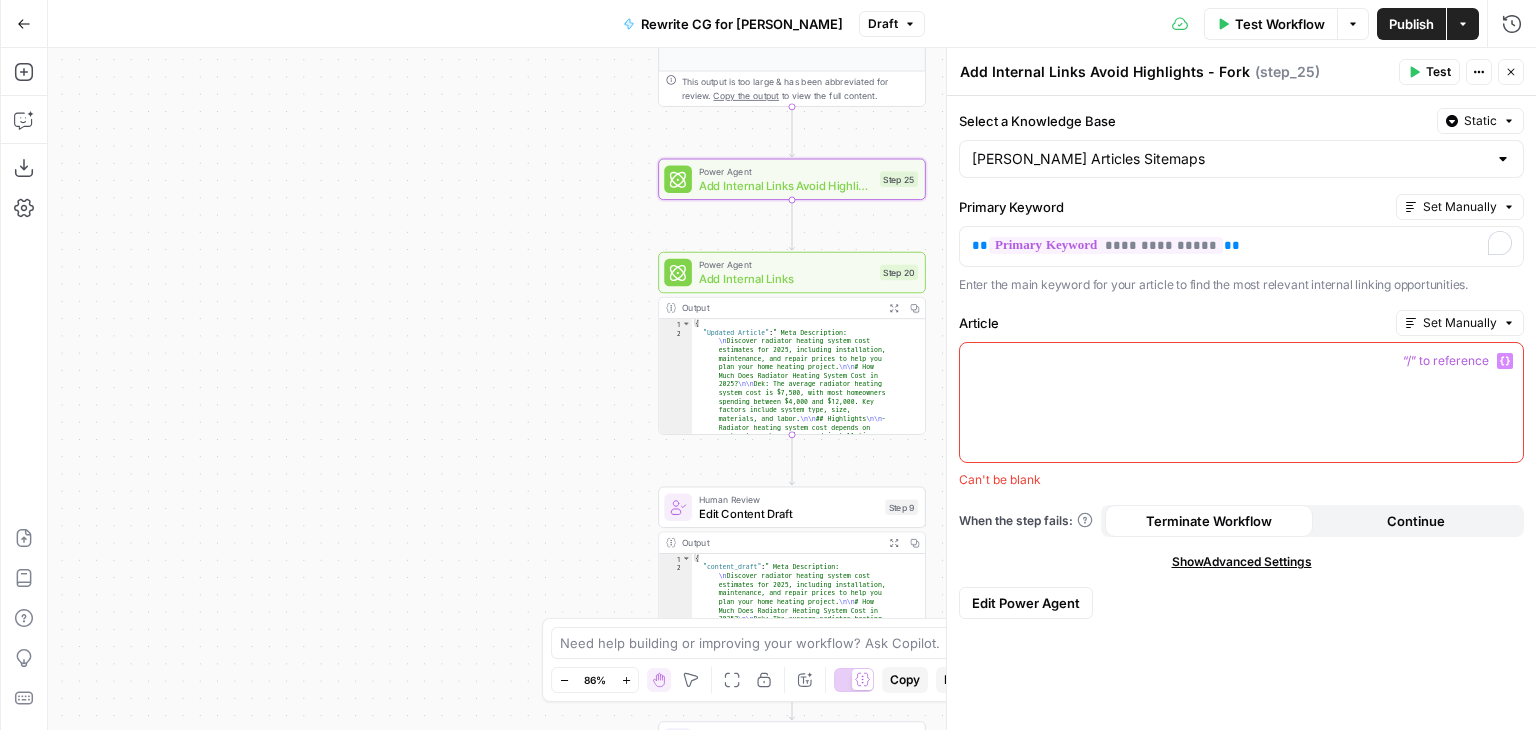 click at bounding box center (1241, 402) 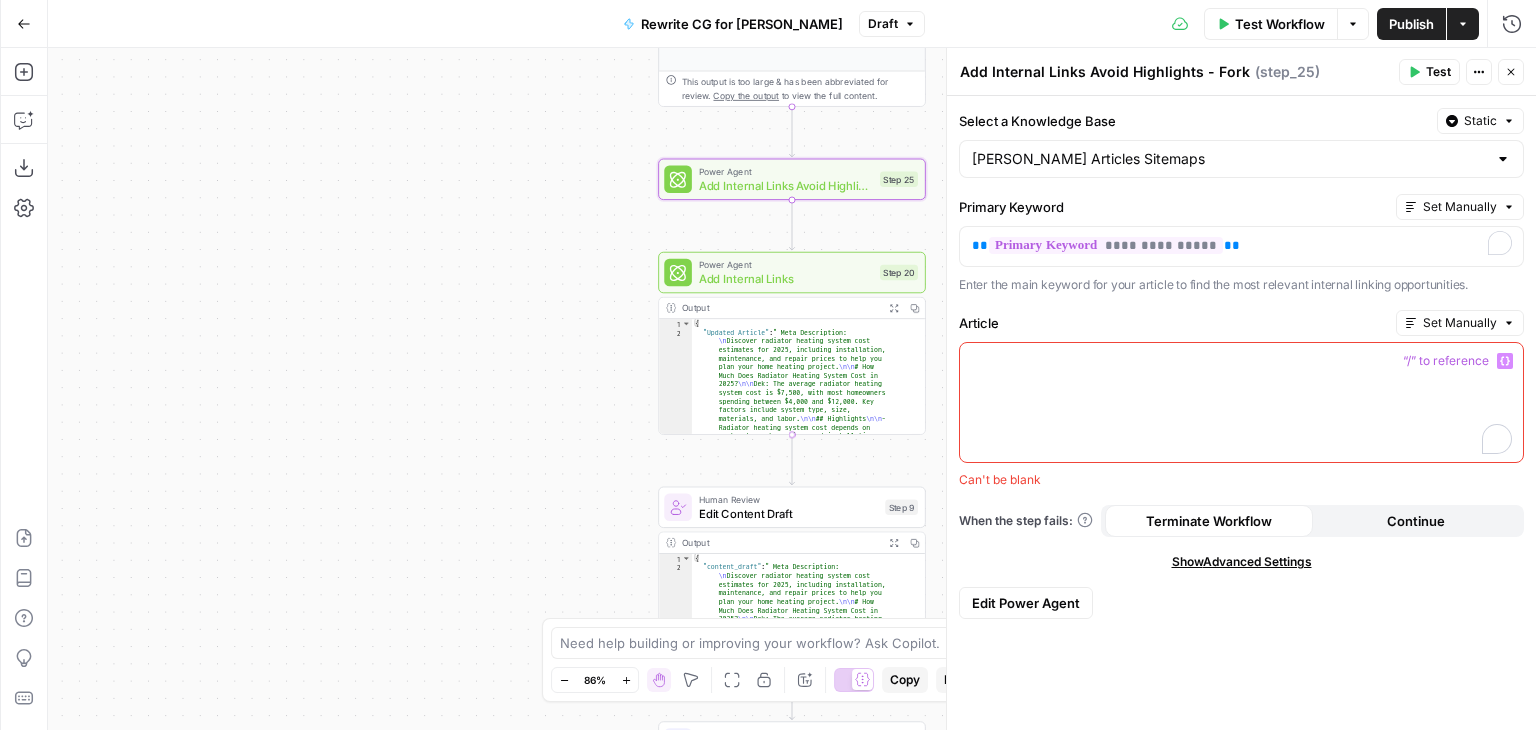 click on "Add Internal Links" at bounding box center [786, 278] 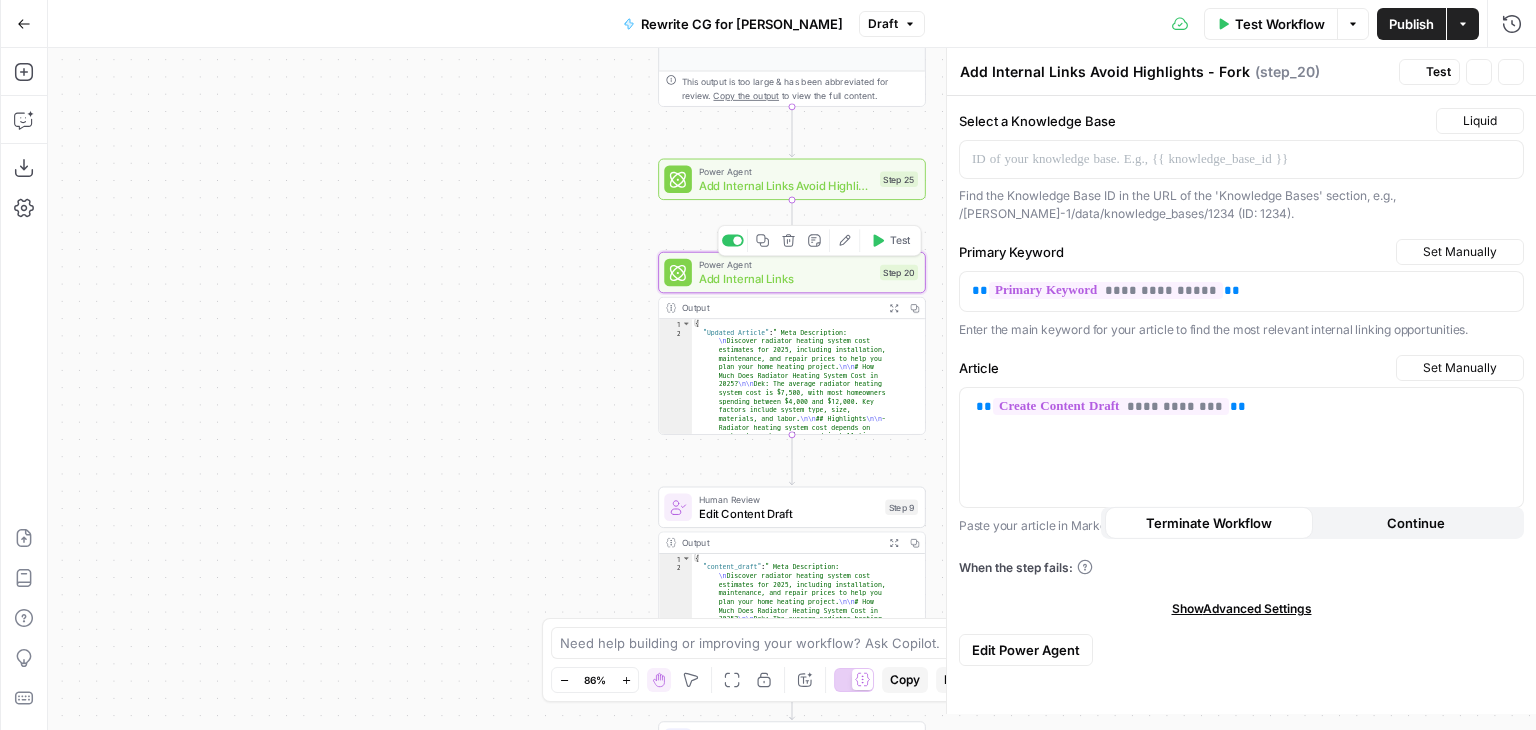 type on "Add Internal Links" 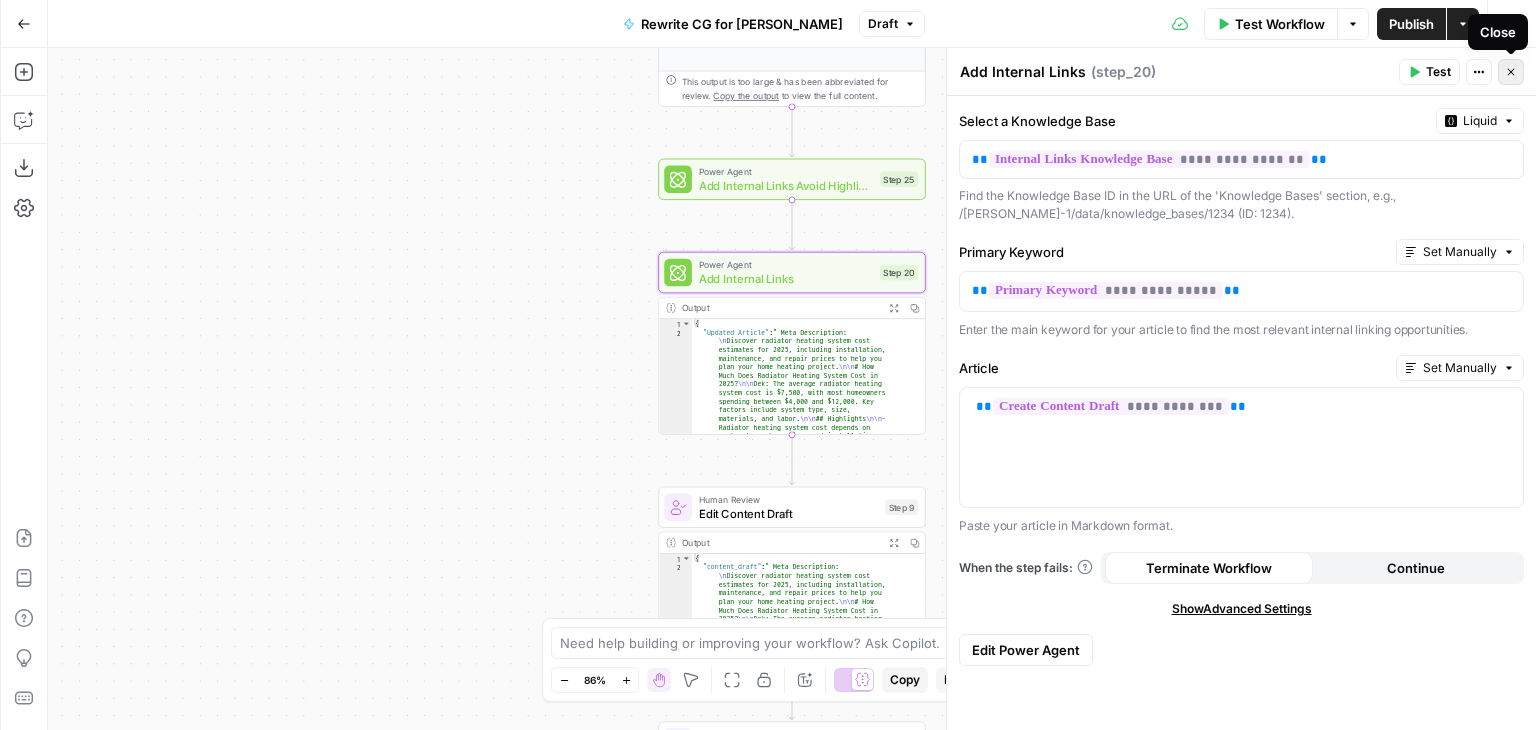 click 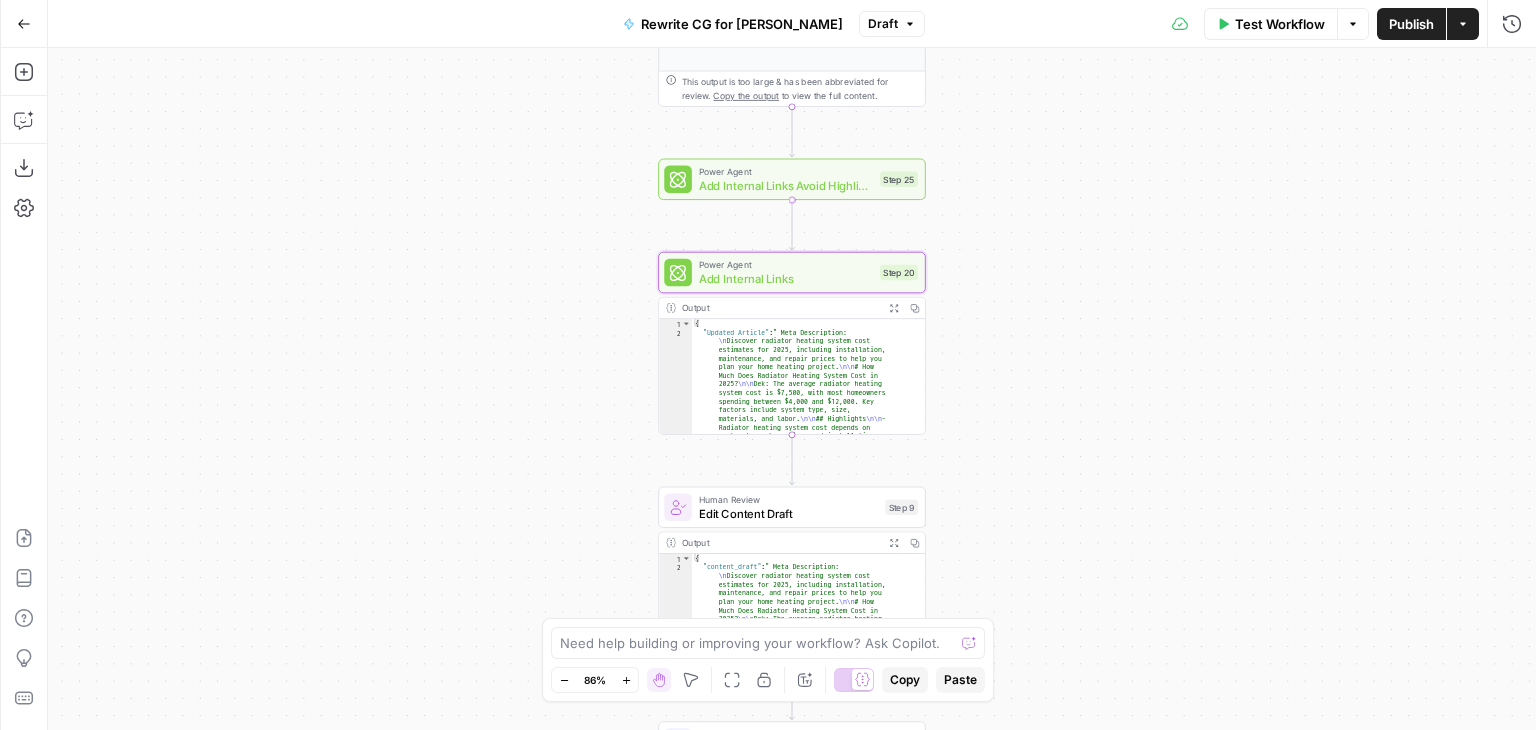 click on "Add Internal Links Avoid Highlights - Fork" at bounding box center [786, 185] 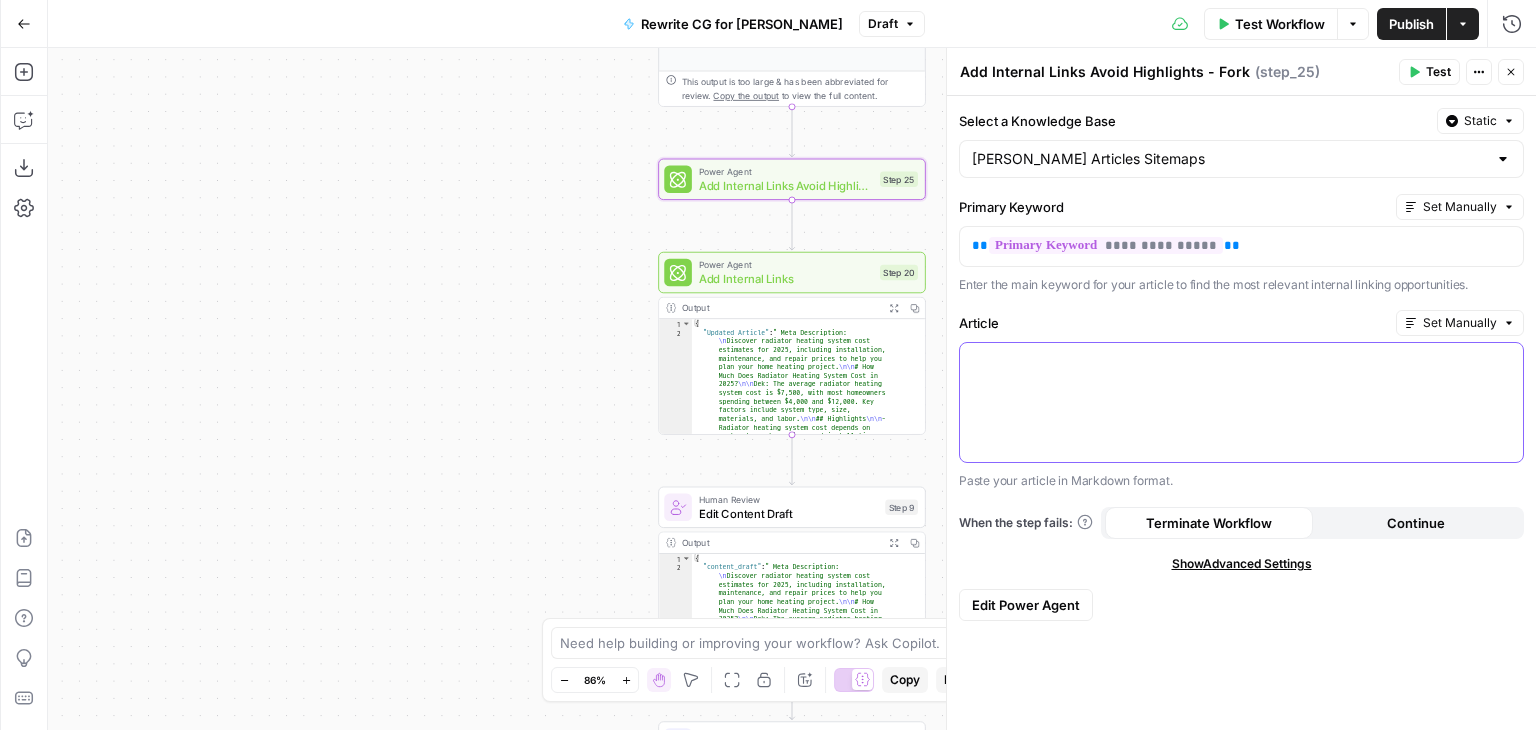 click at bounding box center (1241, 402) 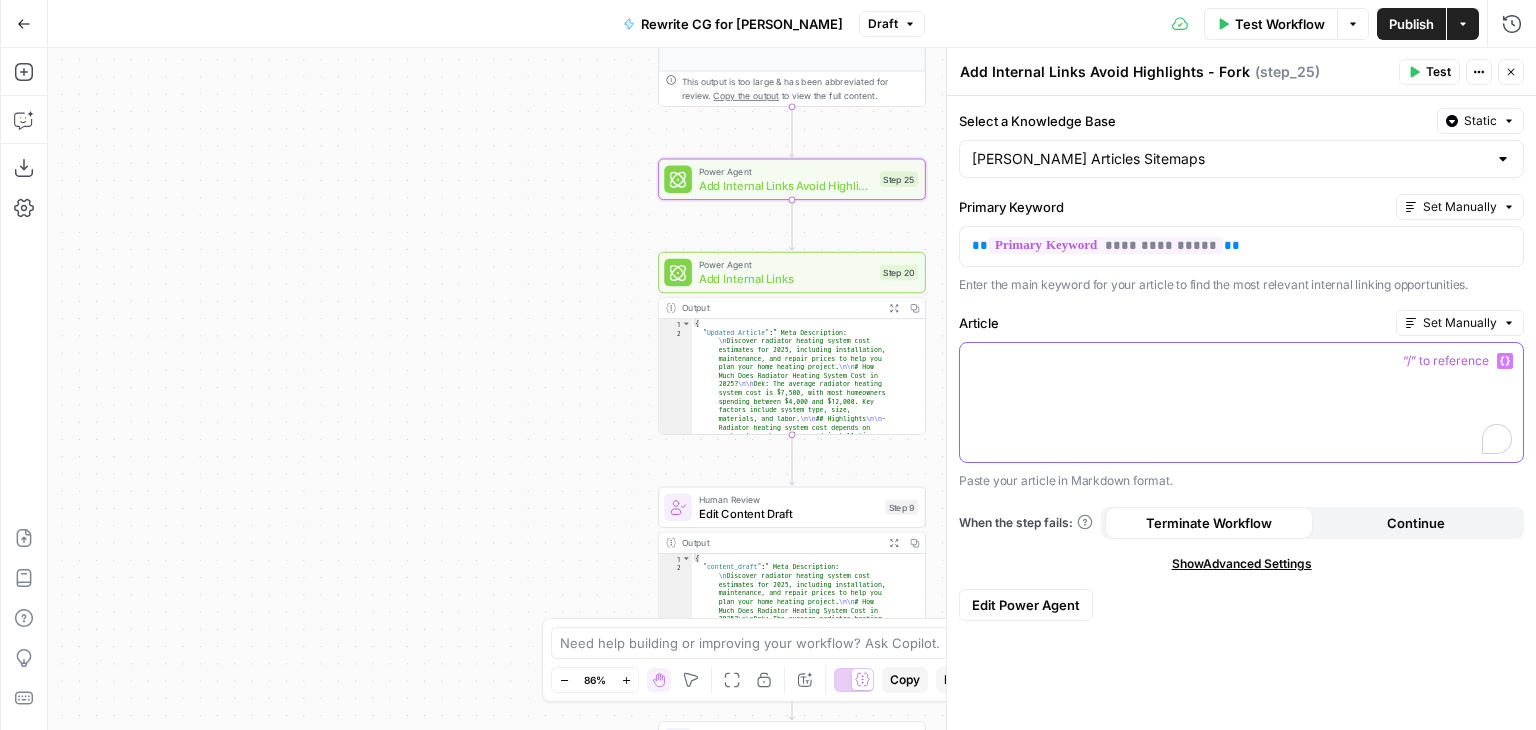 click 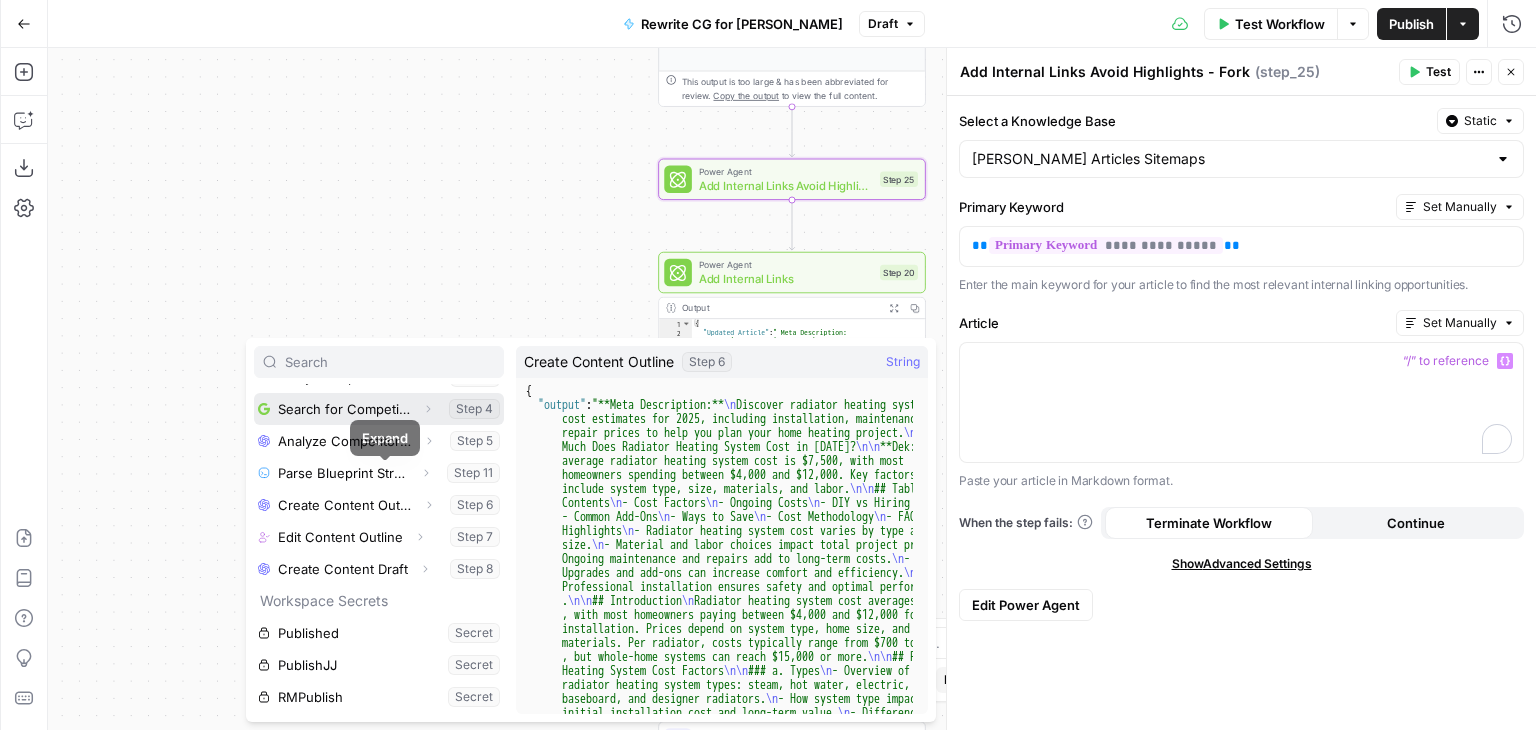 scroll, scrollTop: 277, scrollLeft: 0, axis: vertical 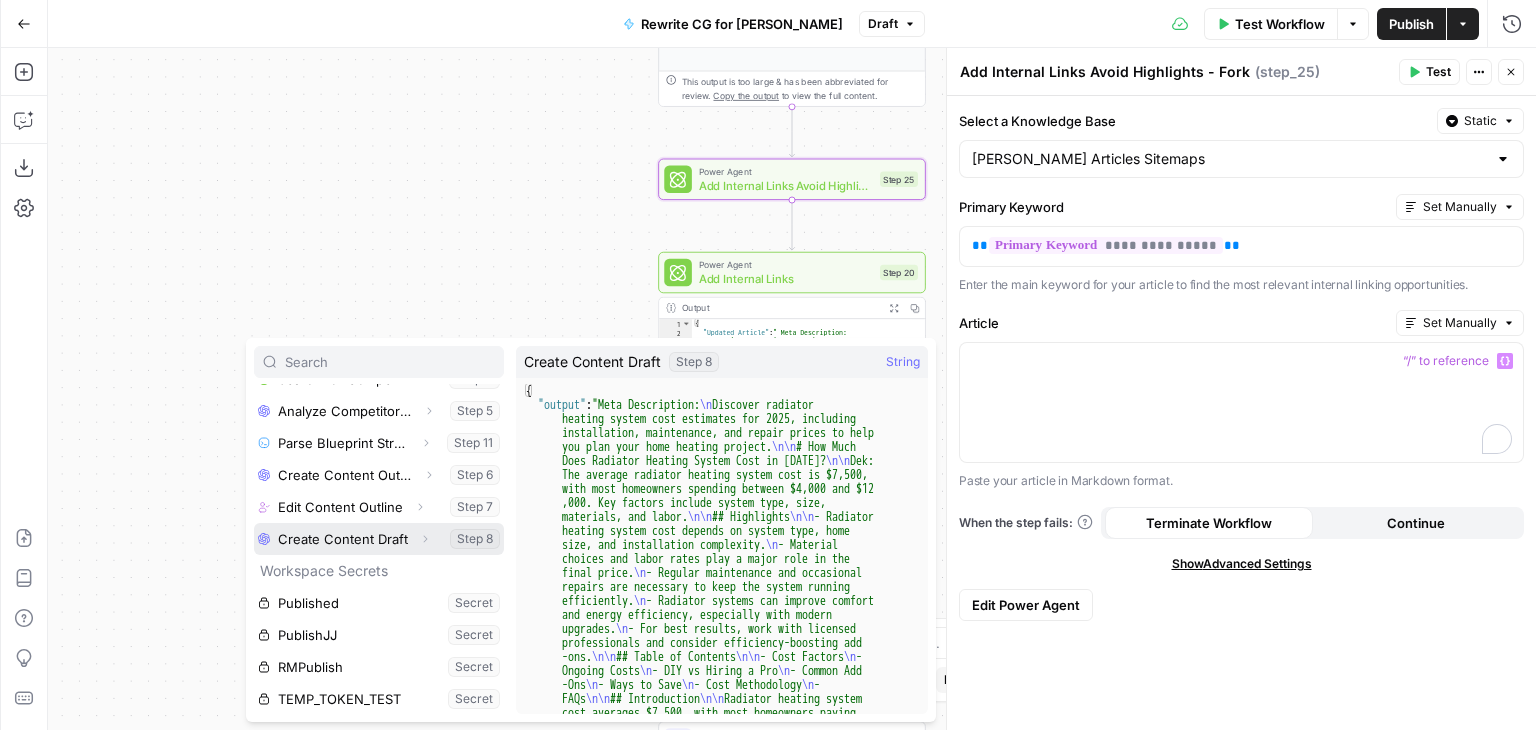 click at bounding box center [379, 539] 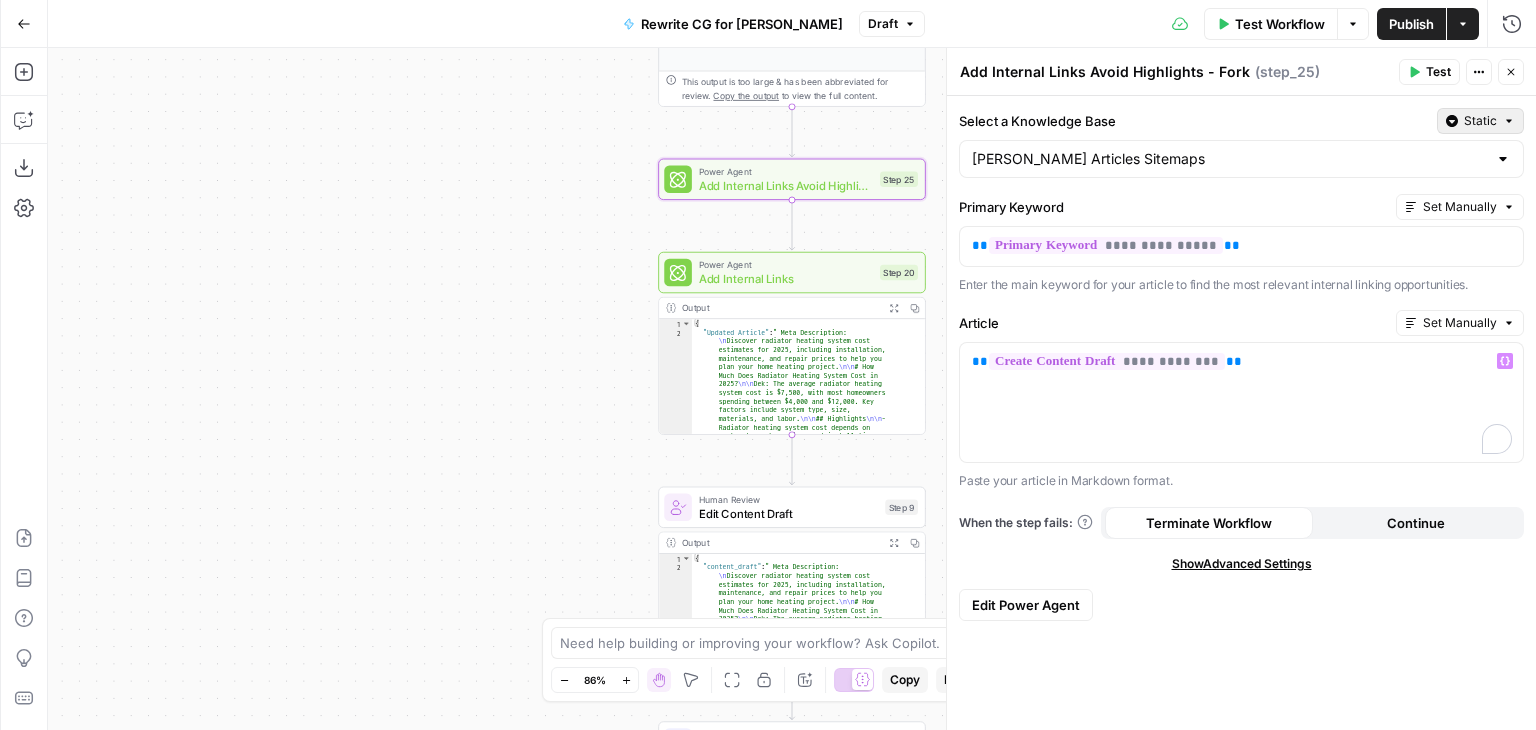 click on "Static" at bounding box center [1480, 121] 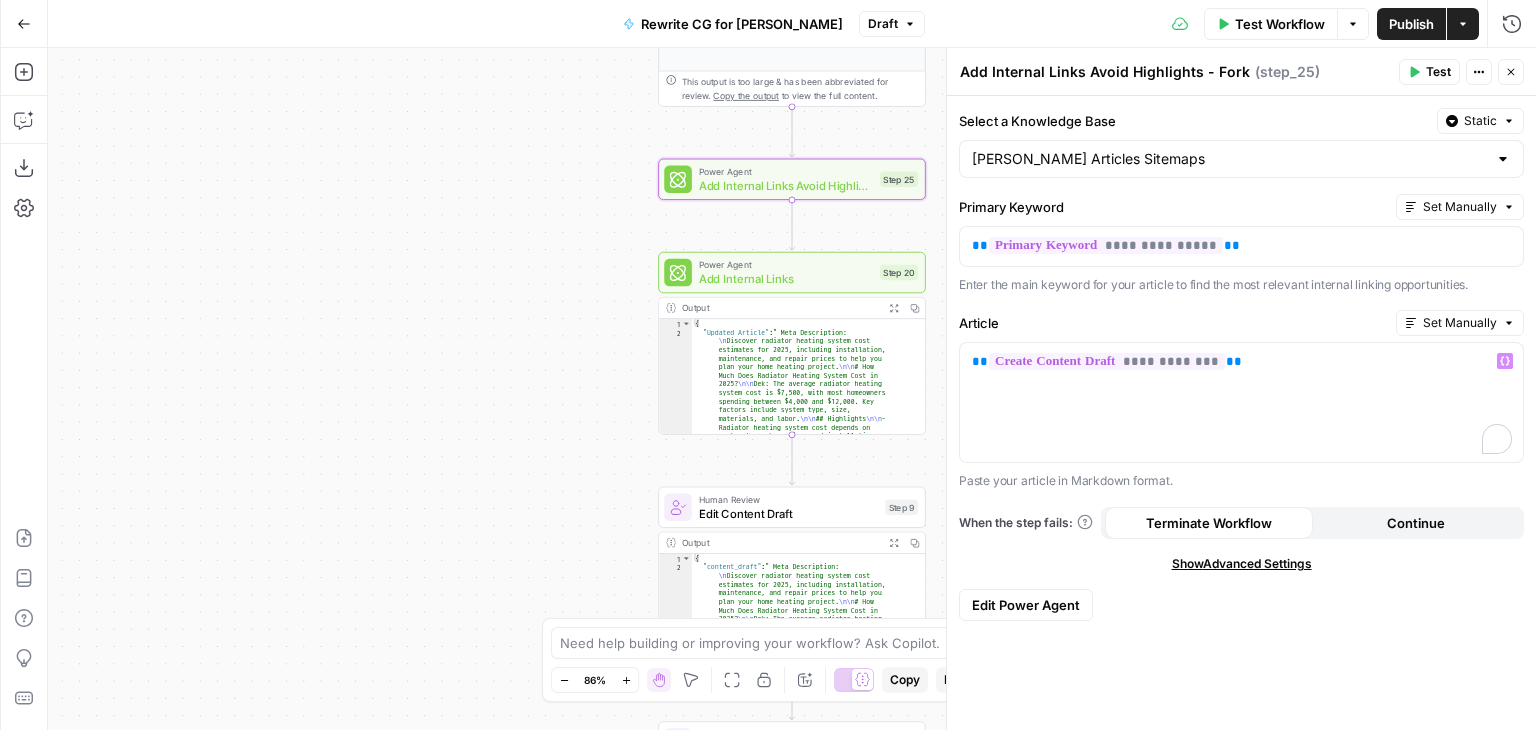 click on "Select a Knowledge Base" at bounding box center [1194, 121] 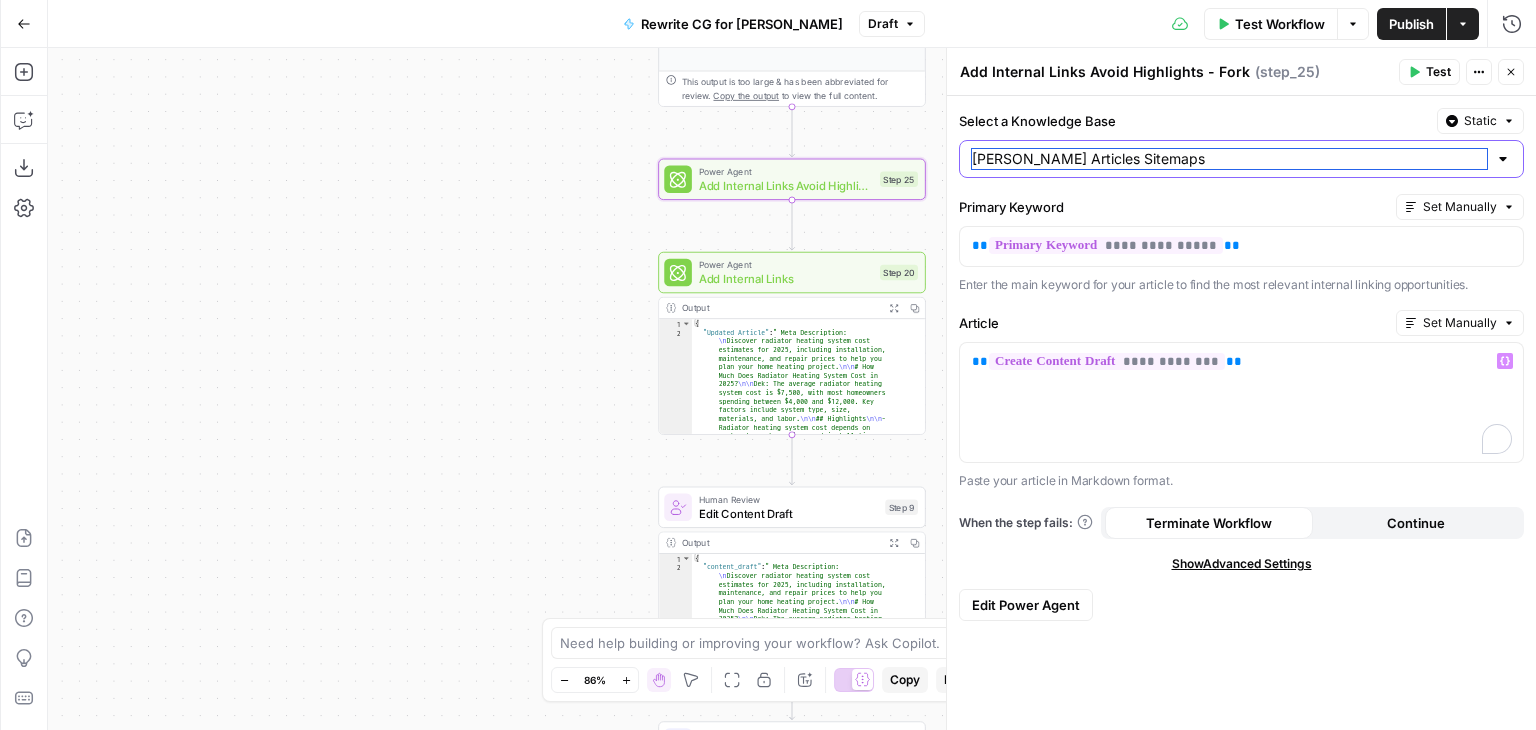 click on "Angi Articles Sitemaps" at bounding box center (1229, 159) 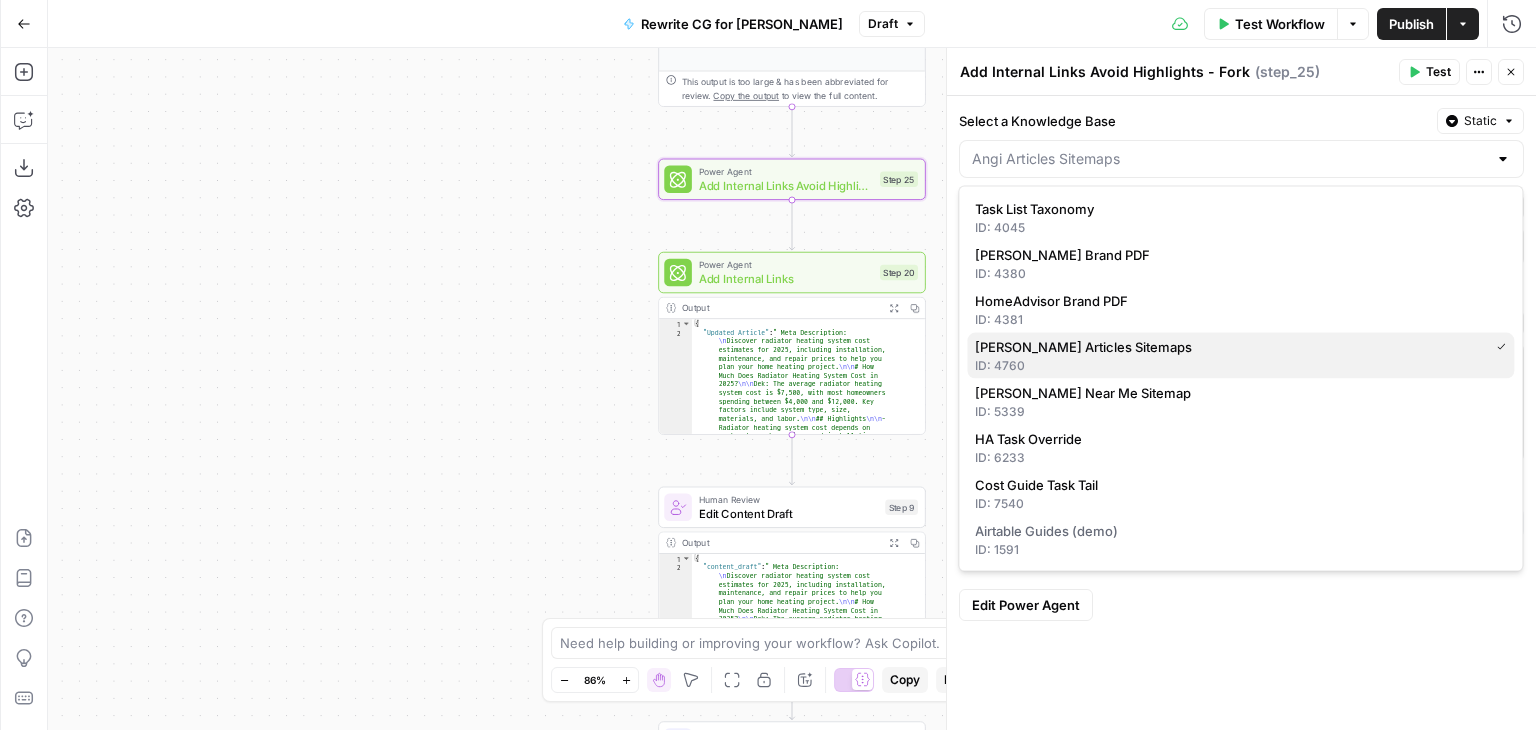 click on "ID: 4760" at bounding box center [1240, 366] 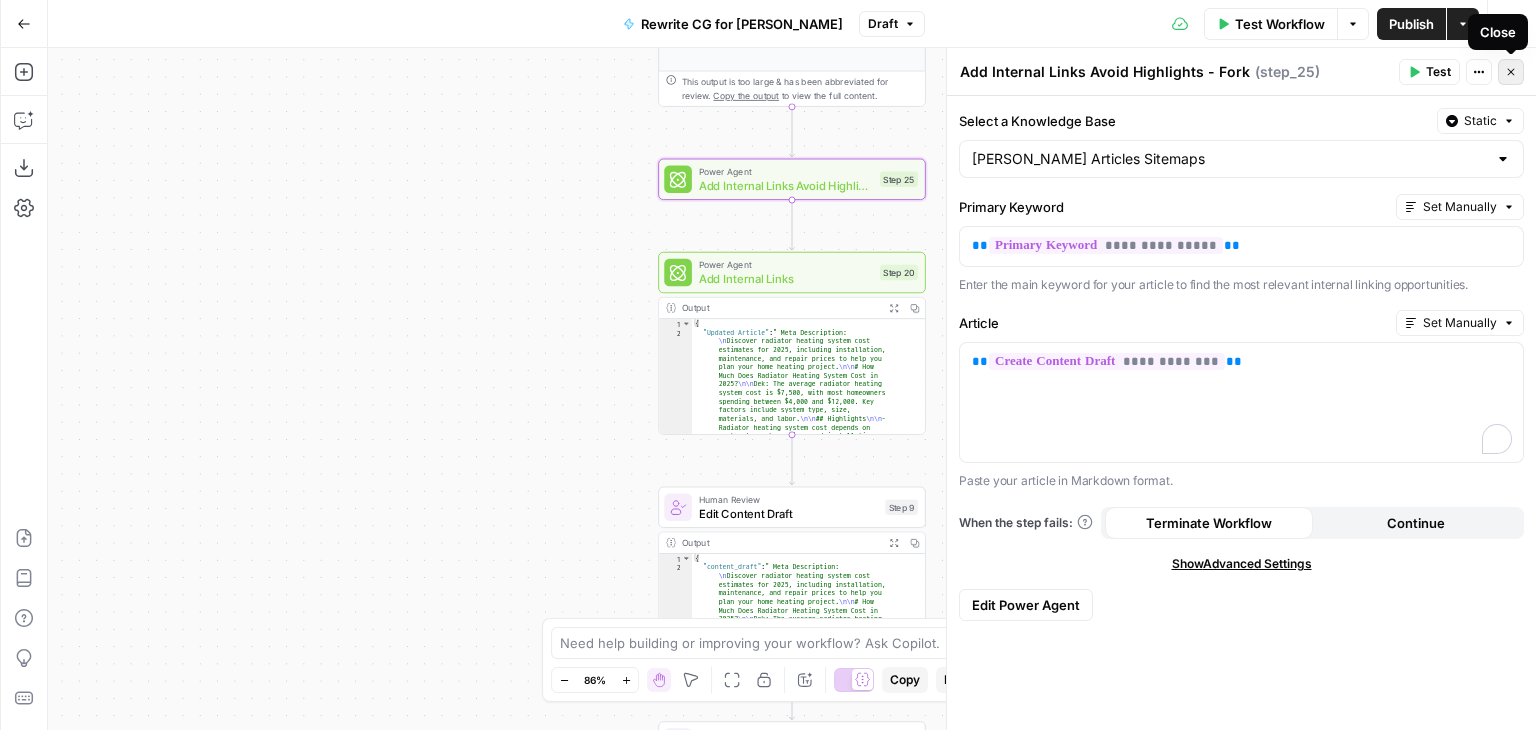 click 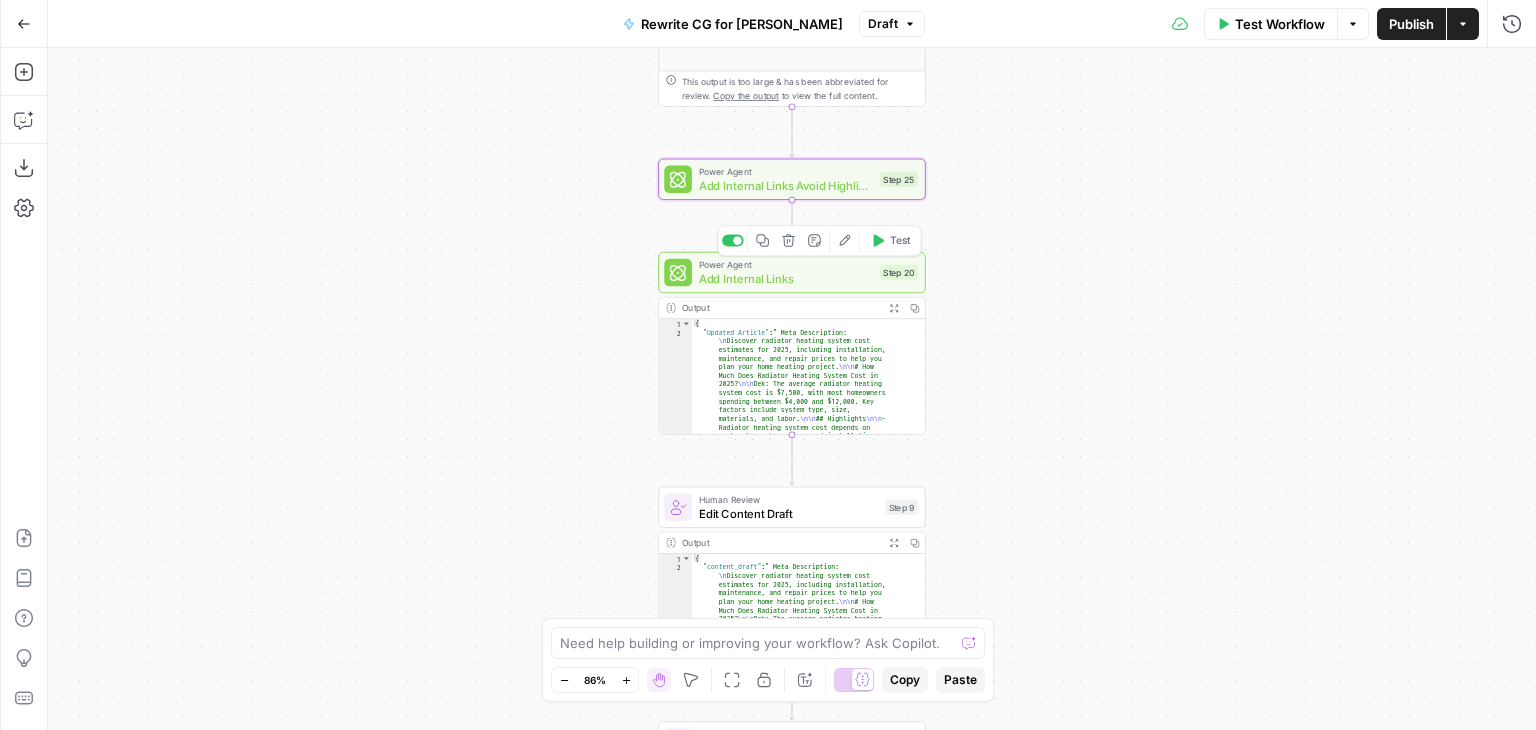 click on "Add Internal Links" at bounding box center (786, 278) 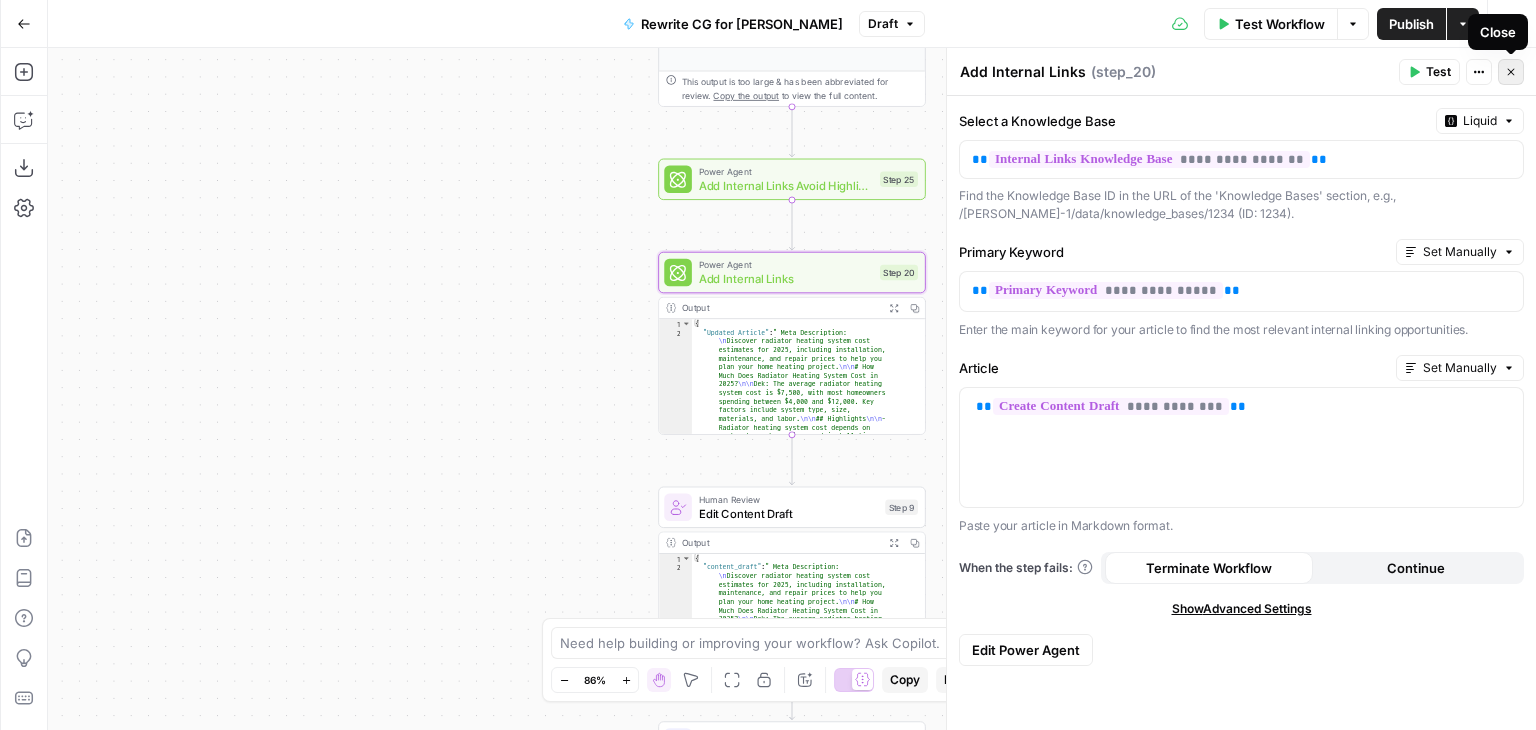 click 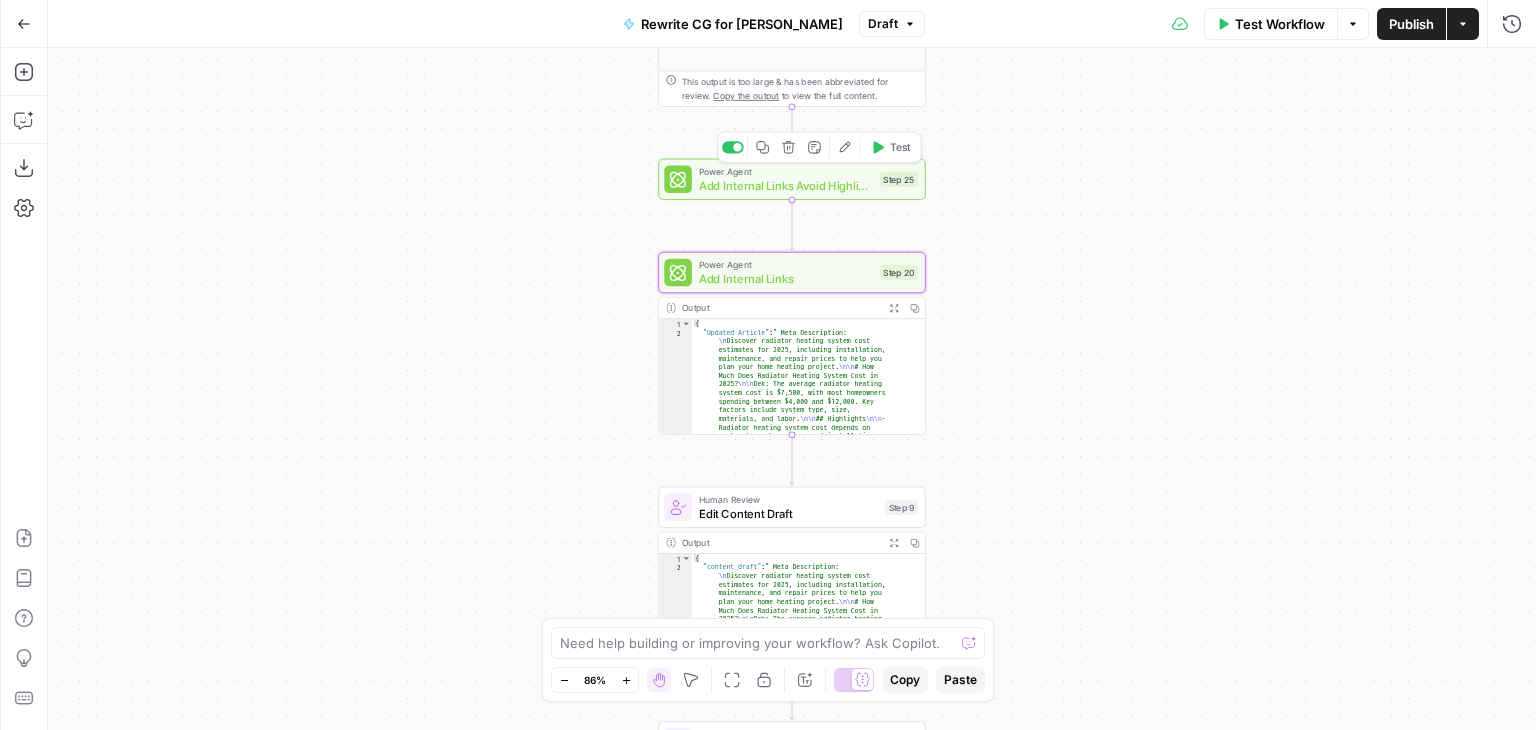 click on "Add Internal Links Avoid Highlights - Fork" at bounding box center (786, 185) 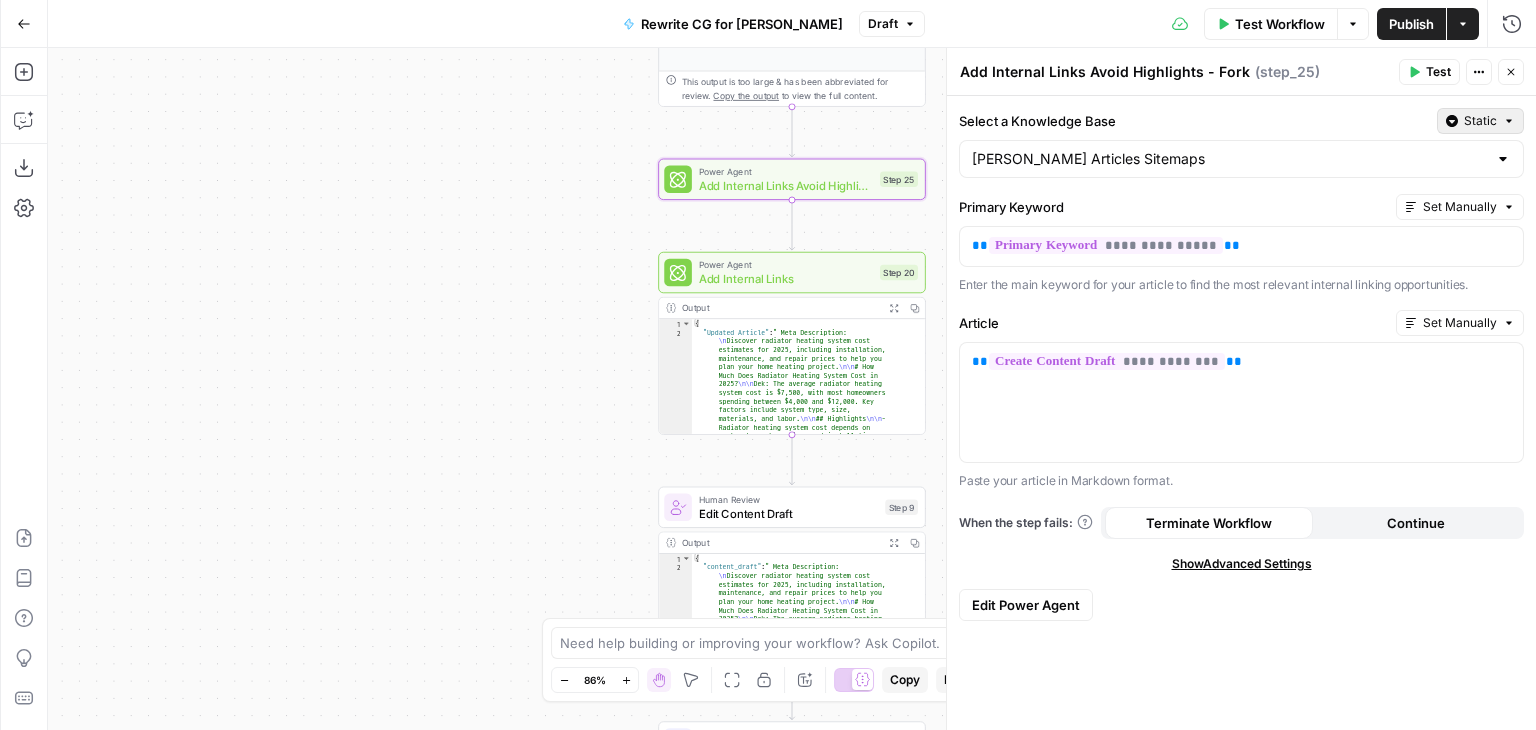 click on "Static" at bounding box center (1480, 121) 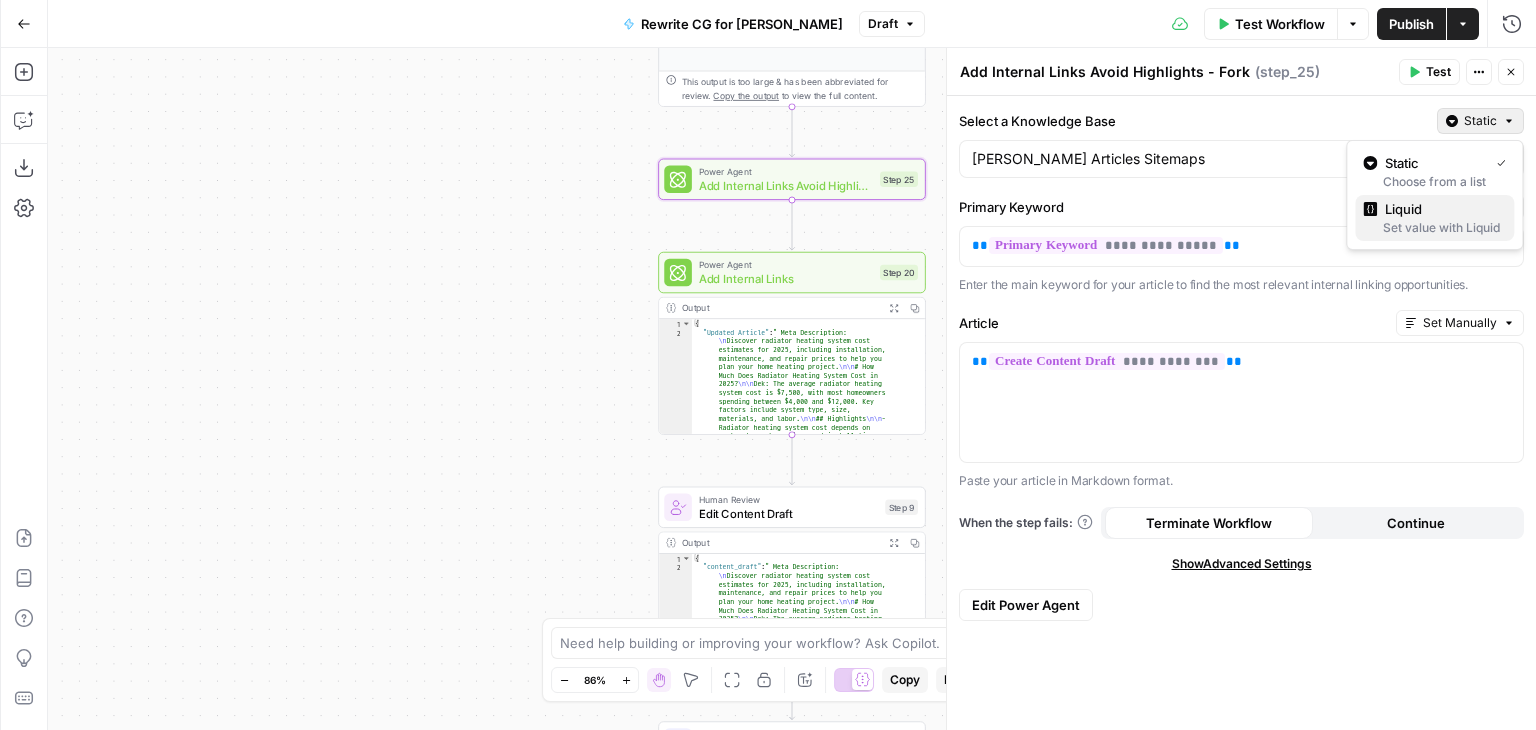 click on "Liquid" at bounding box center [1434, 209] 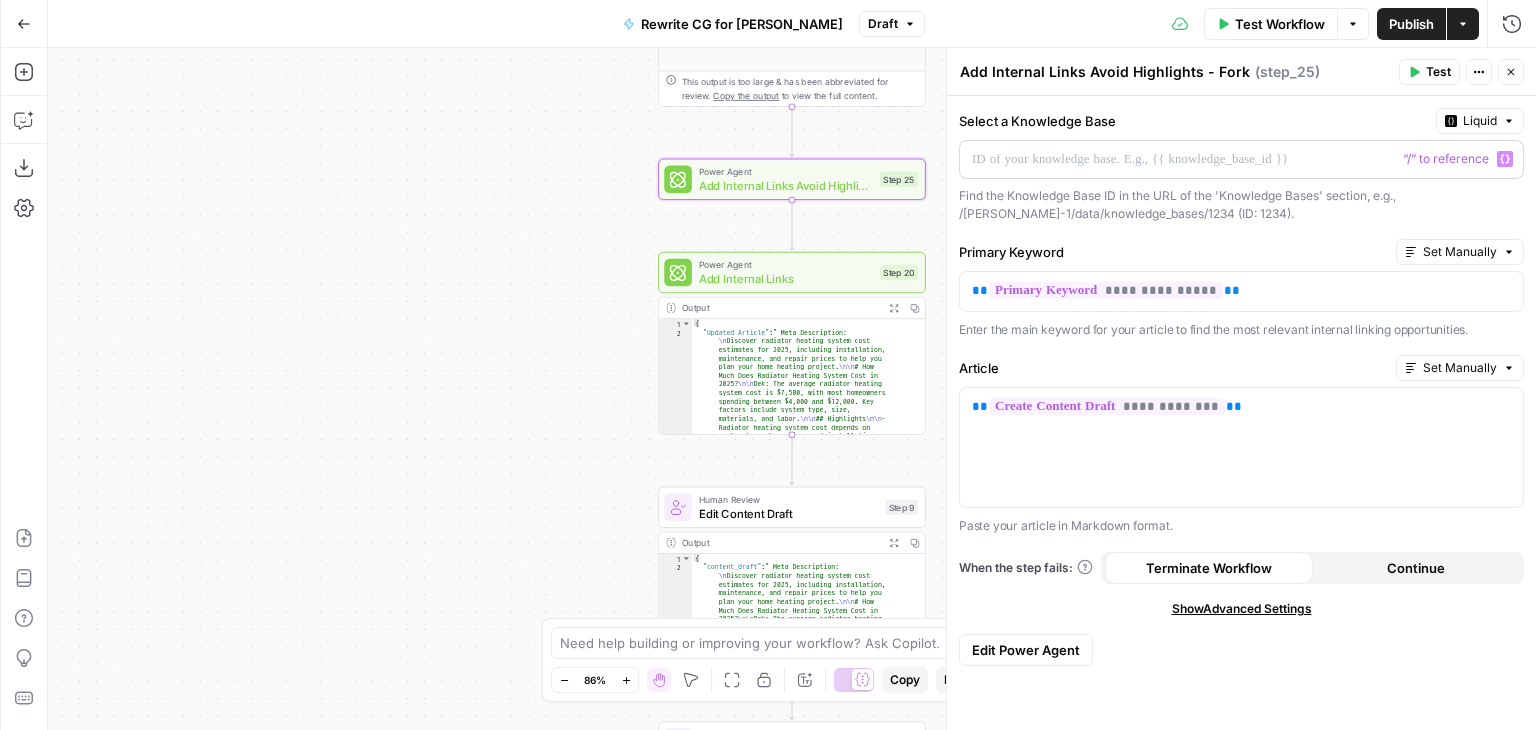 click on "“/” to reference" at bounding box center (1446, 159) 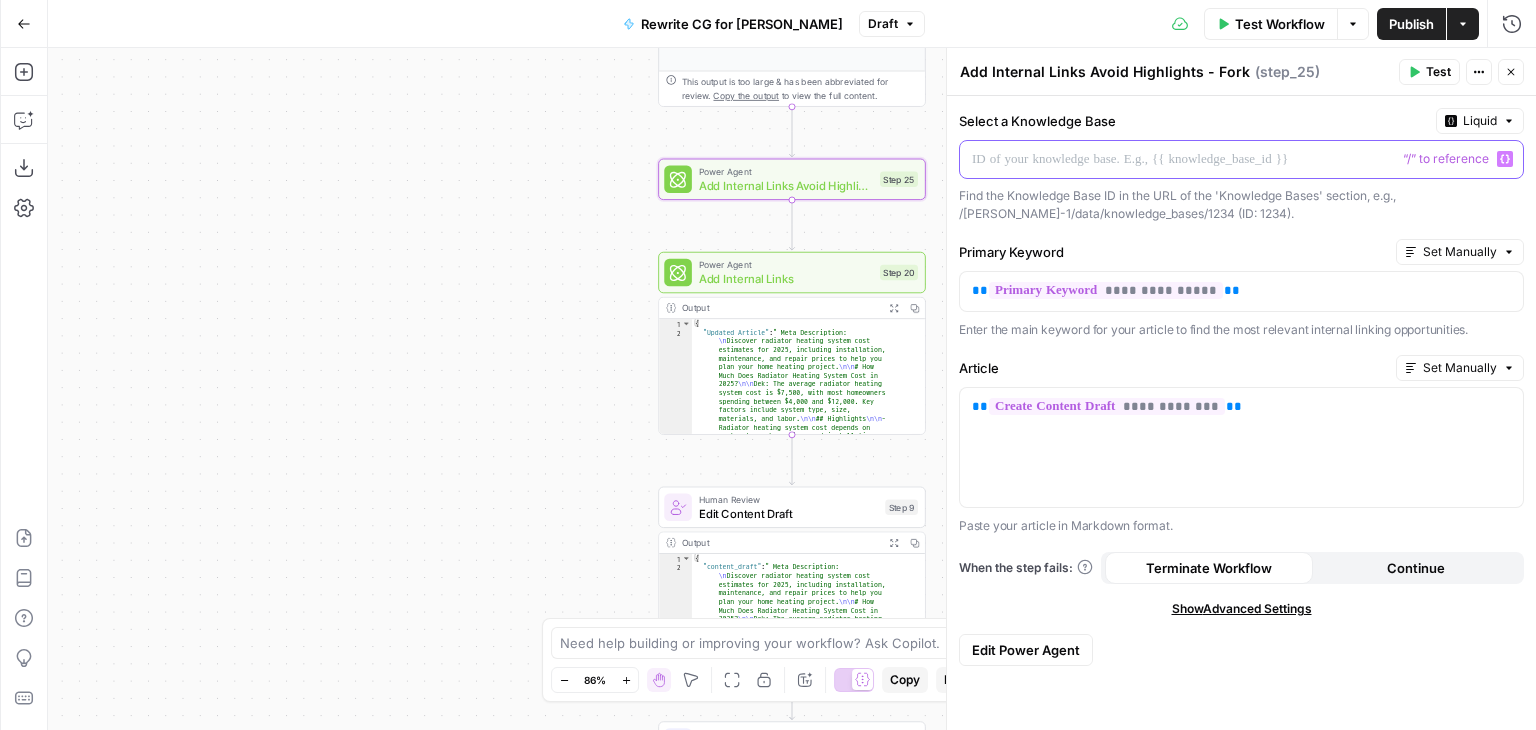 click 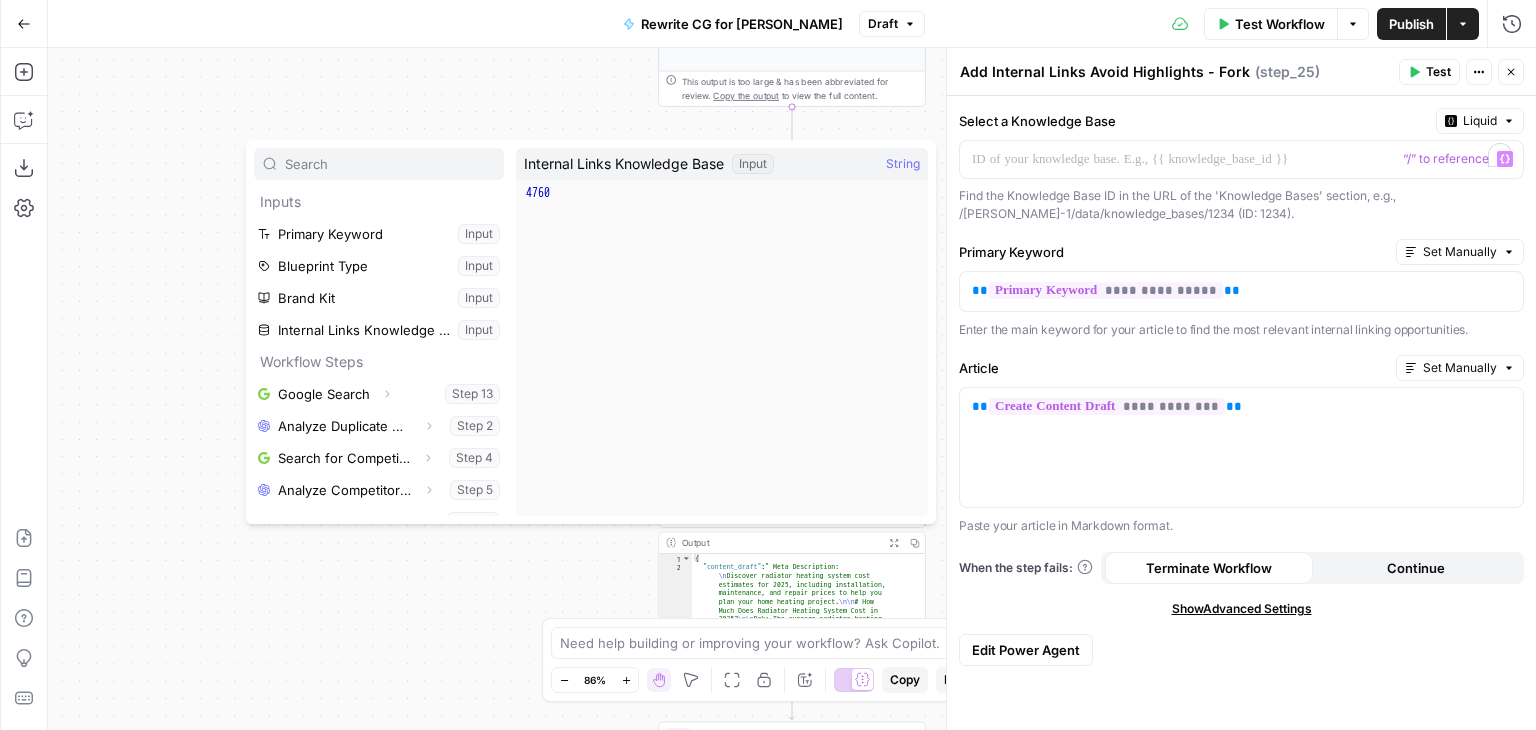 scroll, scrollTop: 0, scrollLeft: 0, axis: both 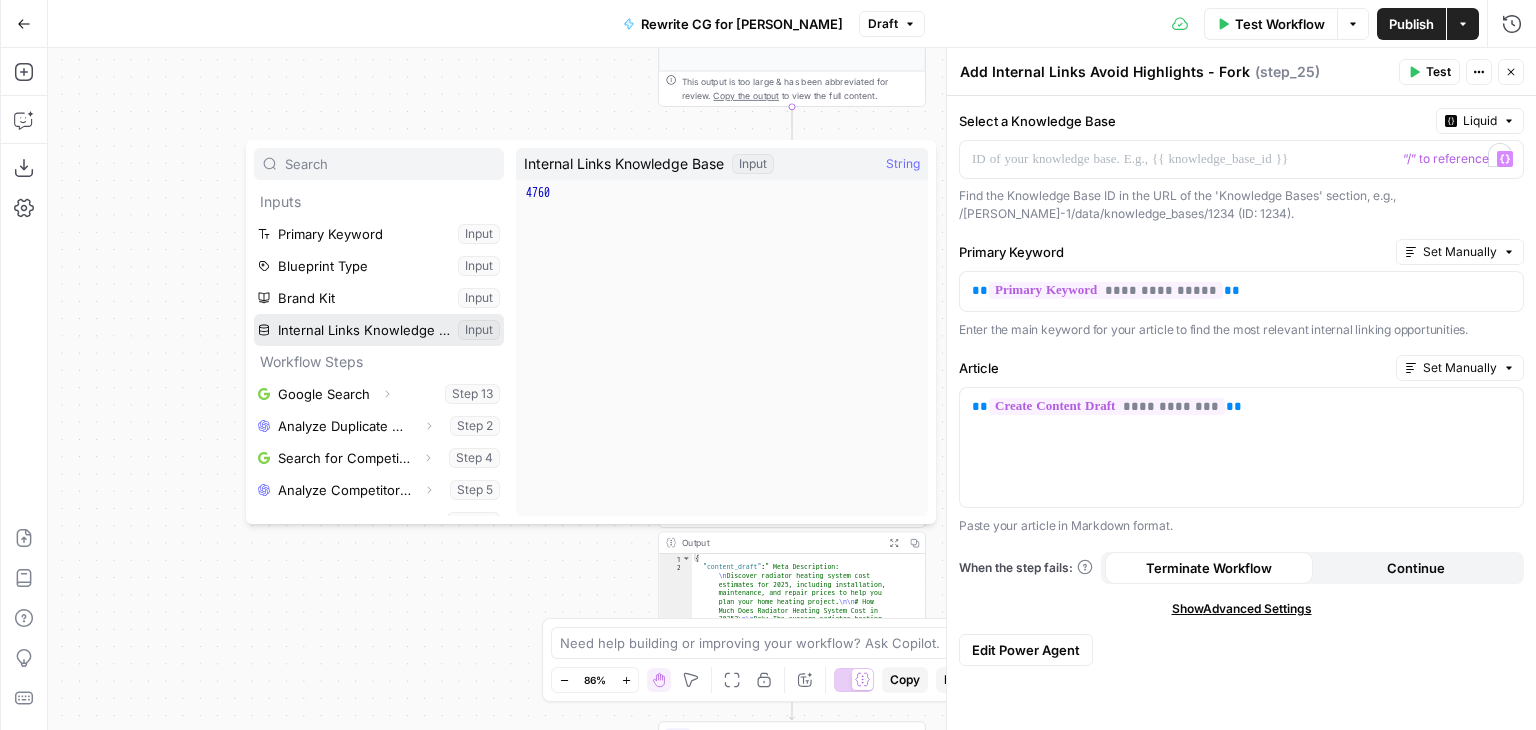 click at bounding box center [379, 330] 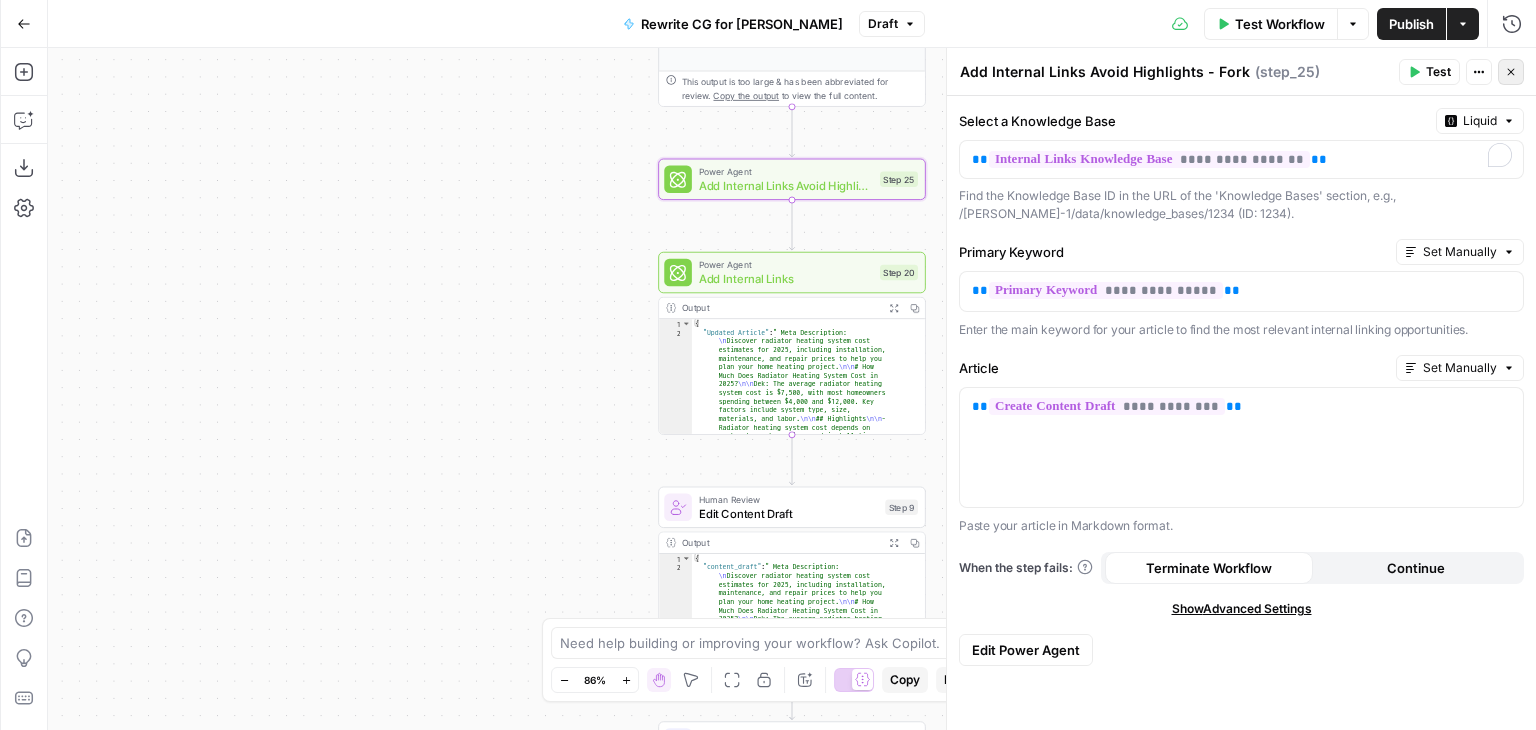 click 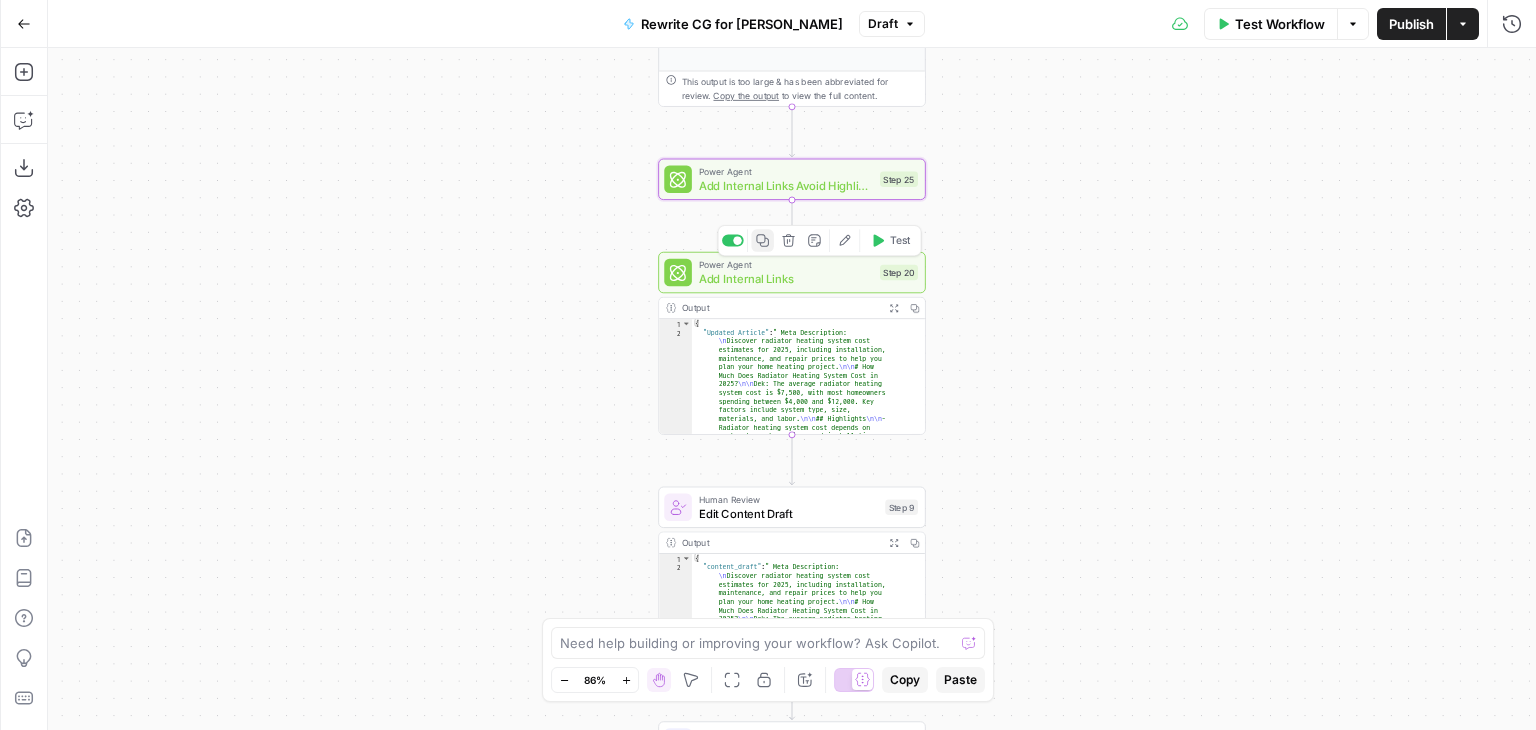 click 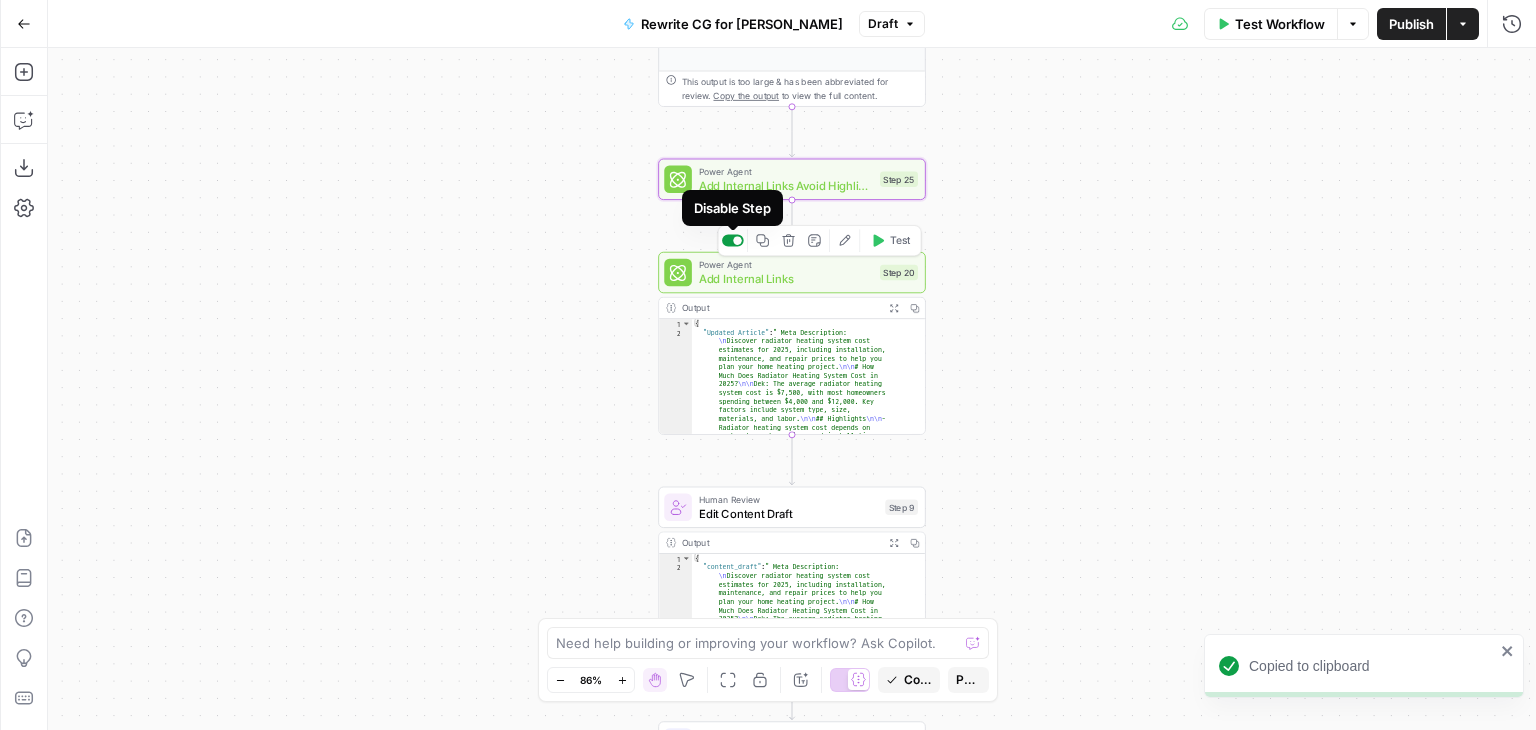 click at bounding box center (737, 240) 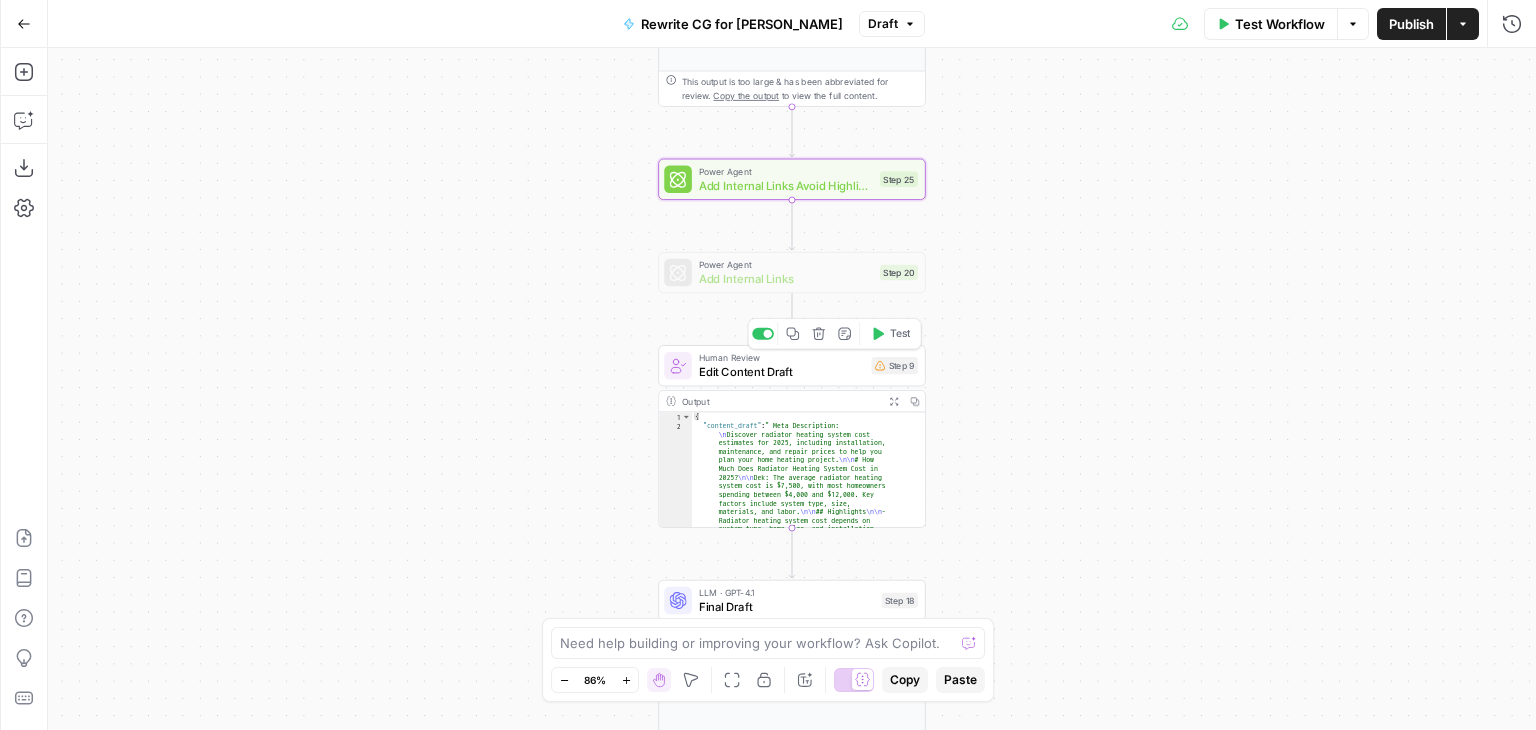 click on "Edit Content Draft" at bounding box center [782, 371] 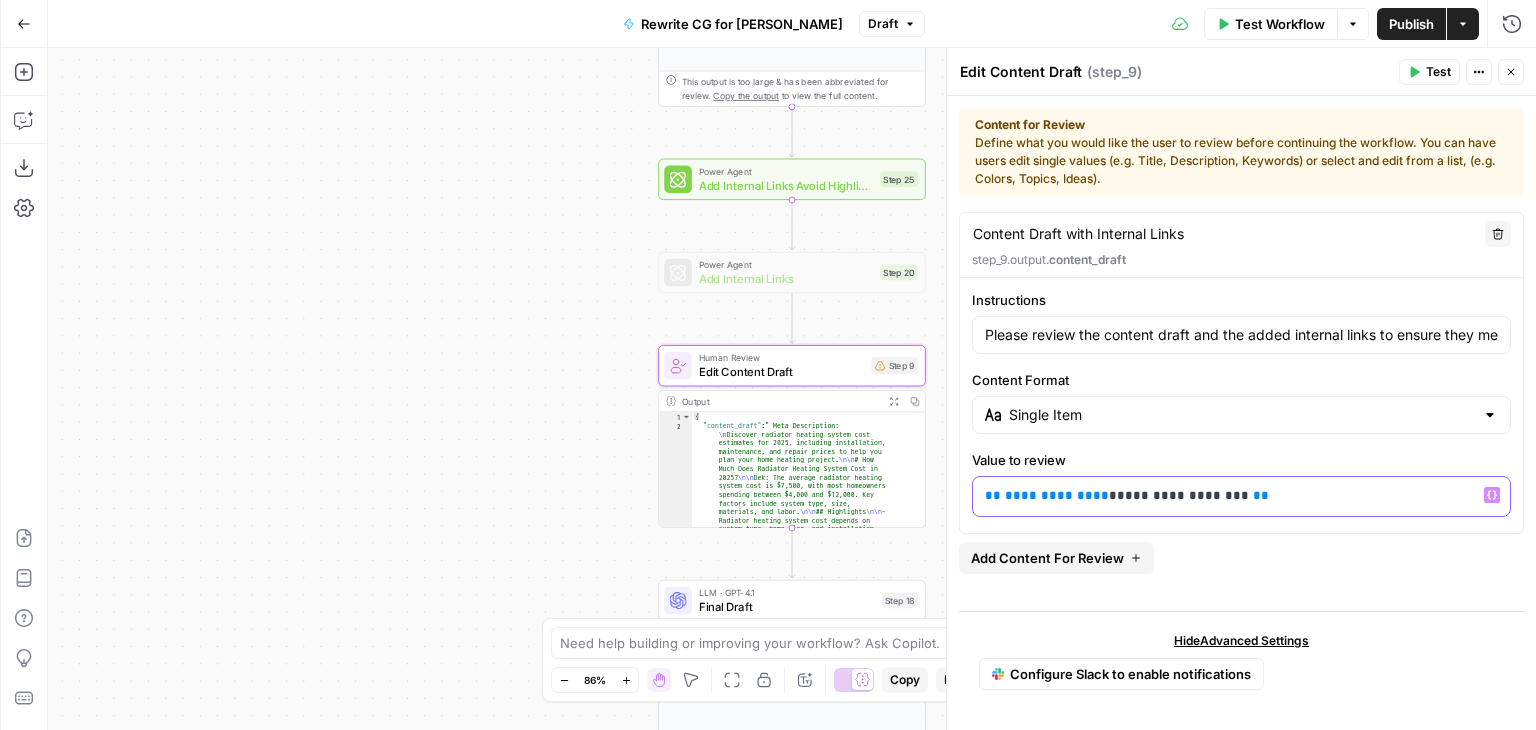 click on "**********" at bounding box center [1057, 495] 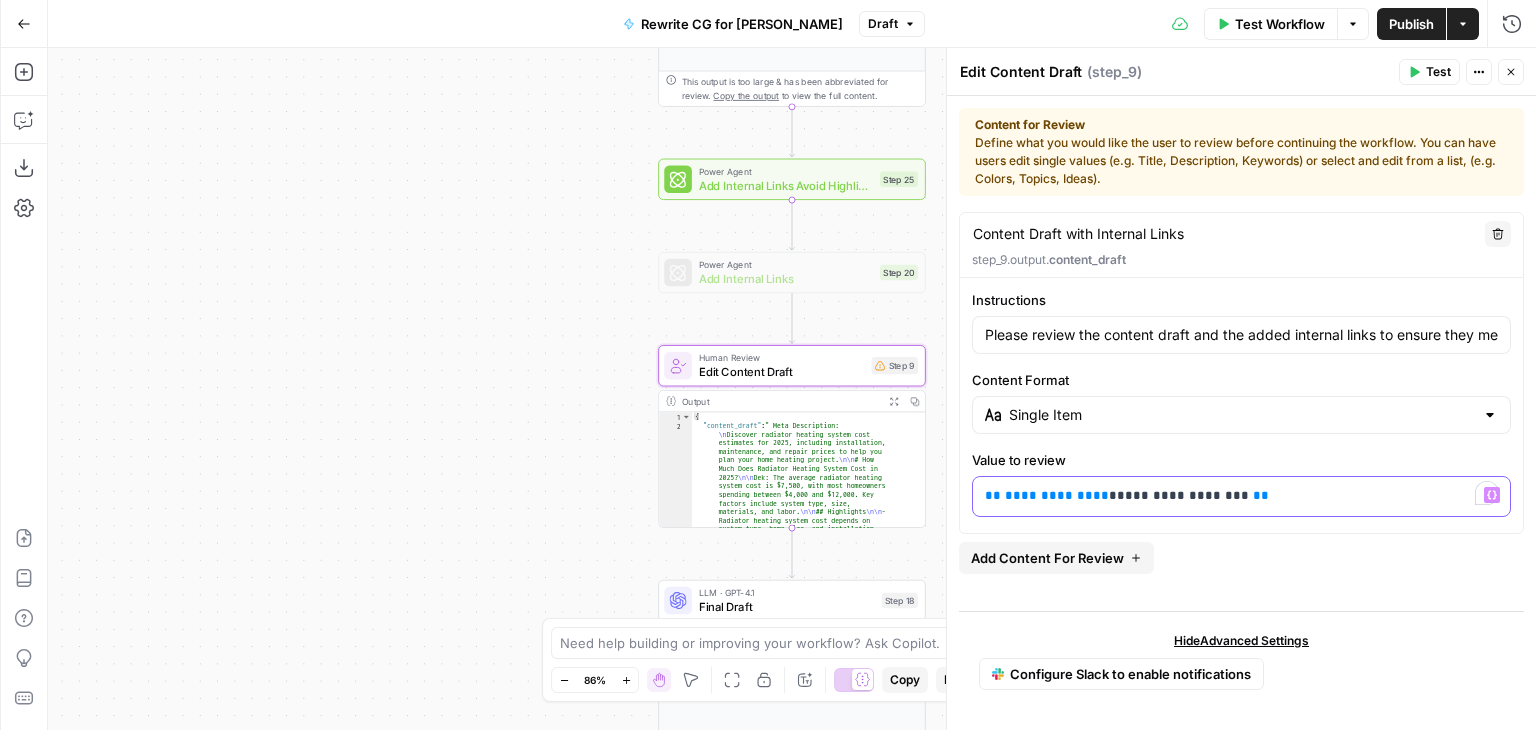 click on "**********" at bounding box center (1057, 495) 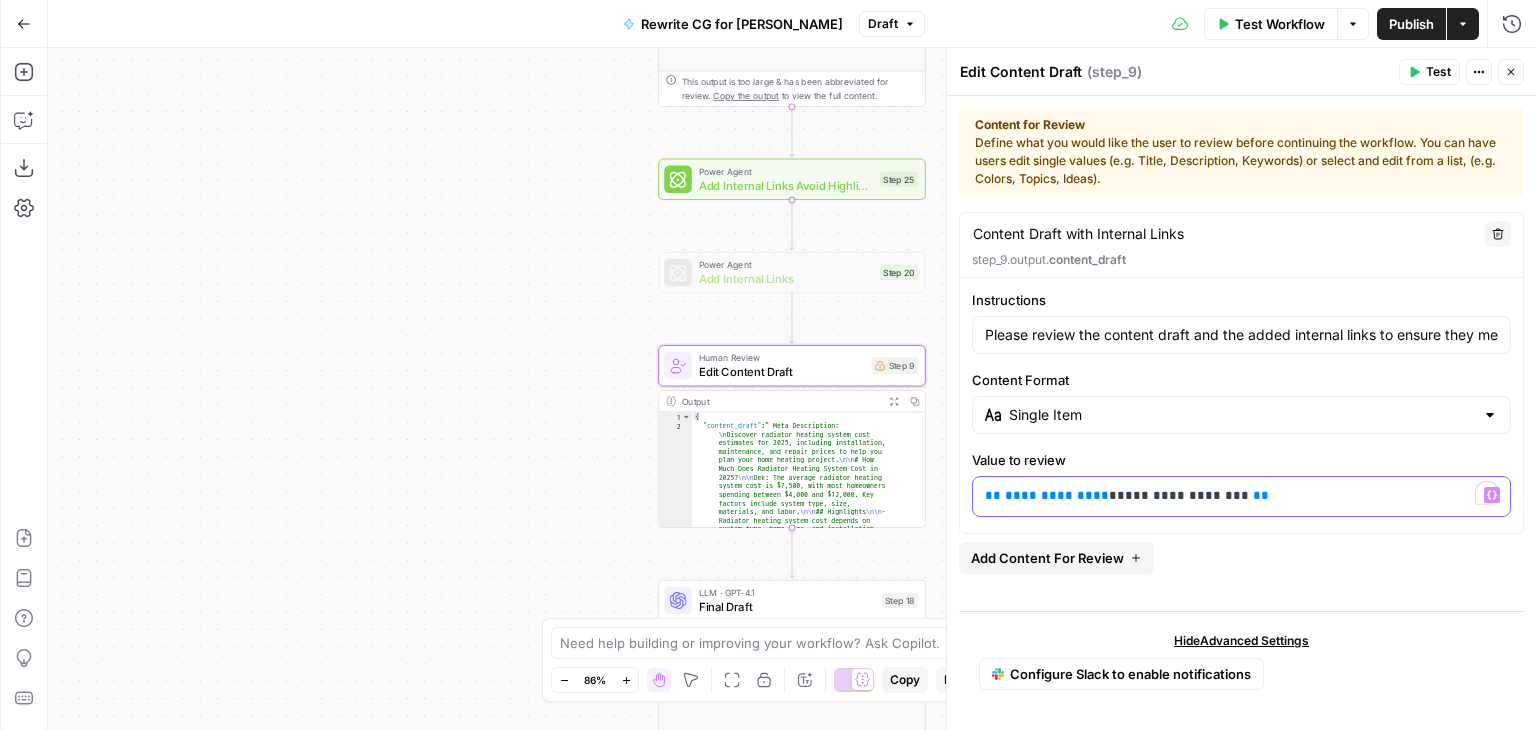 type on "Please review the content draft and the added internal links to ensure they meet [PERSON_NAME]'s guidelines. Check that:1. The internal links are relevant and add value to the content2. Links are naturally placed within appropriate context3. The number of links is appropriate (not too many or too few)4. Link text (anchor text) reads naturally5. All other content aspects maintain quality and accuracy" 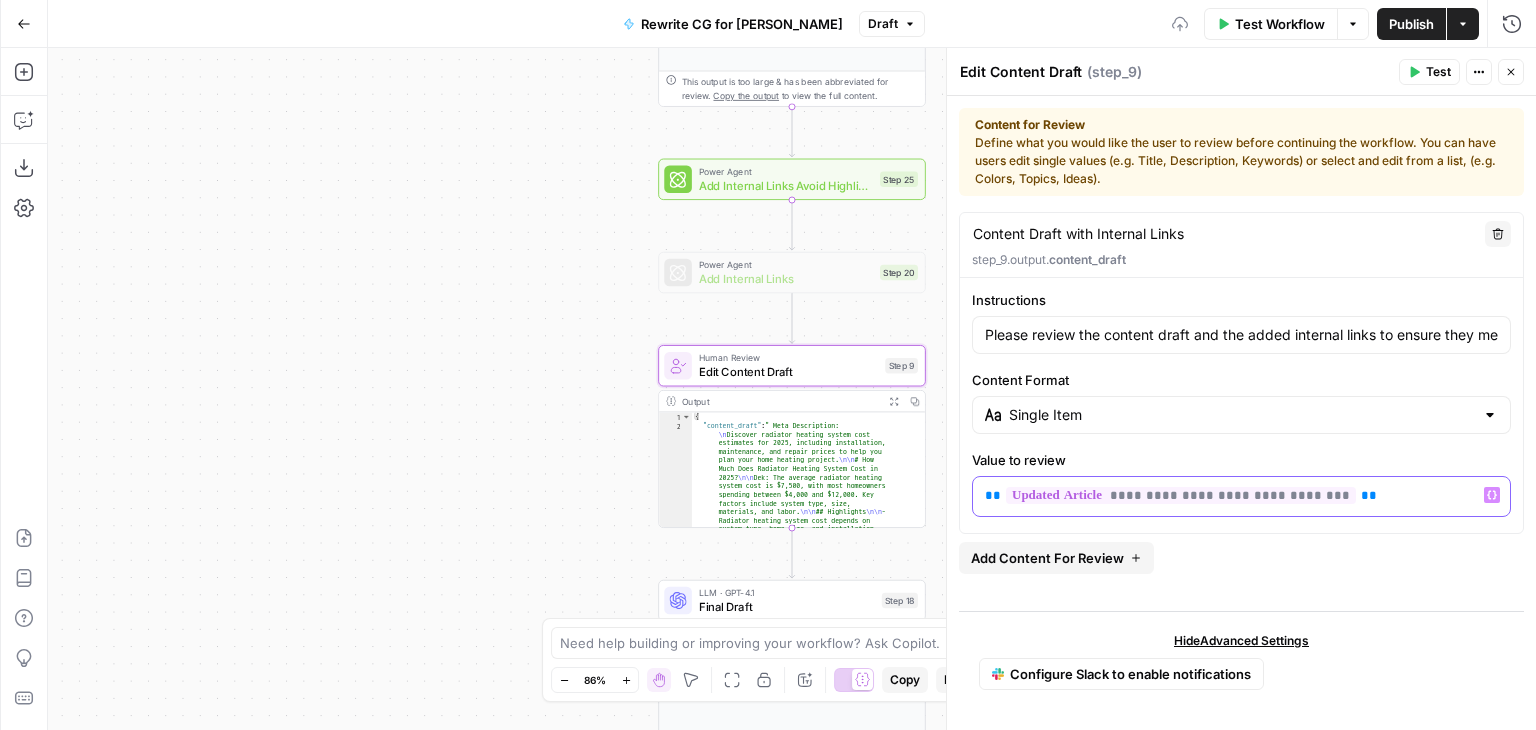 type on "Please review the content draft and the added internal links to ensure they meet [PERSON_NAME]'s guidelines. Check that:1. The internal links are relevant and add value to the content2. Links are naturally placed within appropriate context3. The number of links is appropriate (not too many or too few)4. Link text (anchor text) reads naturally5. All other content aspects maintain quality and accuracy" 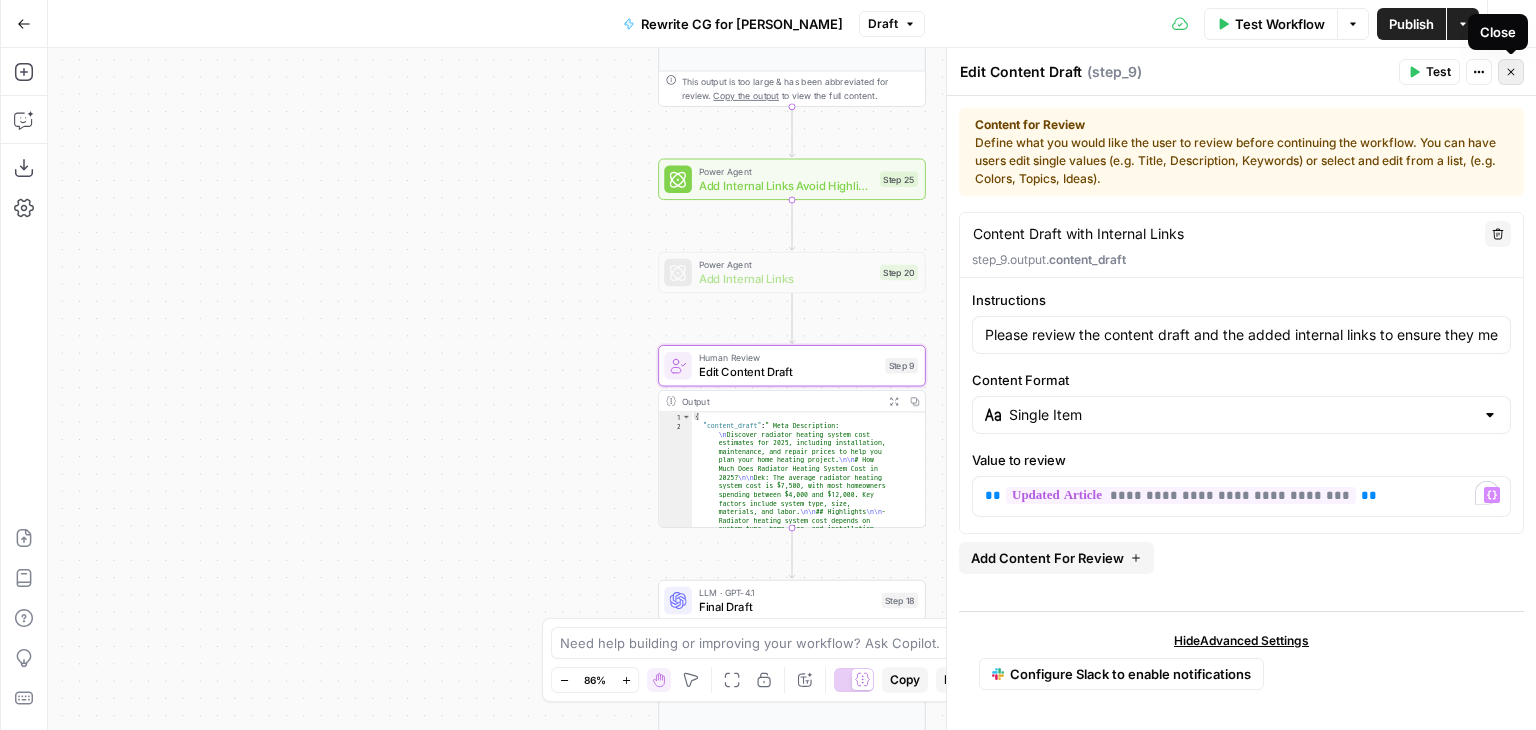 click 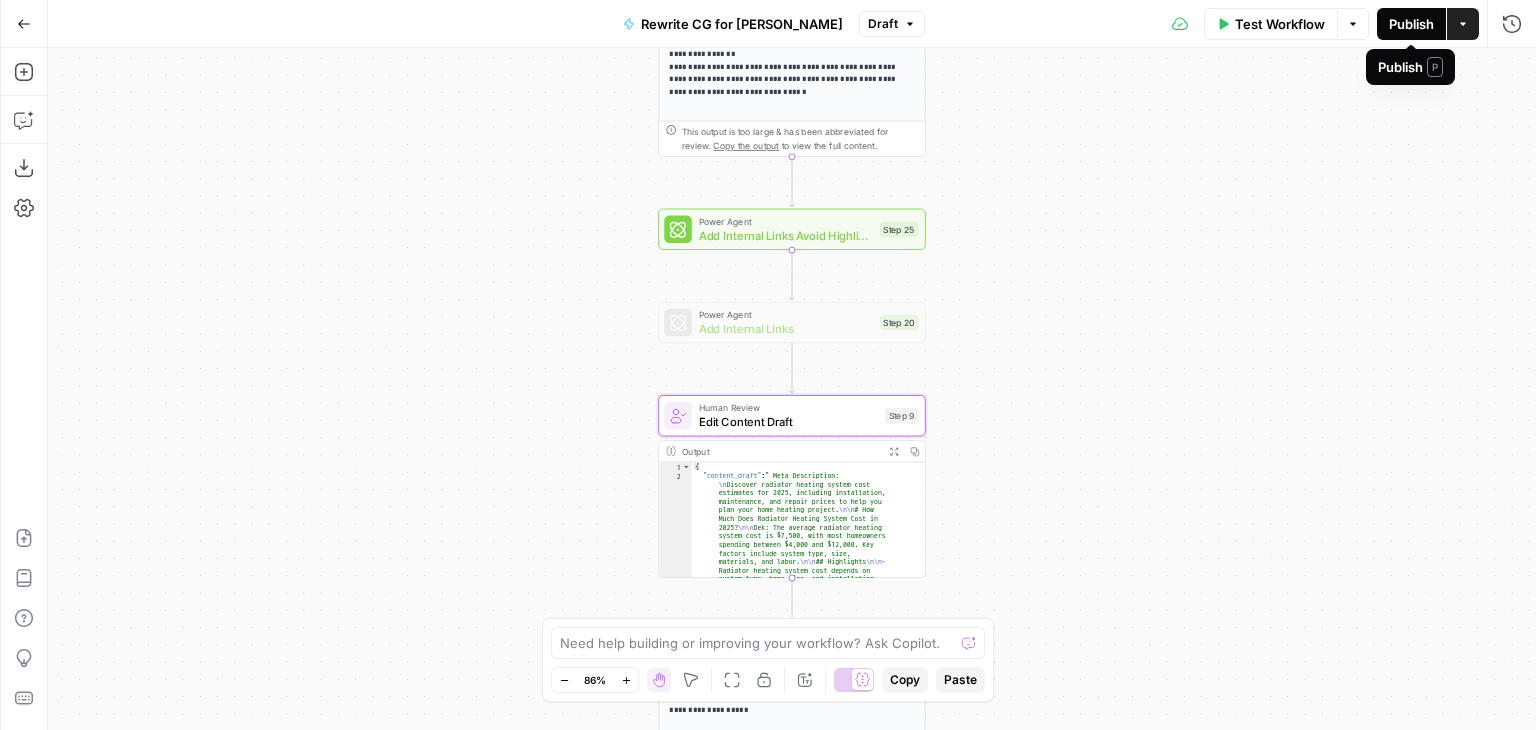 click on "Publish" at bounding box center (1411, 24) 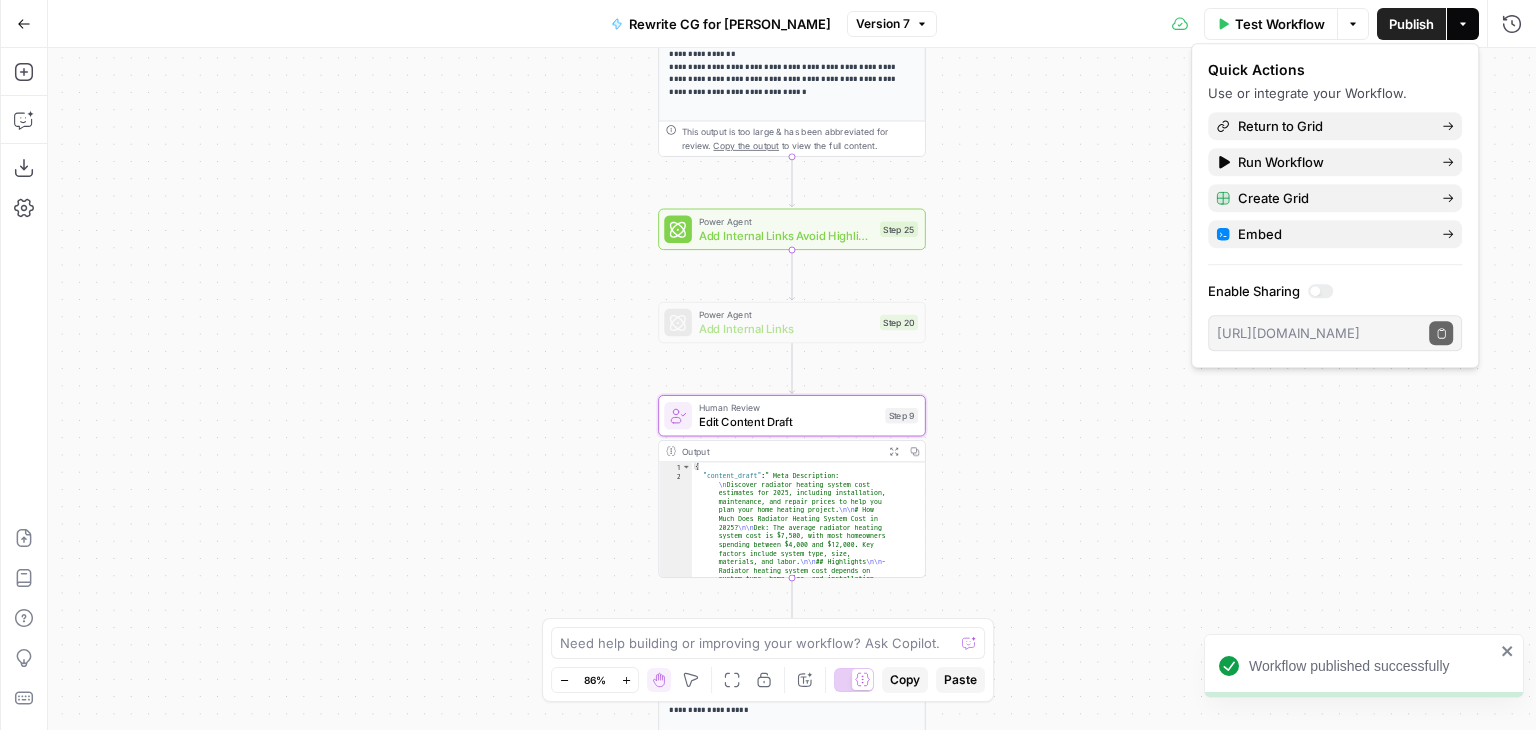 click on "Workflow Set Inputs Inputs Google Search Google Search Step 13 Output Expand Output Copy 1 2 3 4 5 6 7 [    {      "position" :  1 ,      "title" :  "How Much Does a Radiator           Replacement Cost? [2025]" ,      "link" :  "[URL][DOMAIN_NAME][PERSON_NAME]          /radiator-replacement-cost.htm" ,      "redirect_link" :  "[URL][DOMAIN_NAME]          ?sa=t&source=web&rct=j&opi=89978449&url          =[URL][DOMAIN_NAME][PERSON_NAME]          -replacement-cost.htm&ved          =2ahUKEwjlrY681ZmOAxUPJzQIHZi          -G9AQFnoECCAQAQ" ,      "displayed_link" :  "[URL][DOMAIN_NAME][PERSON_NAME] ›           Solution Center › Hvac" ,     LLM · GPT-4.1 Analyze Duplicate Content Step 2 Output Expand Output Copy 1 2 3 {    "duplicate_exists" :  false ,    "explanation" :  "None of the articles in the         search results have 'radiator heating         system cost' as their main topic. The                       , 1" at bounding box center (792, 389) 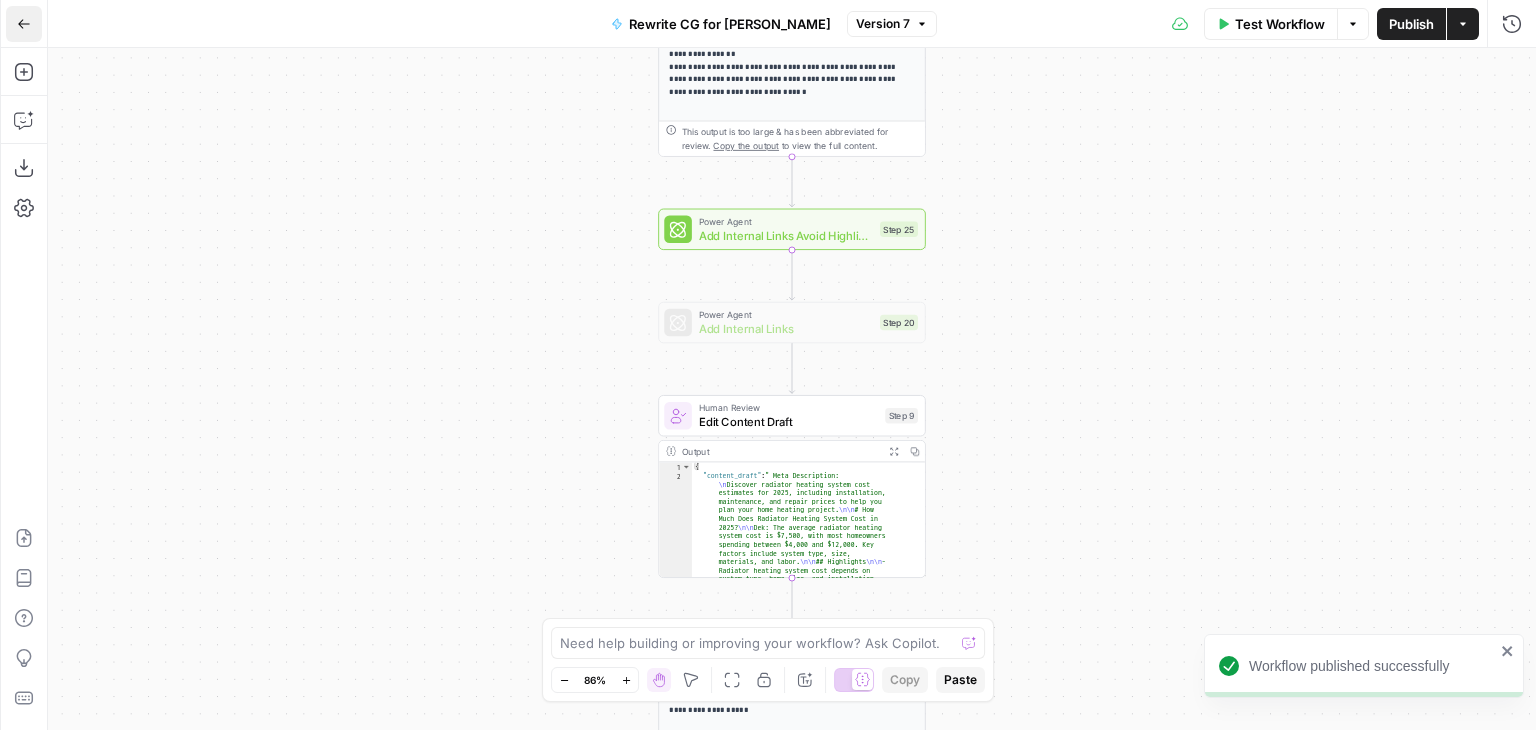 click on "Go Back" at bounding box center (24, 24) 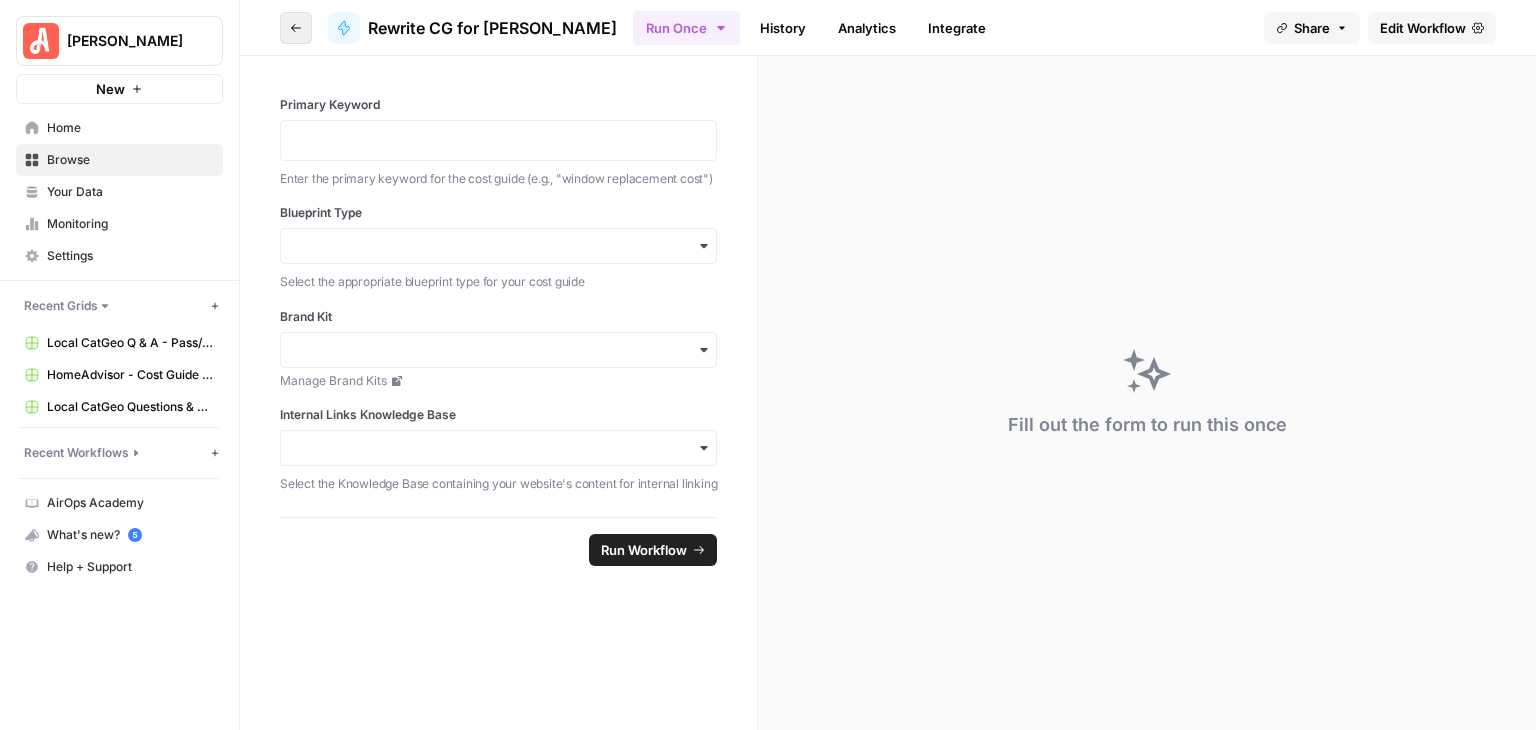 click on "Go back" at bounding box center [296, 28] 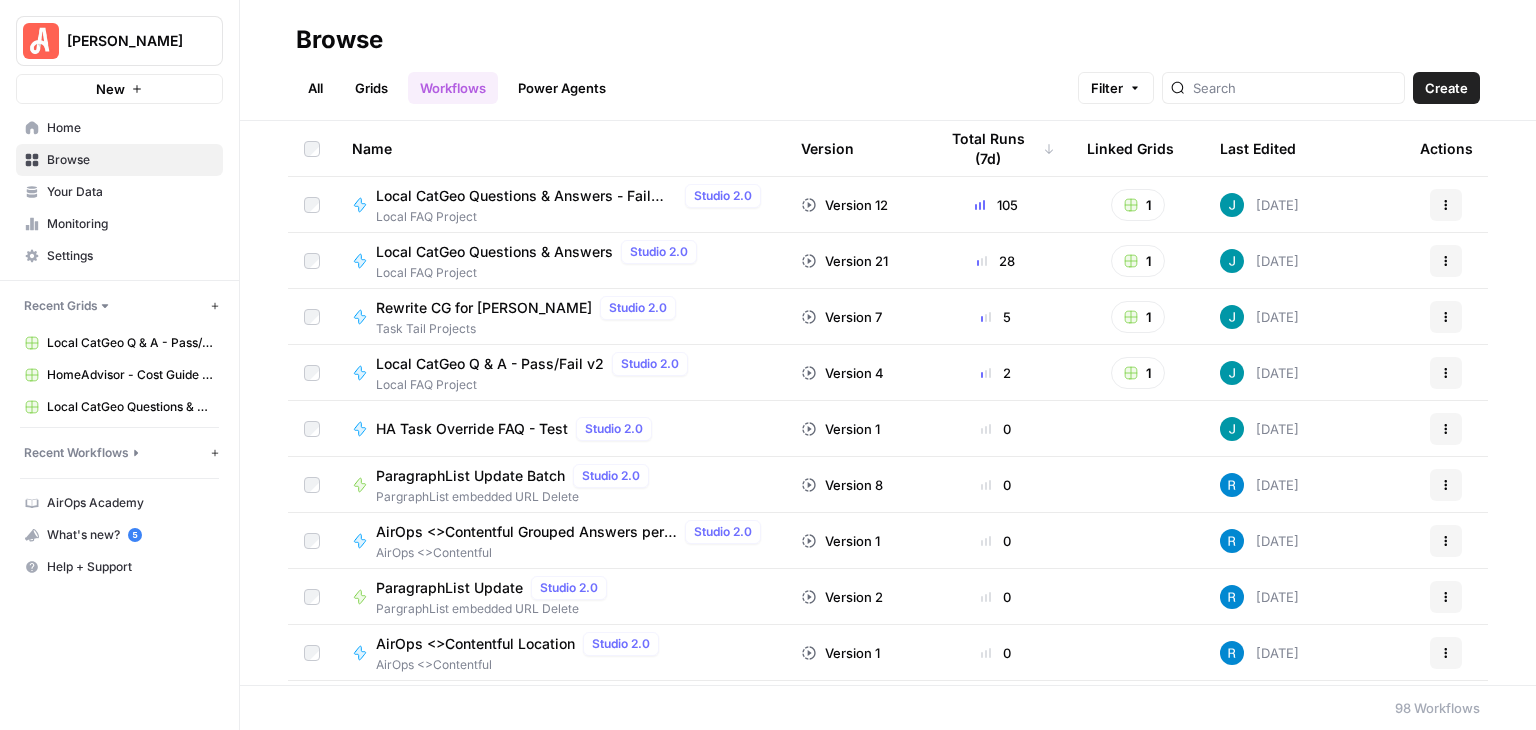 click on "Local CatGeo Questions & Answers - Fail Version" at bounding box center (526, 196) 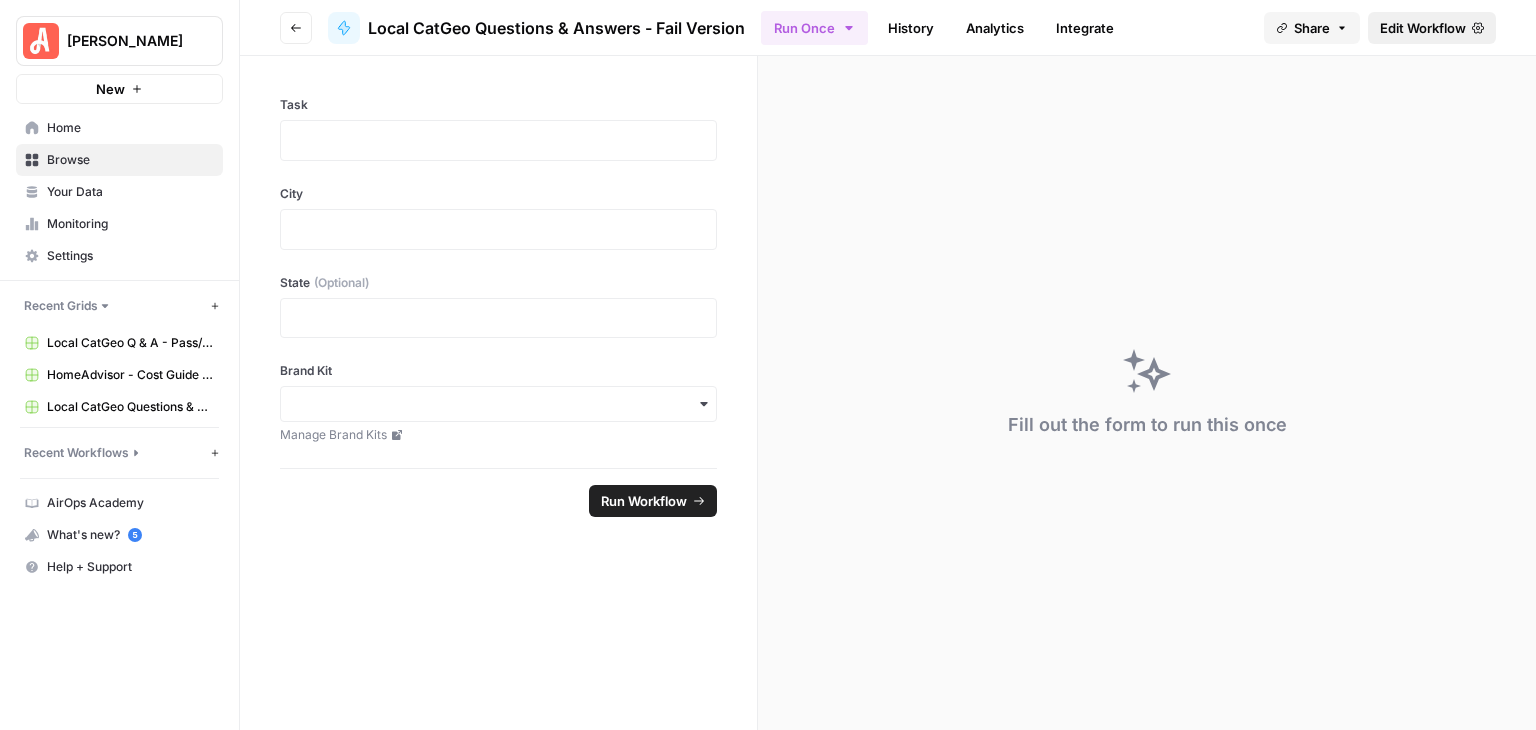 click on "Edit Workflow" at bounding box center [1423, 28] 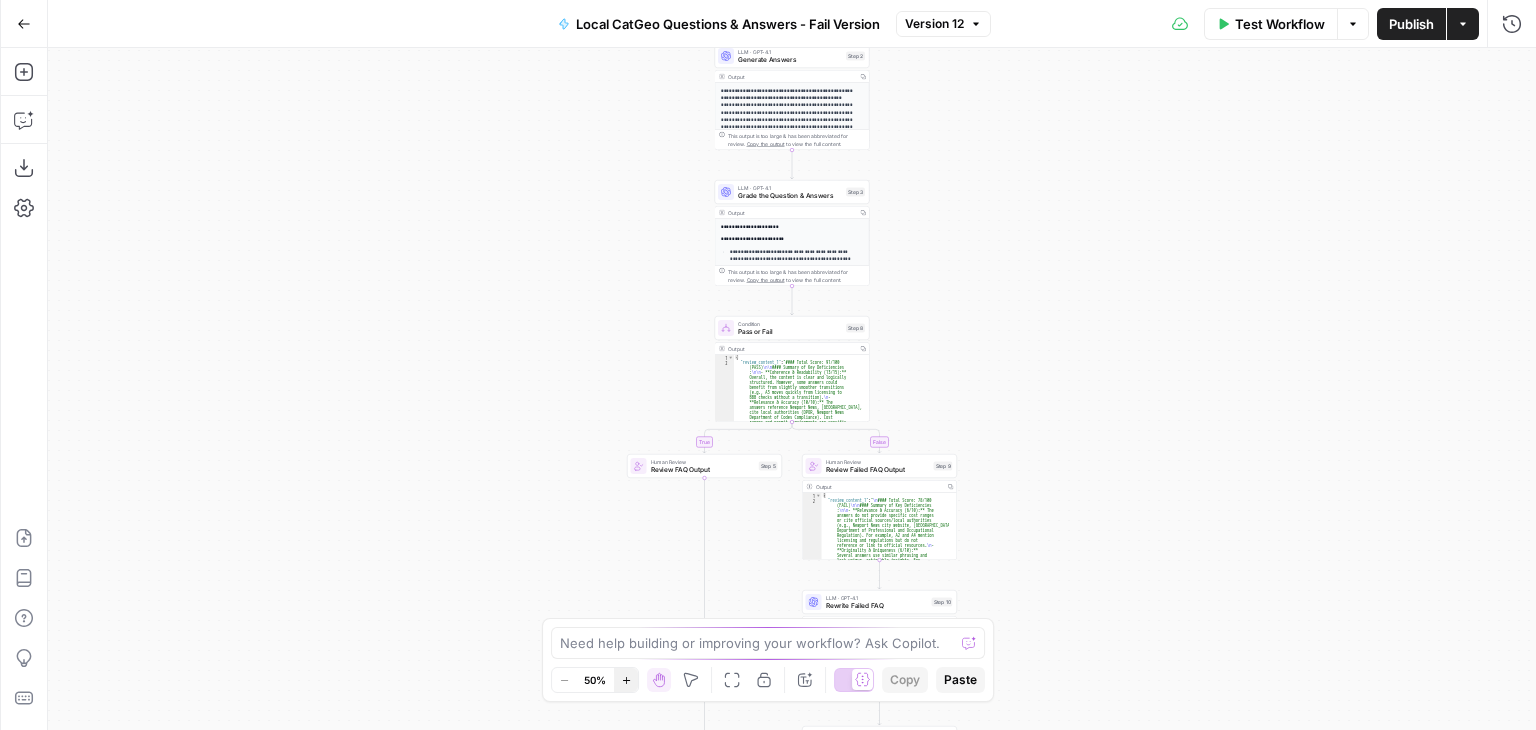 click 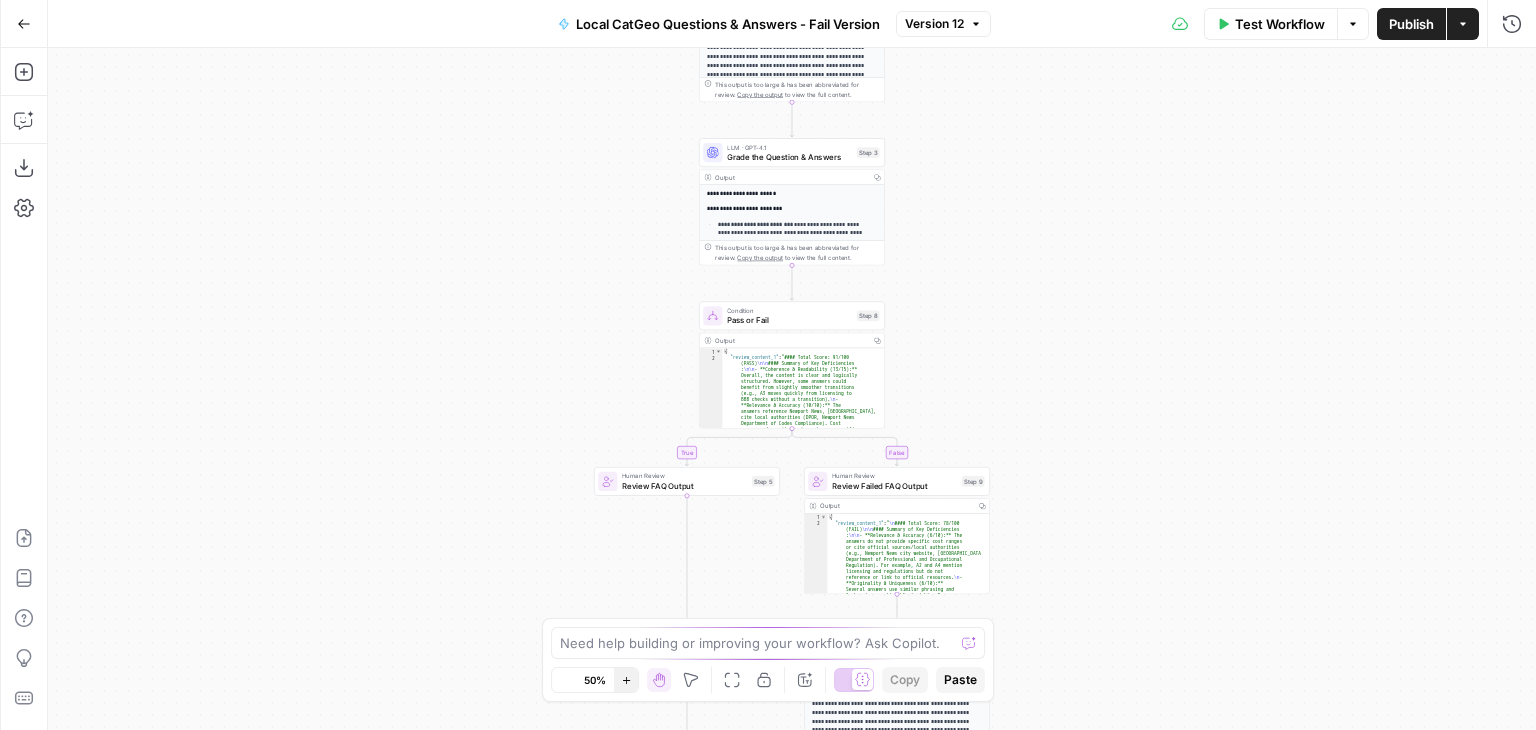 click 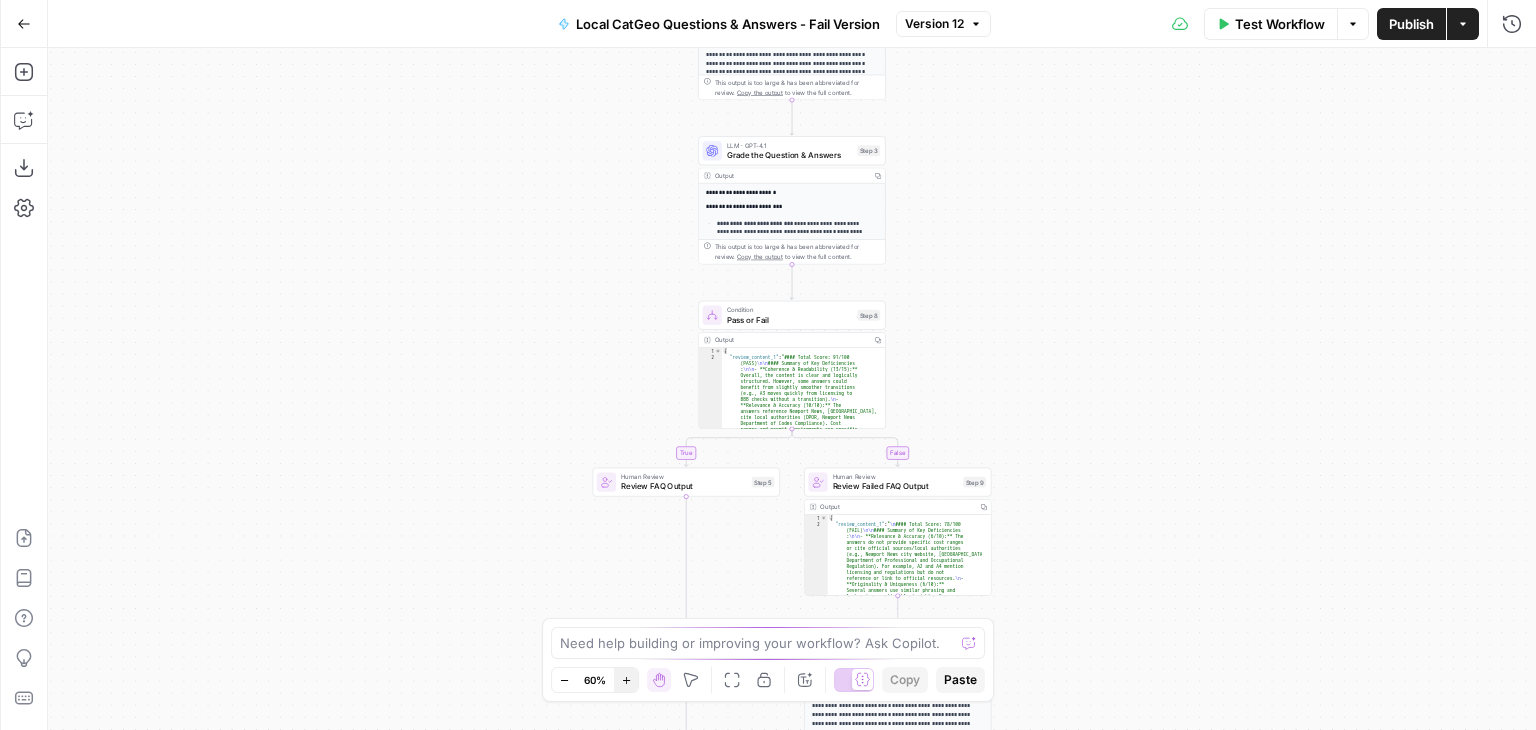 click 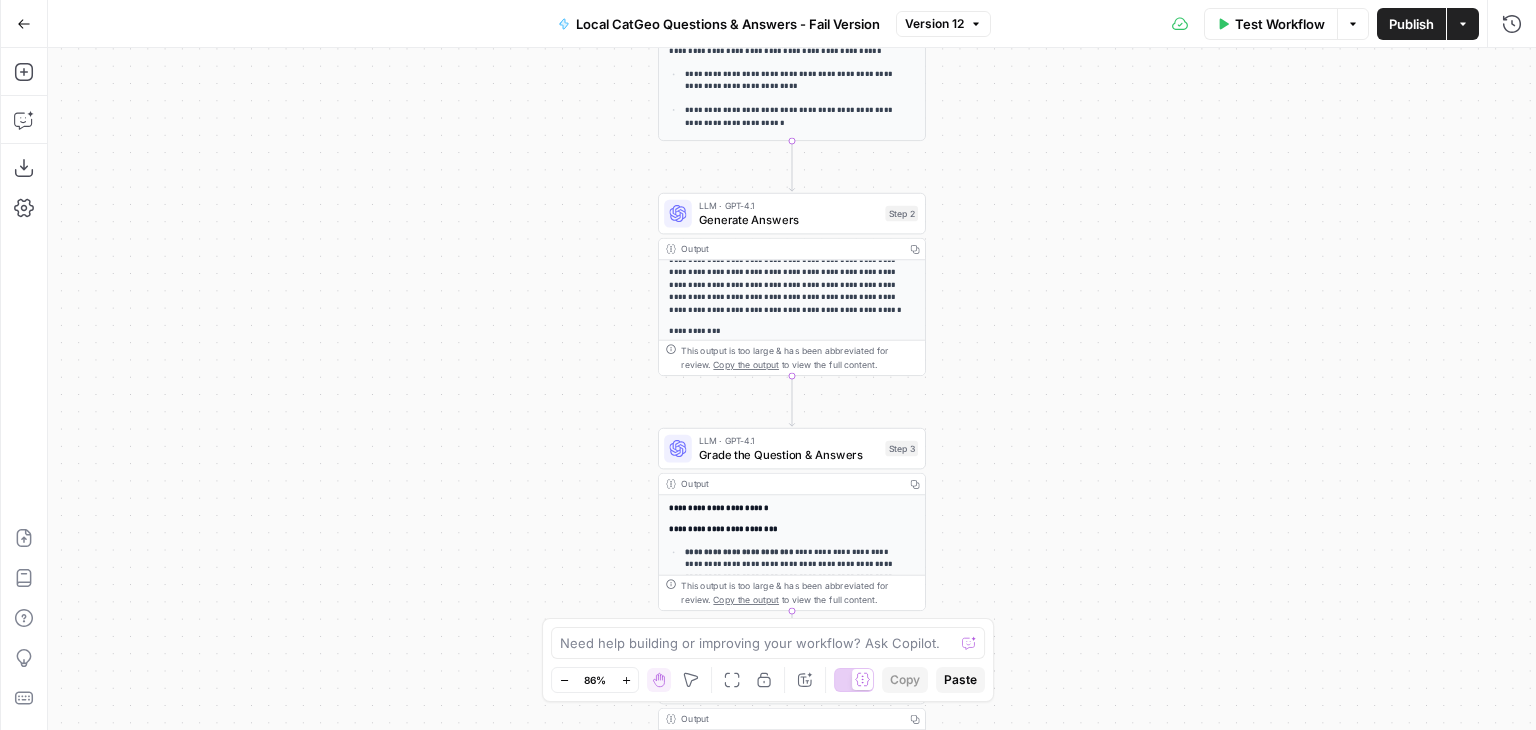 scroll, scrollTop: 0, scrollLeft: 0, axis: both 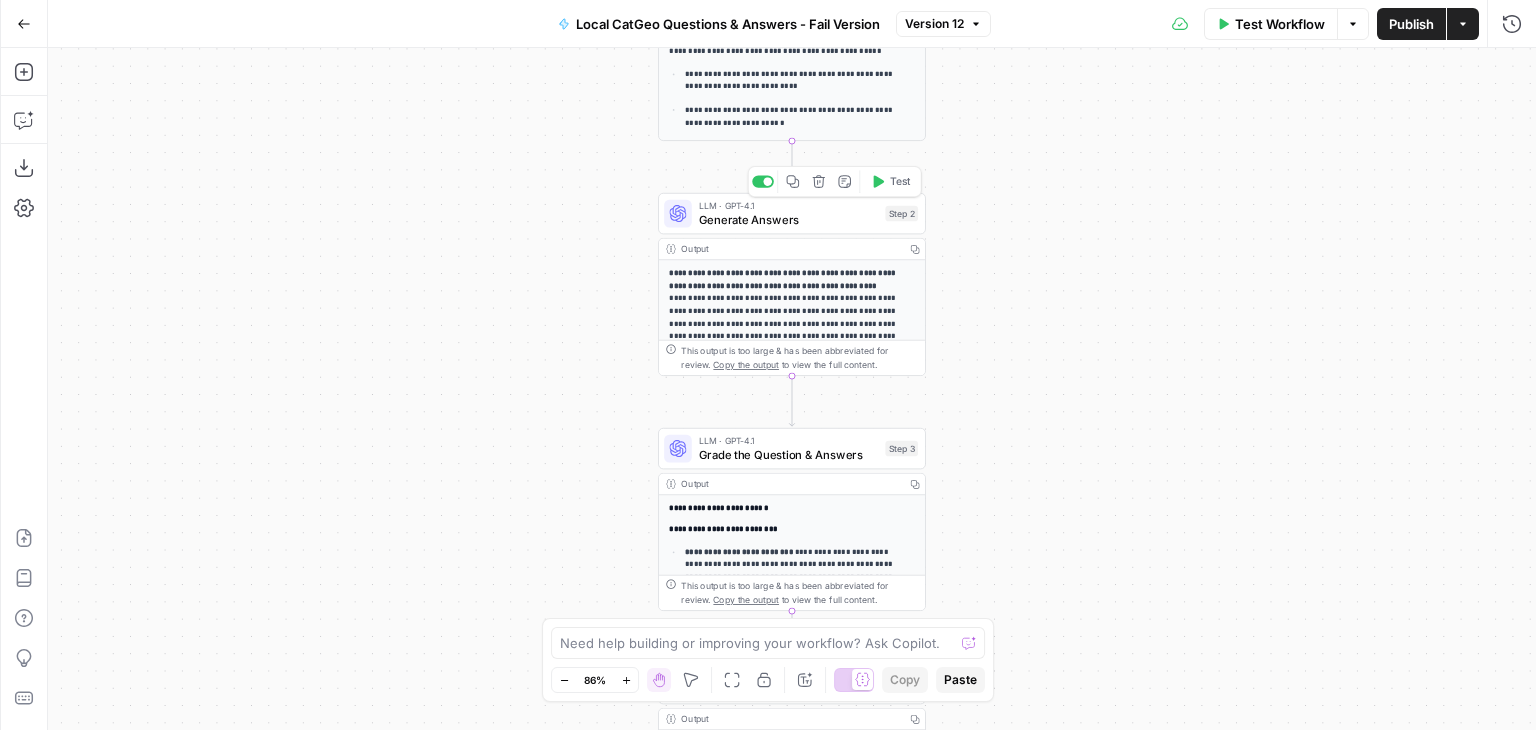 click on "Generate Answers" at bounding box center (789, 219) 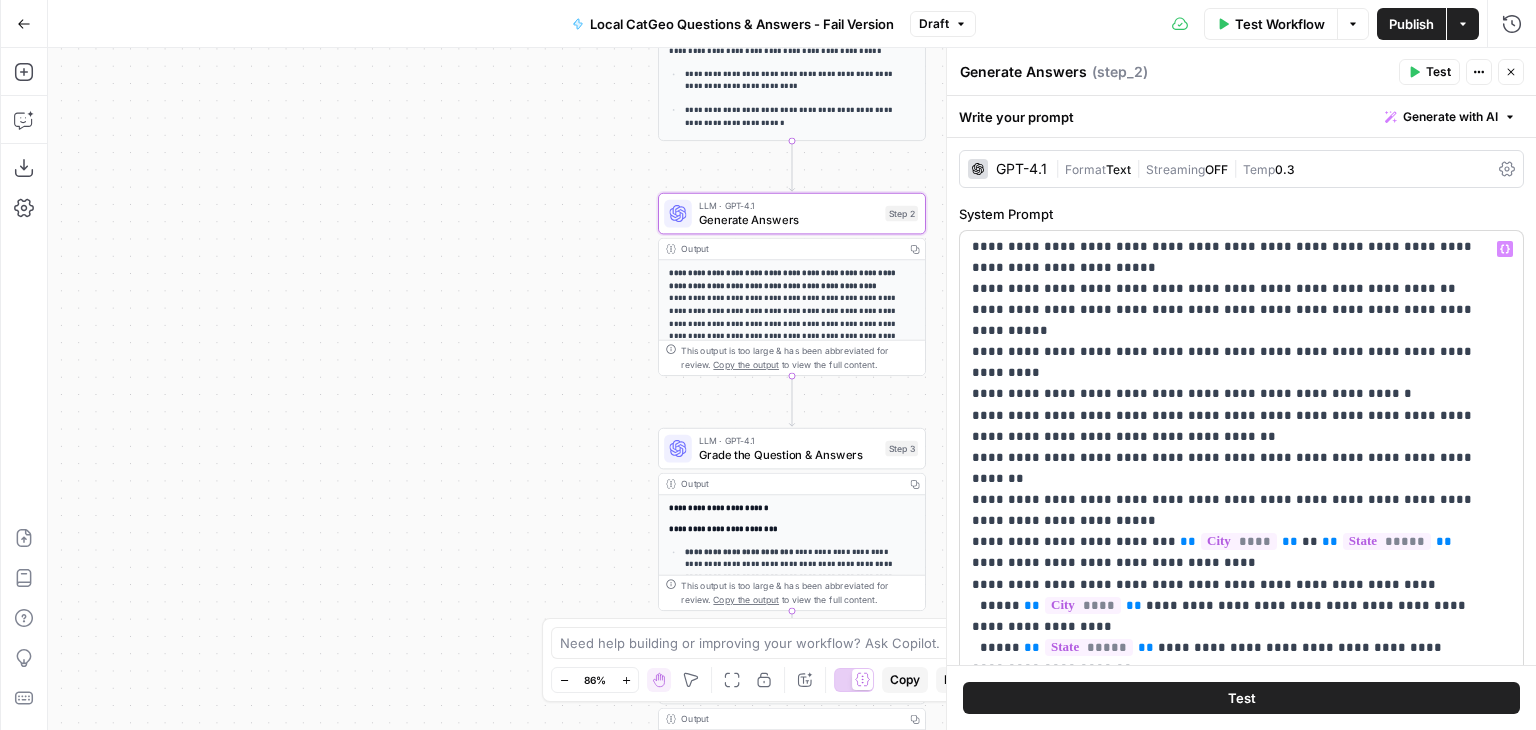 scroll, scrollTop: 2116, scrollLeft: 0, axis: vertical 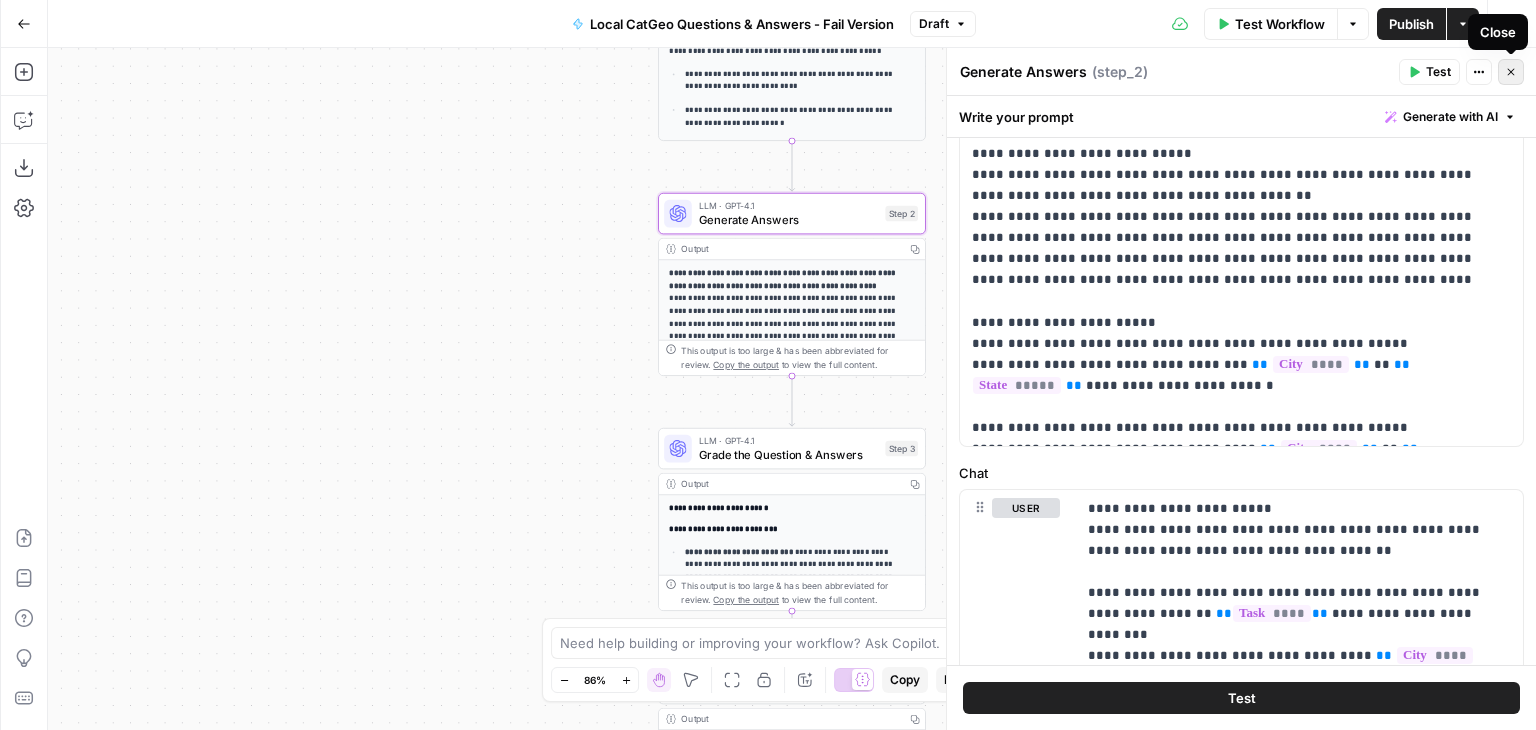 click 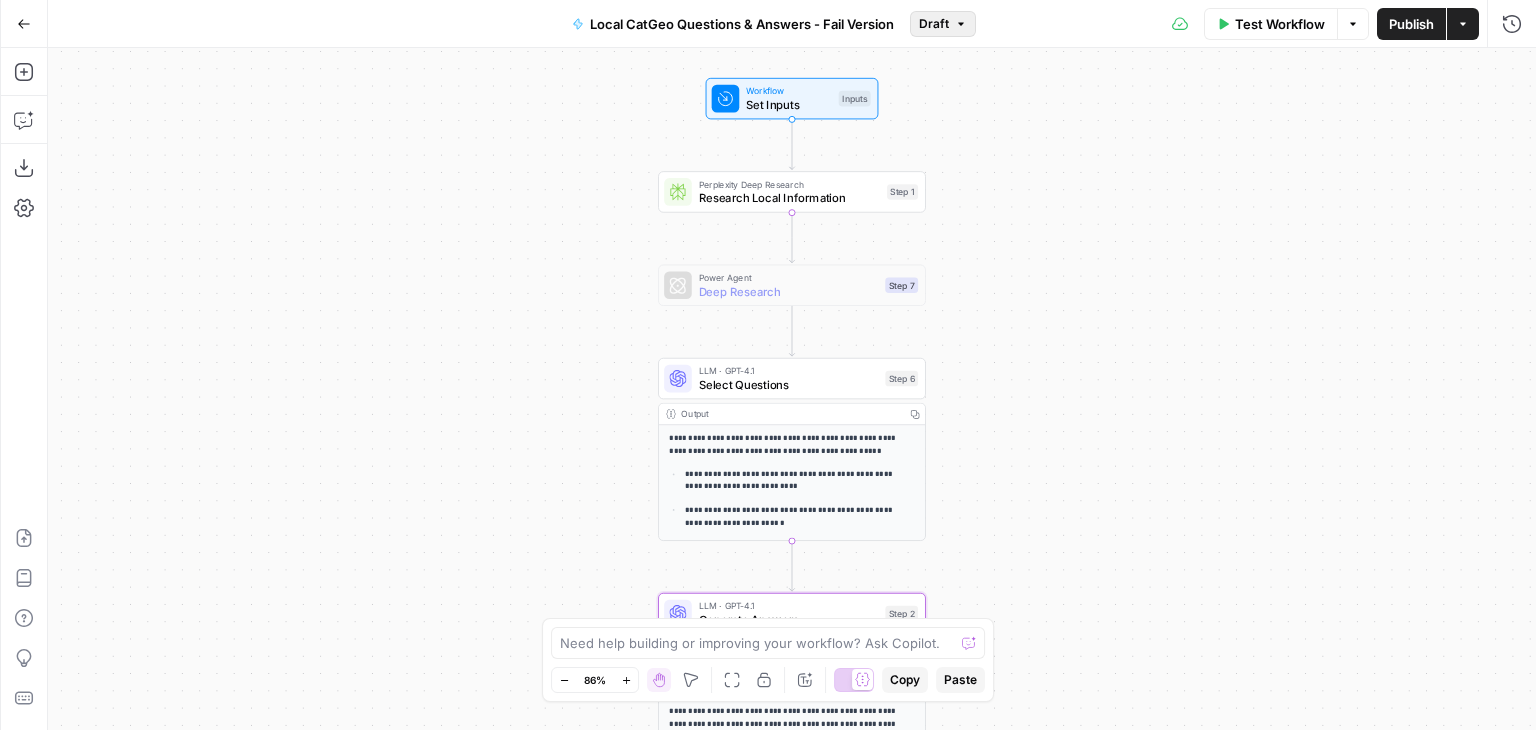 click 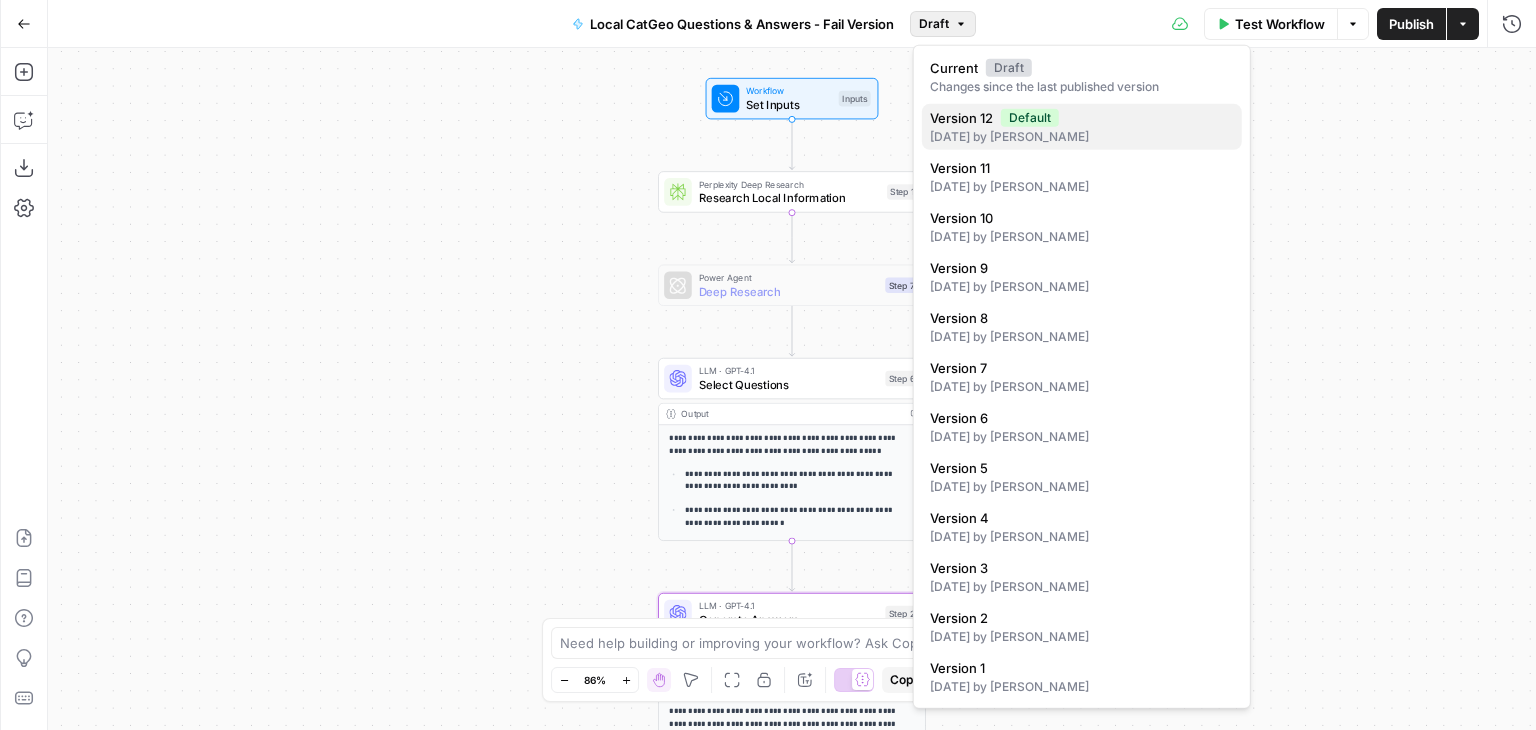 click on "Version 12" at bounding box center [961, 118] 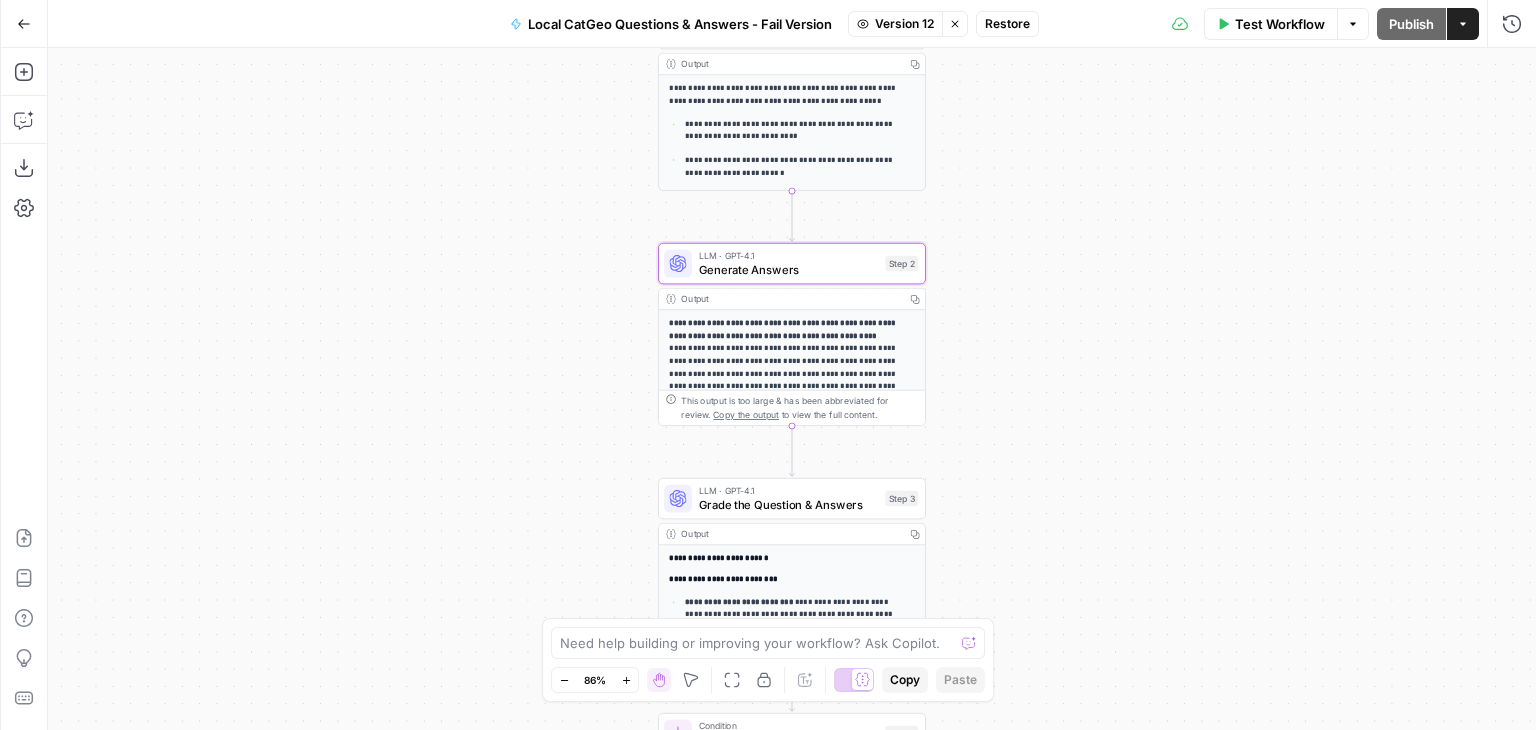 click on "Generate Answers" at bounding box center [789, 269] 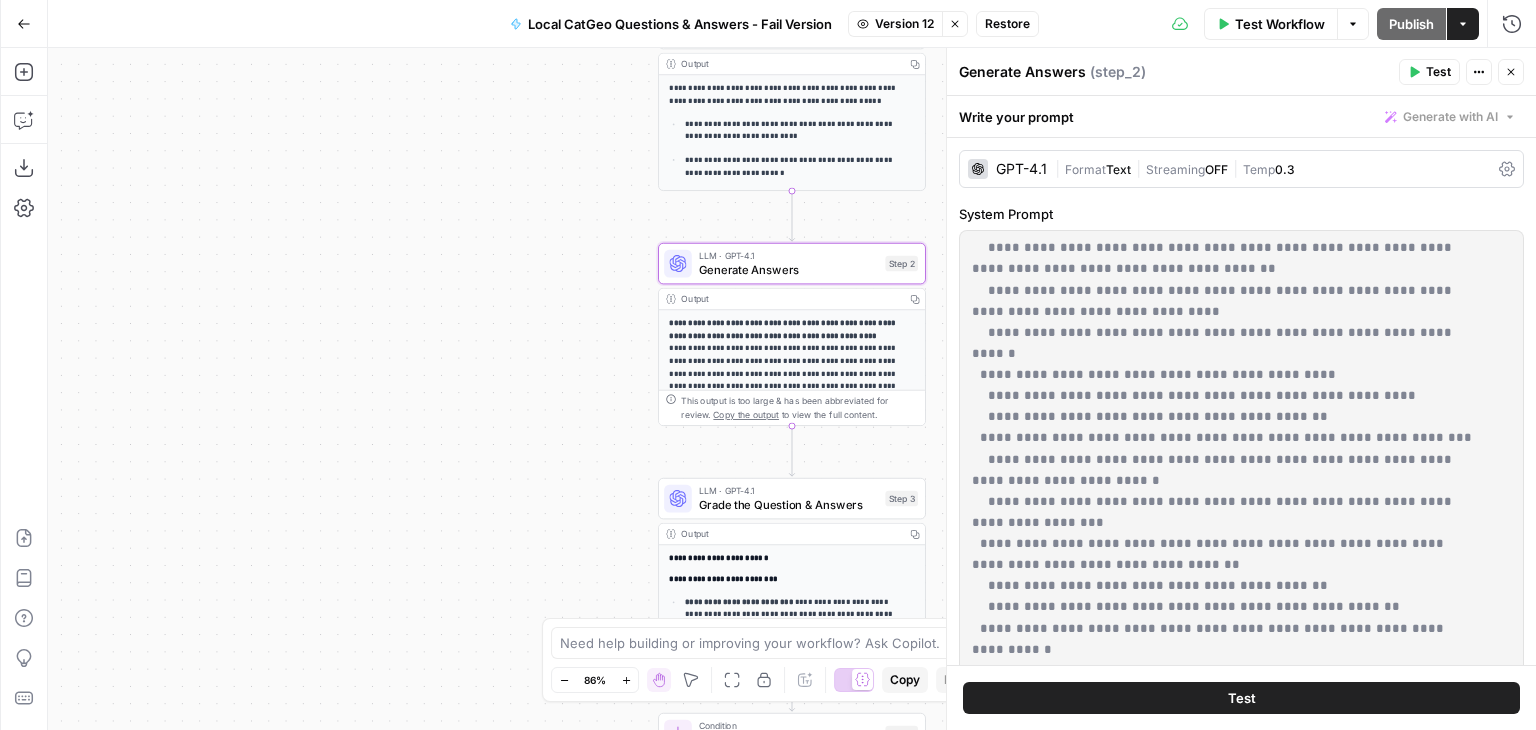 scroll, scrollTop: 900, scrollLeft: 0, axis: vertical 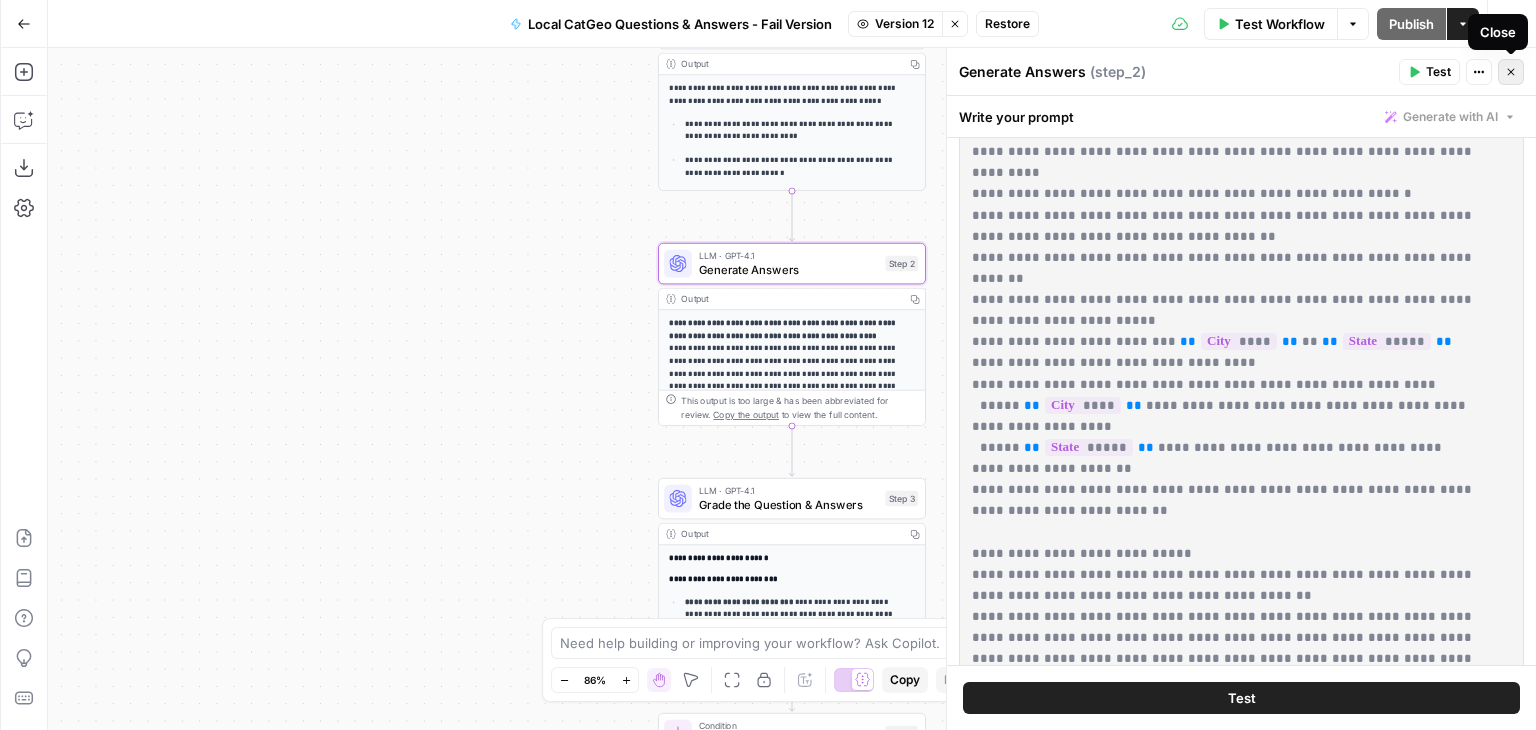 click 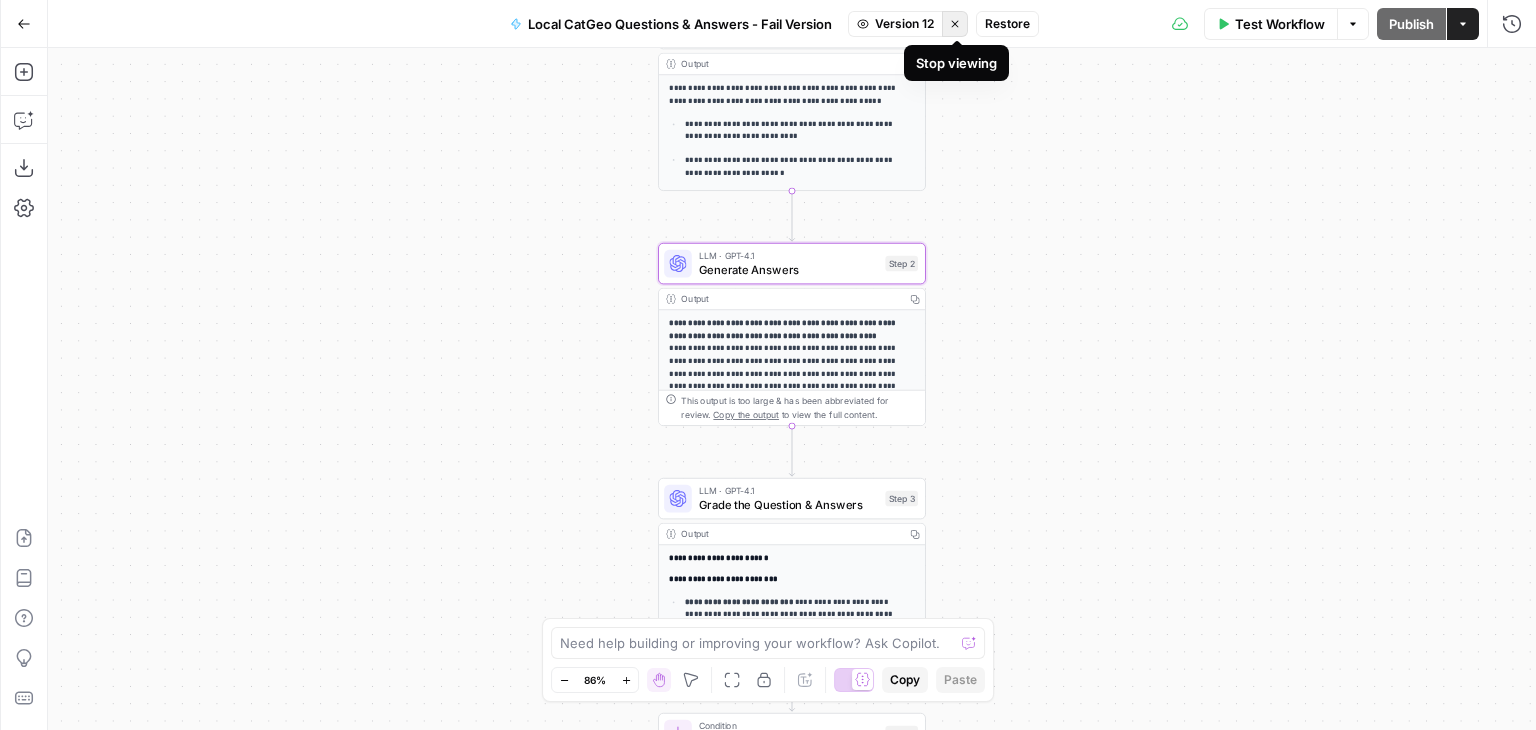 click on "Stop viewing" at bounding box center [955, 24] 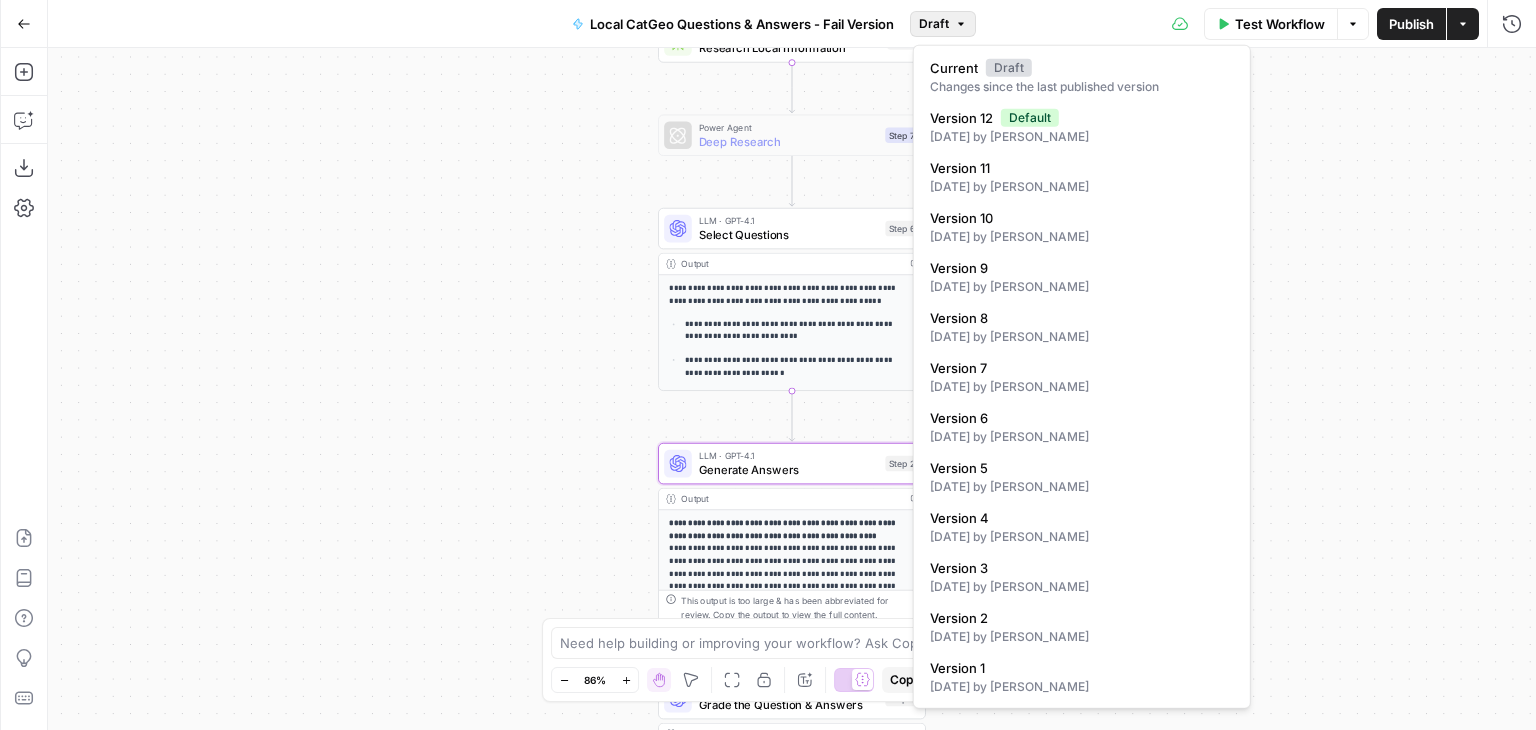 click on "Draft" at bounding box center [934, 24] 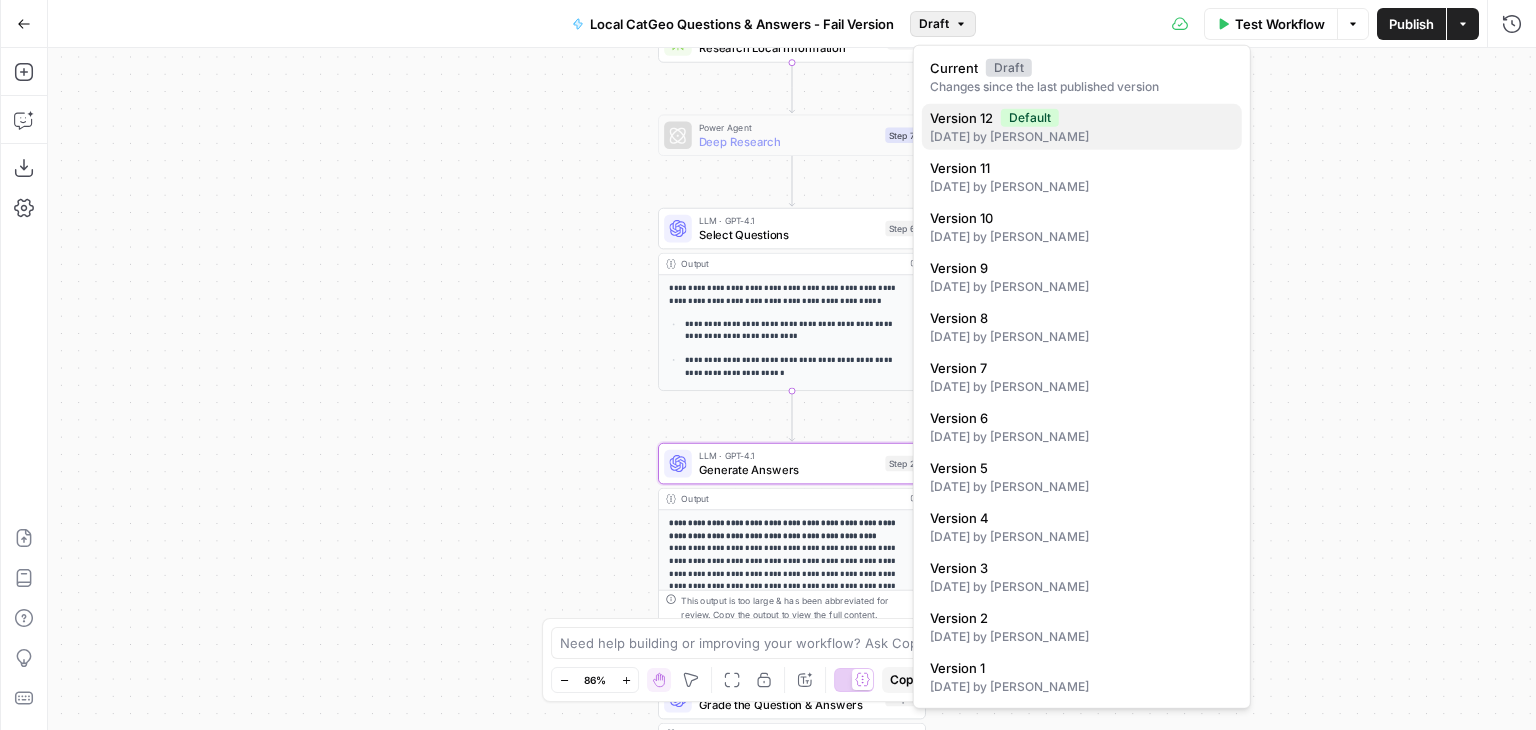 click on "Default" at bounding box center (1030, 118) 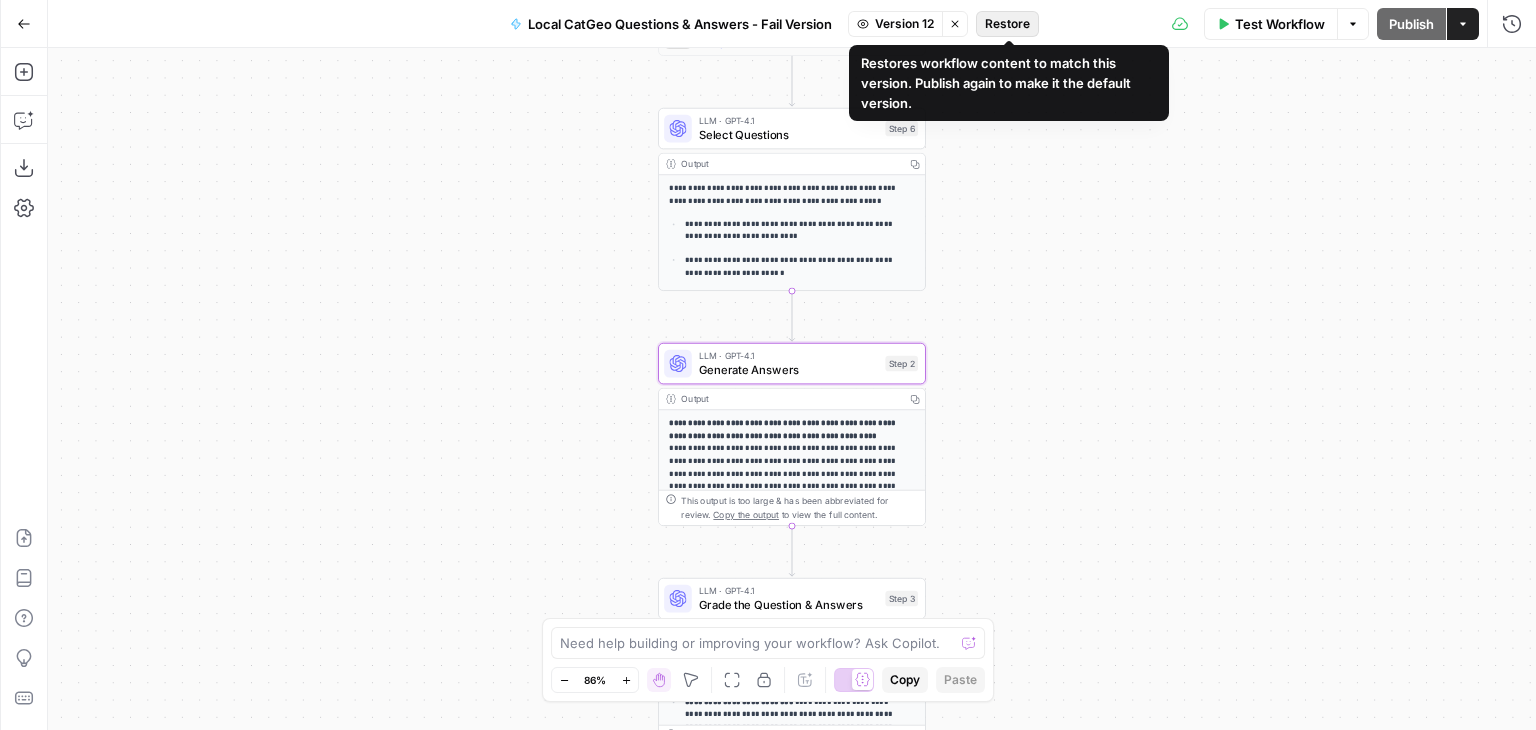 click on "Restore" at bounding box center (1007, 24) 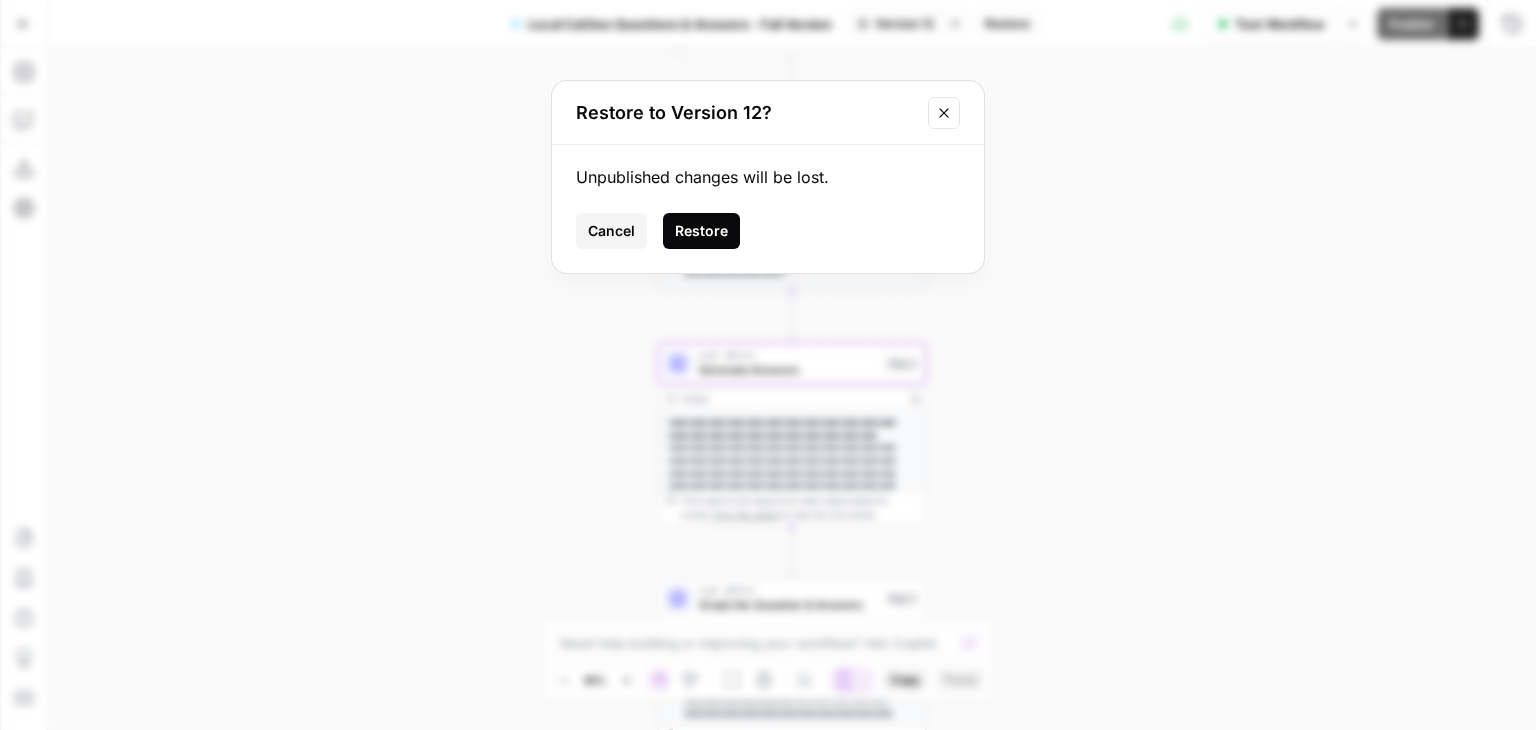 click on "Restore" at bounding box center (701, 231) 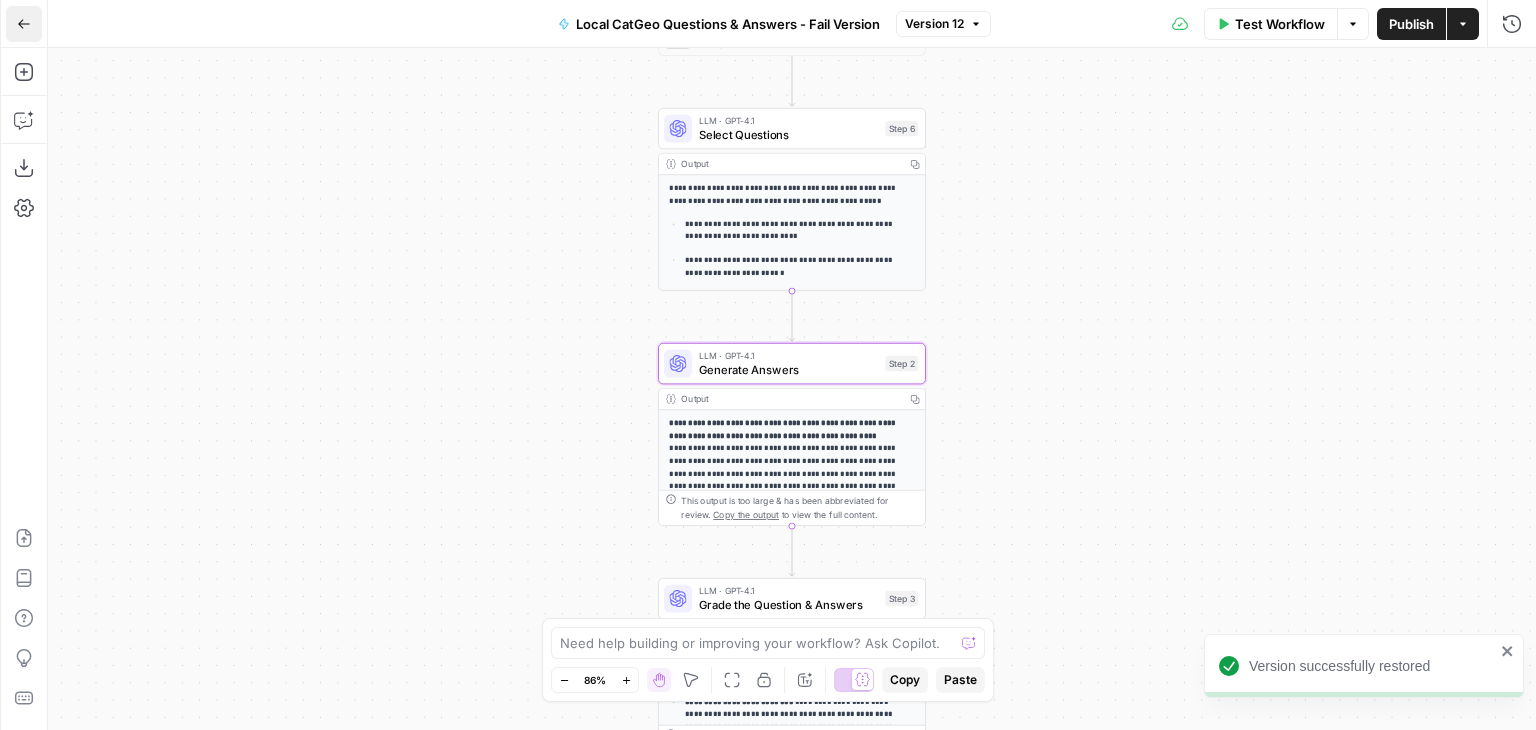 click on "Go Back" at bounding box center (24, 24) 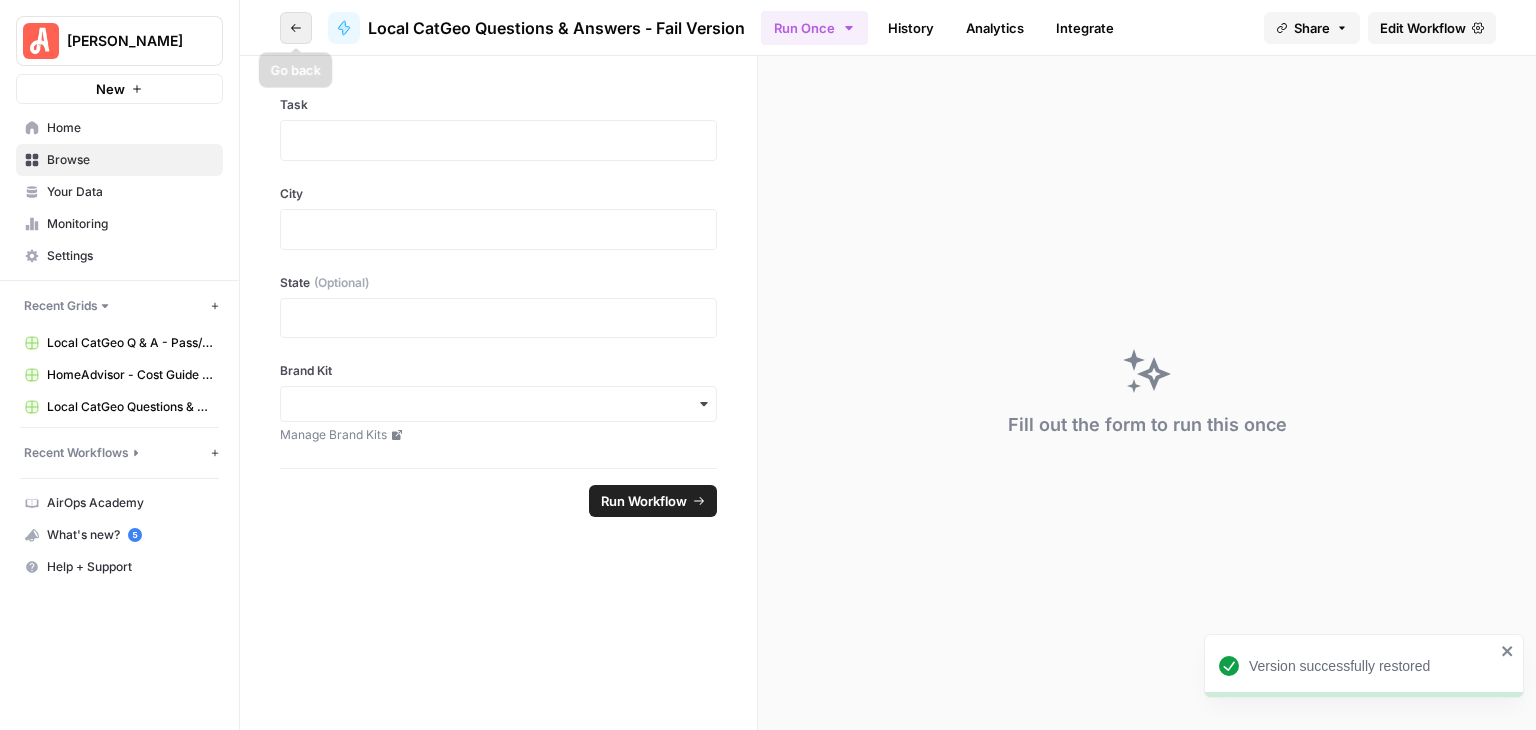 click on "Go back" at bounding box center (296, 28) 